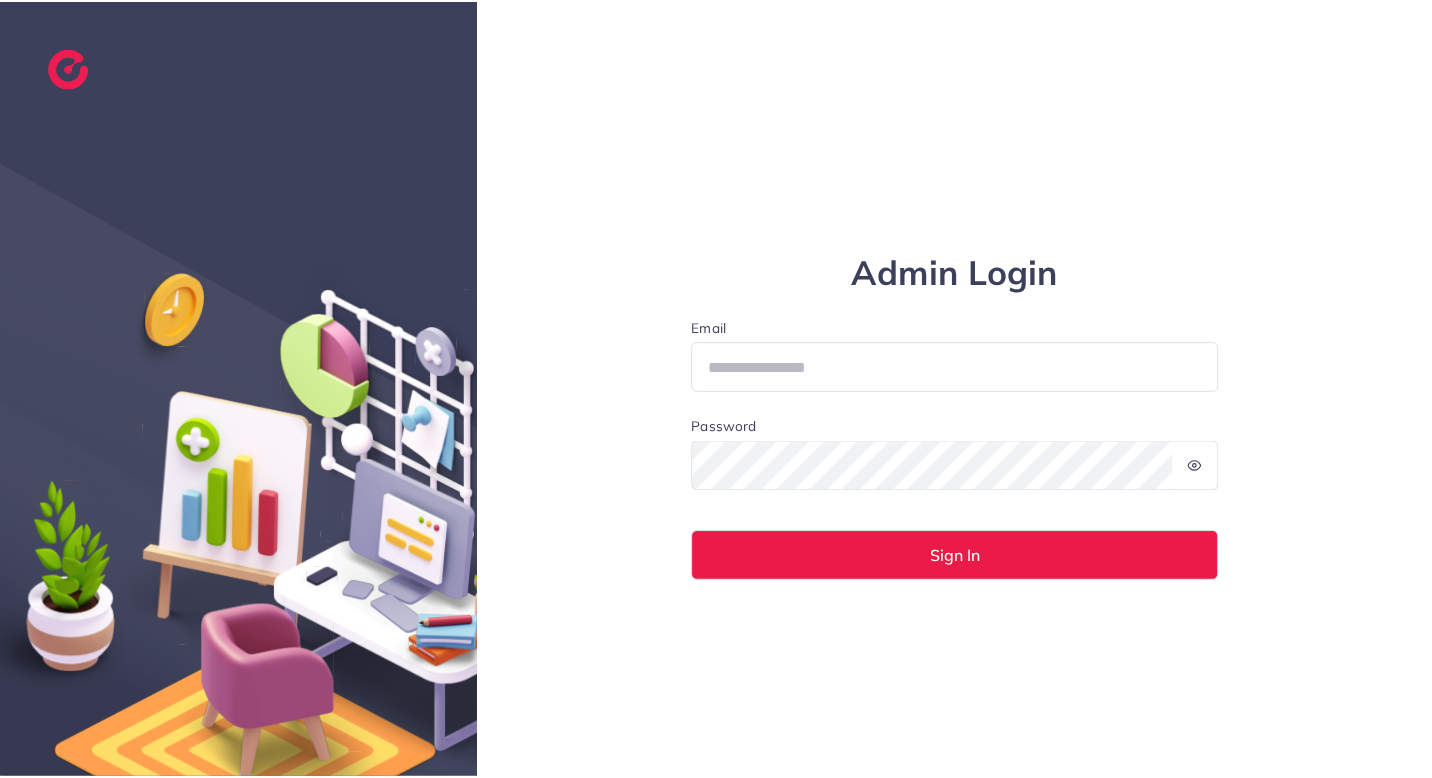 scroll, scrollTop: 0, scrollLeft: 0, axis: both 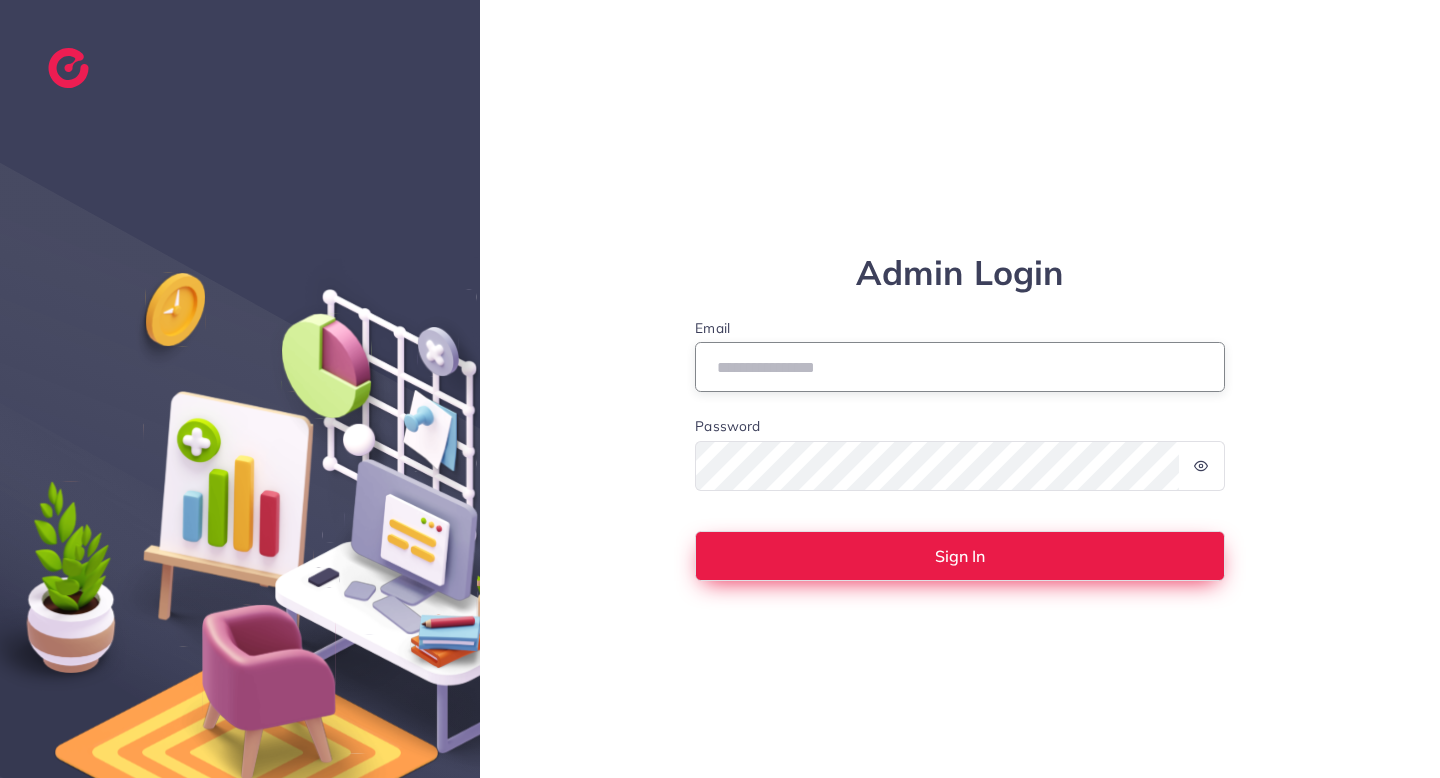 type on "**********" 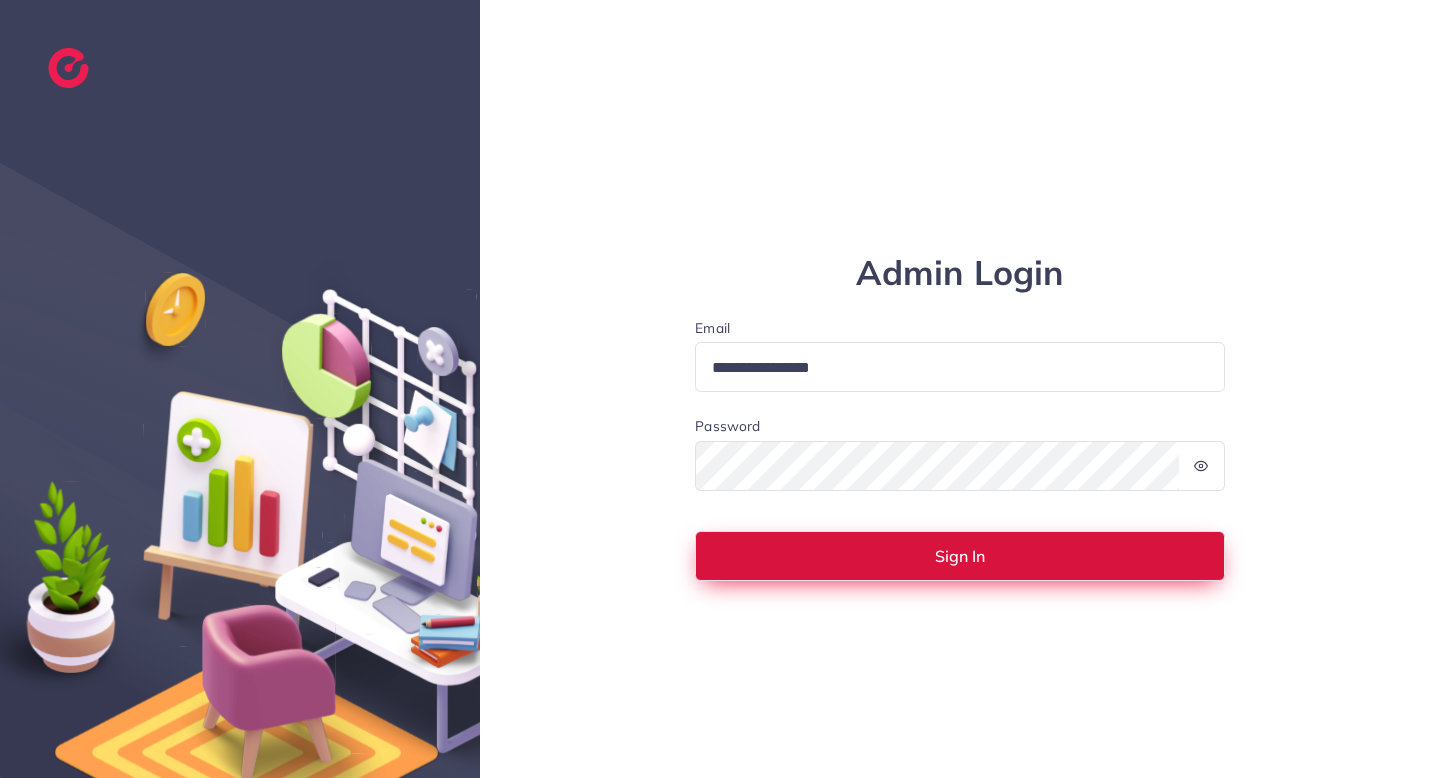 click on "Sign In" at bounding box center [960, 556] 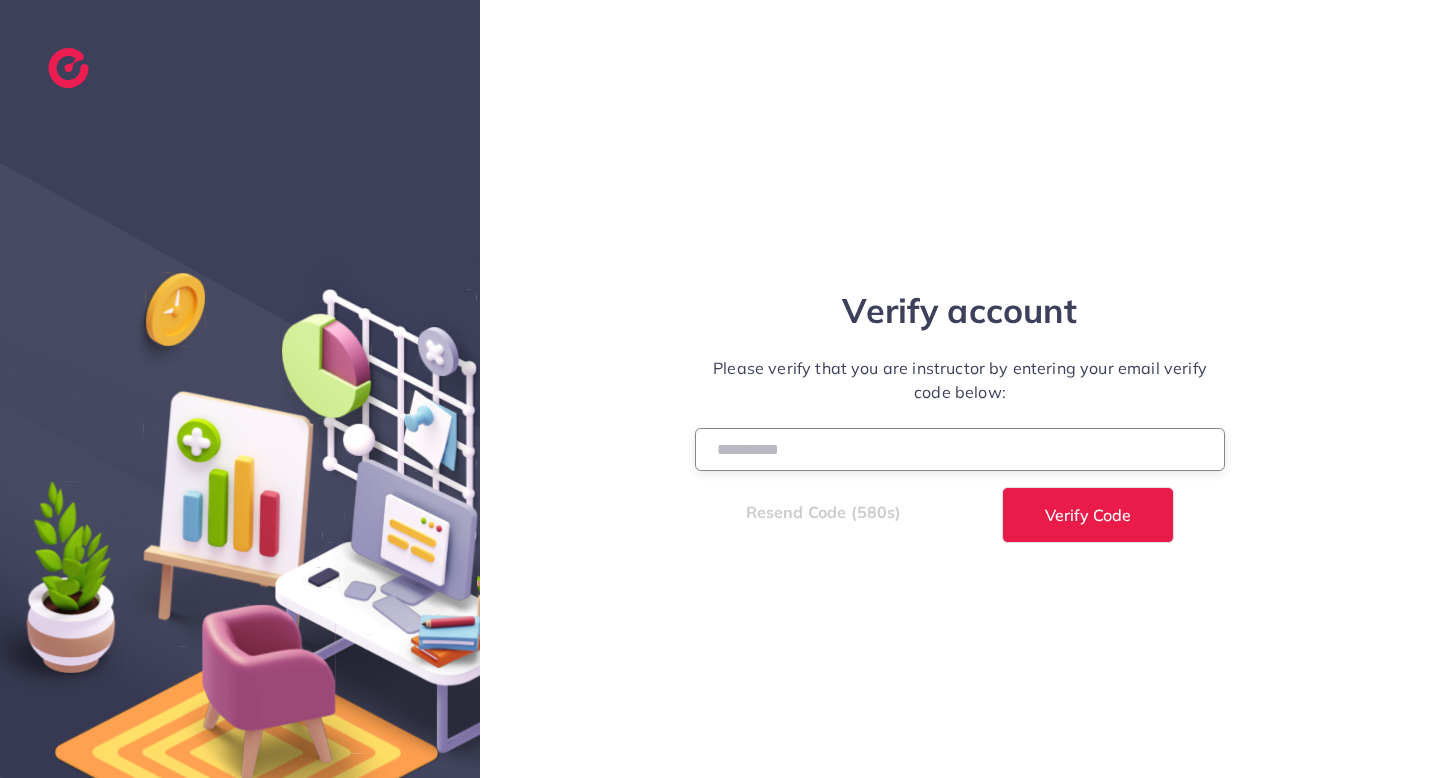 click at bounding box center [960, 449] 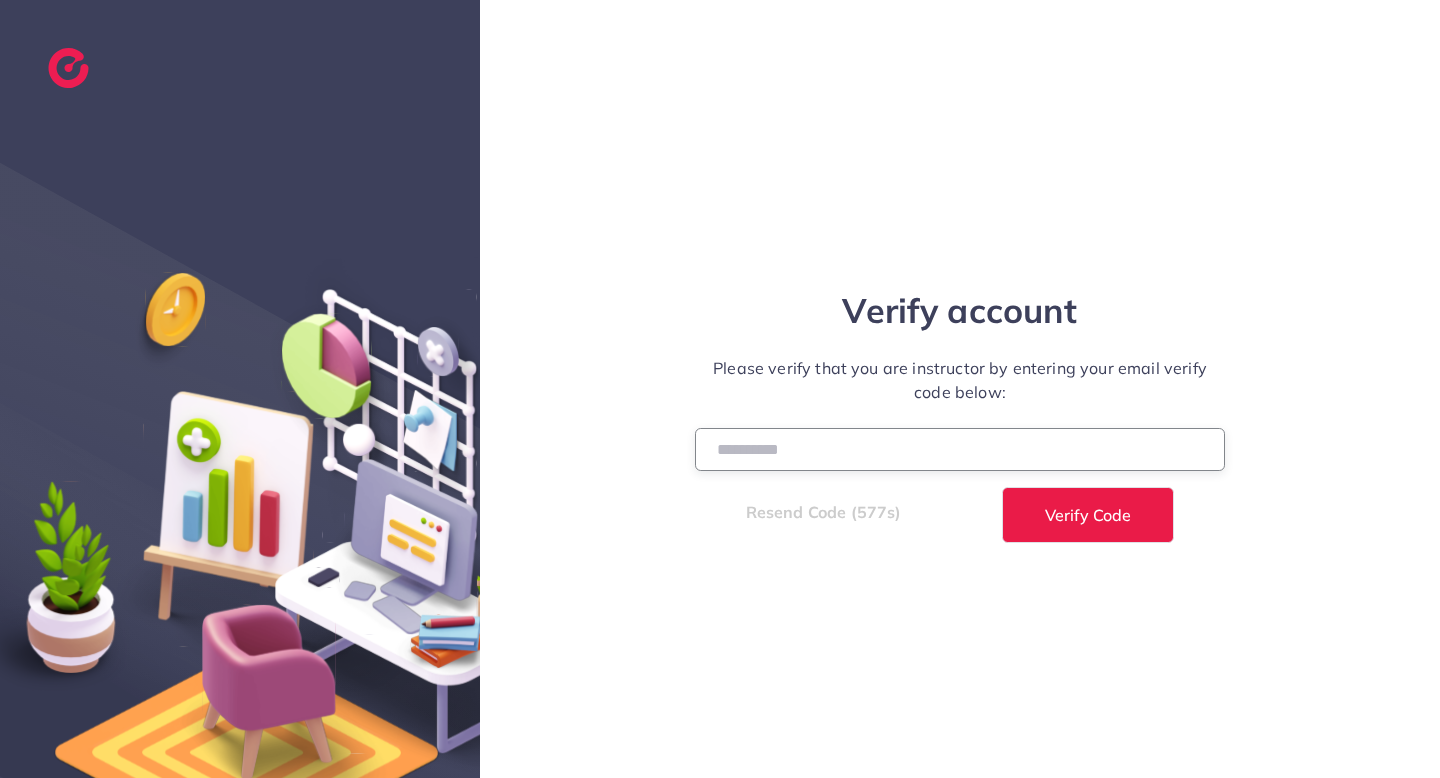 type on "******" 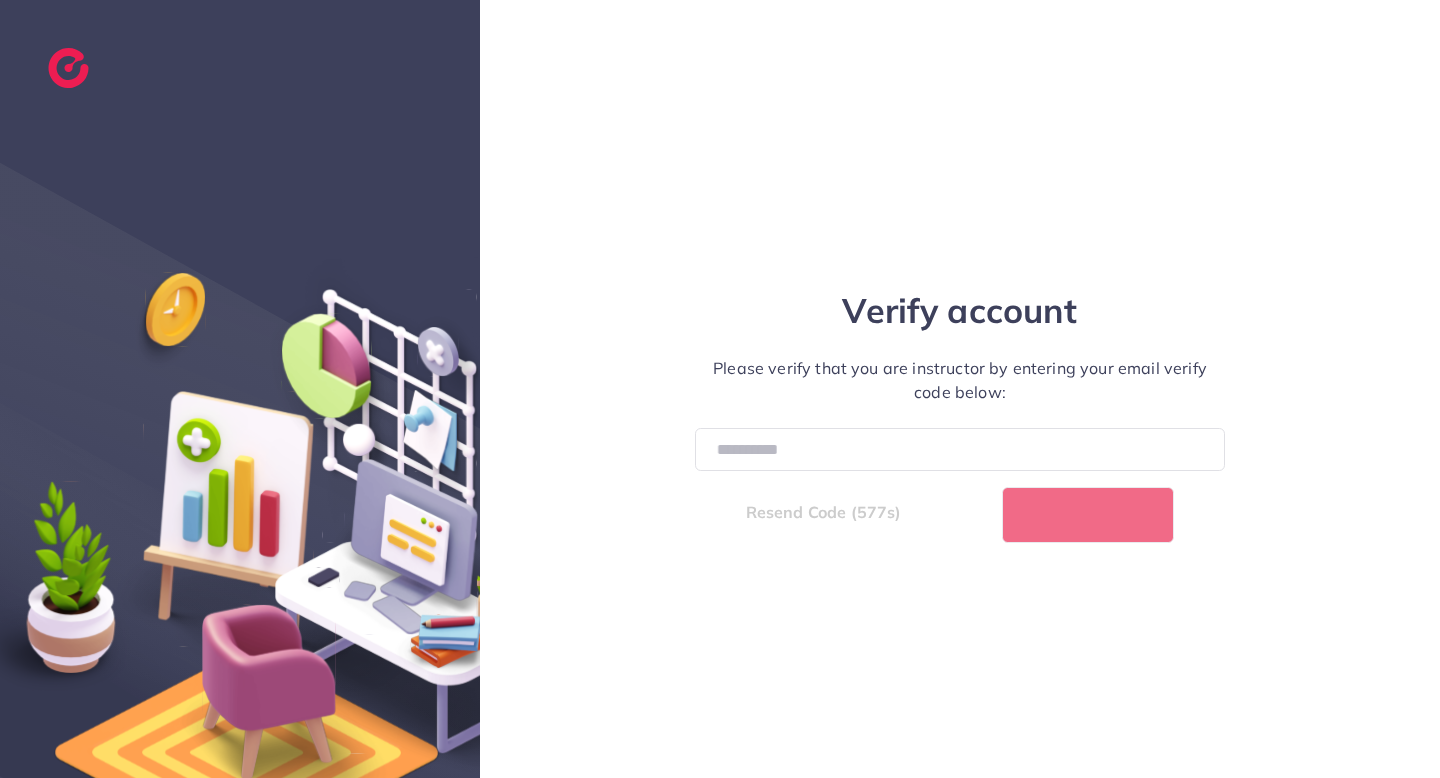 select on "*" 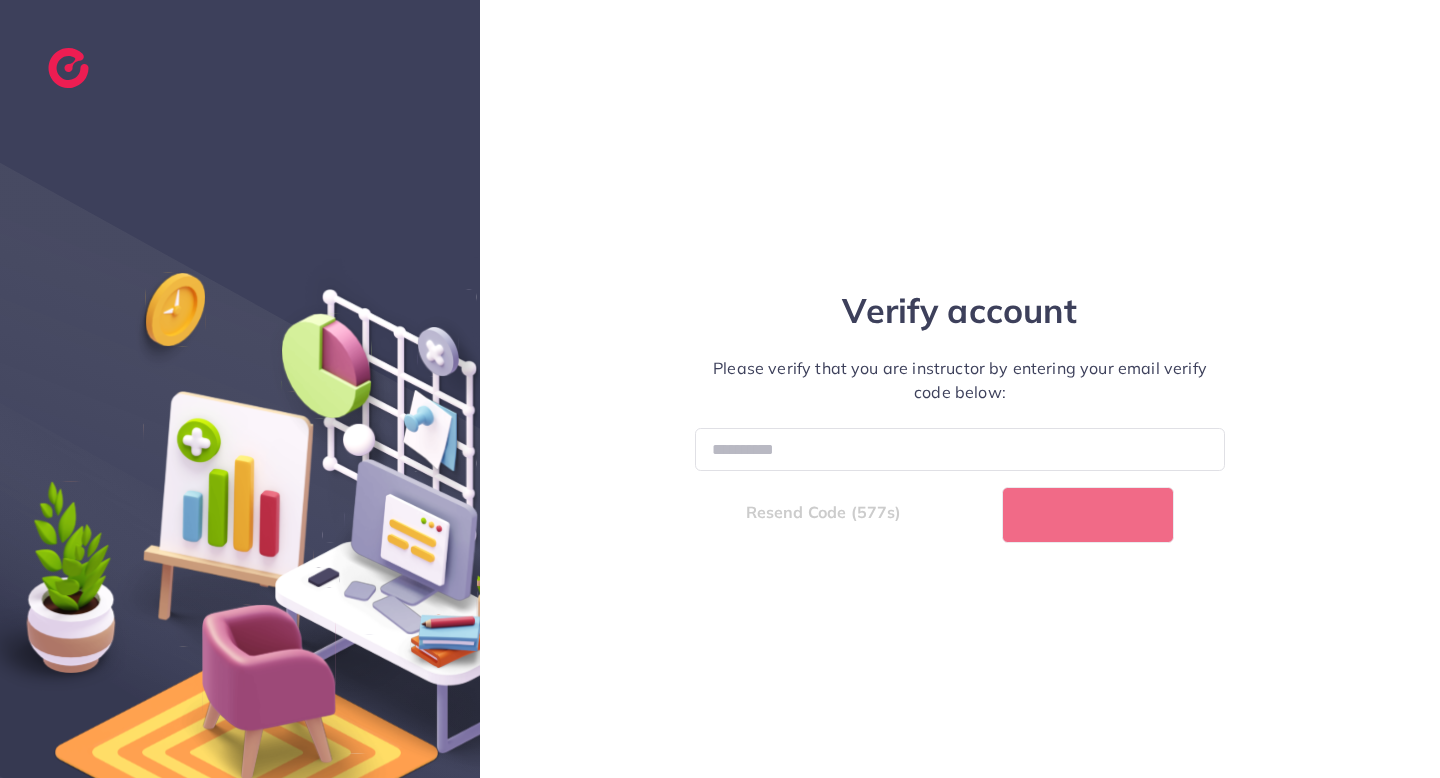 select on "****" 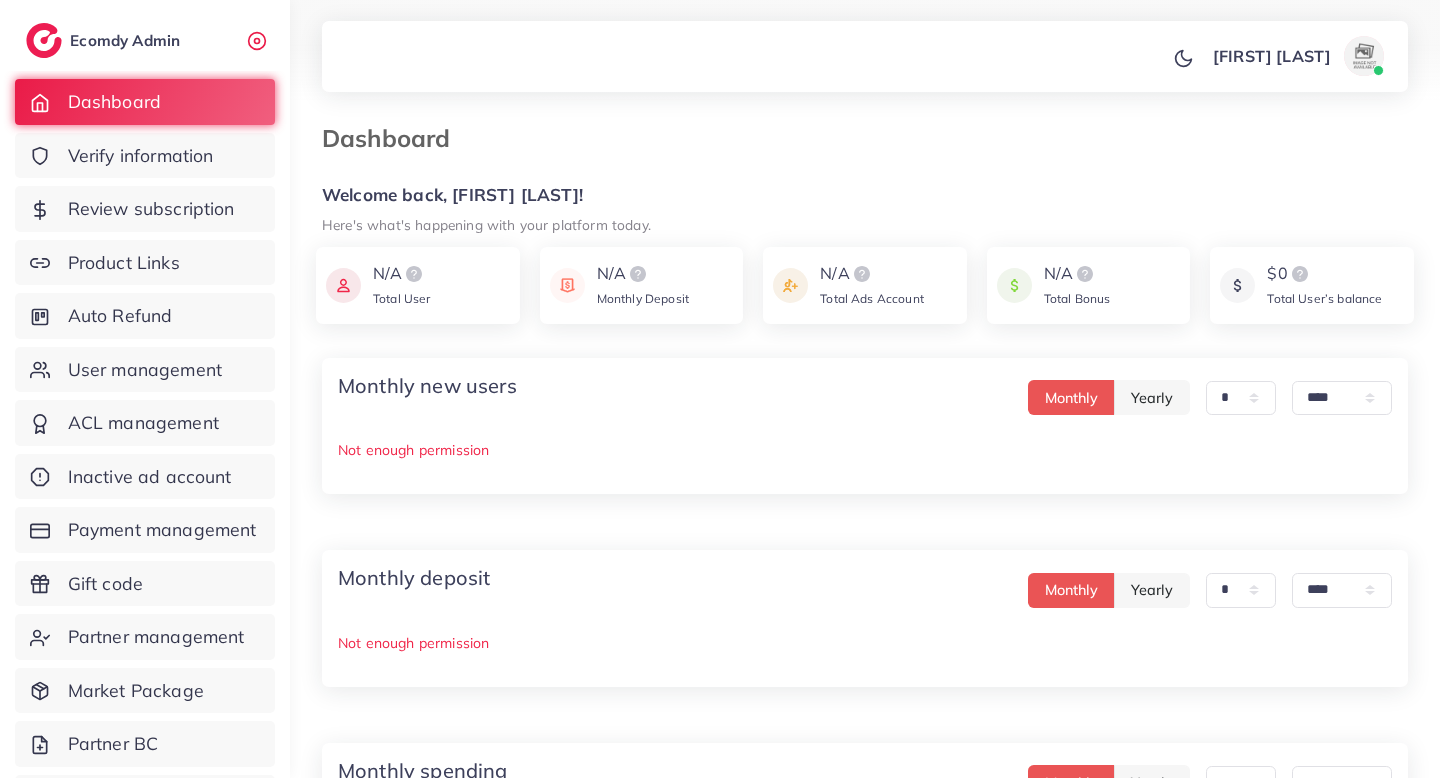 click on "Dashboard" at bounding box center [725, 138] 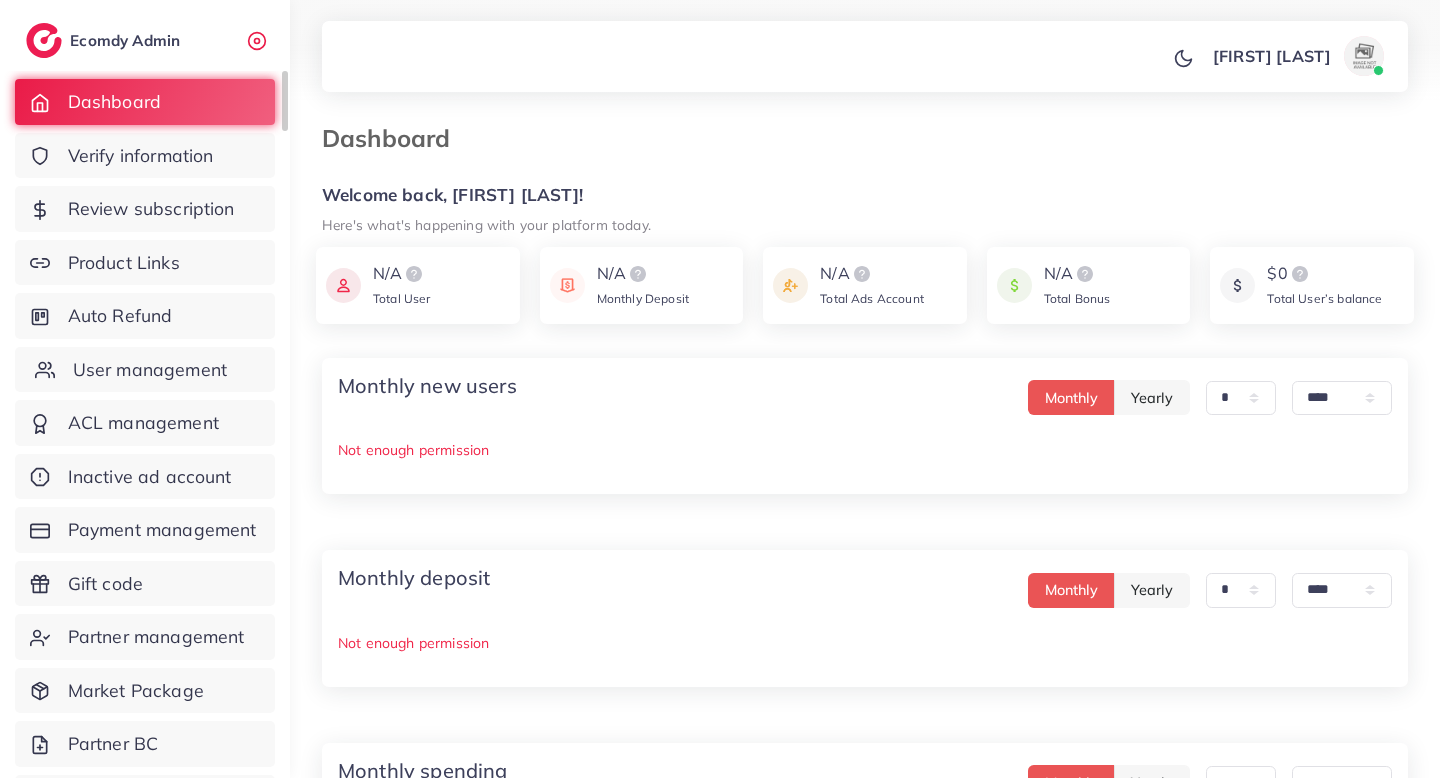 click on "User management" at bounding box center (145, 370) 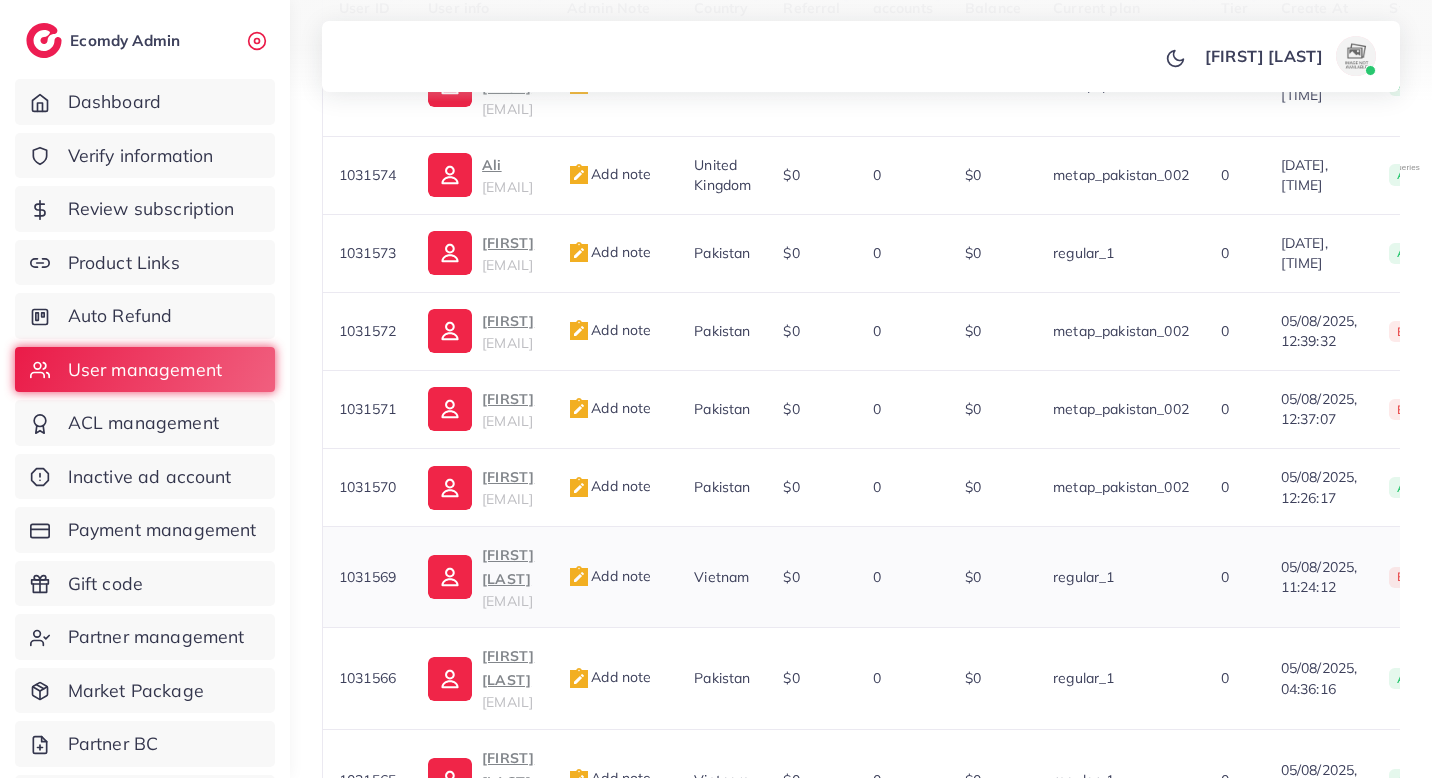 scroll, scrollTop: 699, scrollLeft: 0, axis: vertical 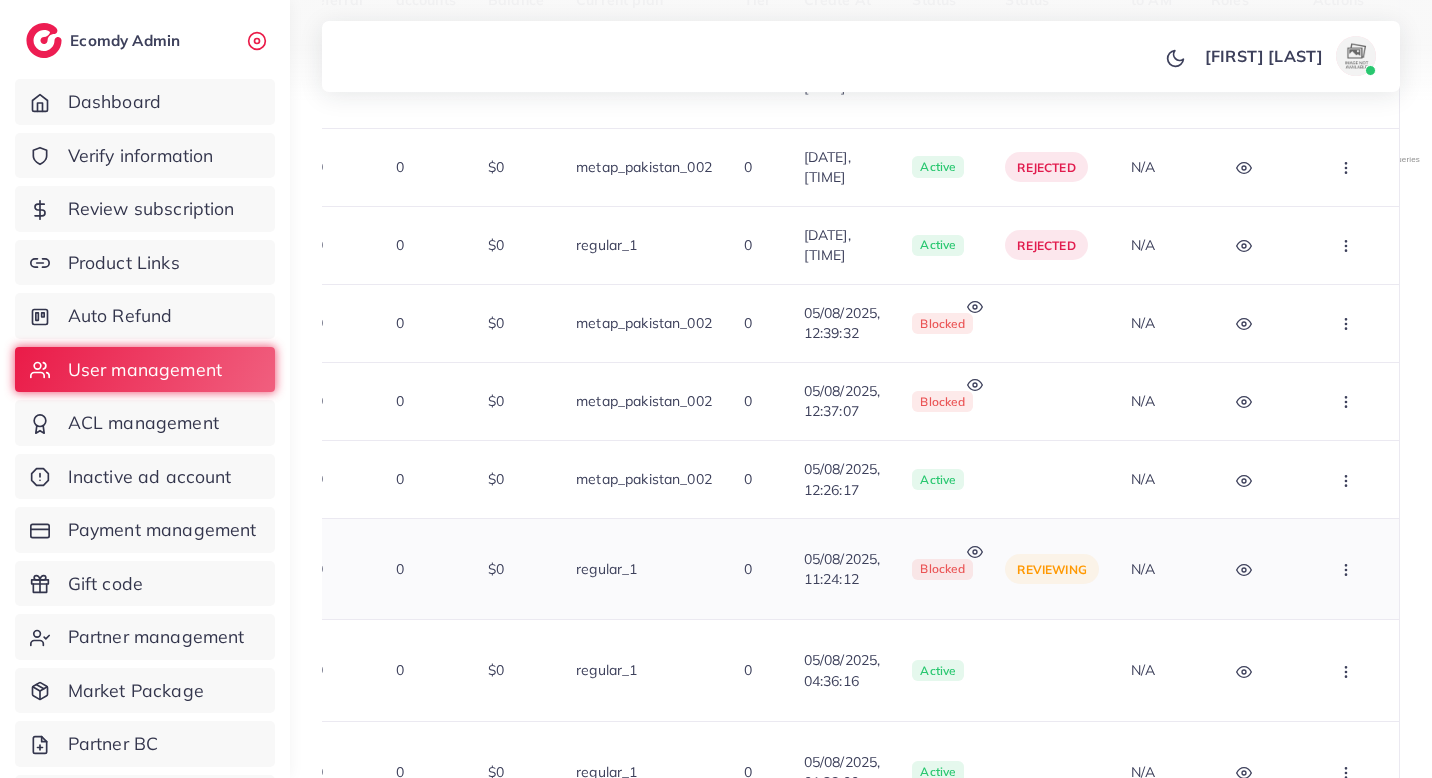 click 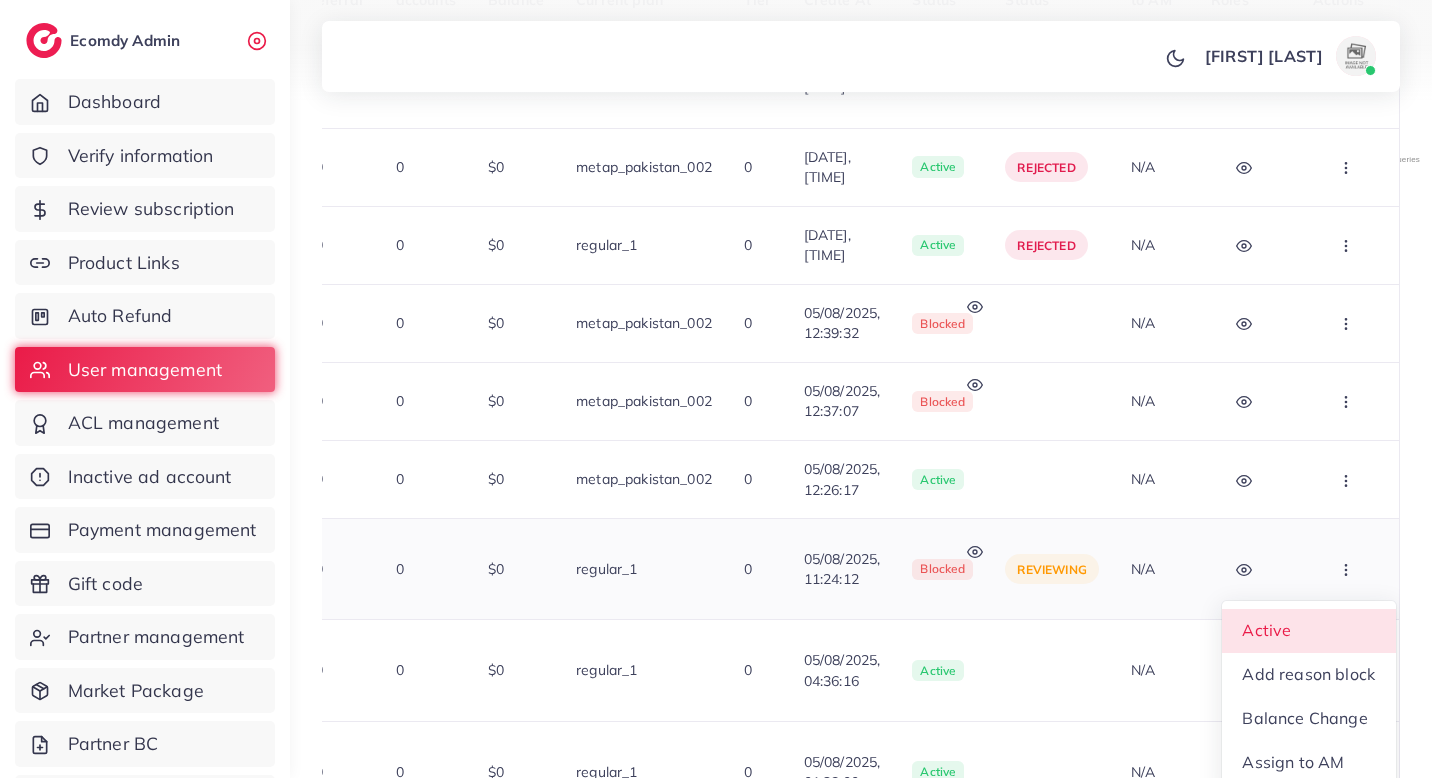 click on "Active" at bounding box center [1309, 631] 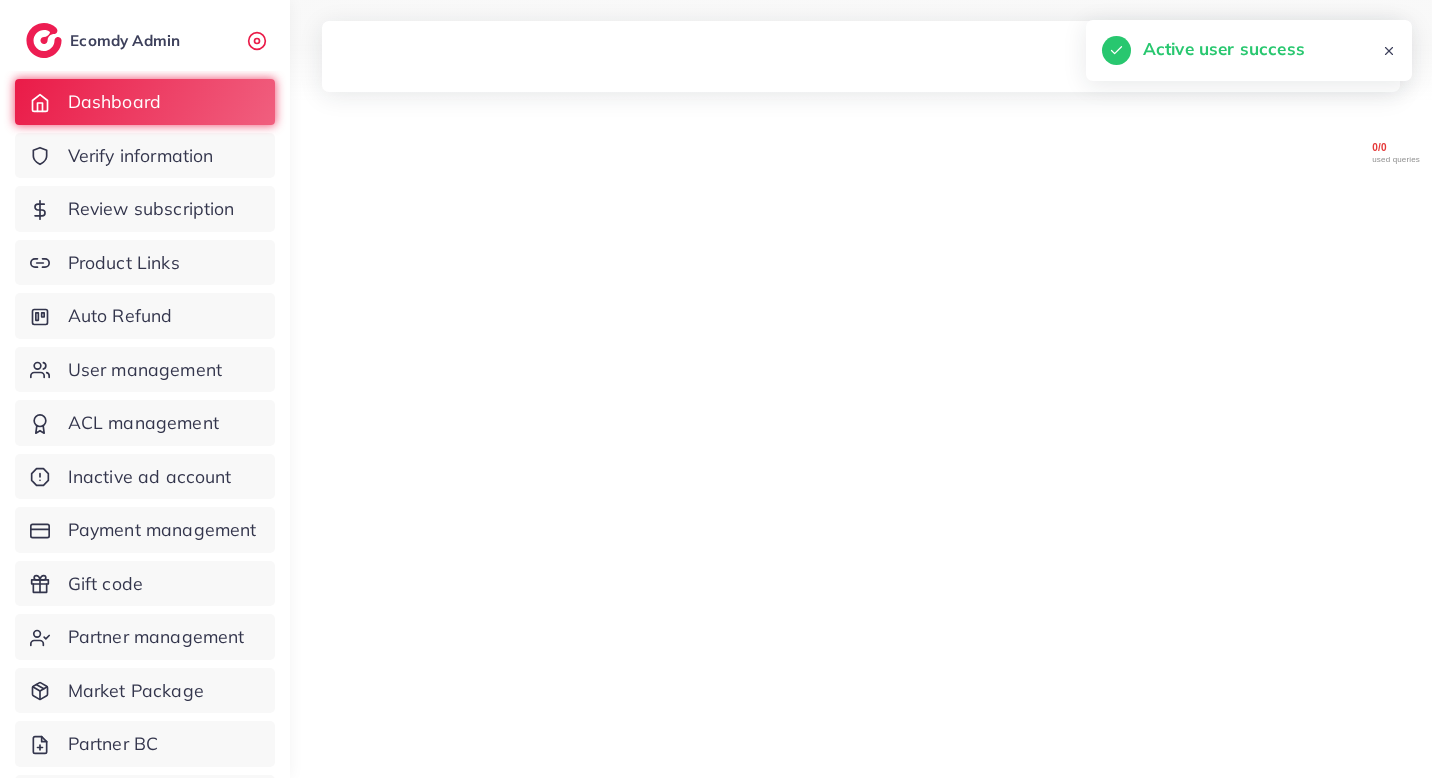 scroll, scrollTop: 0, scrollLeft: 0, axis: both 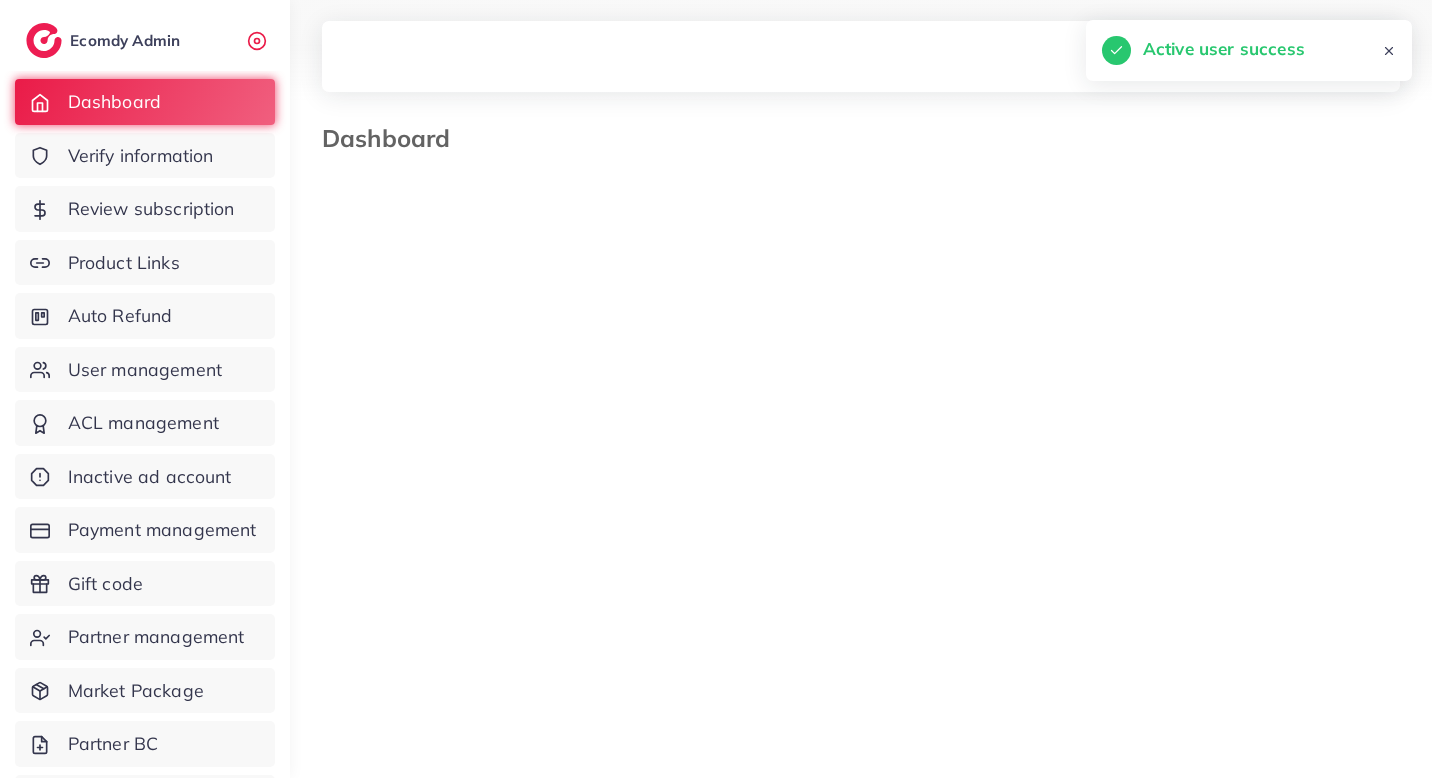 select on "*" 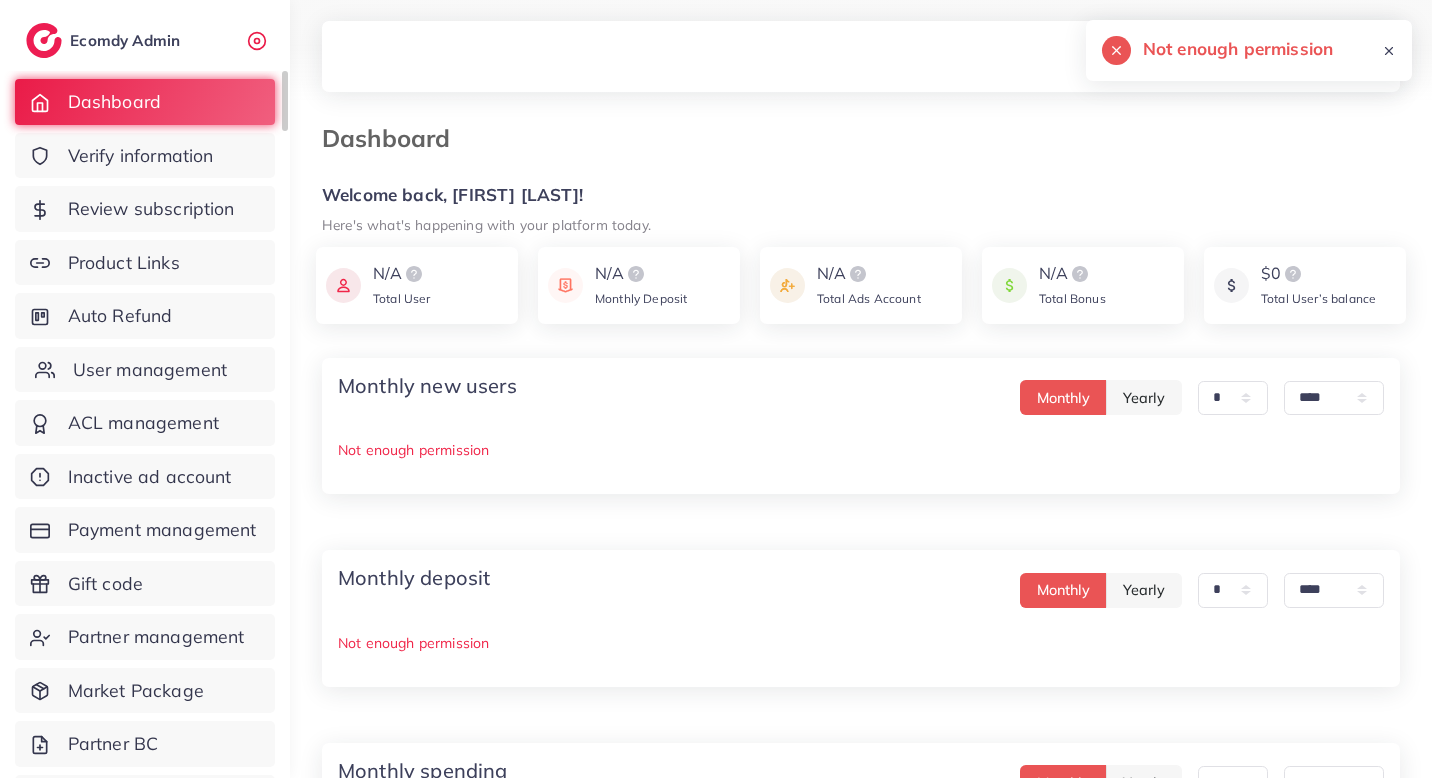click on "User management" at bounding box center (150, 370) 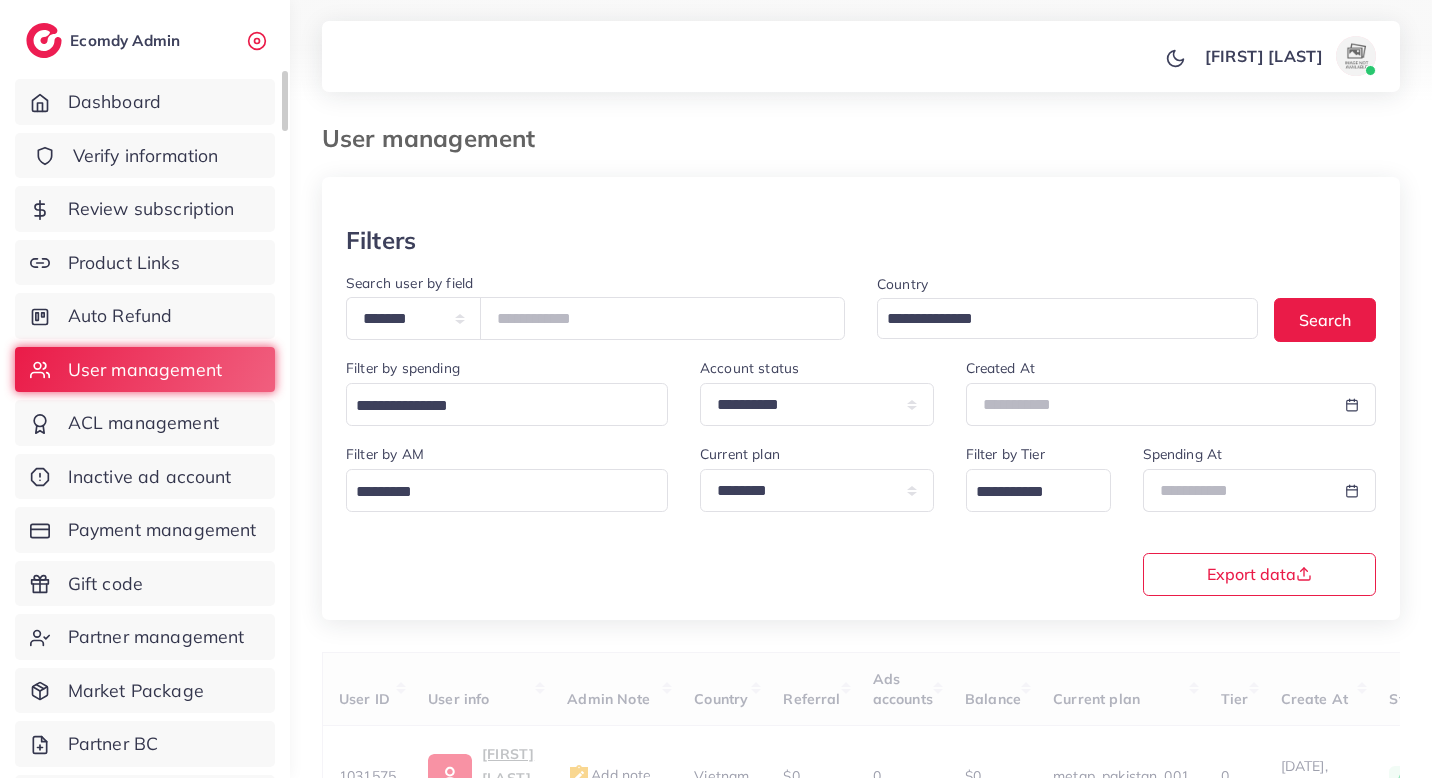 click on "Verify information" at bounding box center [146, 156] 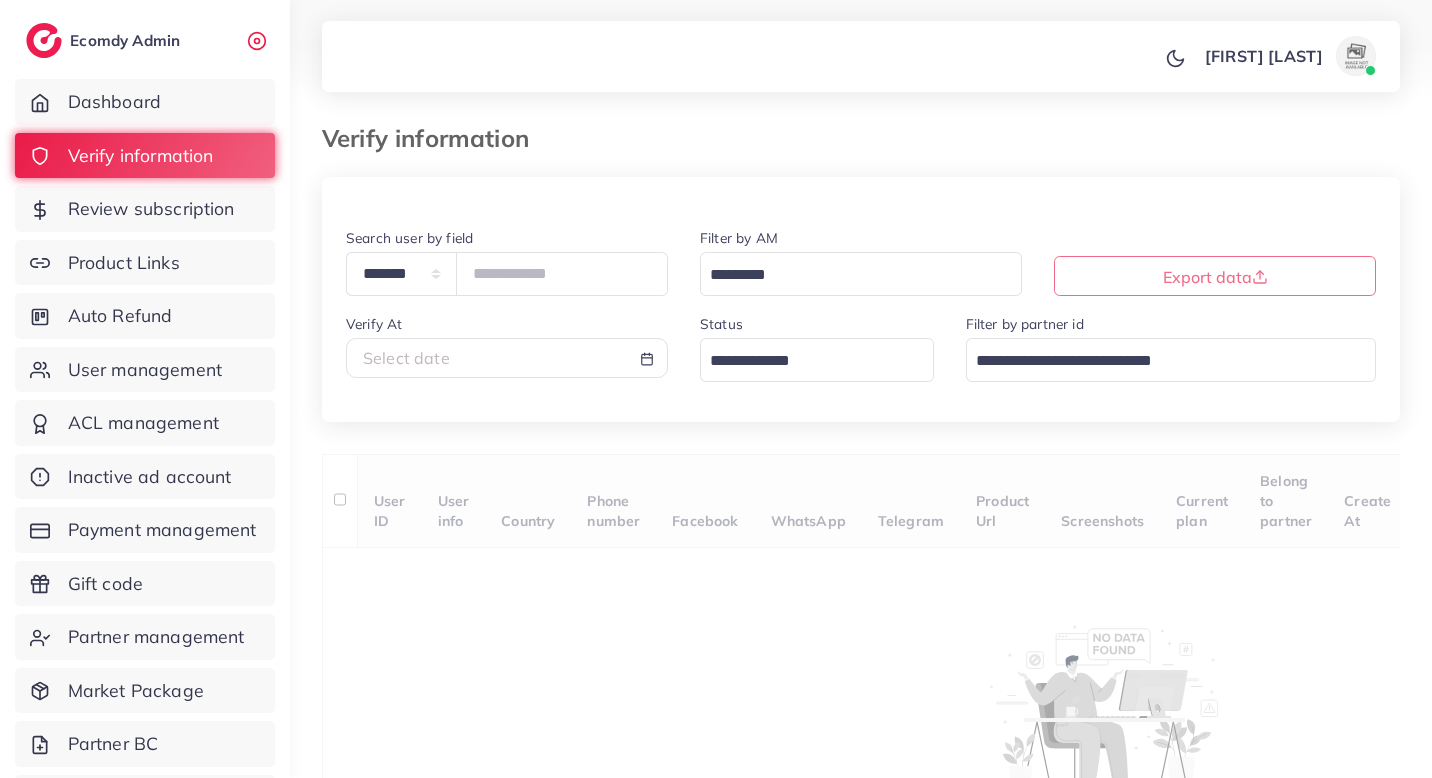 scroll, scrollTop: 64, scrollLeft: 0, axis: vertical 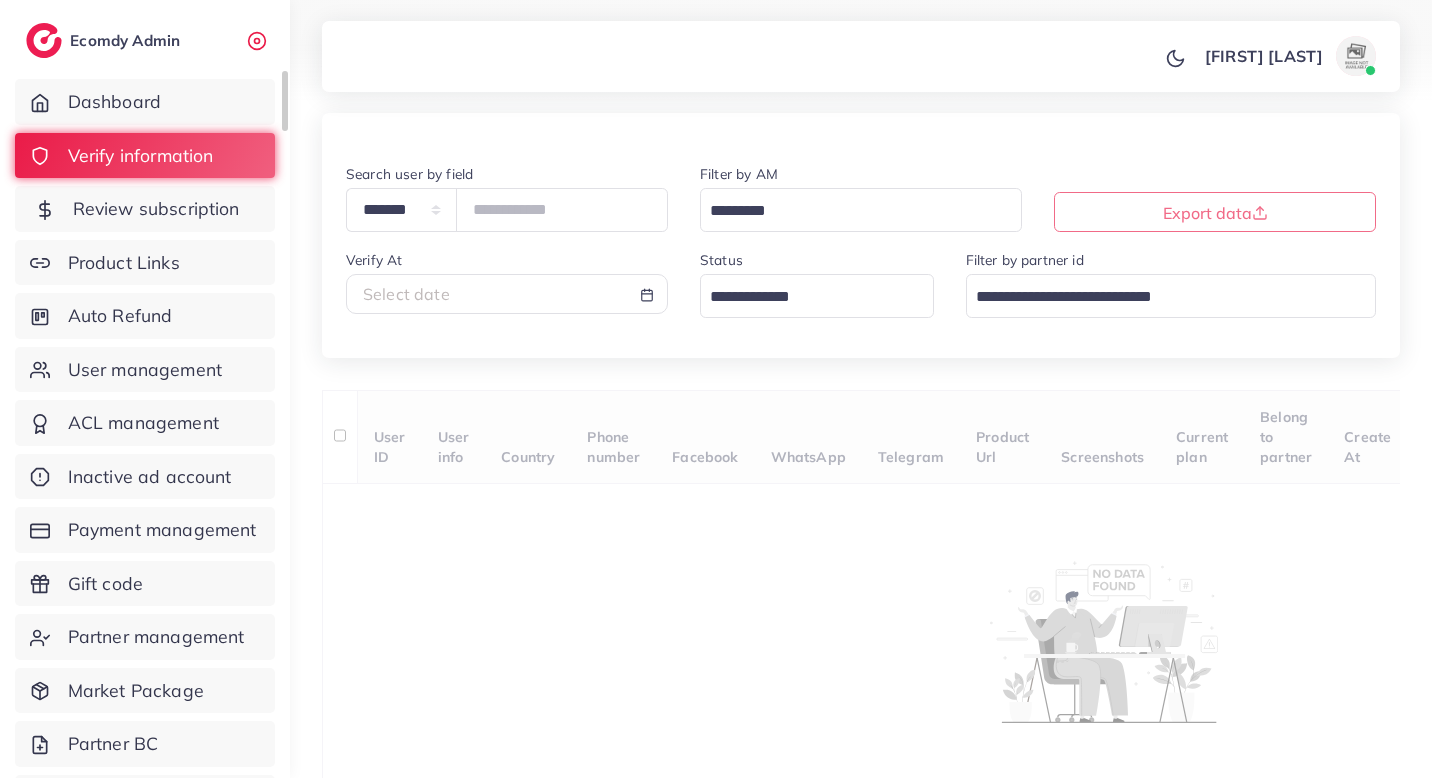 click on "Review subscription" at bounding box center [156, 209] 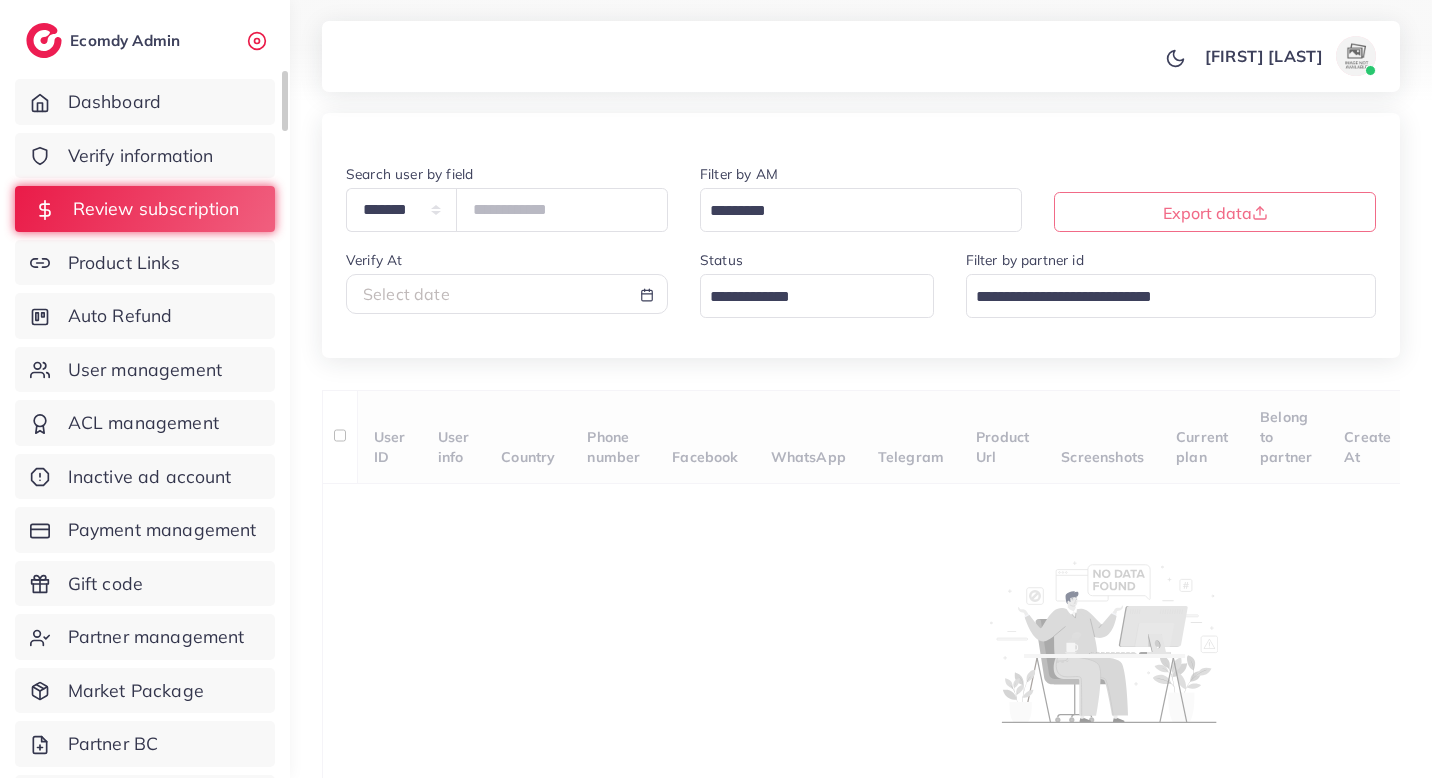 scroll, scrollTop: 0, scrollLeft: 0, axis: both 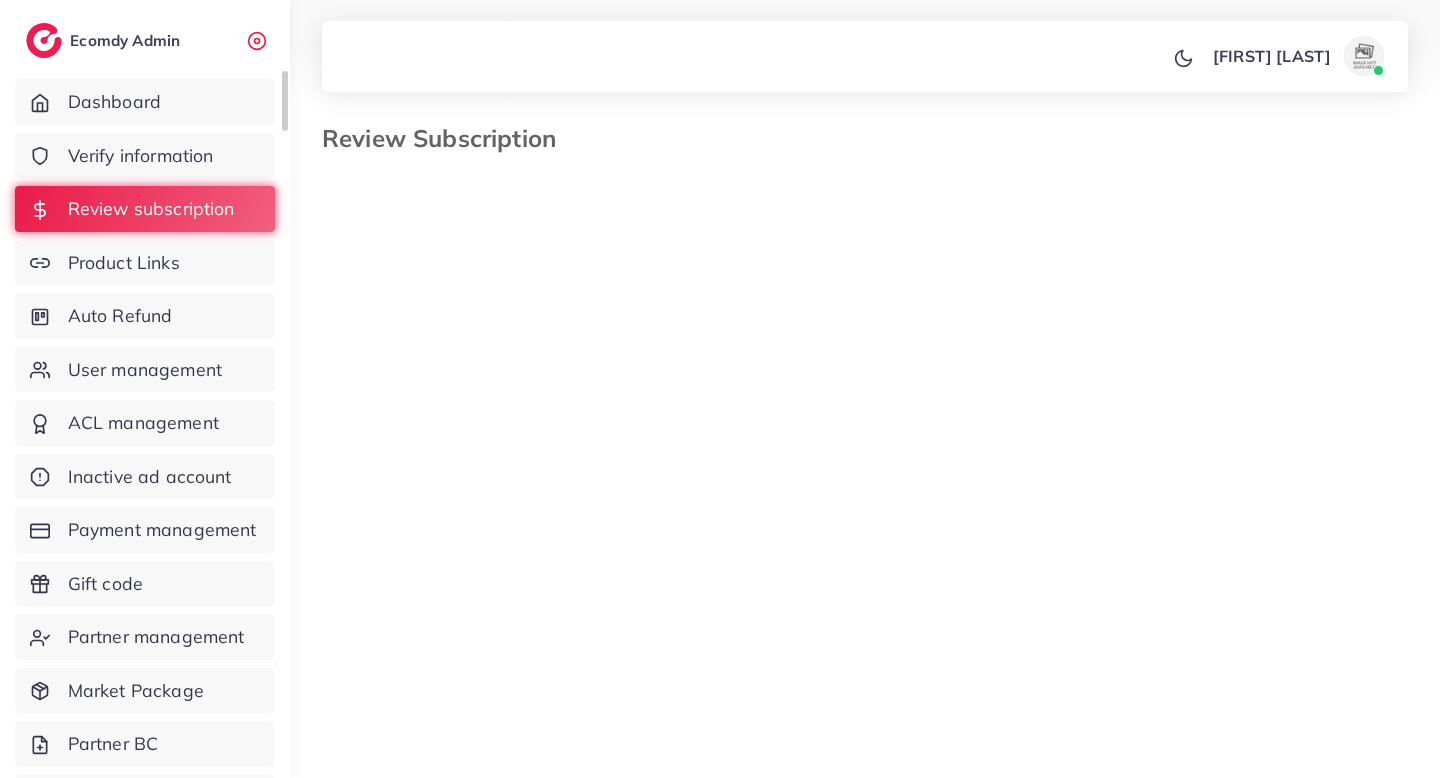 select on "*******" 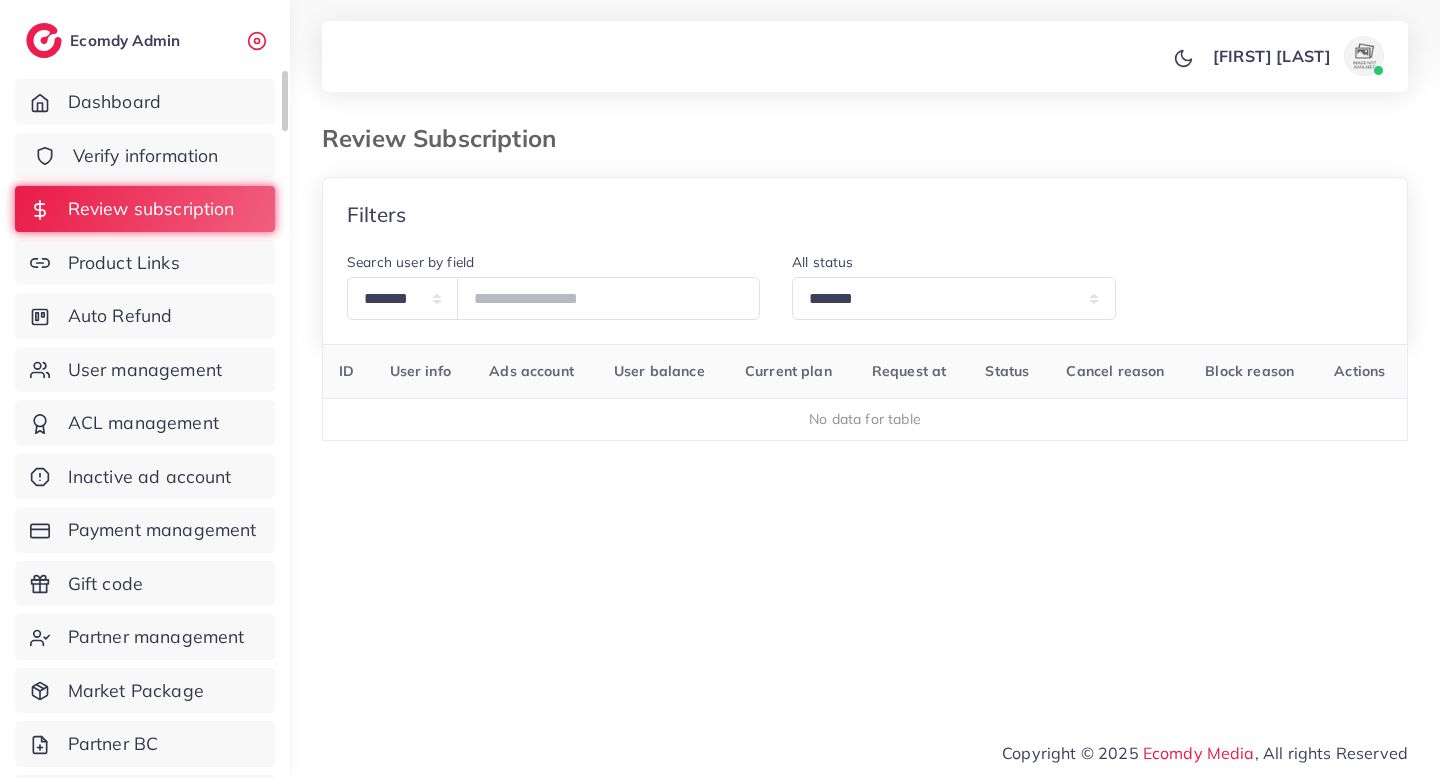 click on "Verify information" at bounding box center (146, 156) 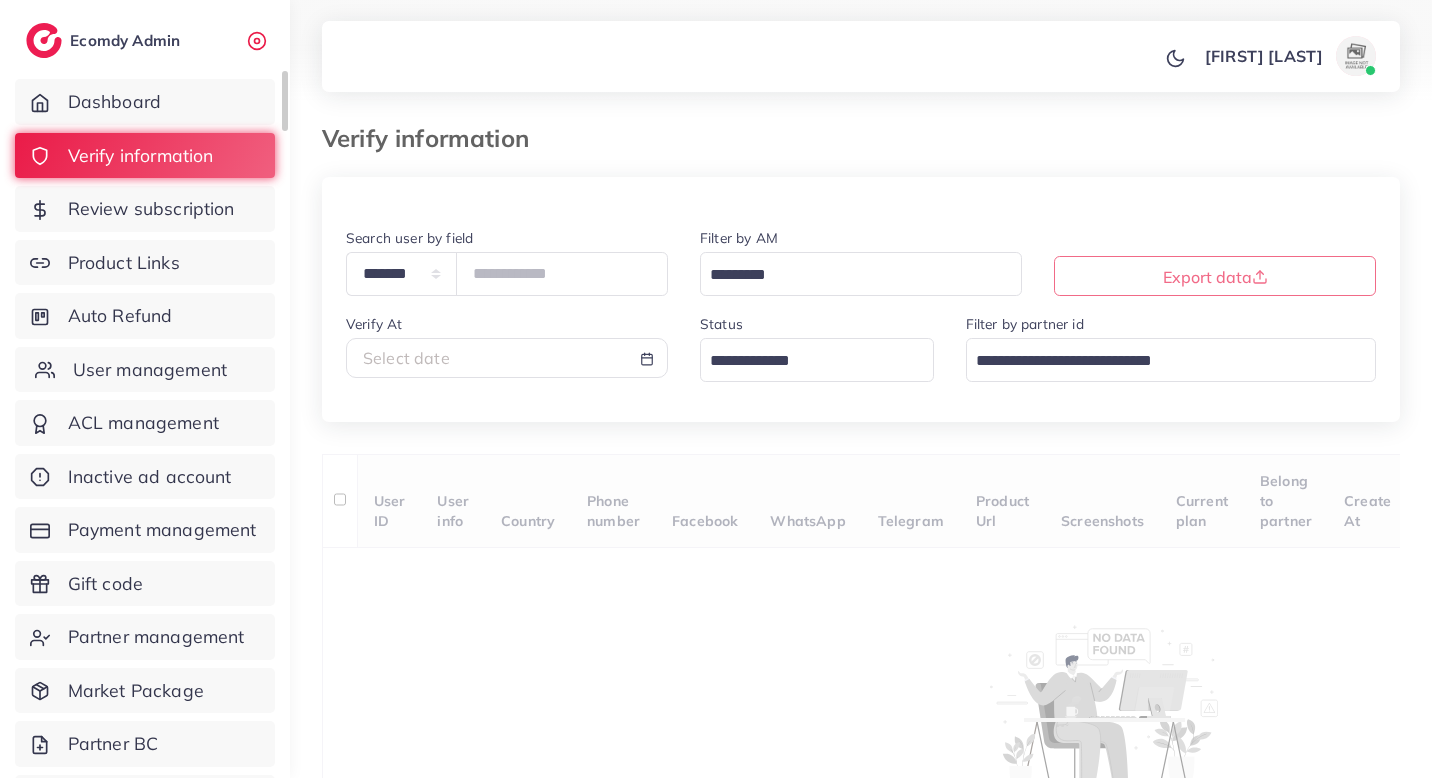 click on "User management" at bounding box center (150, 370) 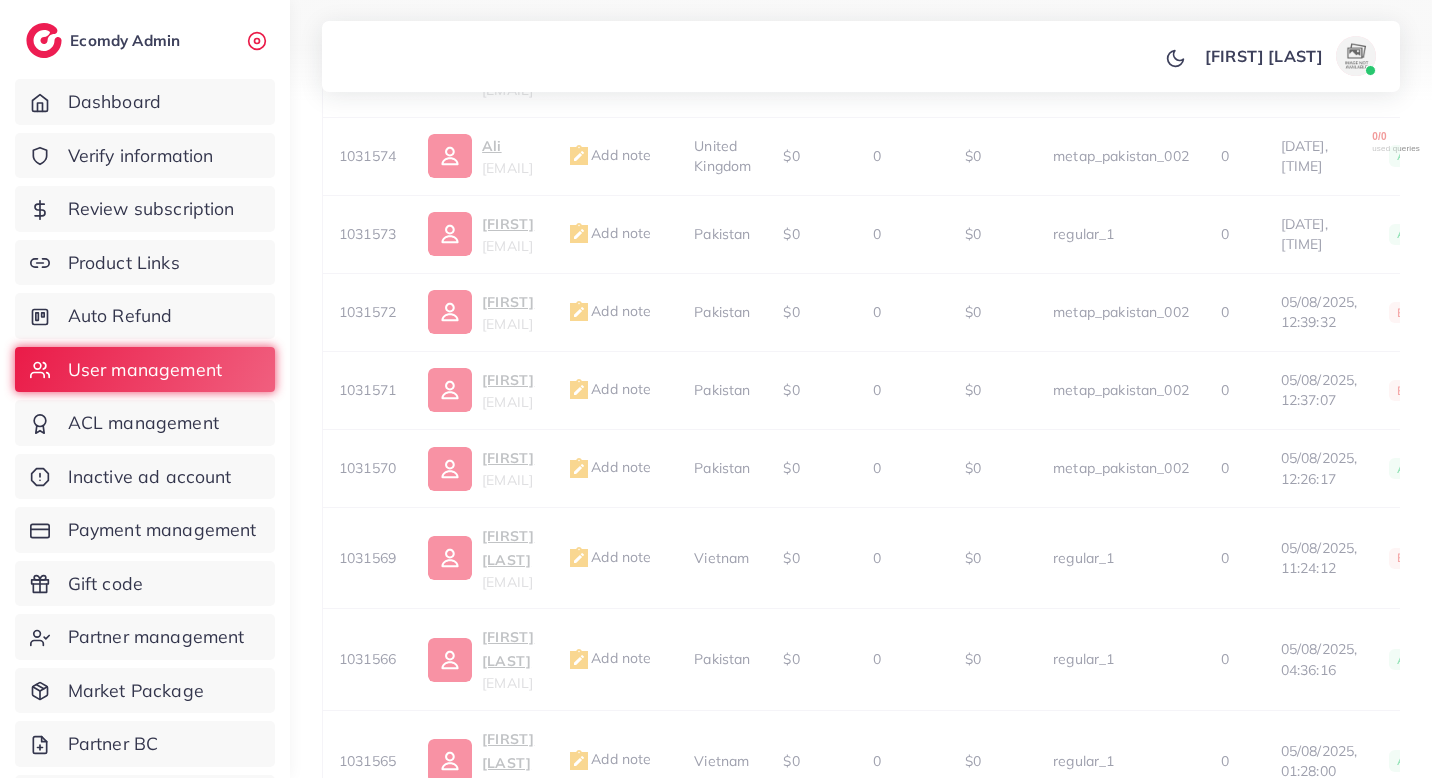 scroll, scrollTop: 712, scrollLeft: 0, axis: vertical 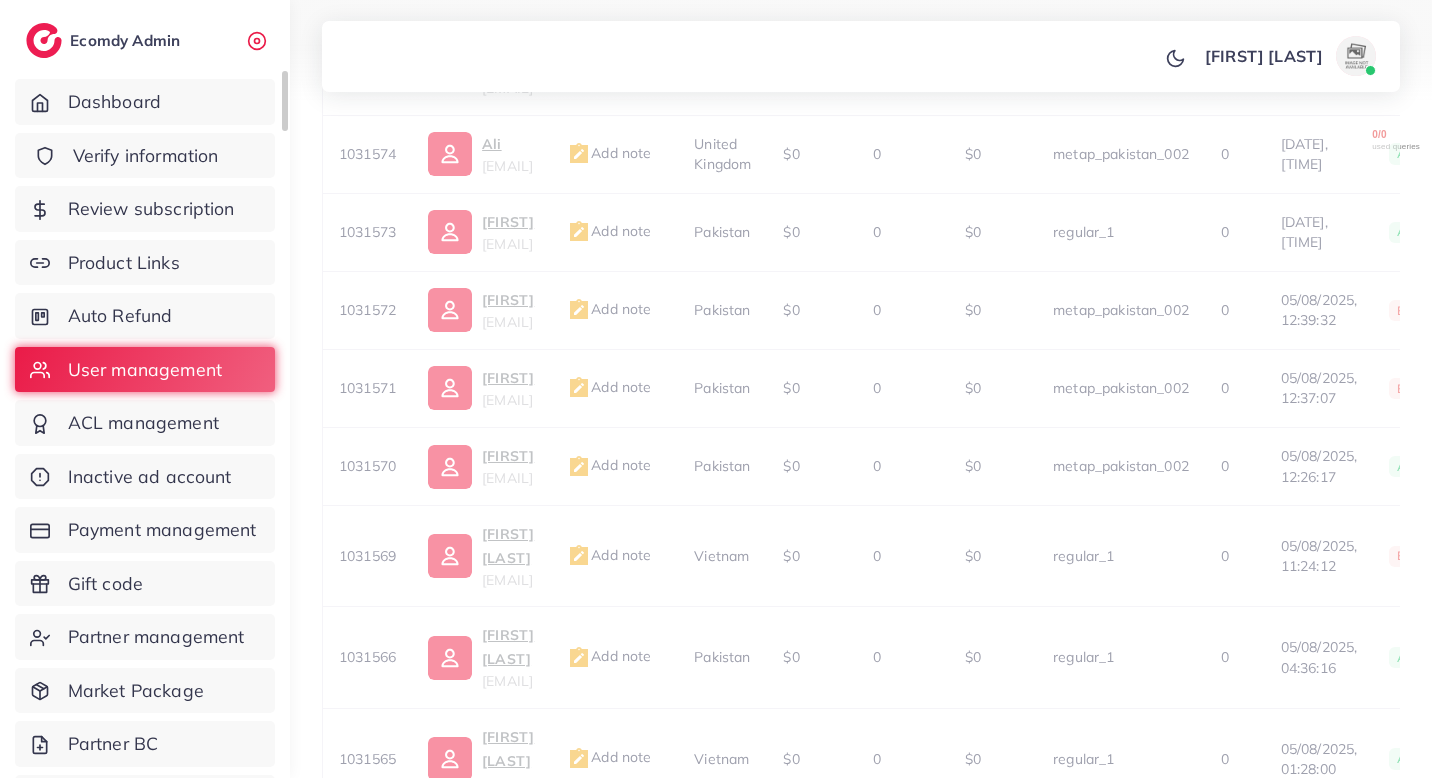 click on "Verify information" at bounding box center [145, 156] 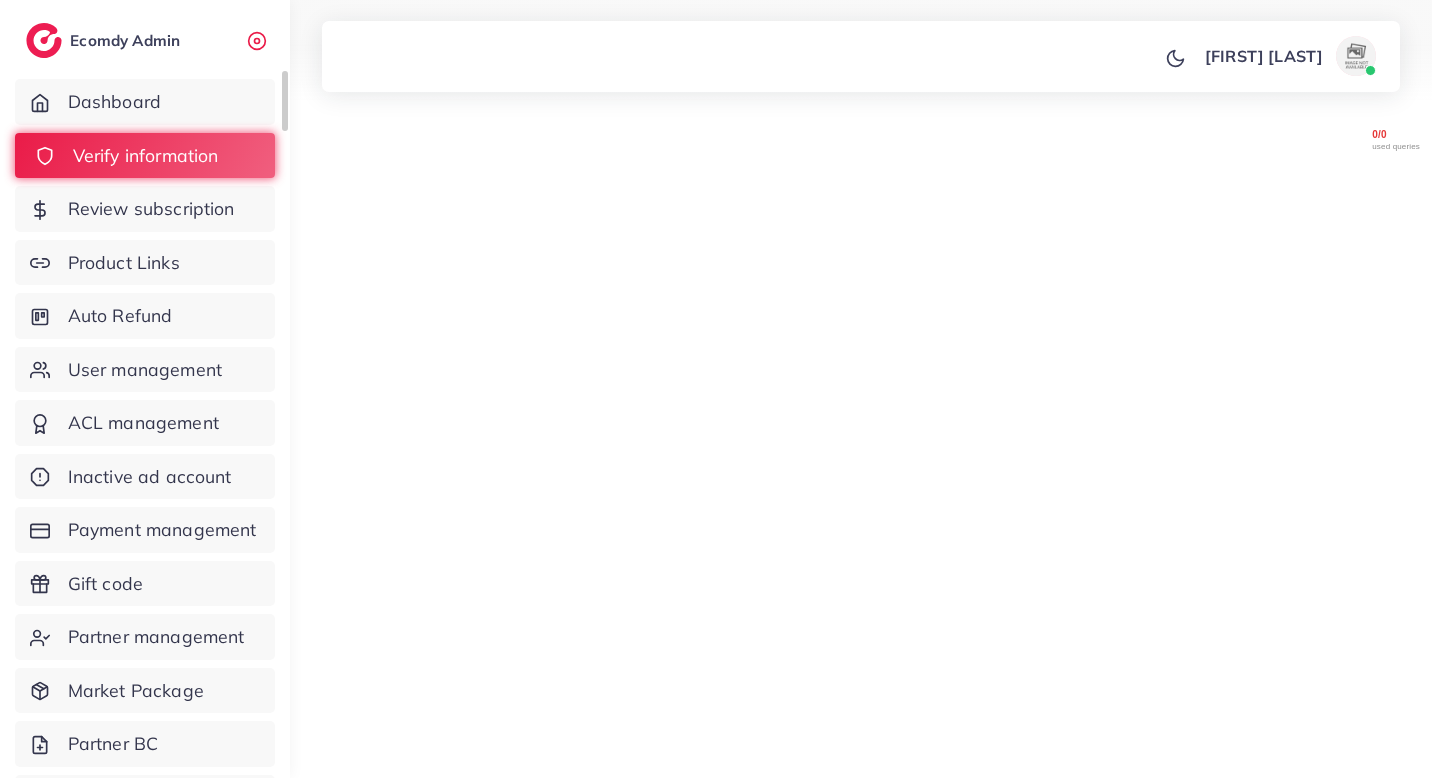 scroll, scrollTop: 0, scrollLeft: 0, axis: both 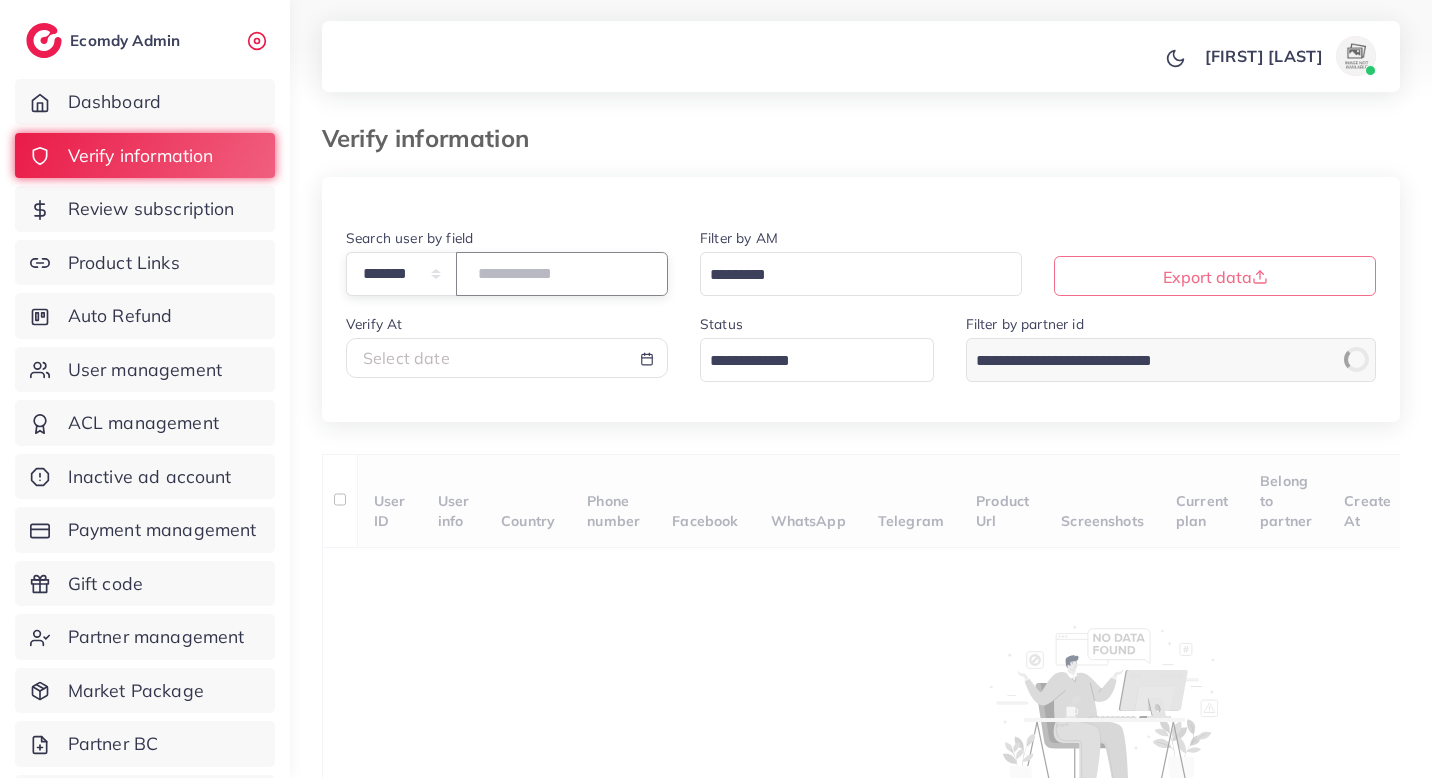 click at bounding box center [562, 273] 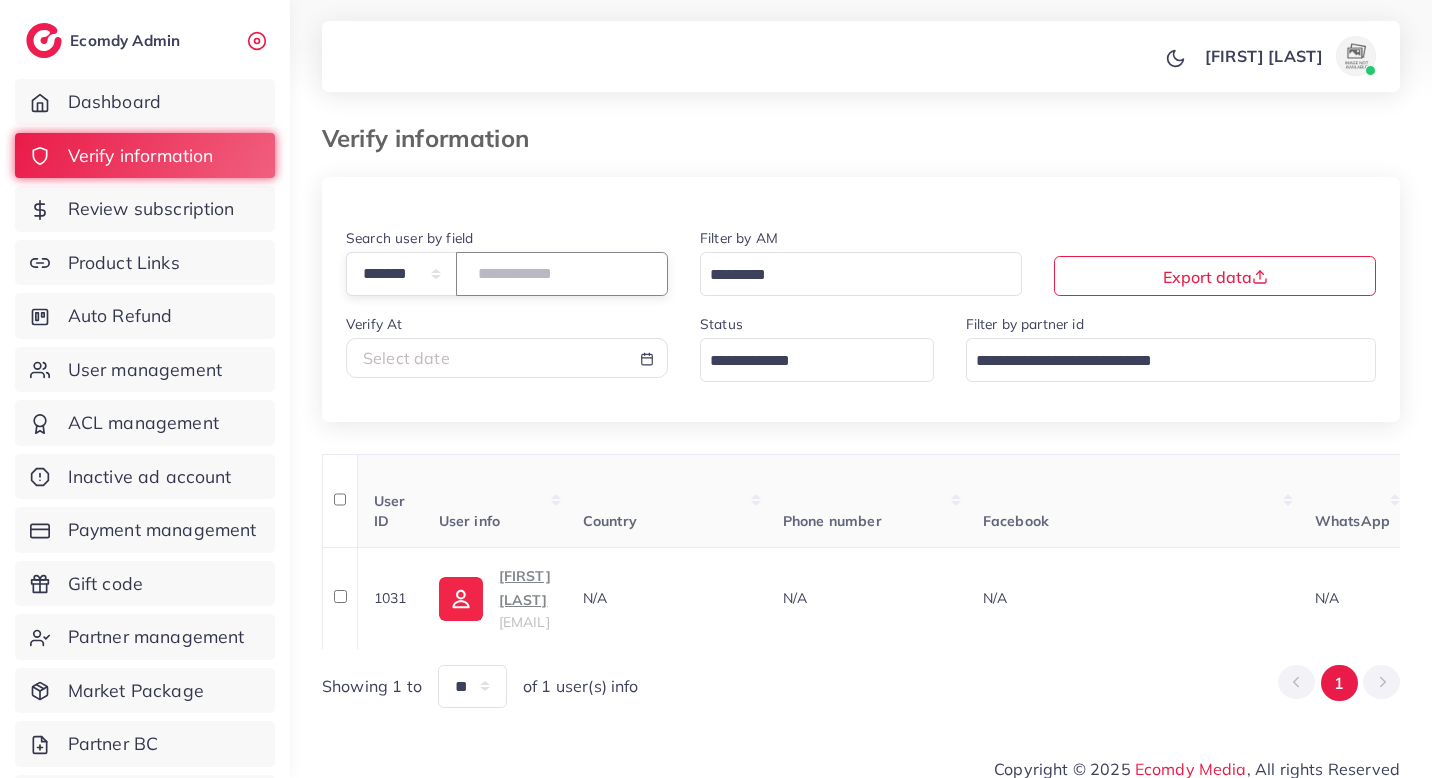 type on "*******" 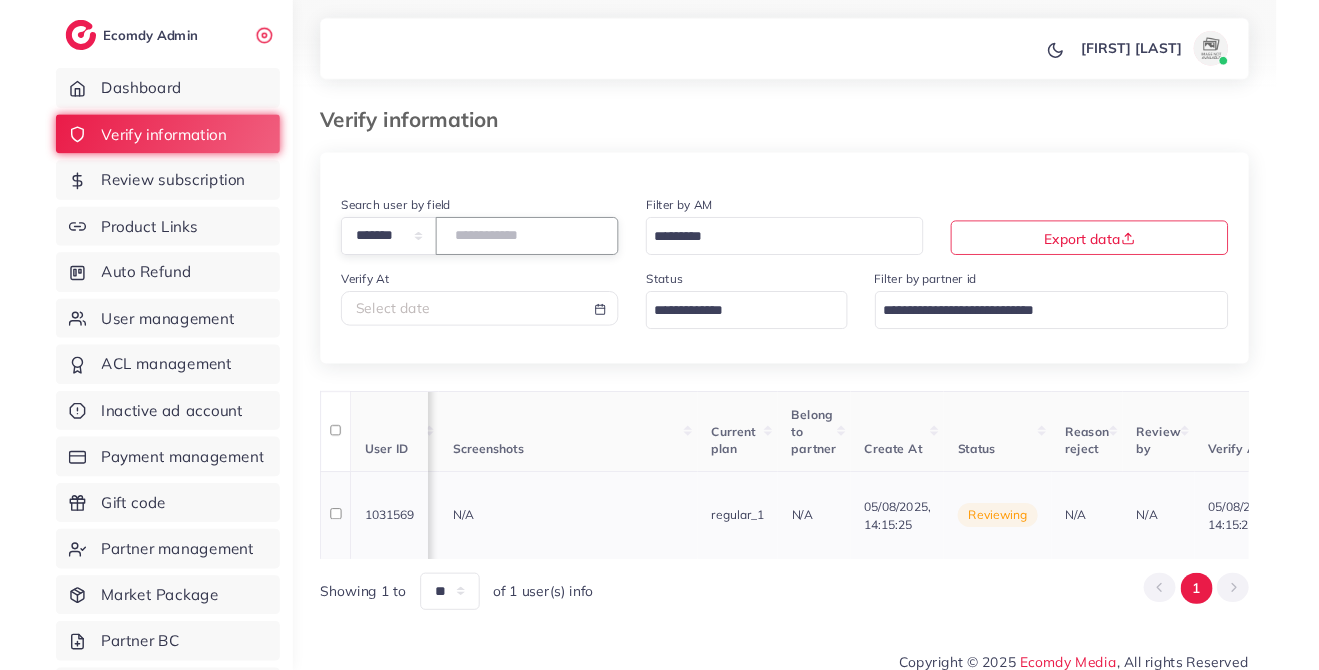 scroll, scrollTop: 0, scrollLeft: 1754, axis: horizontal 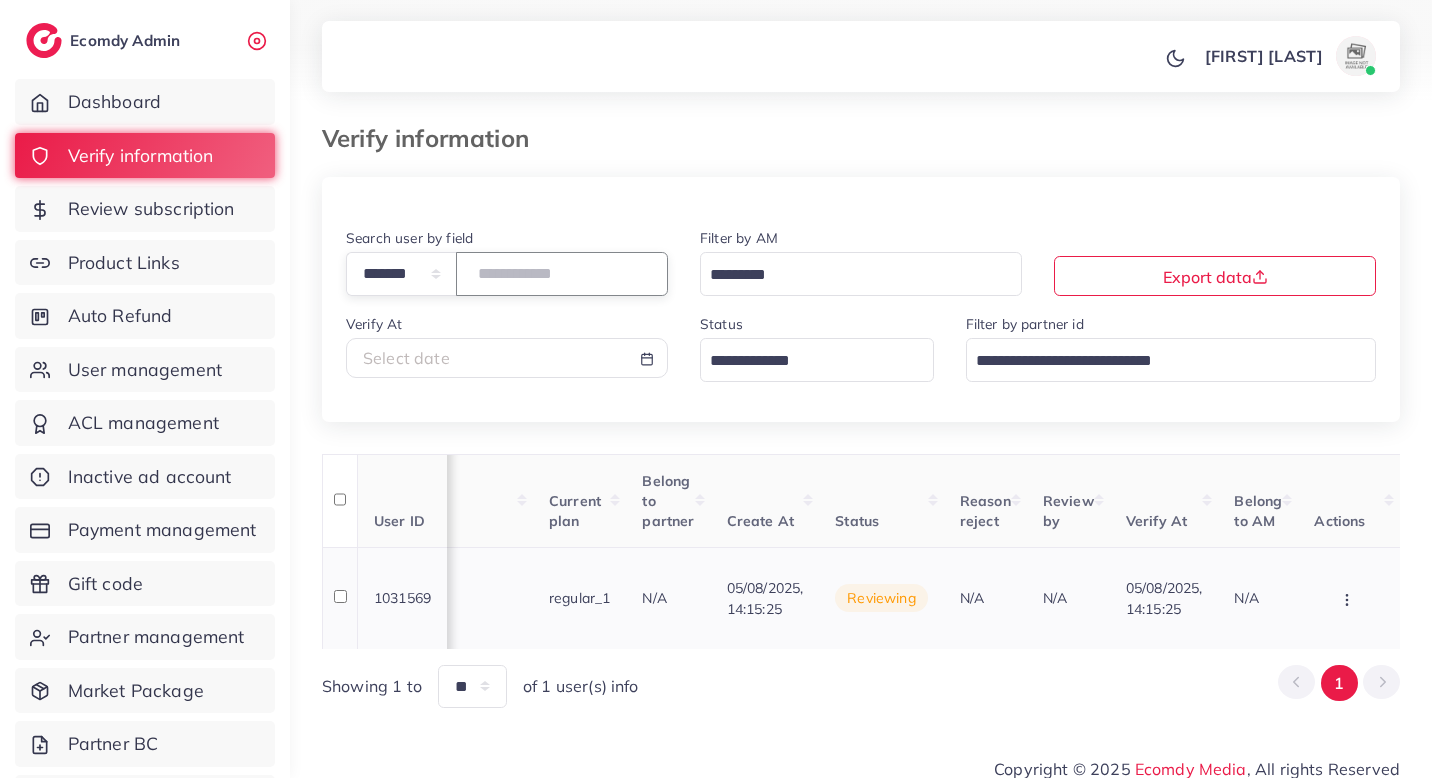 click 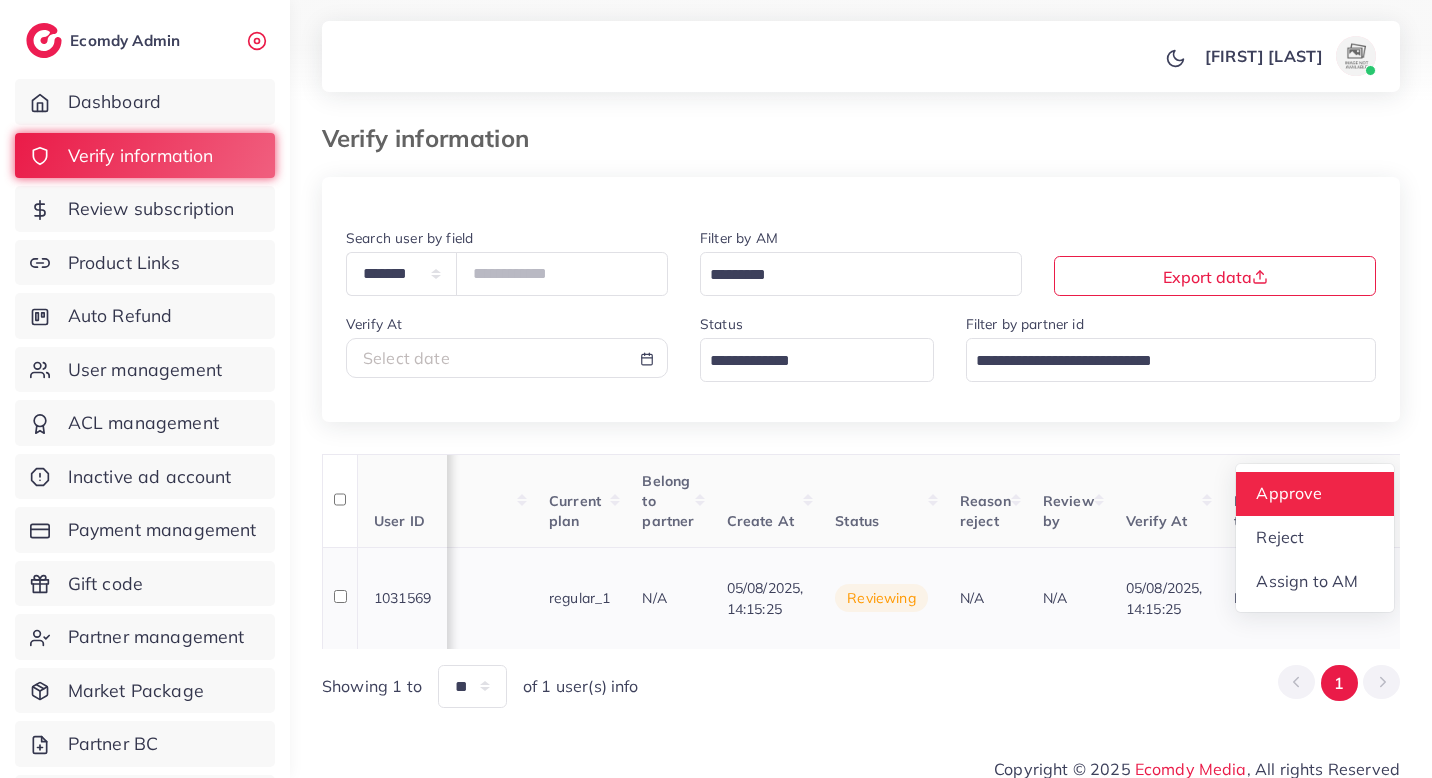 click on "Approve" at bounding box center (1290, 493) 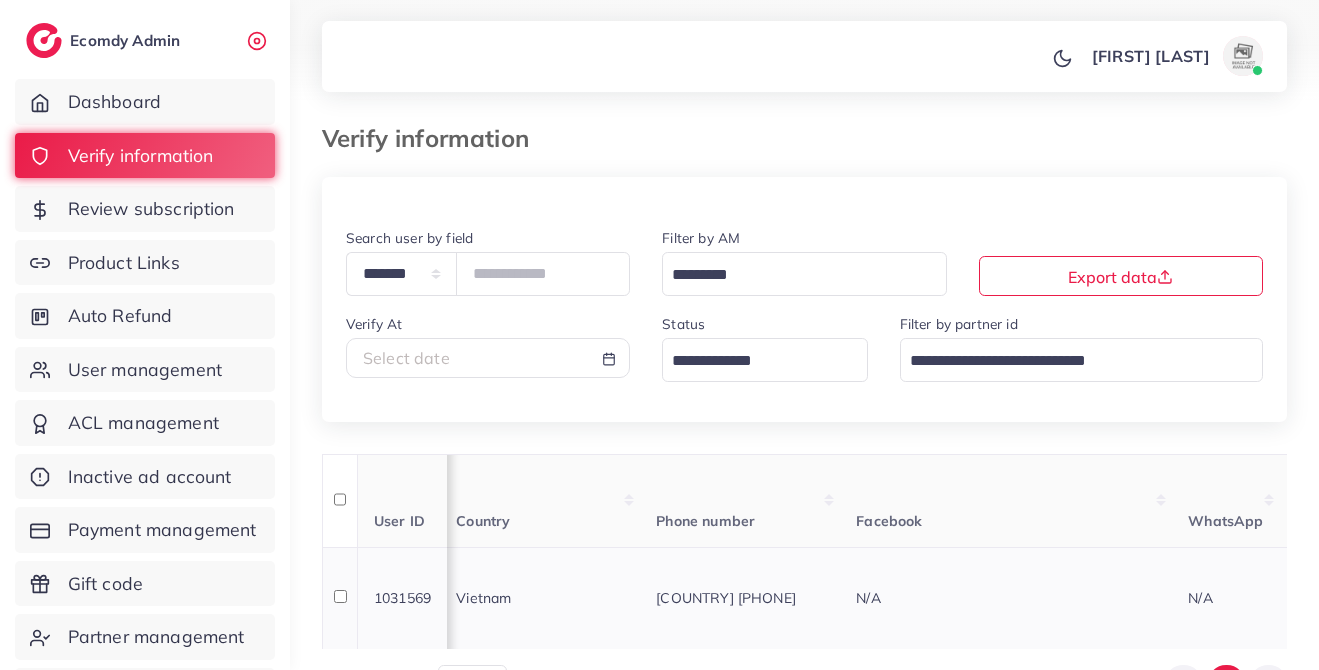 scroll, scrollTop: 0, scrollLeft: 105, axis: horizontal 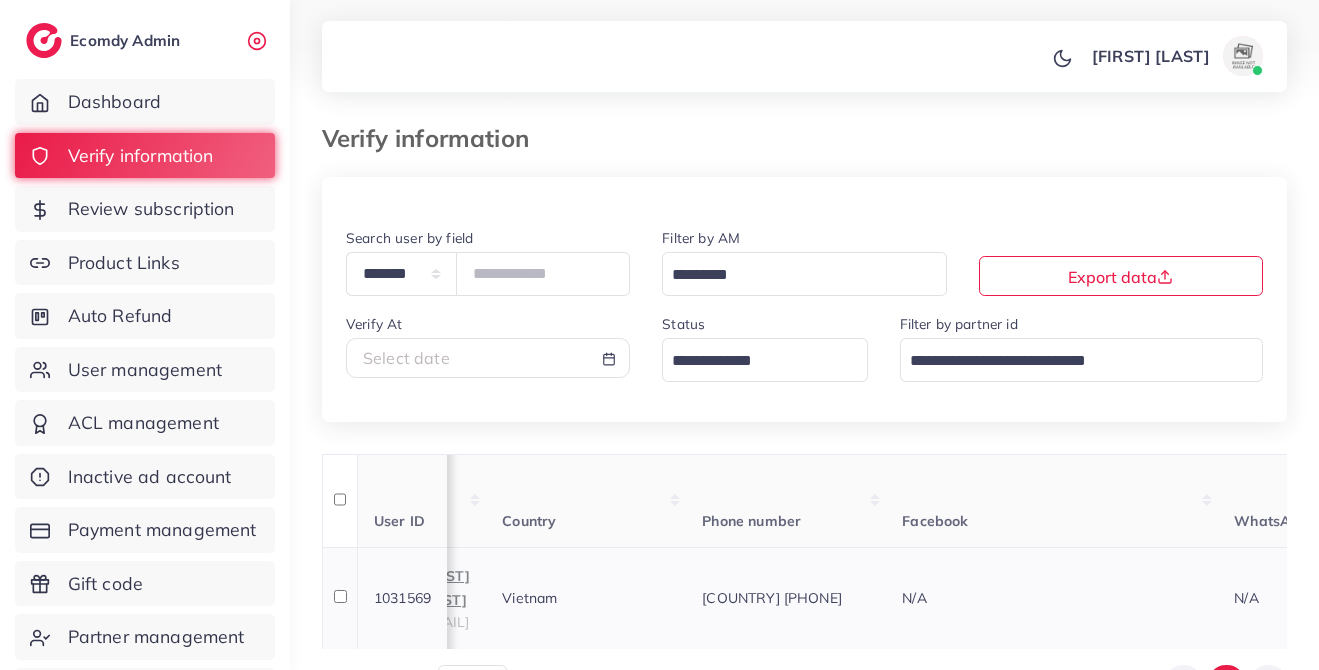 click on "[FIRST] [LAST]" at bounding box center (444, 588) 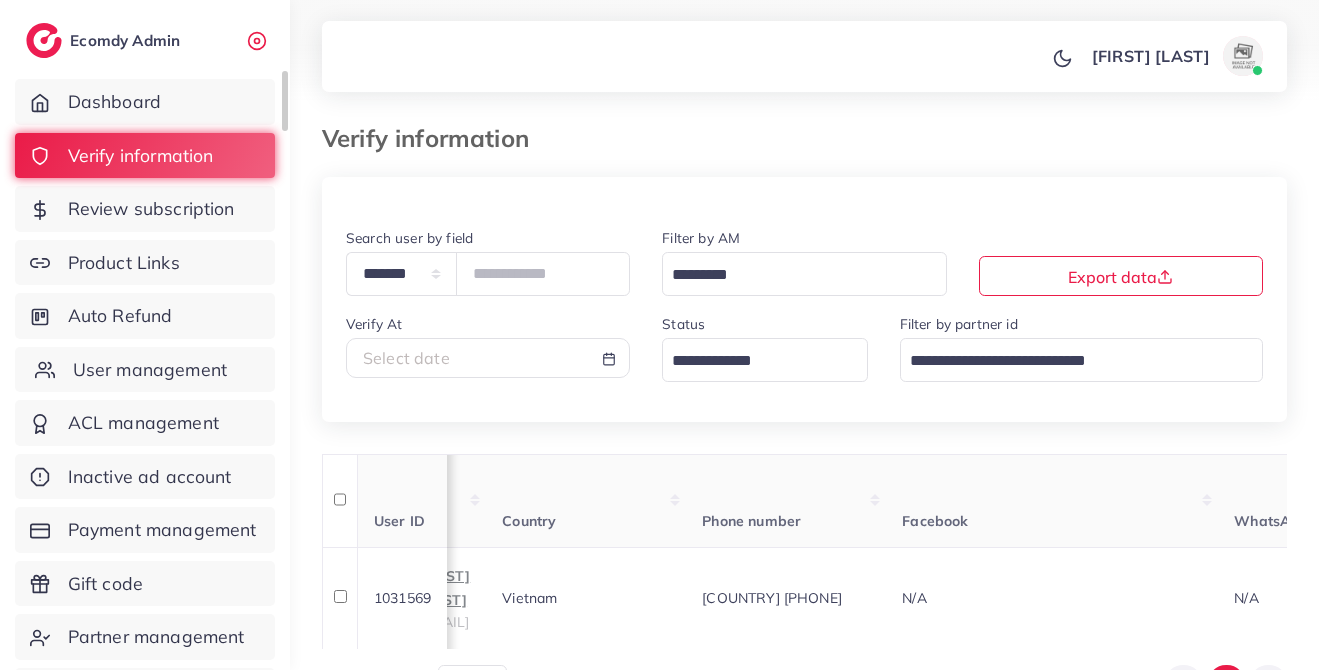 click on "User management" at bounding box center (150, 370) 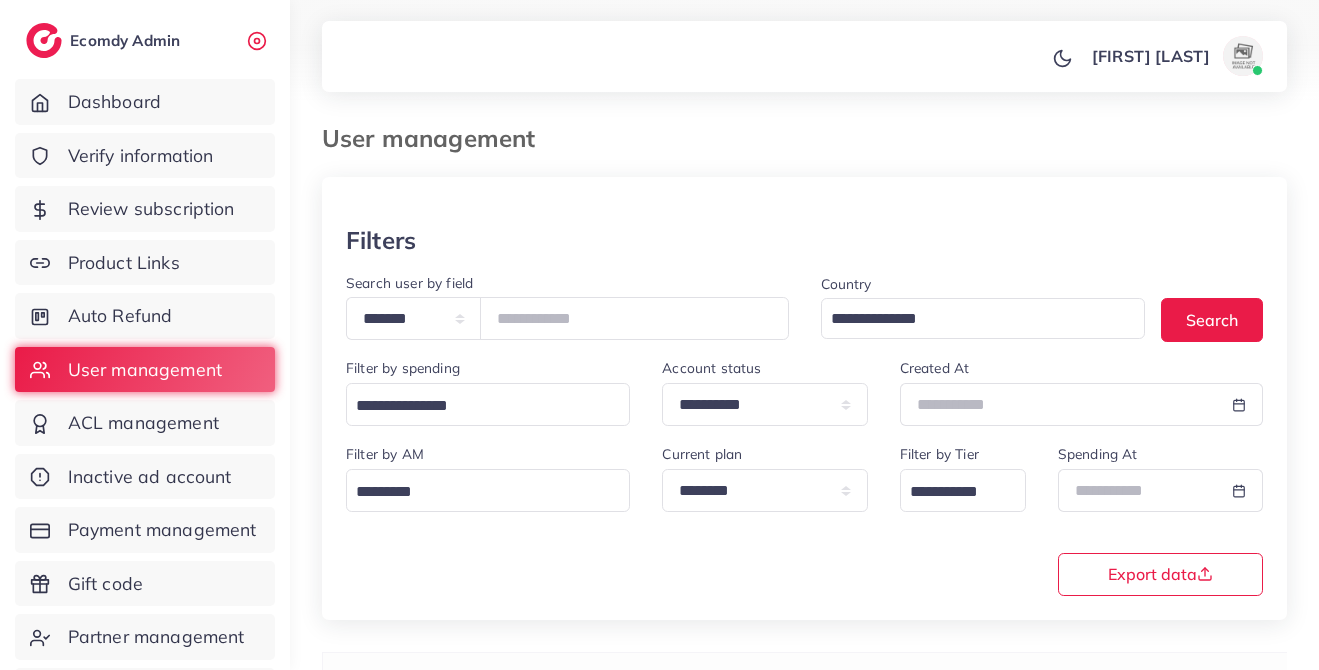 scroll, scrollTop: 38, scrollLeft: 0, axis: vertical 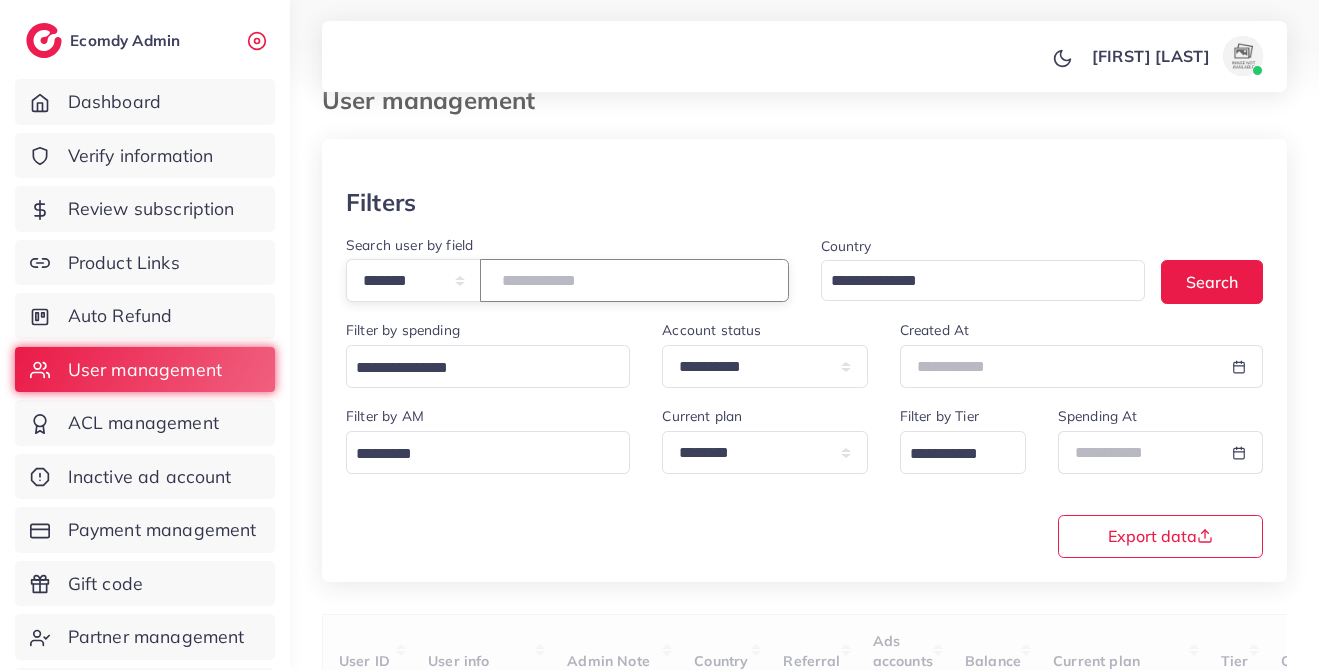 click at bounding box center [634, 280] 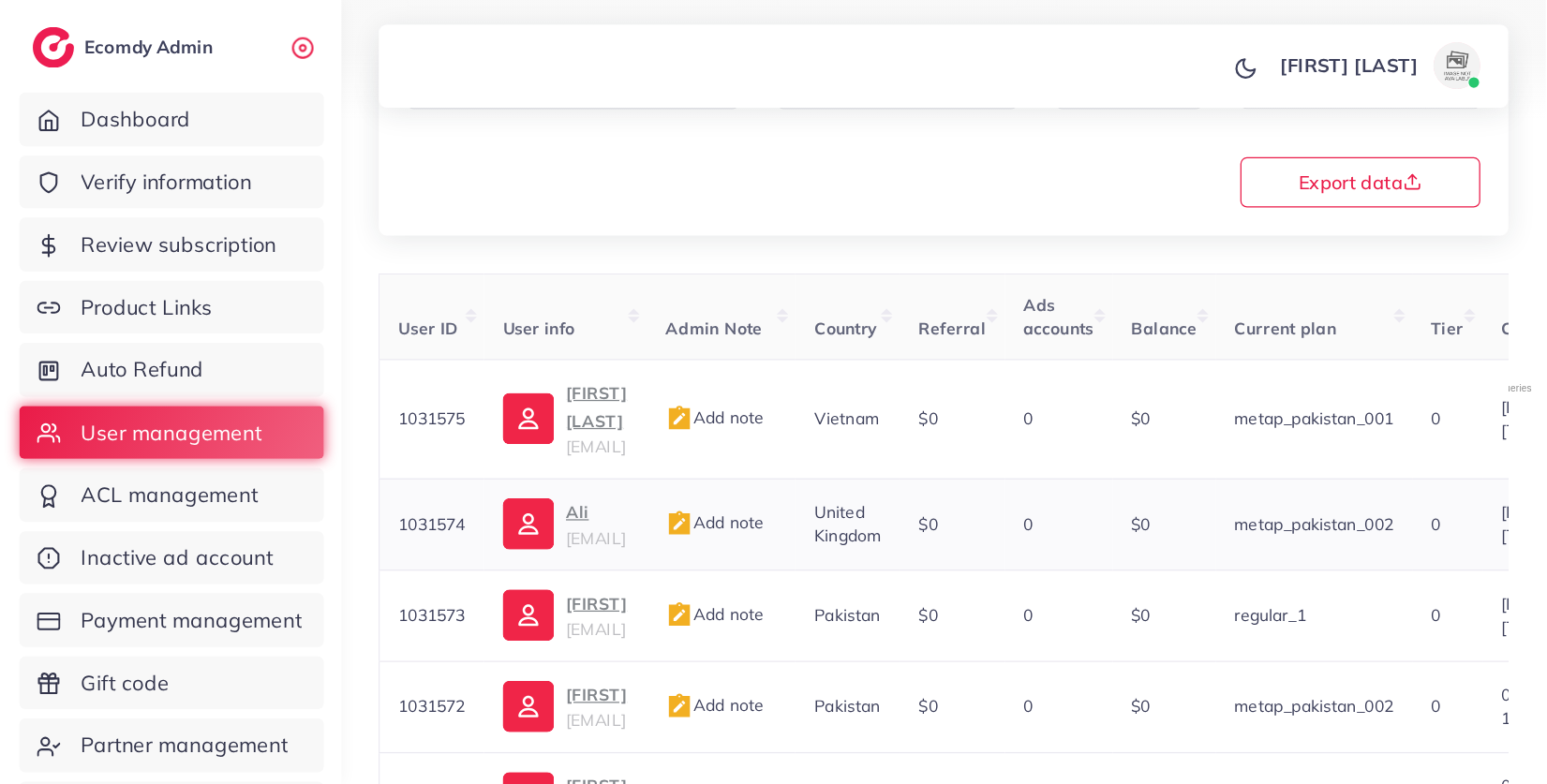 scroll, scrollTop: 393, scrollLeft: 0, axis: vertical 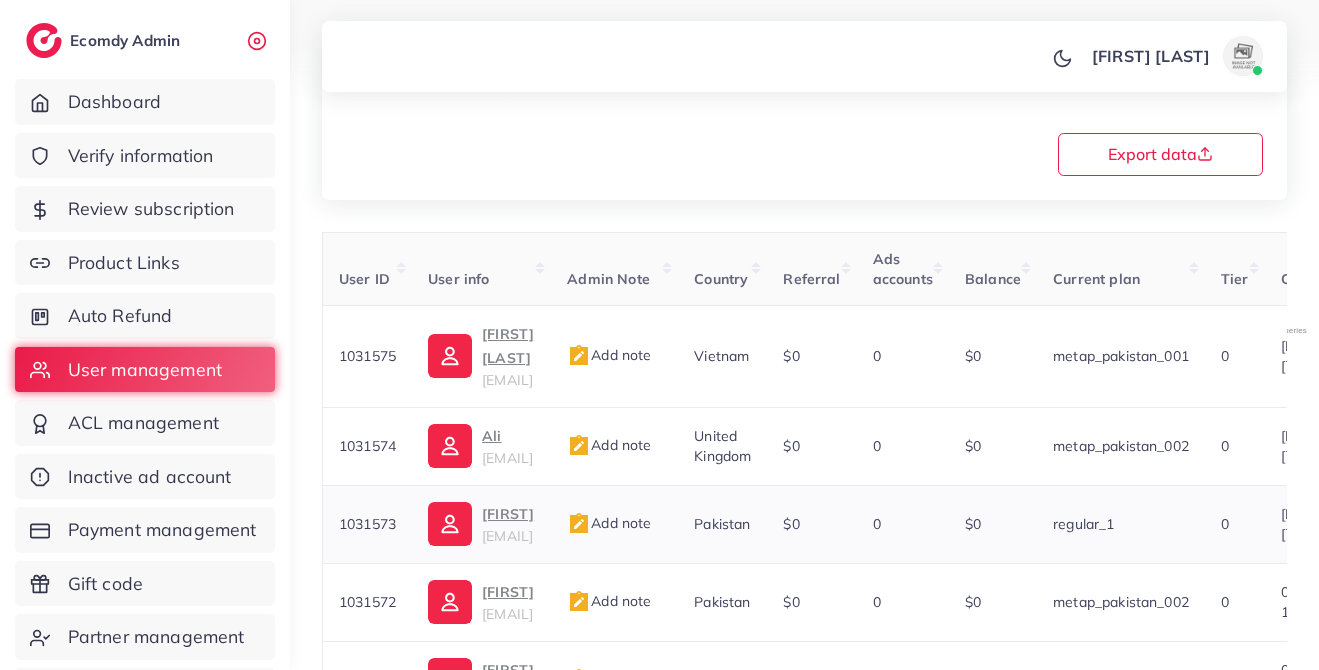 click on "Anas" at bounding box center [508, 514] 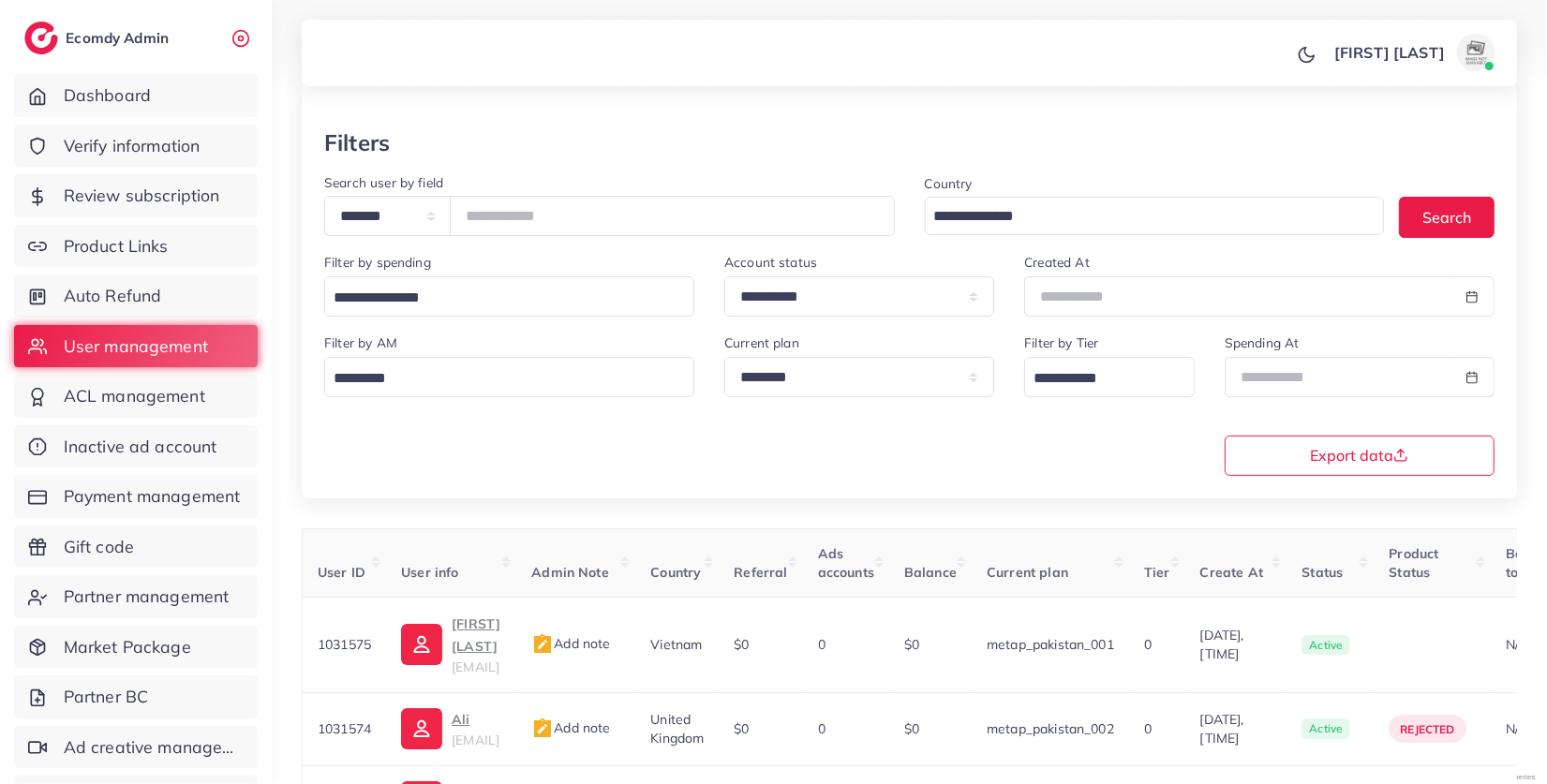 scroll, scrollTop: 0, scrollLeft: 0, axis: both 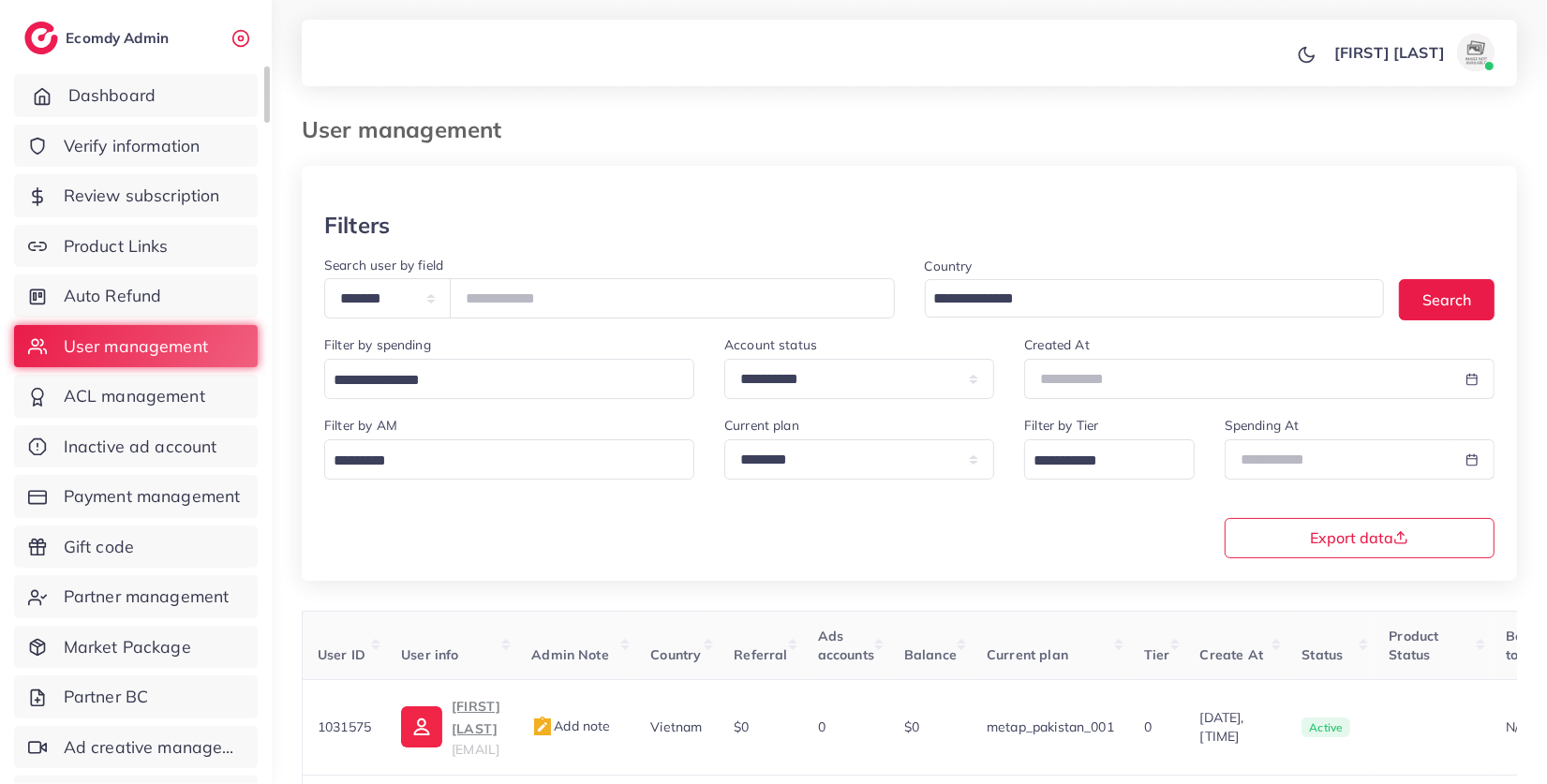 click on "Dashboard" at bounding box center (136, 96) 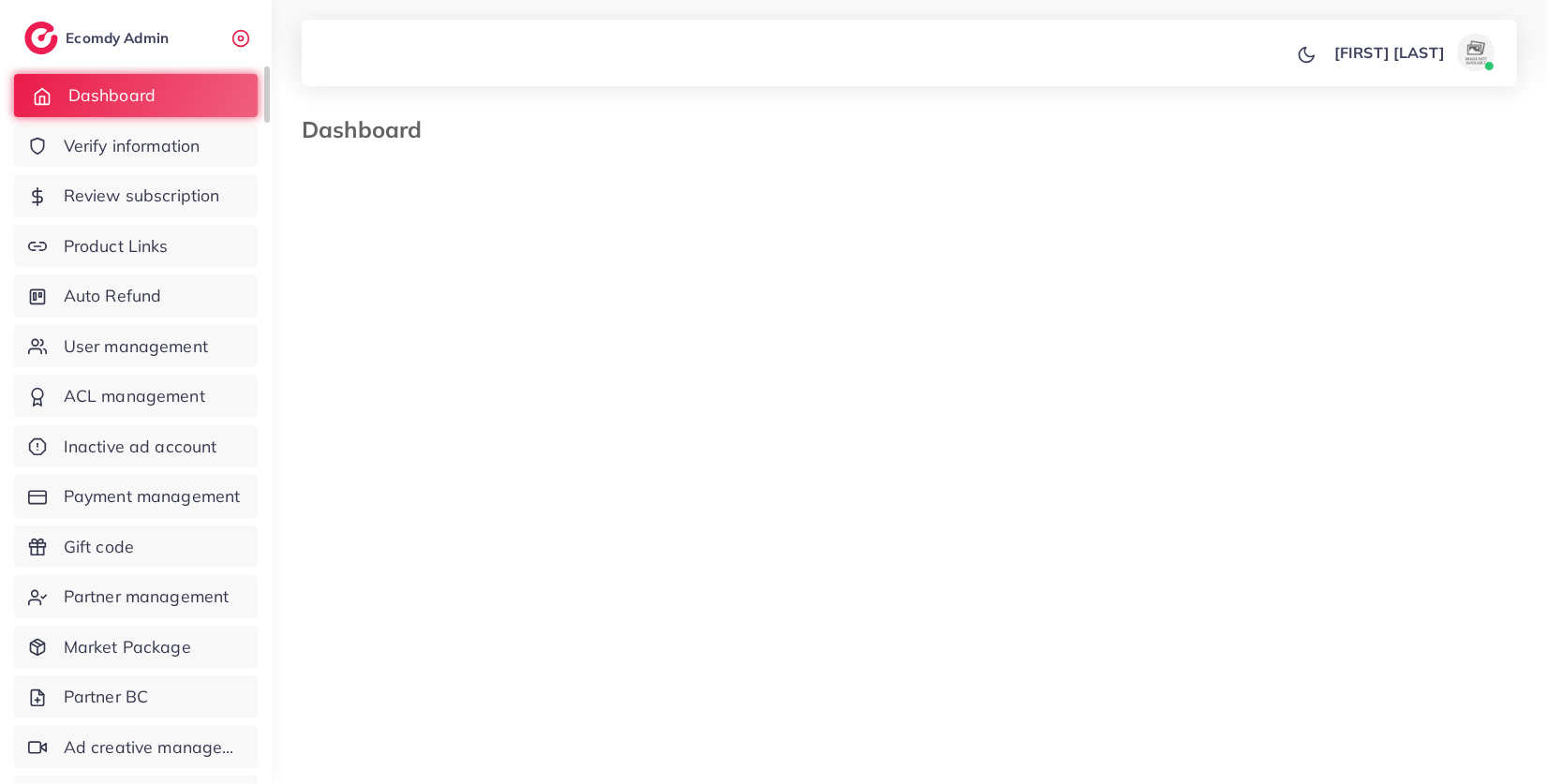 select on "*" 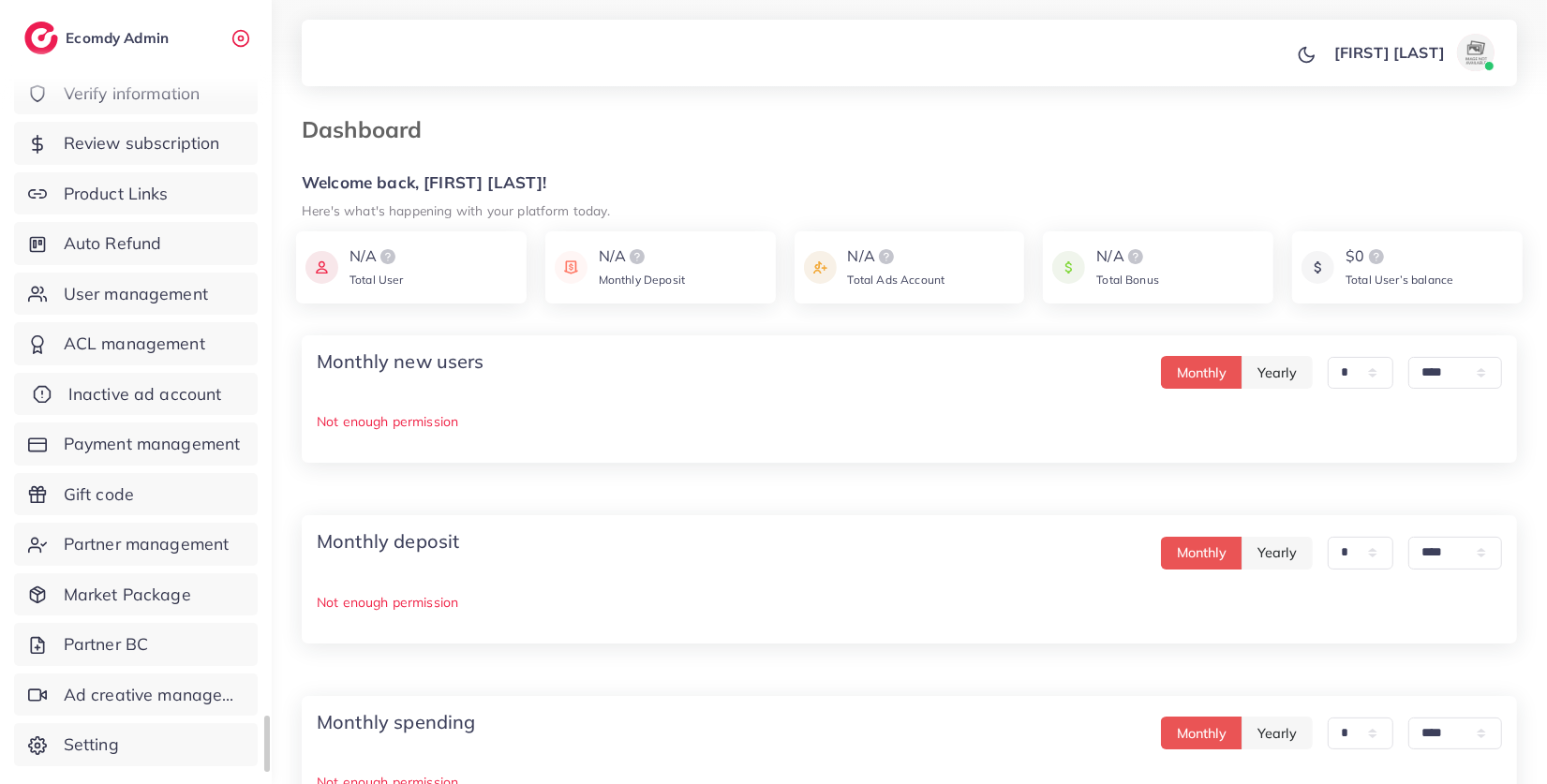 scroll, scrollTop: 0, scrollLeft: 0, axis: both 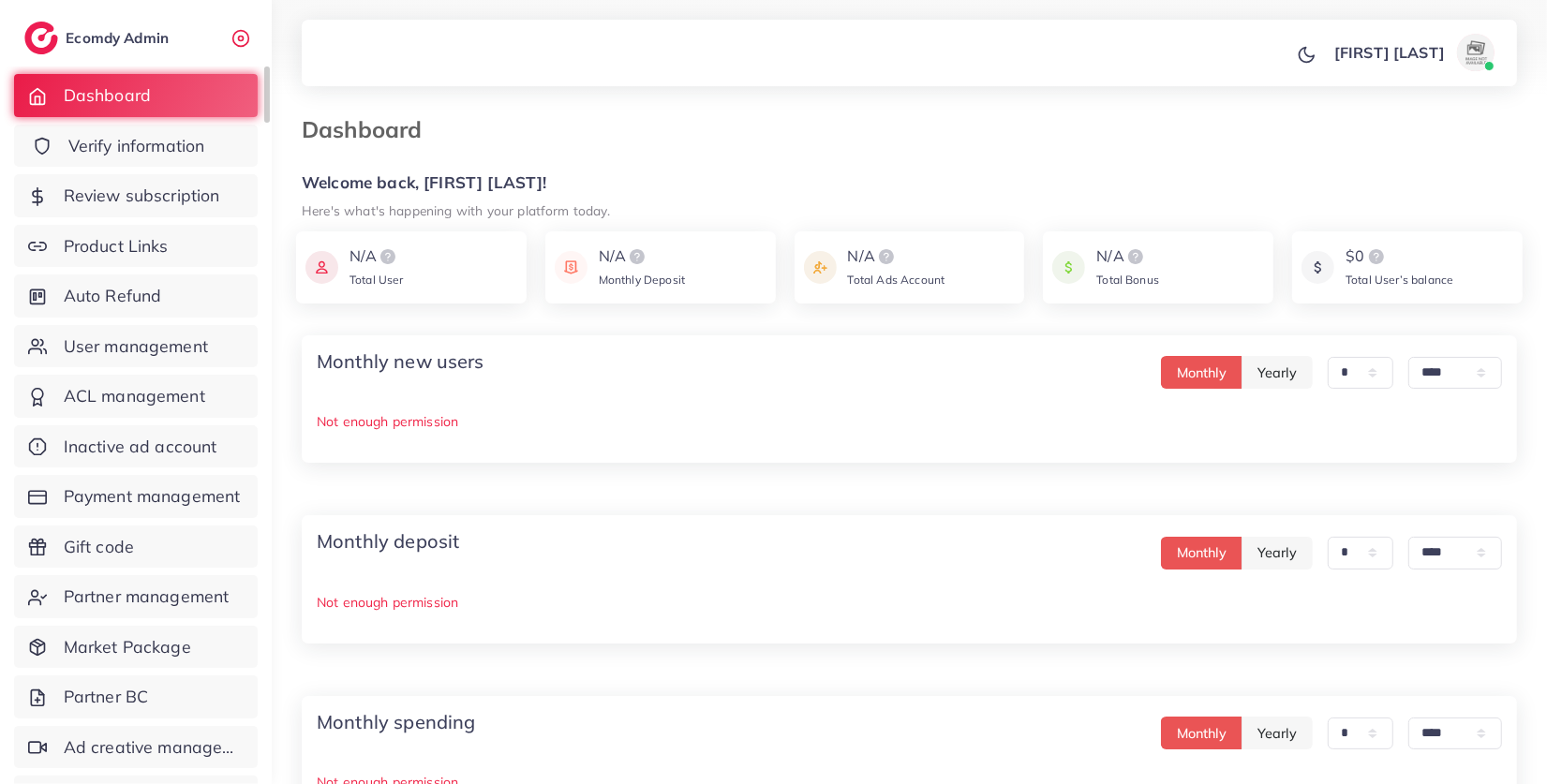 click on "Verify information" at bounding box center (136, 146) 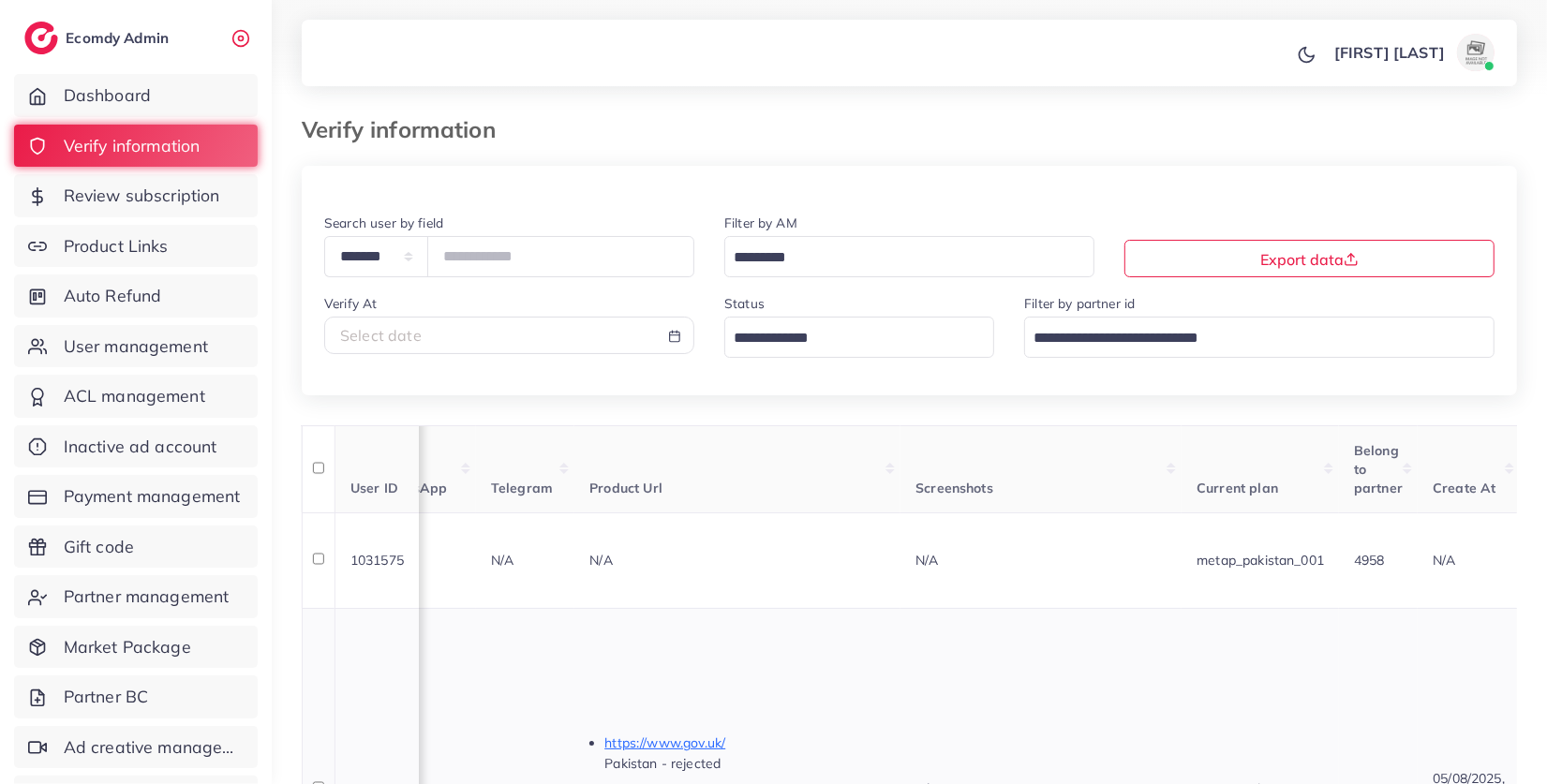 scroll, scrollTop: 0, scrollLeft: 1643, axis: horizontal 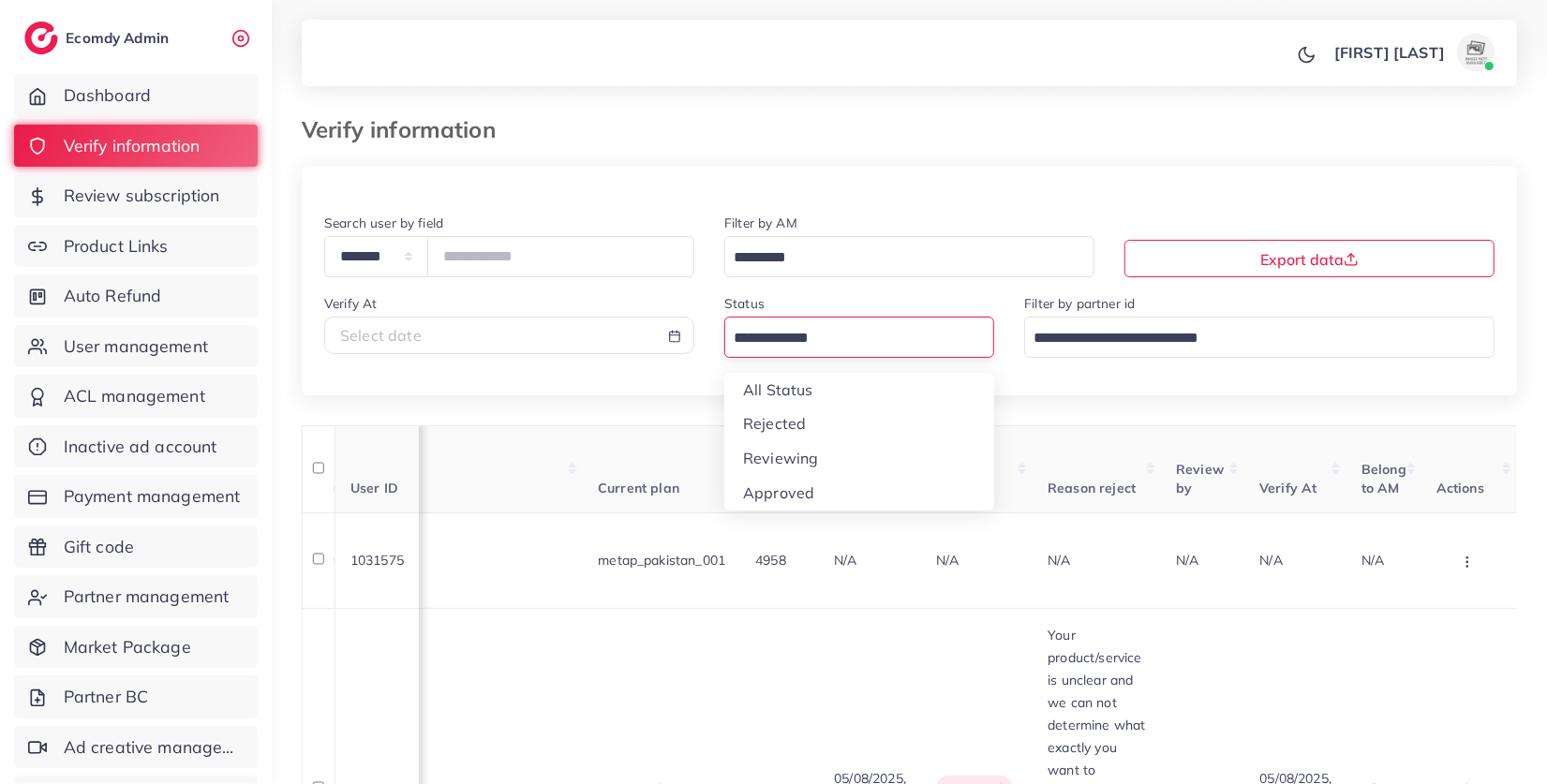 click at bounding box center [848, 338] 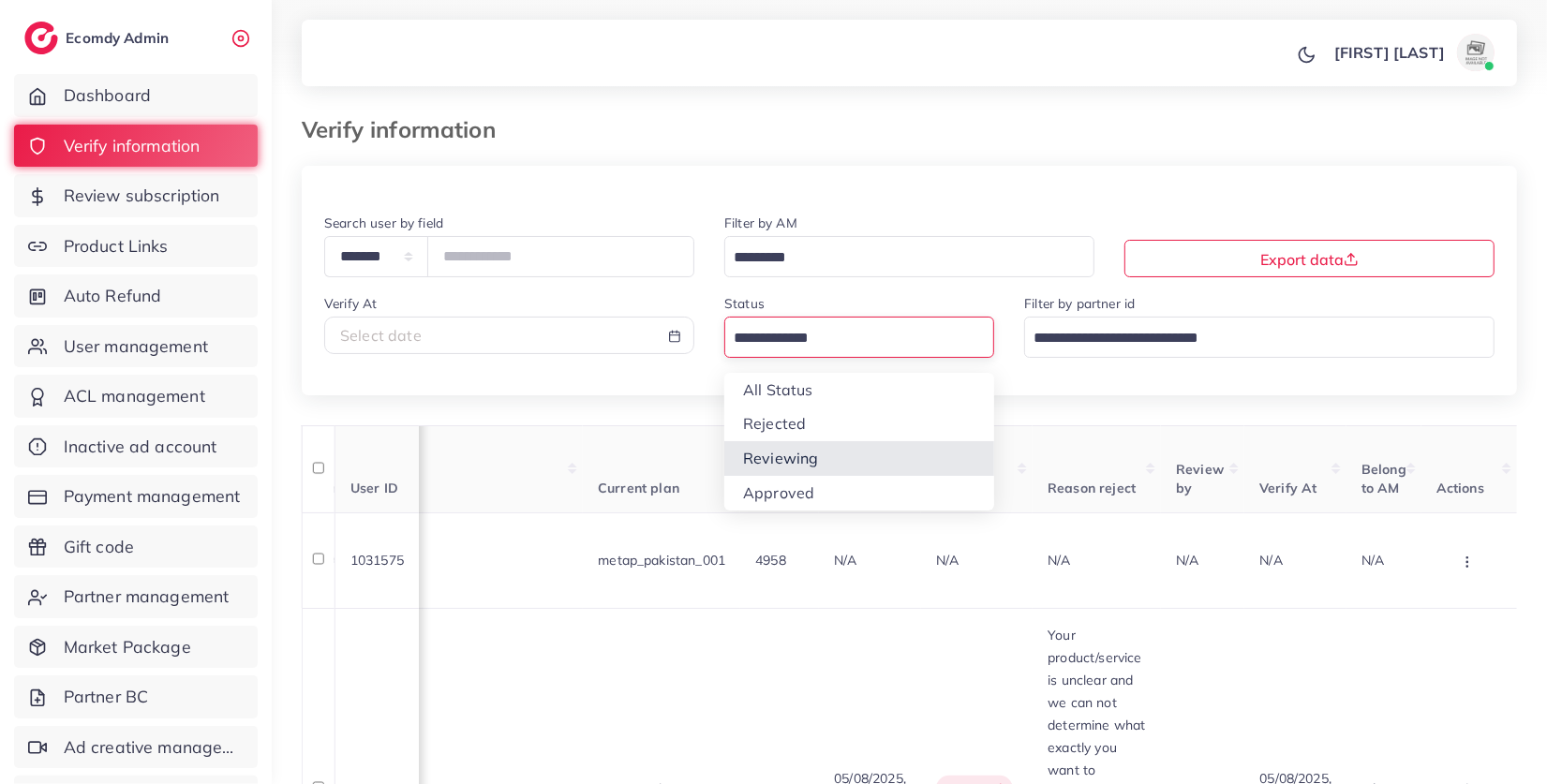 click on "**********" at bounding box center [909, 1380] 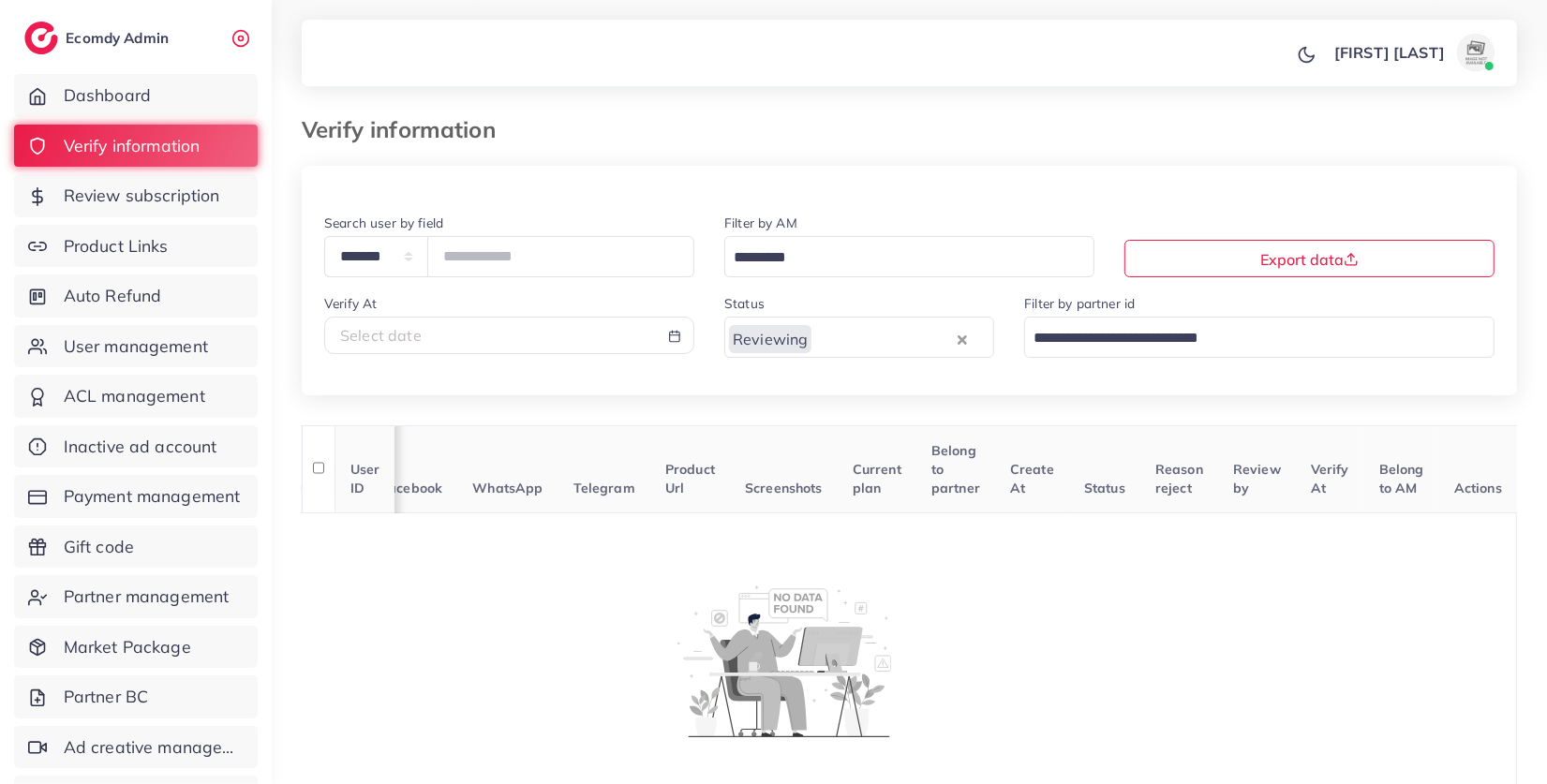scroll, scrollTop: 0, scrollLeft: 236, axis: horizontal 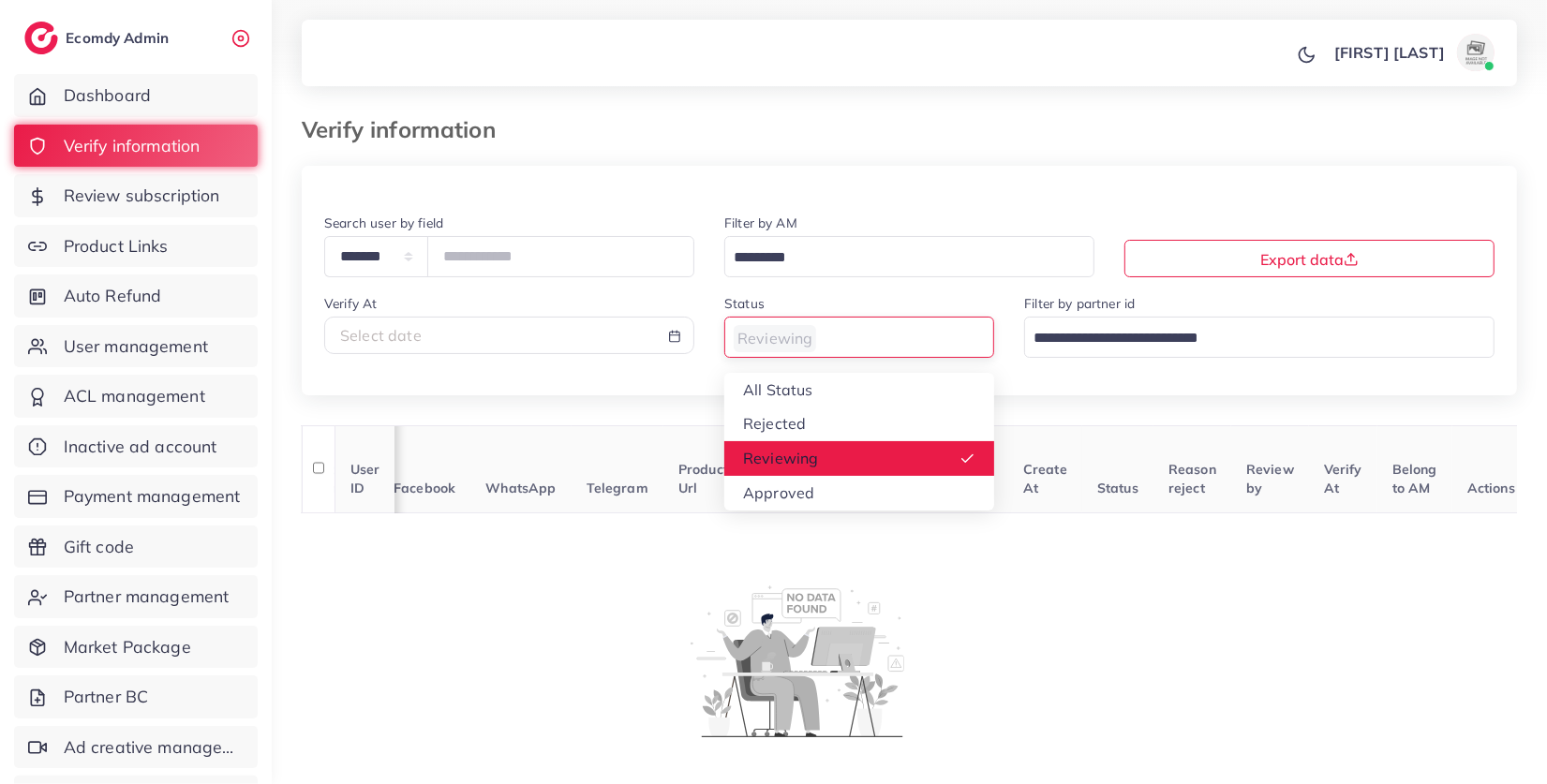 click at bounding box center (848, 338) 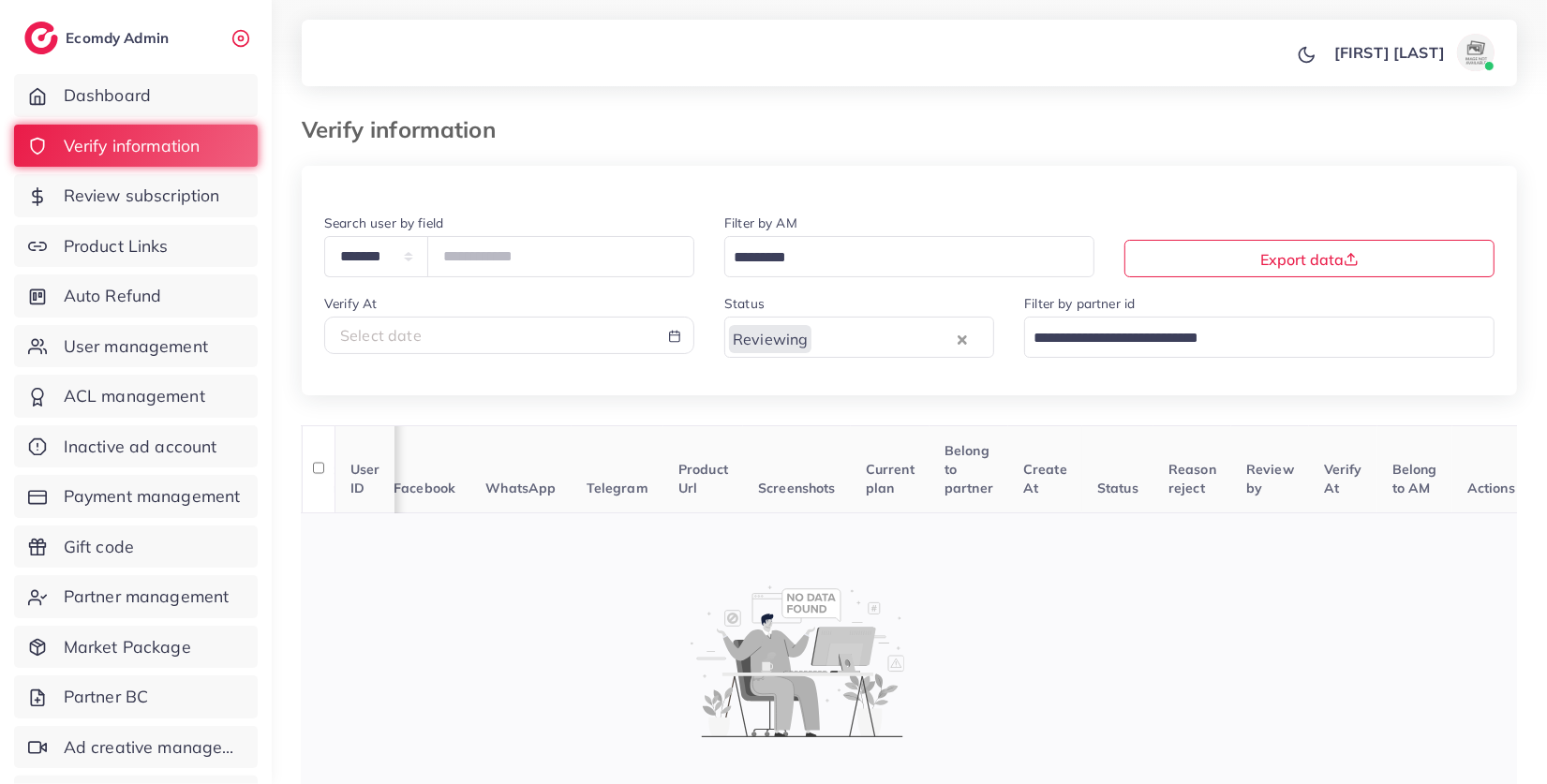 scroll, scrollTop: 108, scrollLeft: 0, axis: vertical 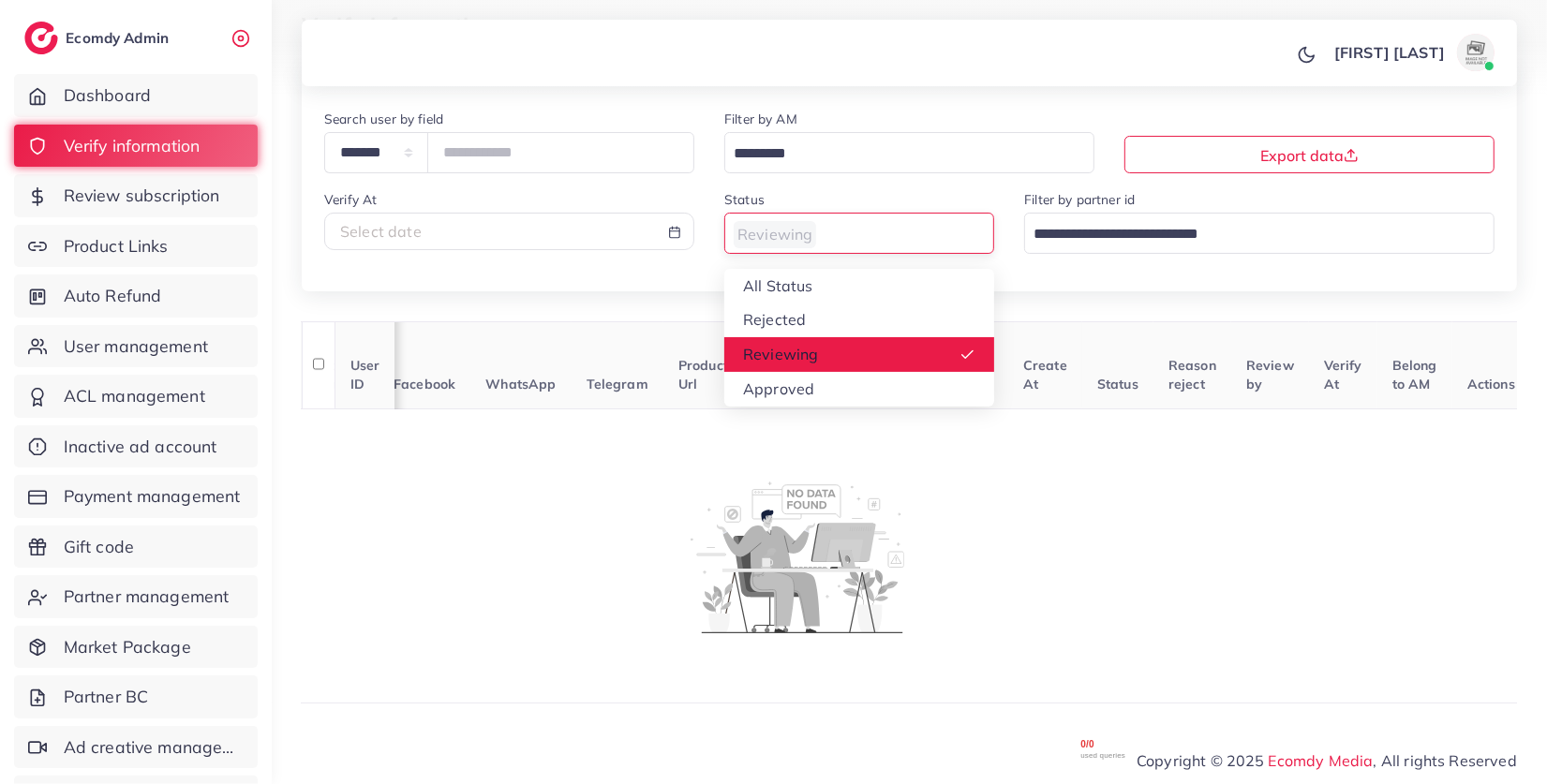 click at bounding box center [848, 234] 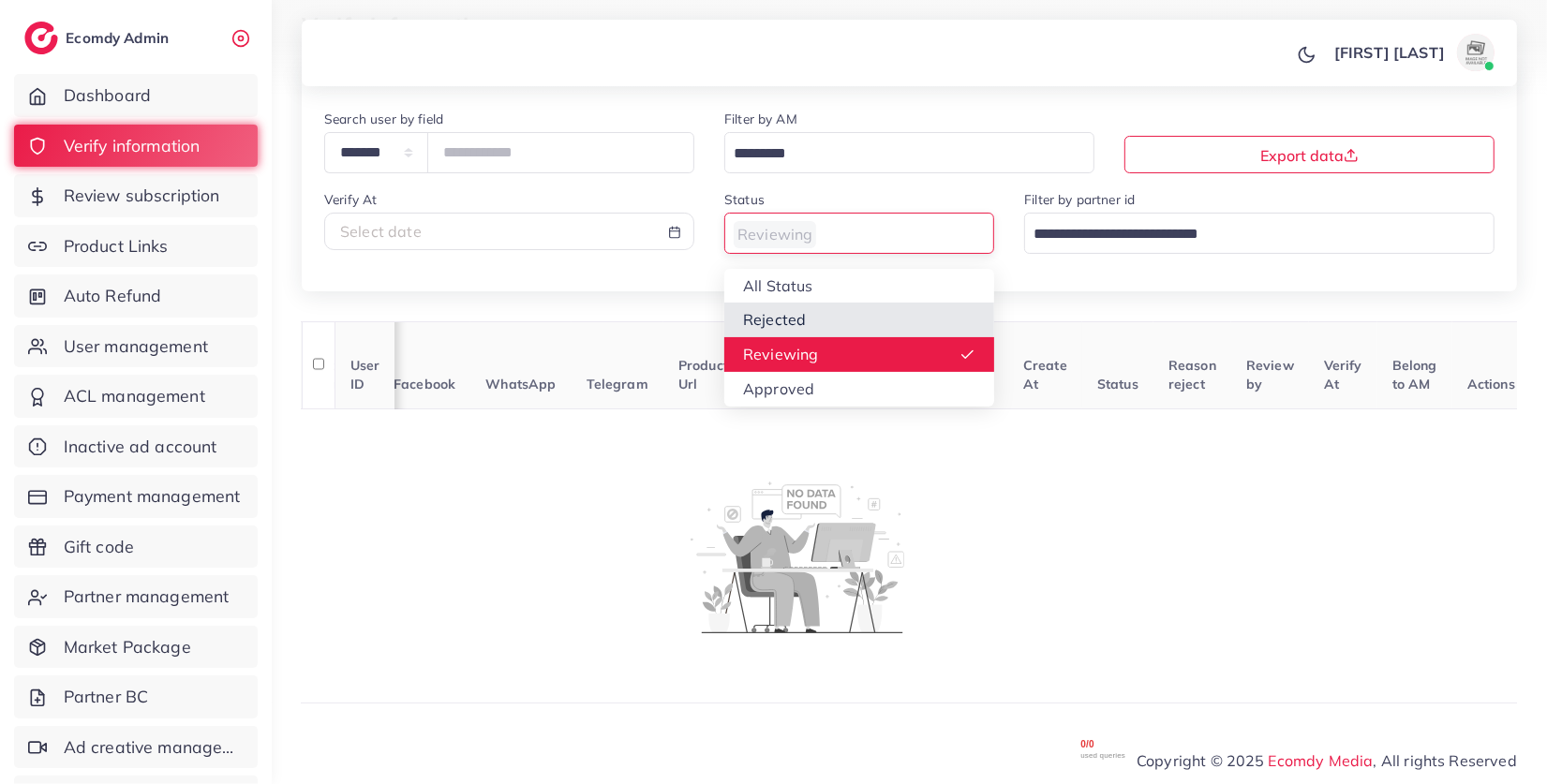 click on "Status
Reviewing
Loading...
All Status
Rejected
Reviewing
Approved" at bounding box center (859, 221) 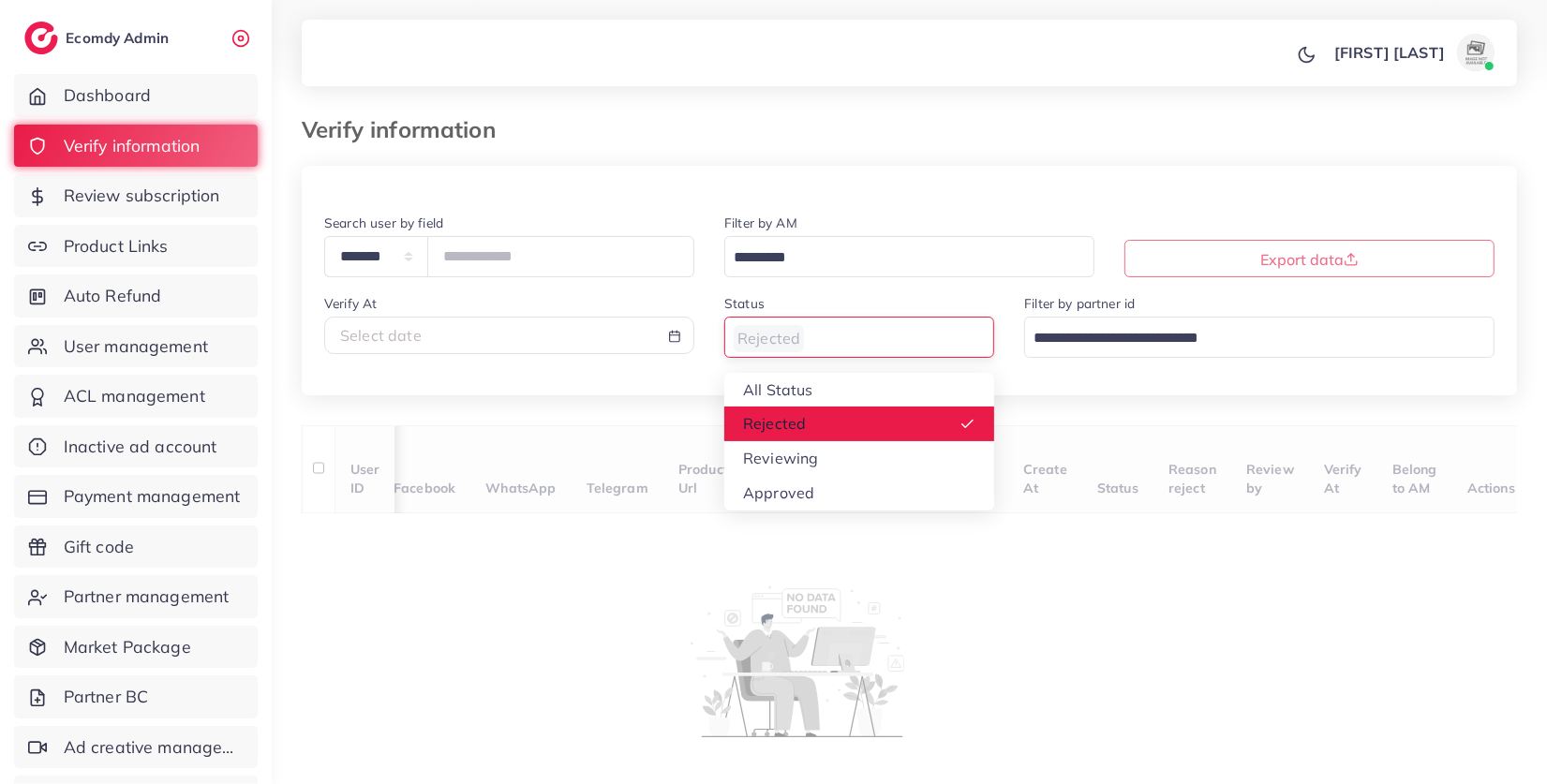click at bounding box center (848, 338) 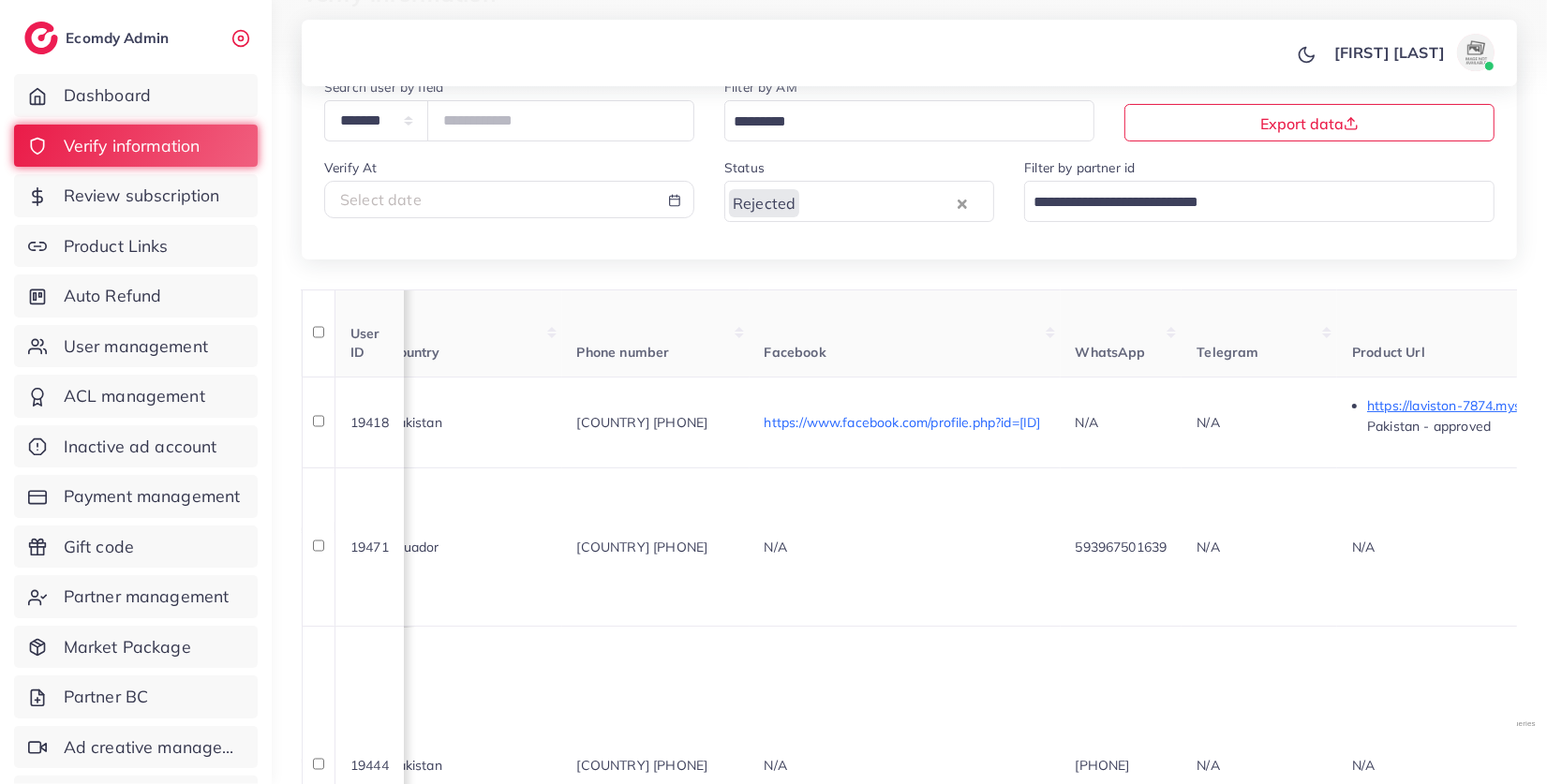 scroll, scrollTop: 139, scrollLeft: 0, axis: vertical 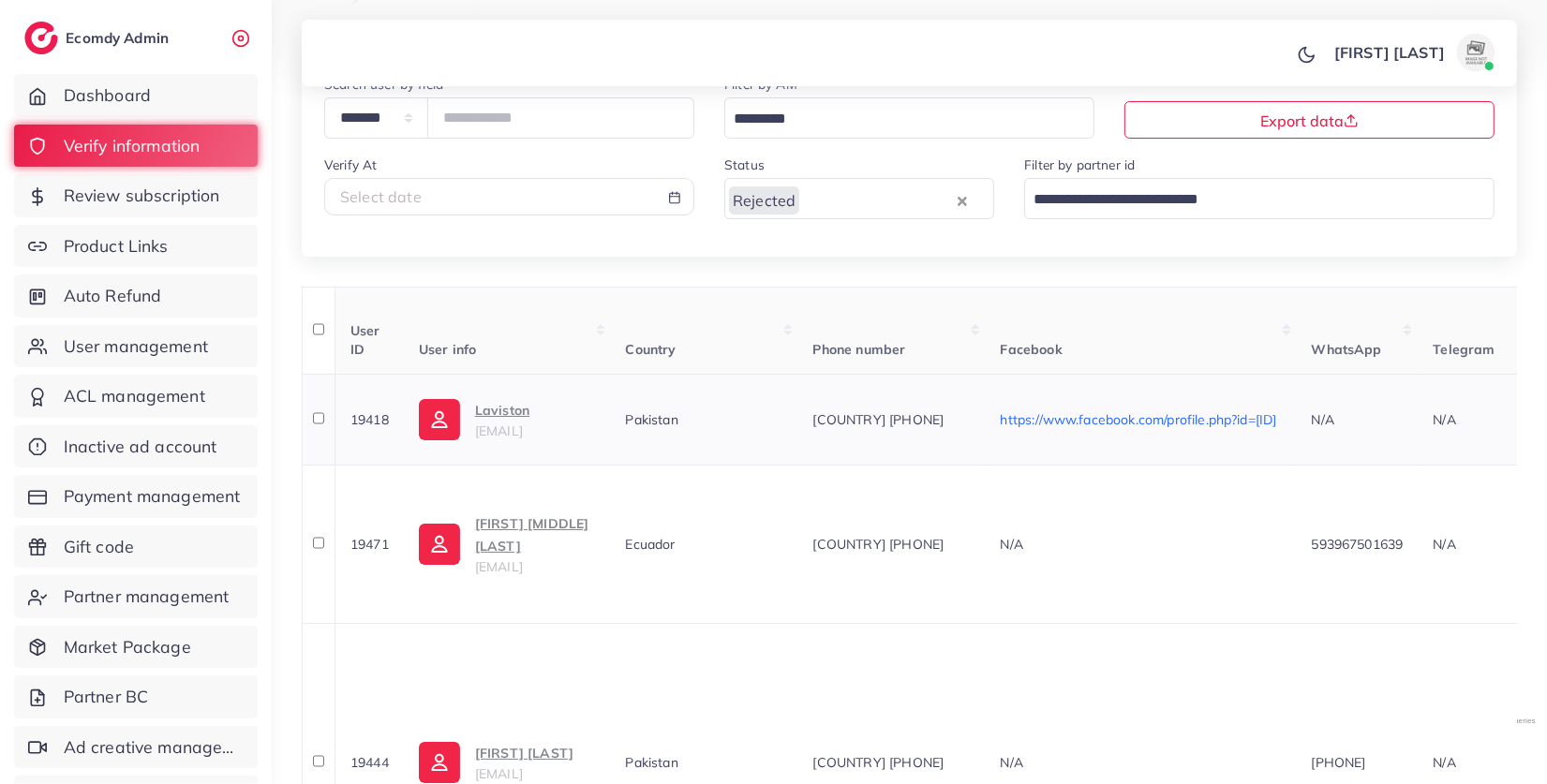 click on "allurestore11@gmail.com" at bounding box center (498, 431) 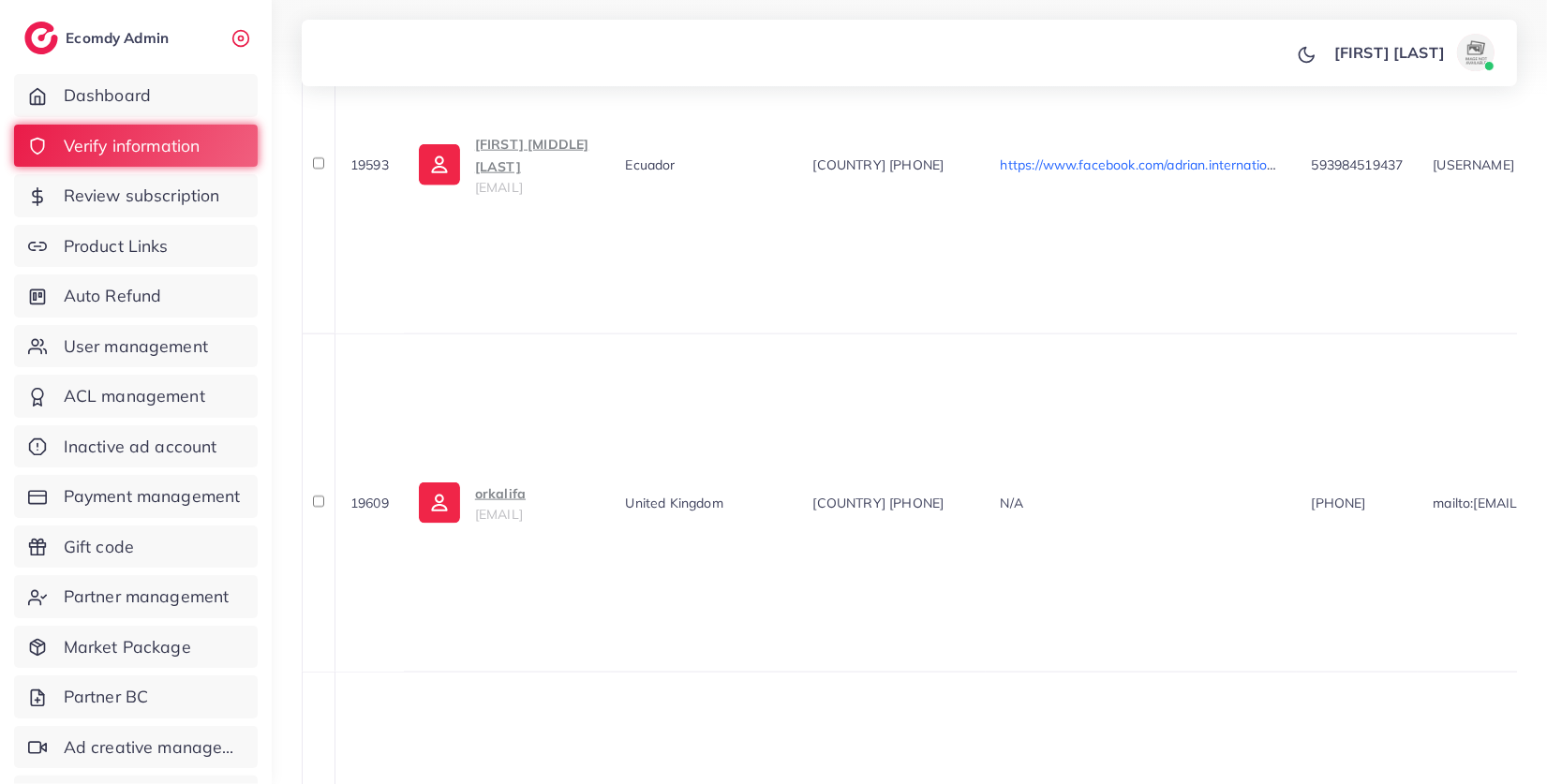 scroll, scrollTop: 2723, scrollLeft: 0, axis: vertical 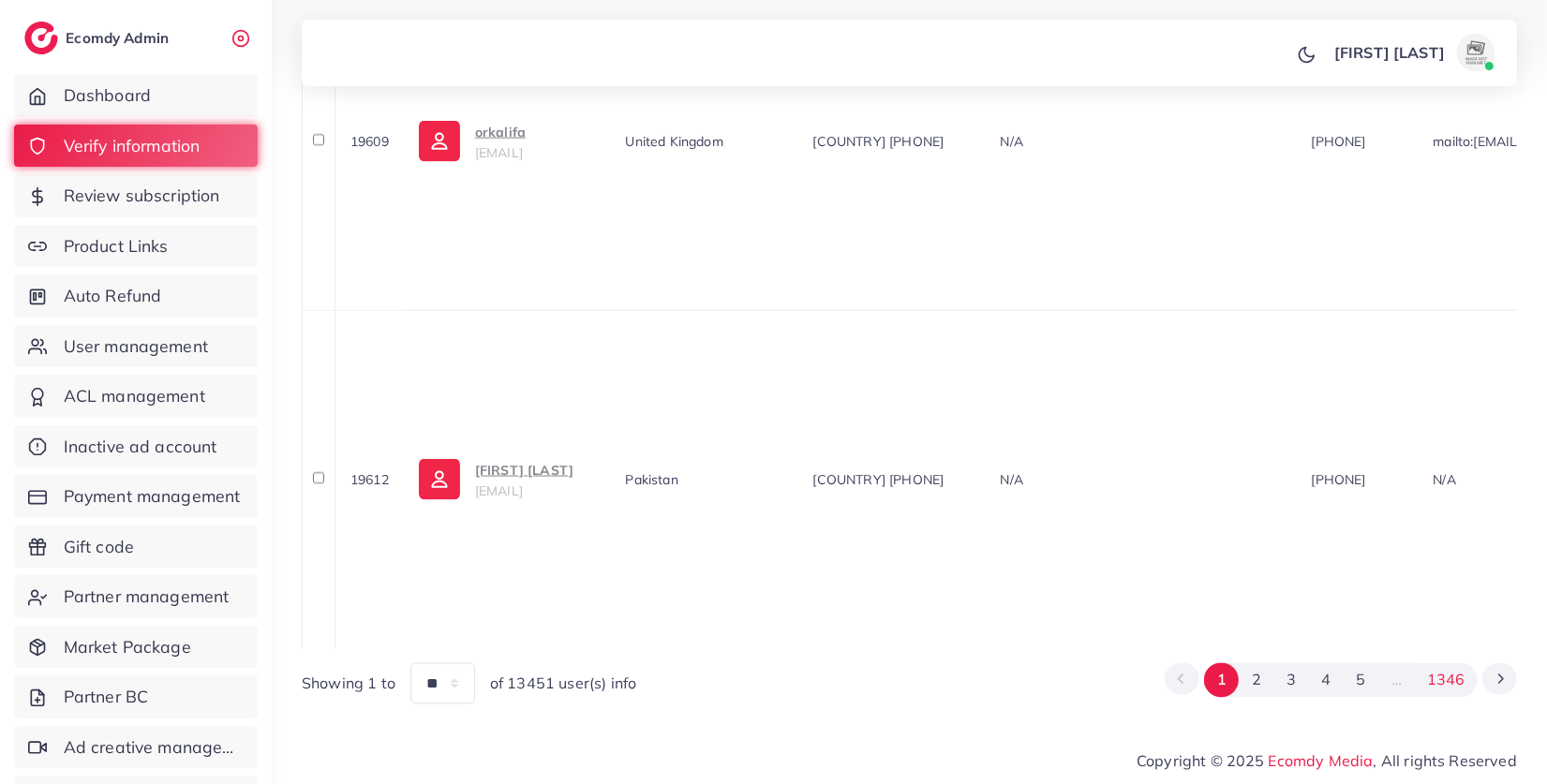 click on "1346" at bounding box center (1446, 680) 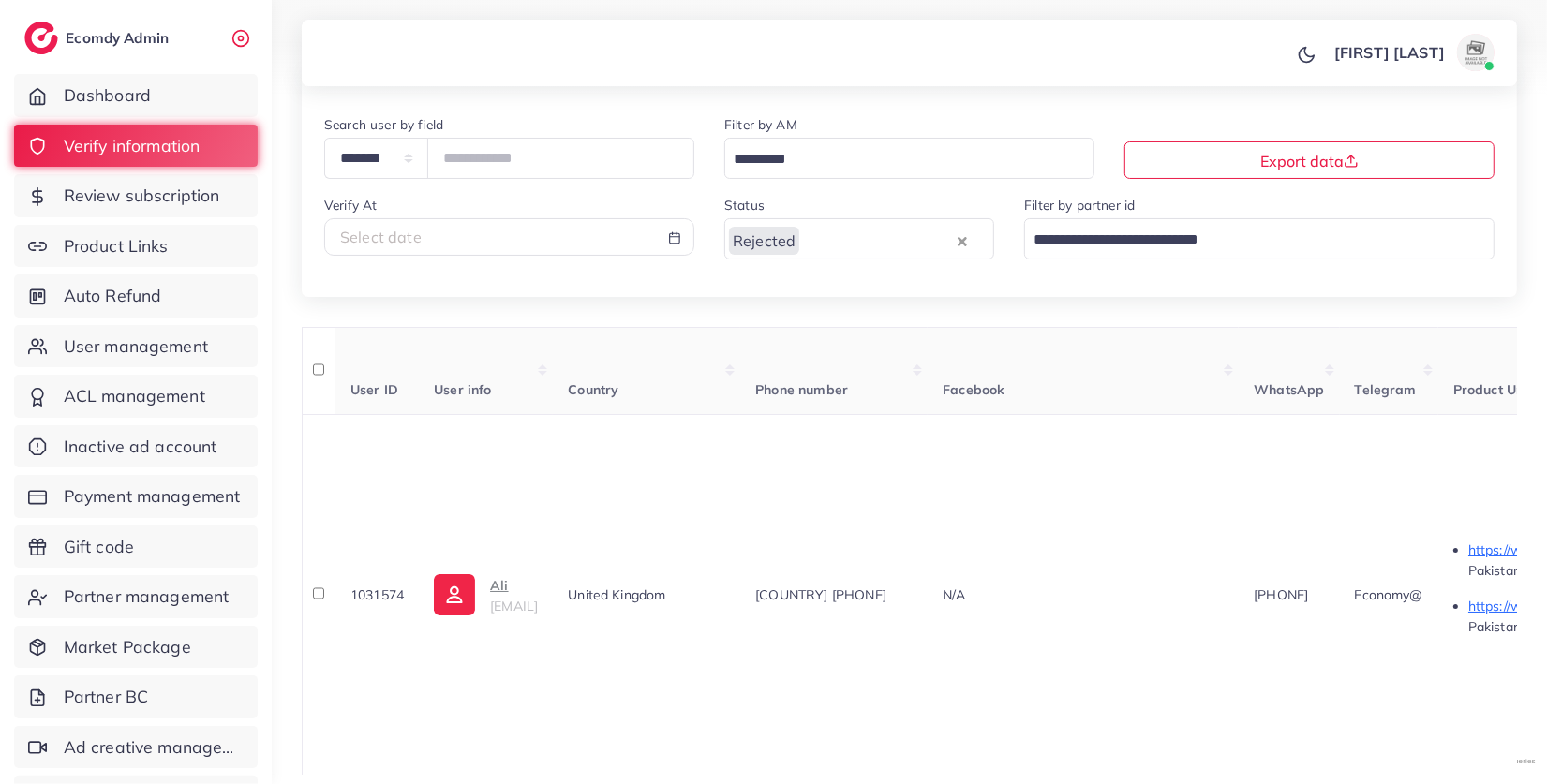 scroll, scrollTop: 87, scrollLeft: 0, axis: vertical 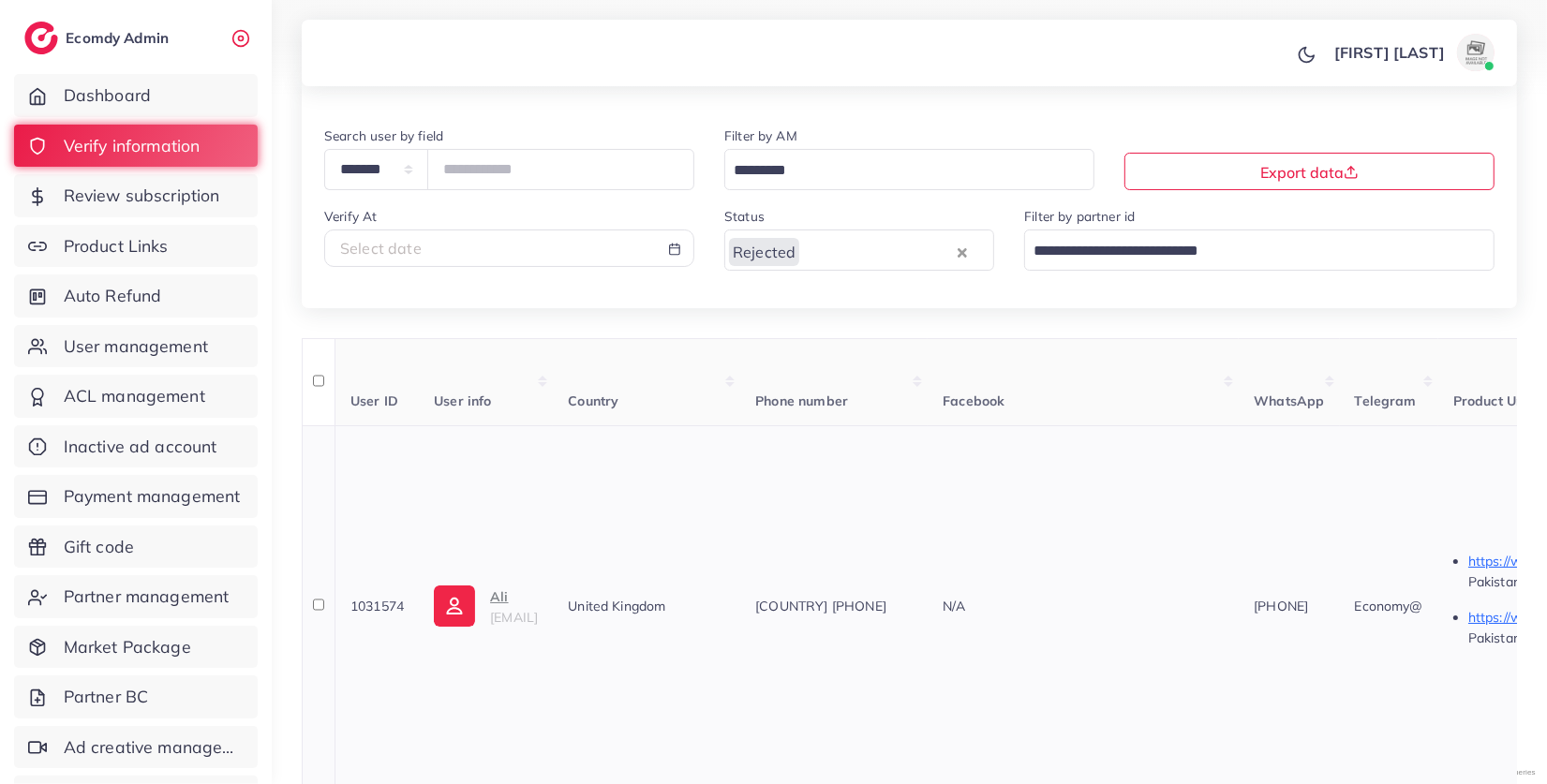 click on "Ali" at bounding box center [513, 597] 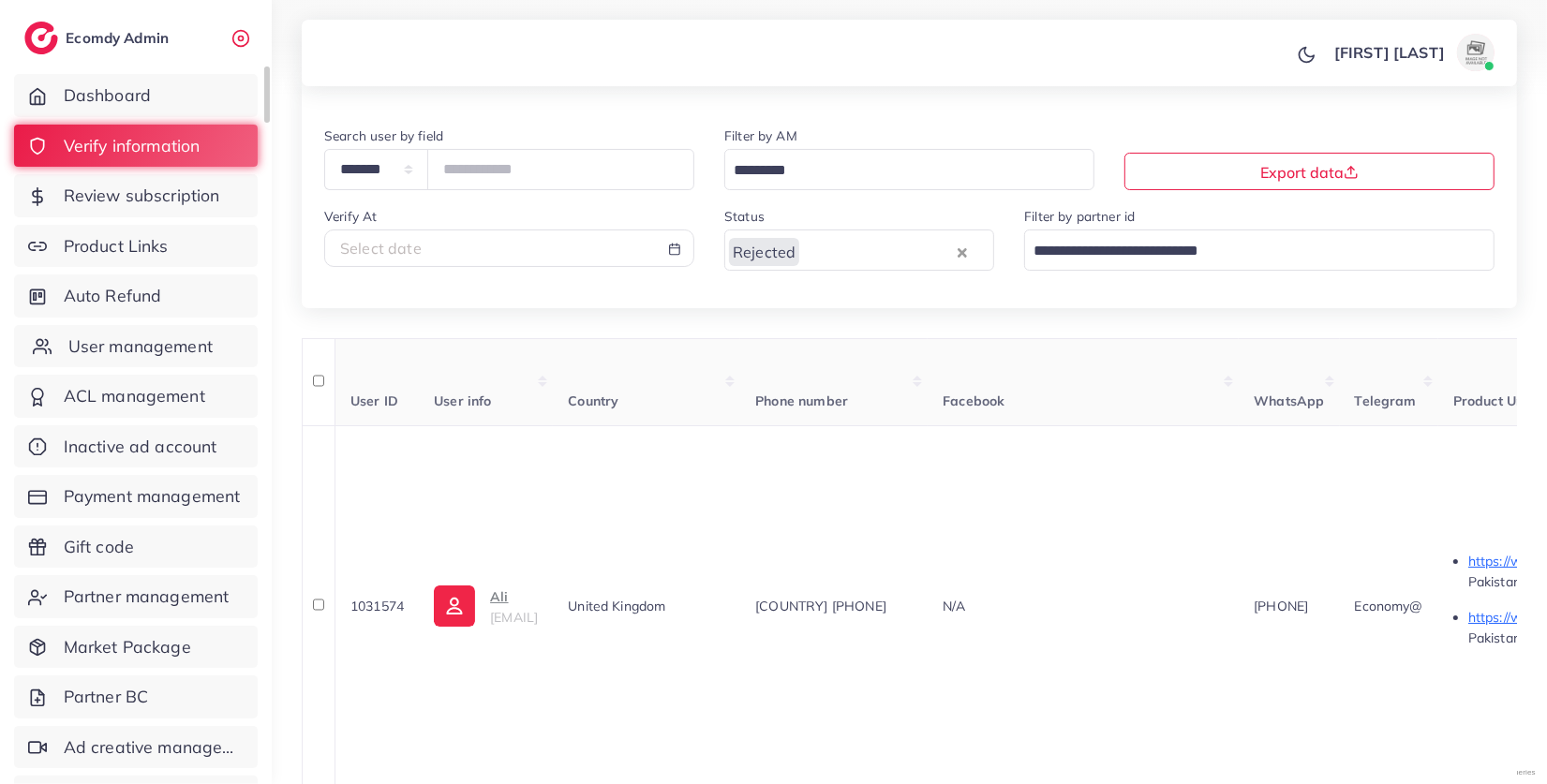 click on "User management" at bounding box center [141, 347] 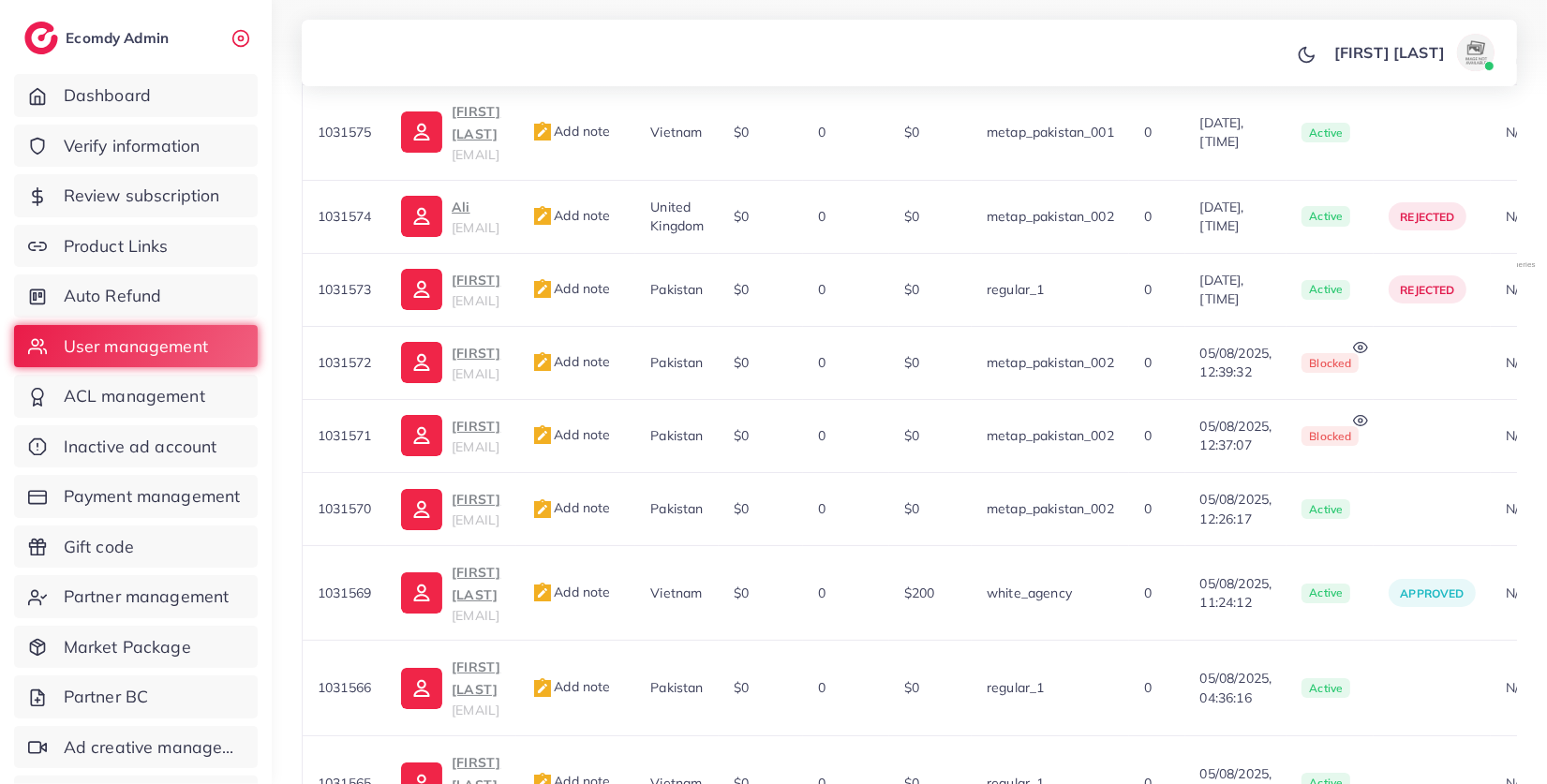scroll, scrollTop: 759, scrollLeft: 0, axis: vertical 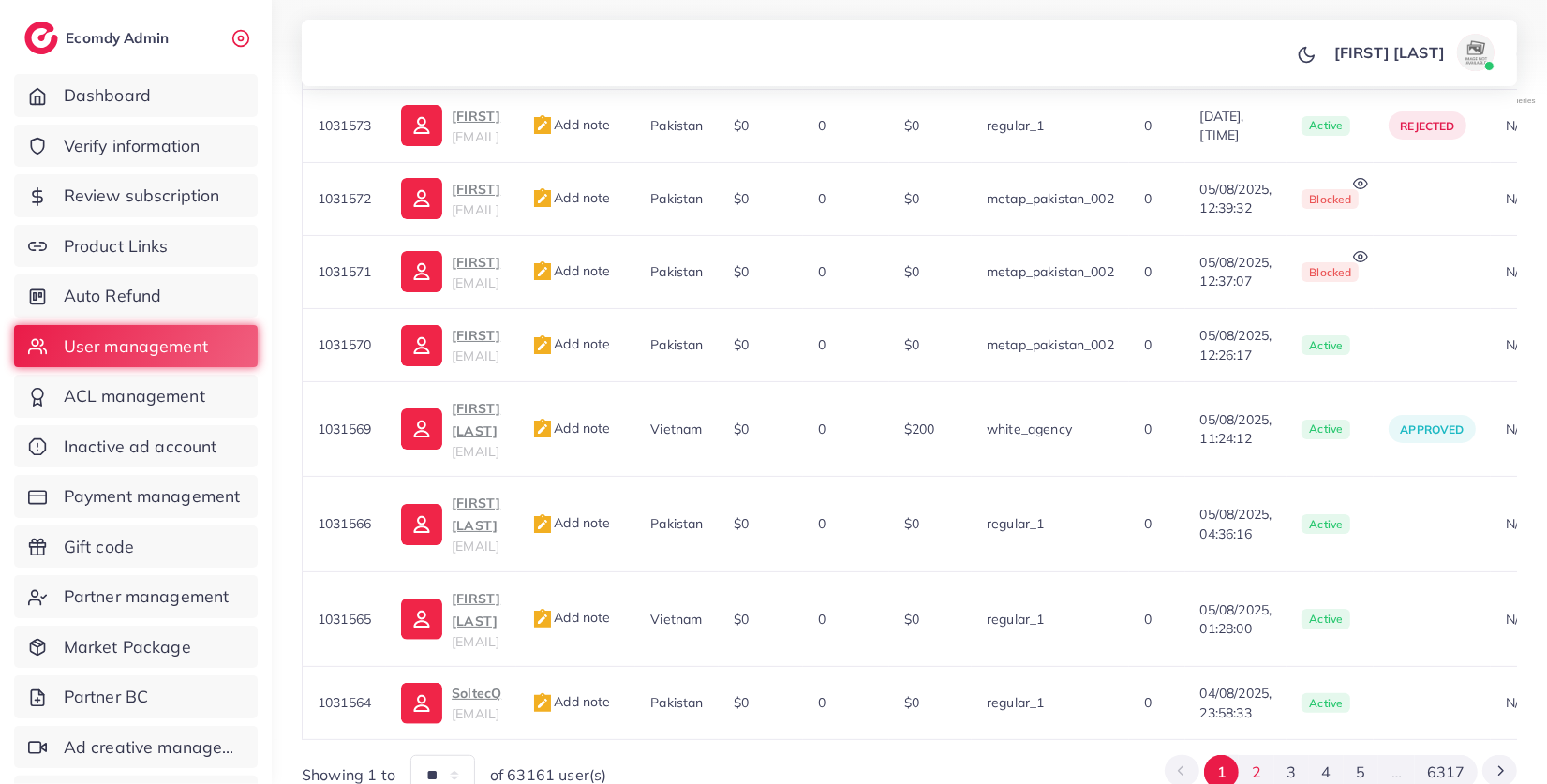 click on "2" at bounding box center (1256, 772) 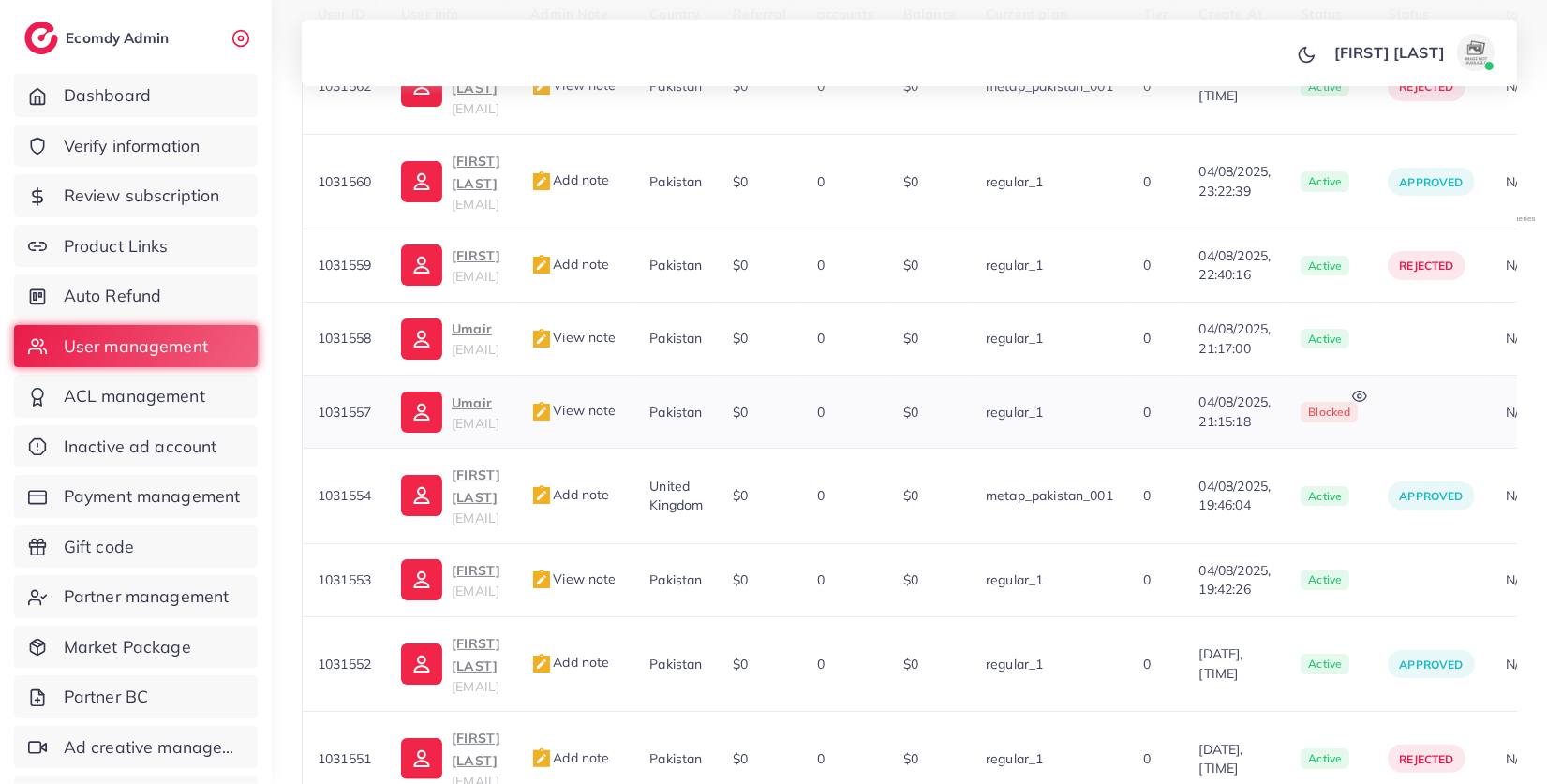 scroll, scrollTop: 732, scrollLeft: 0, axis: vertical 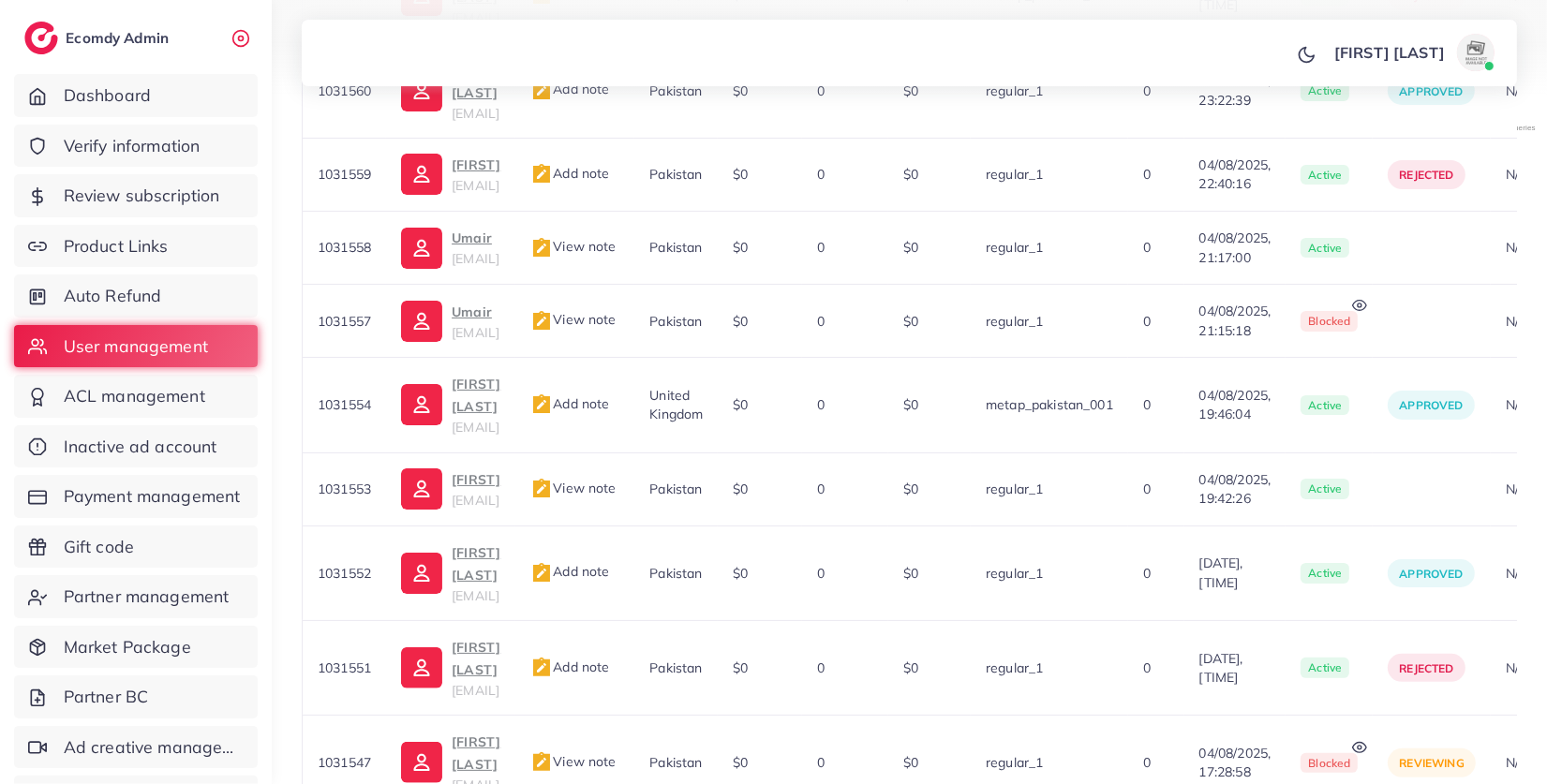 click on "4" at bounding box center (1326, 843) 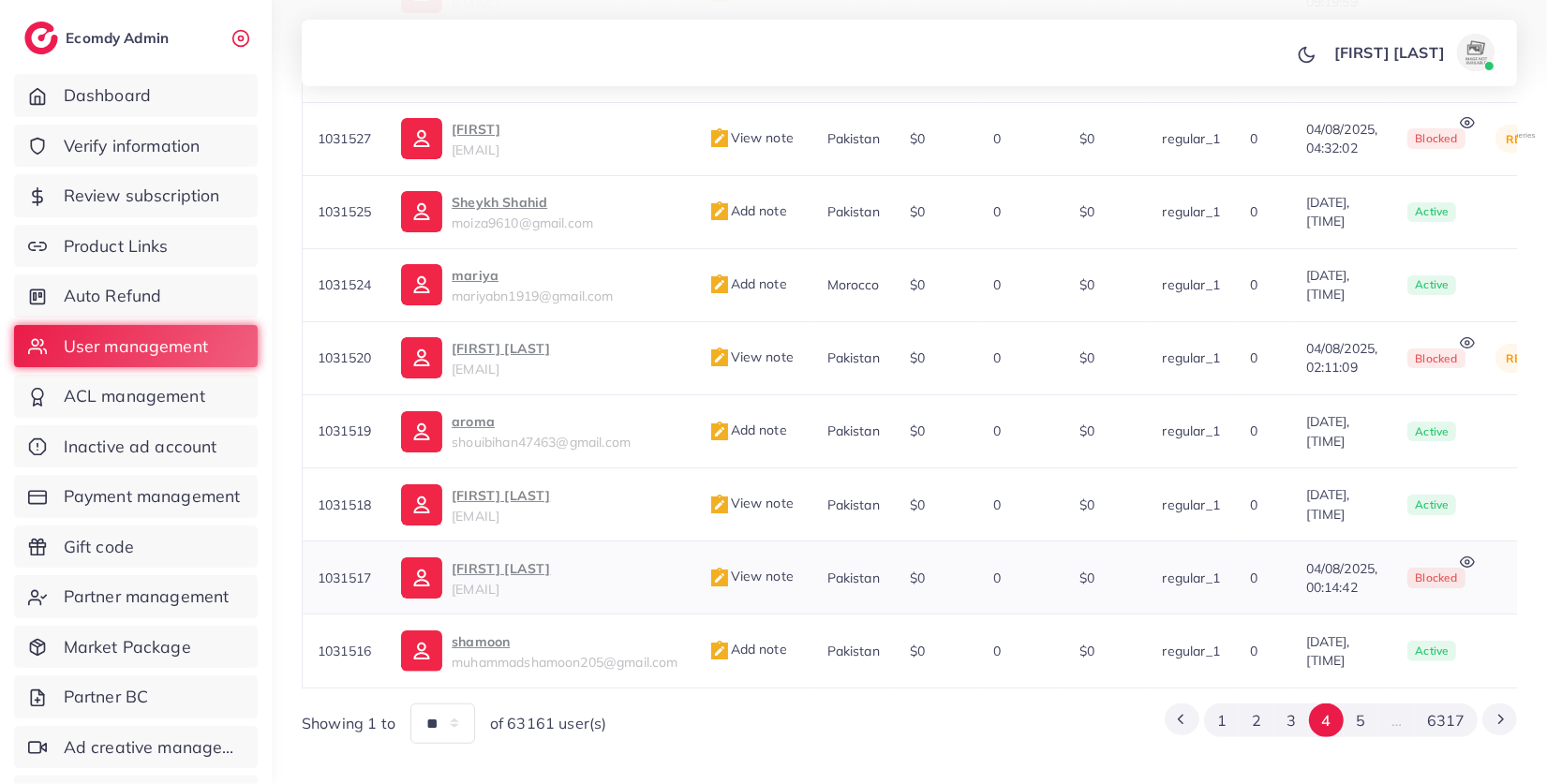 scroll, scrollTop: 736, scrollLeft: 0, axis: vertical 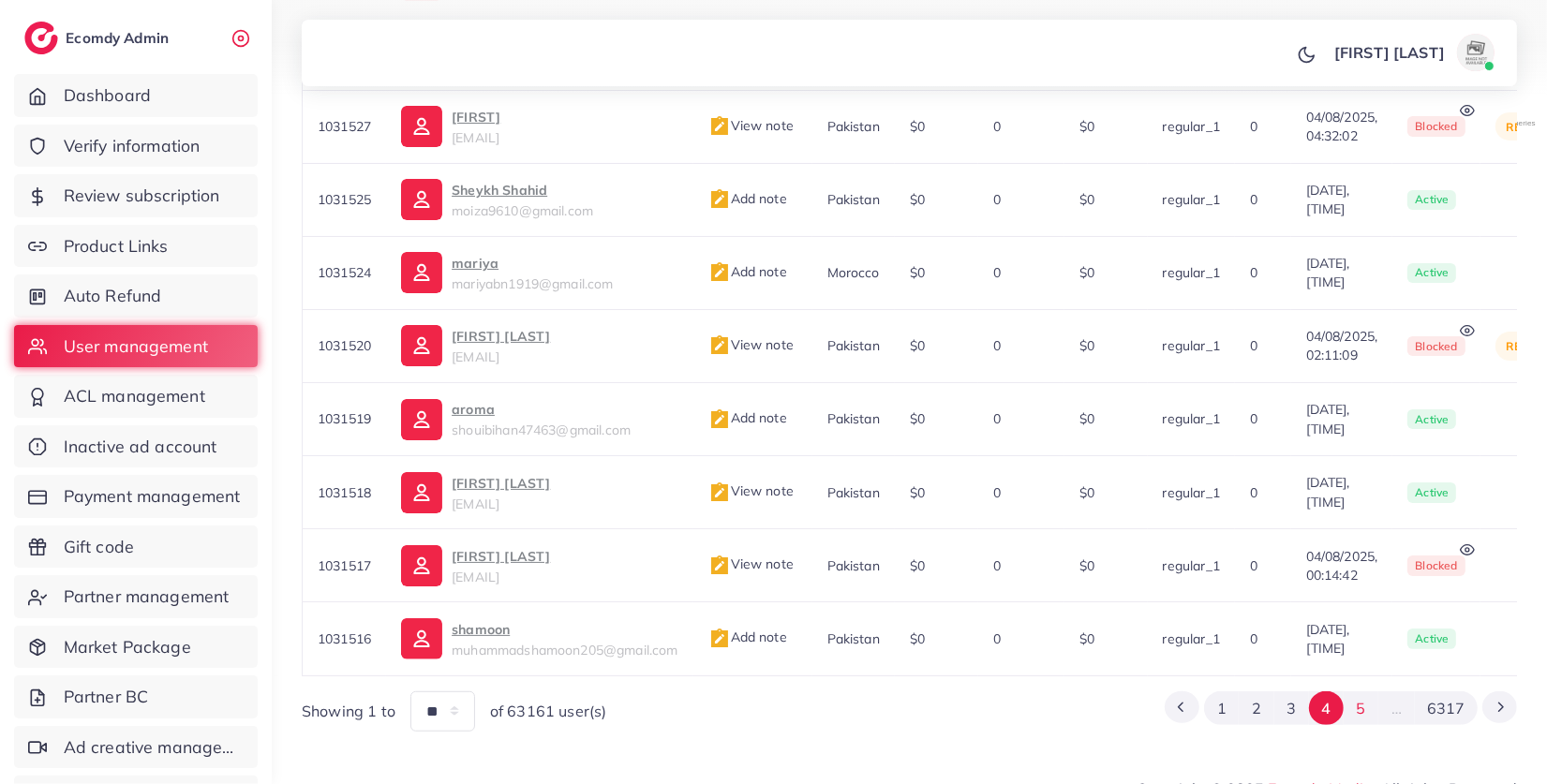 click on "5" at bounding box center [1361, 708] 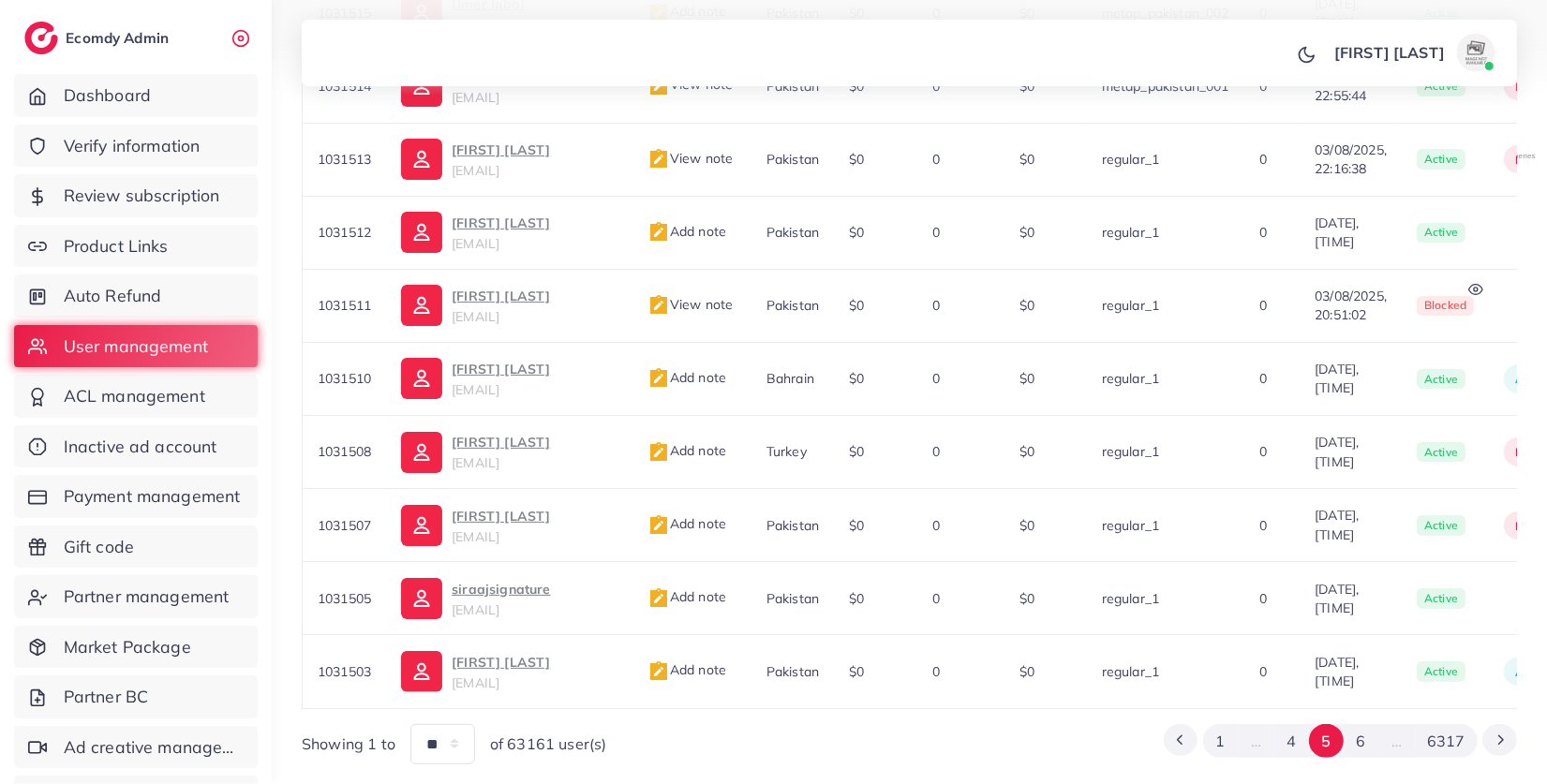 scroll, scrollTop: 743, scrollLeft: 0, axis: vertical 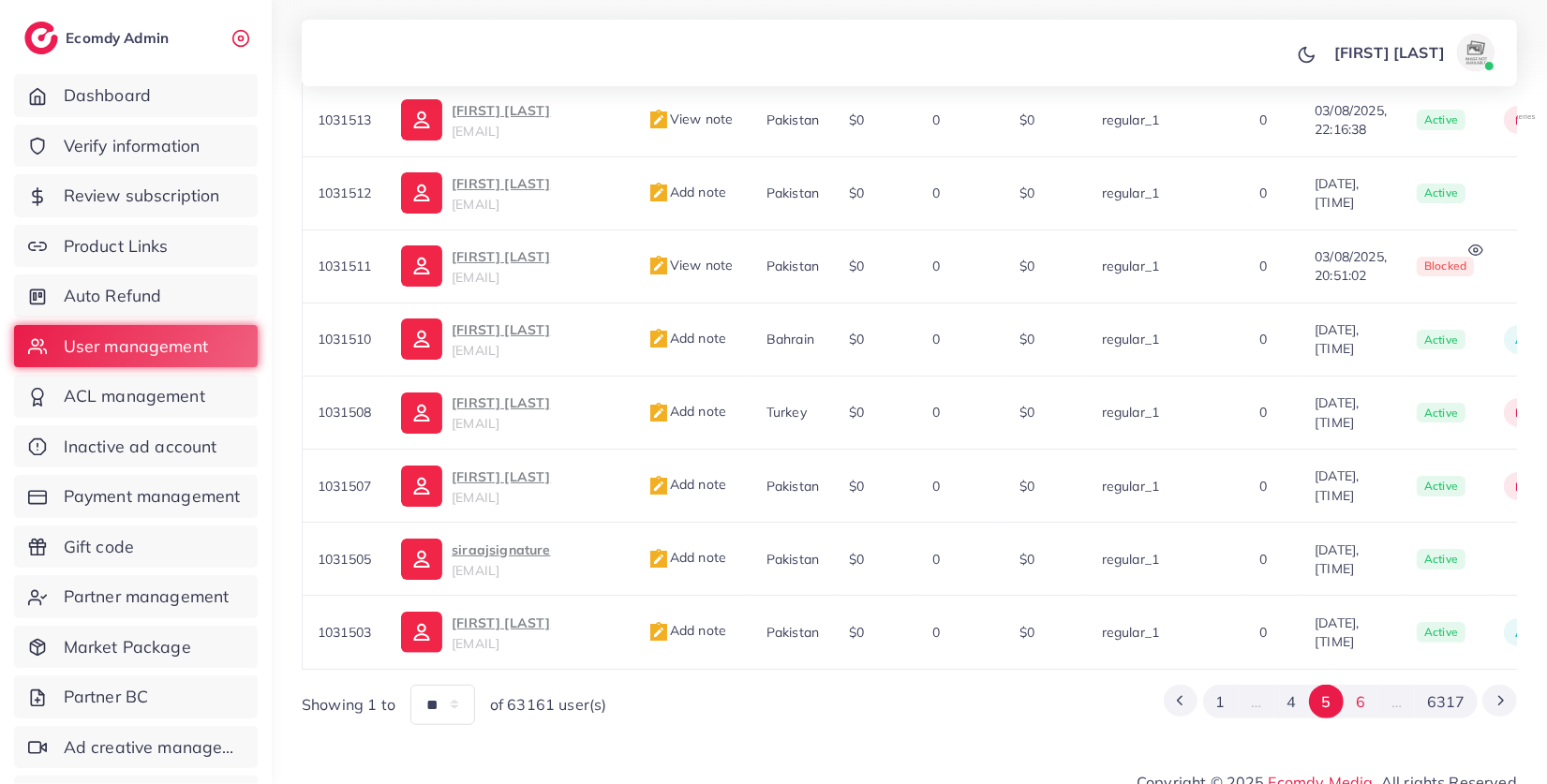 click on "6" at bounding box center [1361, 702] 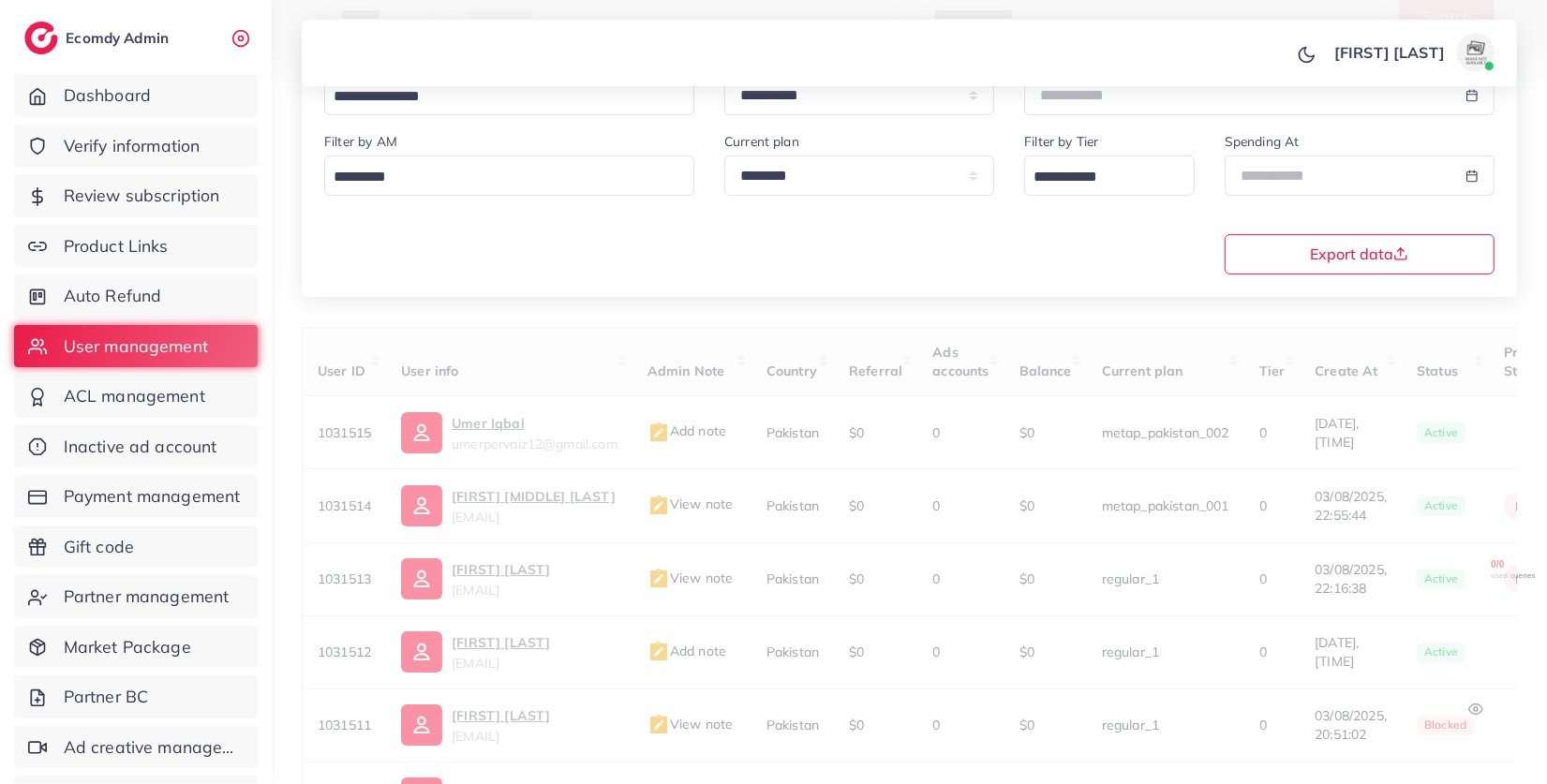 scroll, scrollTop: 0, scrollLeft: 0, axis: both 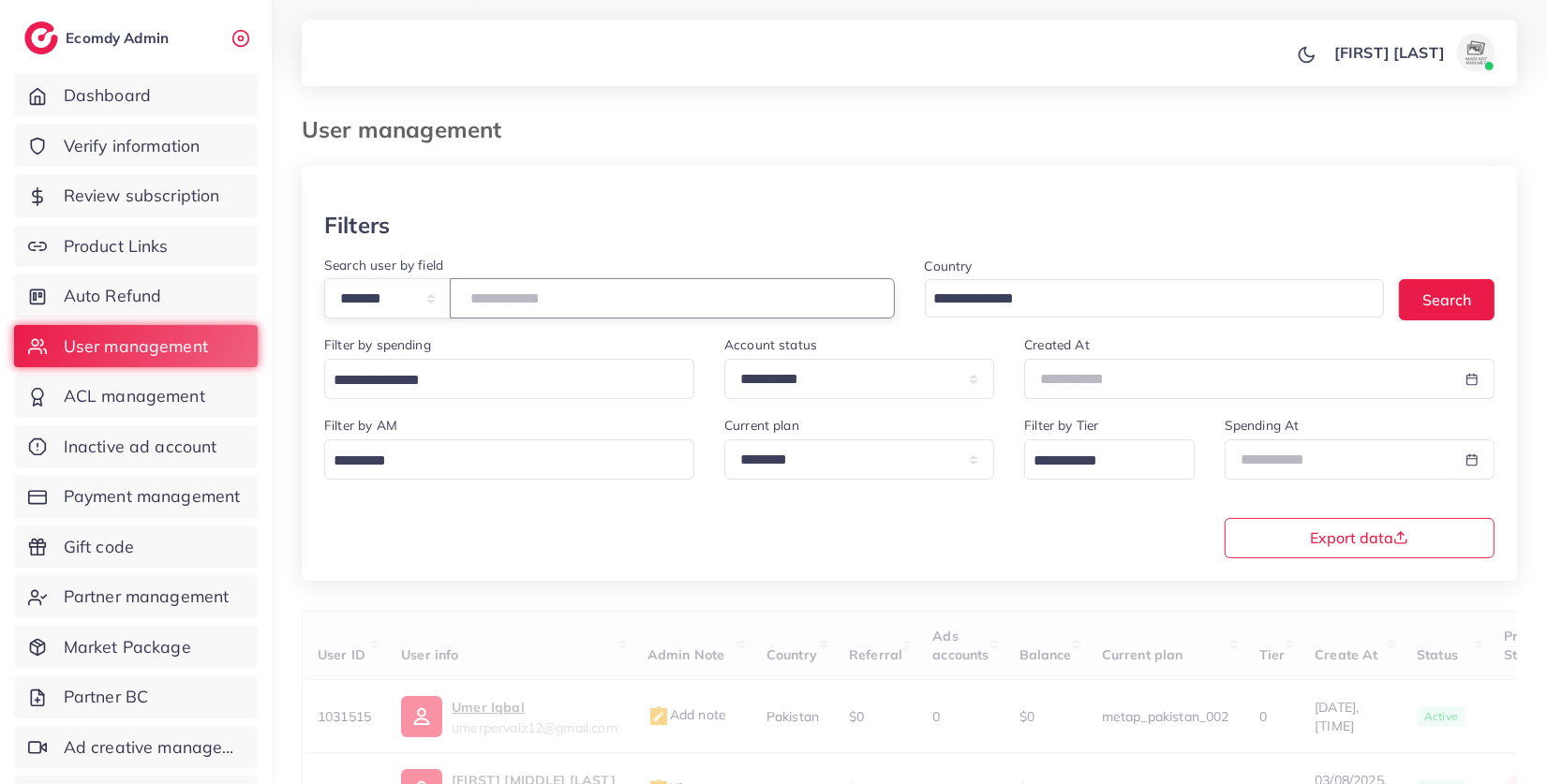 click at bounding box center (672, 298) 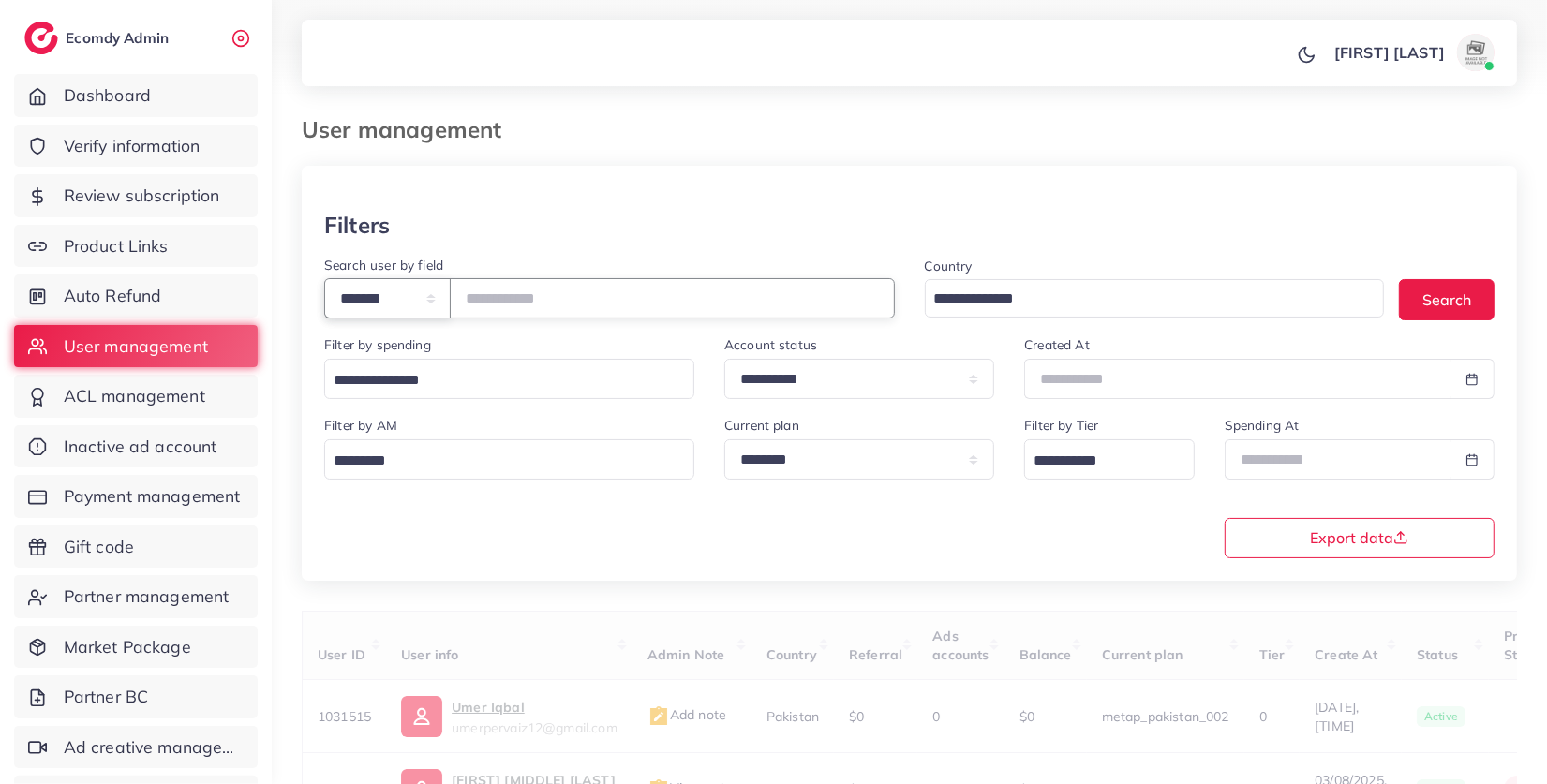 click on "**********" at bounding box center (387, 298) 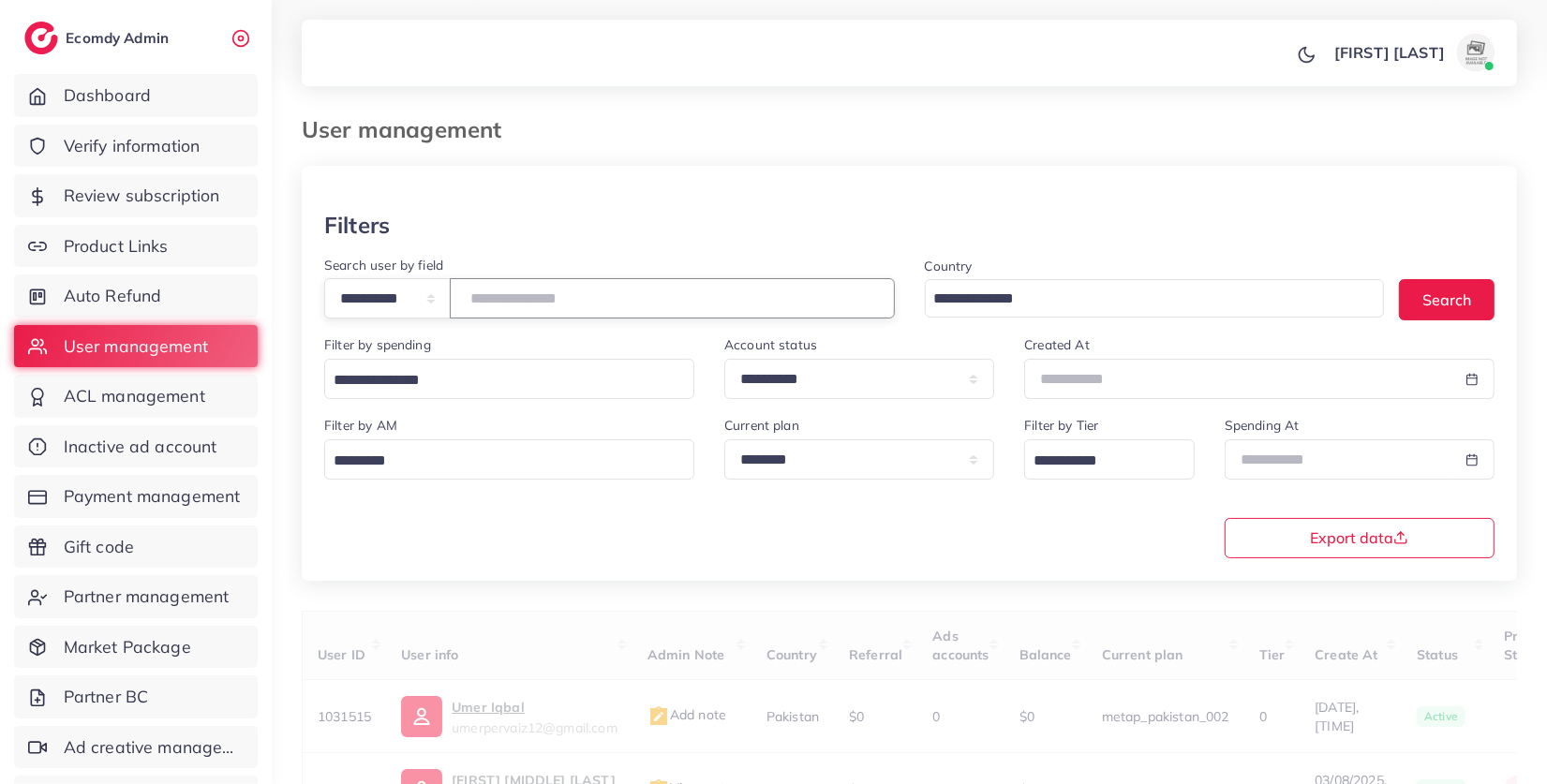click at bounding box center [672, 298] 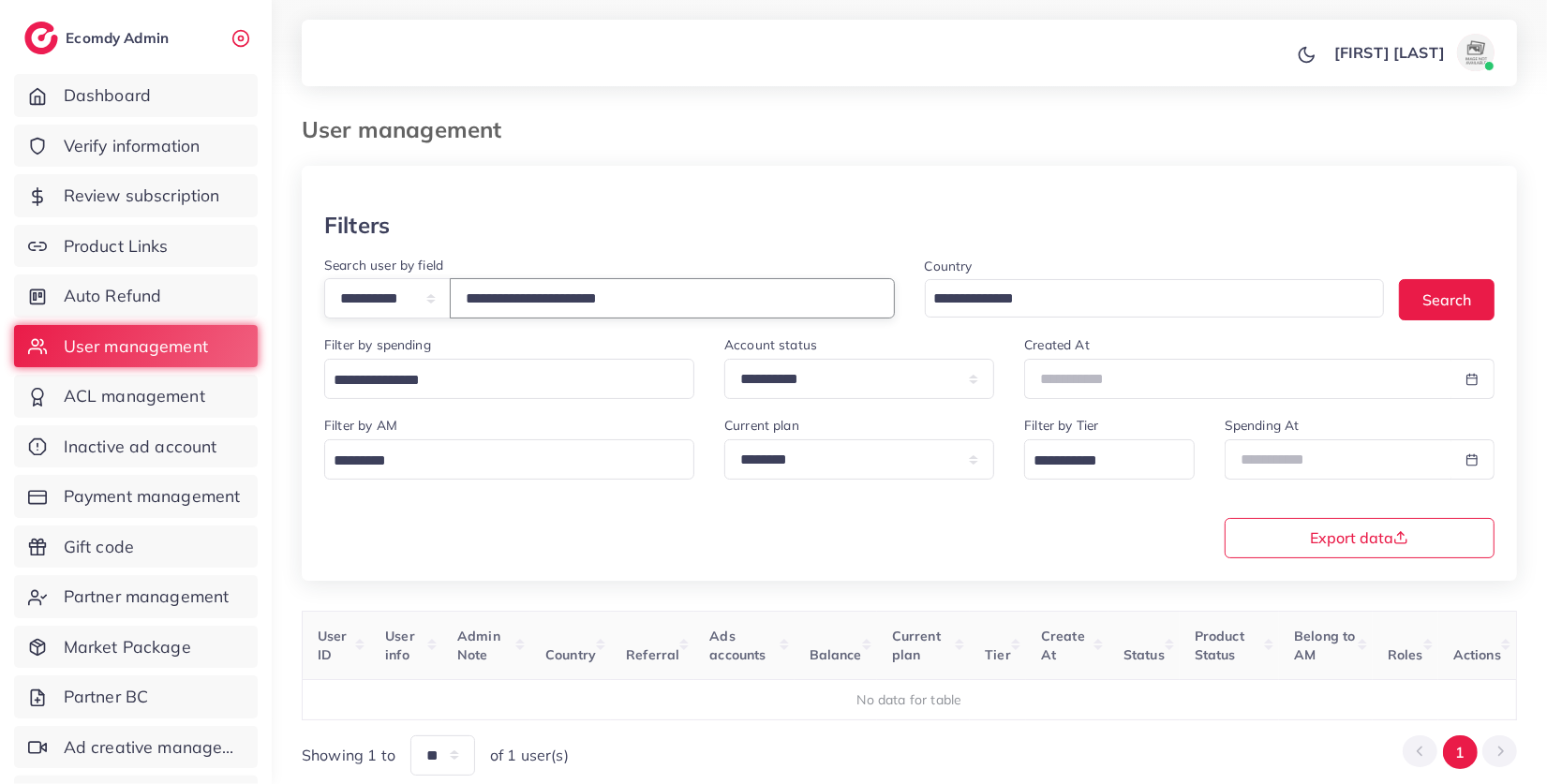 click on "**********" at bounding box center [672, 298] 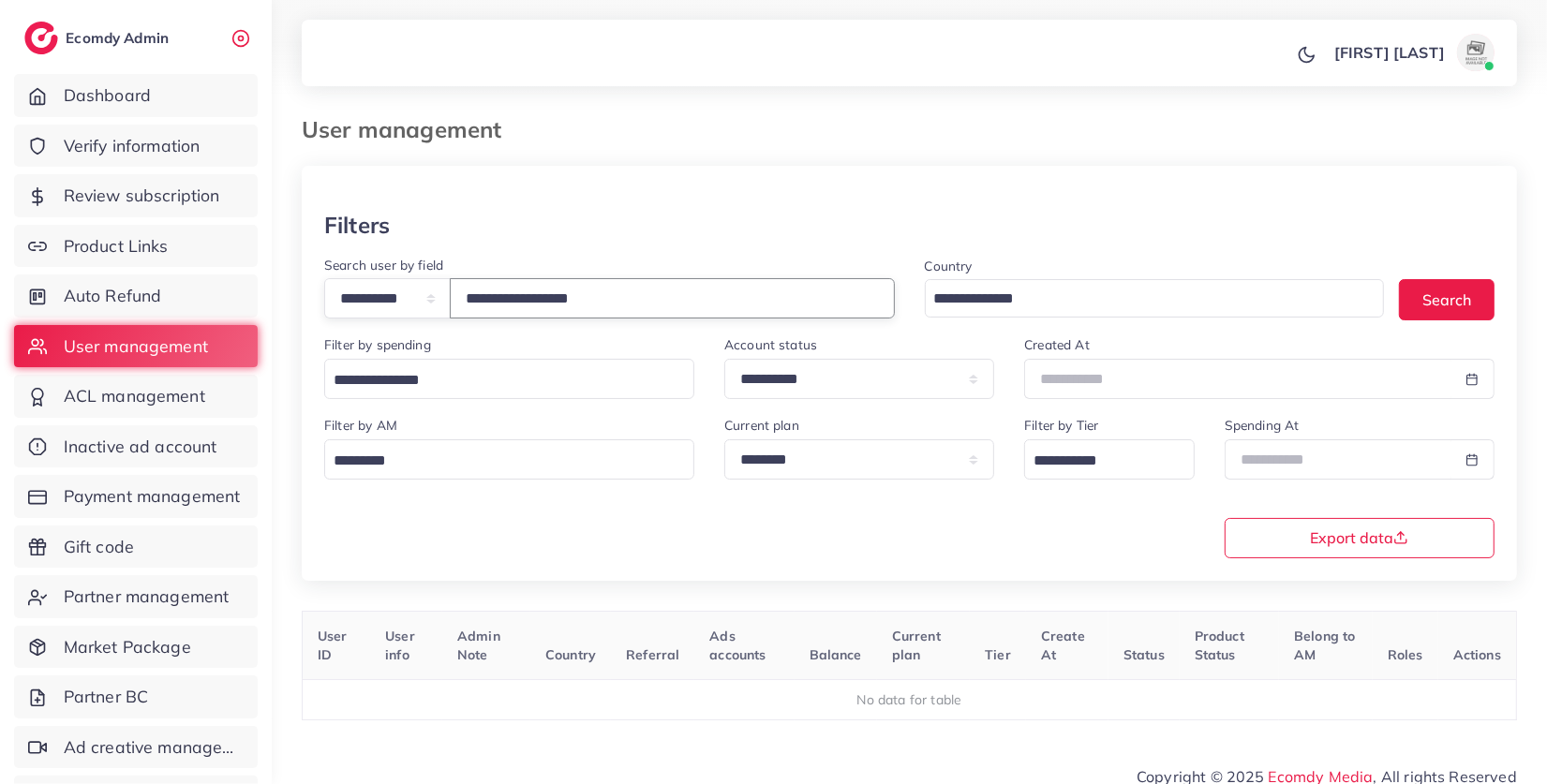 scroll, scrollTop: 15, scrollLeft: 0, axis: vertical 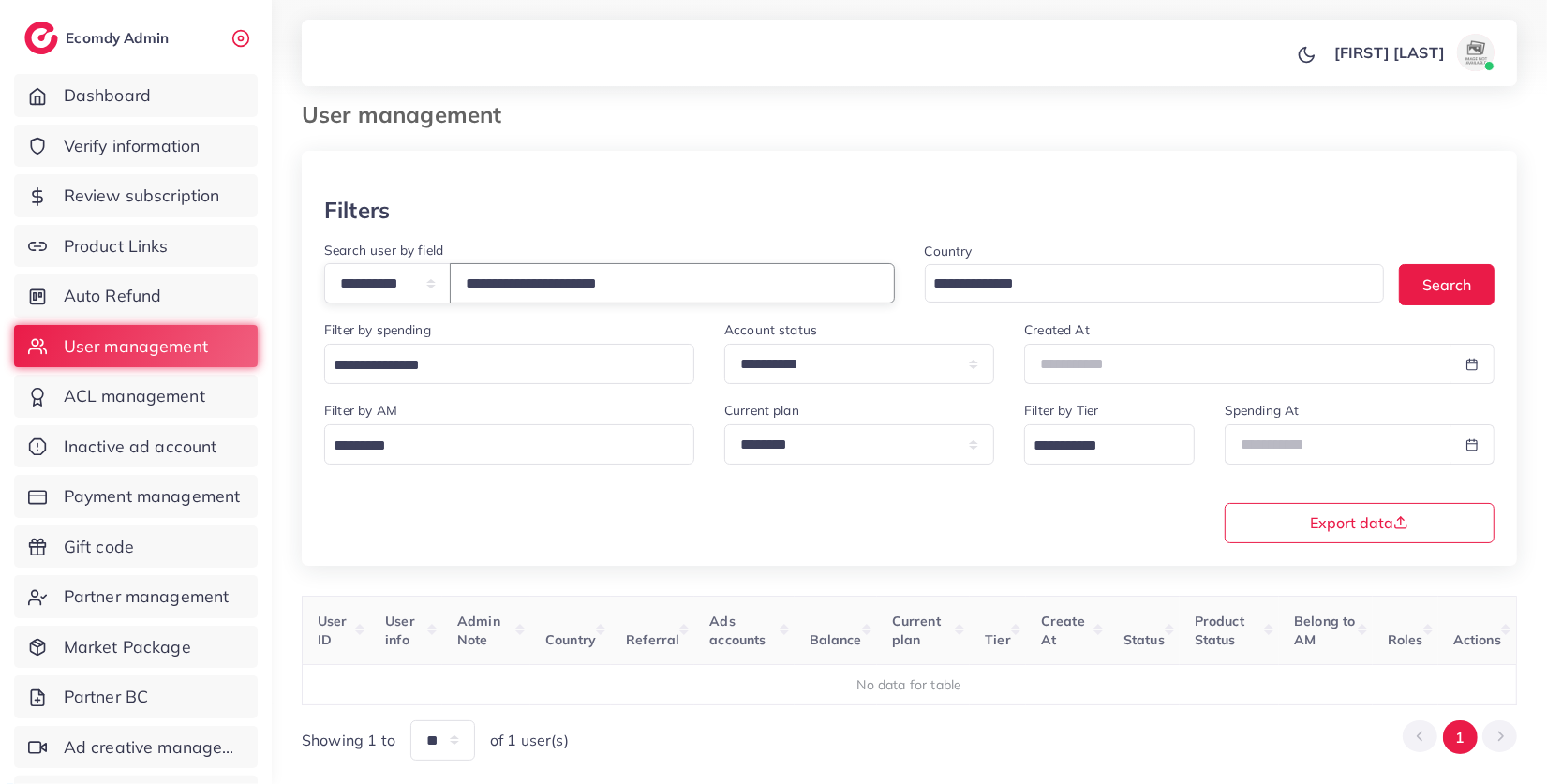 click on "**********" at bounding box center [672, 283] 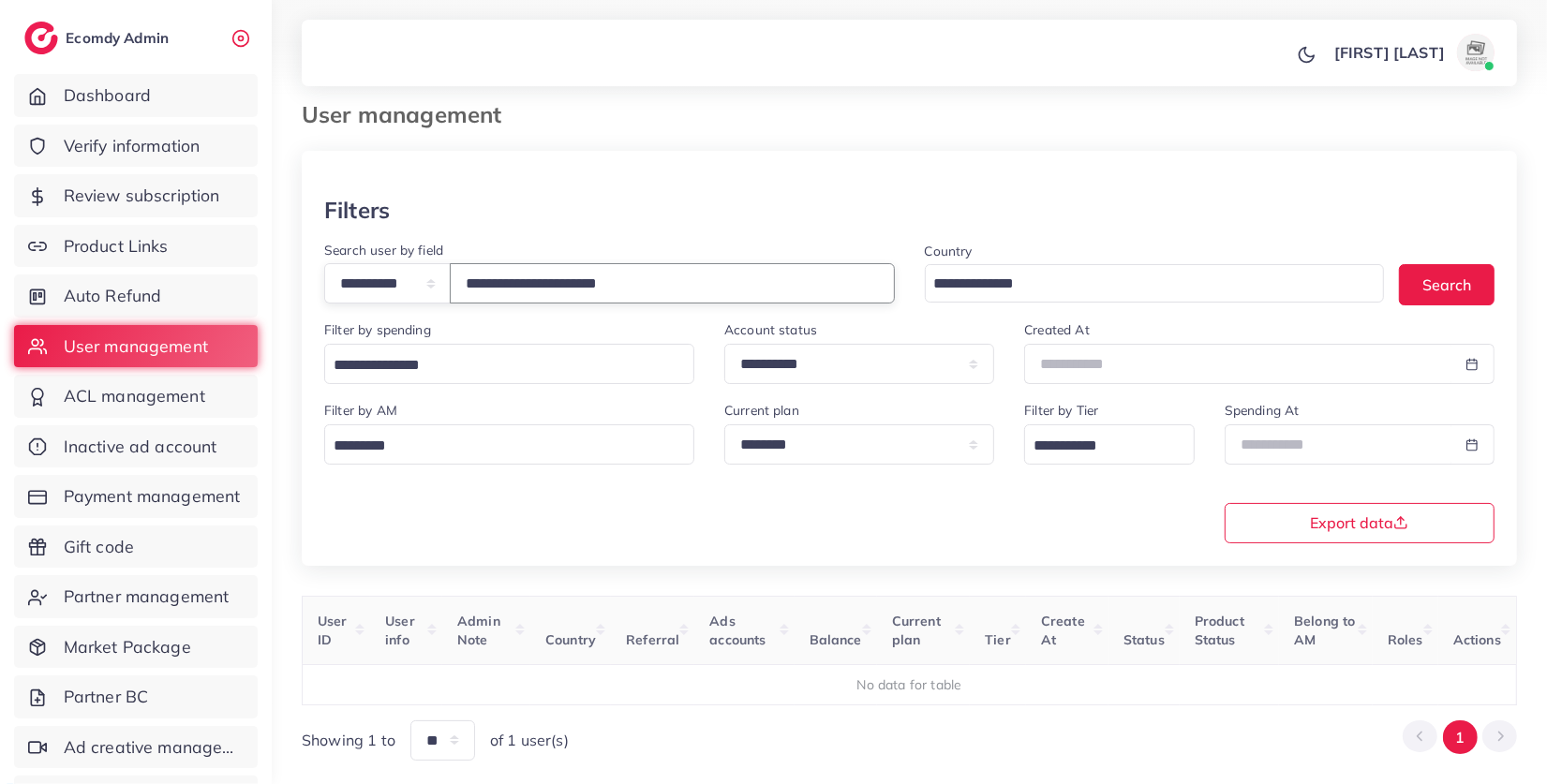 type on "**********" 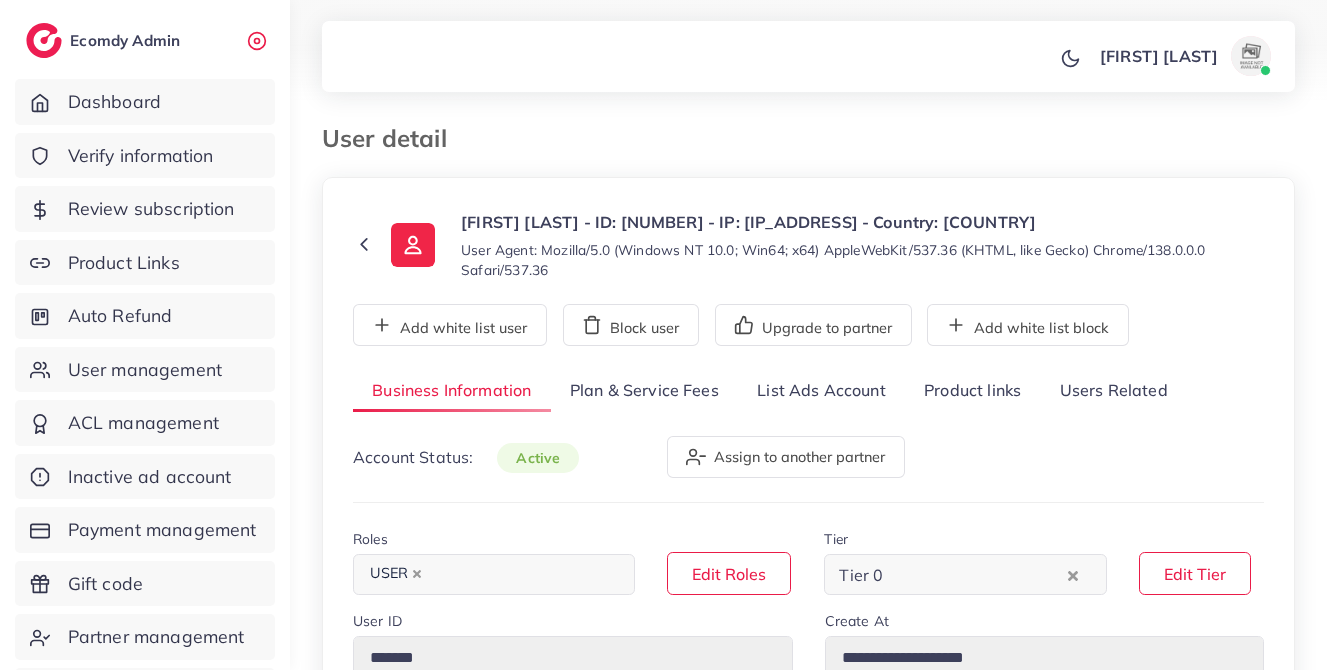 select on "*******" 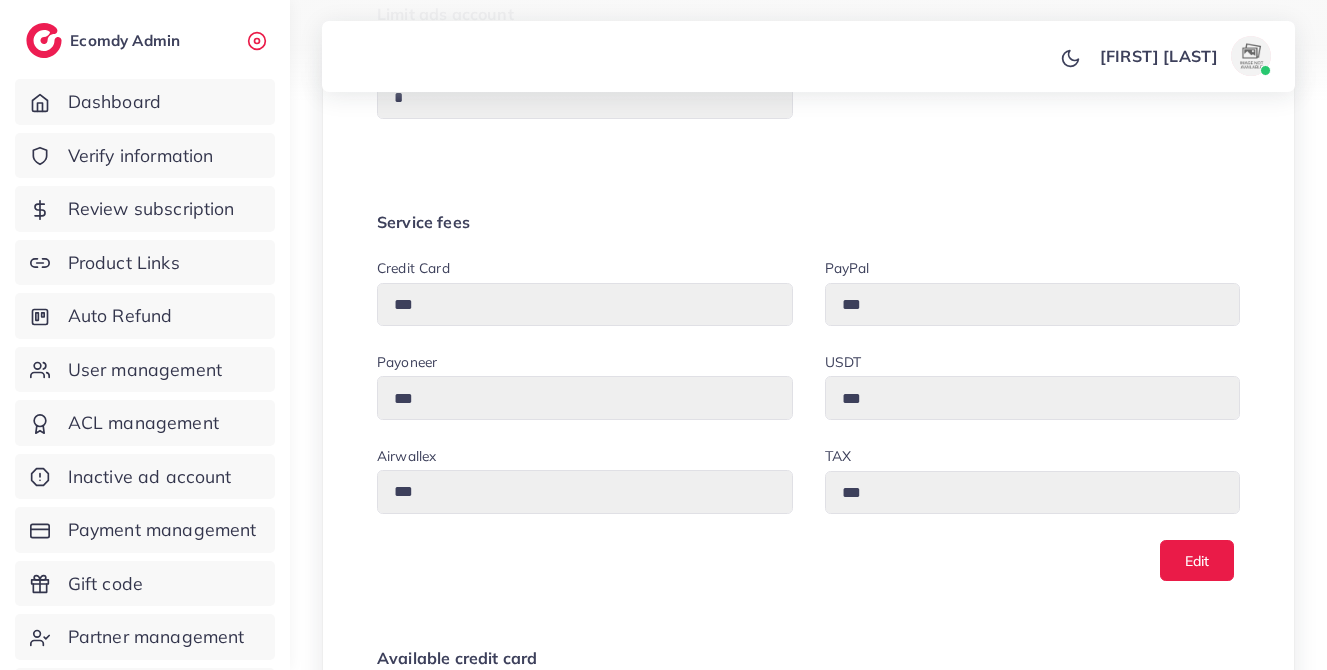 scroll, scrollTop: 920, scrollLeft: 0, axis: vertical 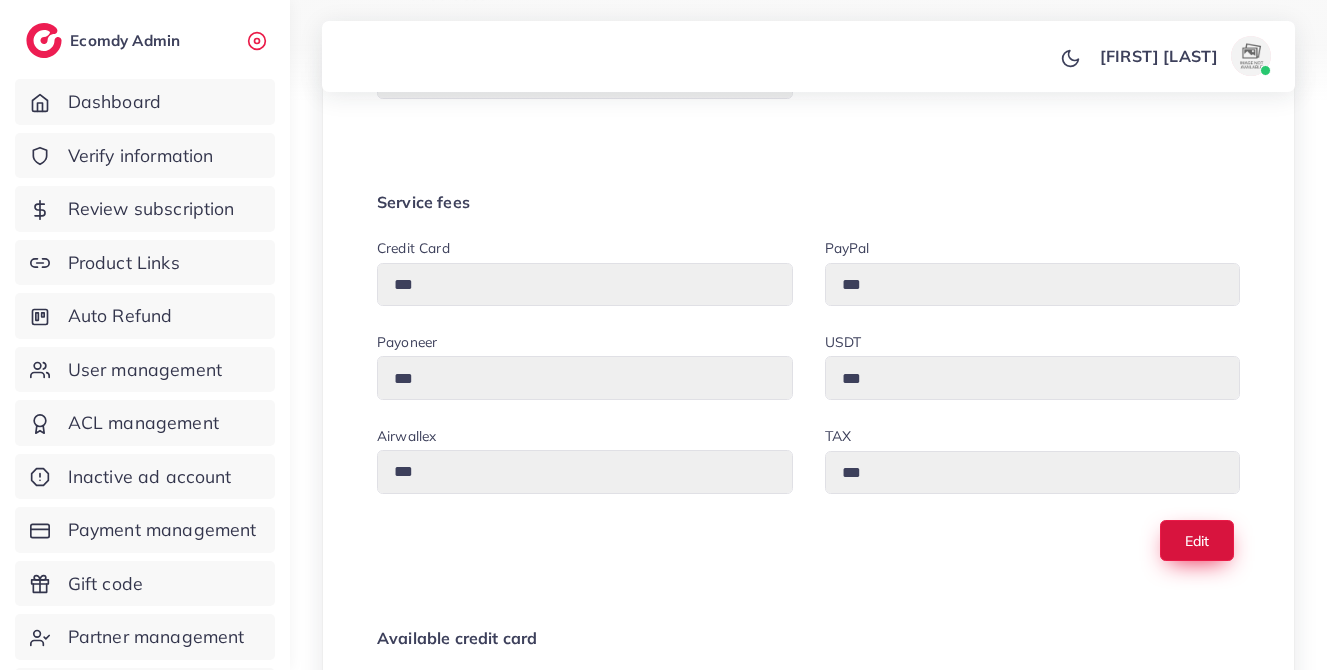 click on "Edit" at bounding box center [1197, 540] 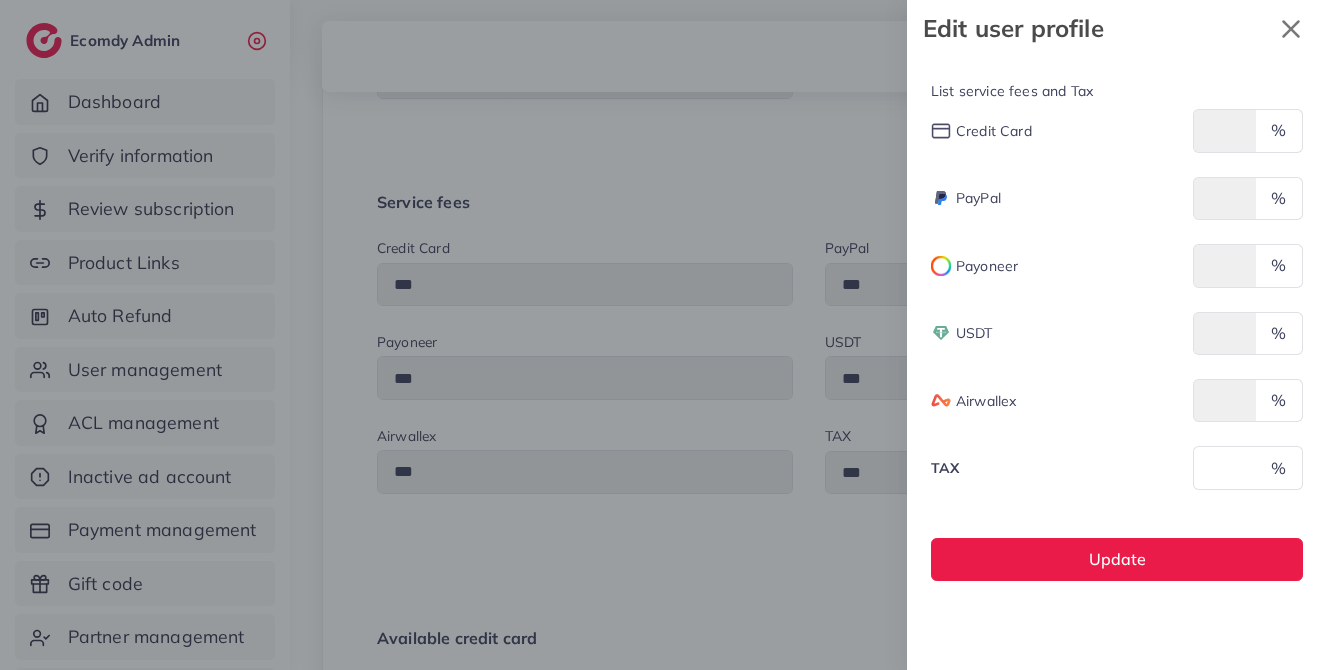 click 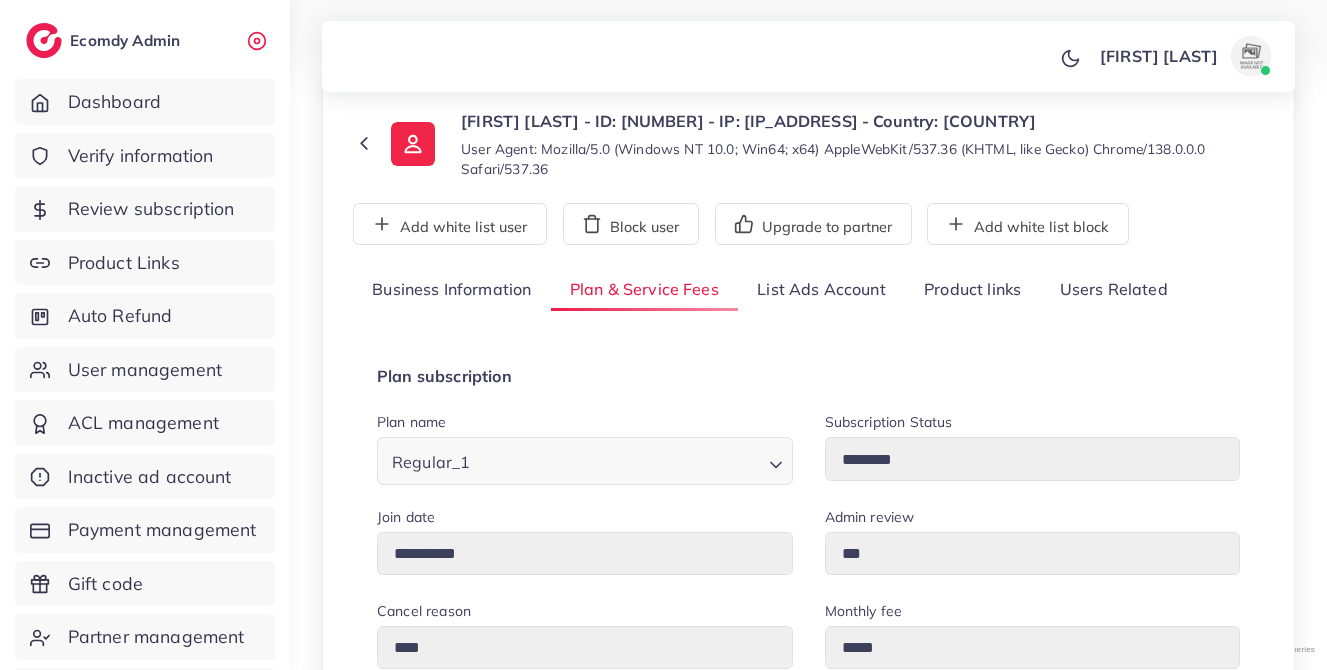 scroll, scrollTop: 0, scrollLeft: 0, axis: both 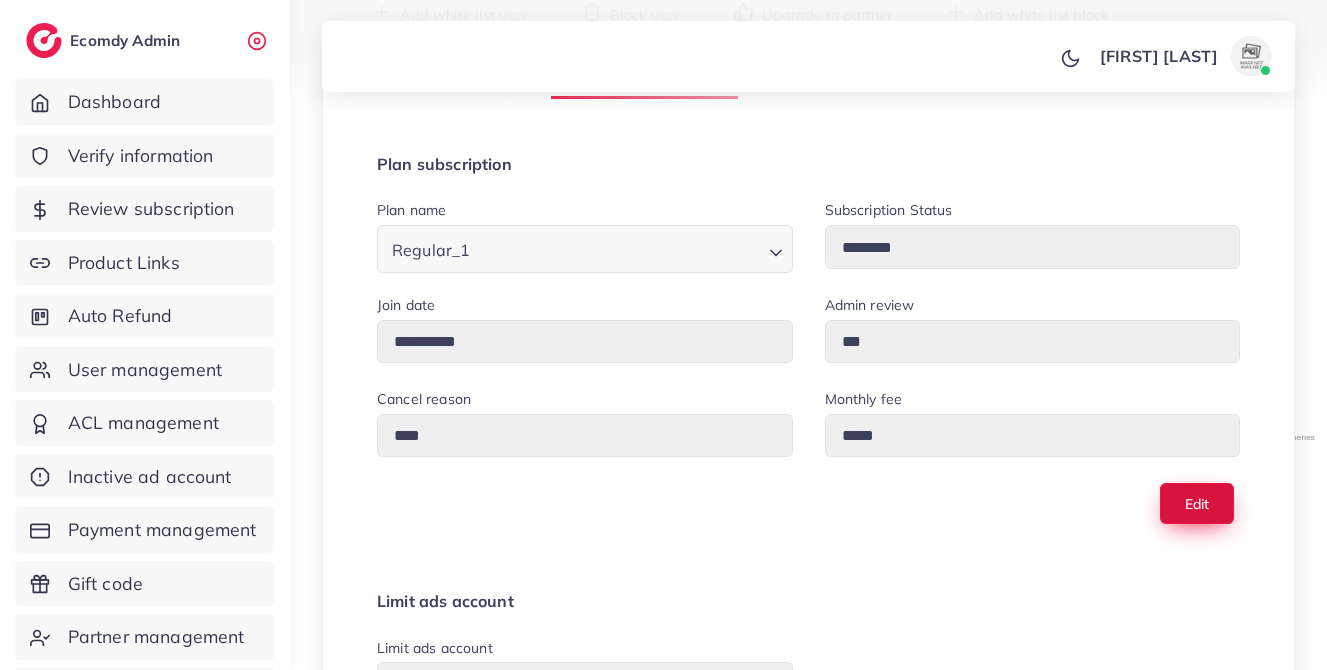 click on "Edit" at bounding box center [1197, 503] 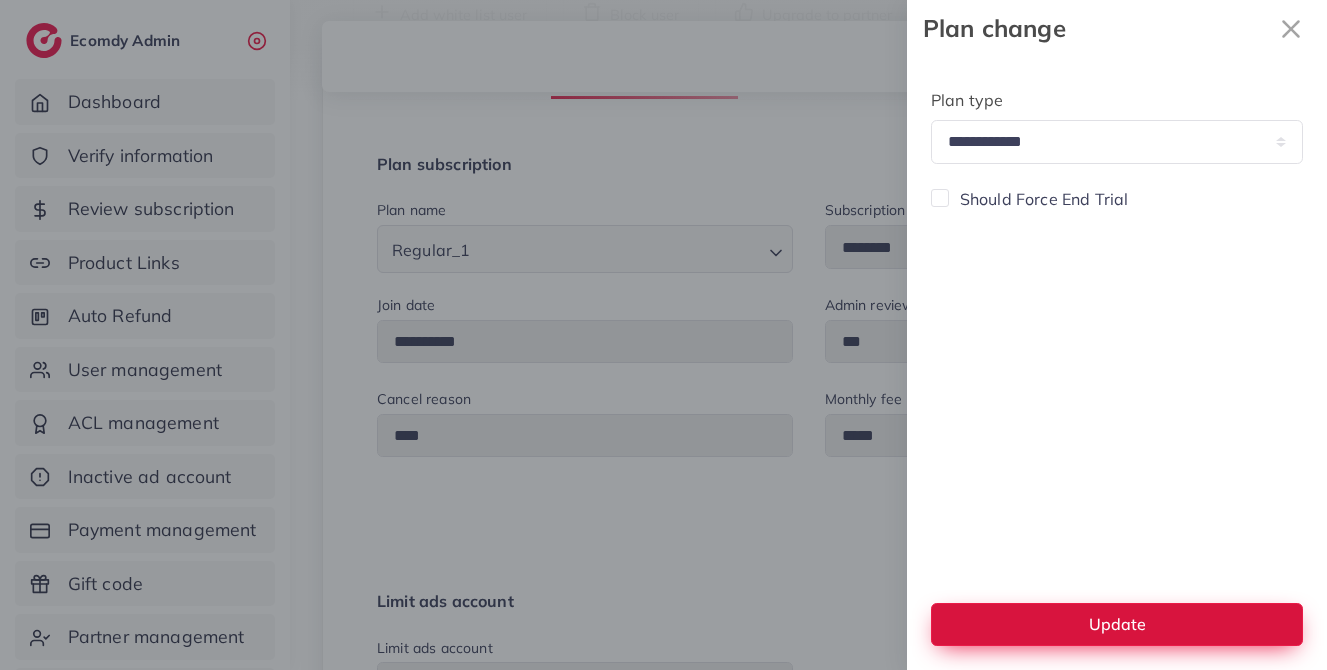 click on "Update" at bounding box center (1117, 624) 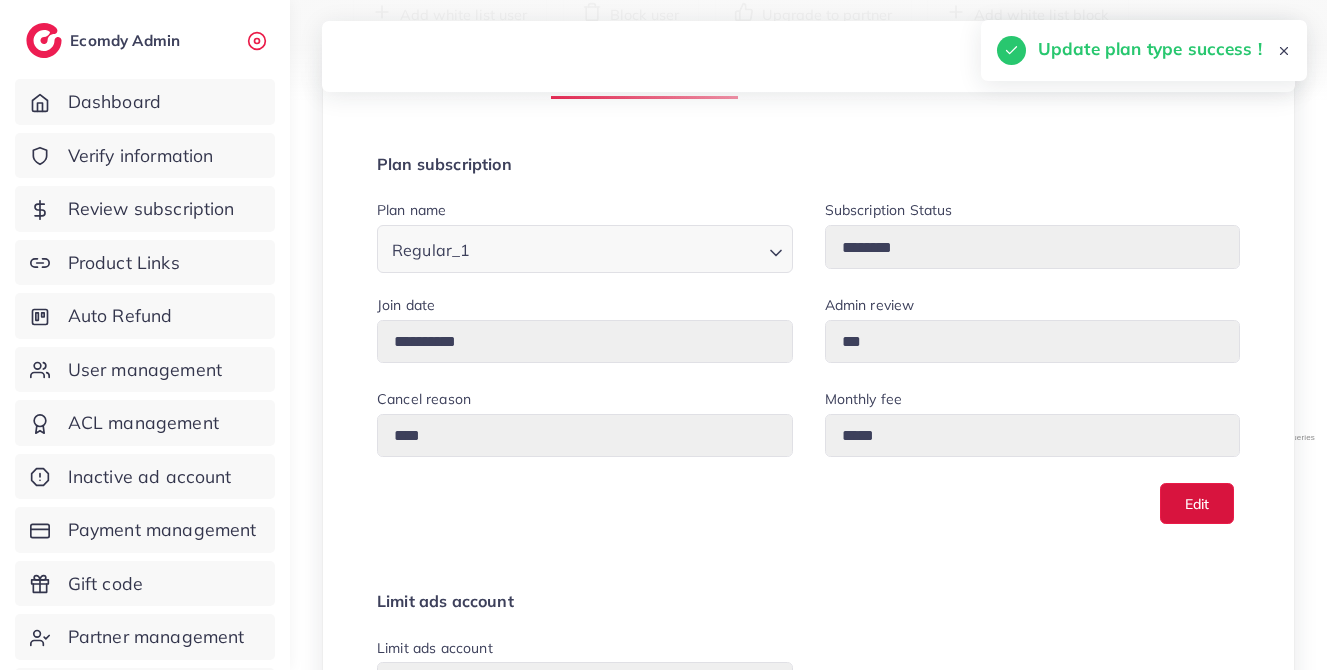 type on "******" 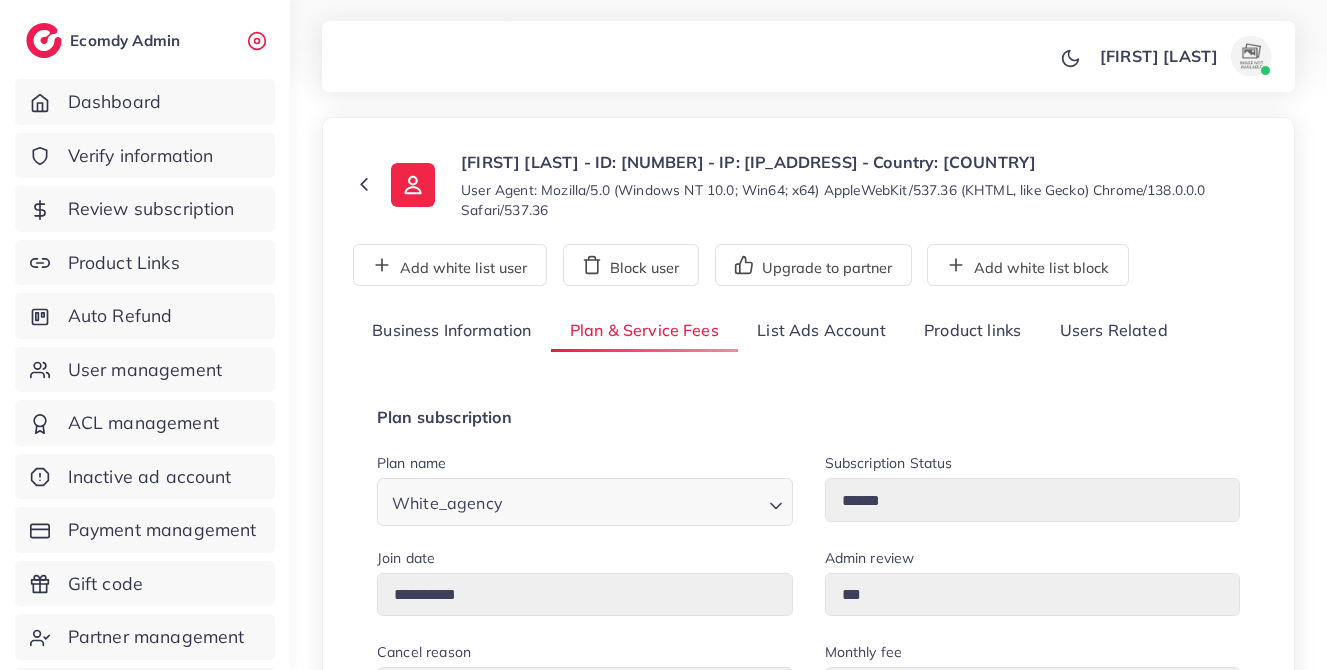 scroll, scrollTop: 58, scrollLeft: 0, axis: vertical 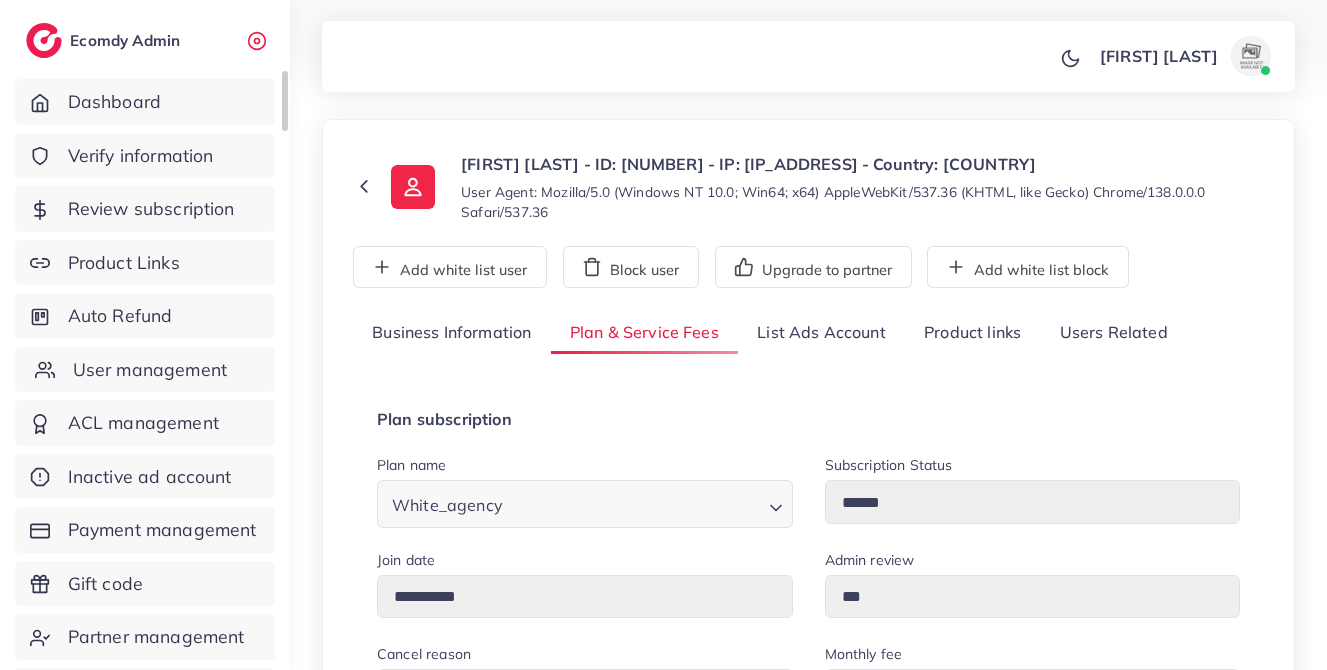 click on "User management" at bounding box center (145, 370) 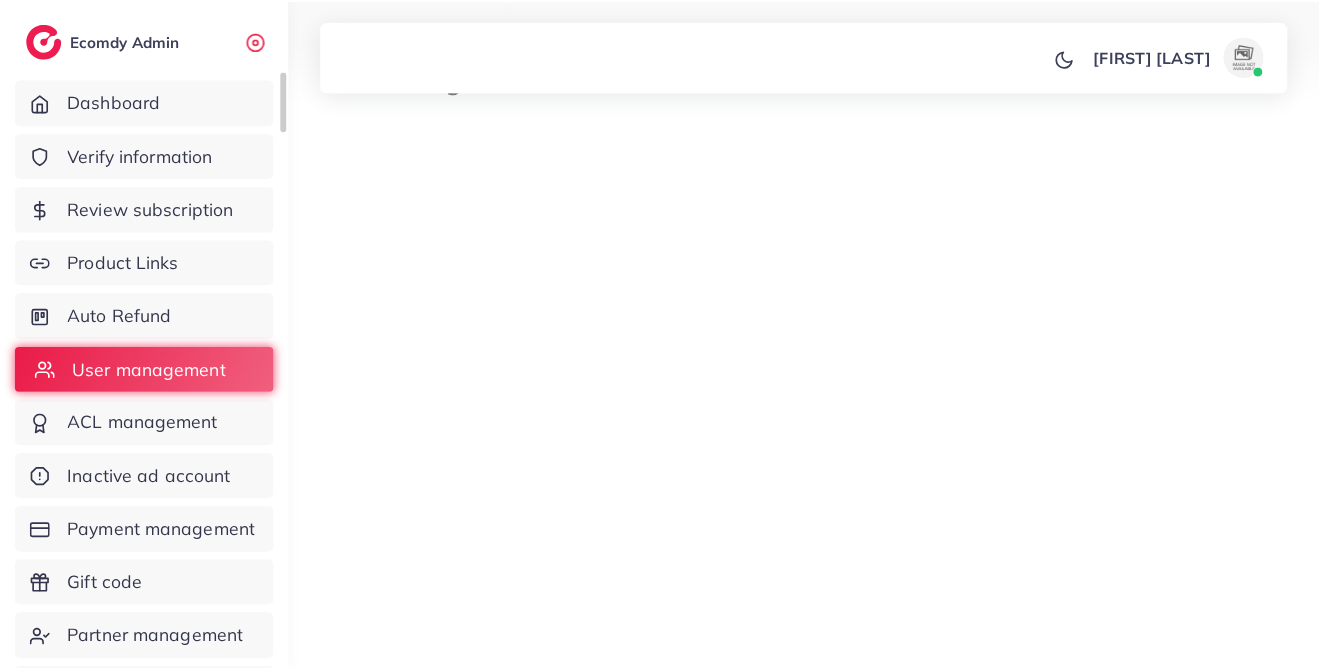 scroll, scrollTop: 0, scrollLeft: 0, axis: both 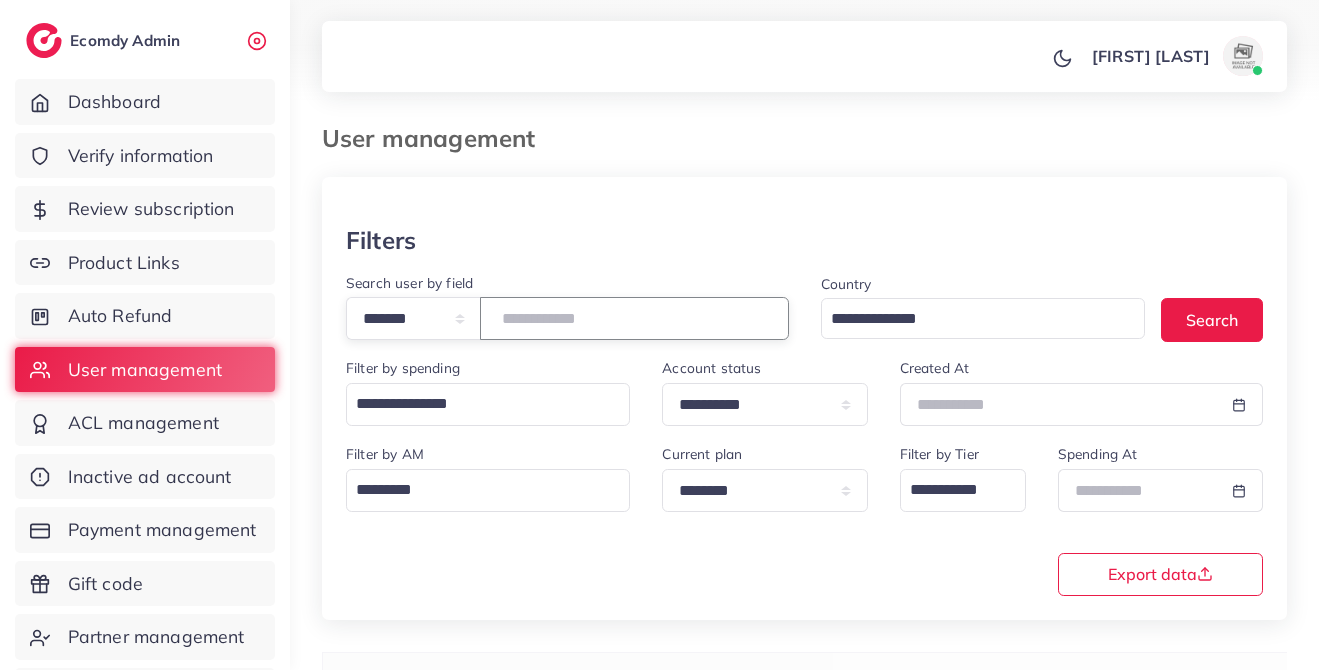 click at bounding box center [634, 318] 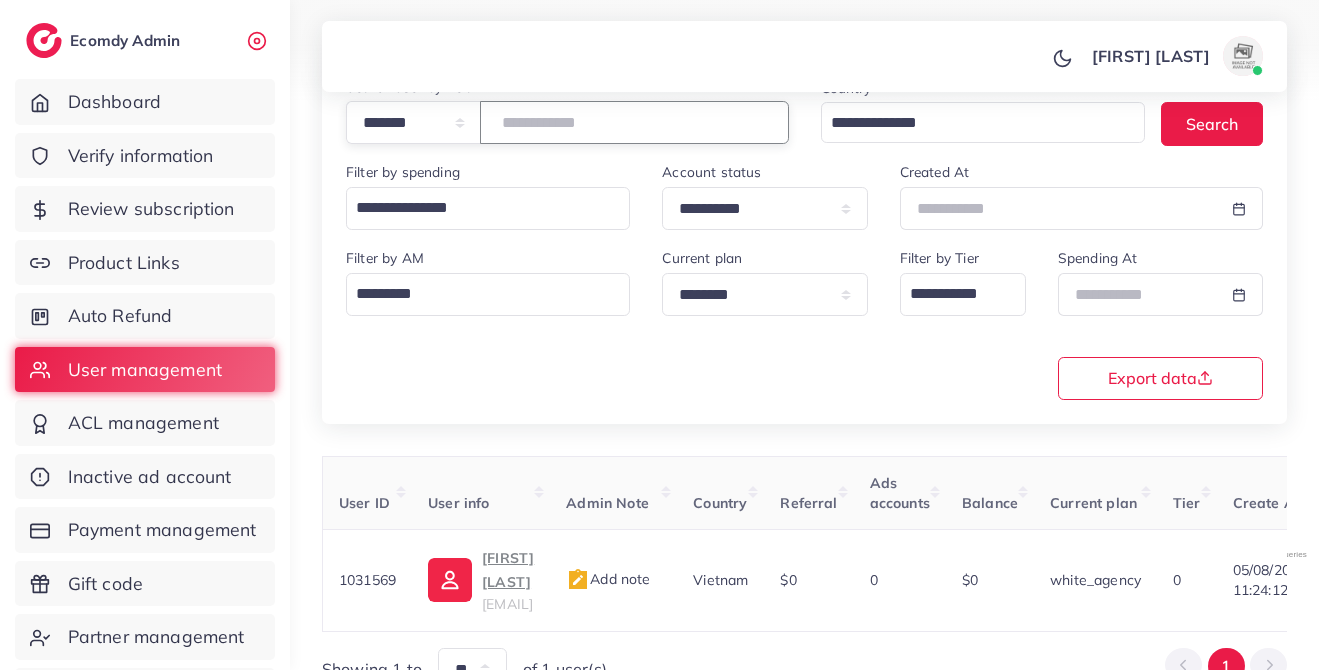 scroll, scrollTop: 197, scrollLeft: 0, axis: vertical 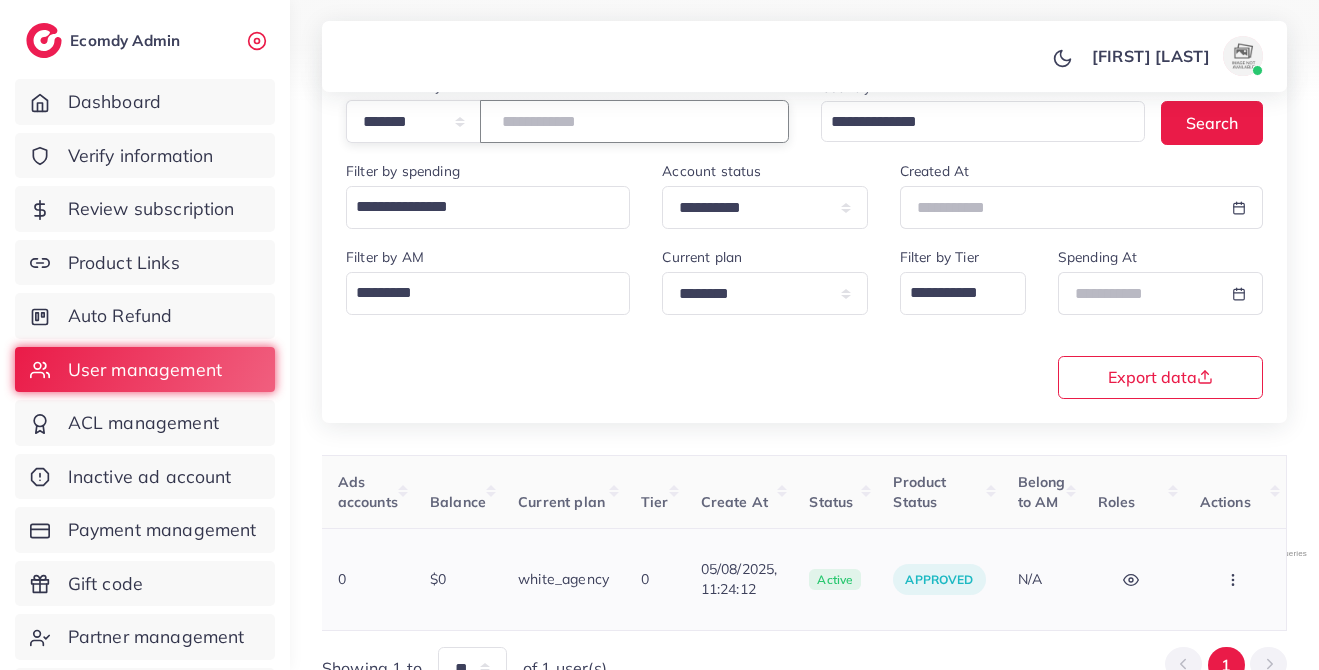 click at bounding box center [1235, 579] 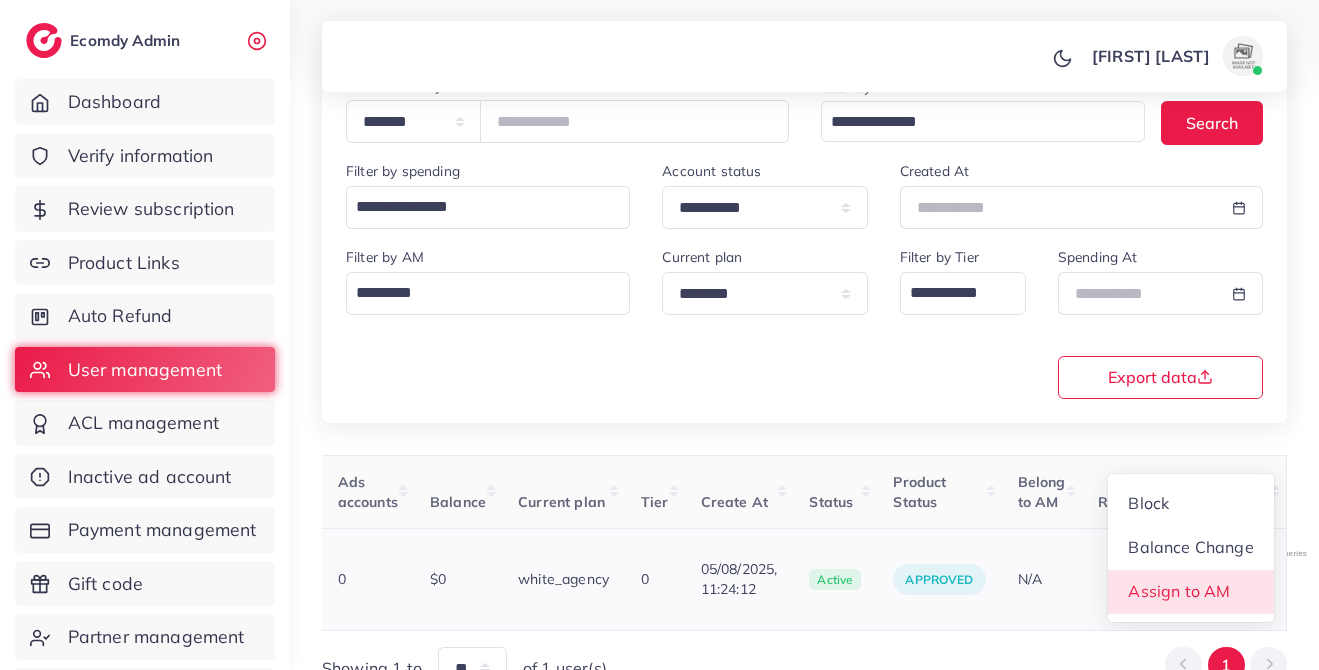 scroll, scrollTop: 2, scrollLeft: 634, axis: both 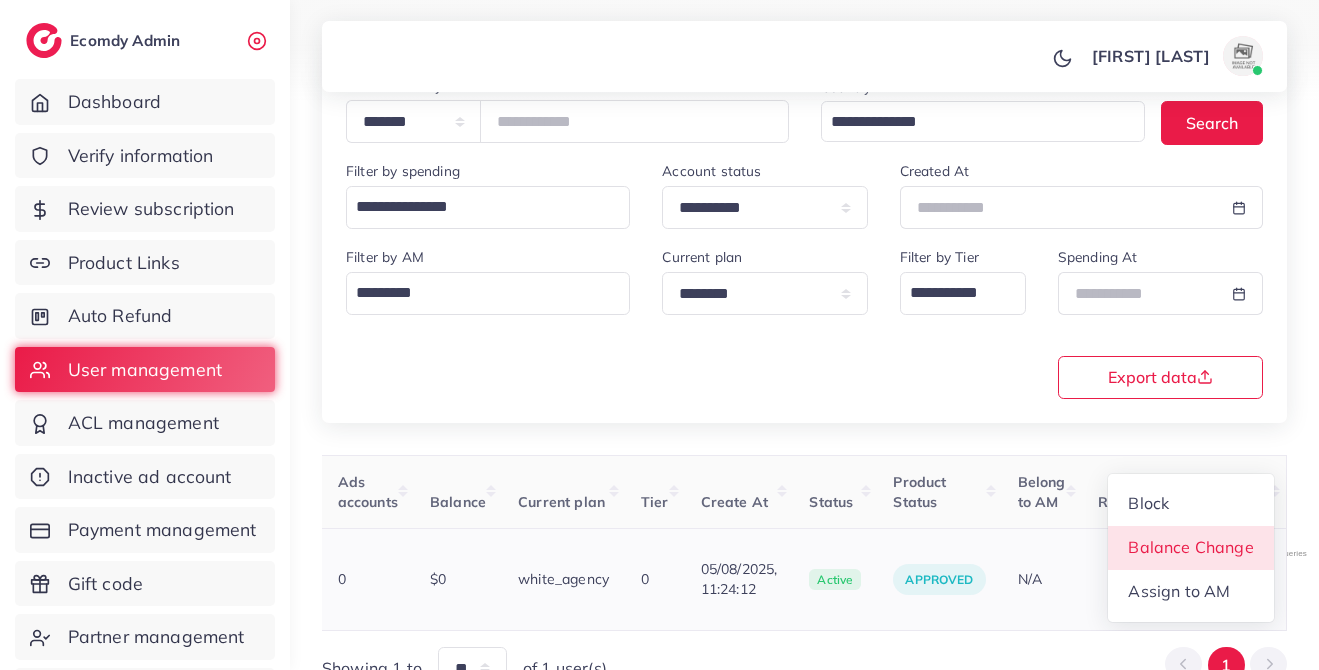 click on "Balance Change" at bounding box center (1190, 547) 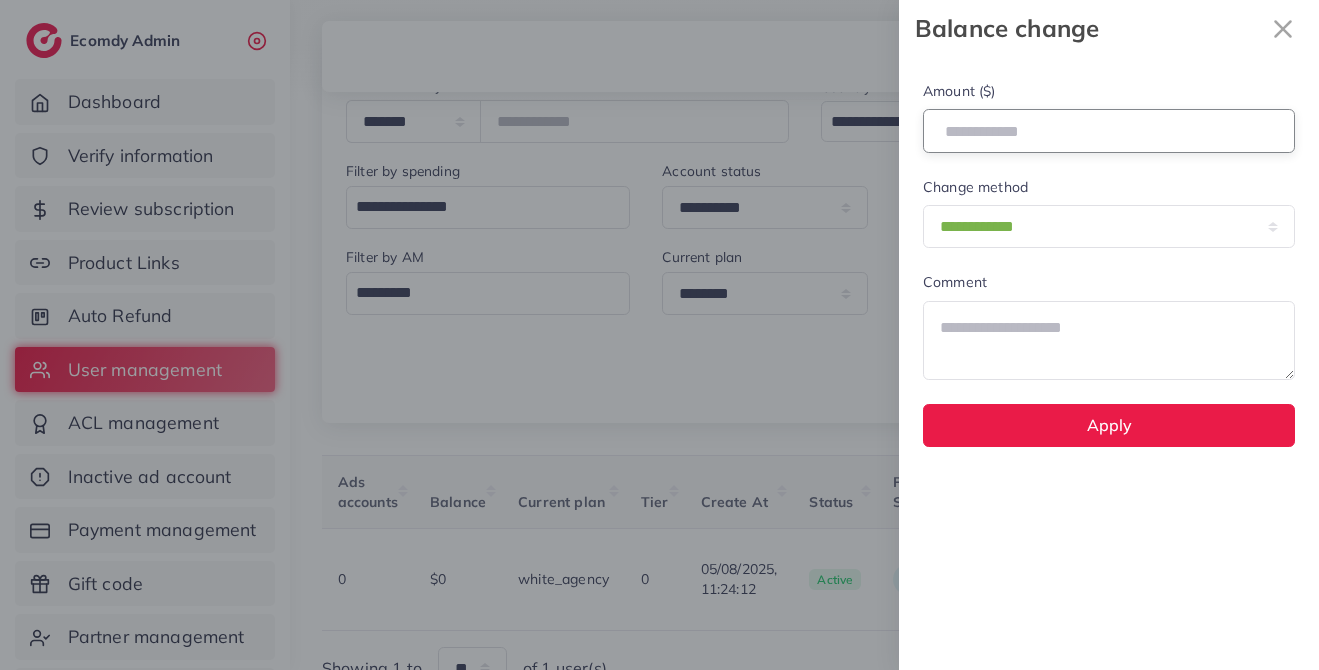 click at bounding box center [1109, 130] 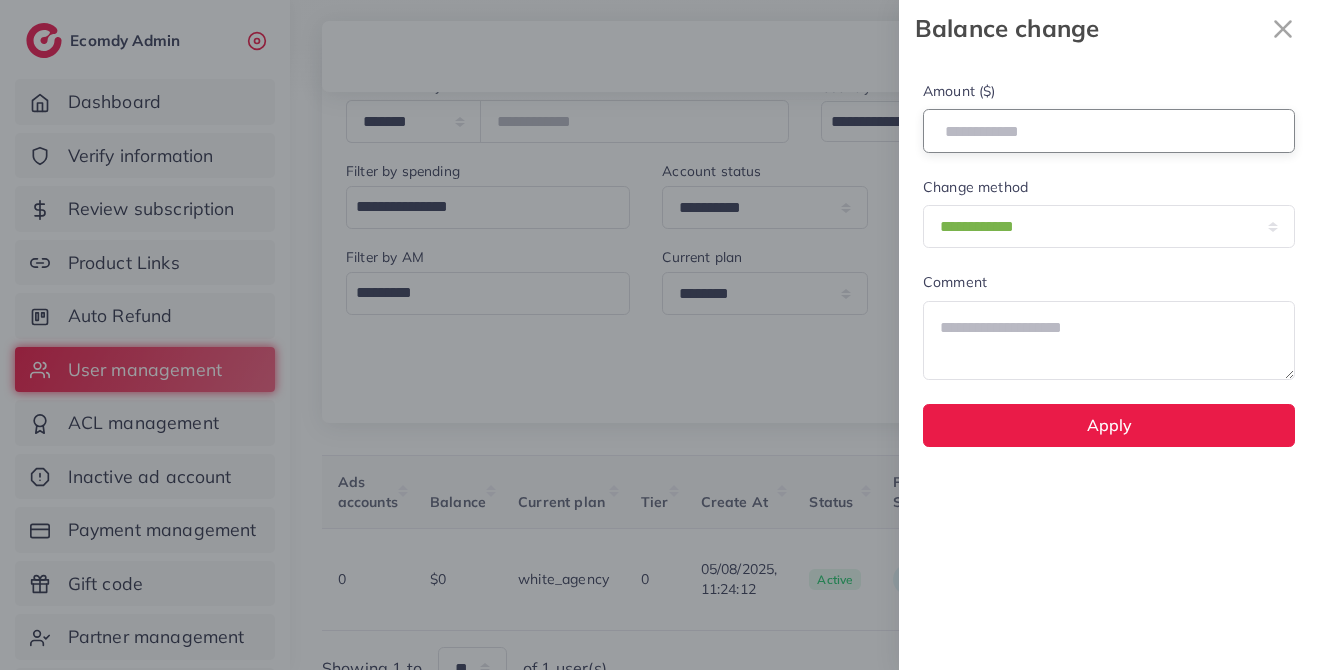 type on "***" 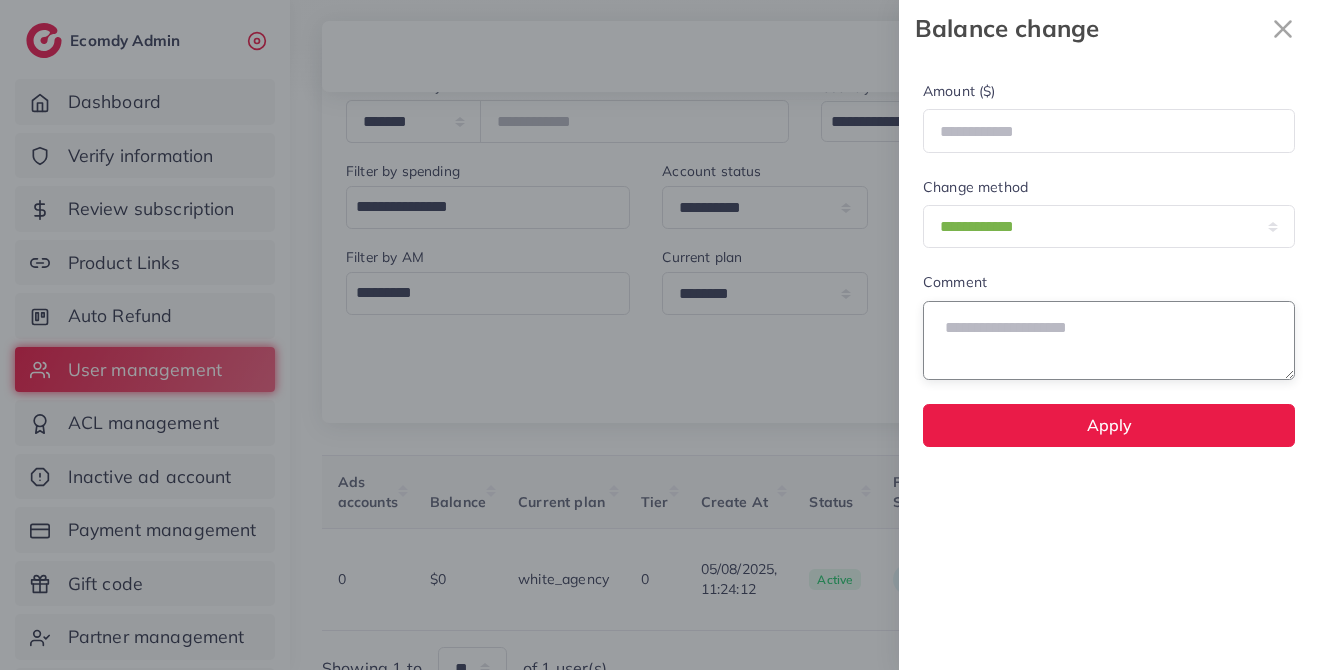 click at bounding box center (1109, 340) 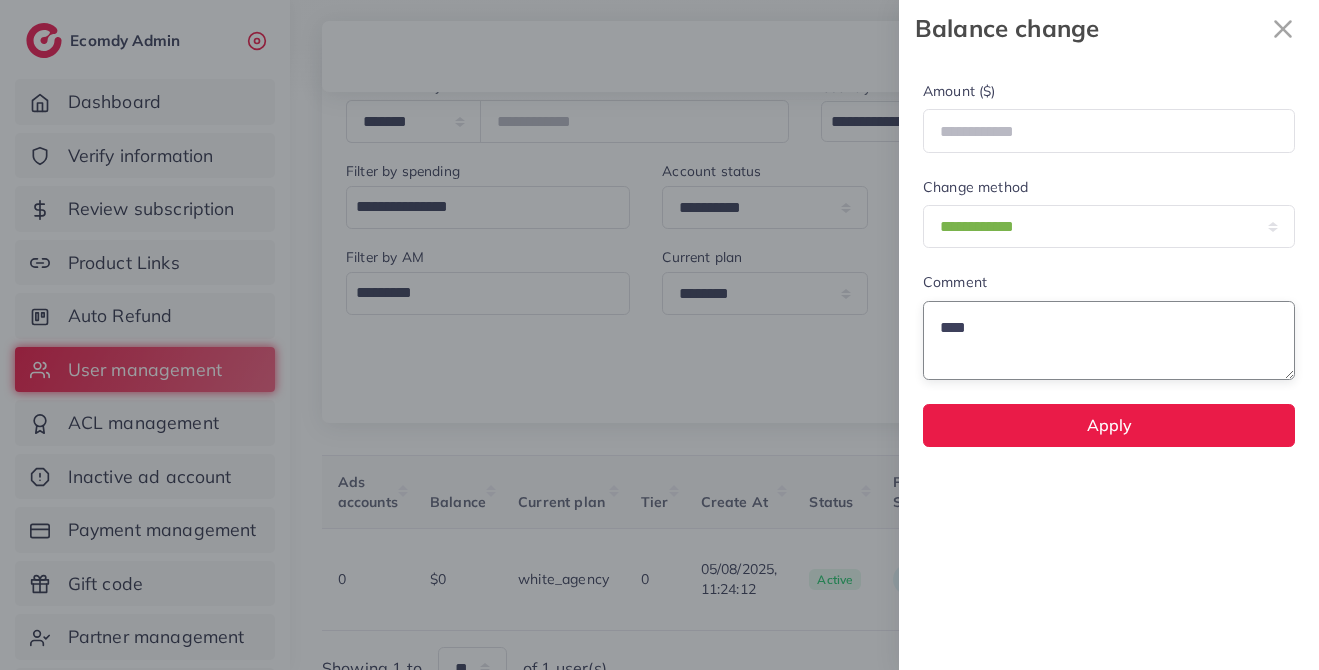 type on "****" 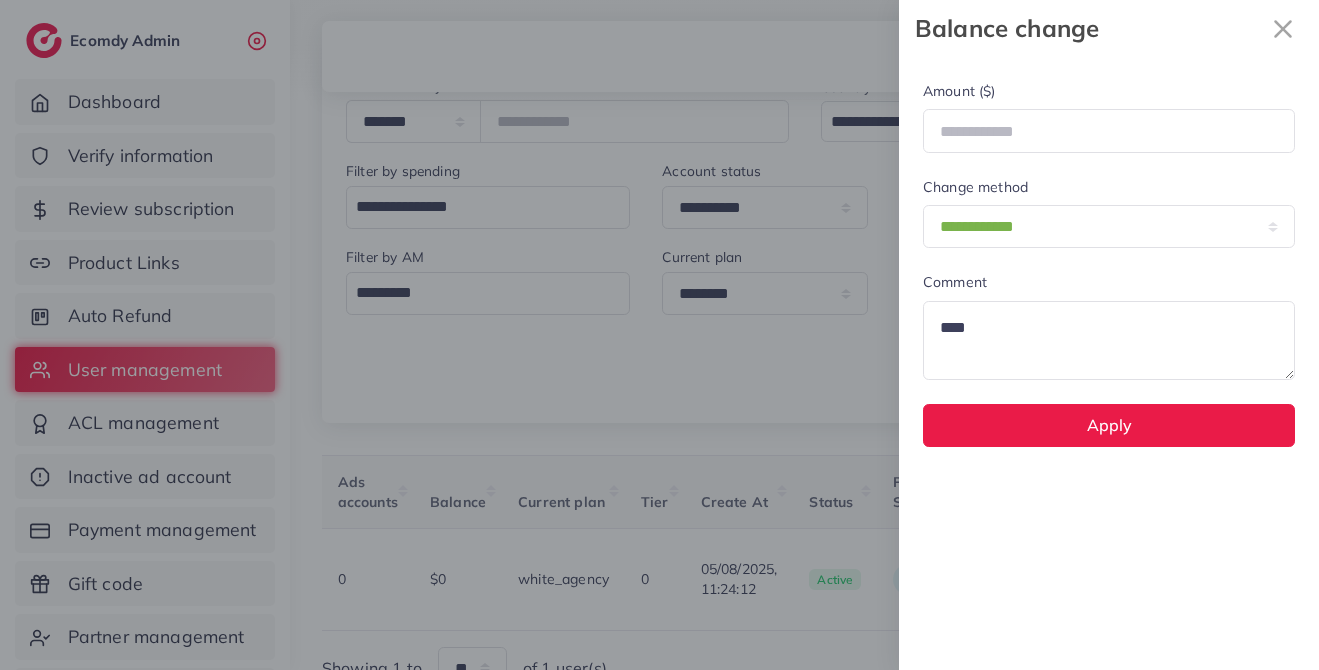 click on "**********" at bounding box center [1109, 363] 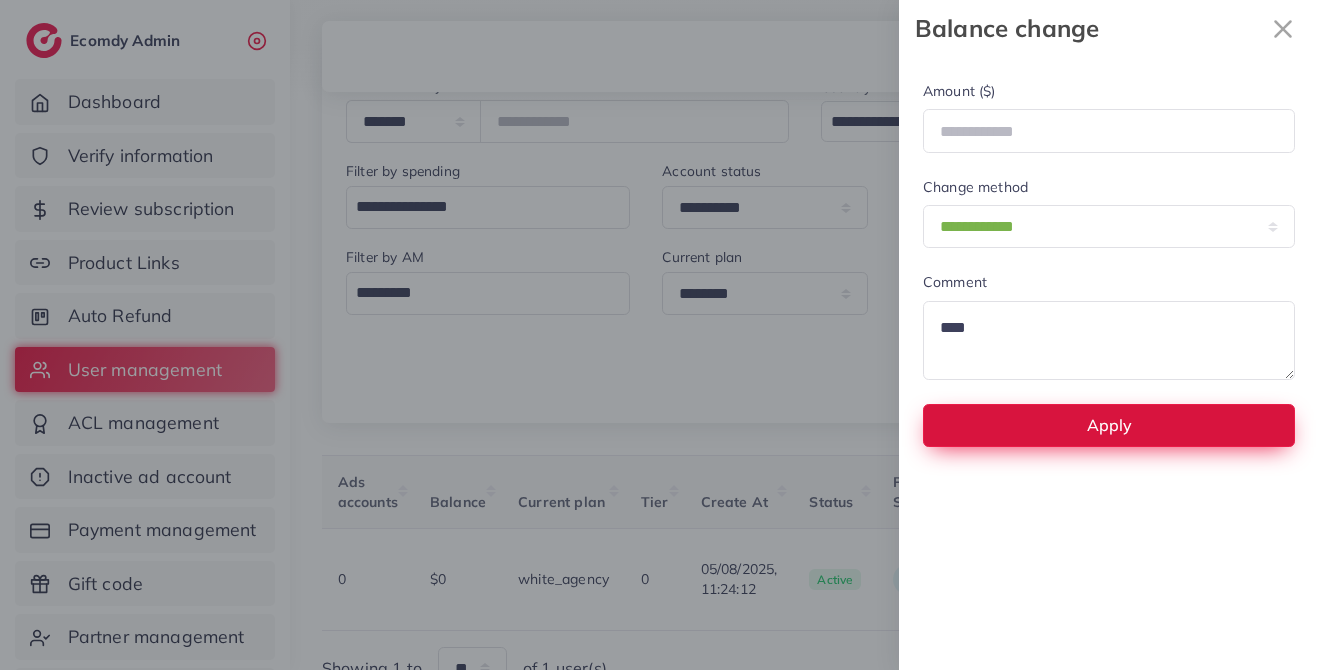 click on "Apply" at bounding box center (1109, 425) 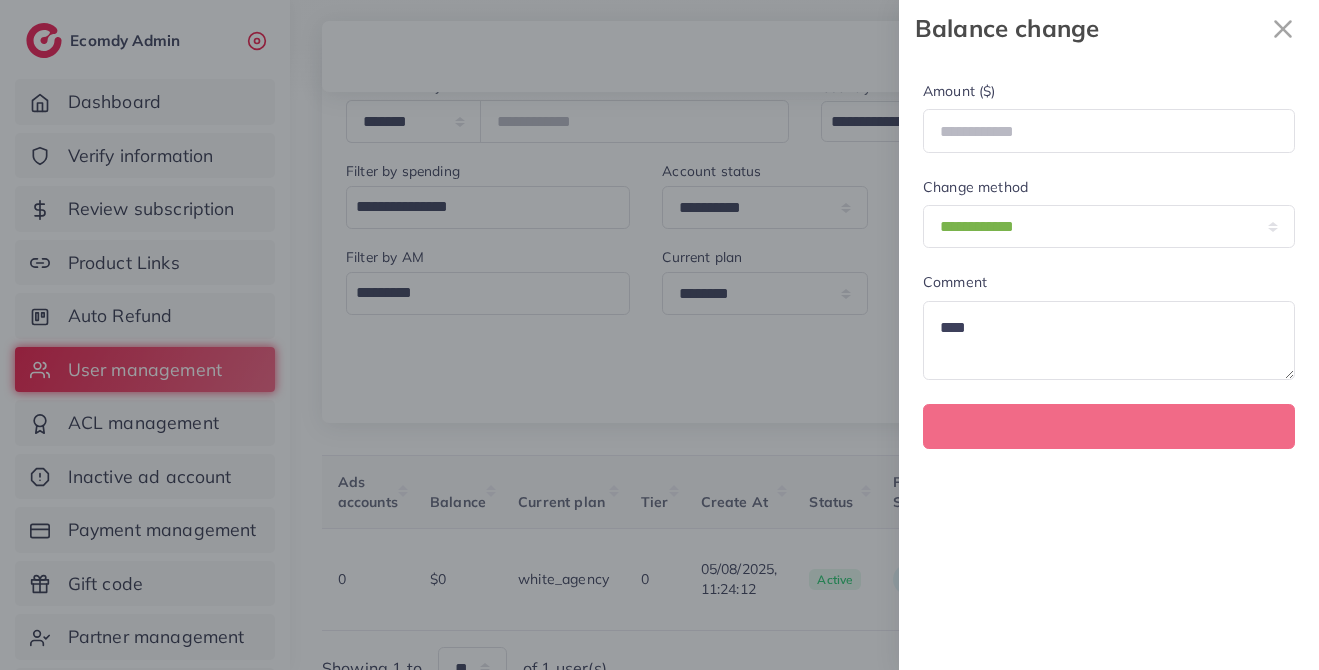 type 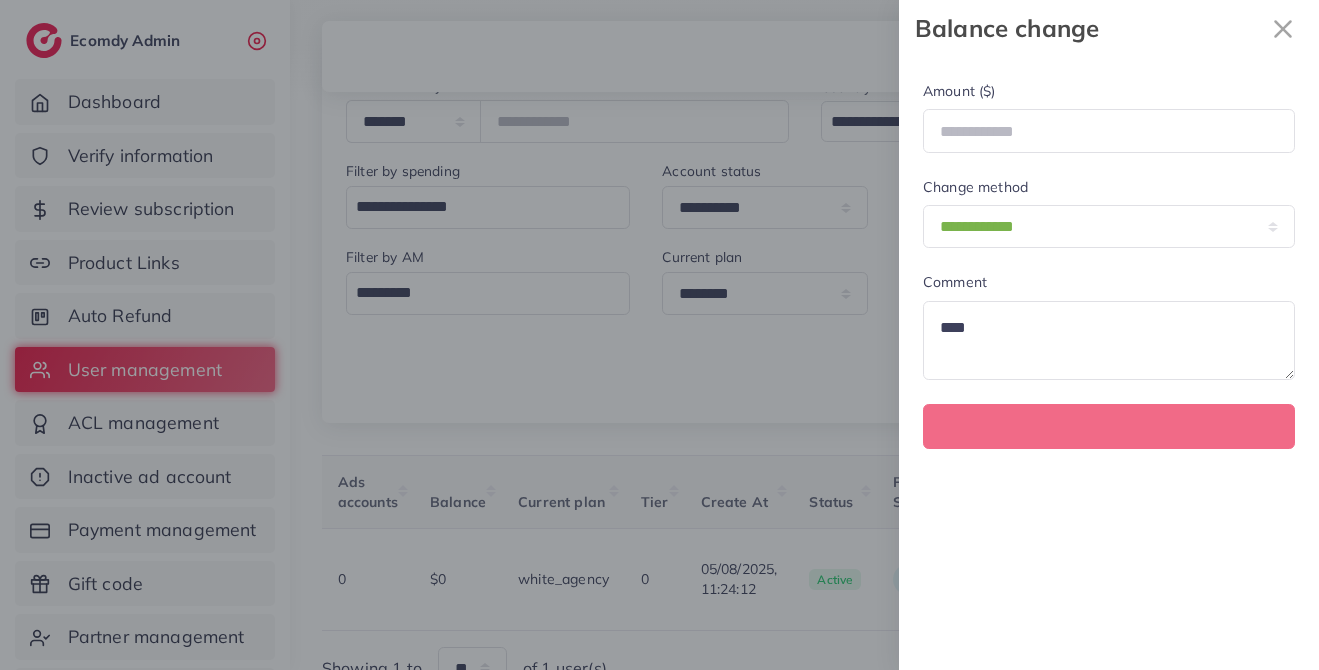 type 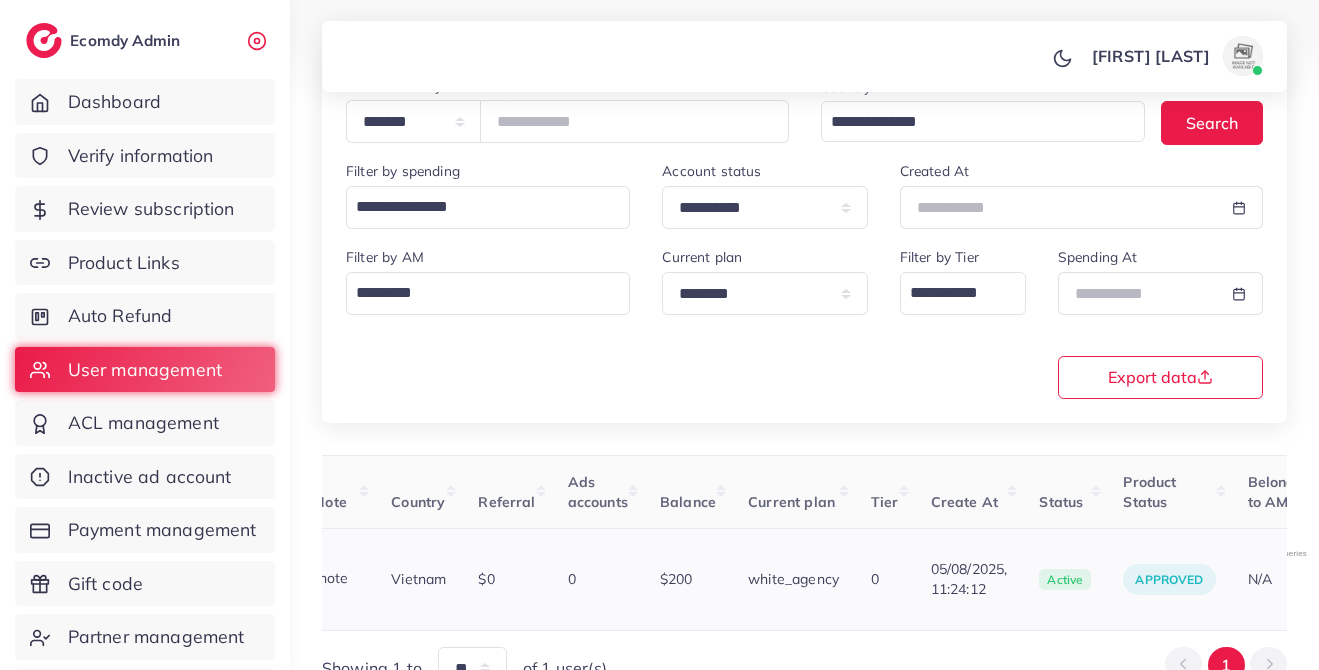 scroll, scrollTop: 0, scrollLeft: 296, axis: horizontal 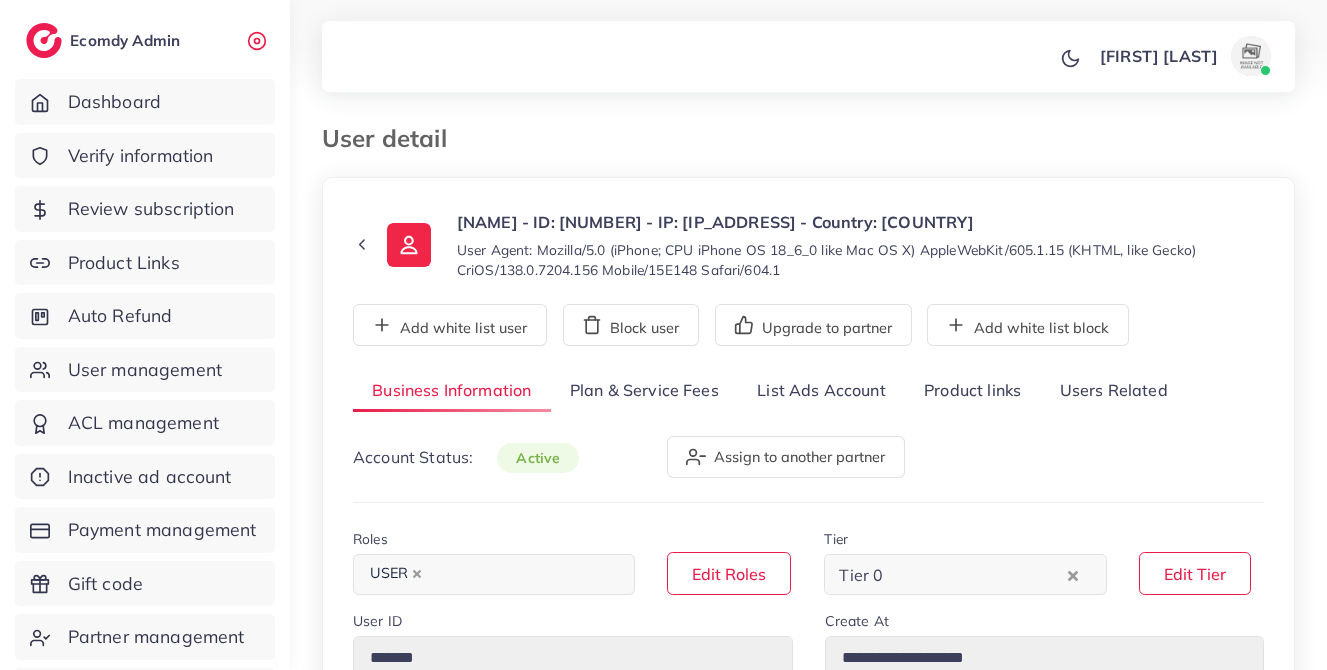 select on "********" 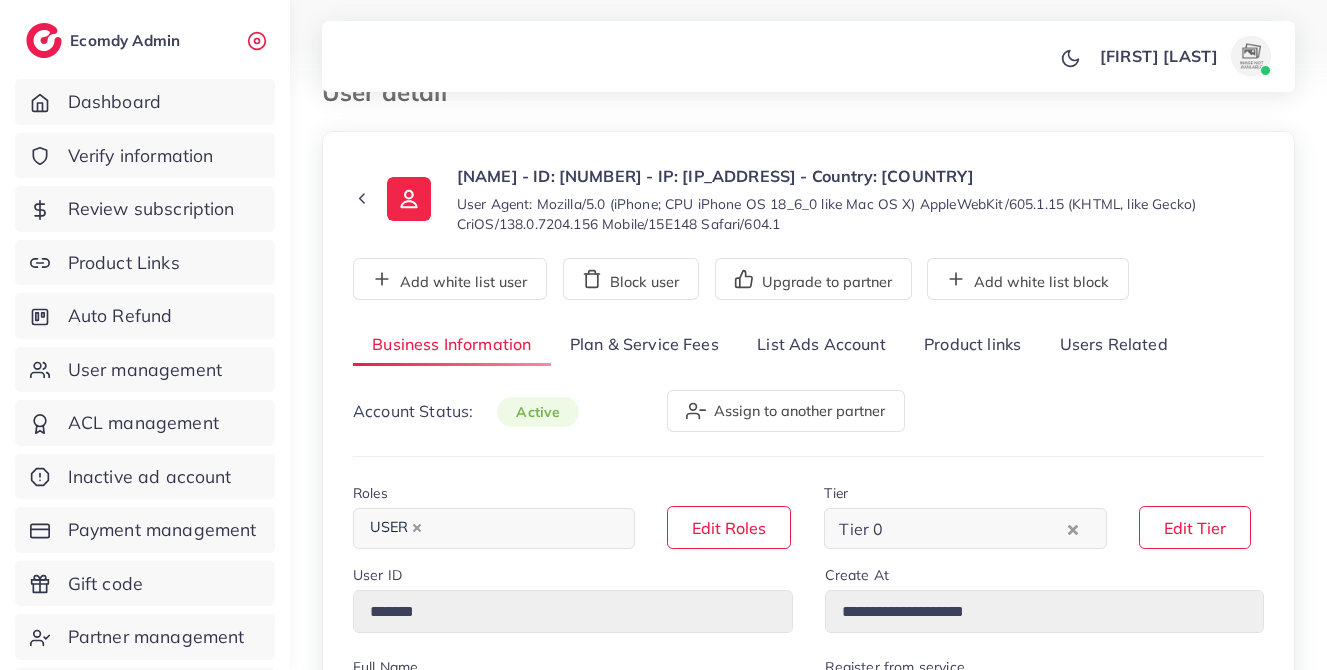 scroll, scrollTop: 54, scrollLeft: 0, axis: vertical 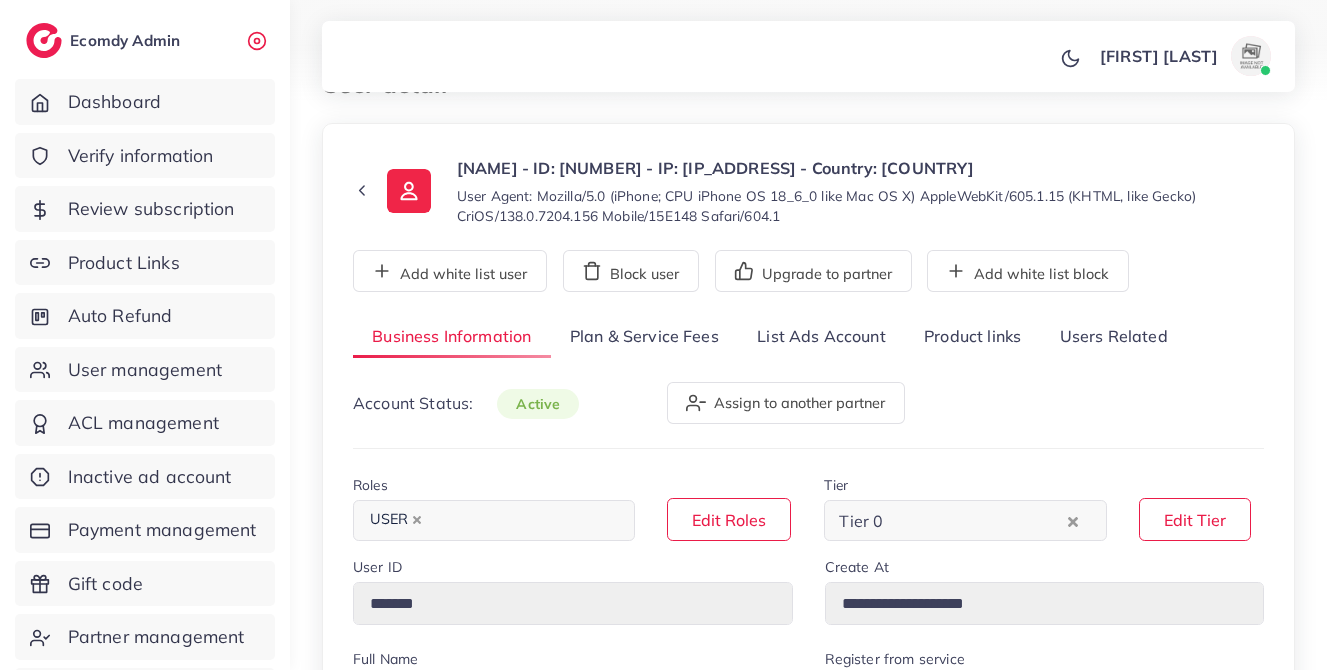 click on "Plan & Service Fees" at bounding box center [644, 337] 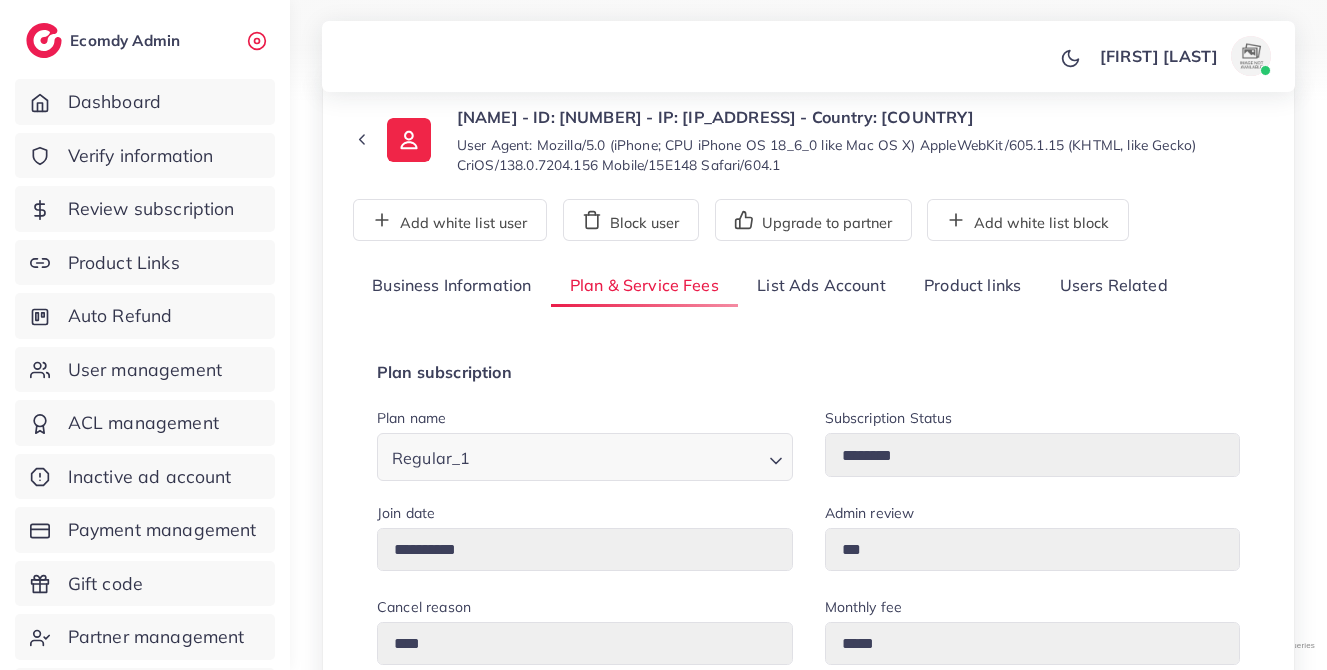scroll, scrollTop: 106, scrollLeft: 0, axis: vertical 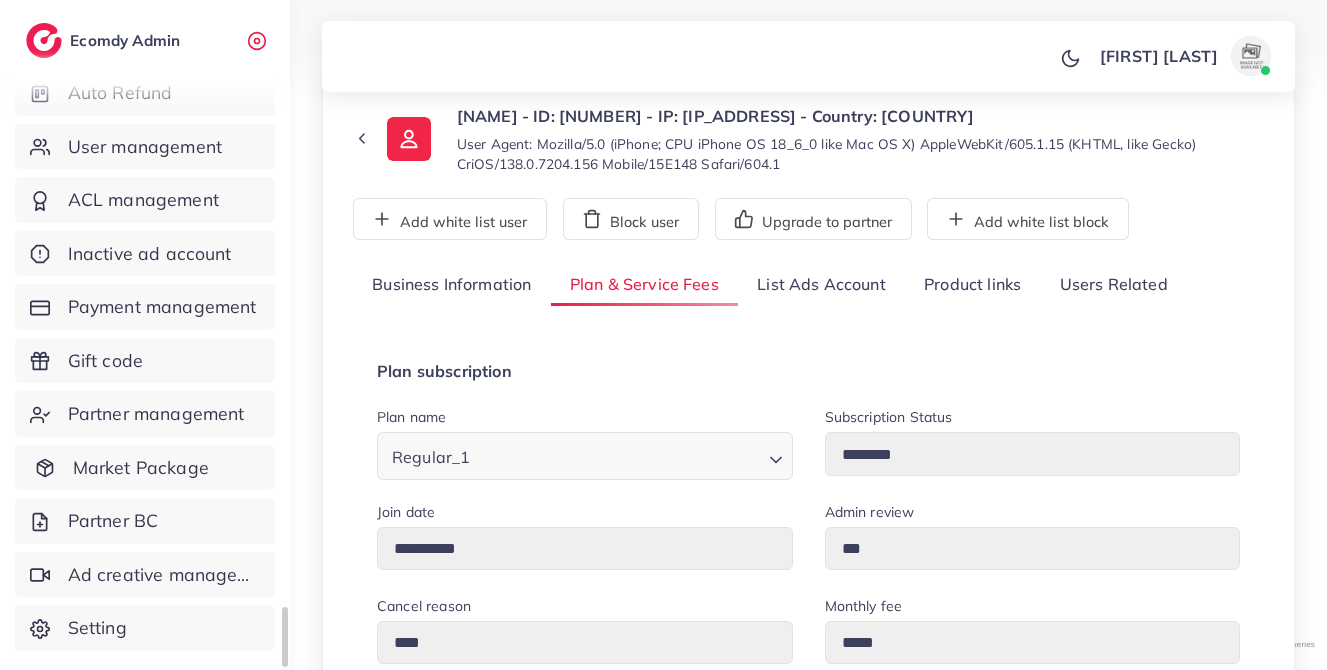 click on "Market Package" at bounding box center [145, 468] 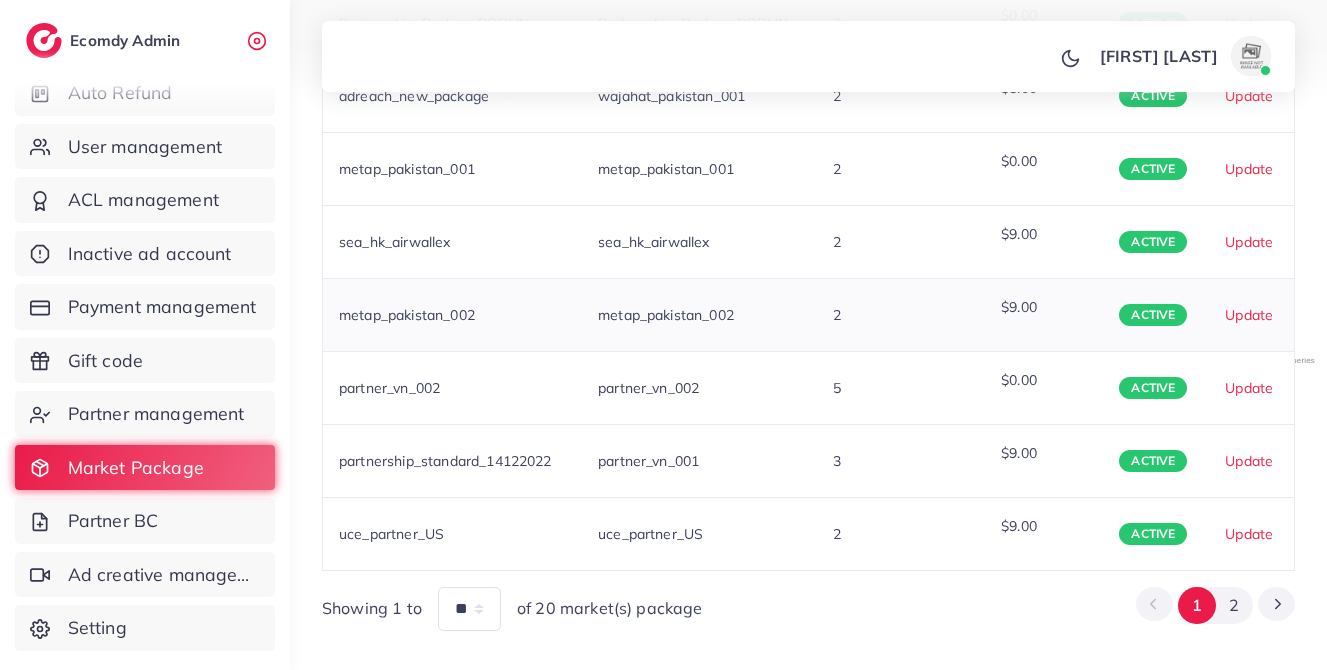 scroll, scrollTop: 394, scrollLeft: 0, axis: vertical 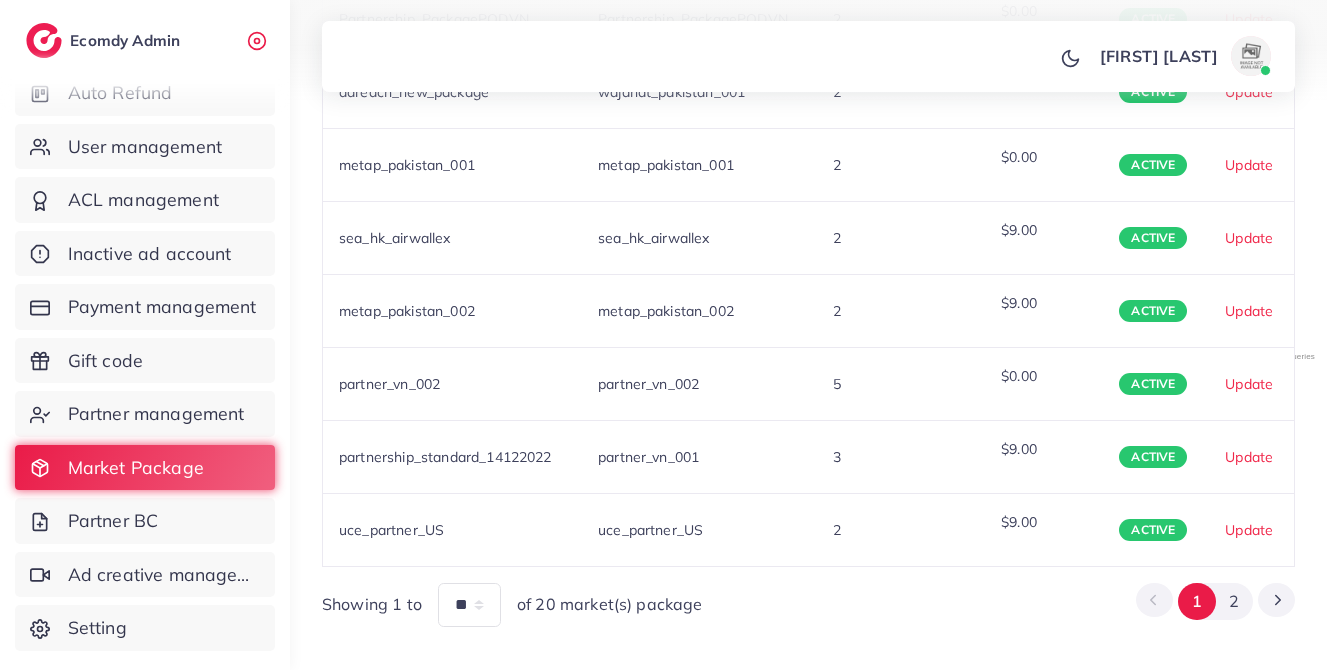 click on "2" at bounding box center [1234, 601] 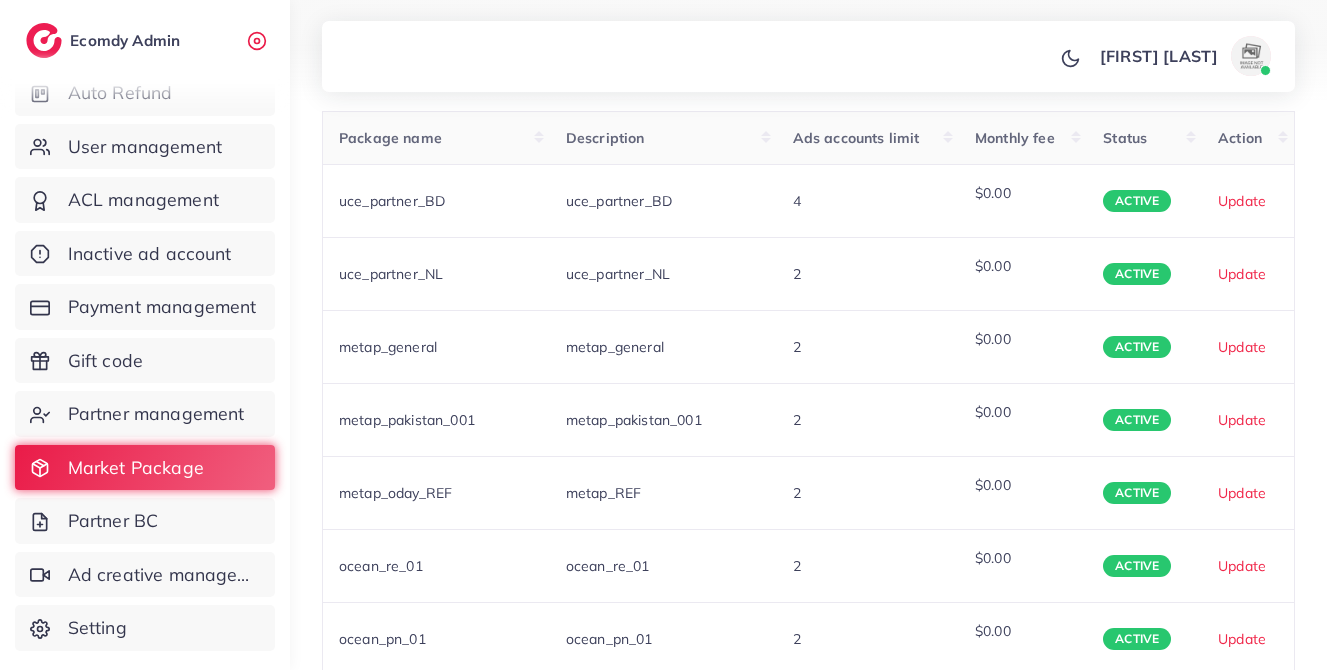 scroll, scrollTop: 0, scrollLeft: 0, axis: both 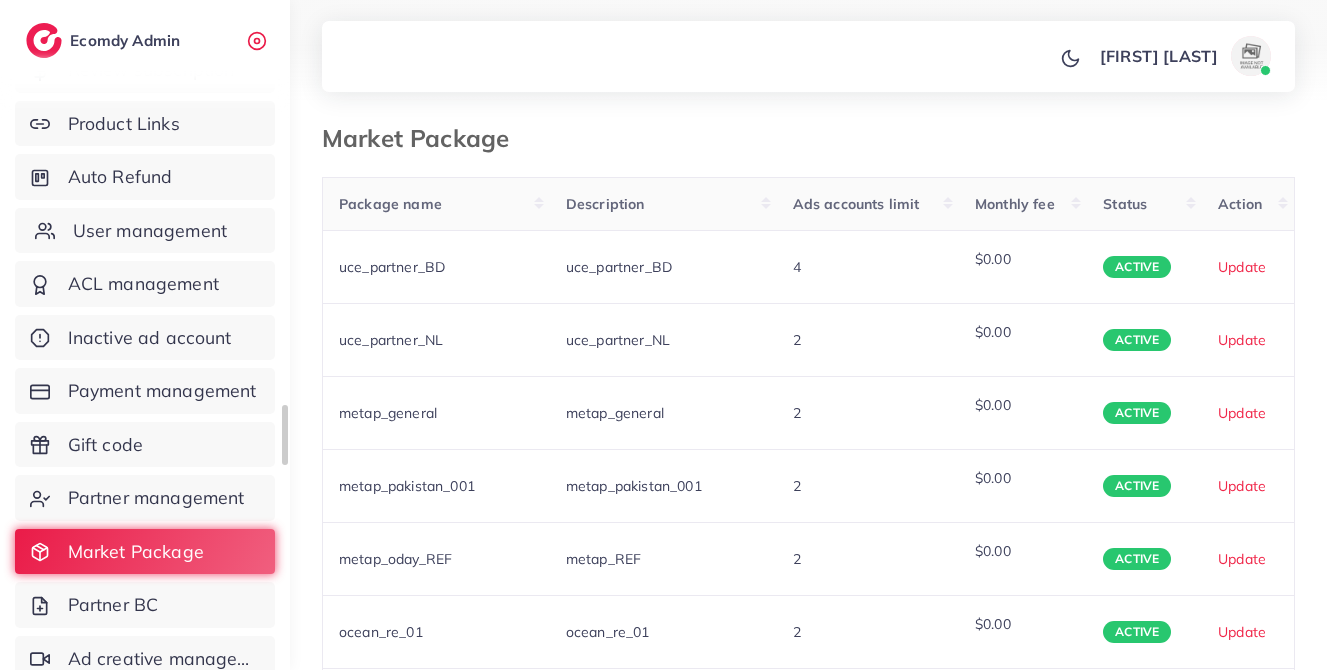 click on "User management" at bounding box center (150, 231) 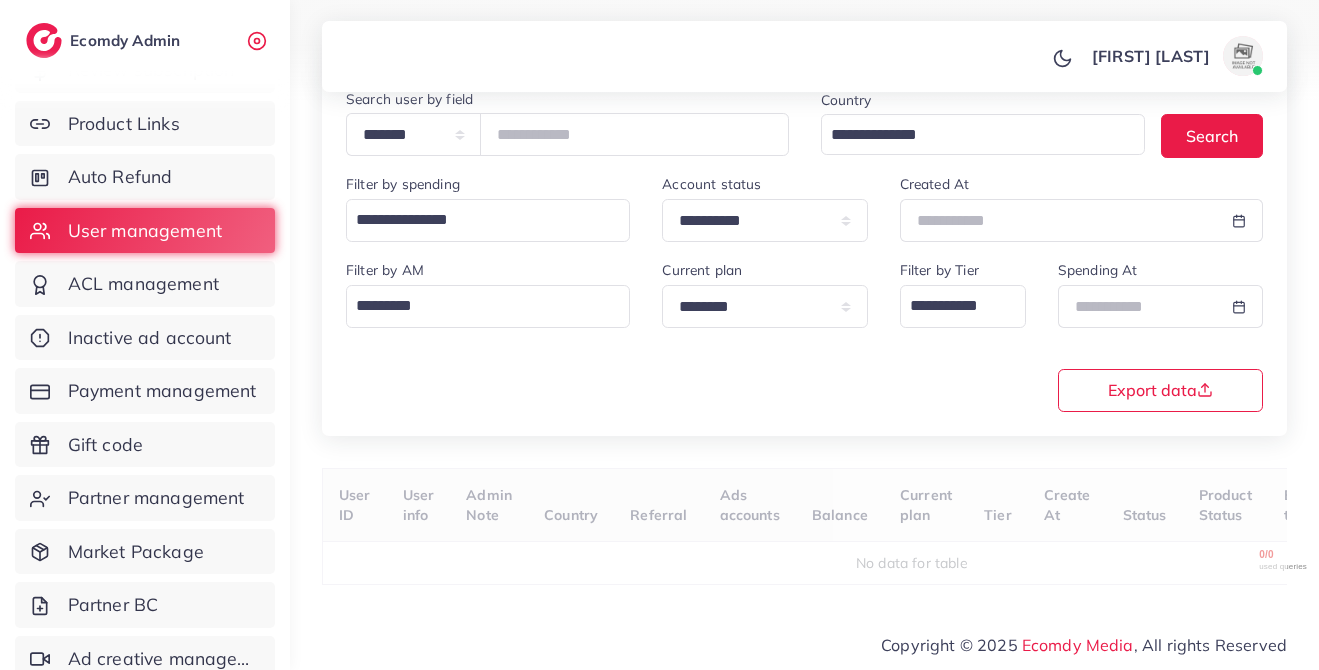 scroll, scrollTop: 193, scrollLeft: 0, axis: vertical 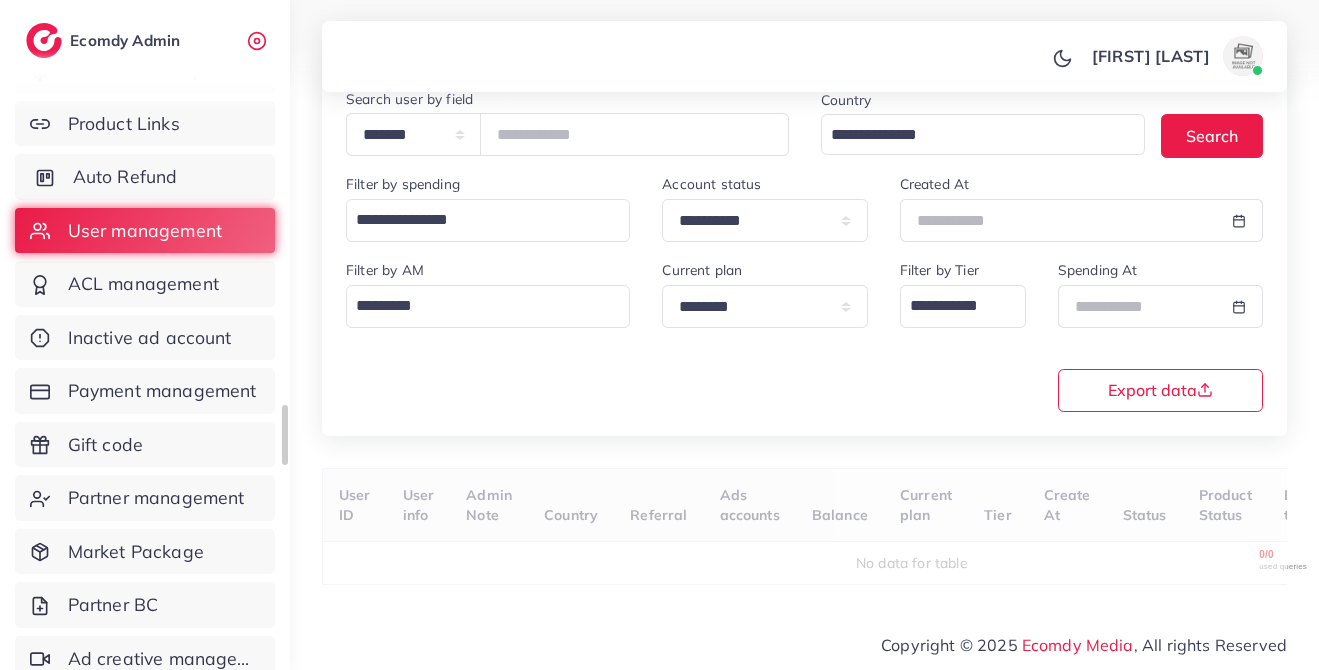 click on "Auto Refund" at bounding box center (145, 177) 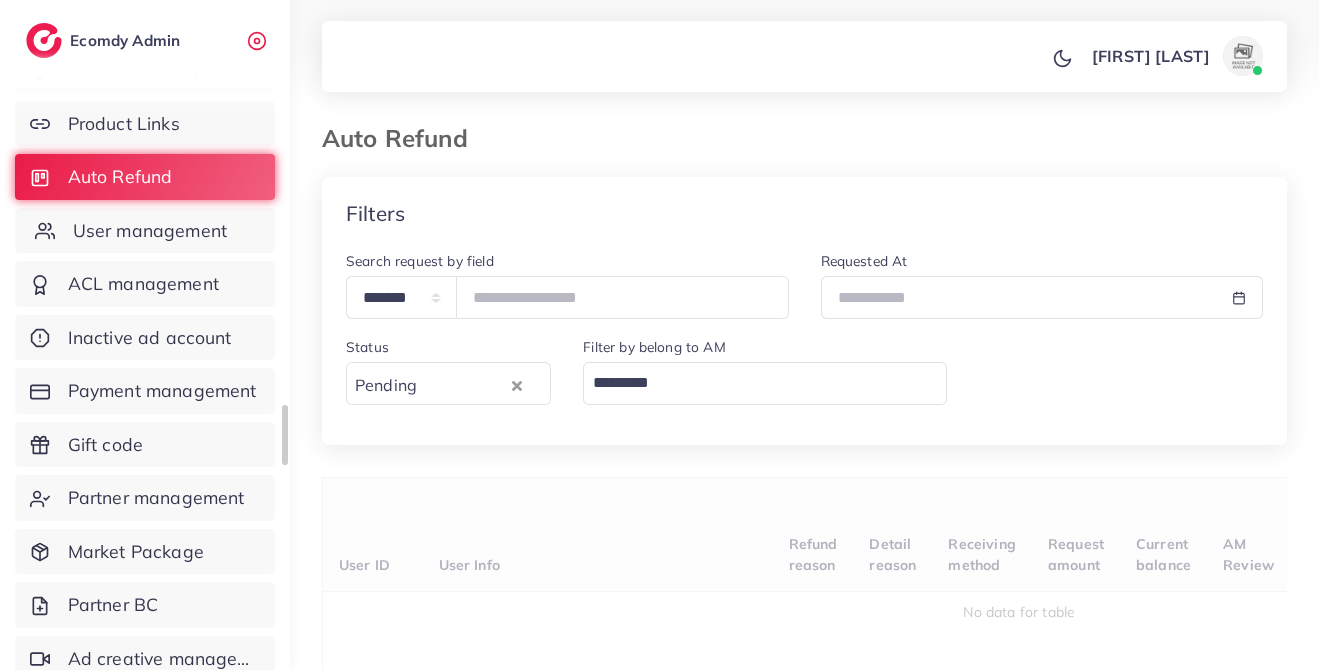 click on "User management" at bounding box center (150, 231) 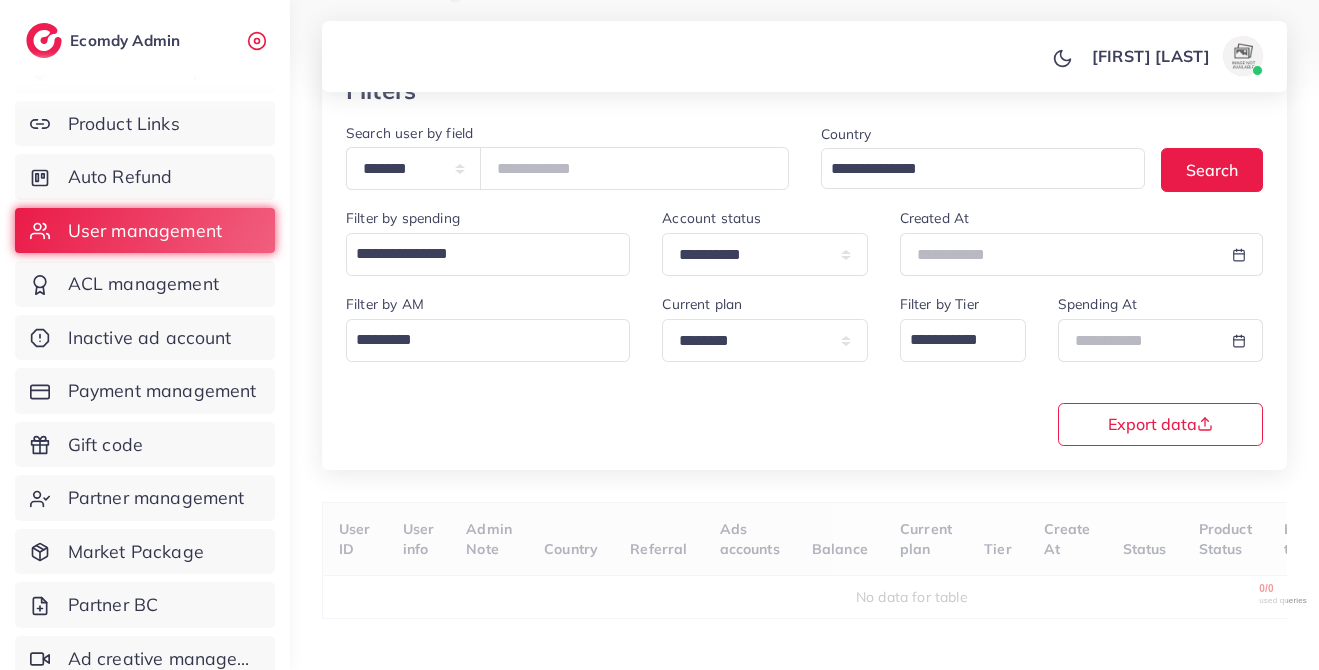 scroll, scrollTop: 193, scrollLeft: 0, axis: vertical 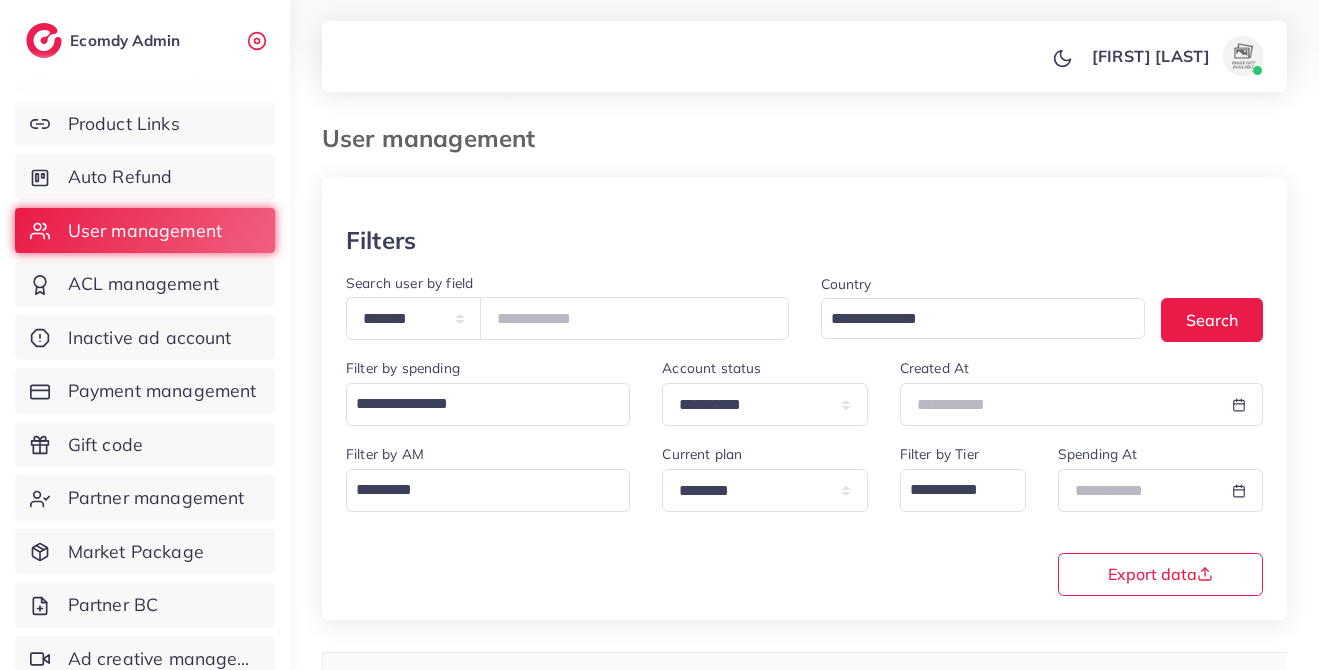 click at bounding box center [1243, 56] 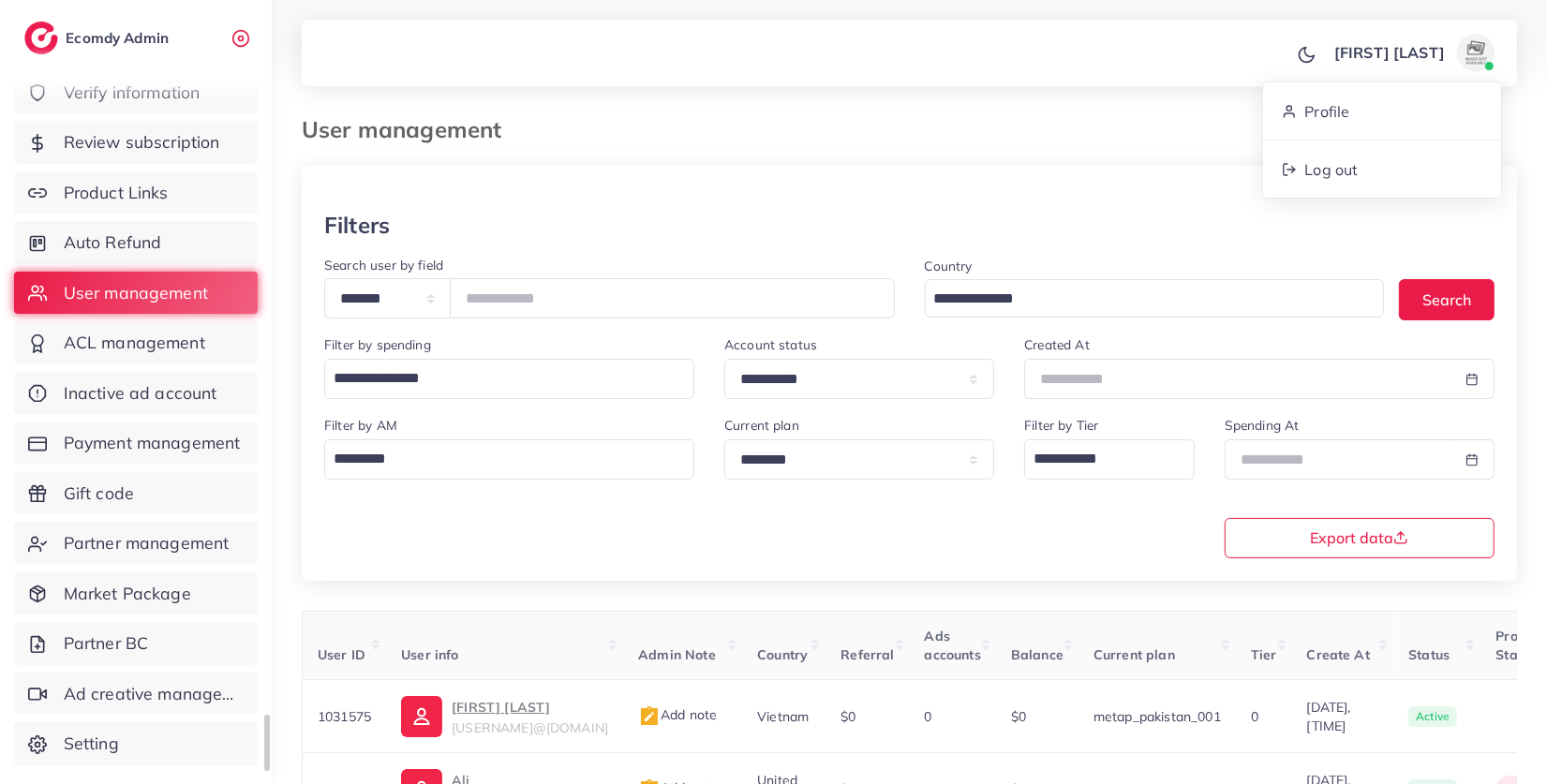 scroll, scrollTop: 52, scrollLeft: 0, axis: vertical 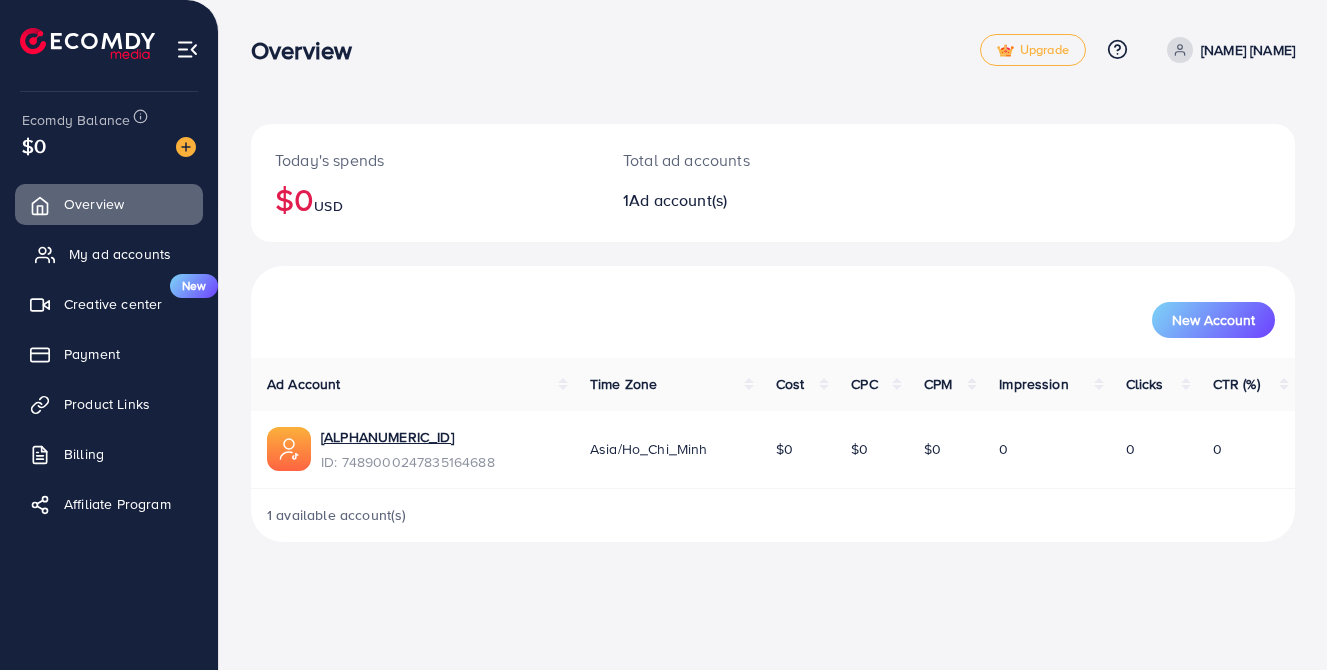 click on "My ad accounts" at bounding box center [120, 254] 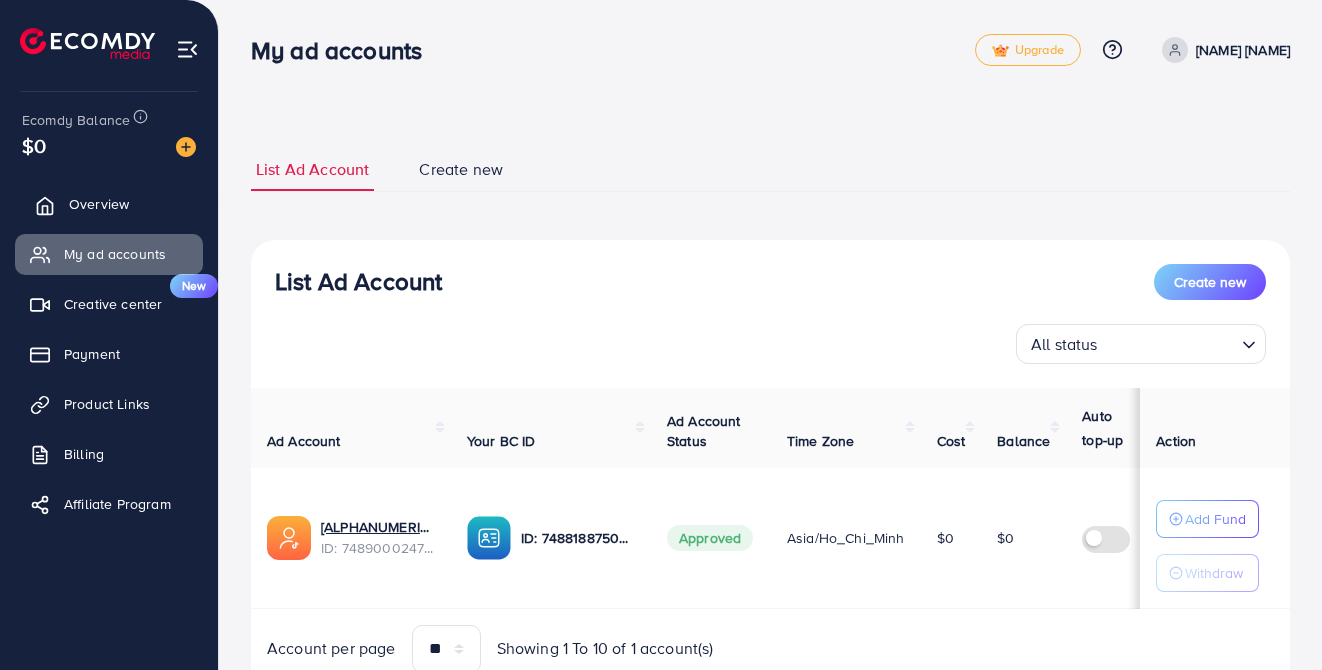 click on "Overview" at bounding box center [109, 204] 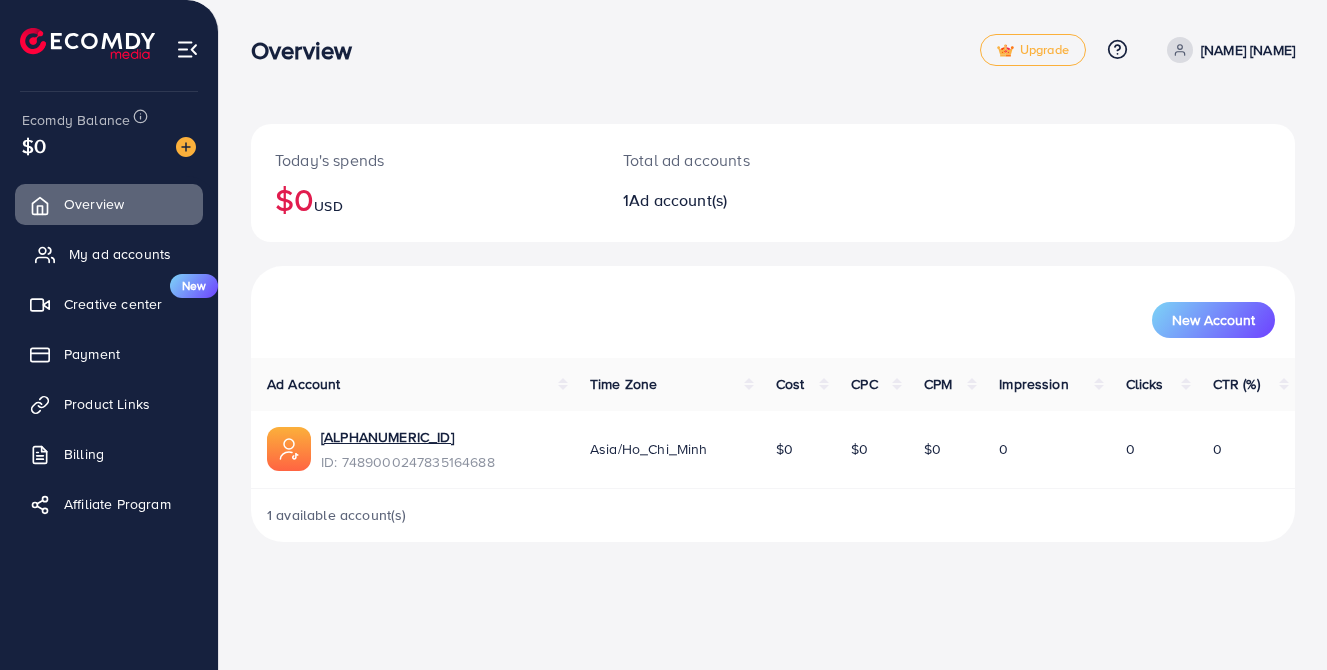 click on "My ad accounts" at bounding box center (120, 254) 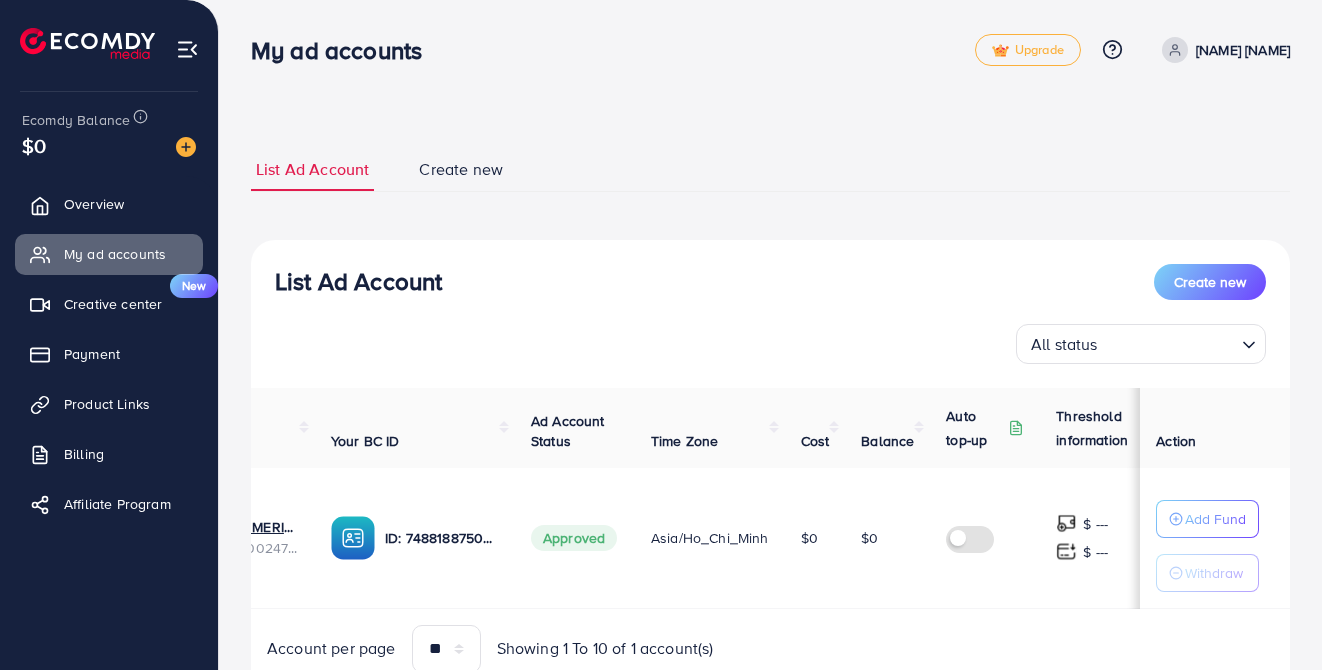 scroll, scrollTop: 0, scrollLeft: 185, axis: horizontal 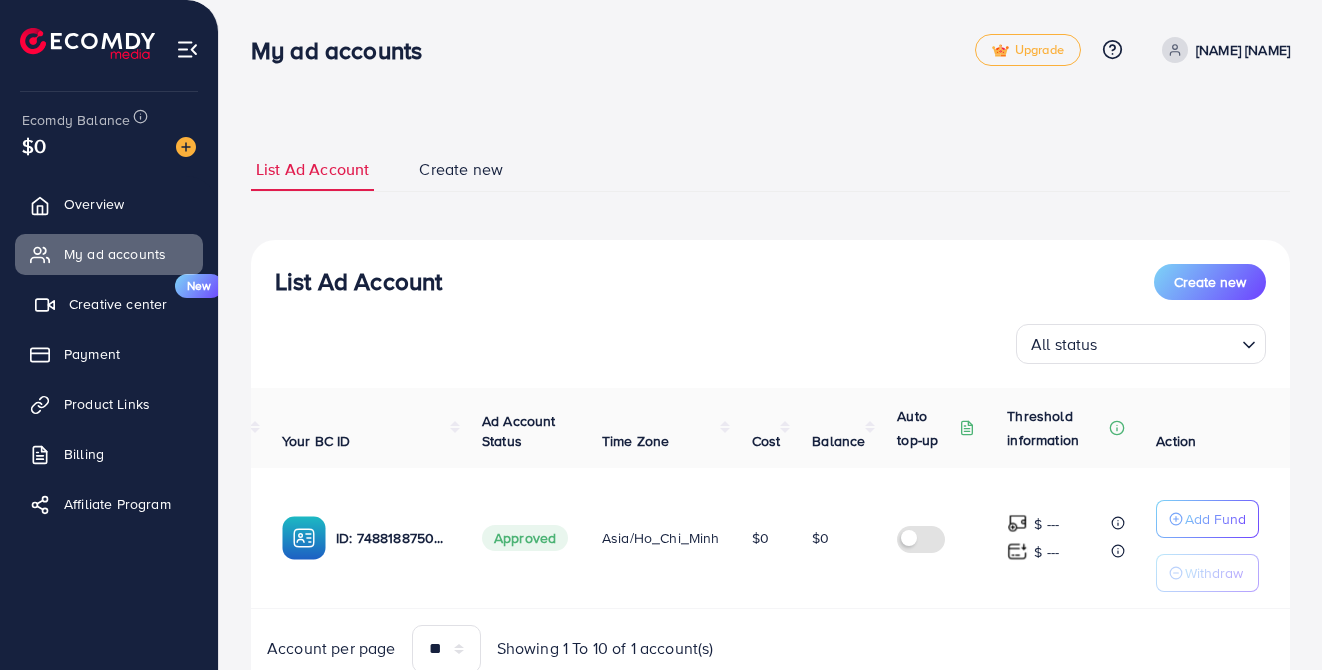 click on "Creative center" at bounding box center (118, 304) 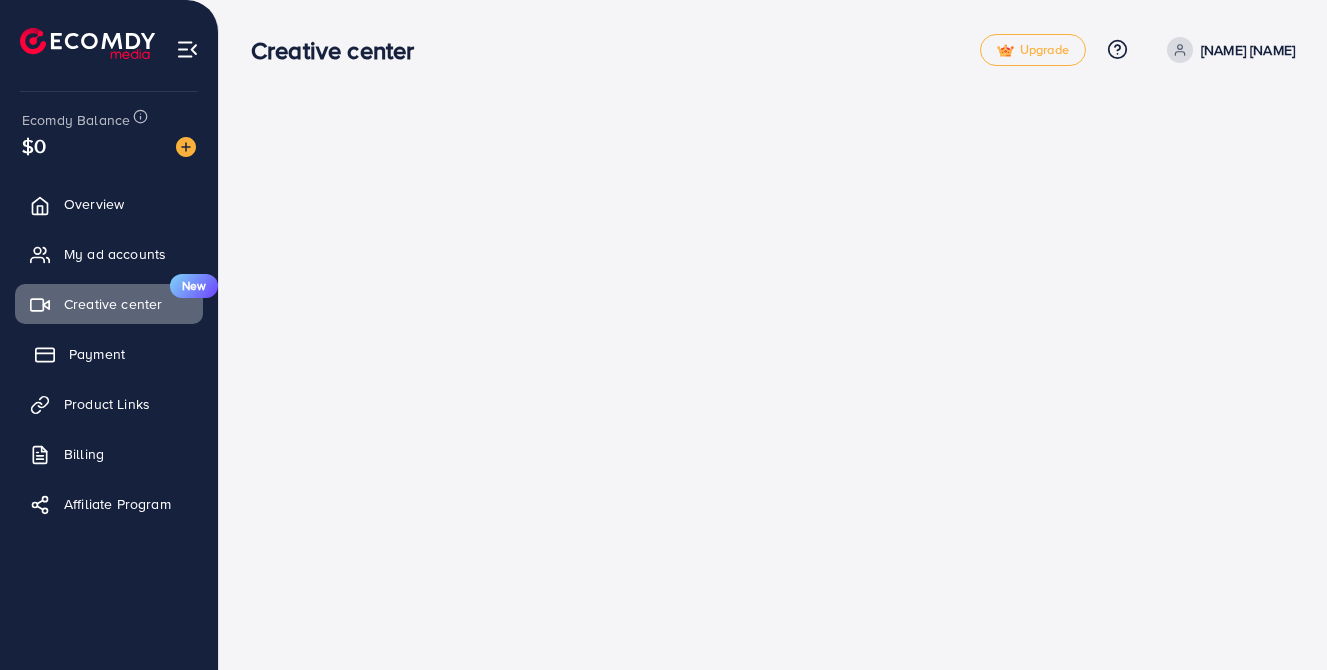 click on "Payment" at bounding box center (109, 354) 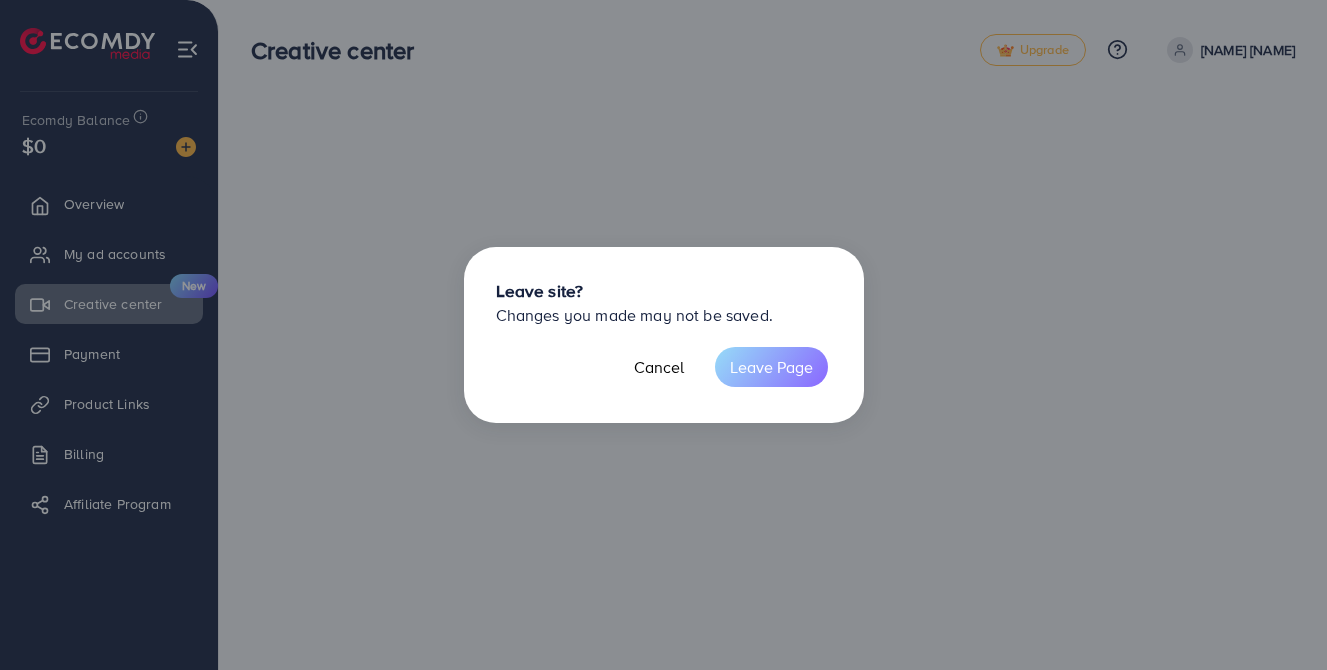 click on "Leave Page" at bounding box center (771, 367) 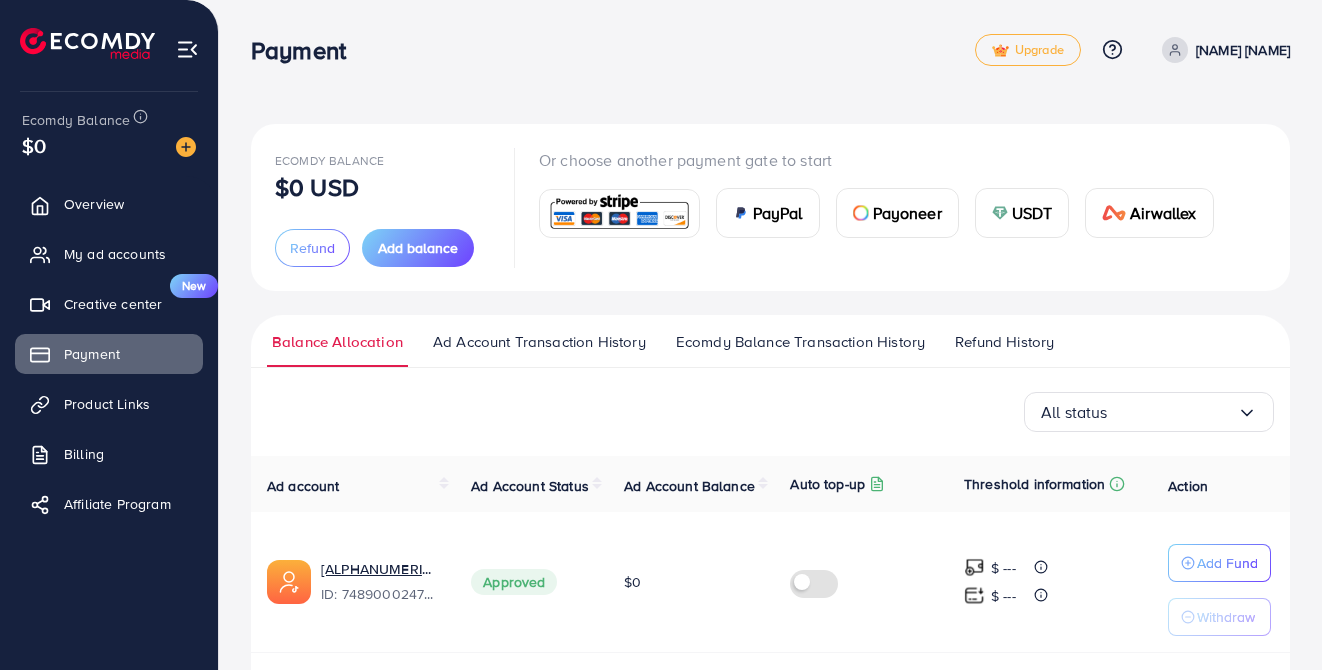 scroll, scrollTop: 67, scrollLeft: 0, axis: vertical 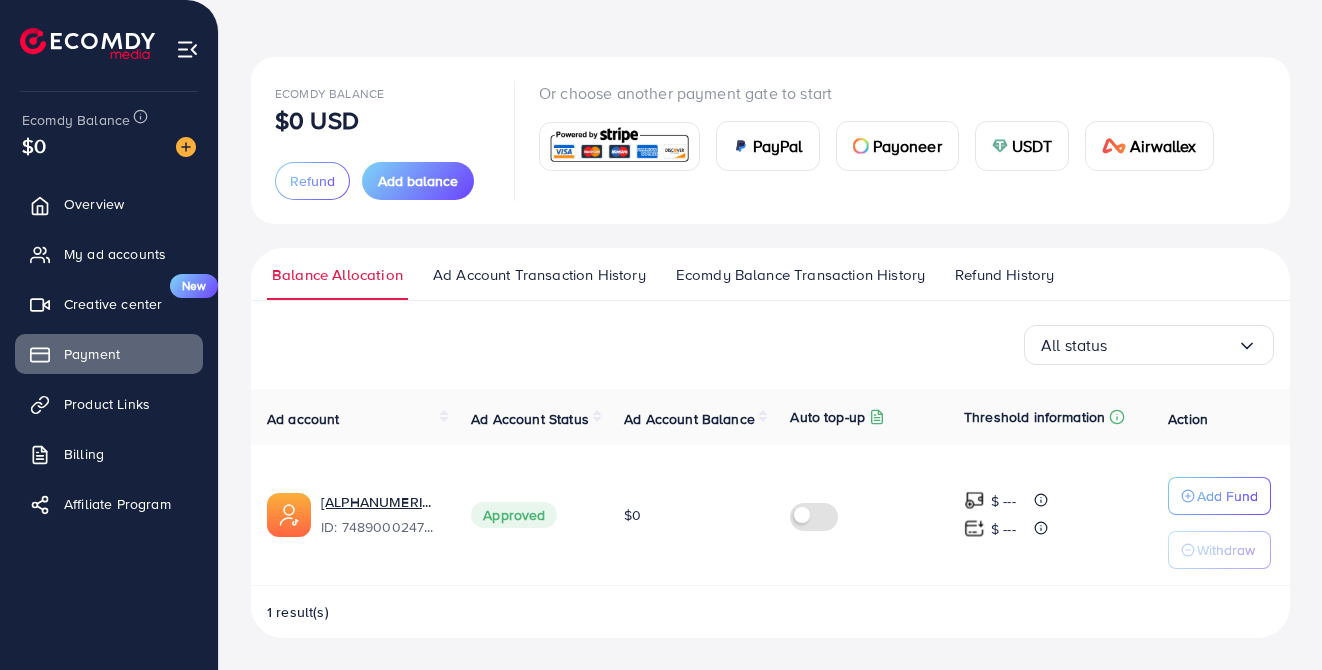 click on "PayPal" at bounding box center [768, 146] 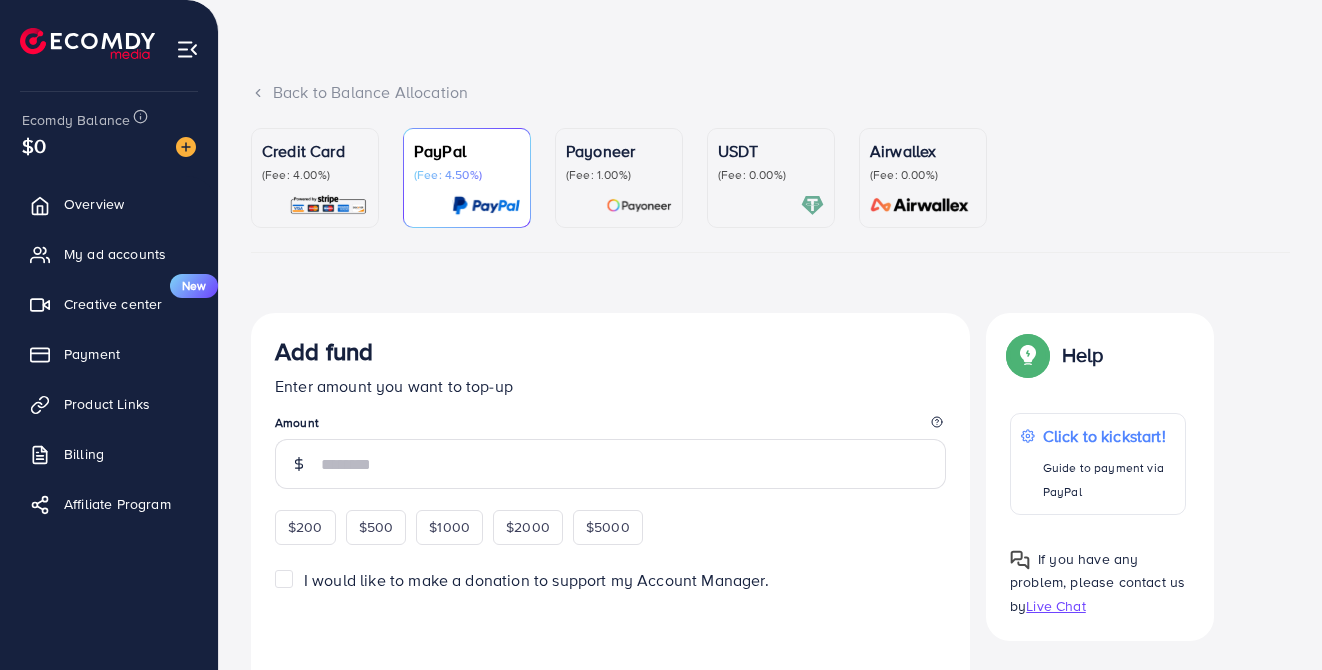 scroll, scrollTop: 0, scrollLeft: 0, axis: both 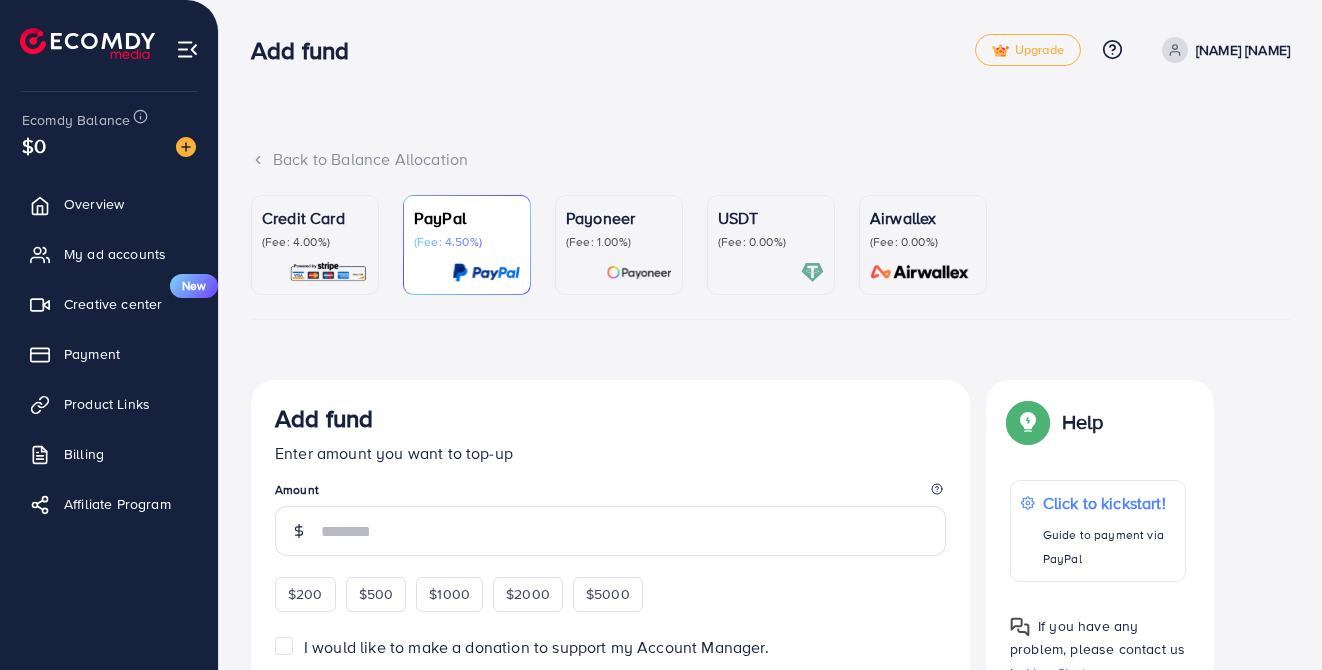 click on "Payoneer" at bounding box center [619, 218] 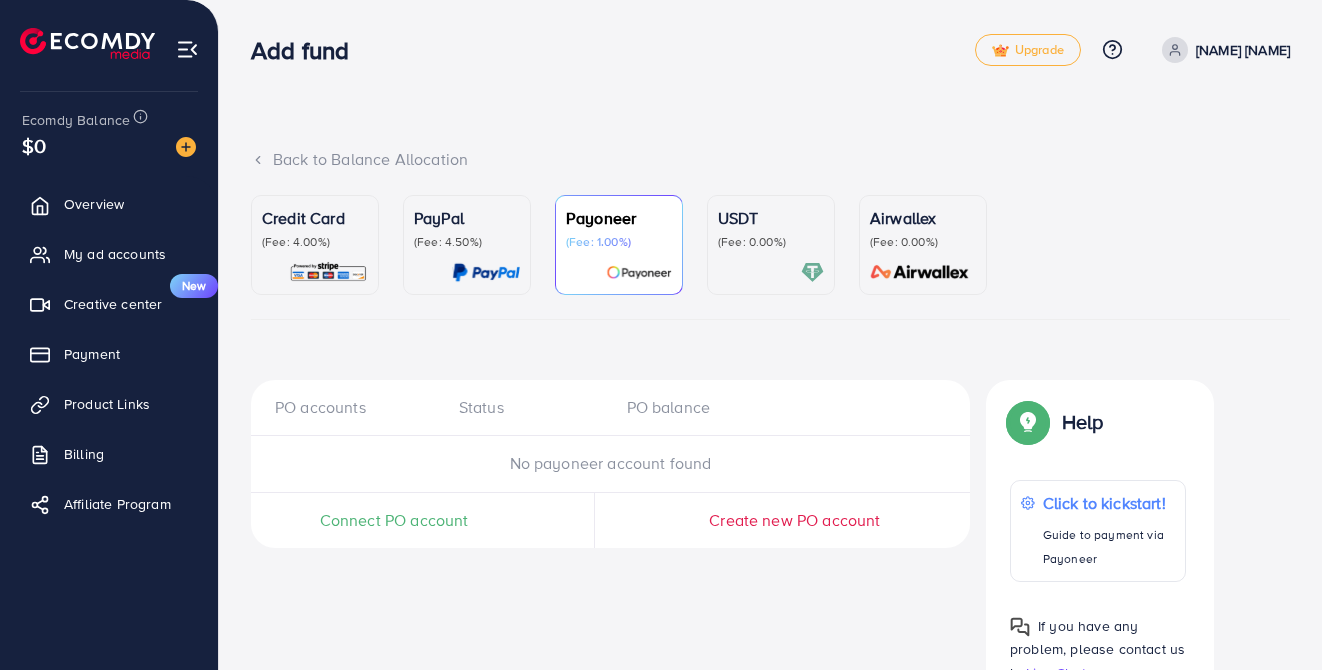 click on "USDT   (Fee: 0.00%)" at bounding box center (771, 245) 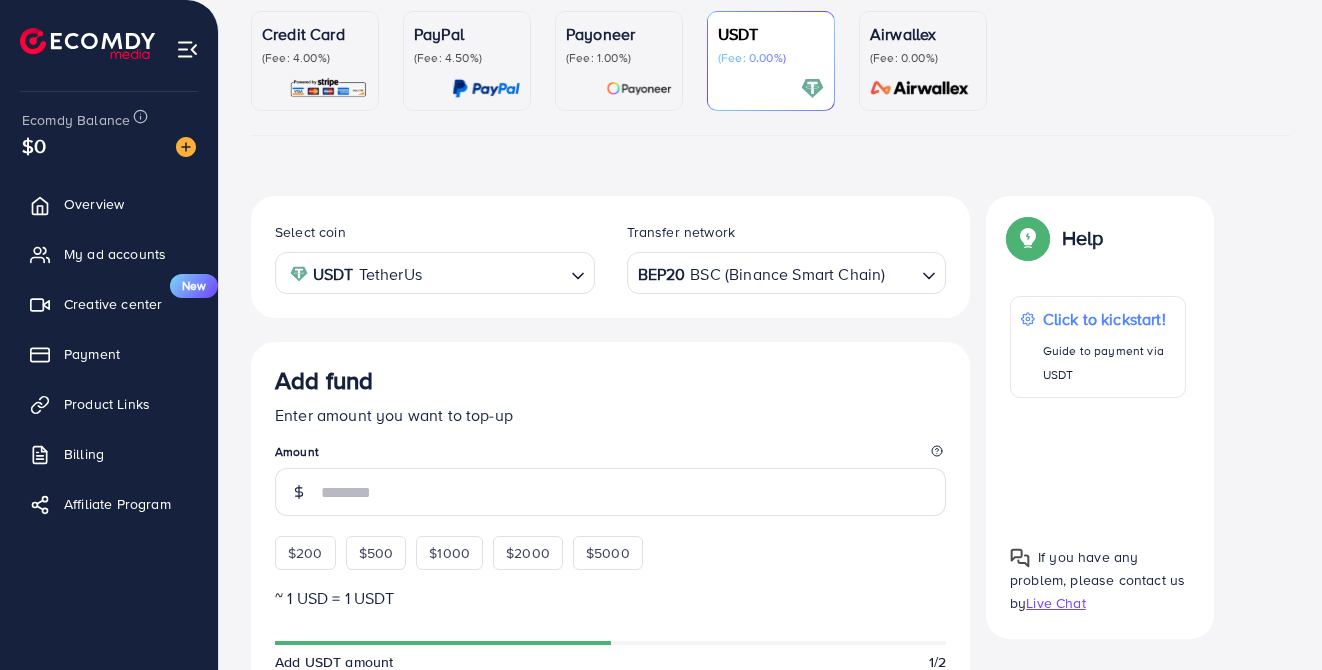 scroll, scrollTop: 187, scrollLeft: 0, axis: vertical 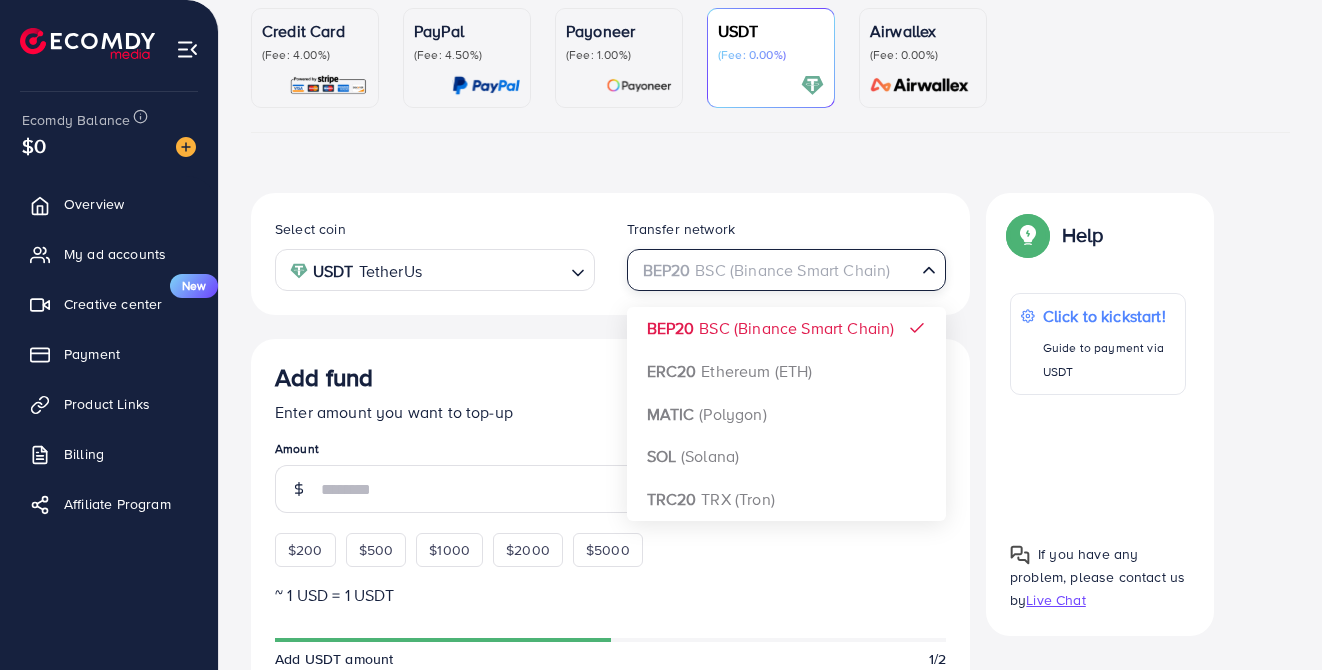 click on "BEP20 BSC (Binance Smart Chain)" at bounding box center [775, 268] 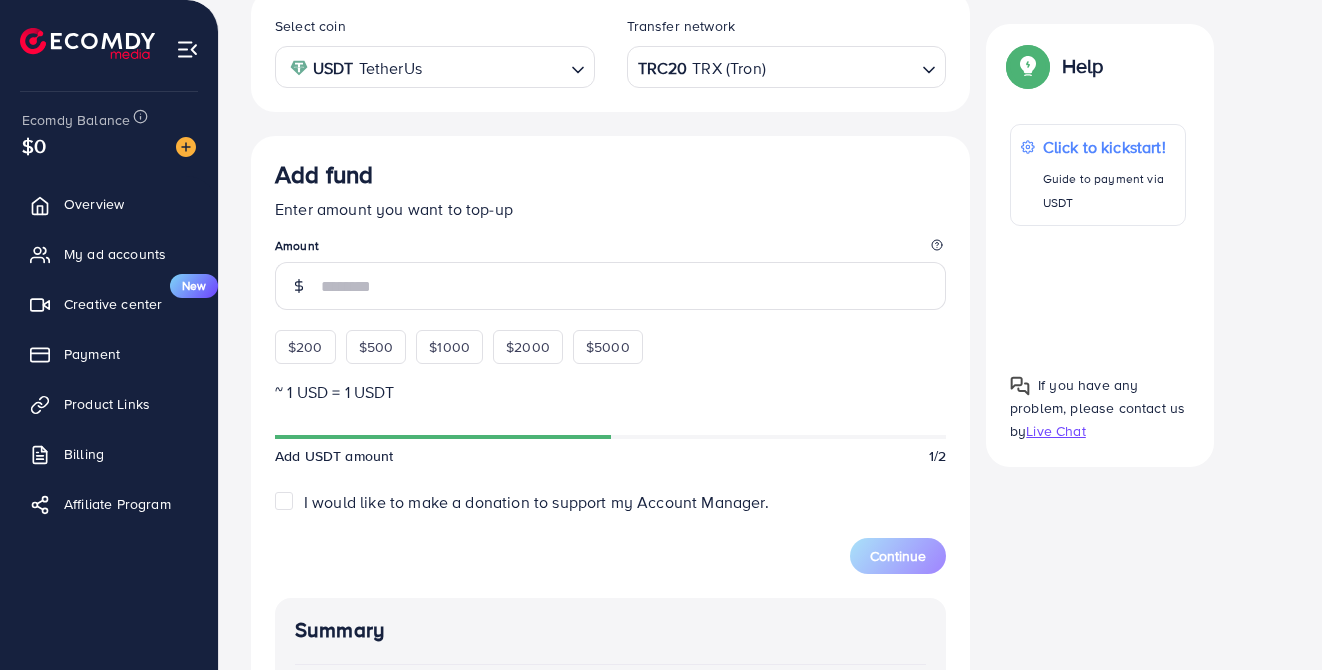 scroll, scrollTop: 397, scrollLeft: 0, axis: vertical 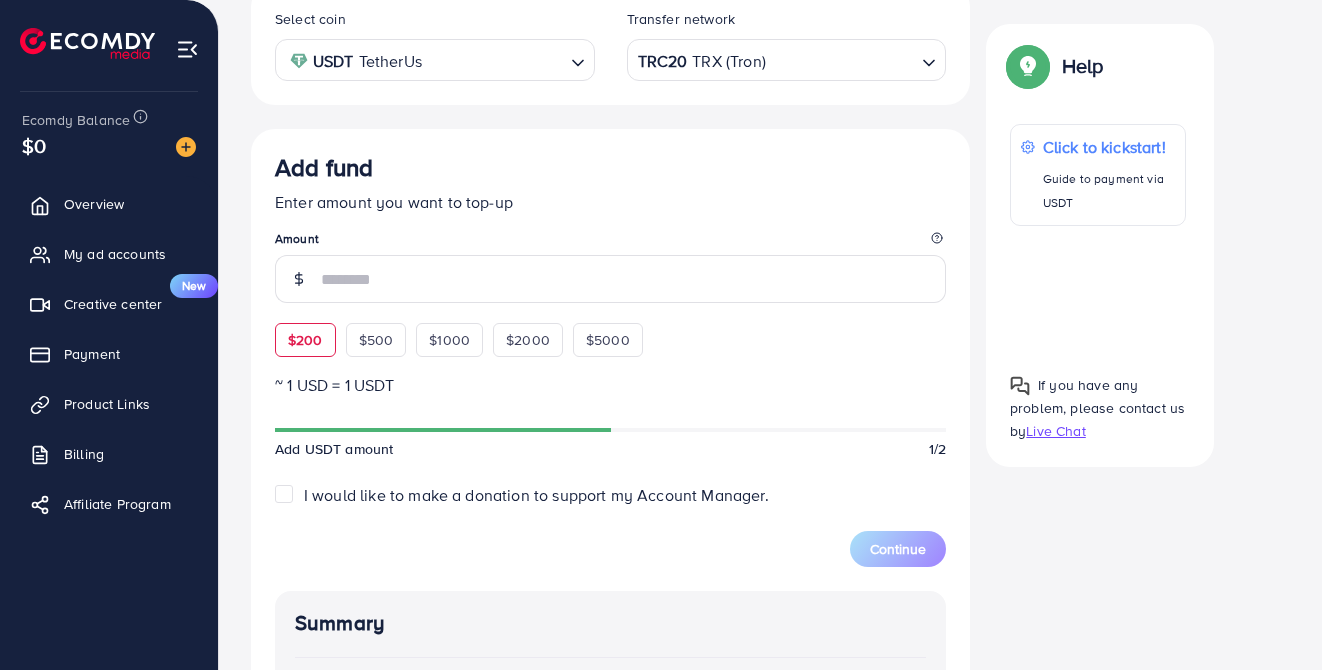 click on "$200" at bounding box center [305, 340] 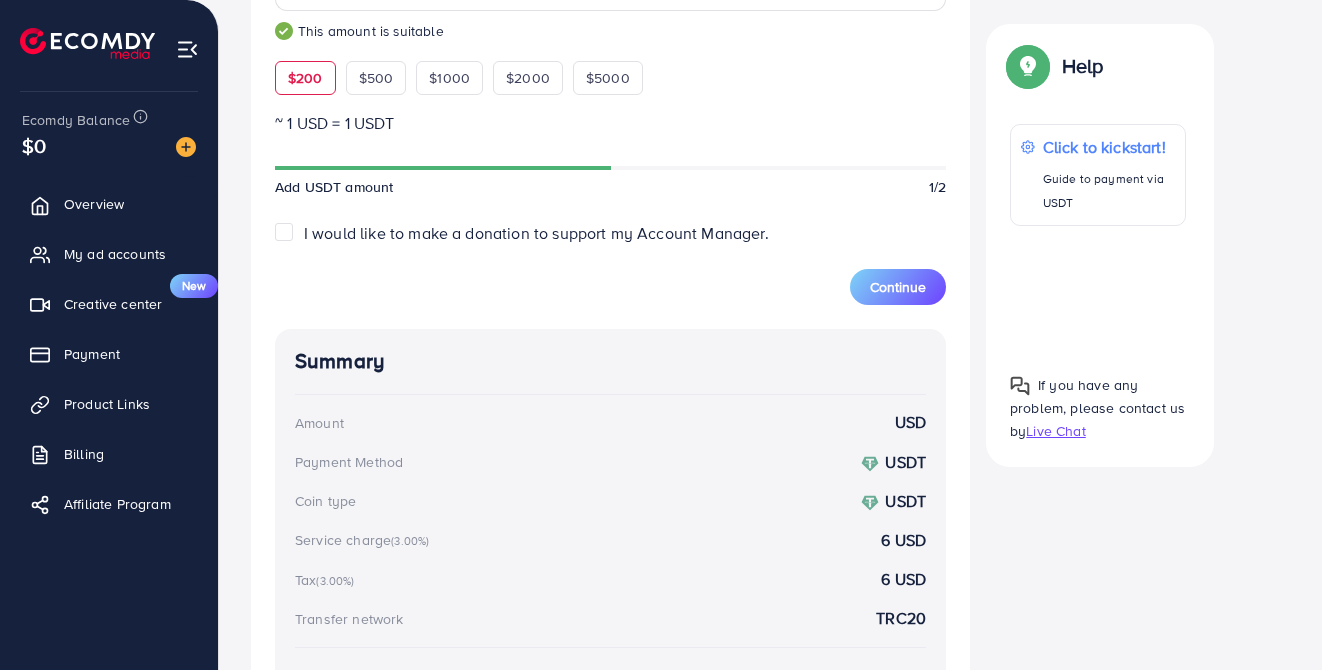 scroll, scrollTop: 712, scrollLeft: 0, axis: vertical 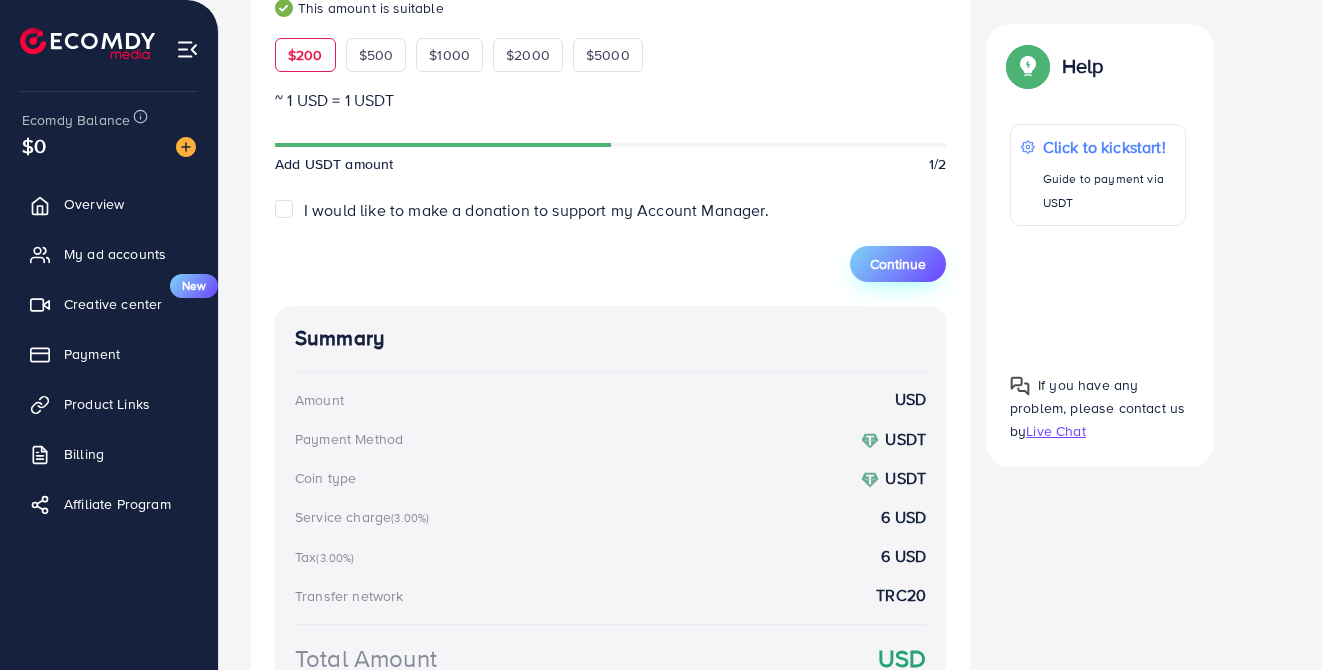 click on "Continue" at bounding box center (898, 264) 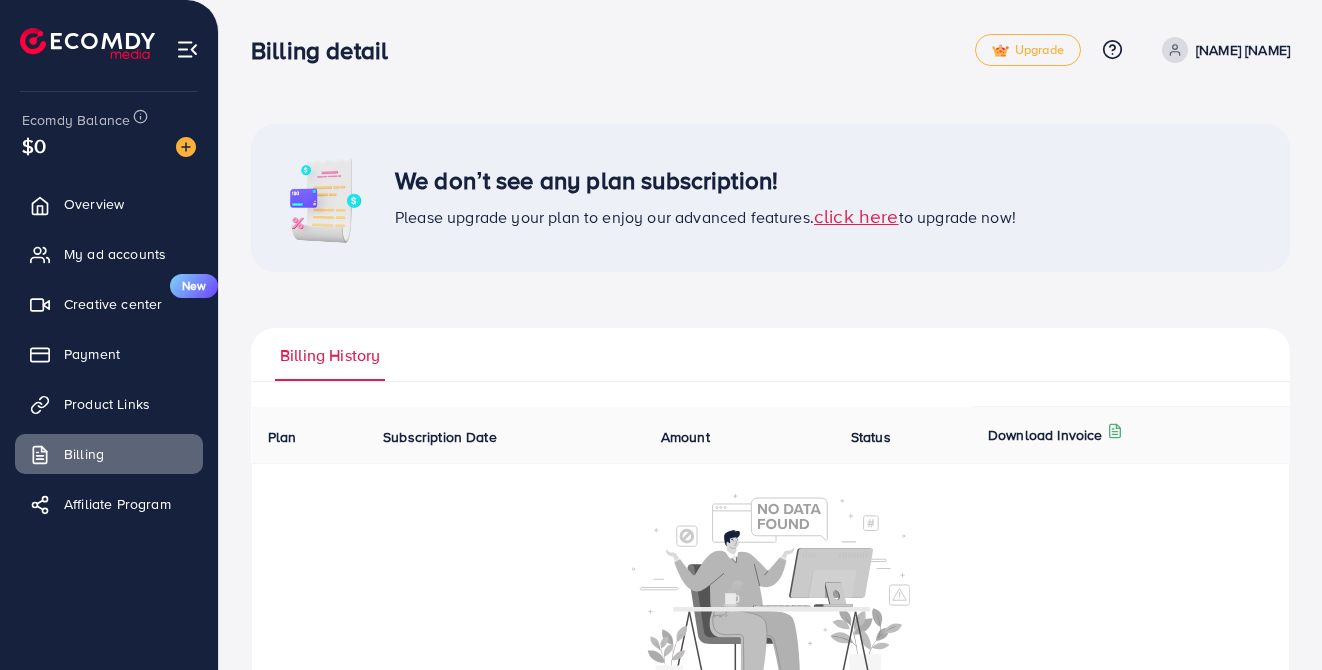 scroll, scrollTop: 0, scrollLeft: 0, axis: both 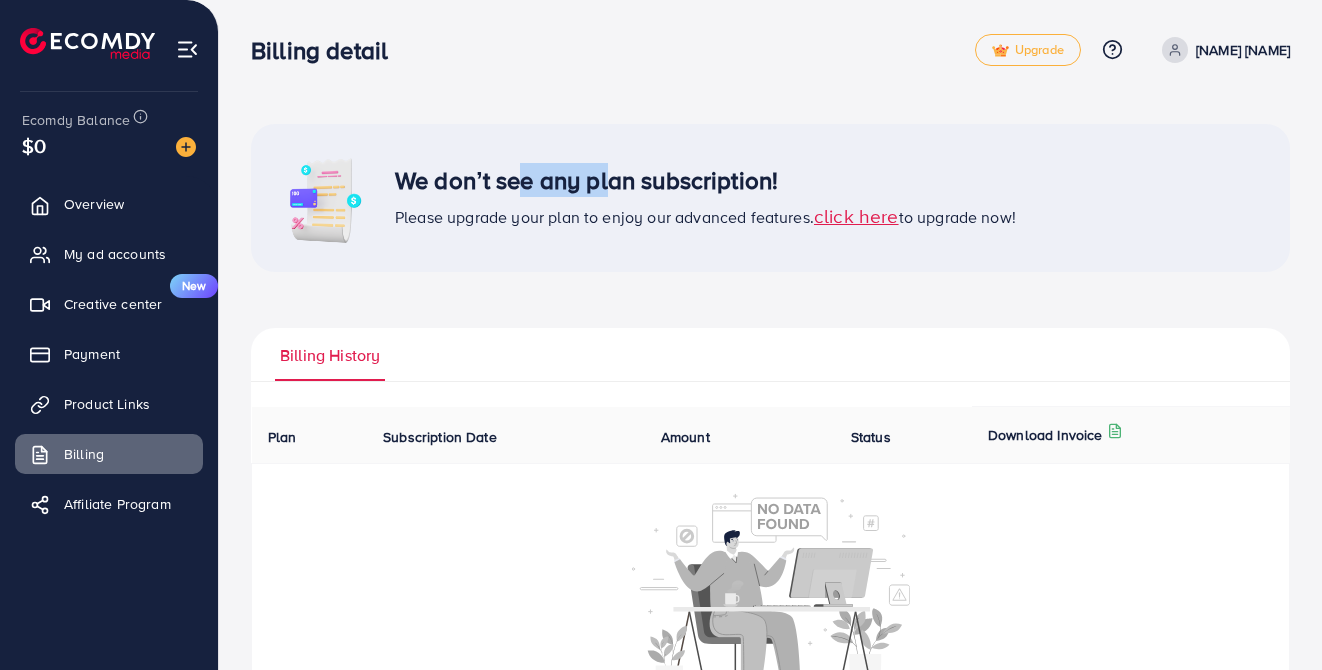 drag, startPoint x: 514, startPoint y: 184, endPoint x: 601, endPoint y: 192, distance: 87.36704 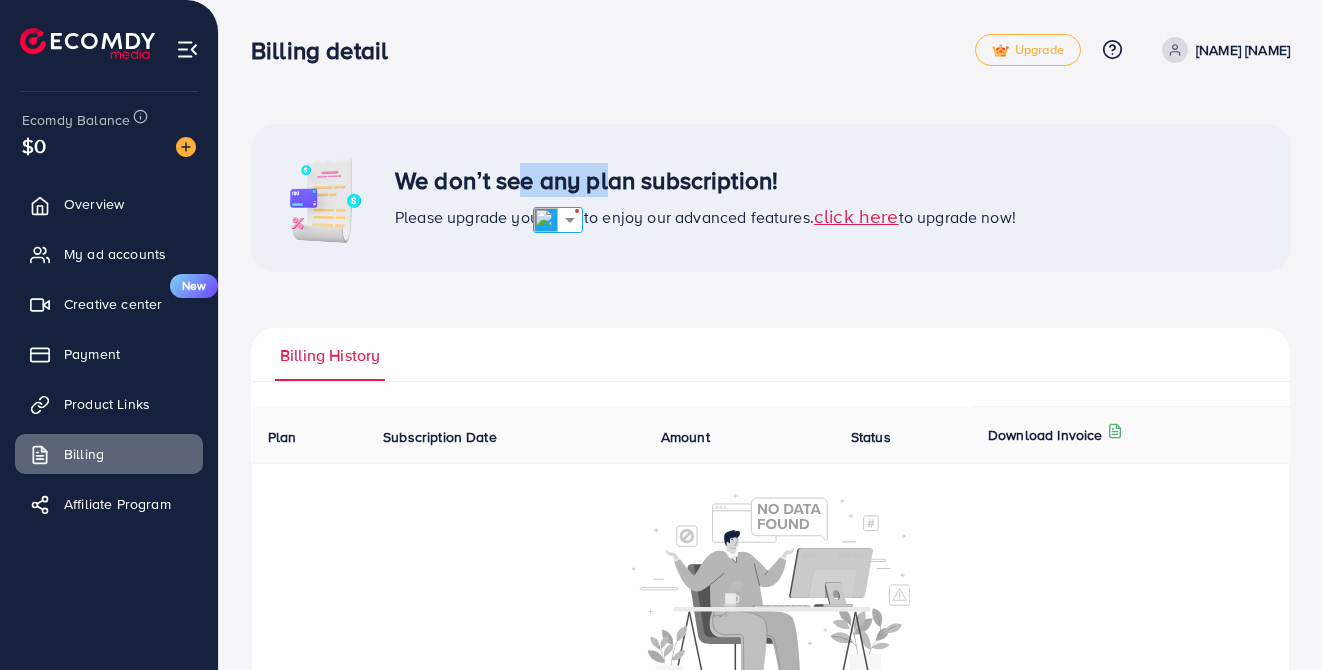 click on "We don’t see any plan subscription!" at bounding box center [705, 180] 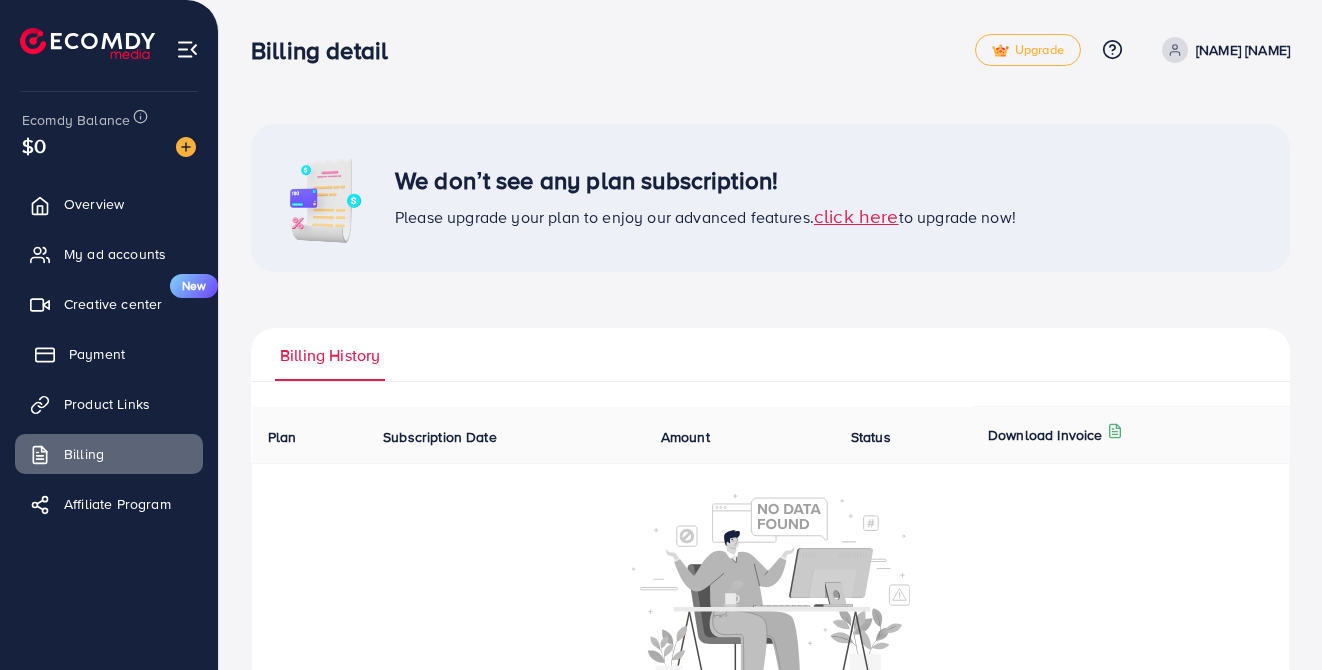 click on "Payment" at bounding box center [109, 354] 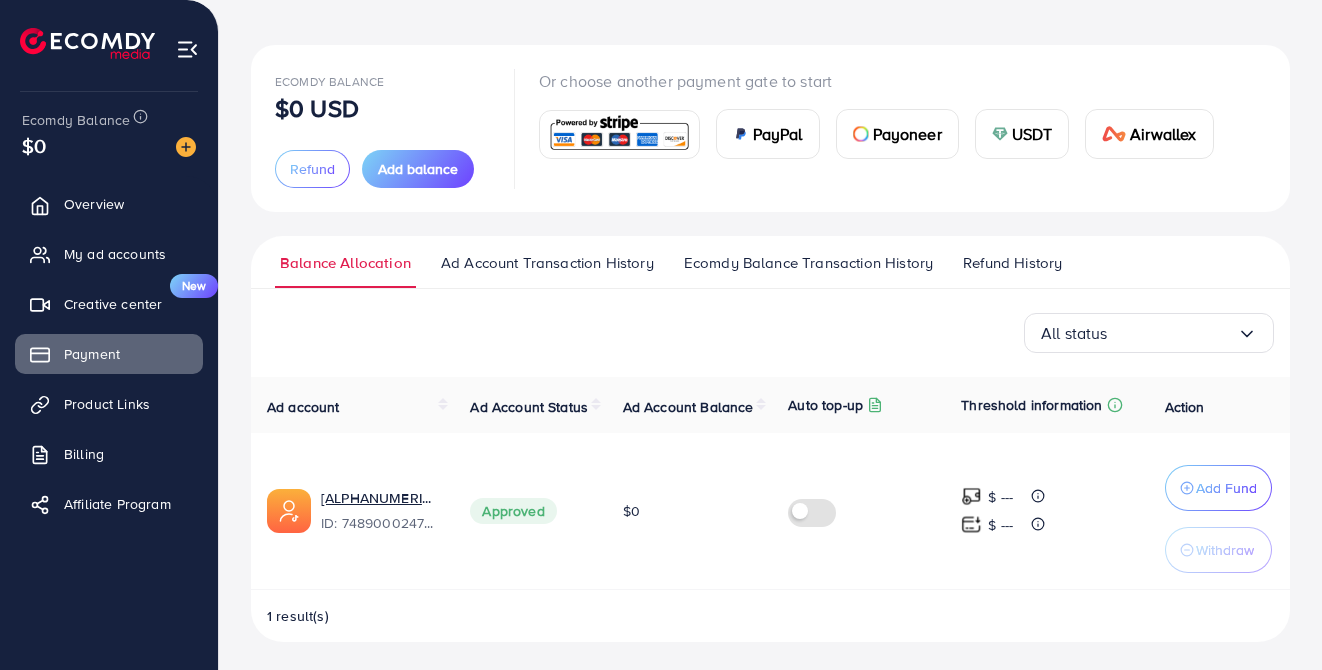 scroll, scrollTop: 83, scrollLeft: 0, axis: vertical 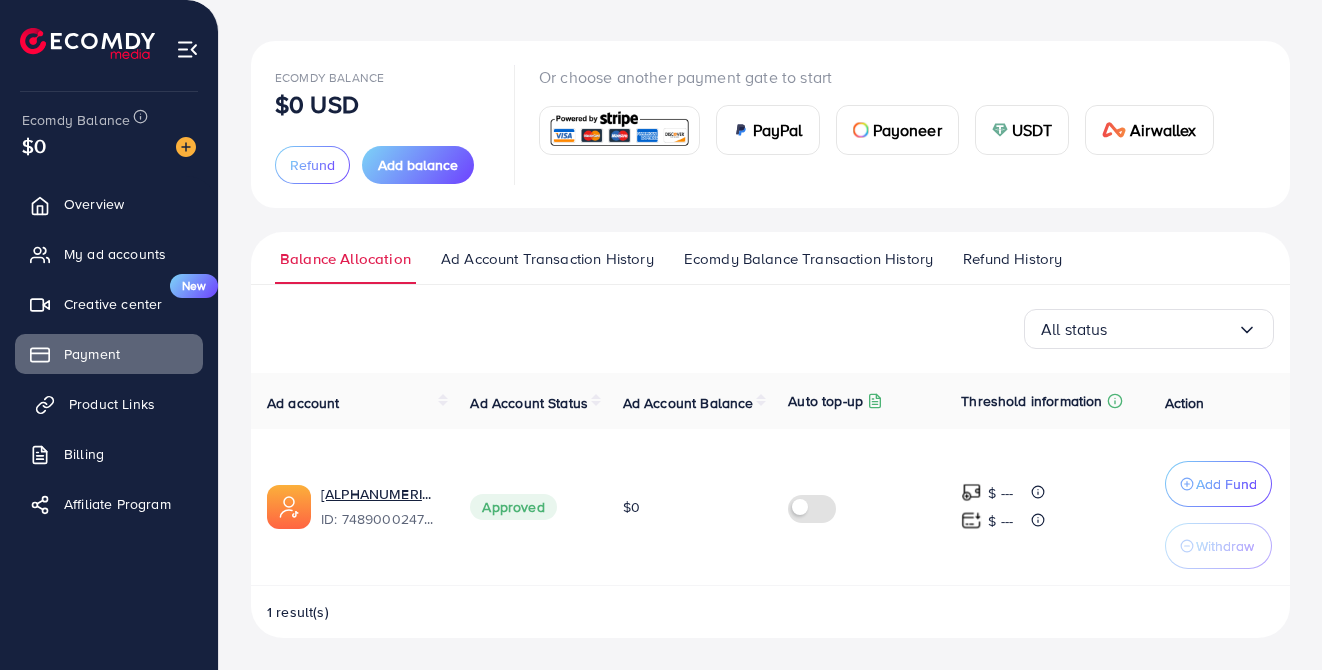 click on "Product Links" at bounding box center (109, 404) 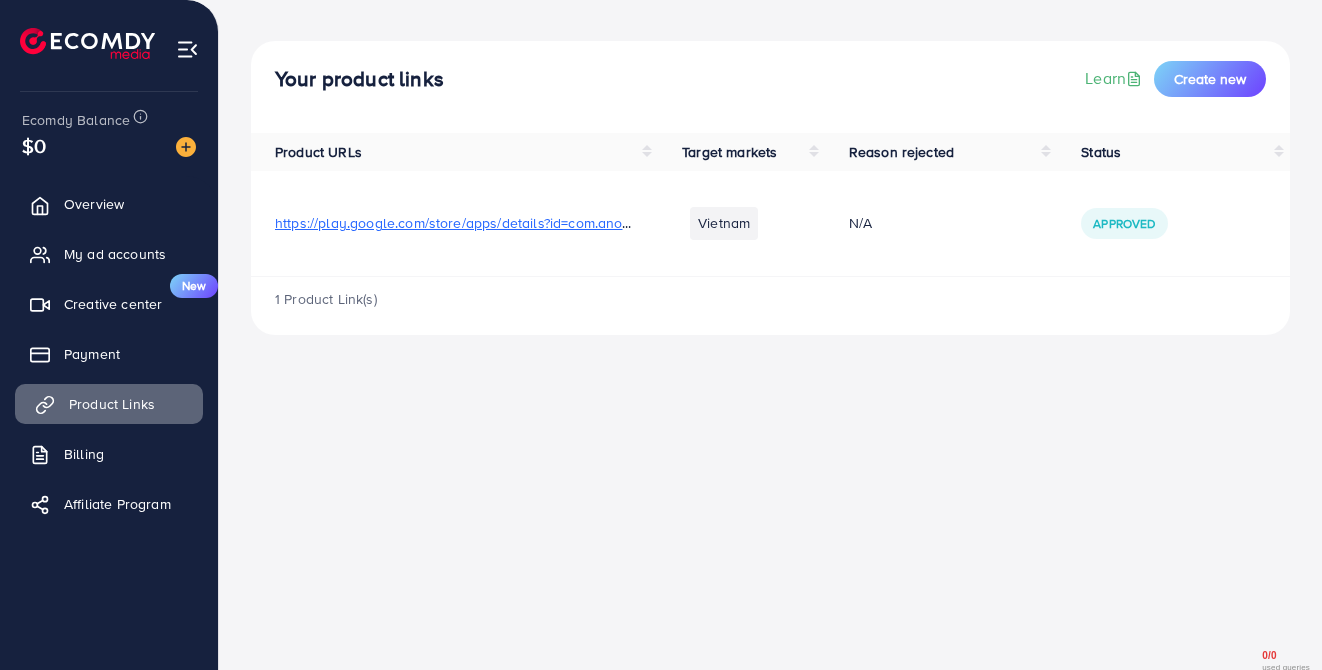 scroll, scrollTop: 0, scrollLeft: 0, axis: both 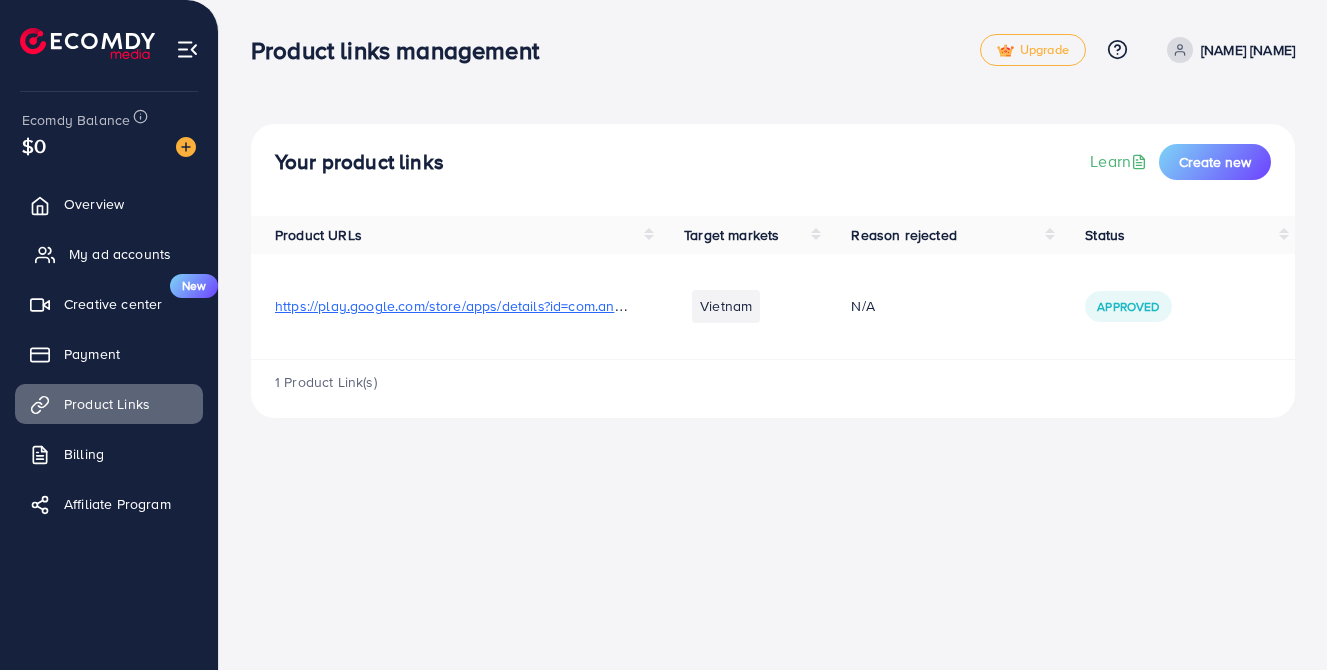 click on "My ad accounts" at bounding box center [120, 254] 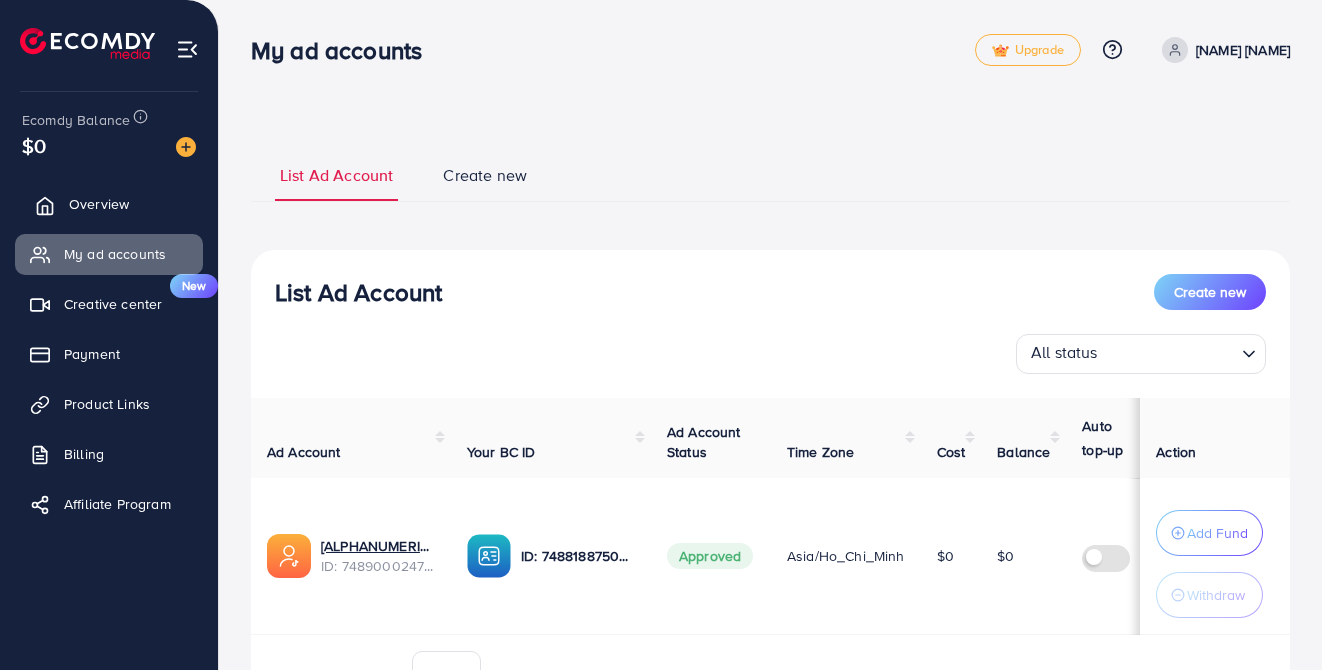 click on "Overview" at bounding box center [109, 204] 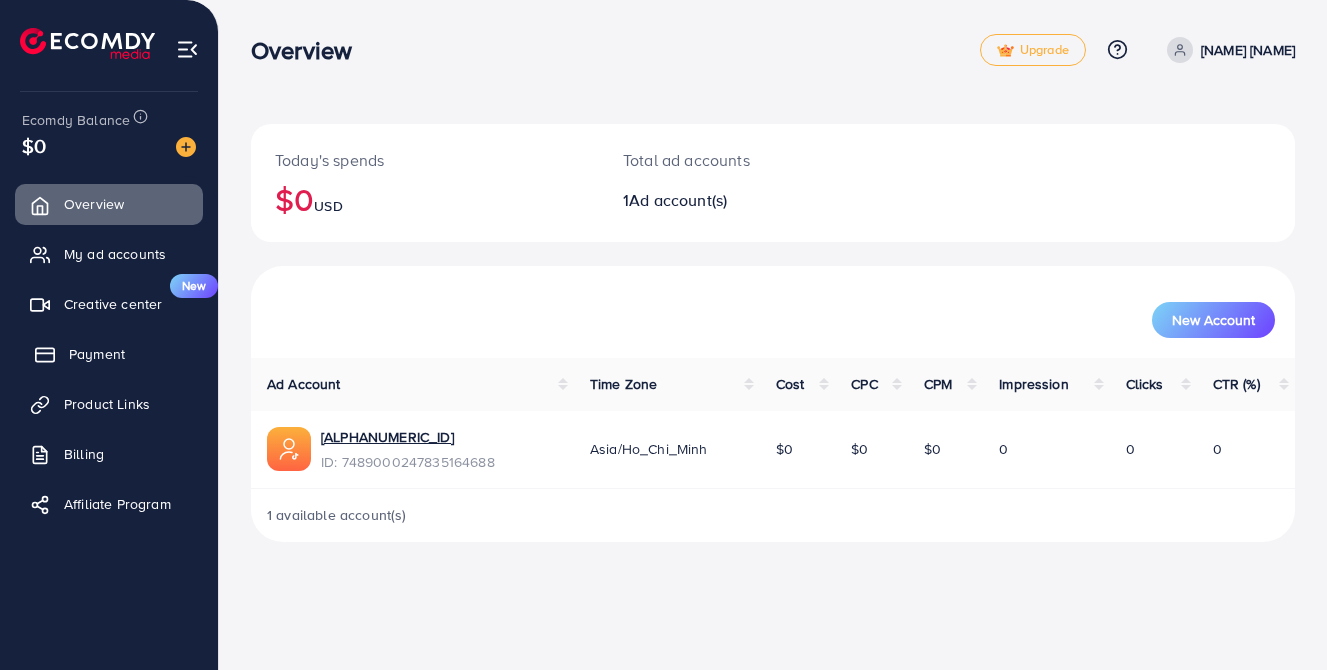 click on "Payment" at bounding box center (109, 354) 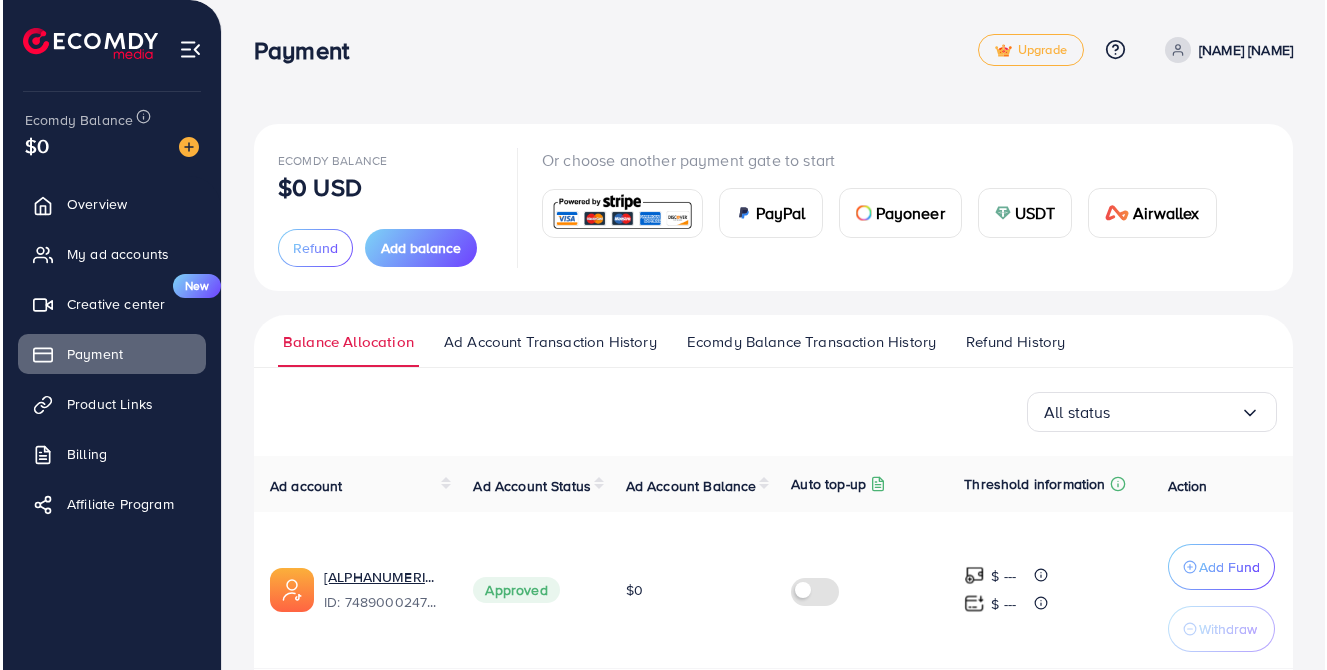 scroll, scrollTop: 83, scrollLeft: 0, axis: vertical 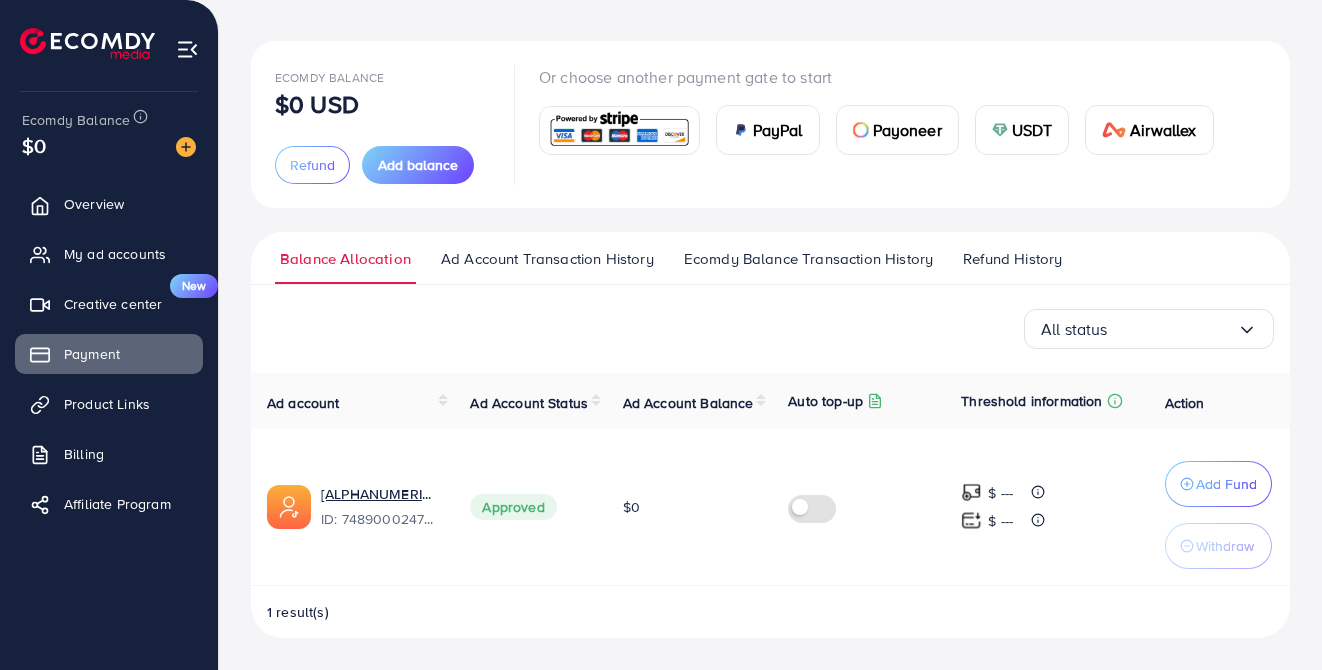 click at bounding box center [816, 506] 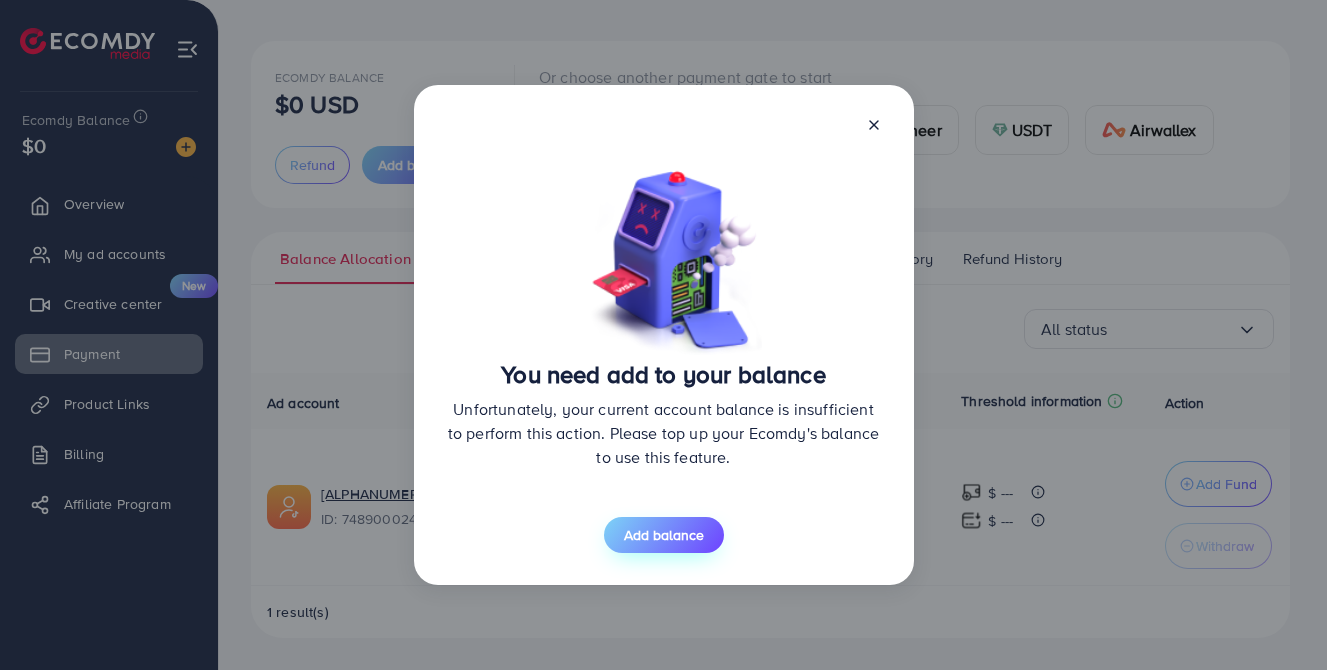 click on "Add balance" at bounding box center [664, 535] 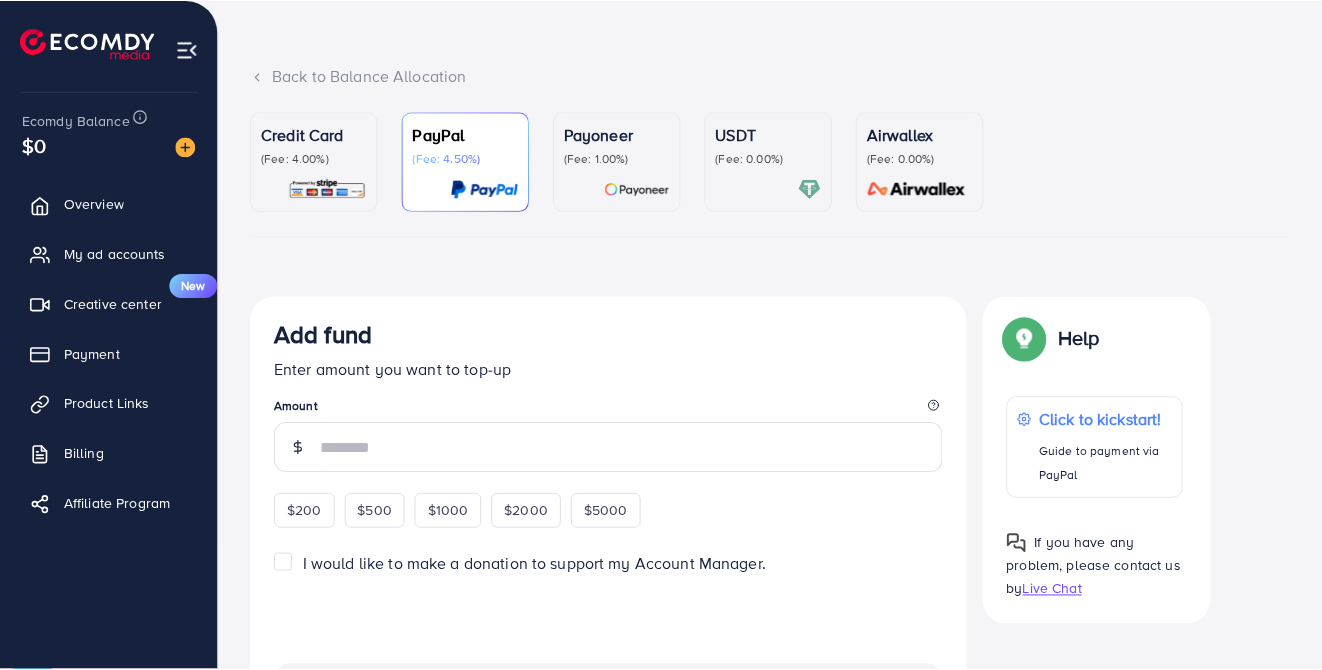 scroll, scrollTop: 0, scrollLeft: 0, axis: both 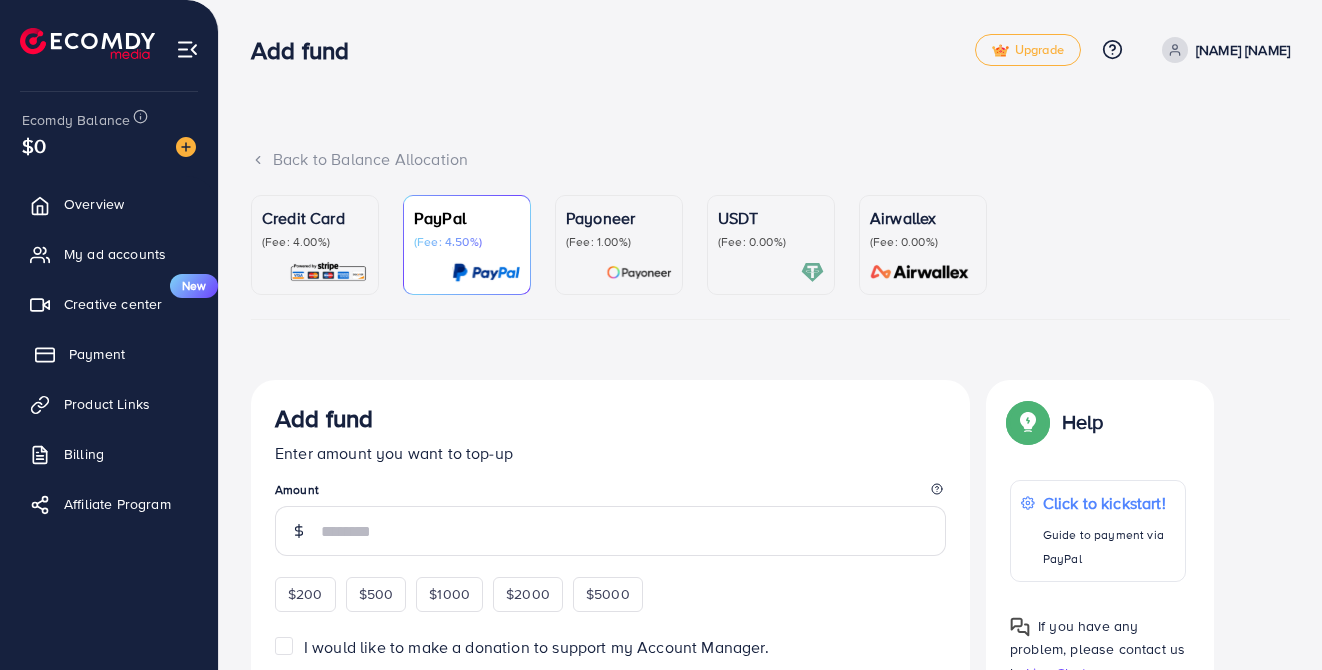 click on "Payment" at bounding box center (97, 354) 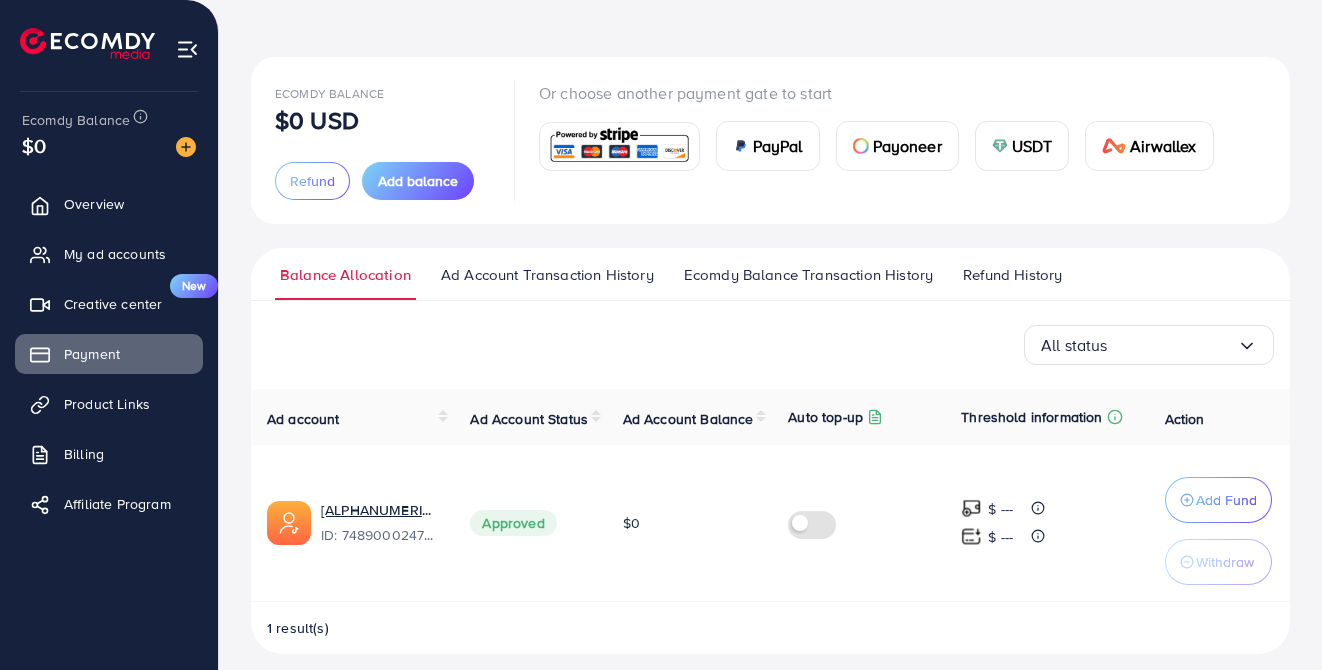 scroll, scrollTop: 79, scrollLeft: 0, axis: vertical 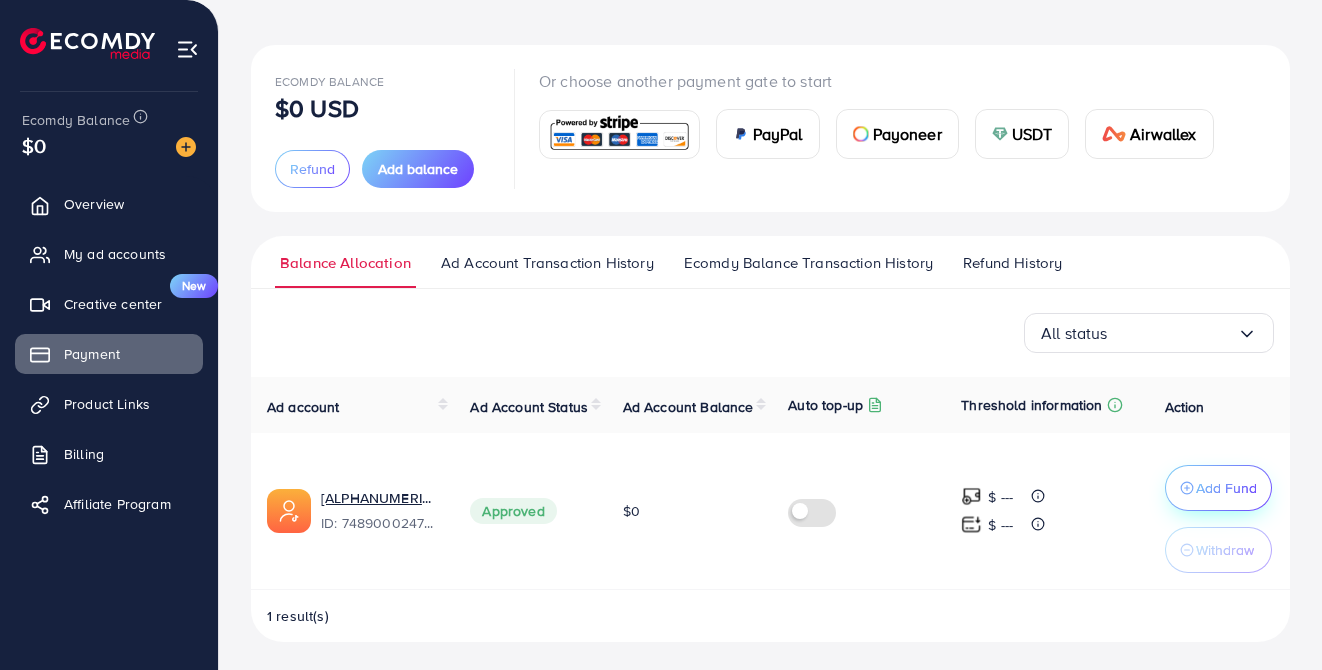 click on "Add Fund" at bounding box center [1226, 488] 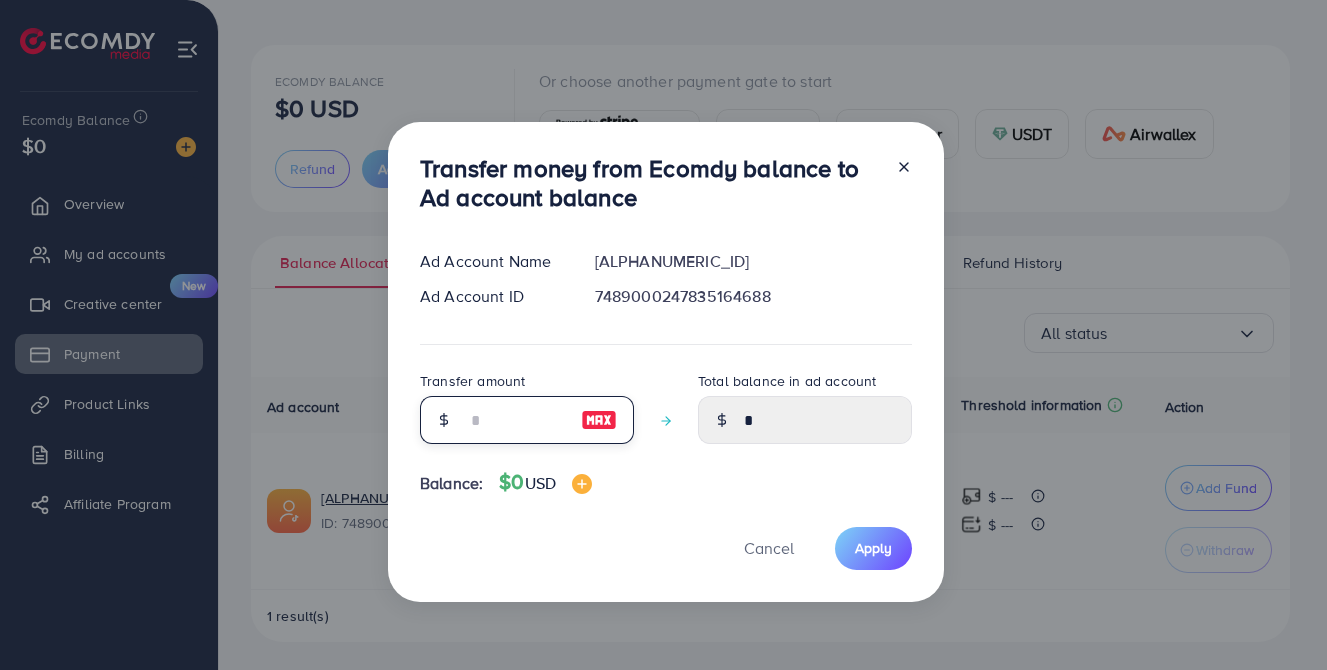 click at bounding box center [516, 420] 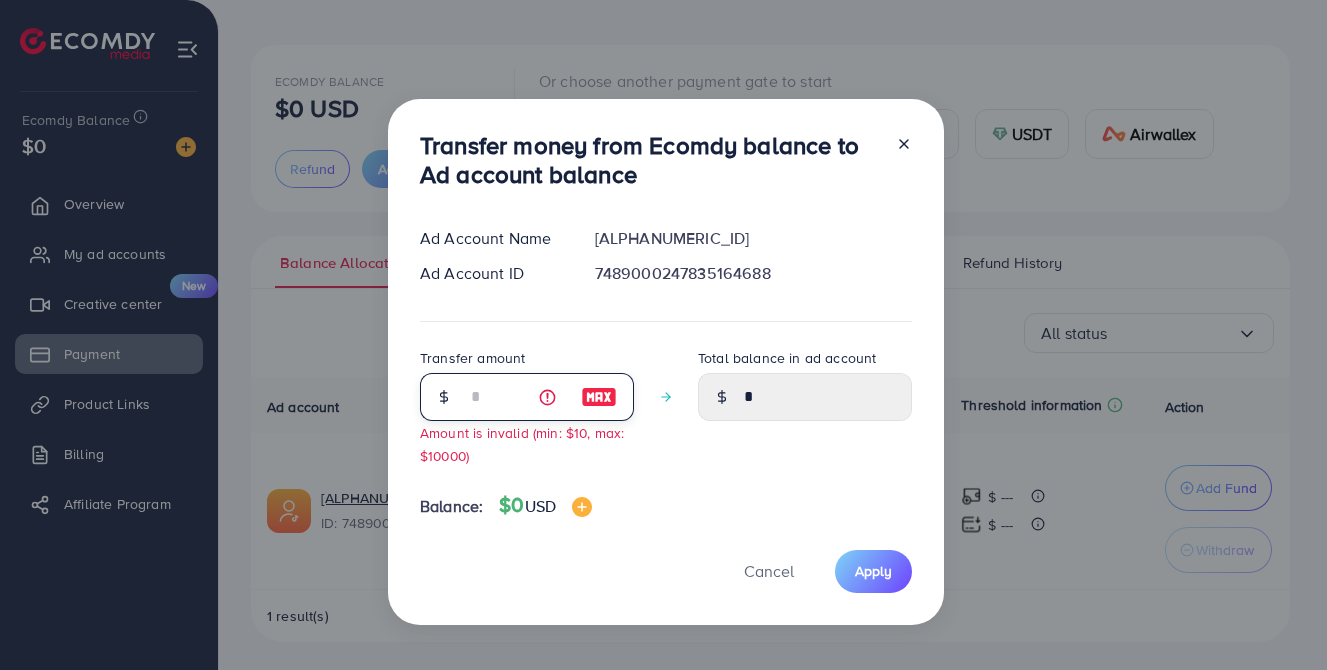type on "*" 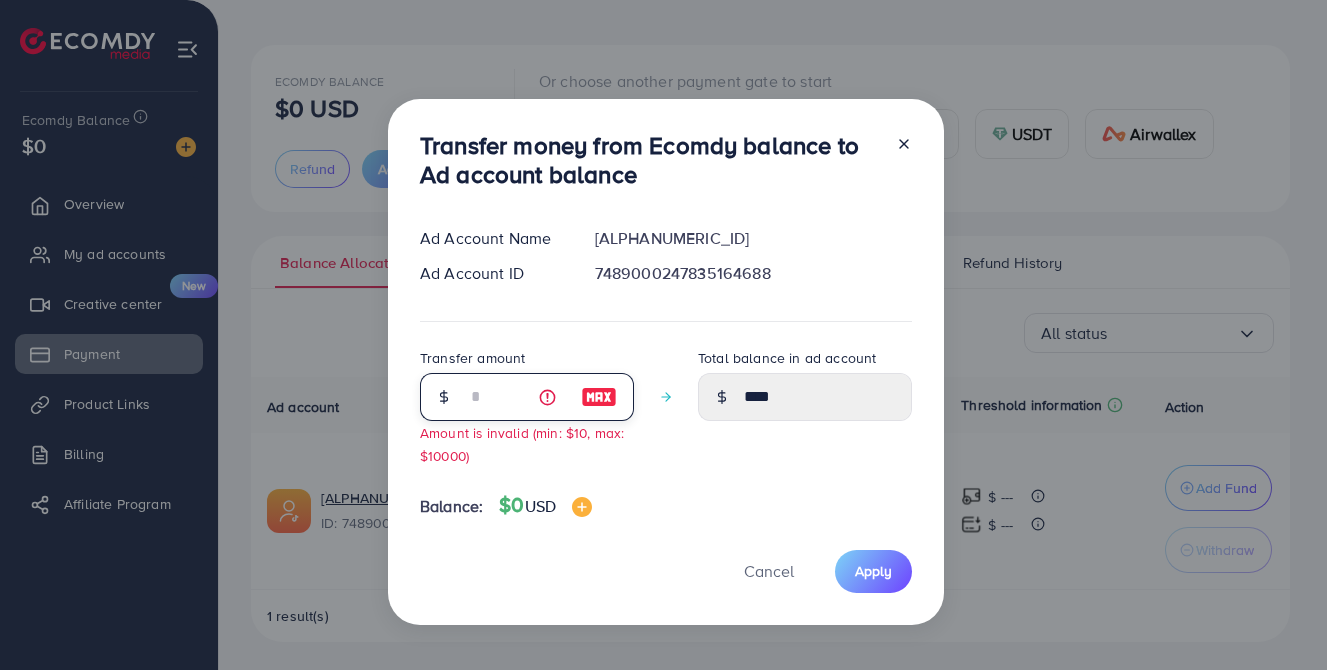 type on "*" 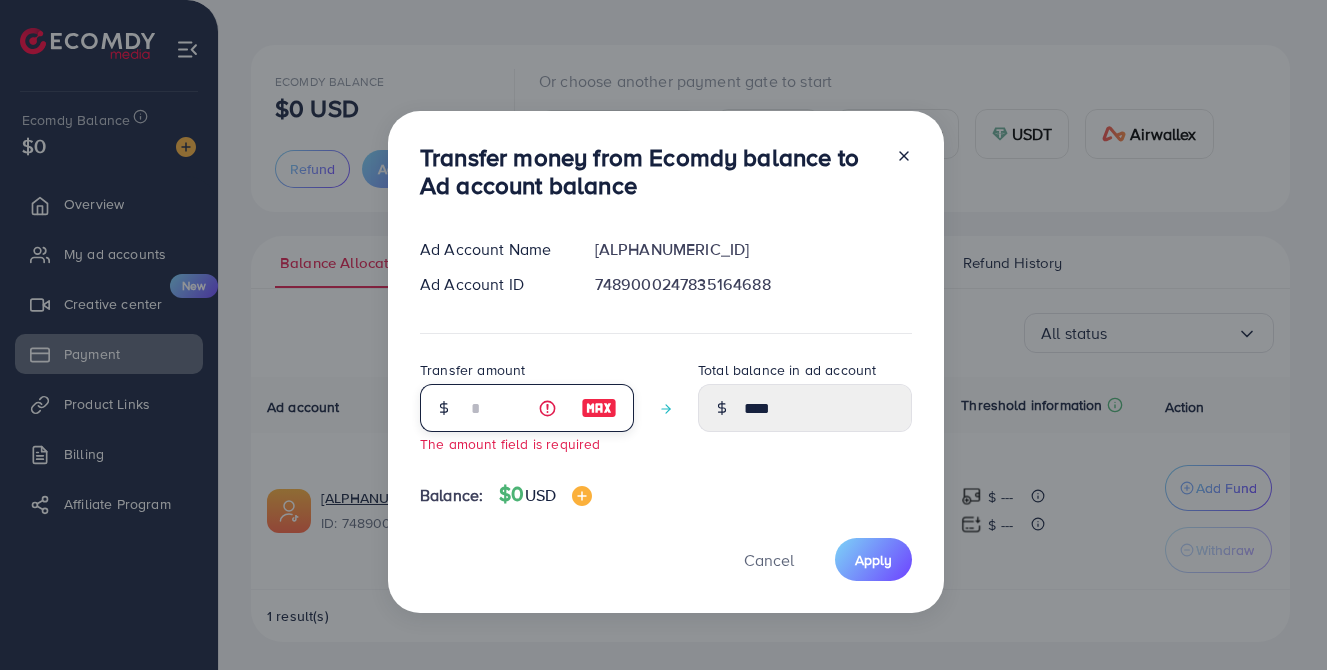 type on "*" 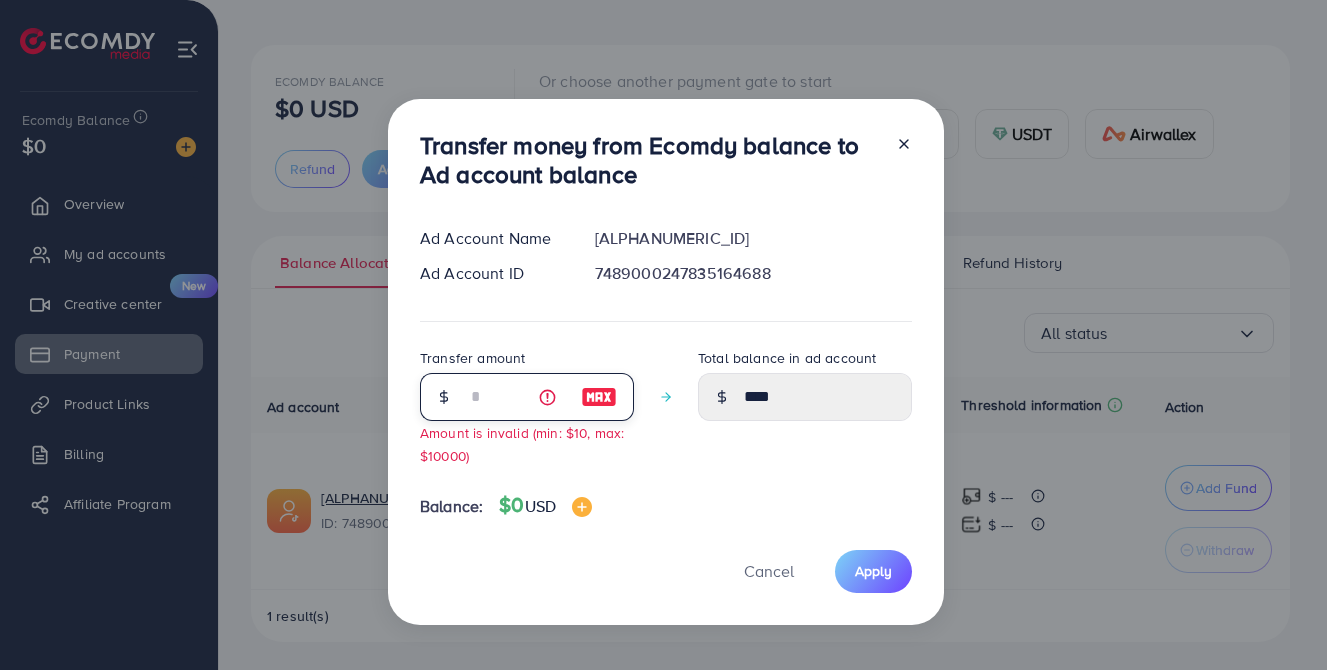 type 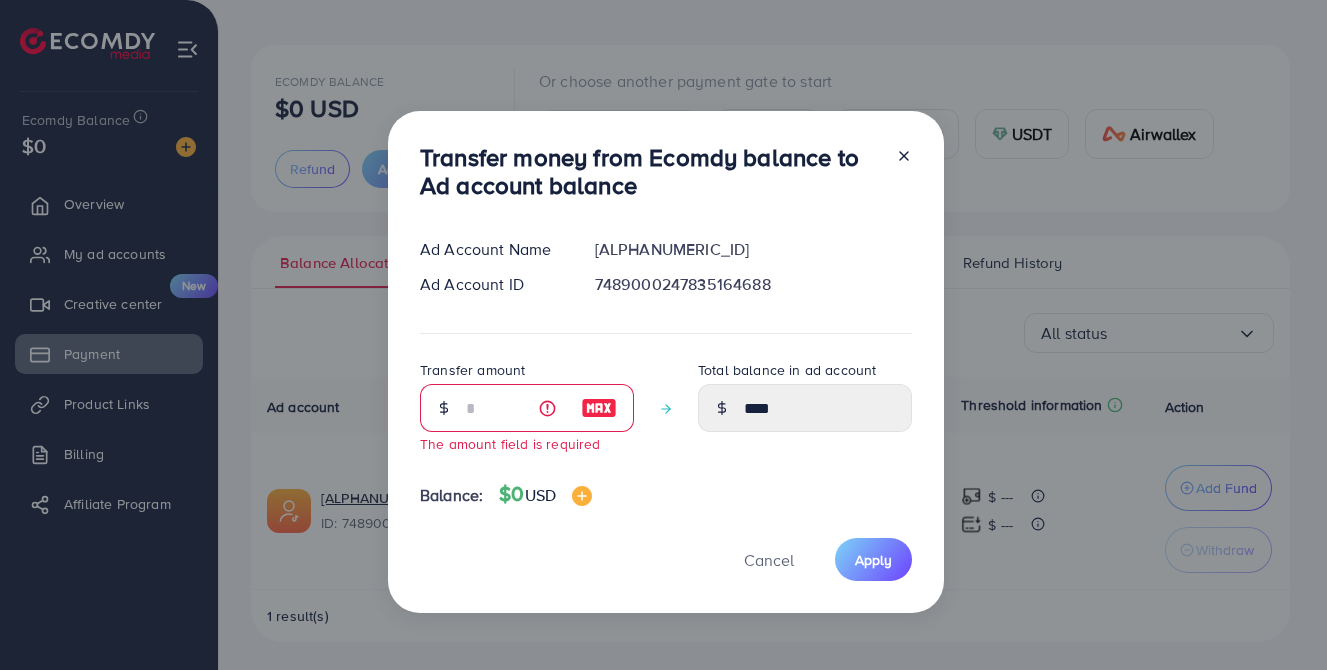 click on "Balance:  $0  USD" at bounding box center (666, 498) 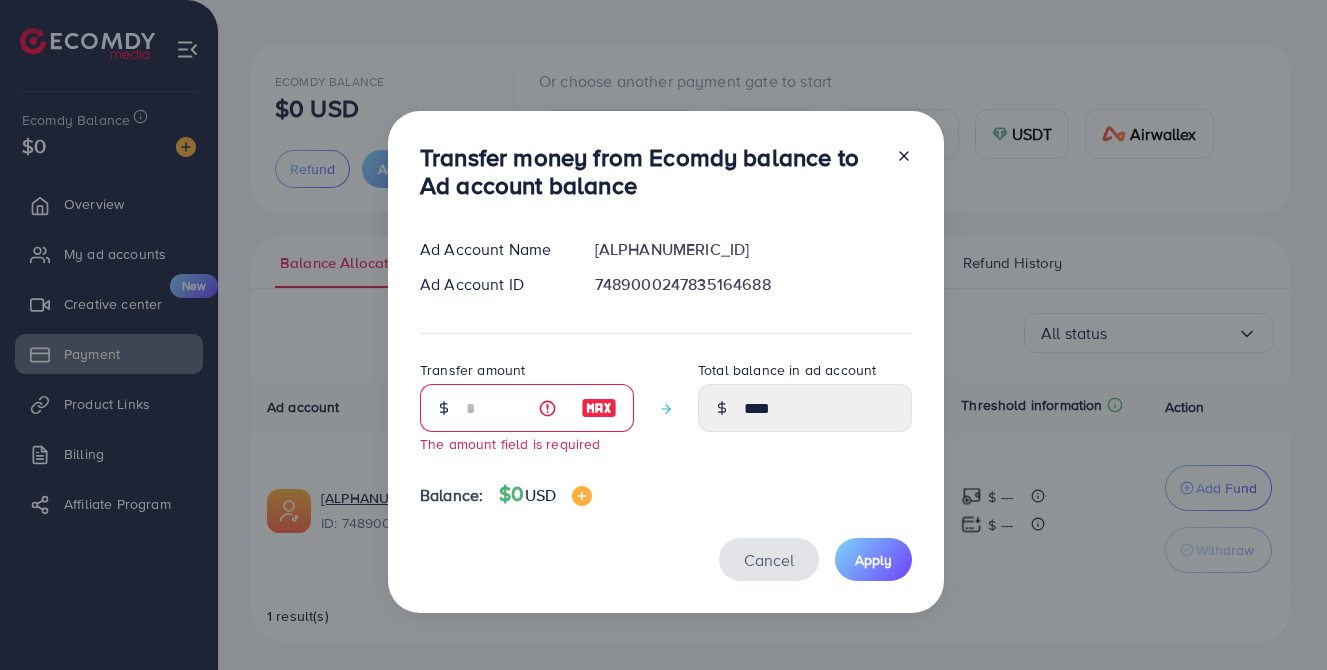 click on "Cancel" at bounding box center [769, 560] 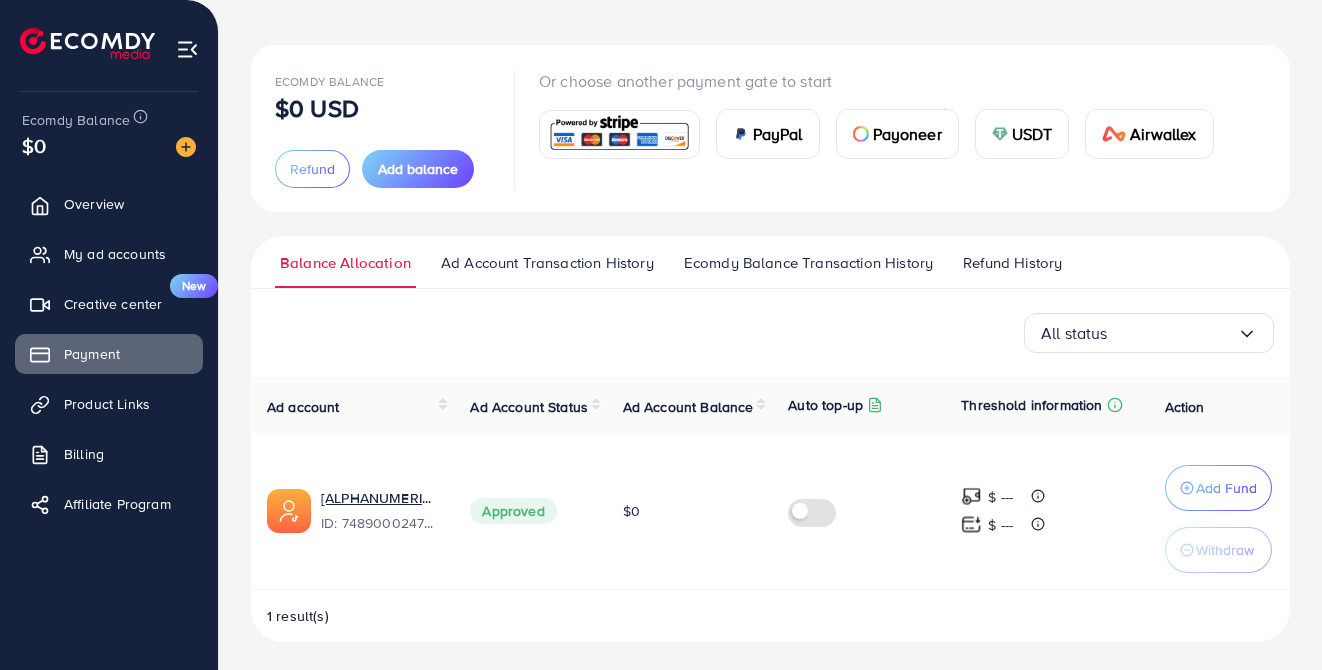 click on "USDT" at bounding box center (1022, 134) 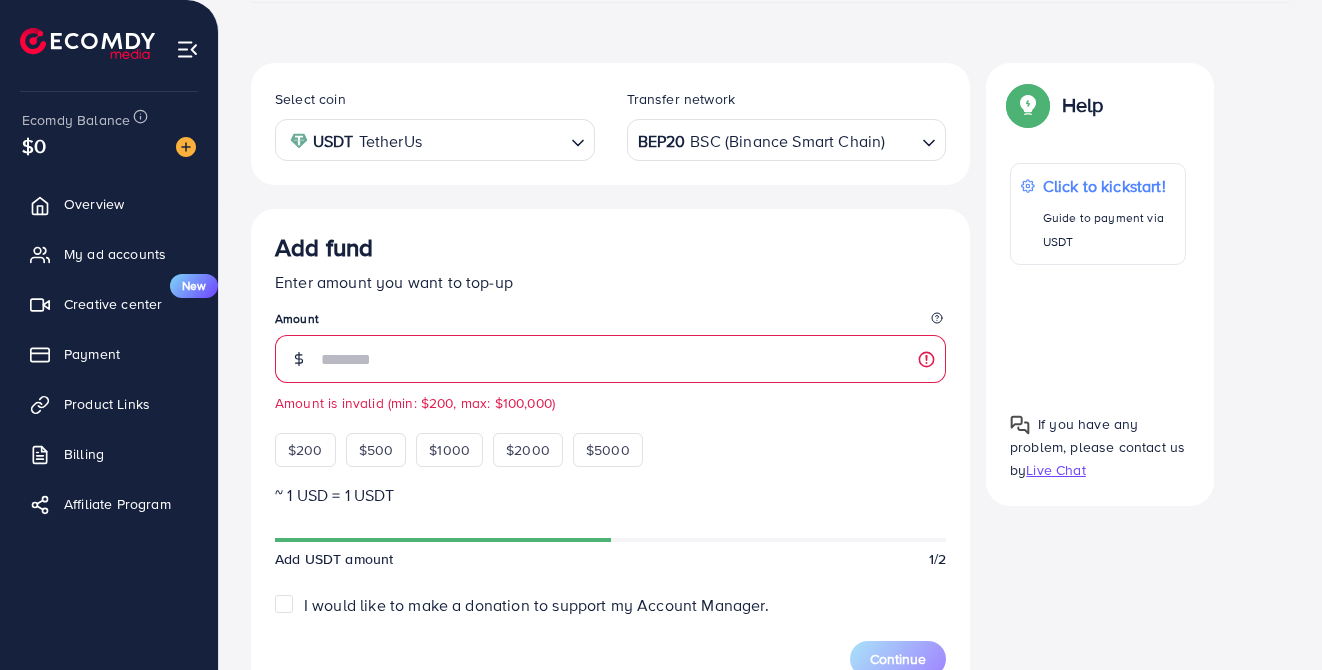 scroll, scrollTop: 281, scrollLeft: 0, axis: vertical 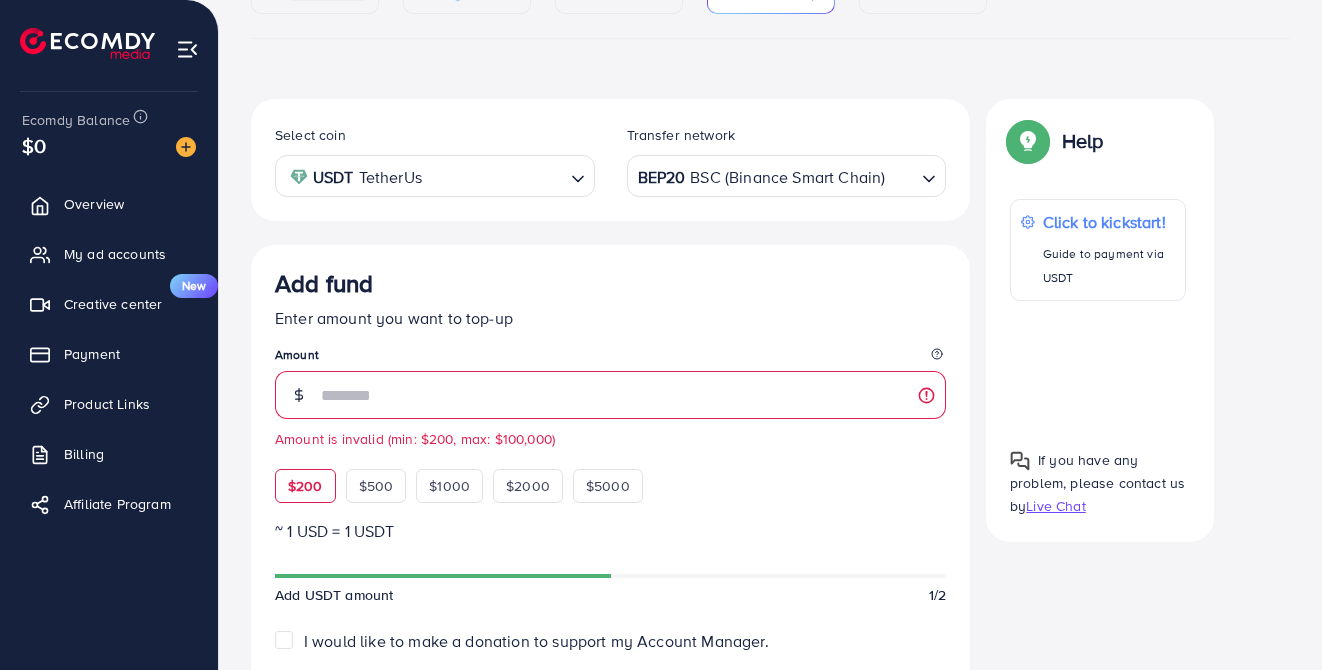 click on "$200" at bounding box center [305, 486] 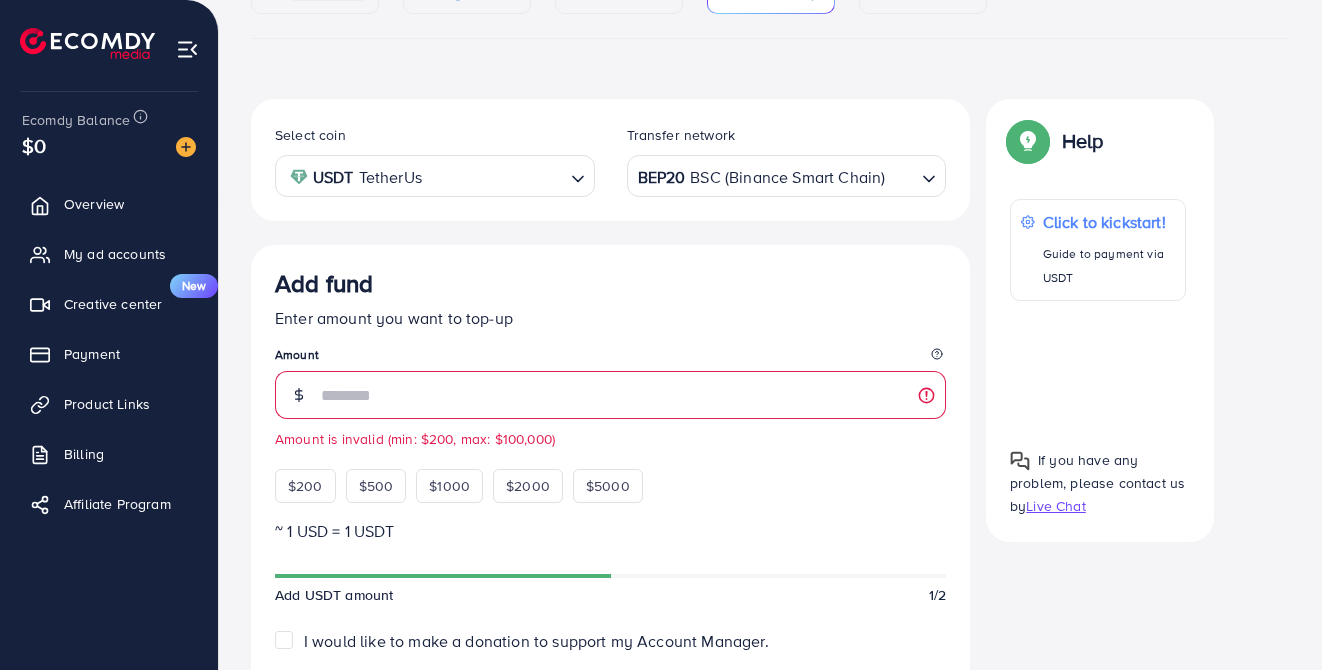 type on "***" 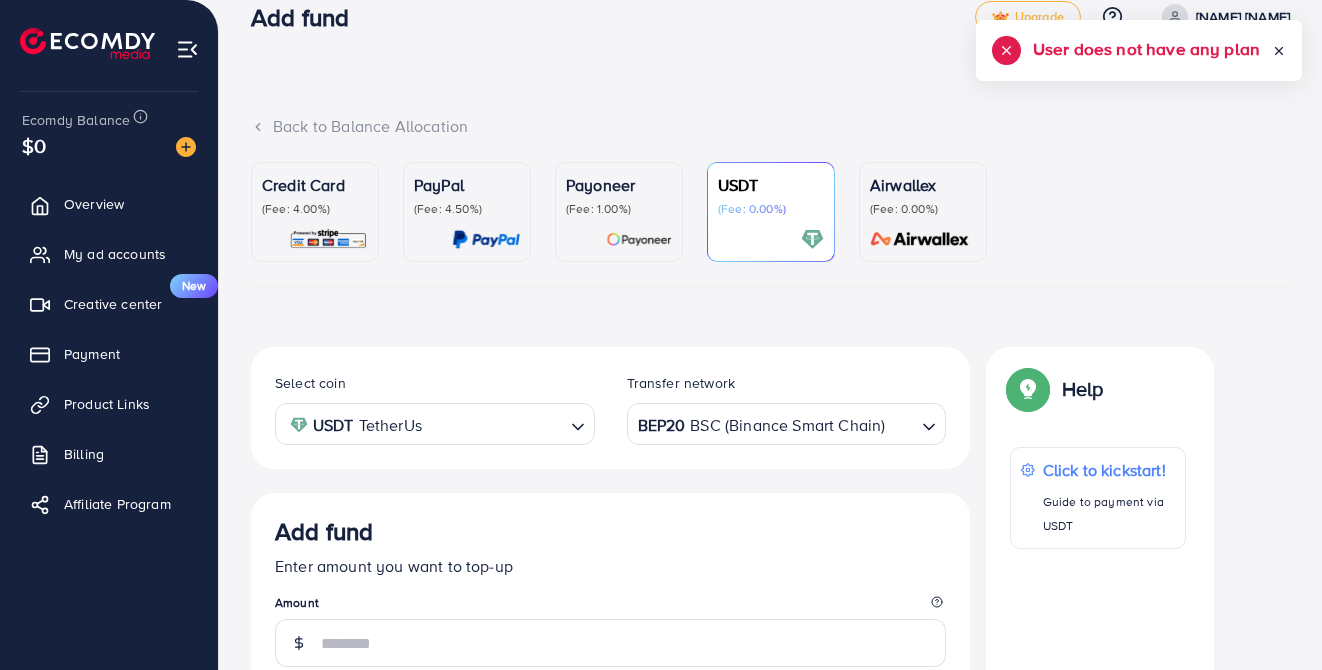 scroll, scrollTop: 0, scrollLeft: 0, axis: both 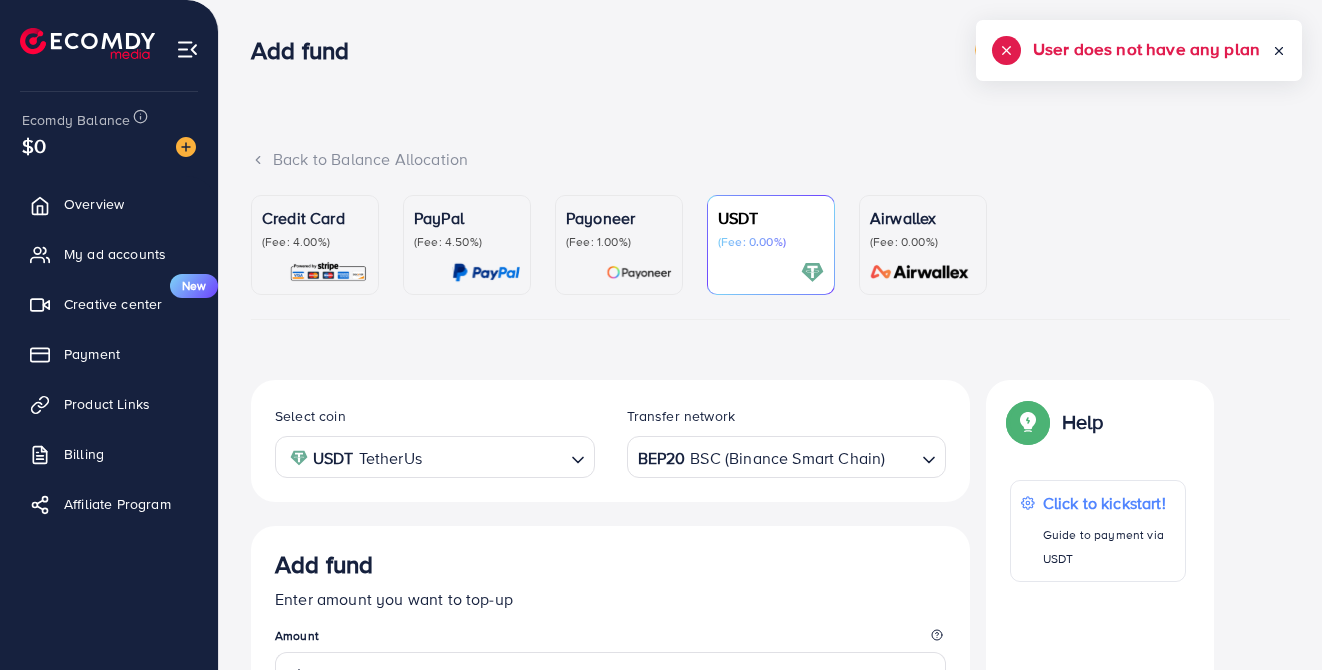 click 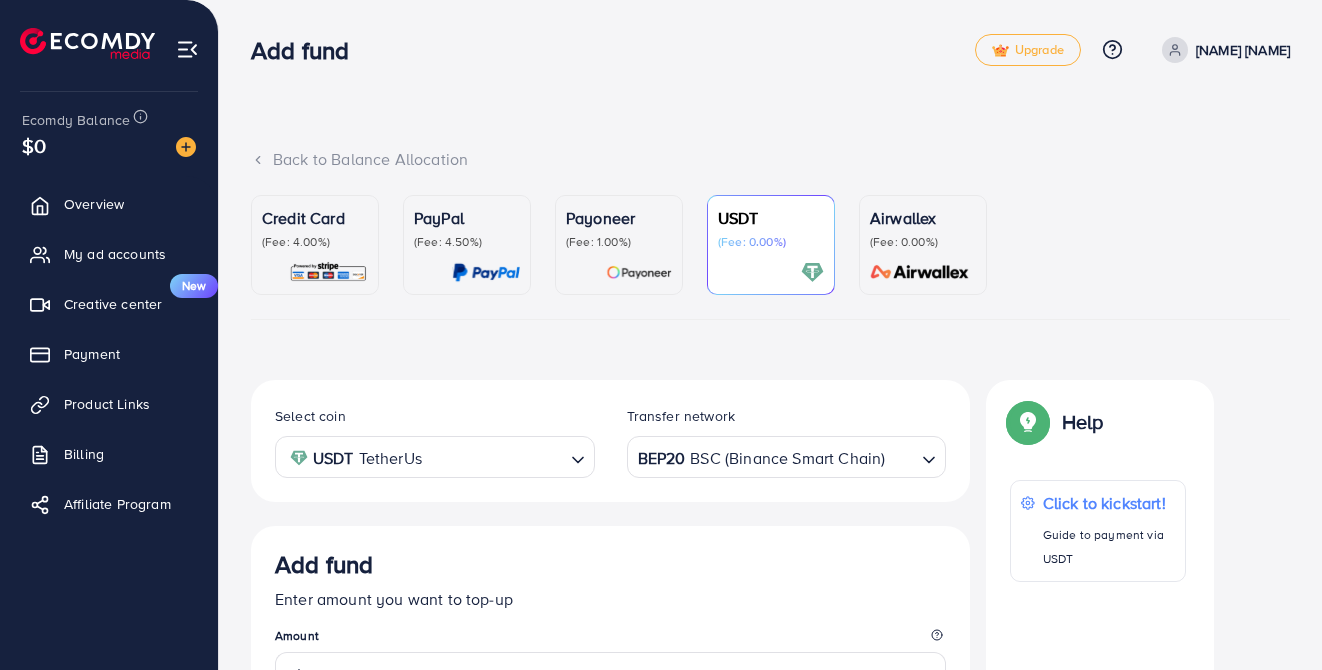 click at bounding box center [1175, 50] 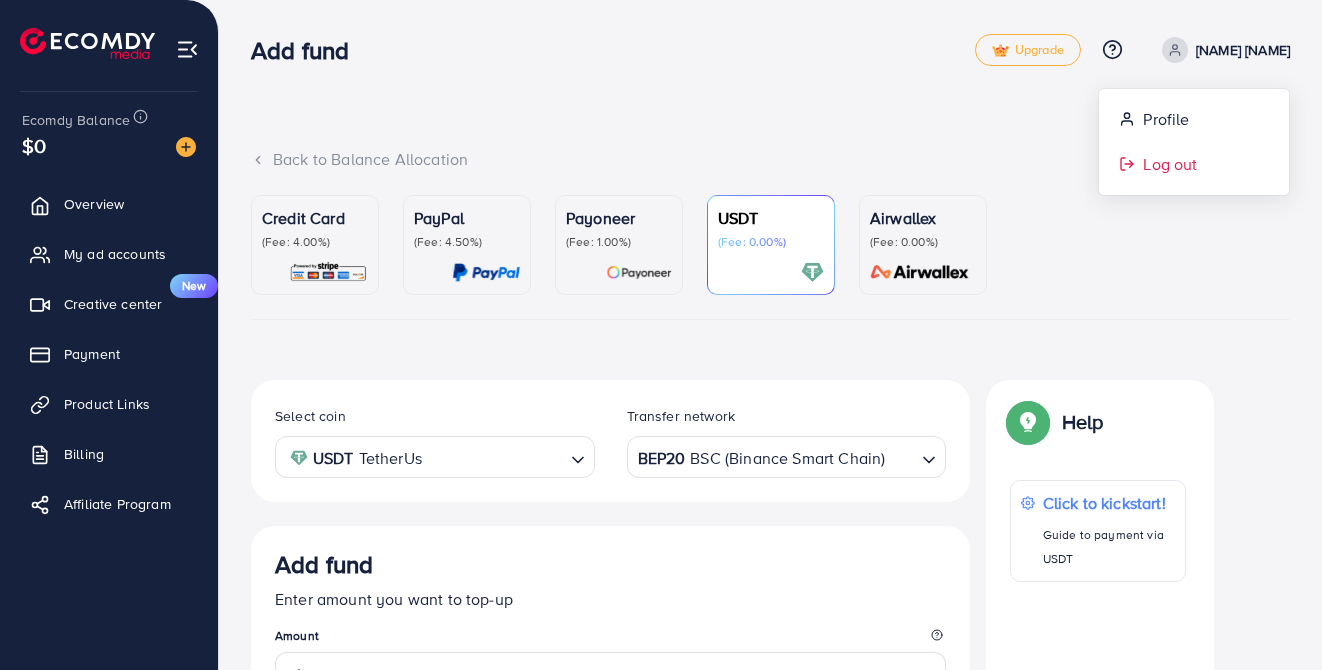 click on "Log out" at bounding box center [1170, 164] 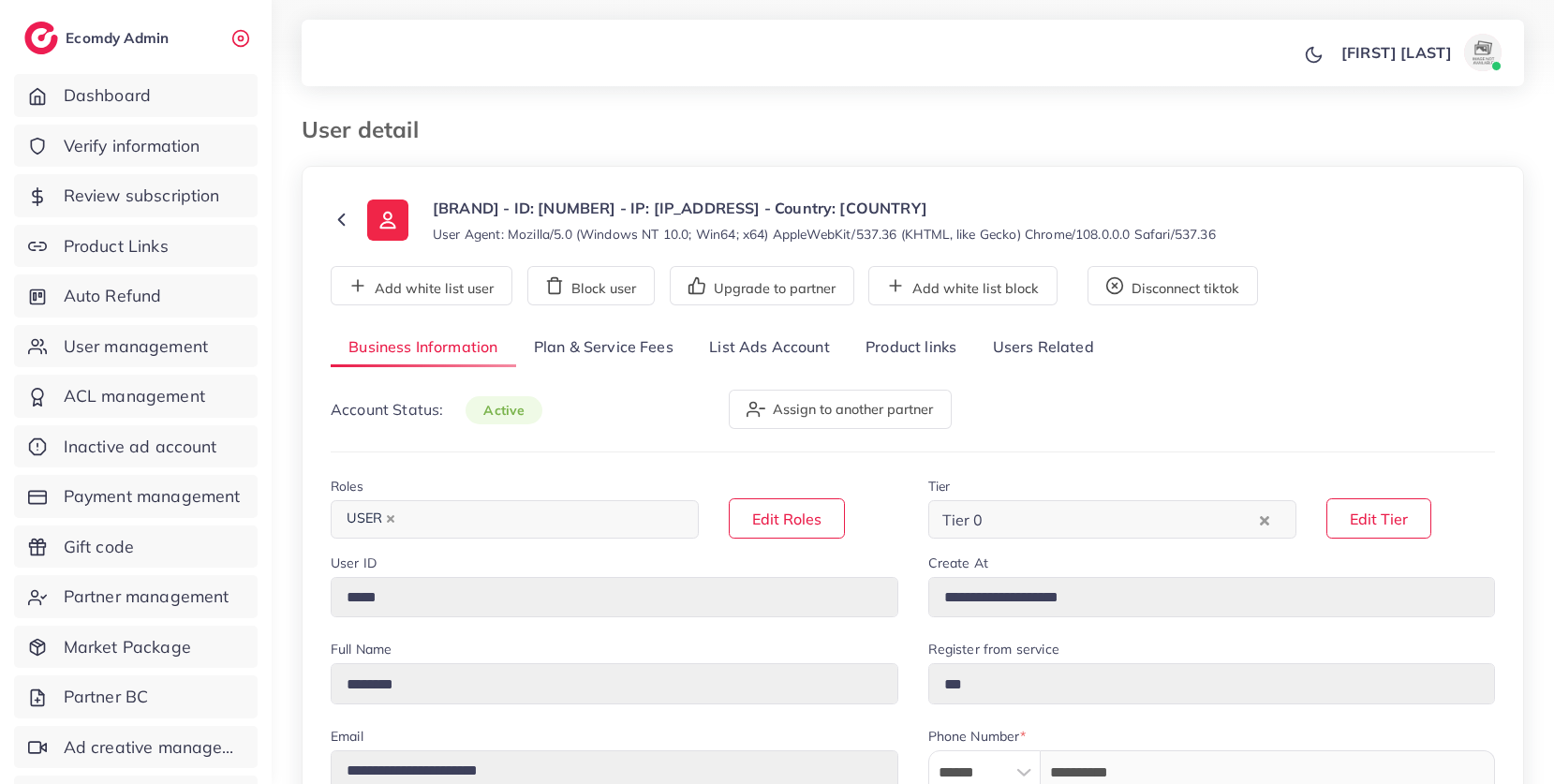 select on "********" 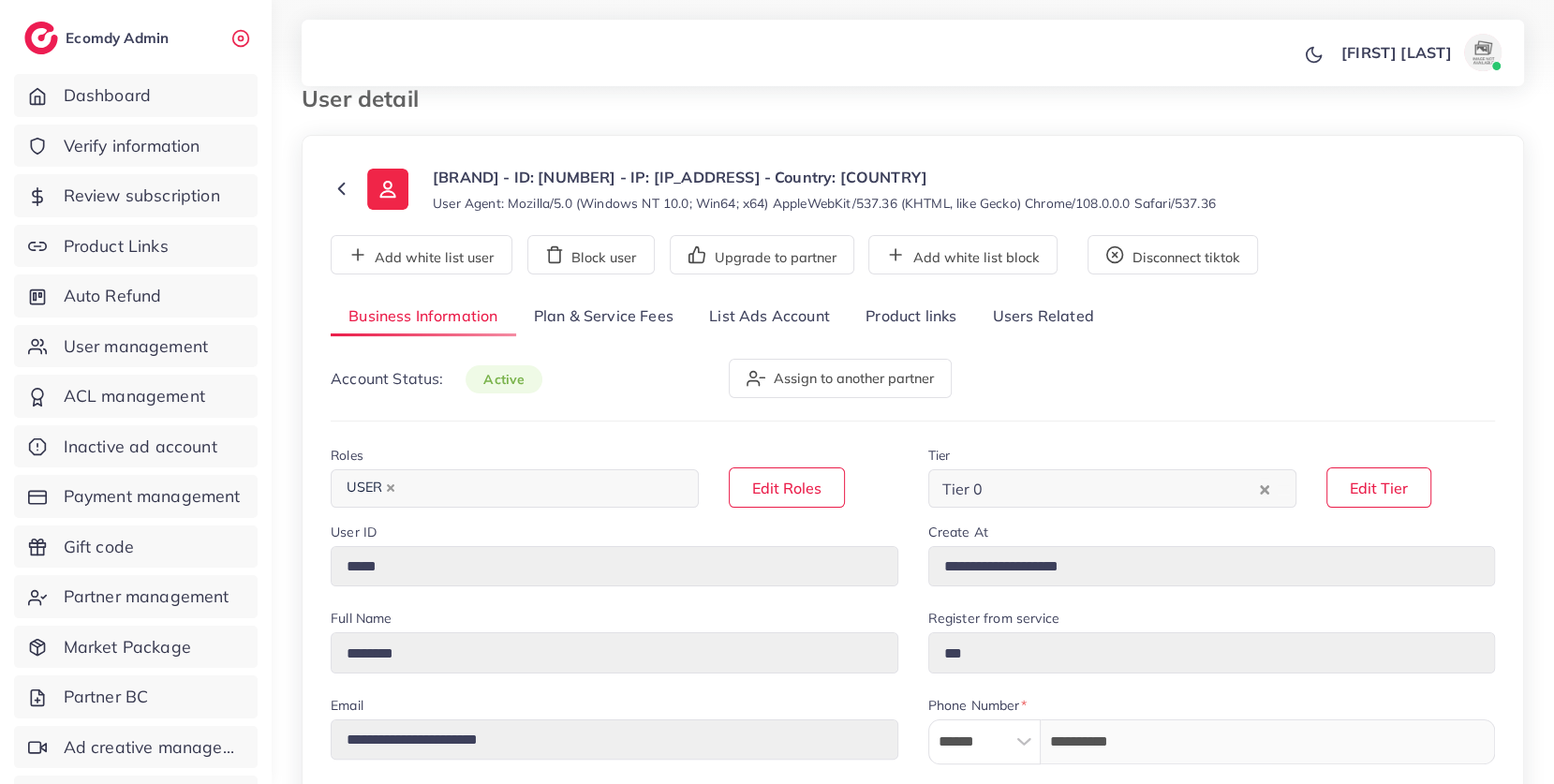 scroll, scrollTop: 0, scrollLeft: 0, axis: both 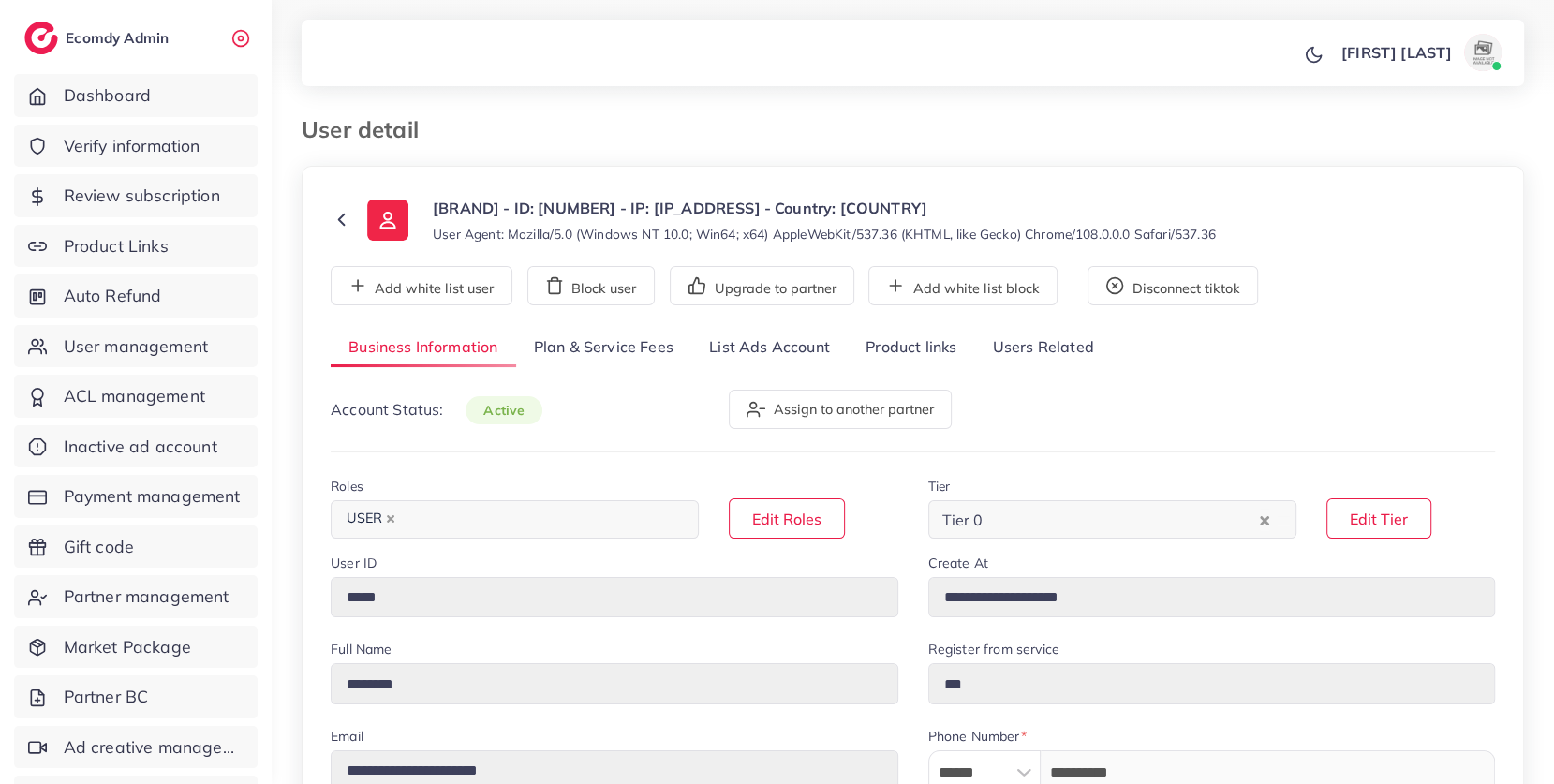 click on "Plan & Service Fees" at bounding box center (603, 348) 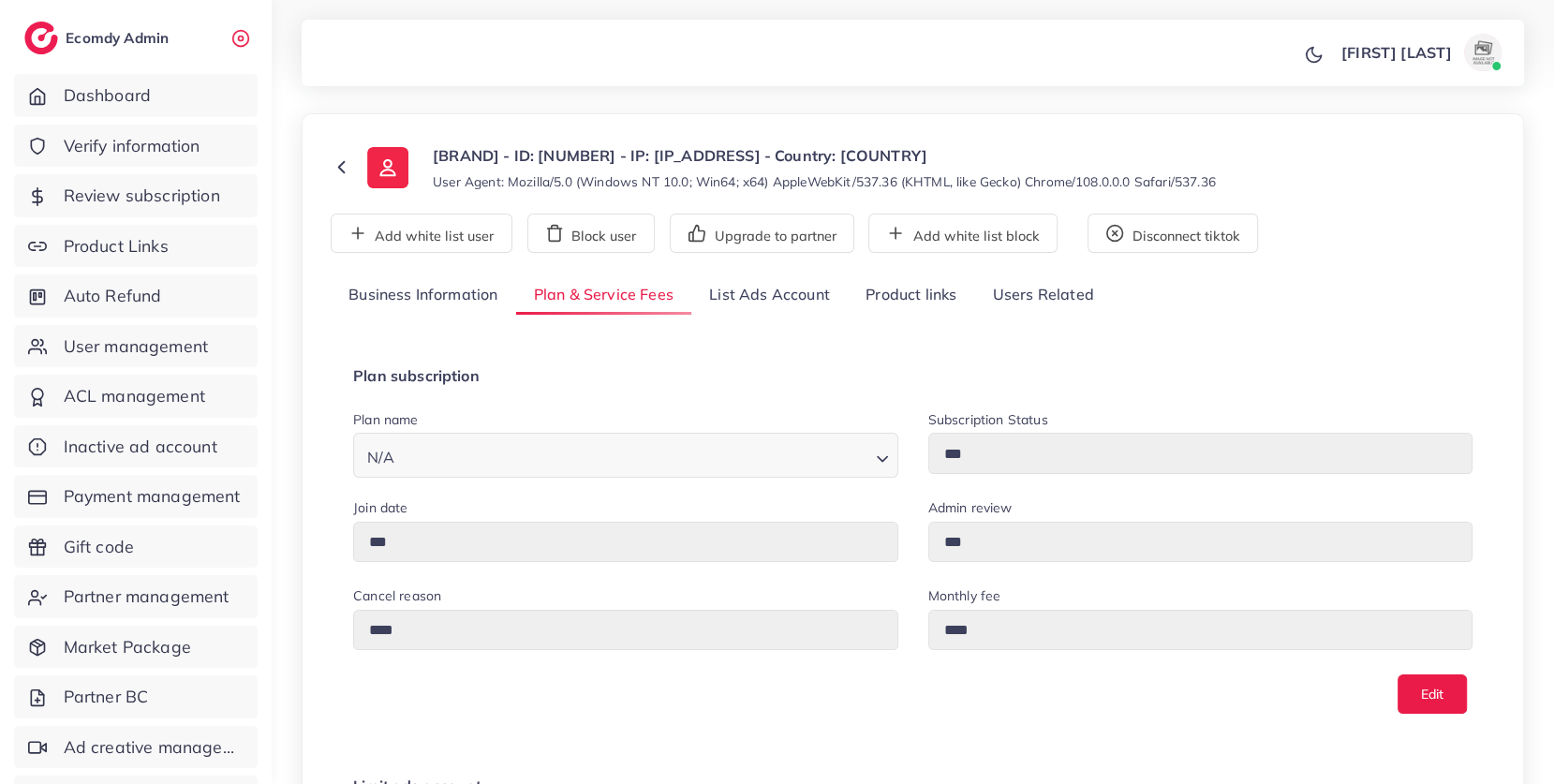 scroll, scrollTop: 61, scrollLeft: 0, axis: vertical 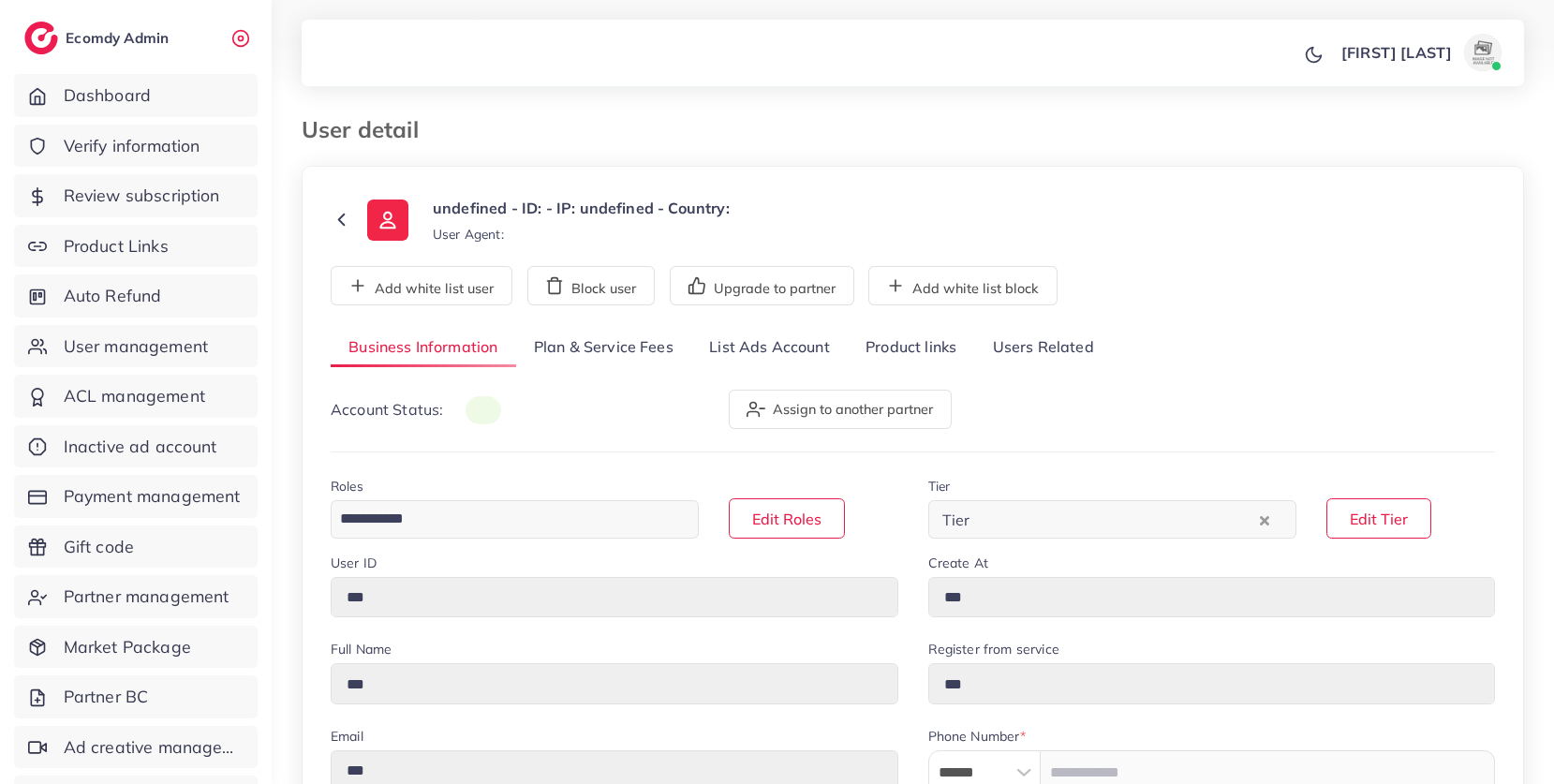 type on "*******" 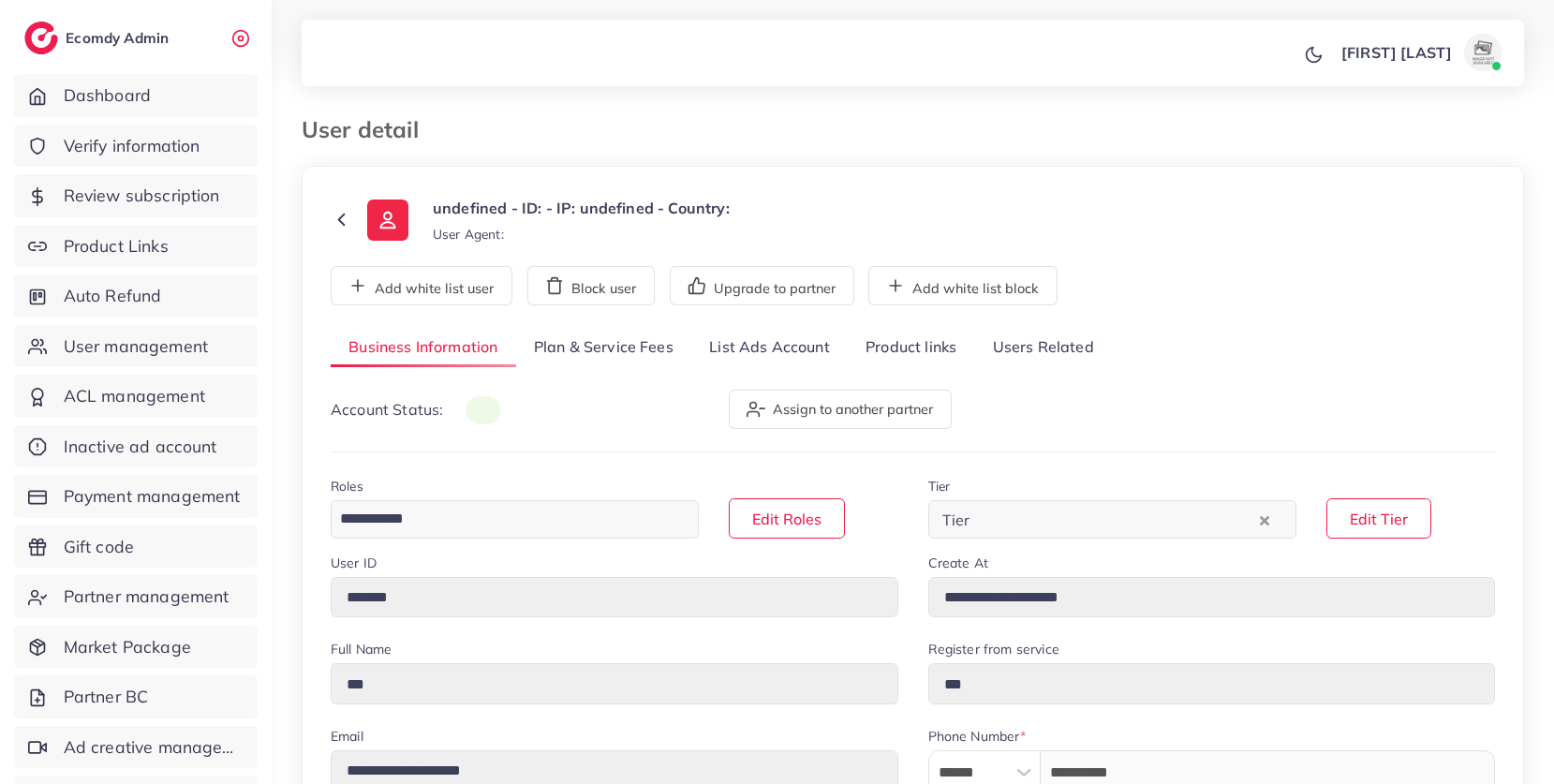 scroll, scrollTop: 0, scrollLeft: 0, axis: both 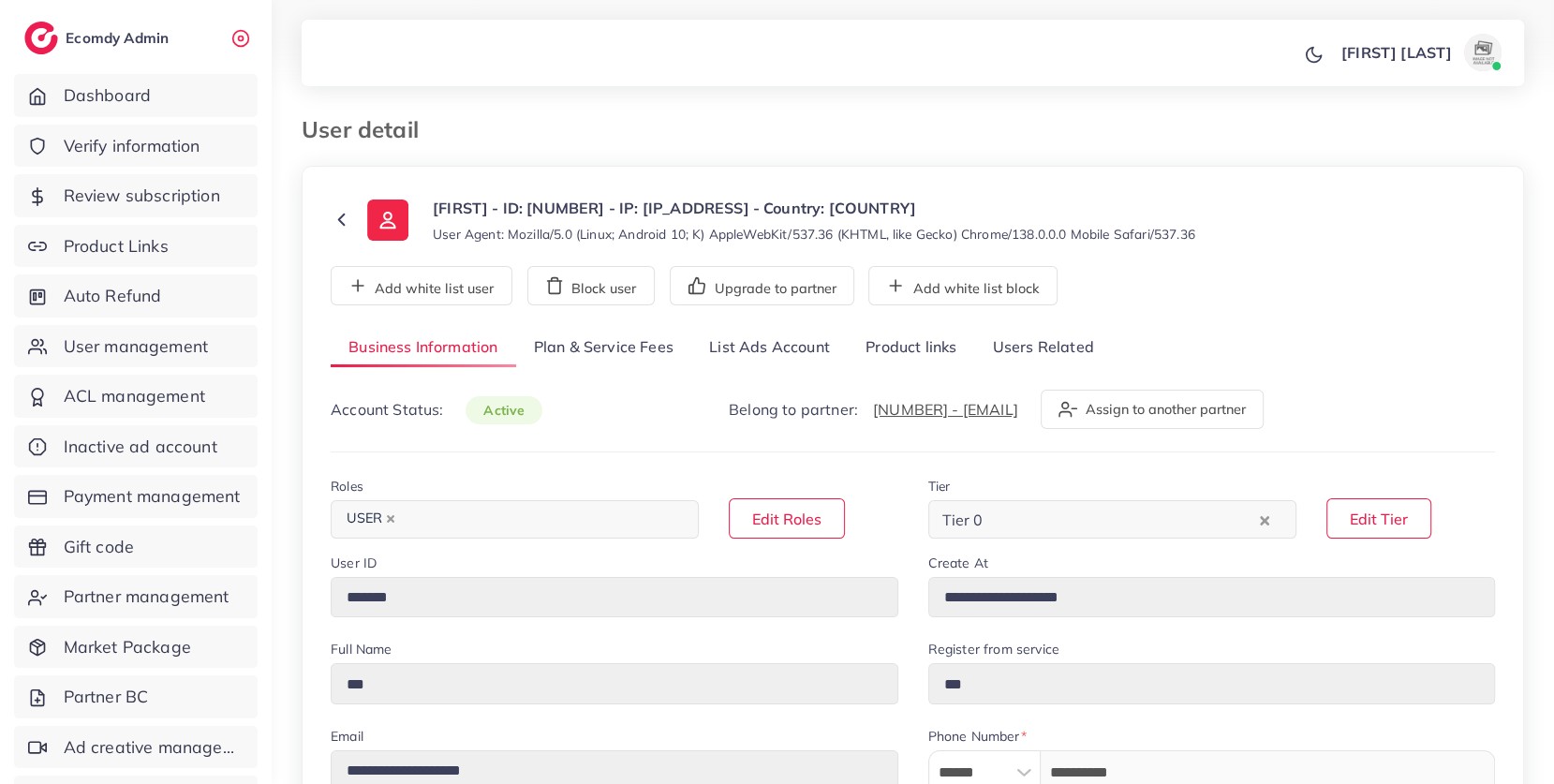 click on "Plan & Service Fees" at bounding box center (603, 348) 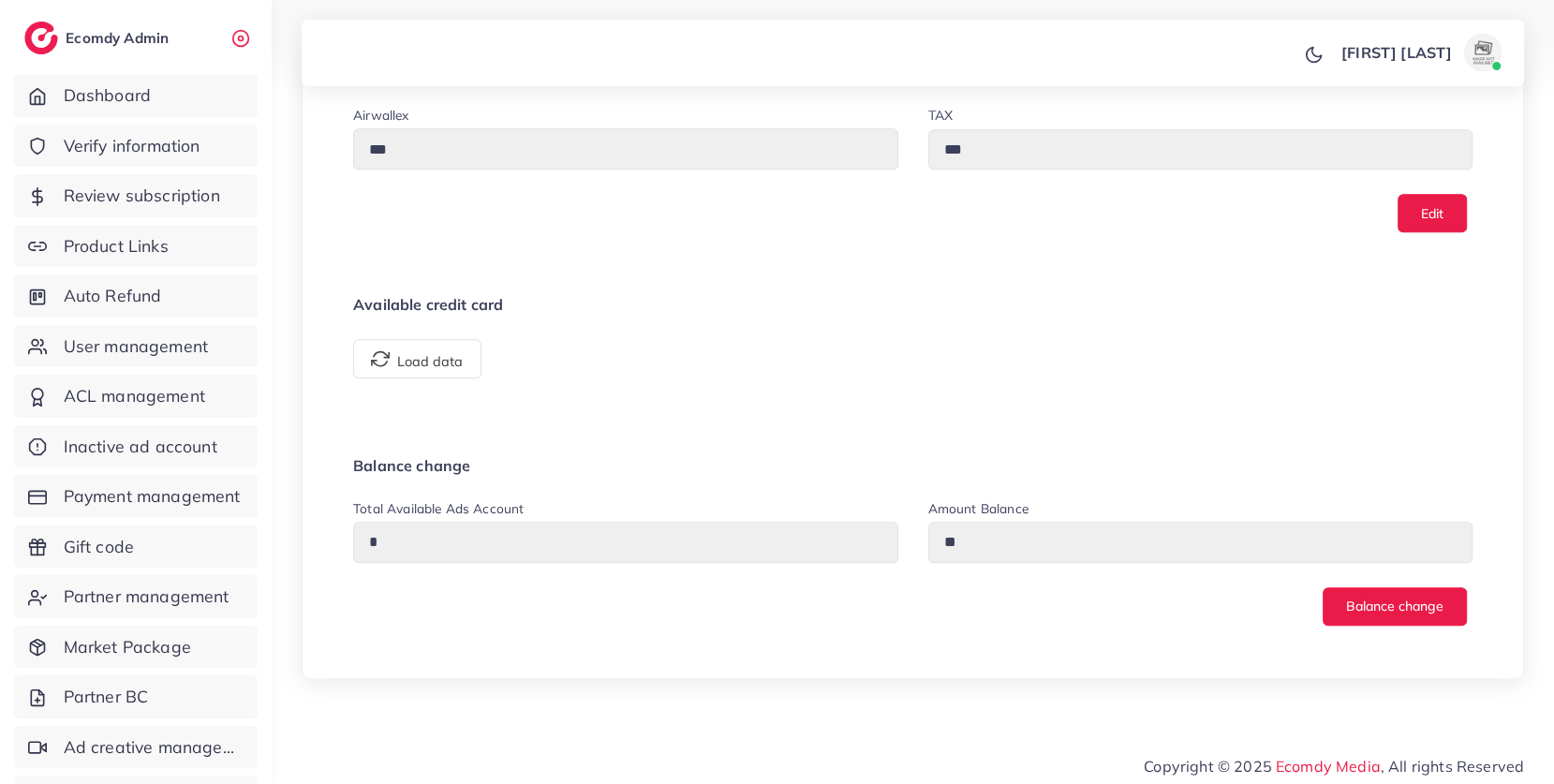 scroll, scrollTop: 1135, scrollLeft: 0, axis: vertical 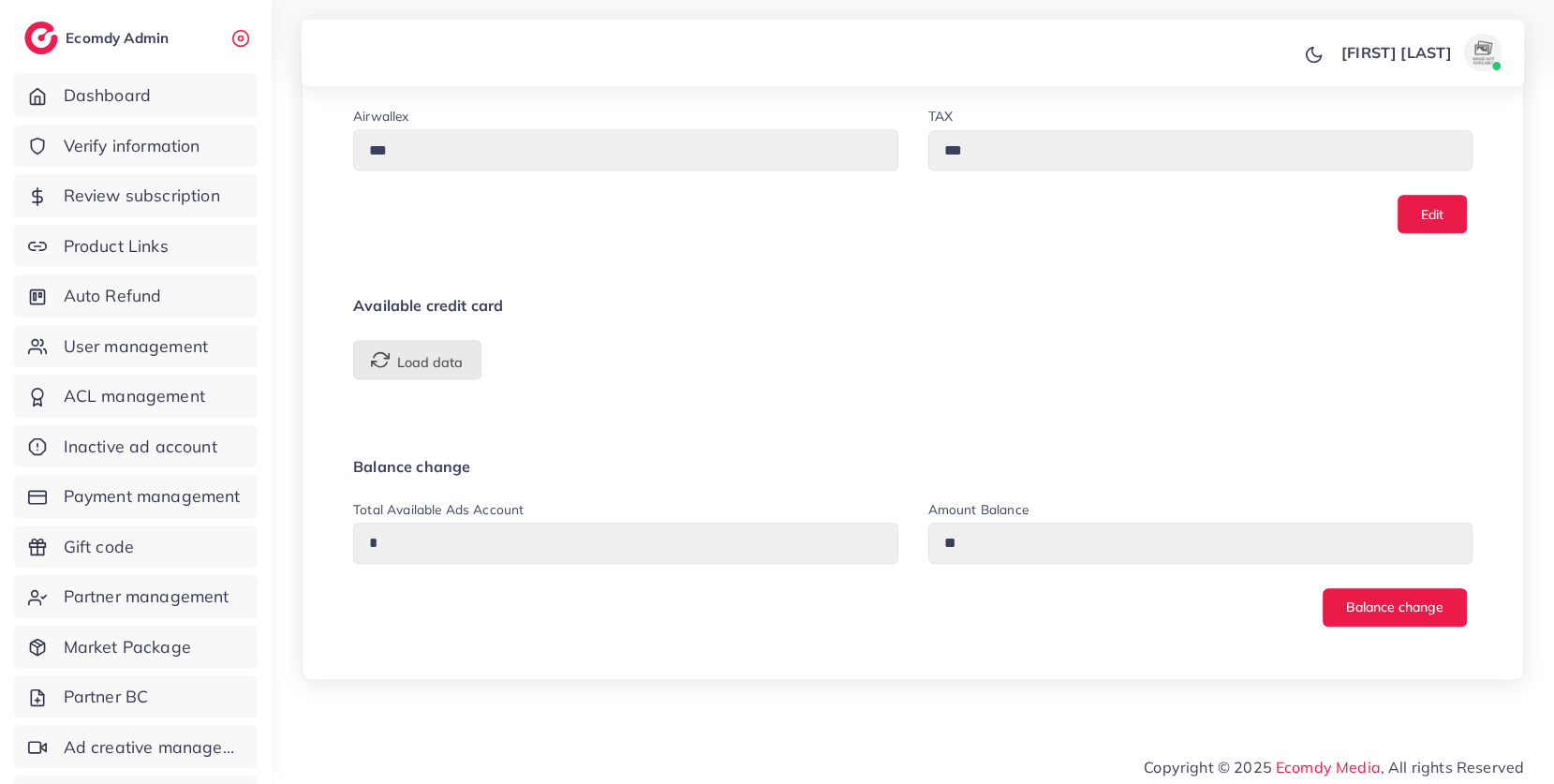click on "Load data" at bounding box center (417, 360) 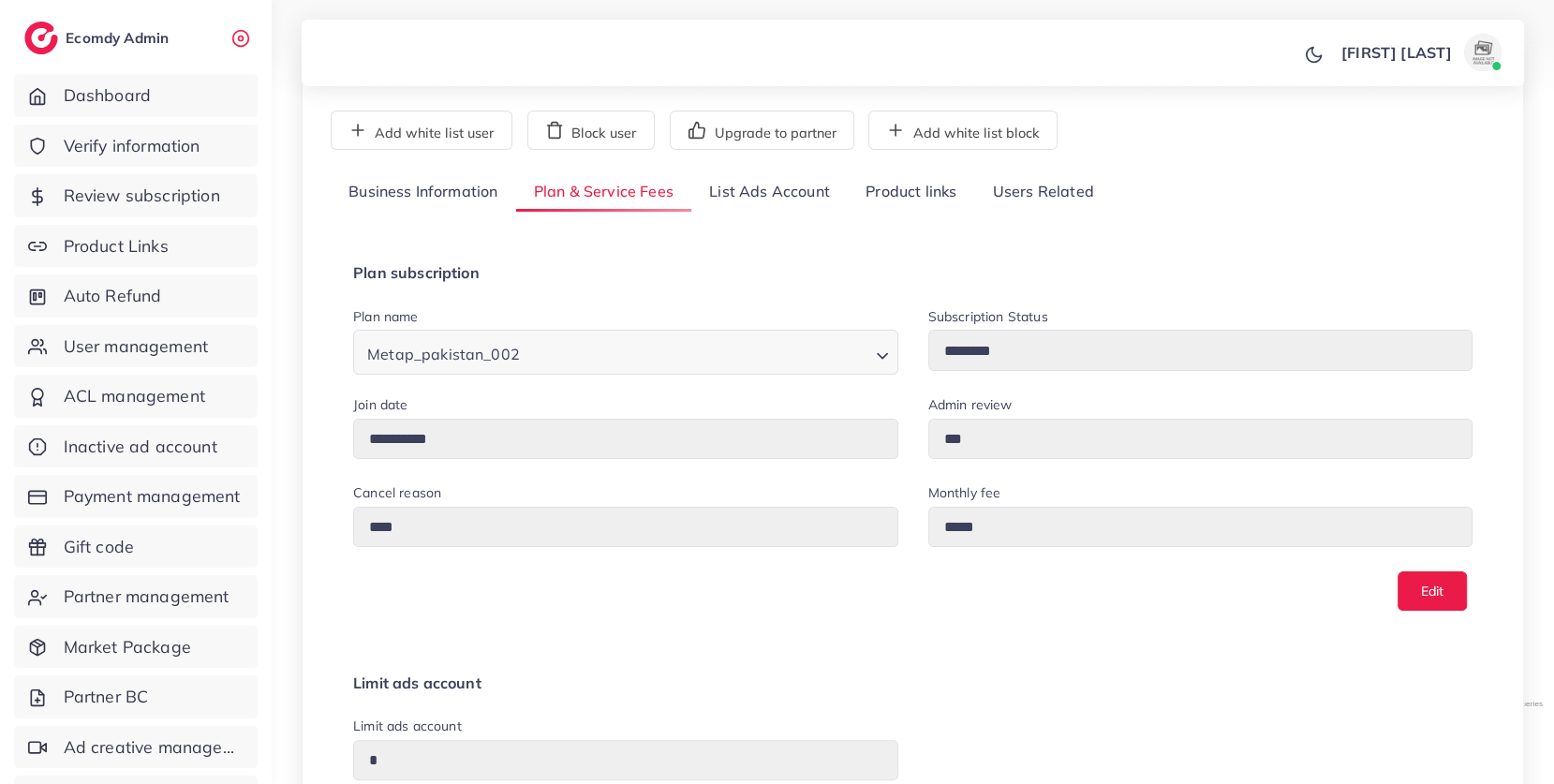 scroll, scrollTop: 0, scrollLeft: 0, axis: both 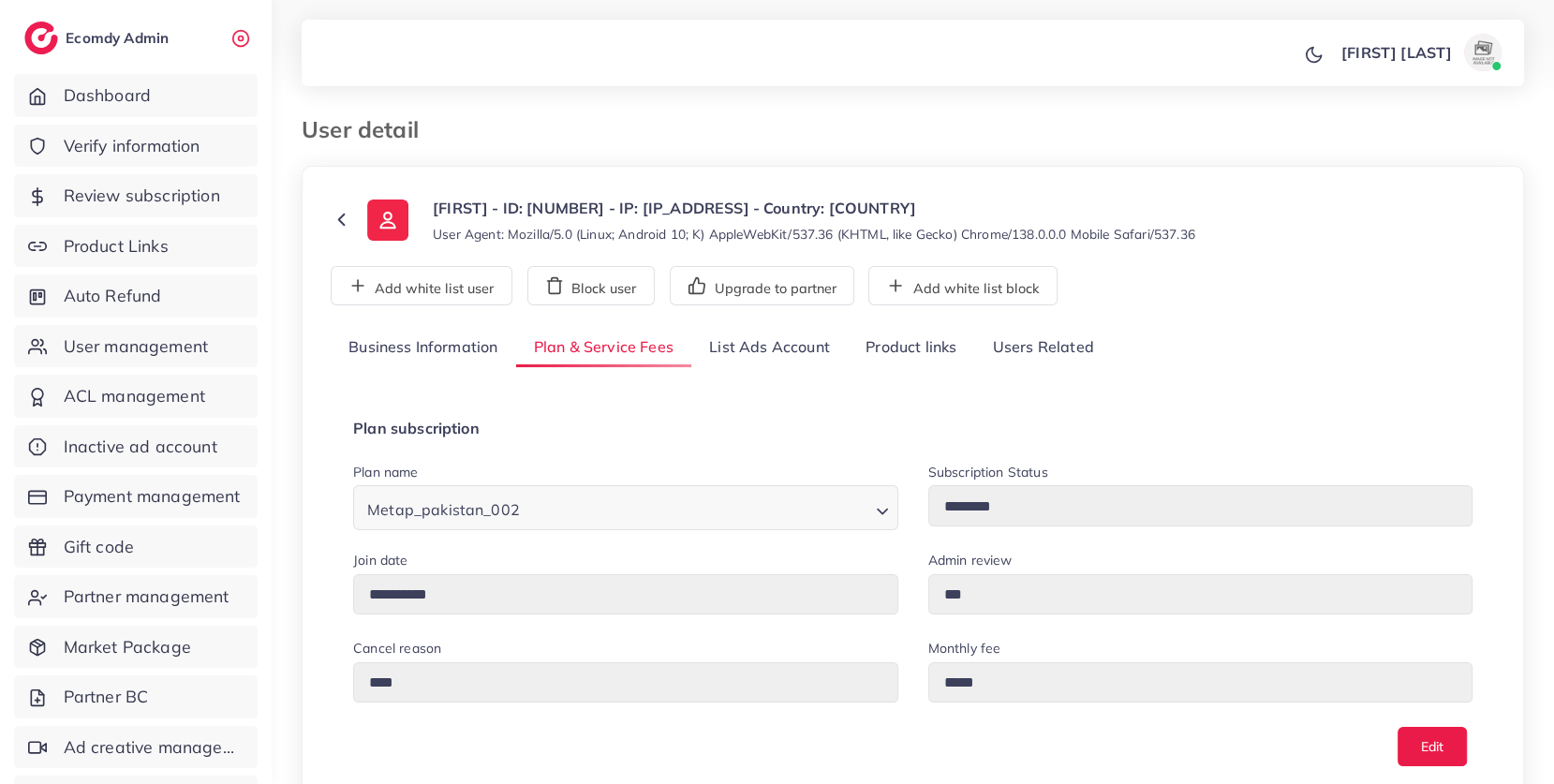 click on "List Ads Account" at bounding box center [769, 348] 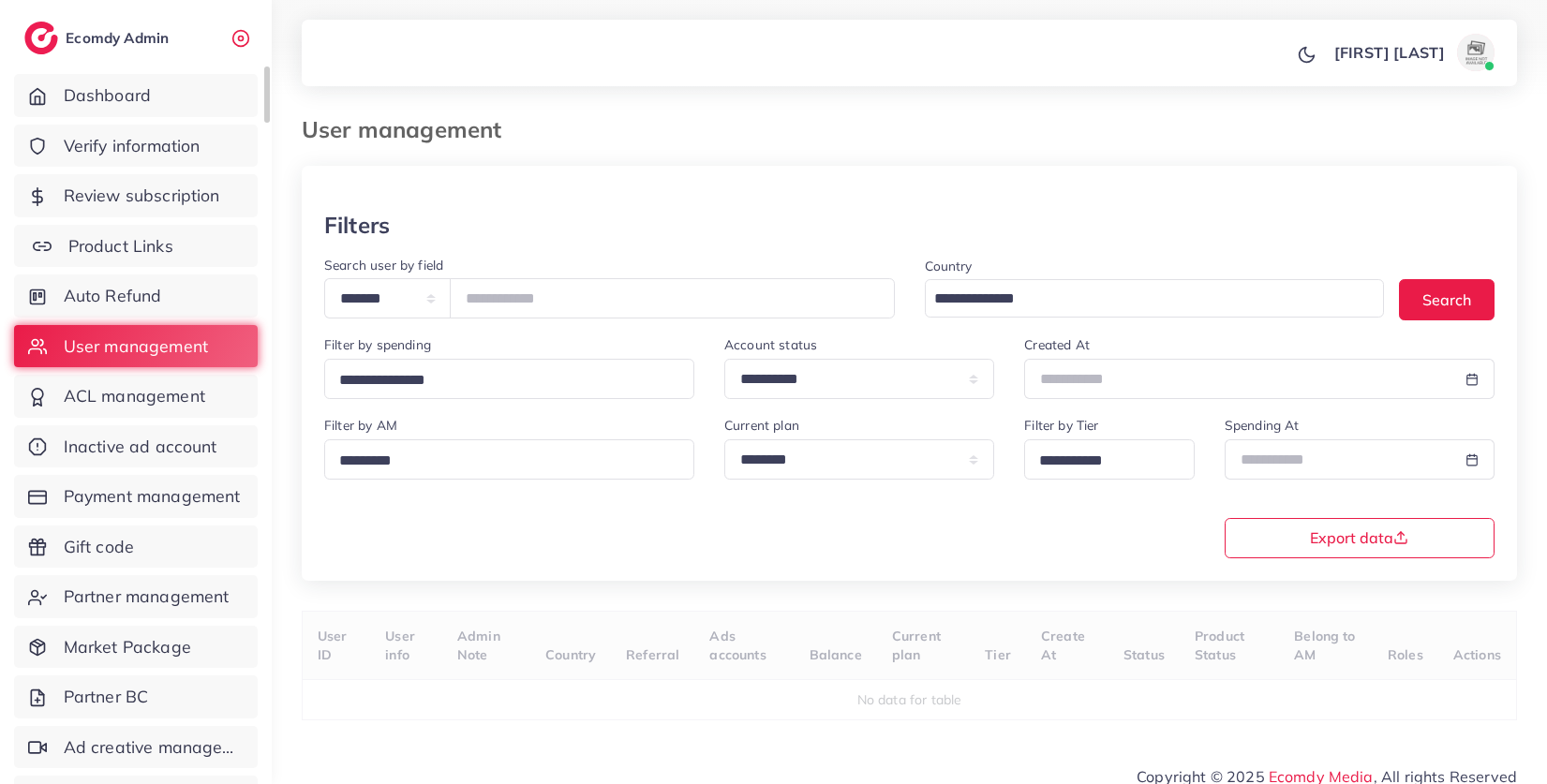 scroll, scrollTop: 0, scrollLeft: 0, axis: both 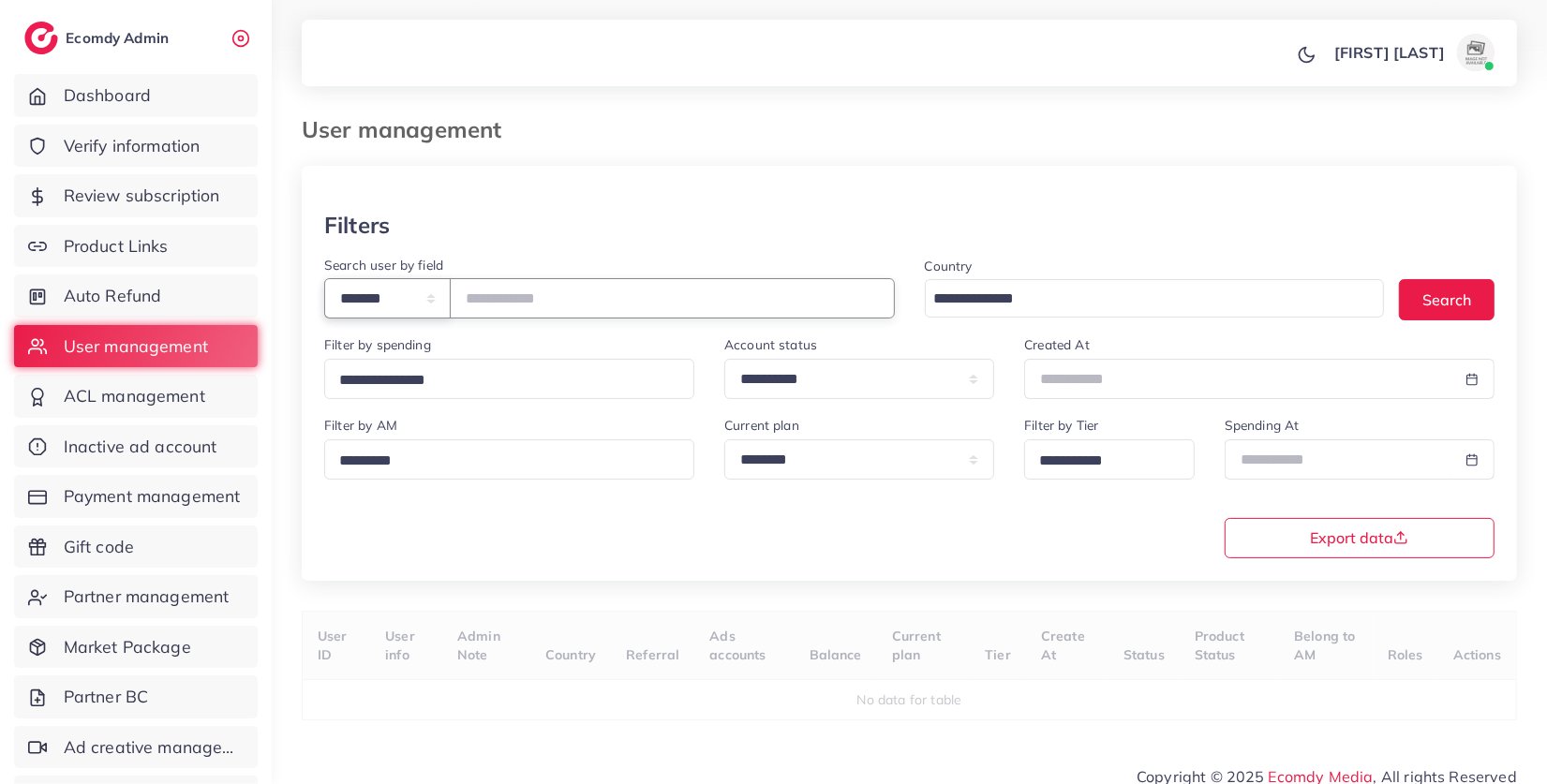 click on "**********" at bounding box center [387, 298] 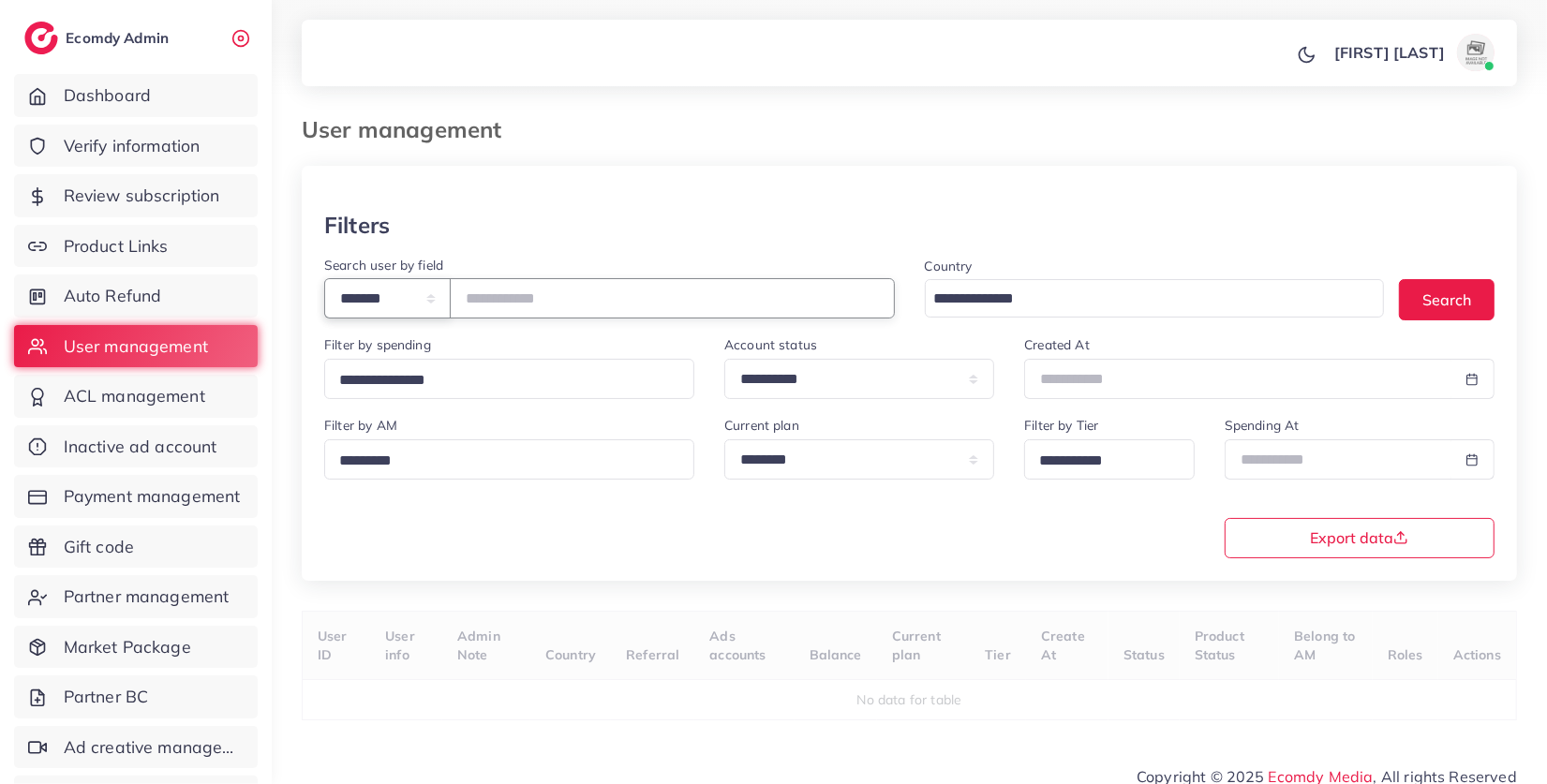 select on "*****" 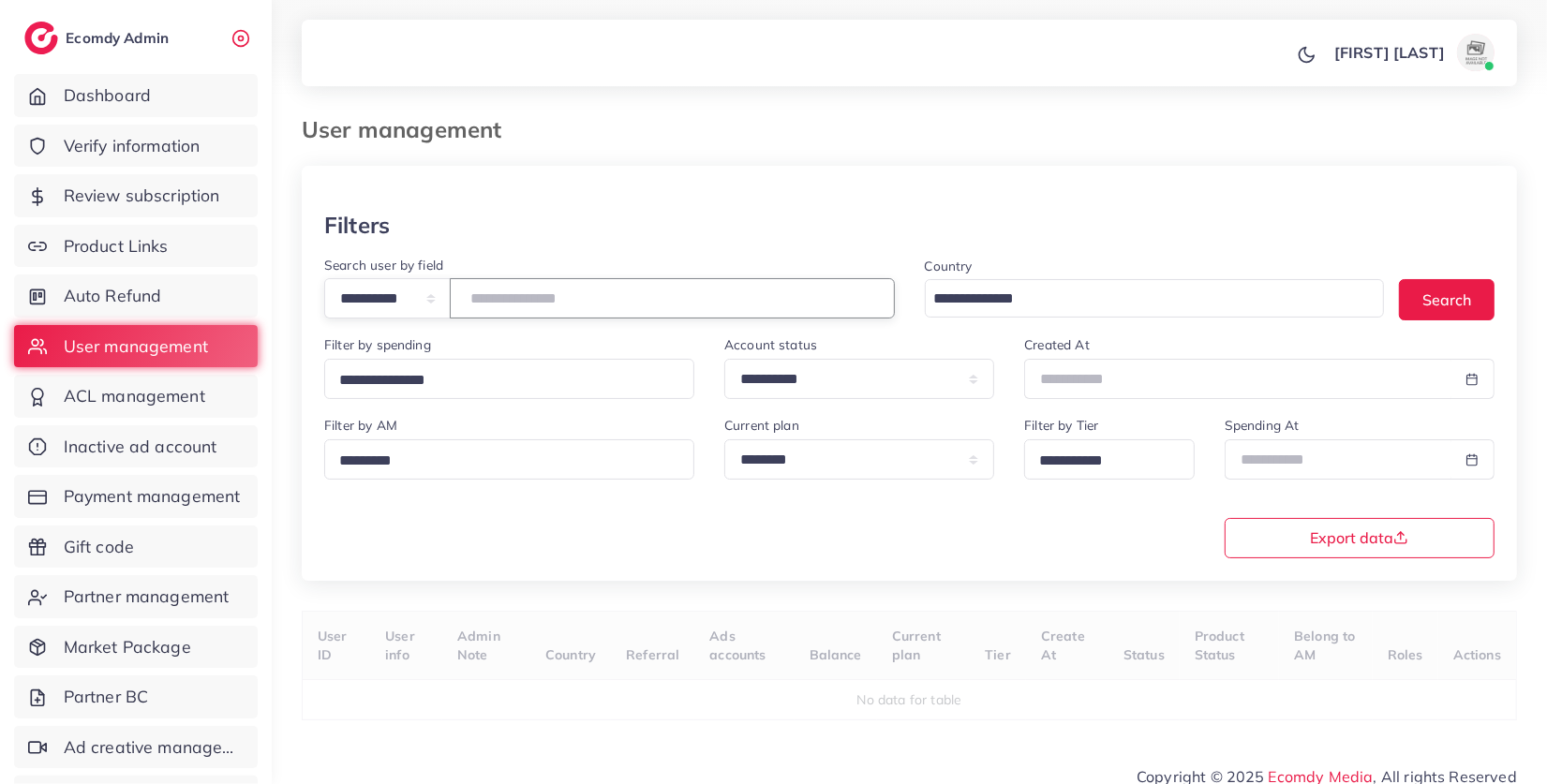 click at bounding box center (672, 298) 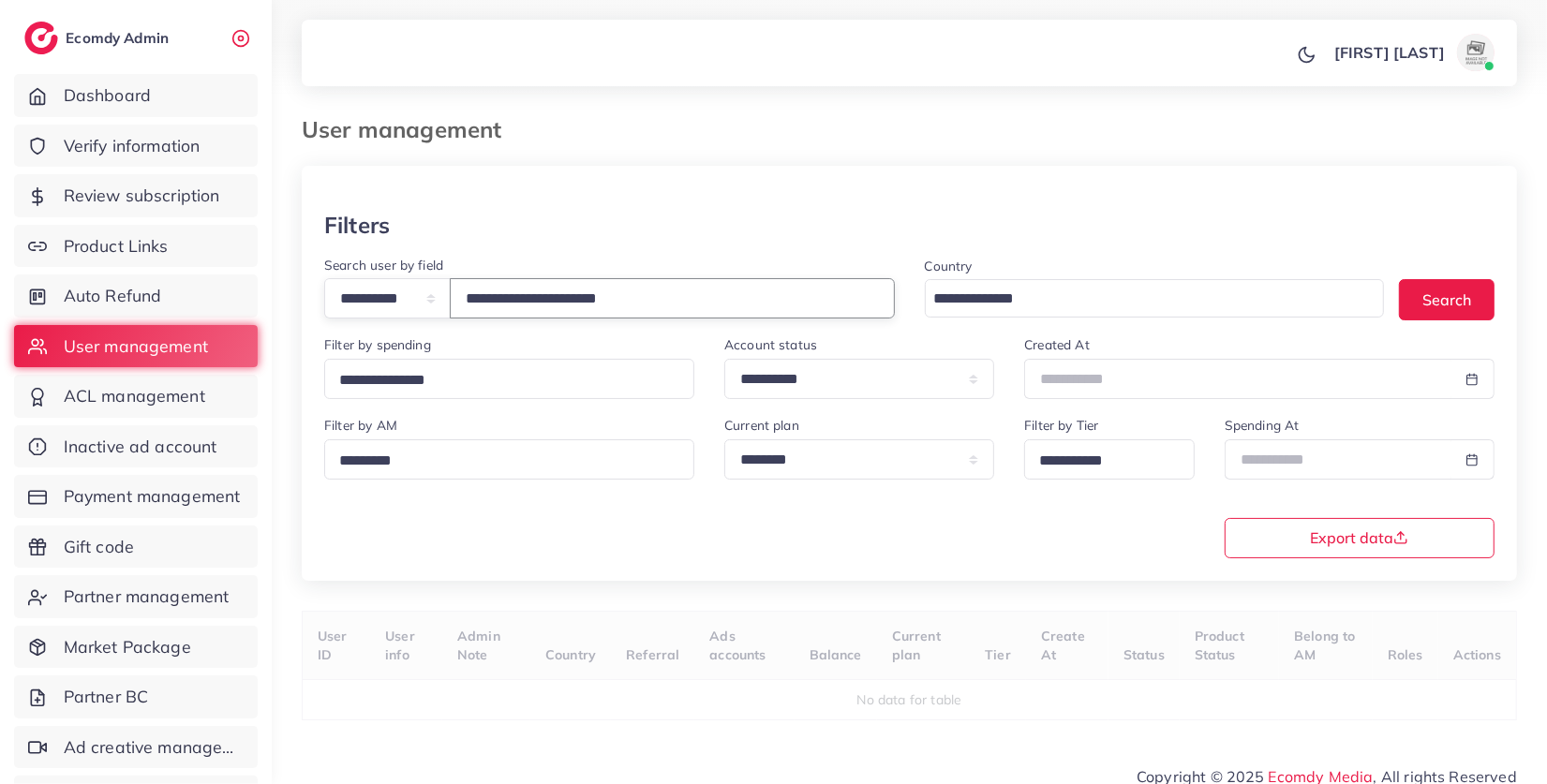type on "**********" 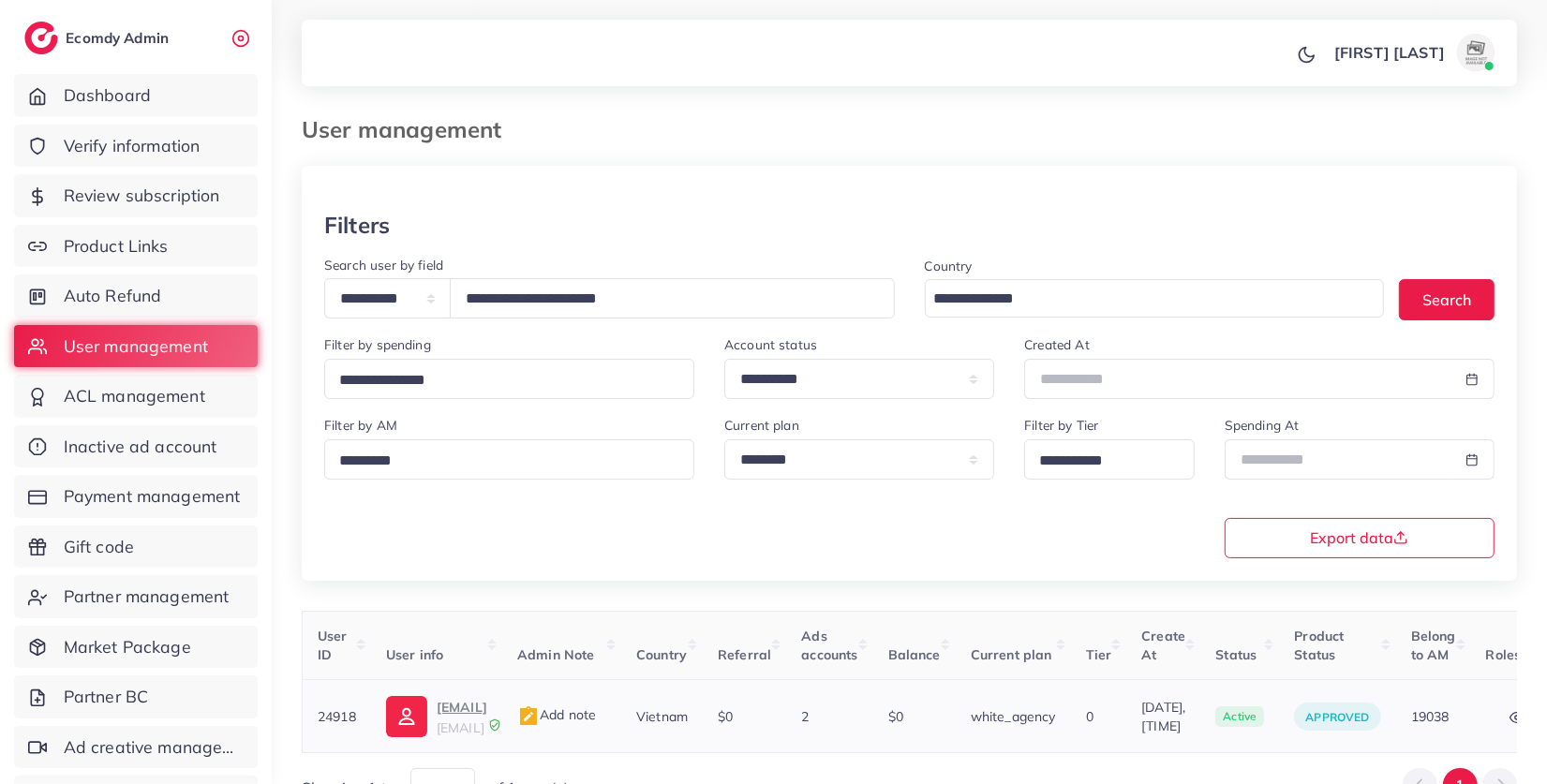 click on "[EMAIL]" at bounding box center (462, 707) 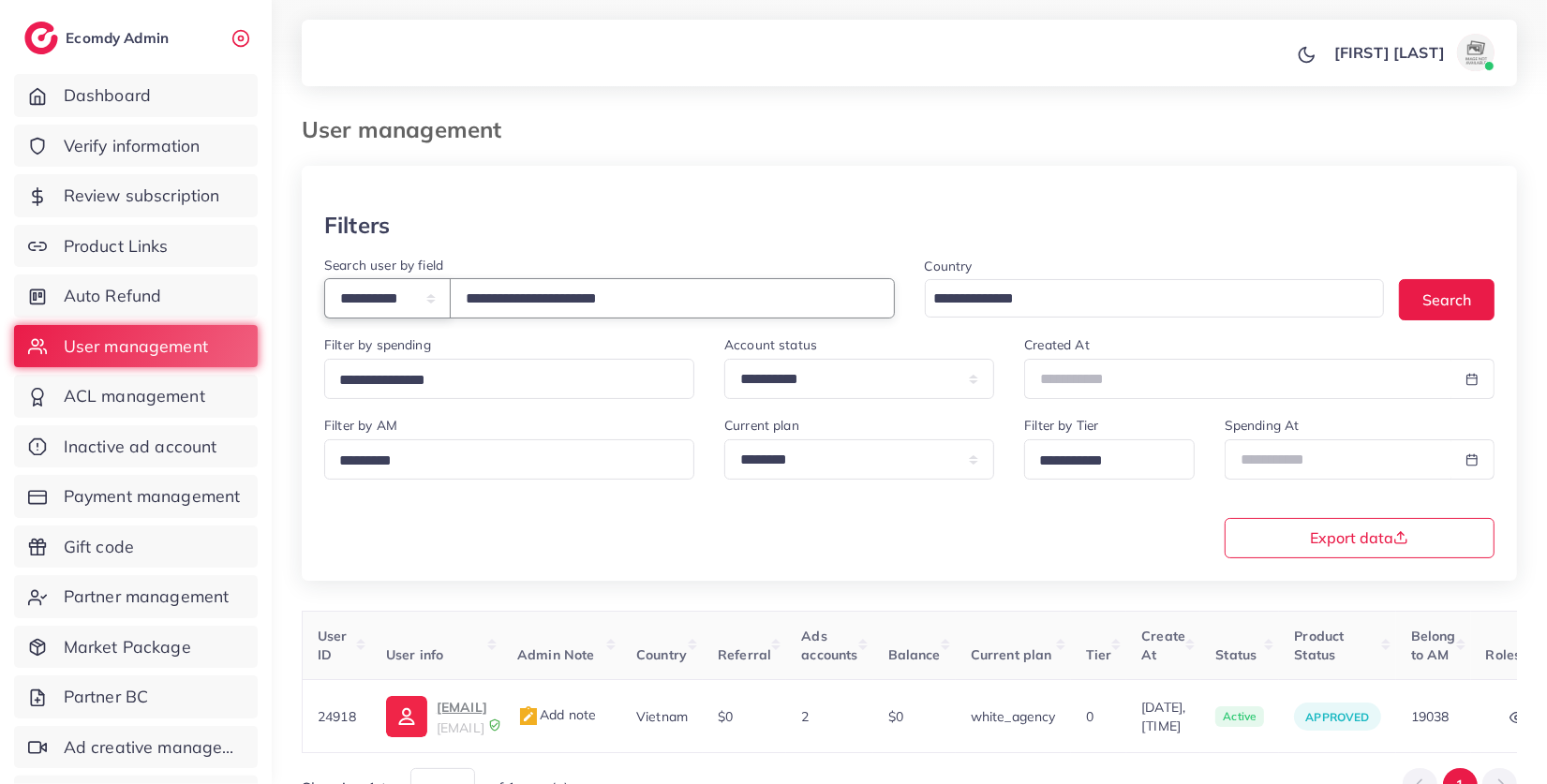 click on "**********" at bounding box center (387, 298) 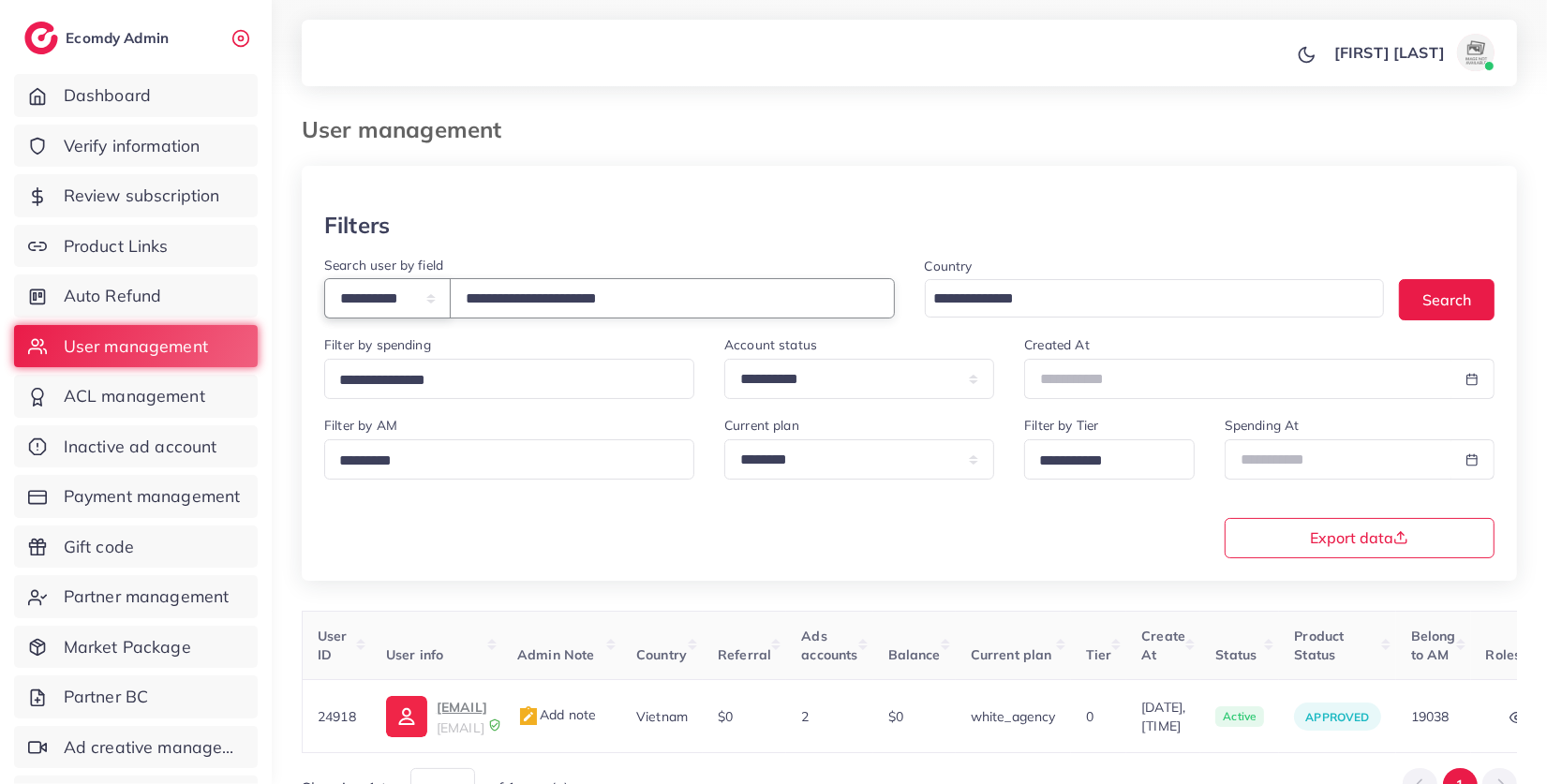 select on "**********" 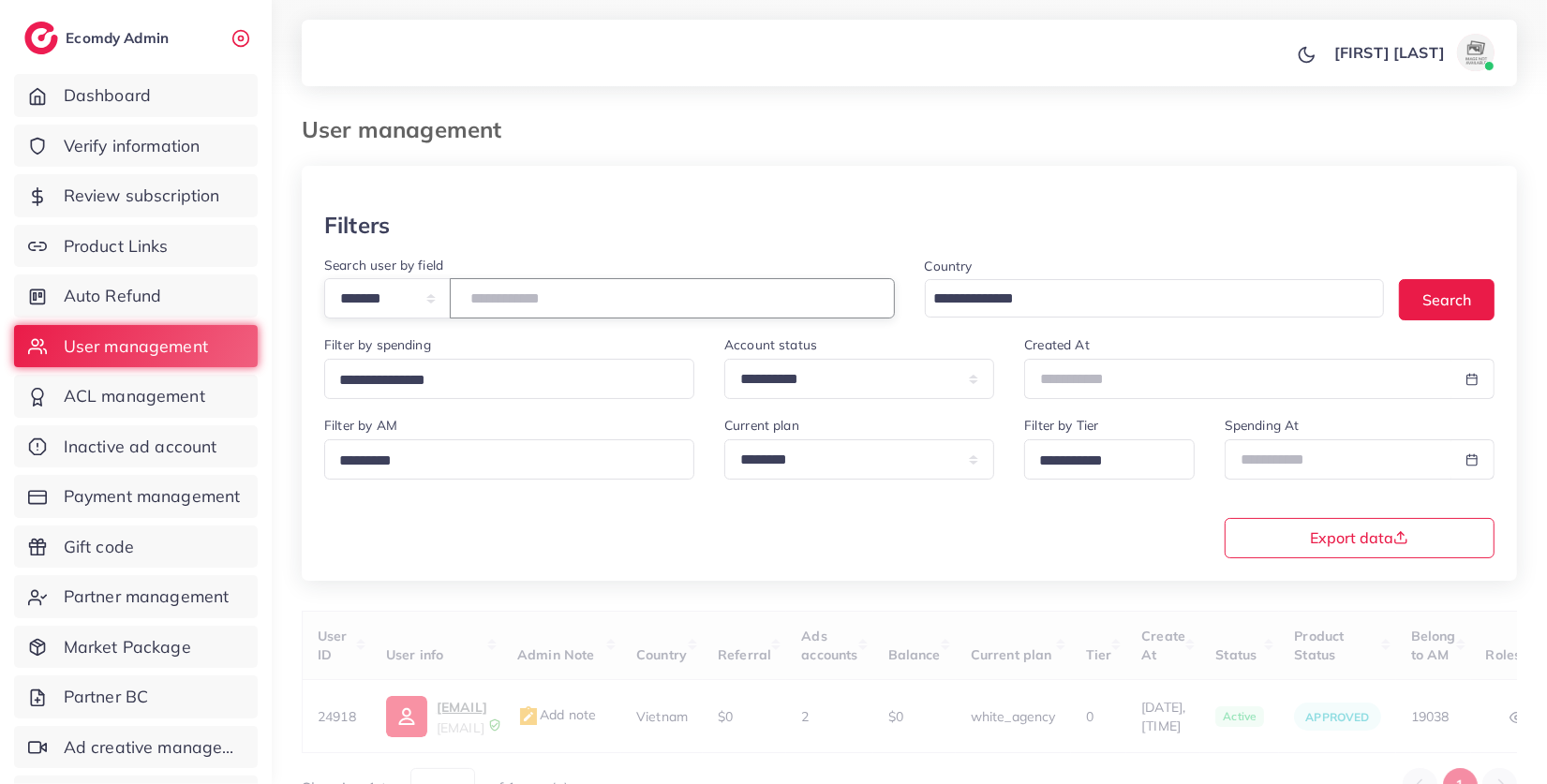 click on "**********" at bounding box center (672, 298) 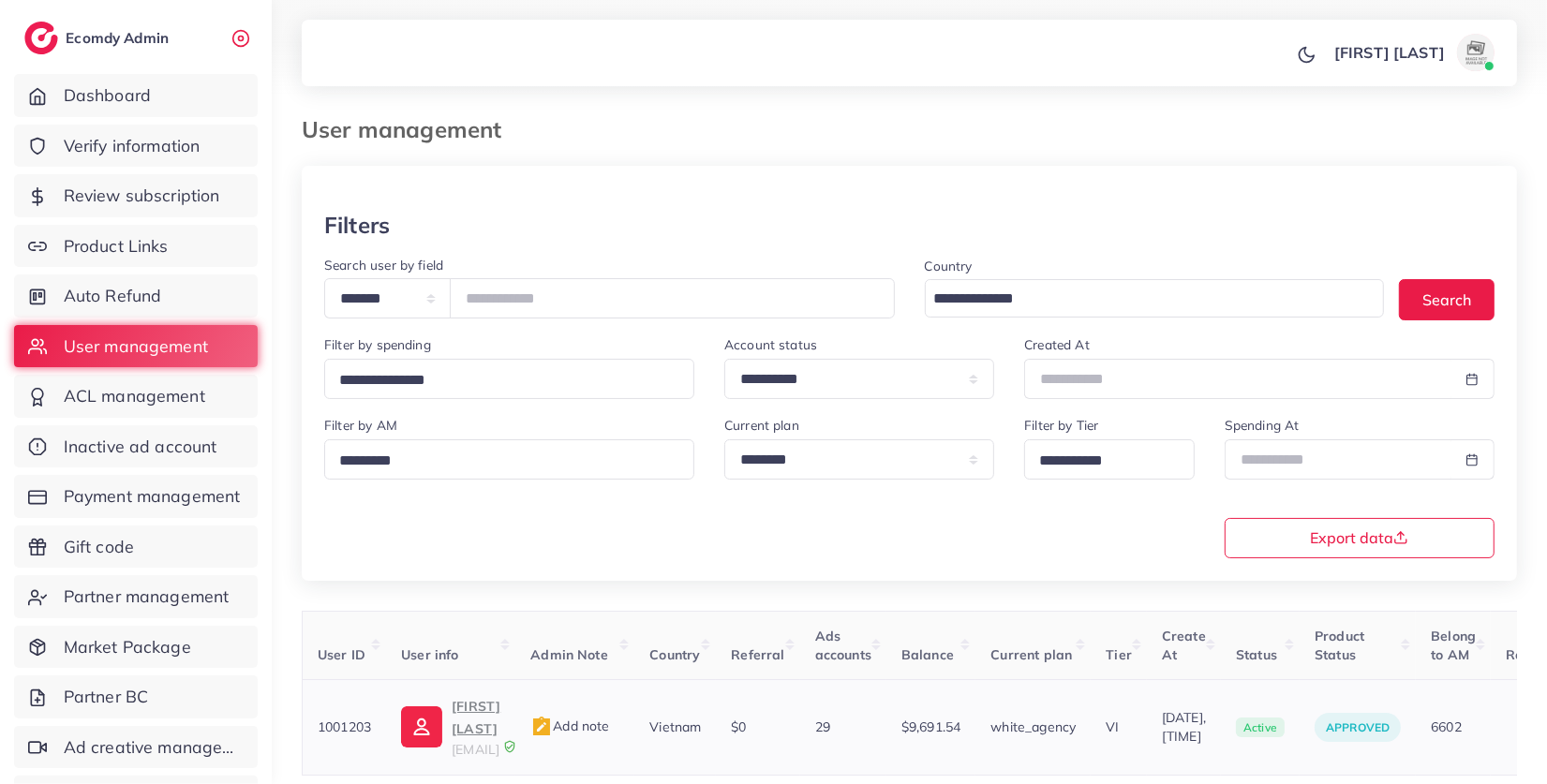 click on "Phạm Nhật Minh" at bounding box center (476, 717) 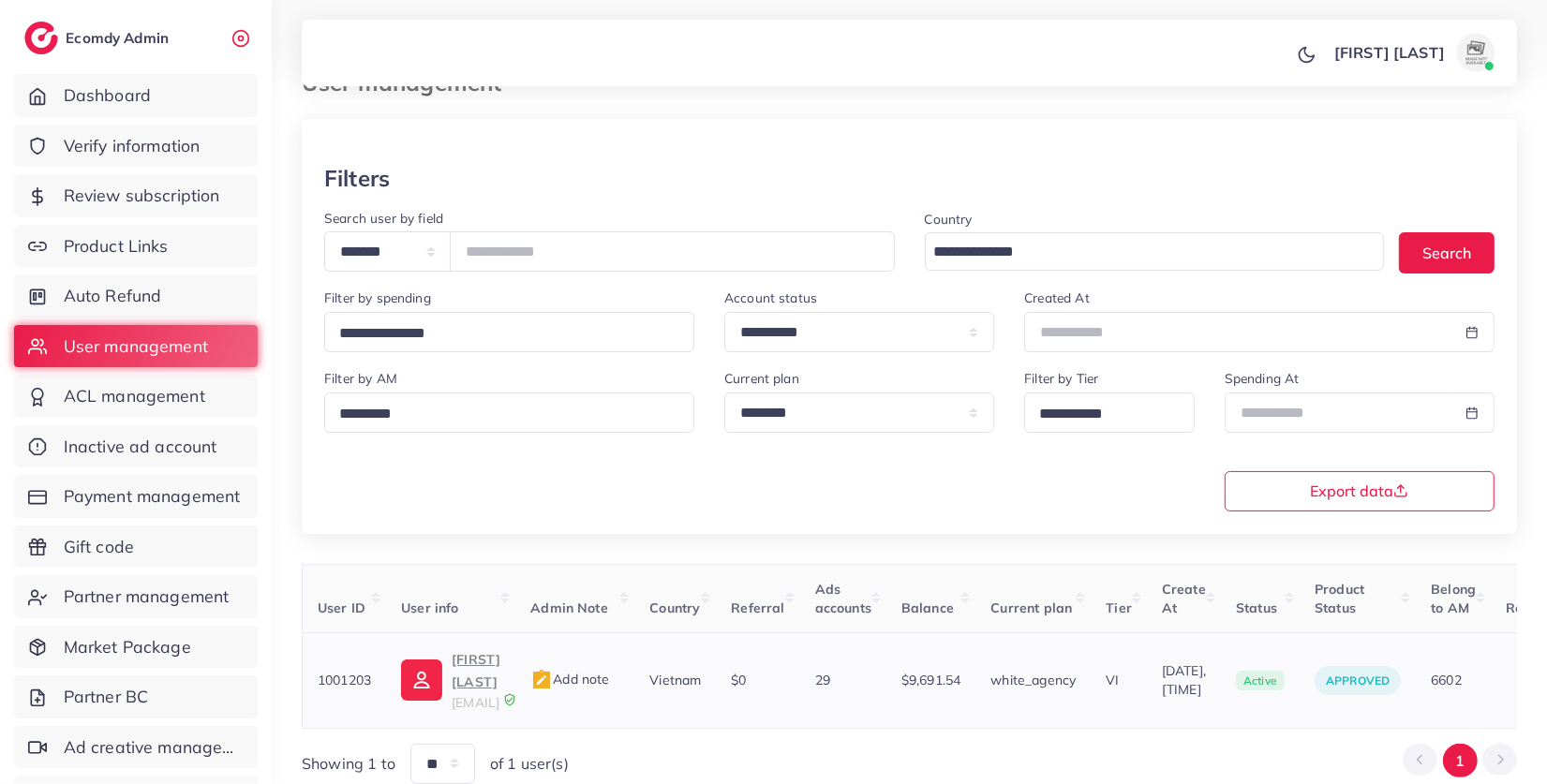 scroll, scrollTop: 48, scrollLeft: 0, axis: vertical 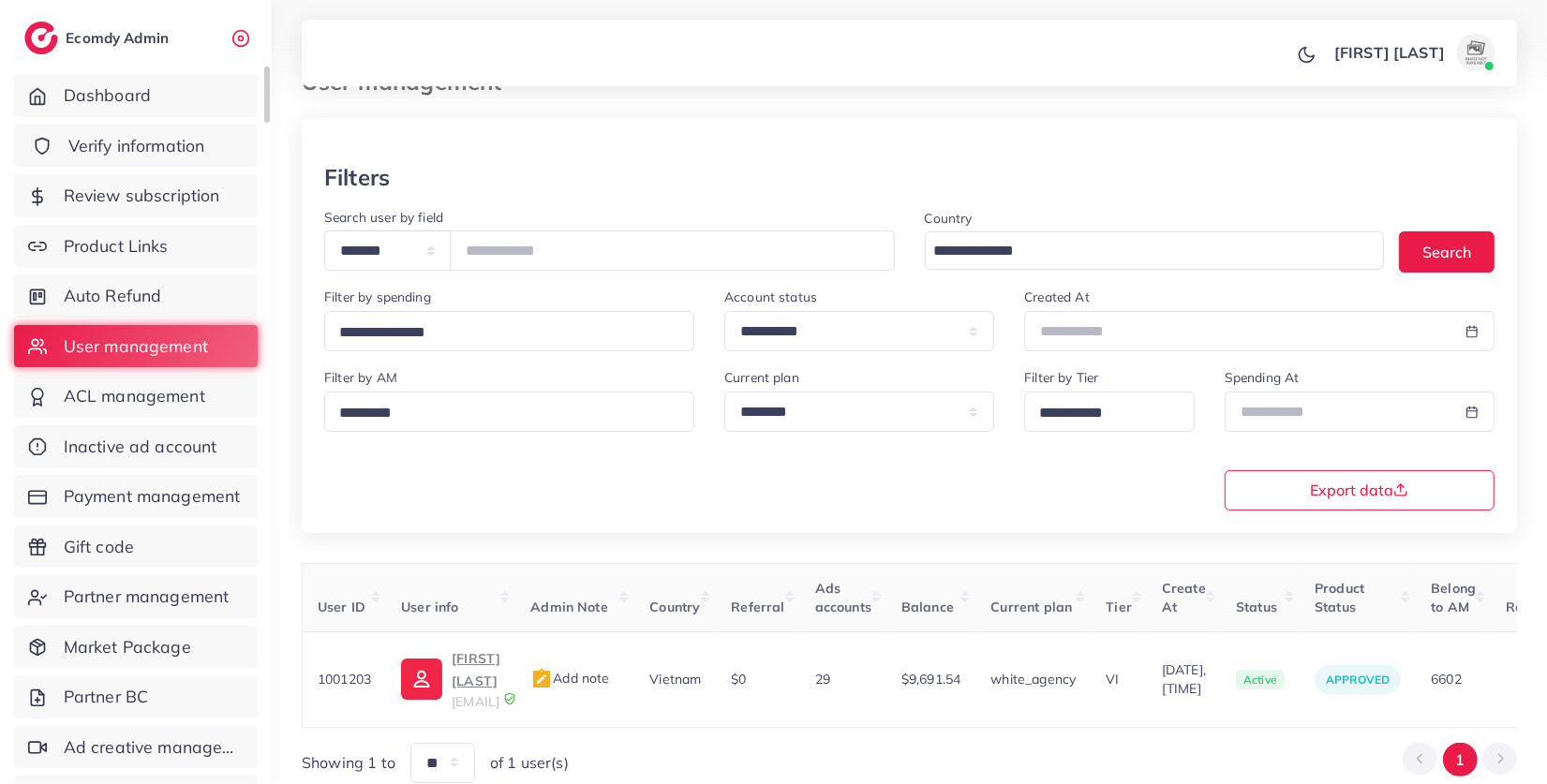click on "Verify information" at bounding box center (136, 146) 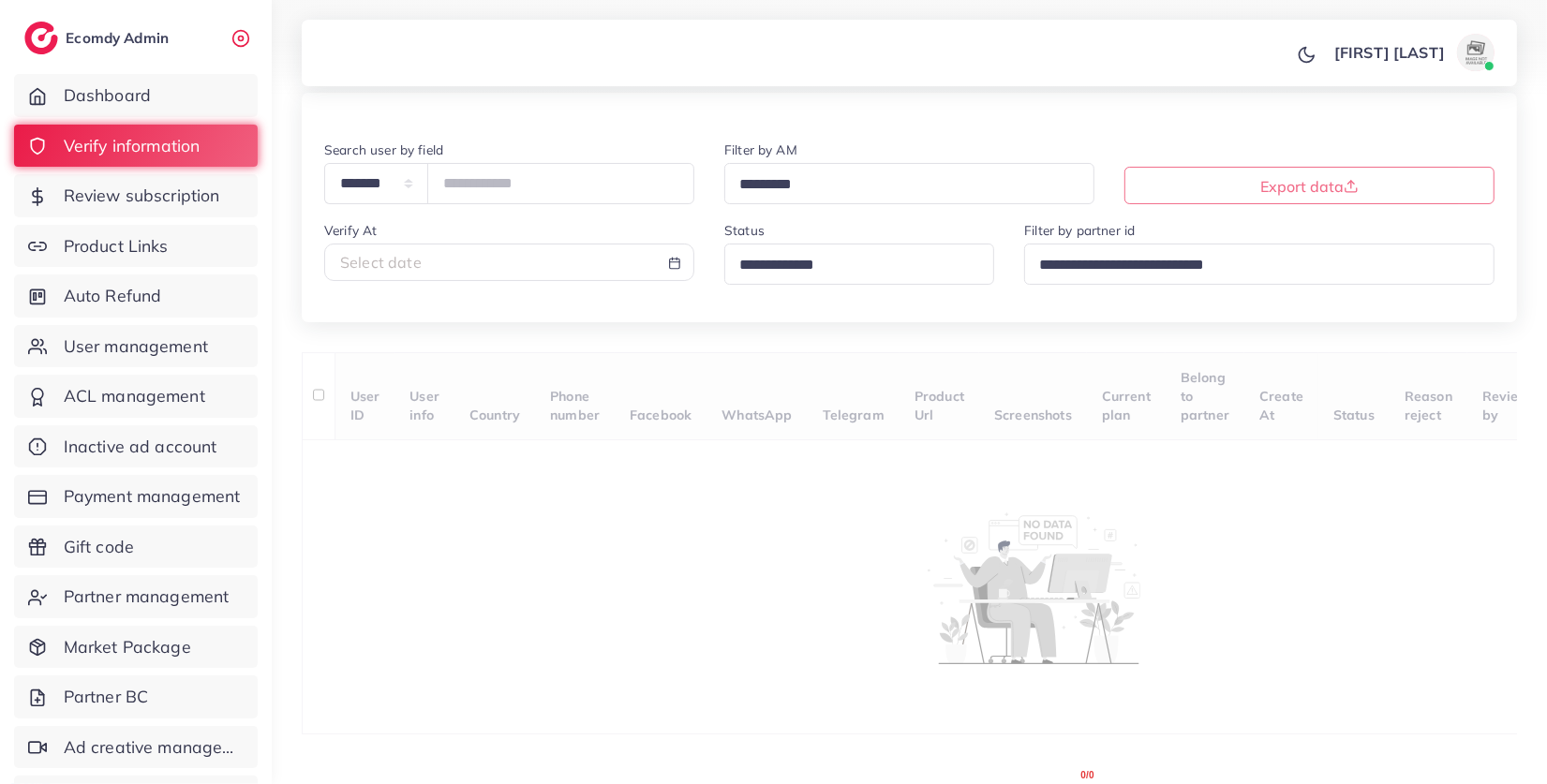 scroll, scrollTop: 76, scrollLeft: 0, axis: vertical 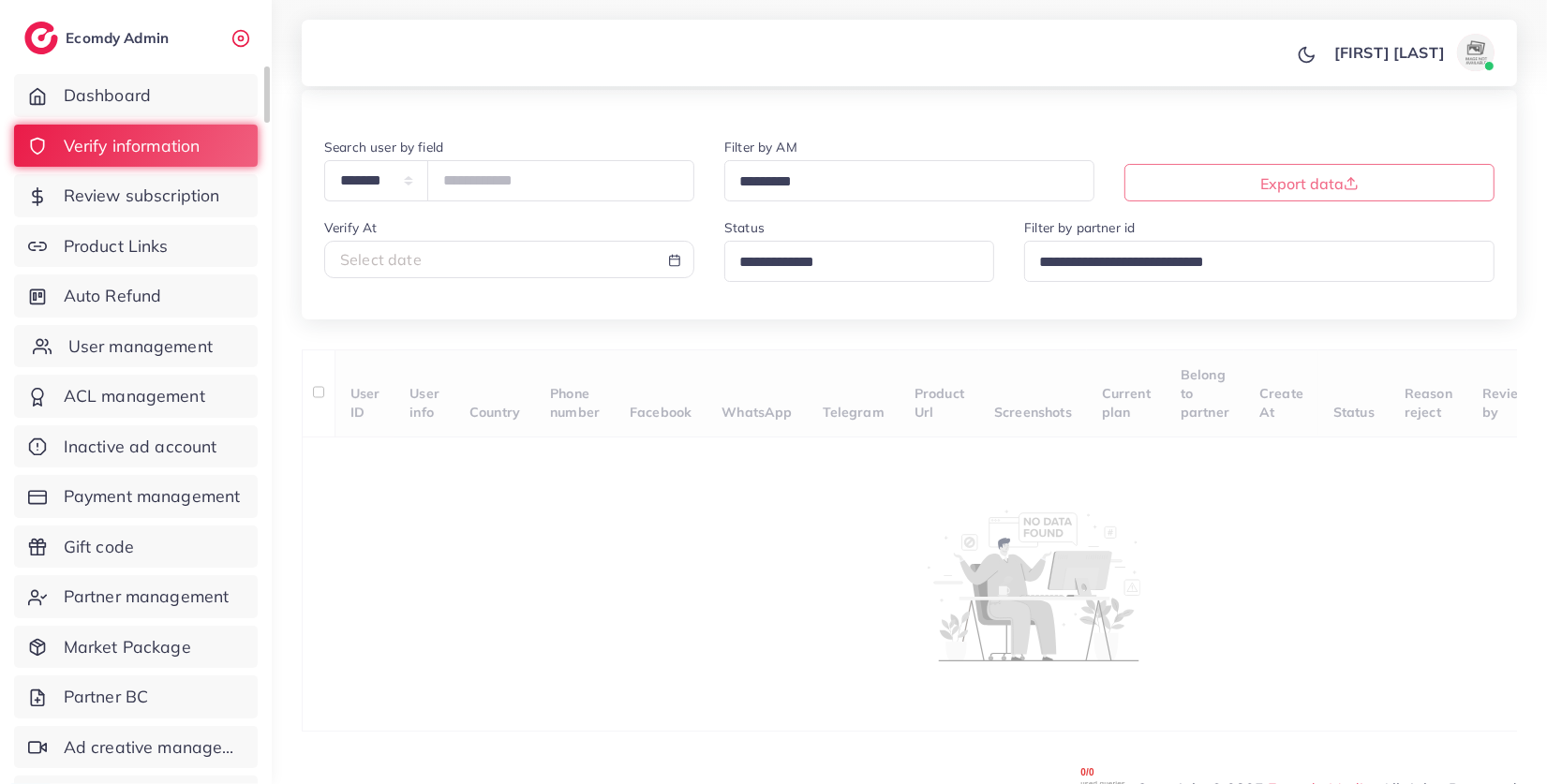 click on "User management" at bounding box center [141, 347] 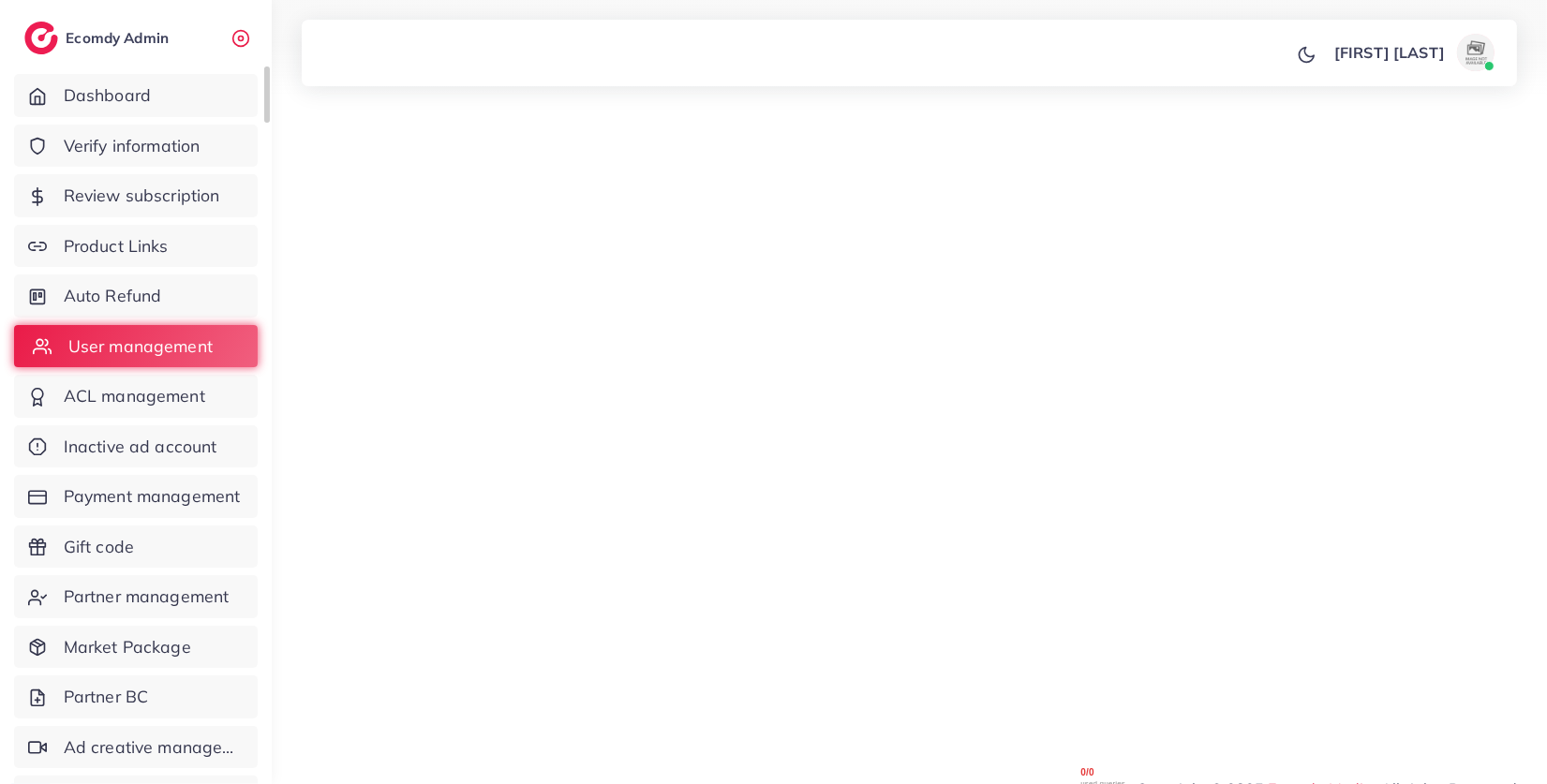 scroll, scrollTop: 0, scrollLeft: 0, axis: both 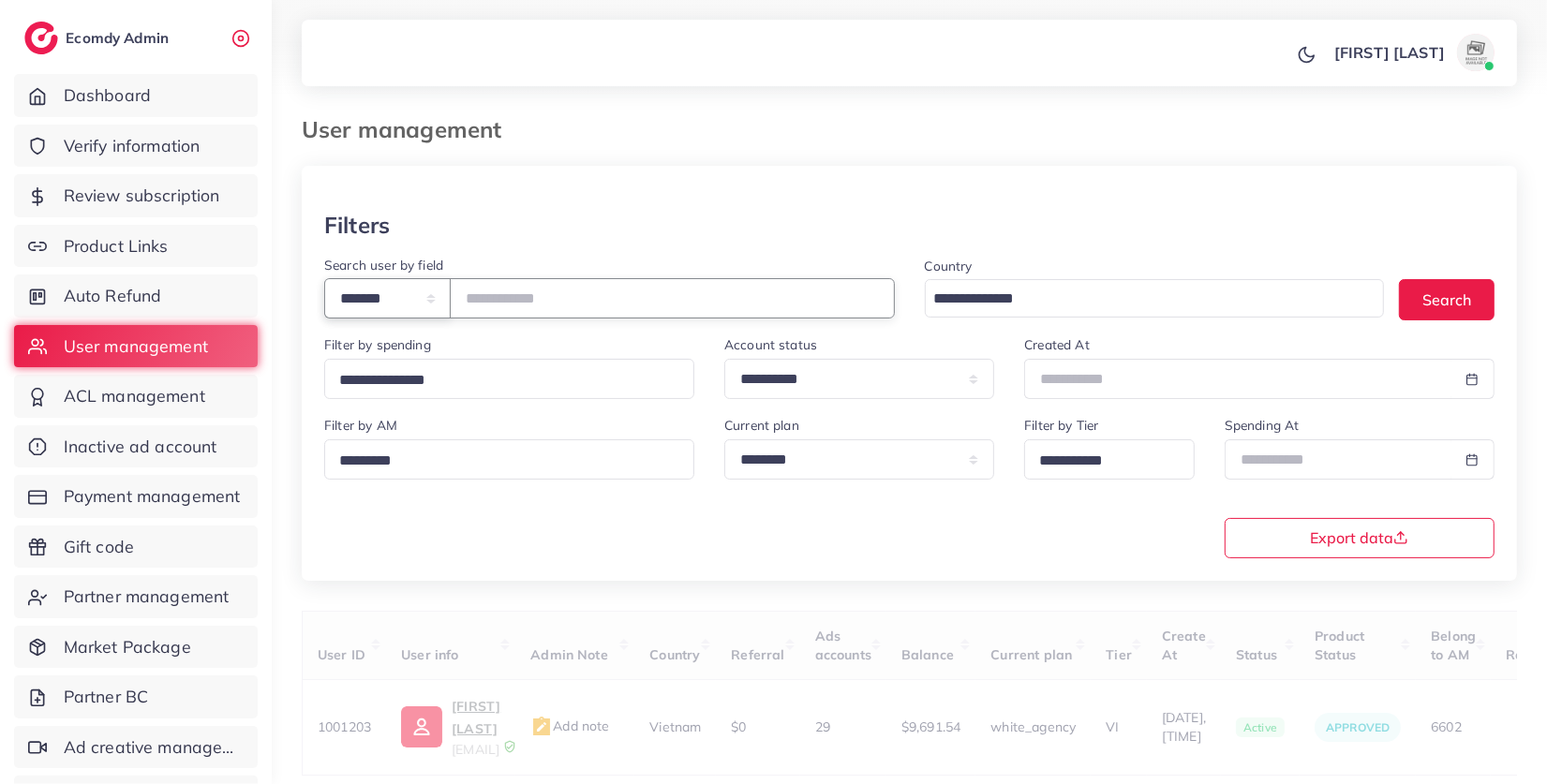 click on "**********" at bounding box center [387, 298] 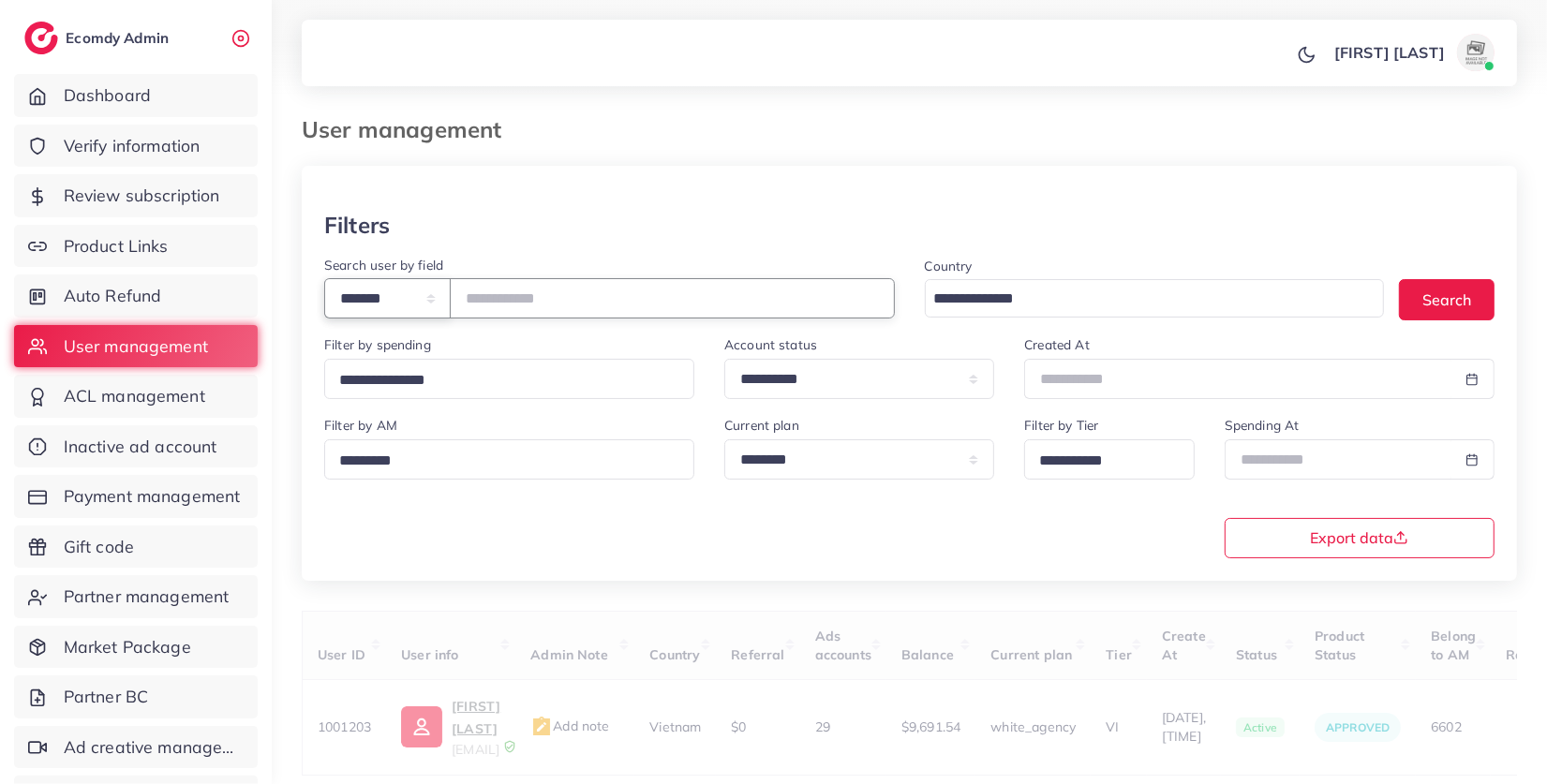 select on "*****" 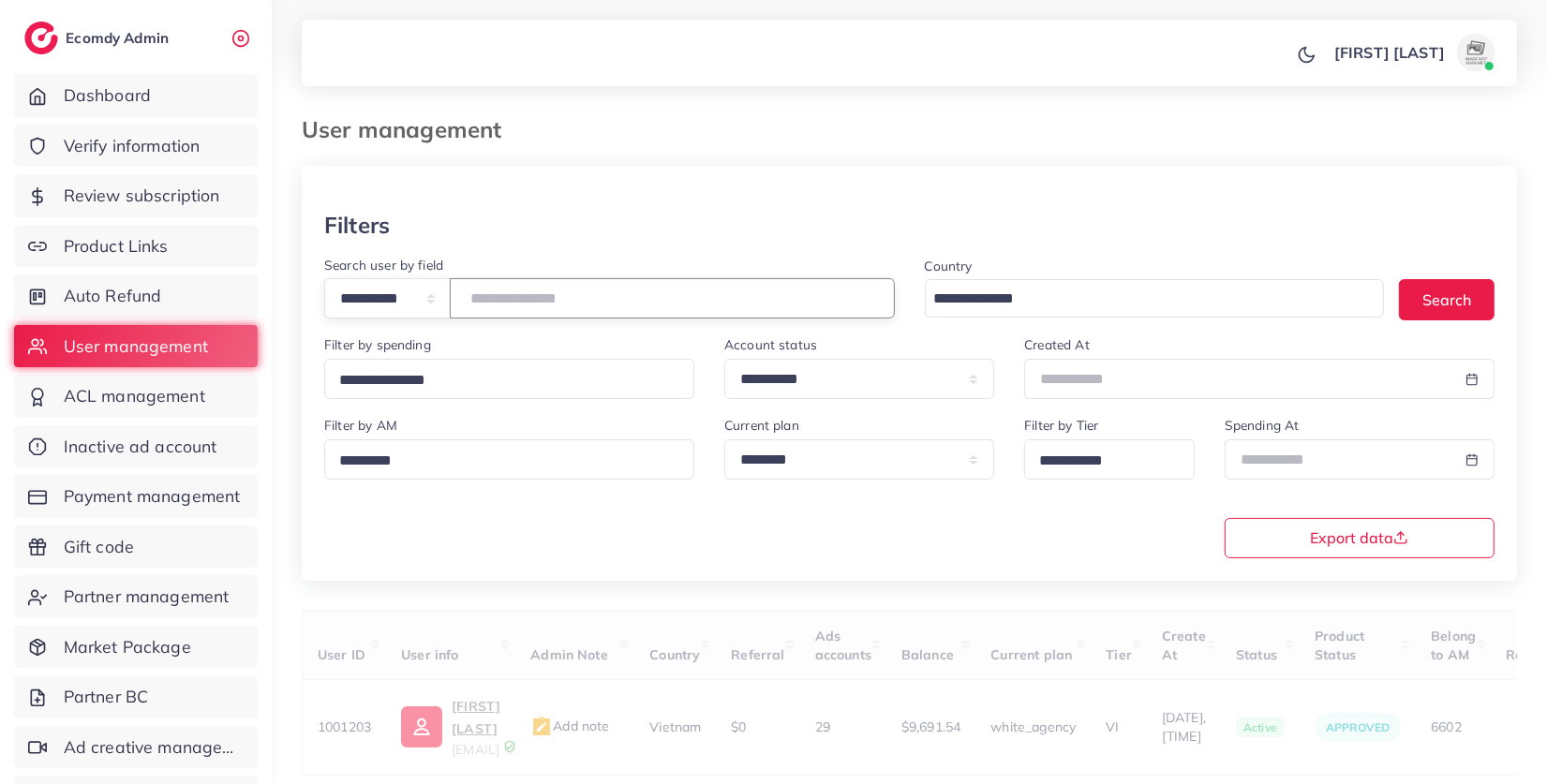 click at bounding box center [672, 298] 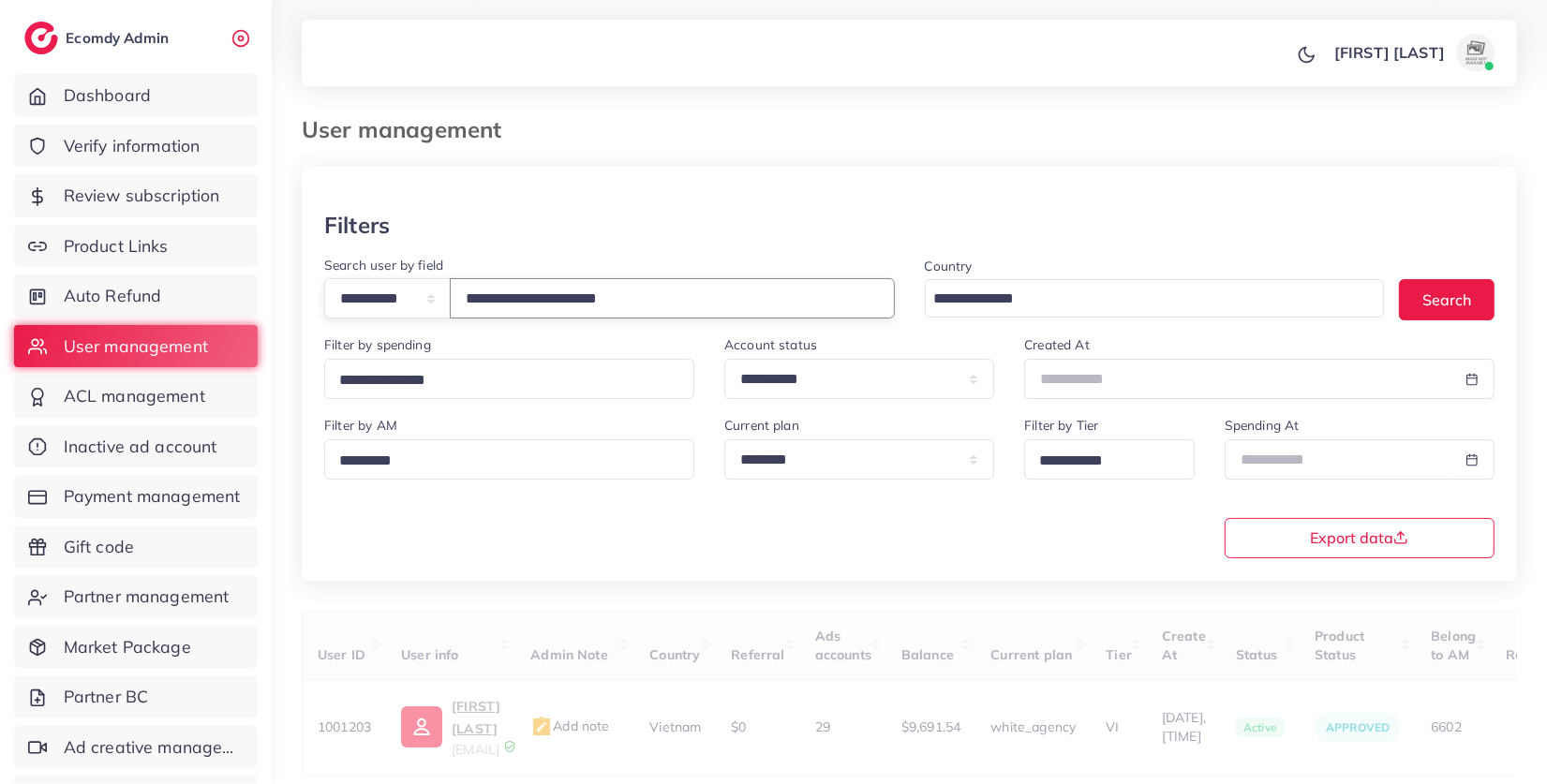 type on "**********" 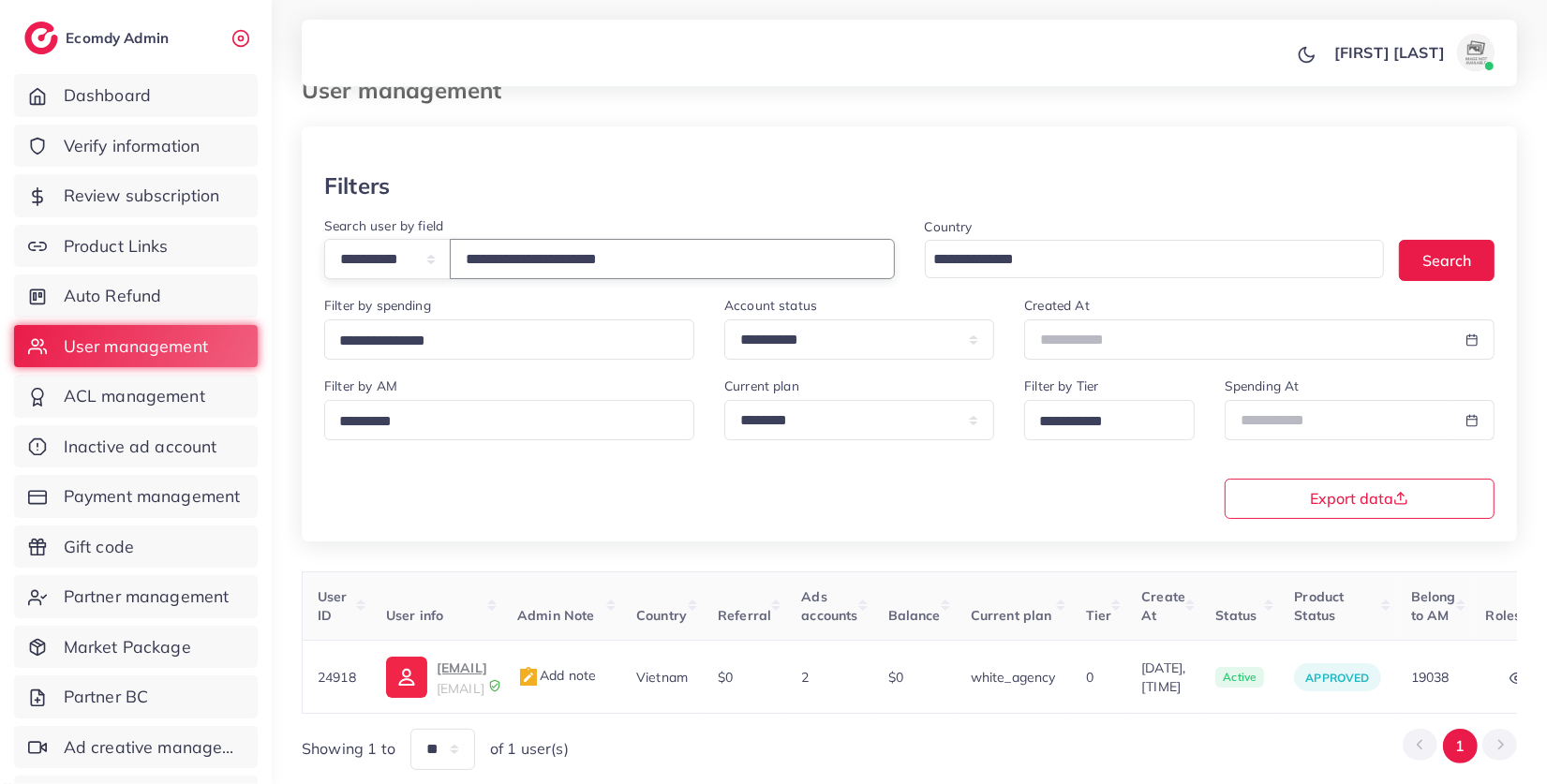 scroll, scrollTop: 44, scrollLeft: 0, axis: vertical 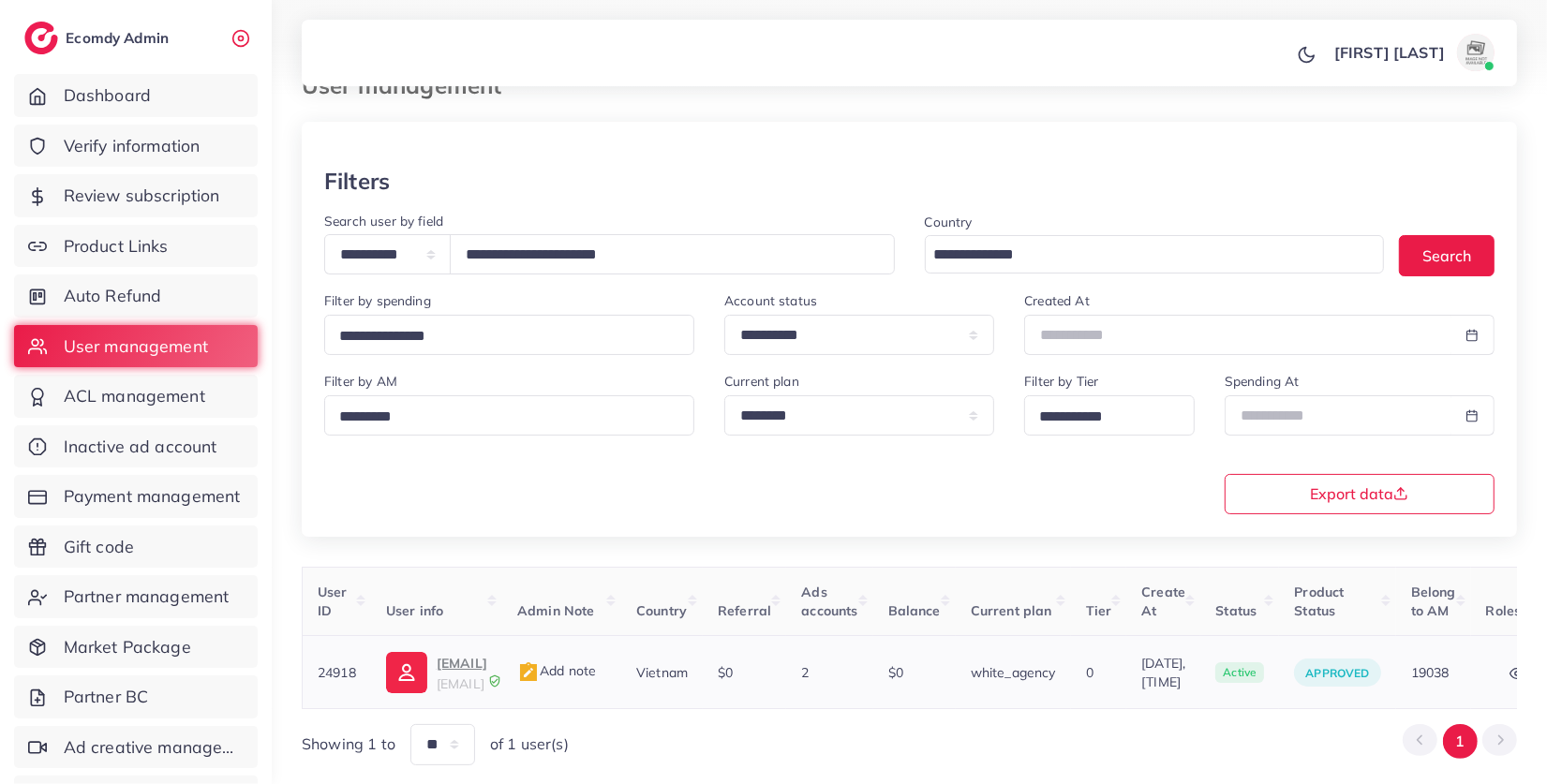 click on "nhi.cap@ecomdymedia.com" at bounding box center (460, 684) 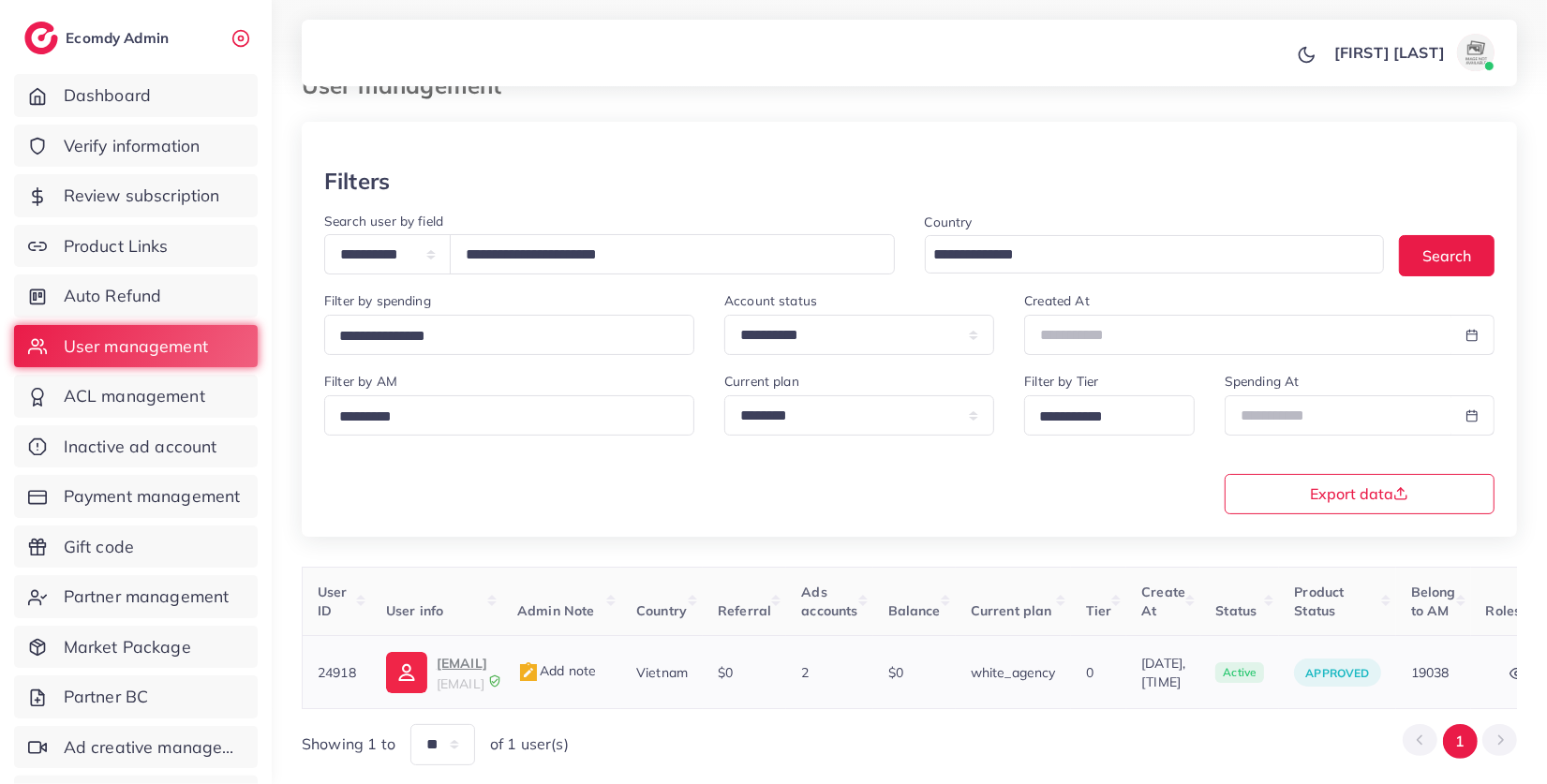 scroll, scrollTop: 0, scrollLeft: 300, axis: horizontal 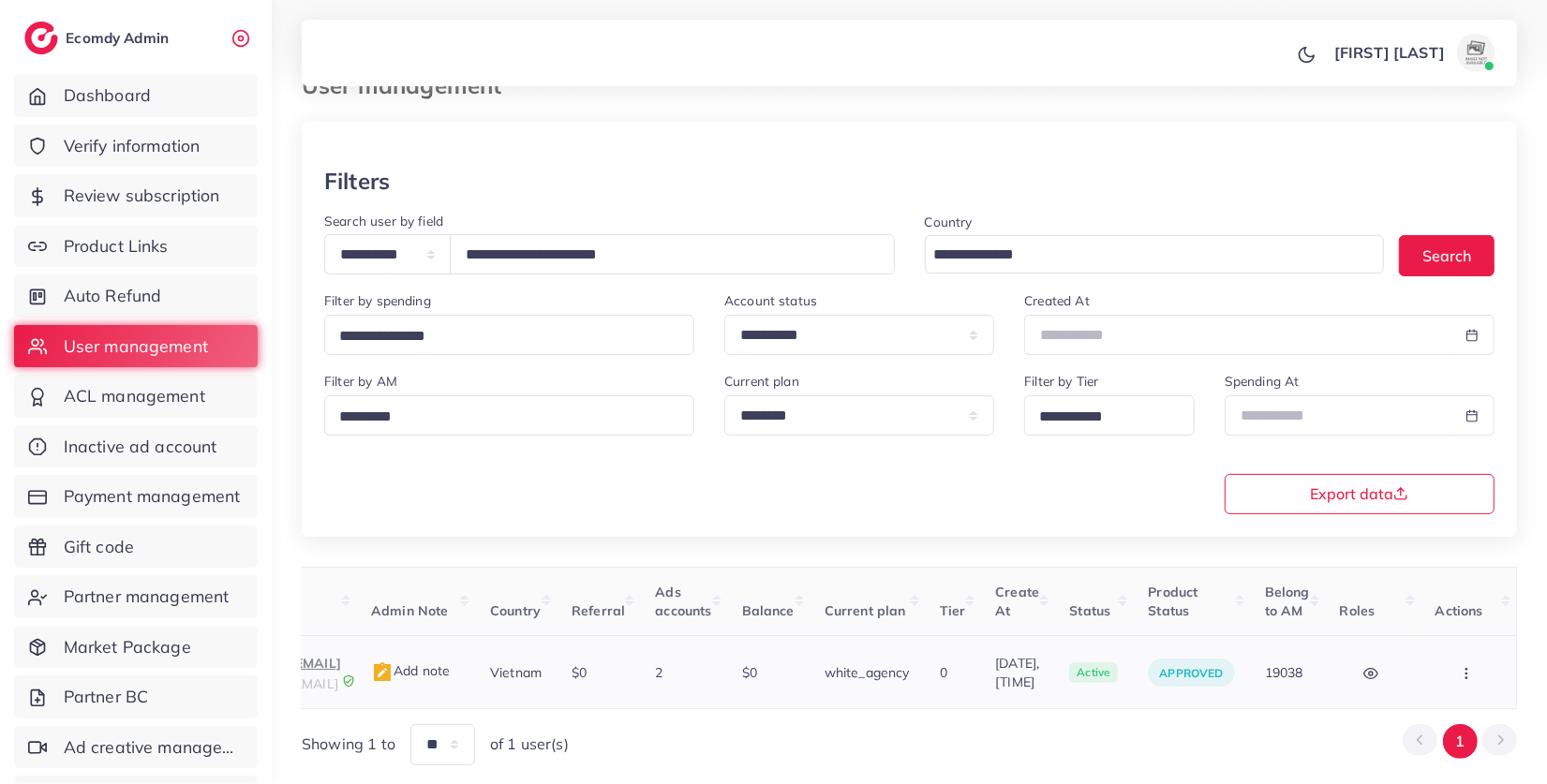 click at bounding box center [1468, 672] 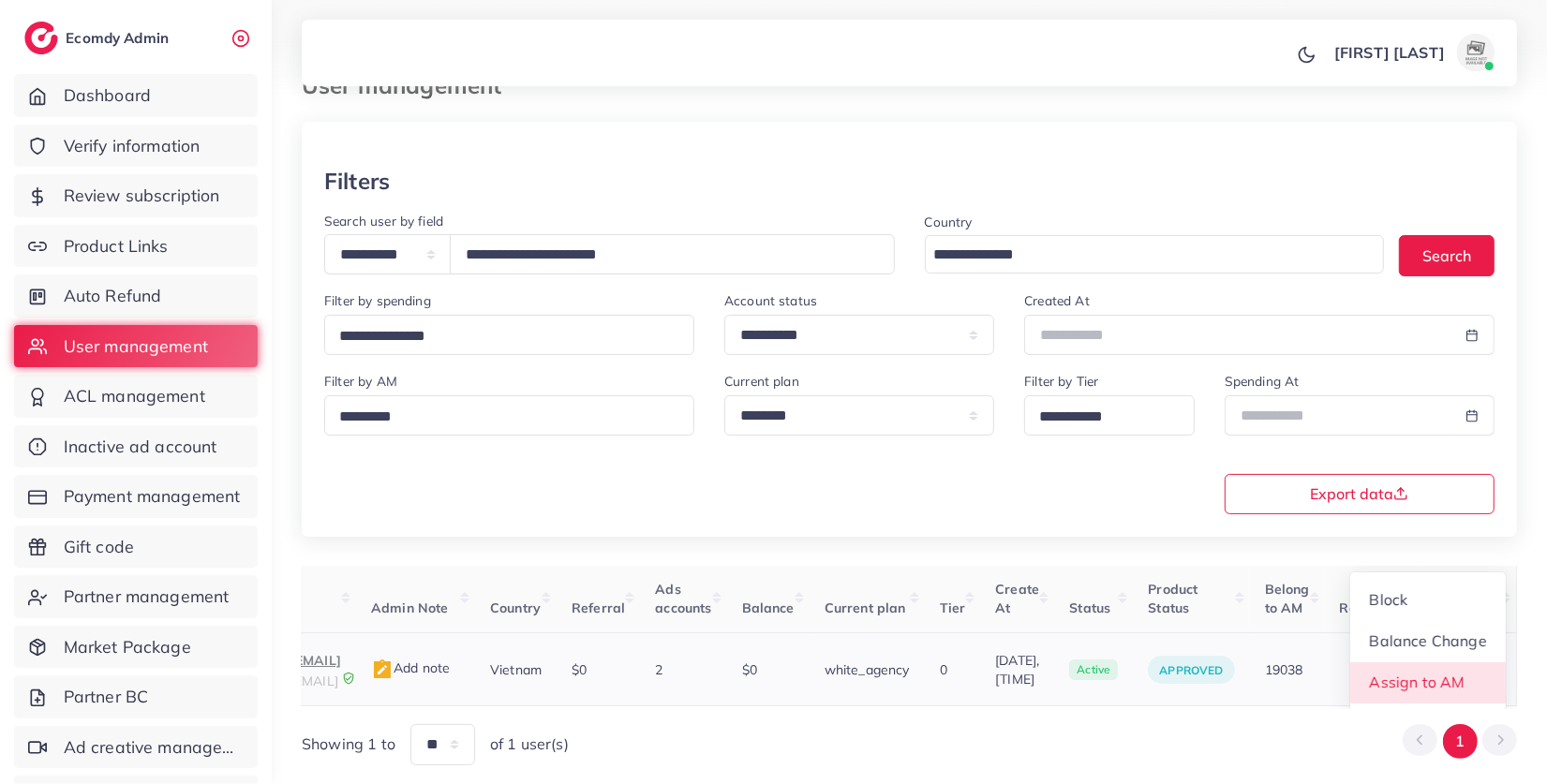 click on "Assign to AM" at bounding box center [1417, 683] 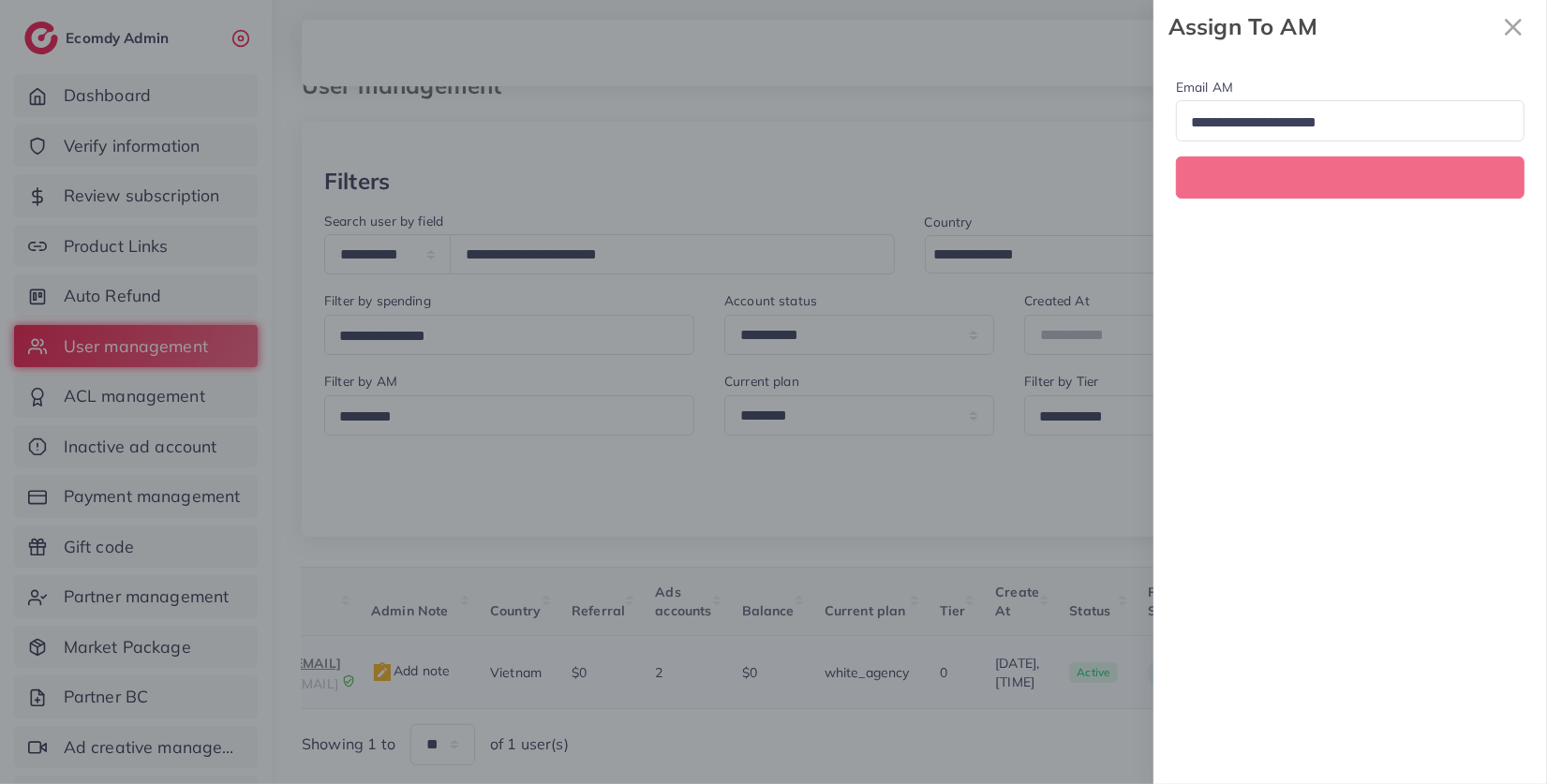 scroll, scrollTop: 0, scrollLeft: 300, axis: horizontal 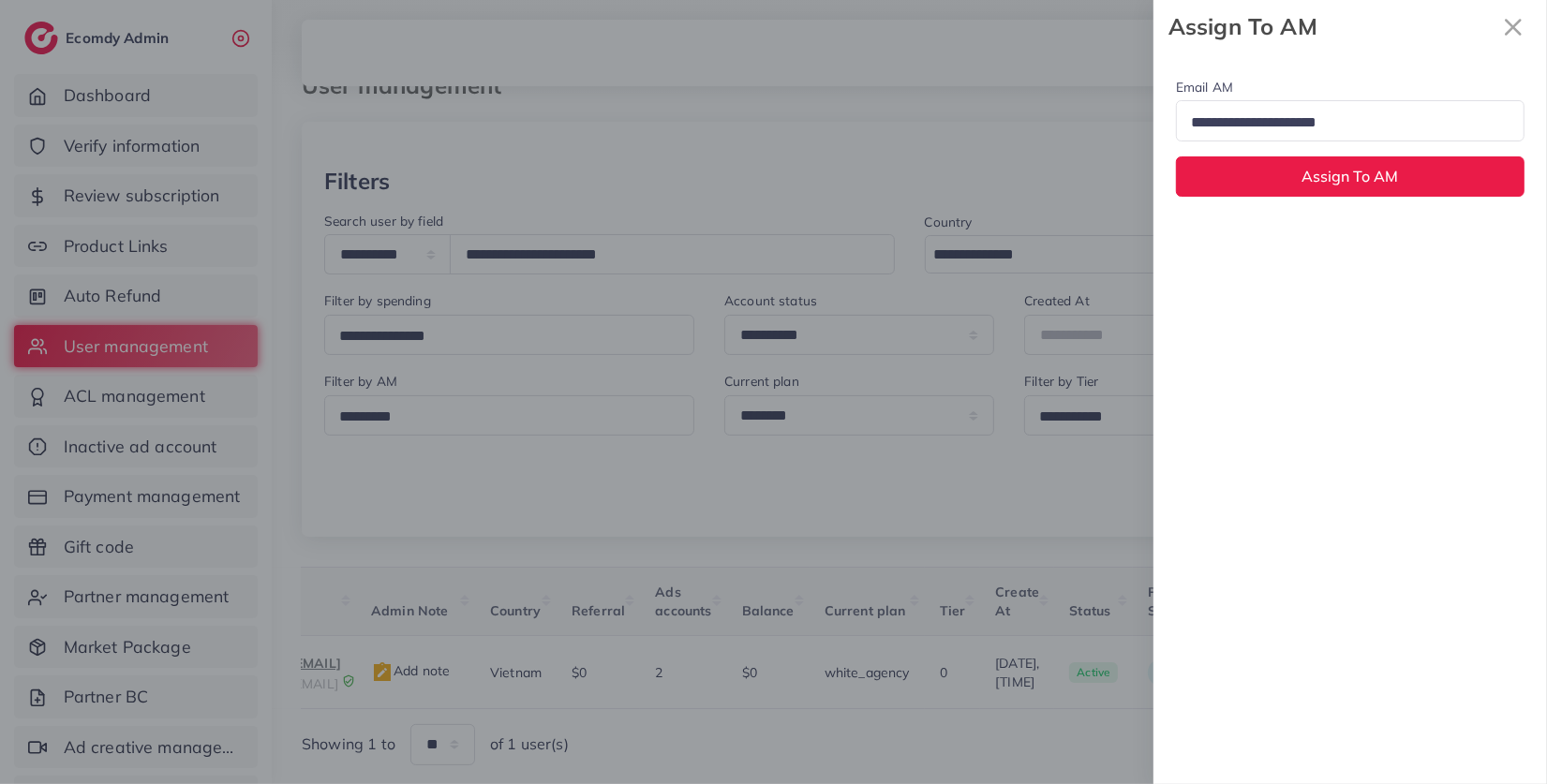 click at bounding box center [1342, 123] 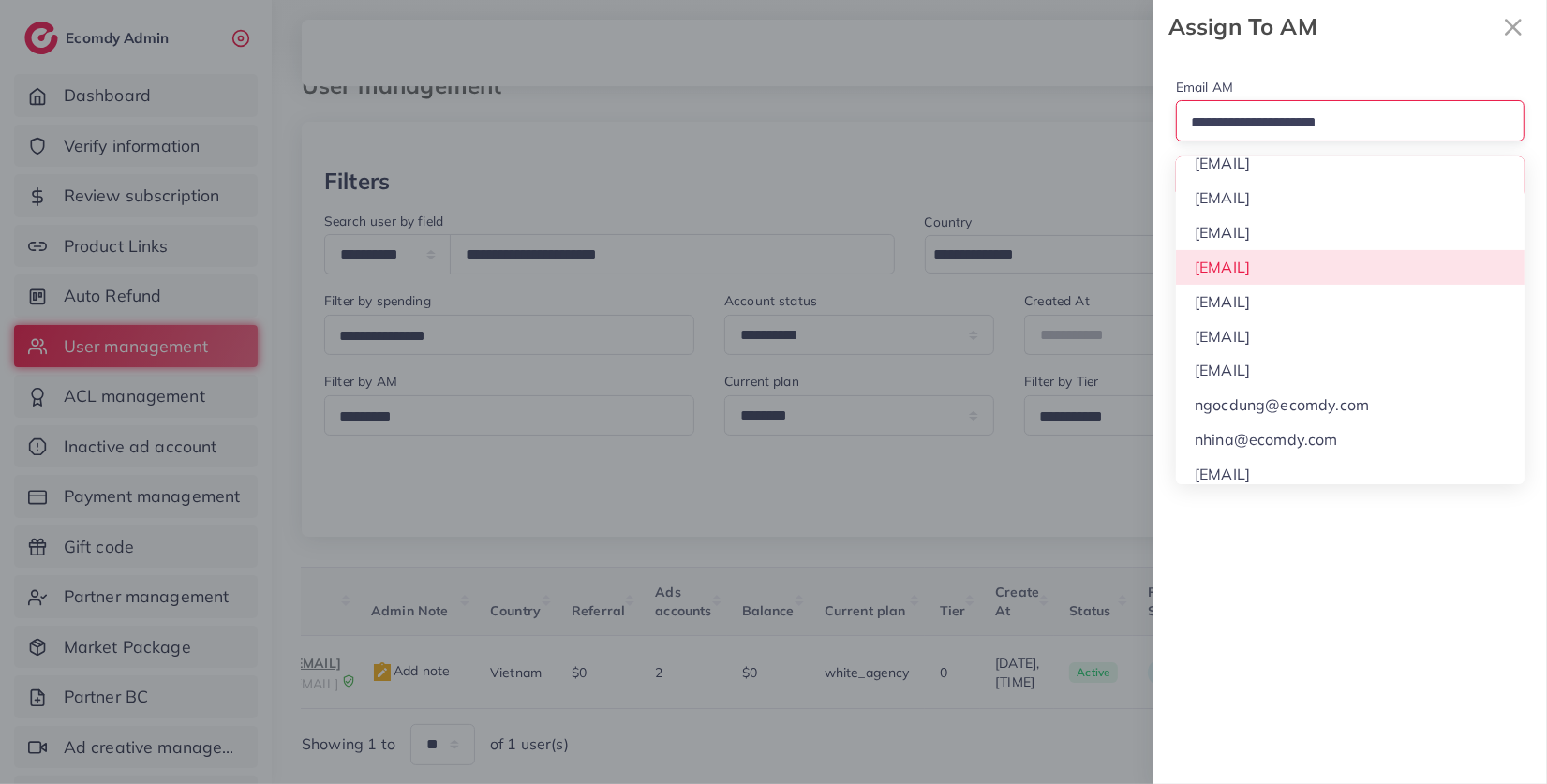 scroll, scrollTop: 333, scrollLeft: 0, axis: vertical 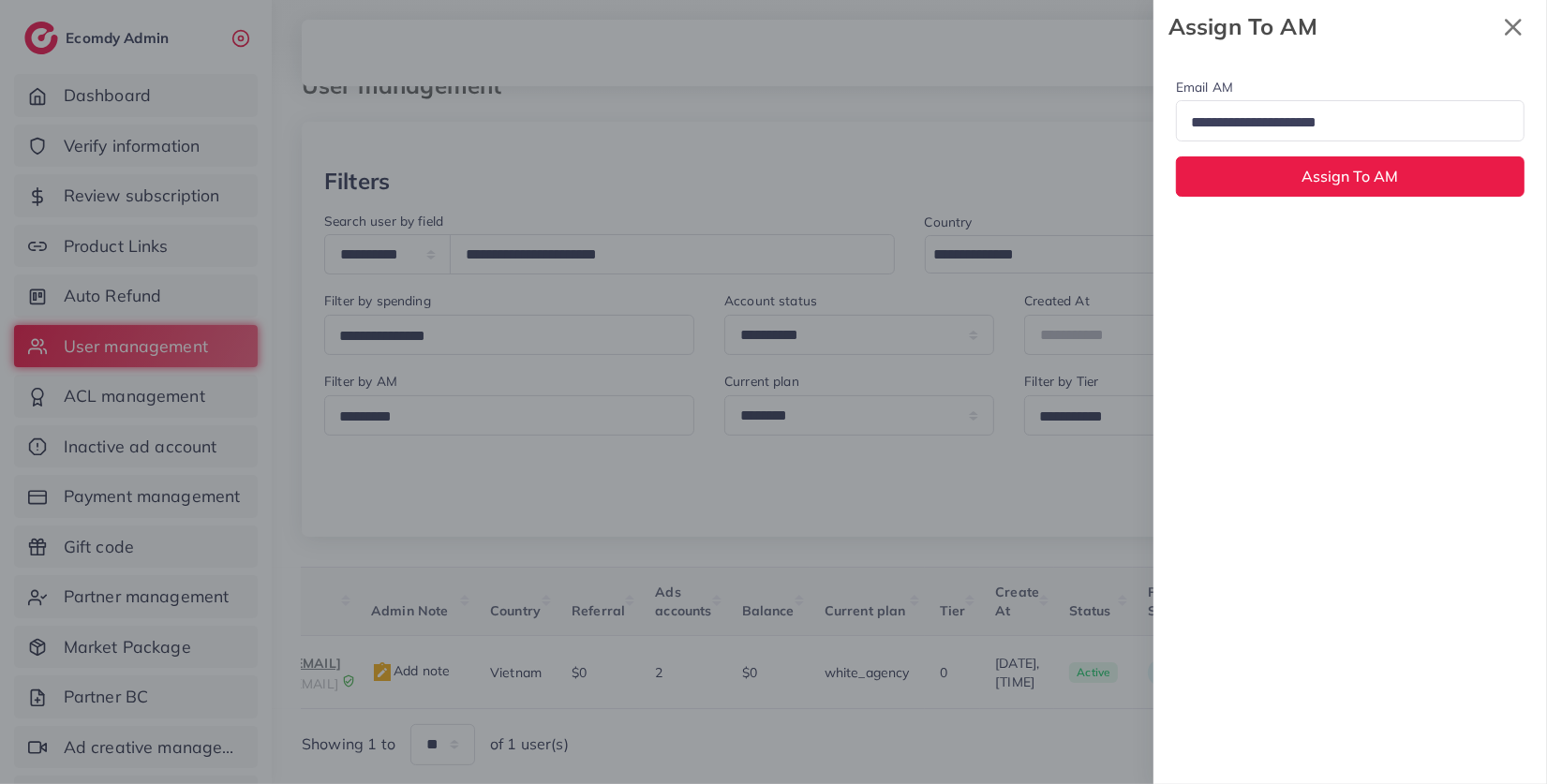 drag, startPoint x: 1513, startPoint y: 26, endPoint x: 1449, endPoint y: 104, distance: 100.895986 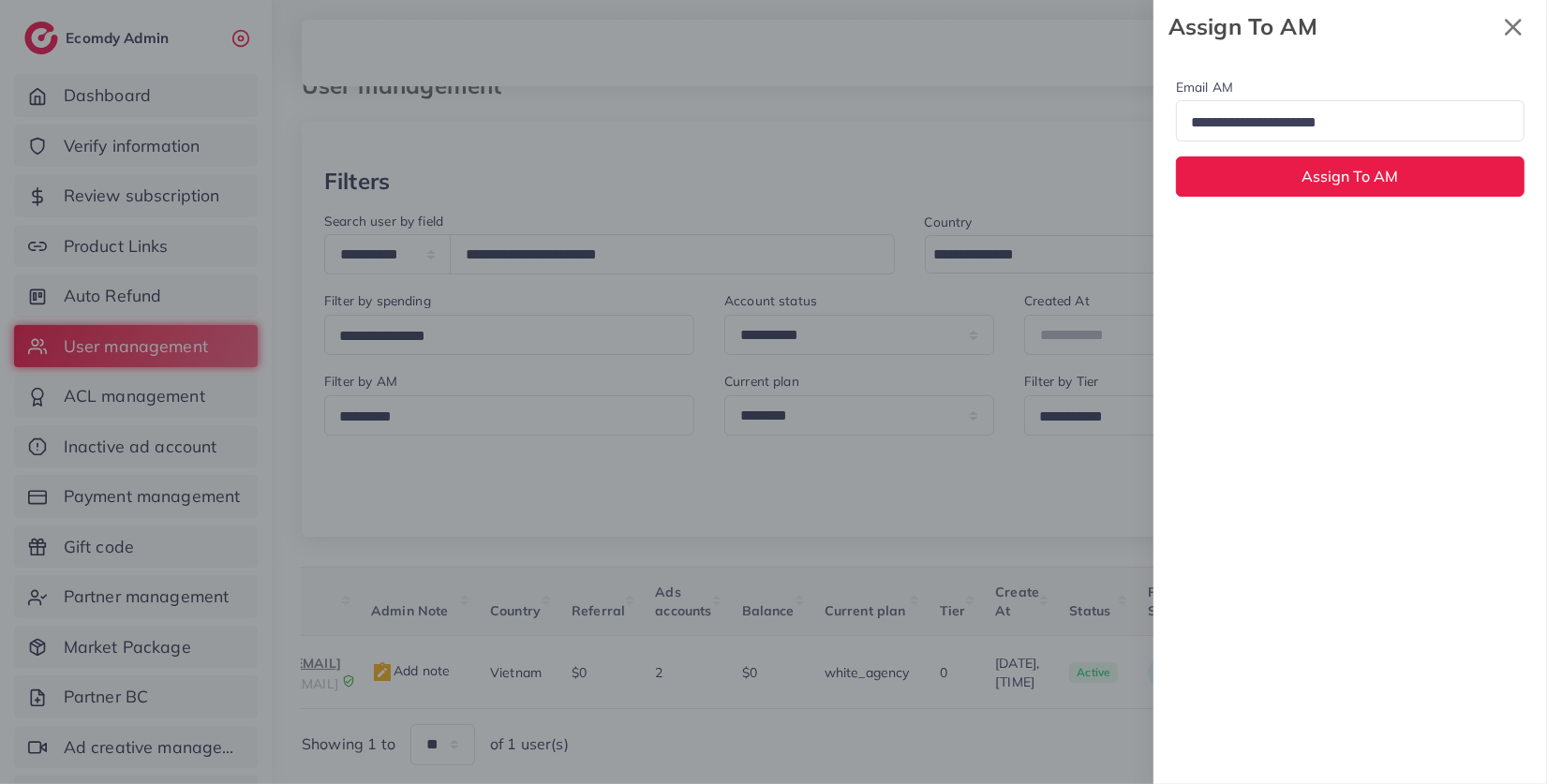 click on "Assign To AM  Email AM            Loading...      Assign To AM" at bounding box center [1350, 392] 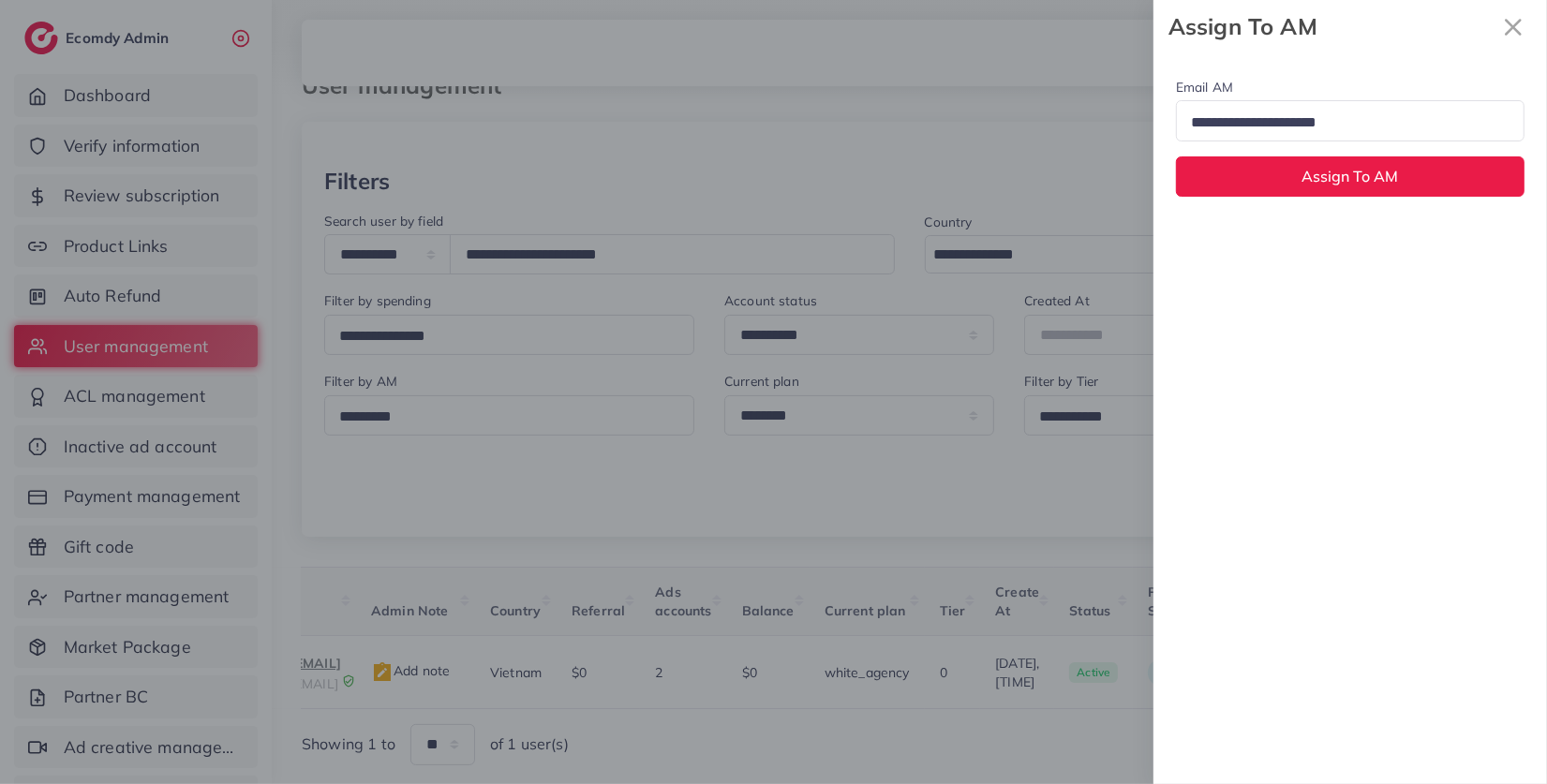 click at bounding box center (1342, 123) 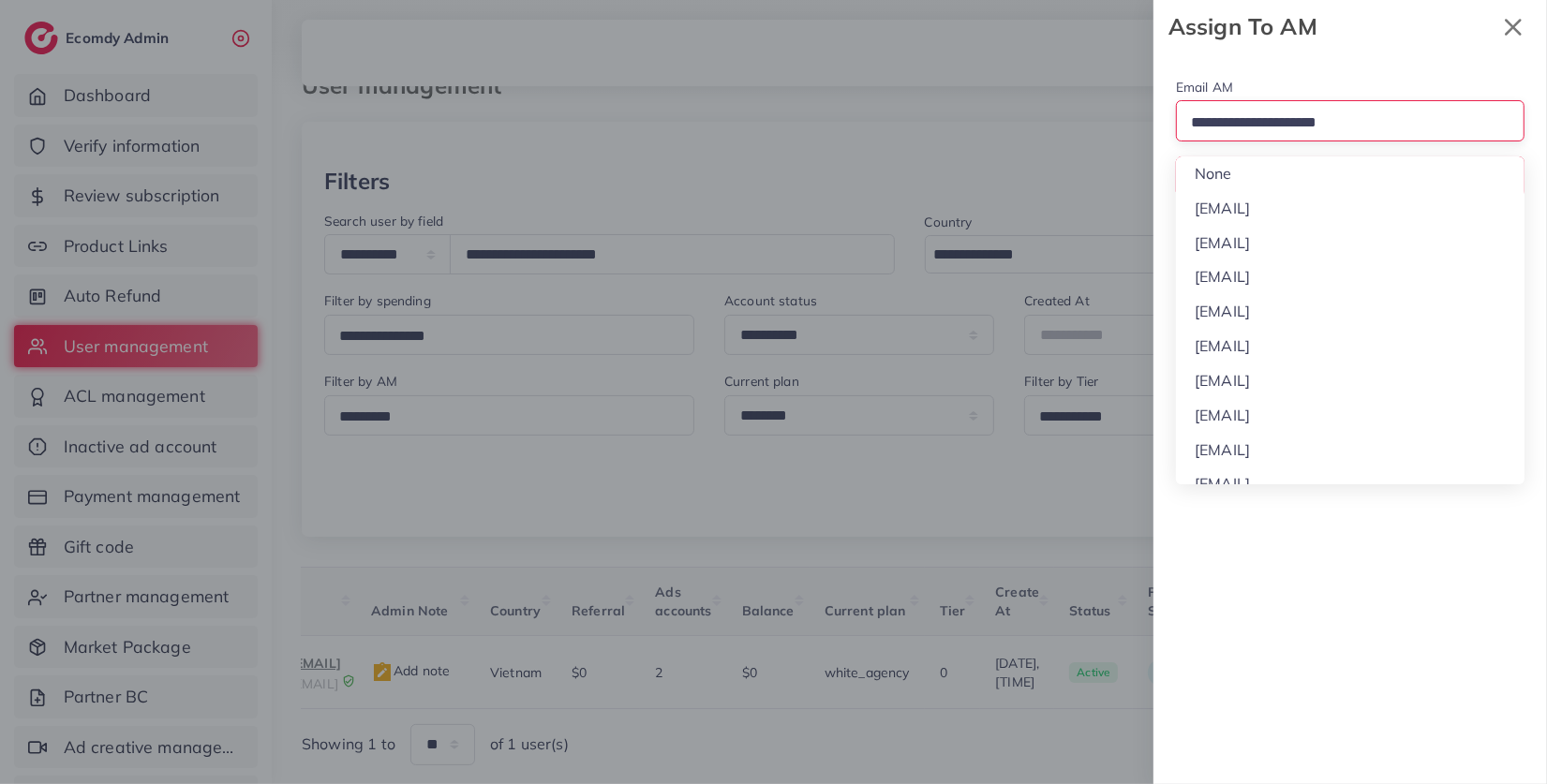 click 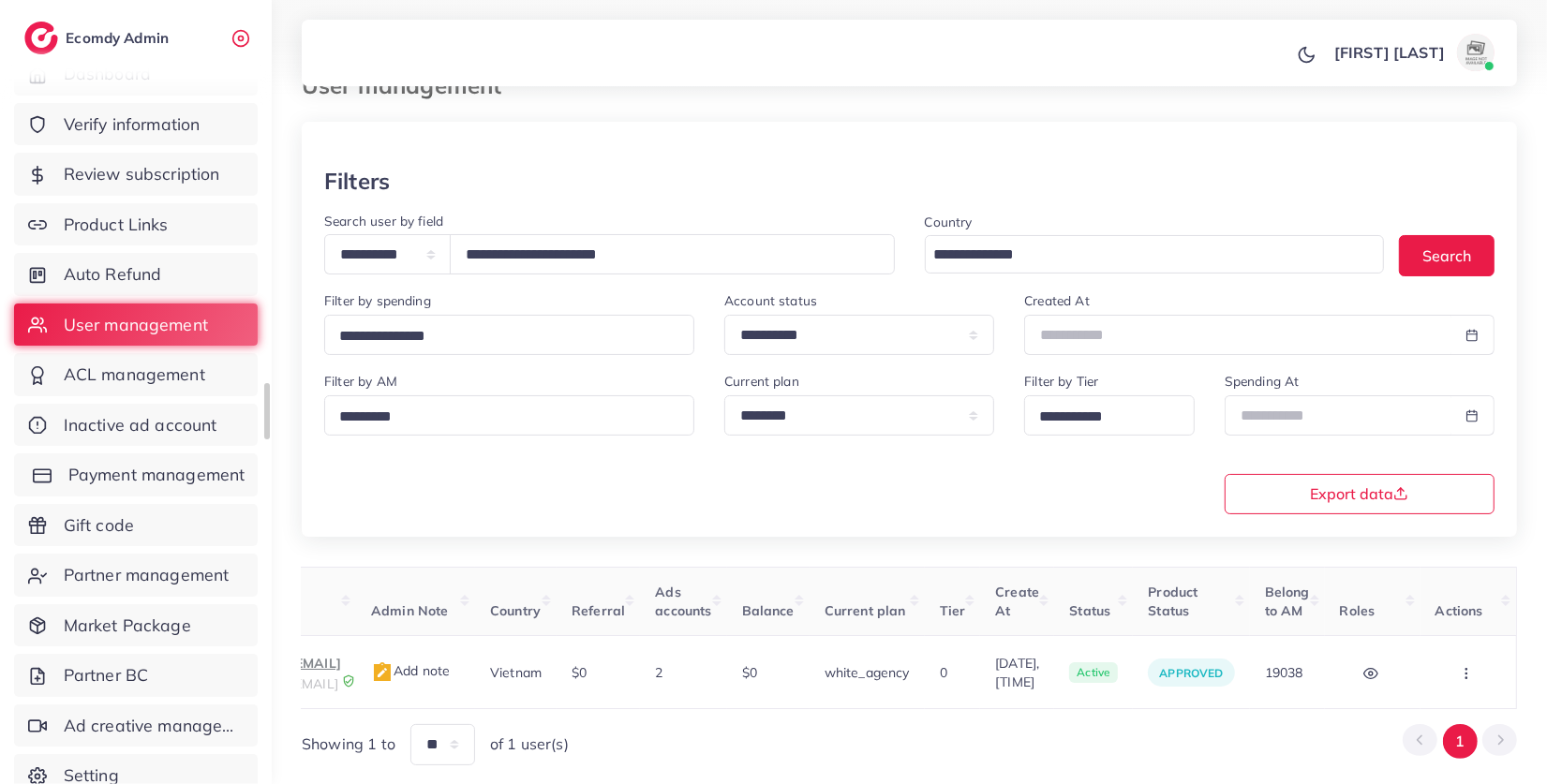 scroll, scrollTop: 35, scrollLeft: 0, axis: vertical 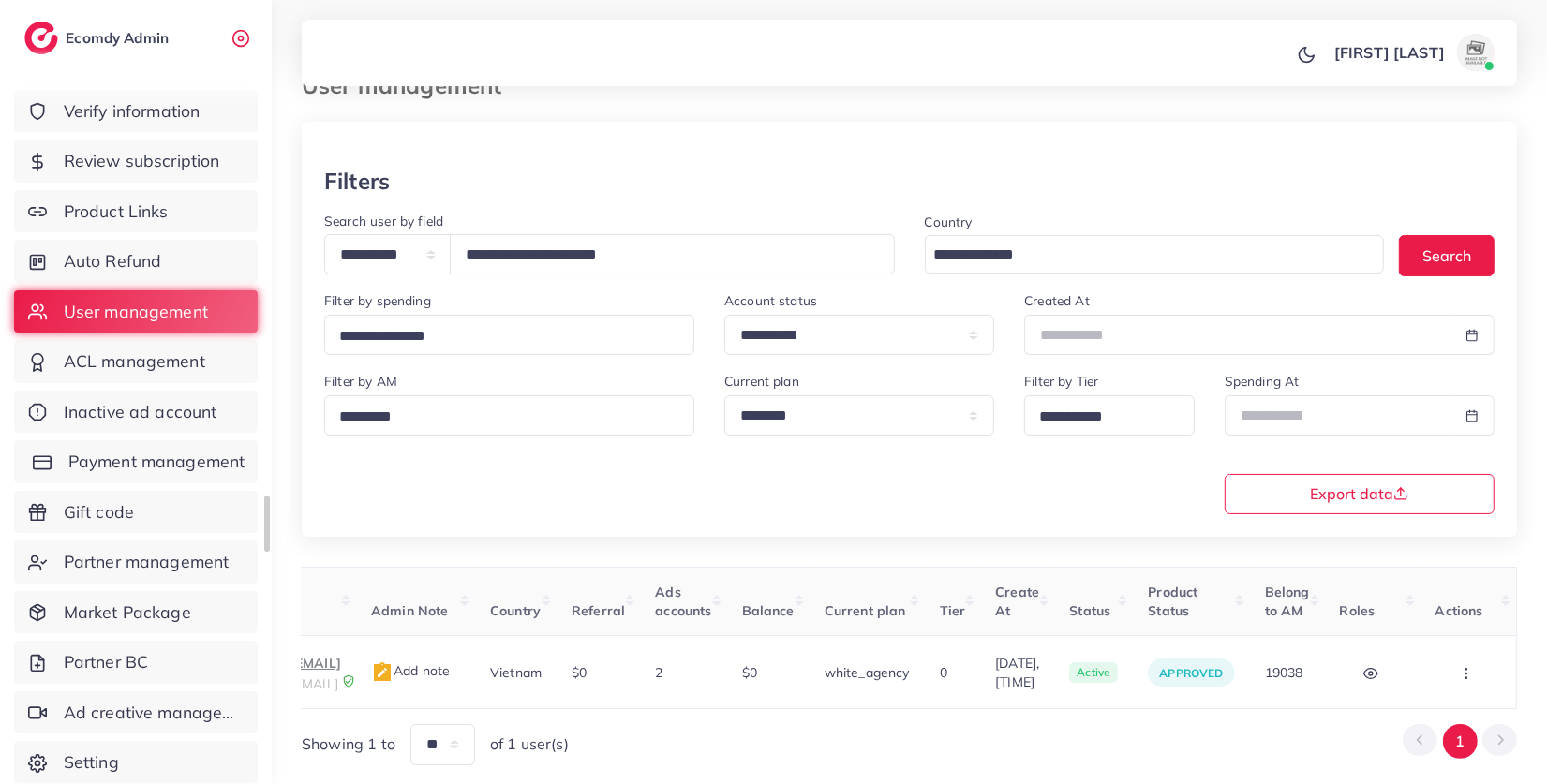 click on "Payment management" at bounding box center (156, 462) 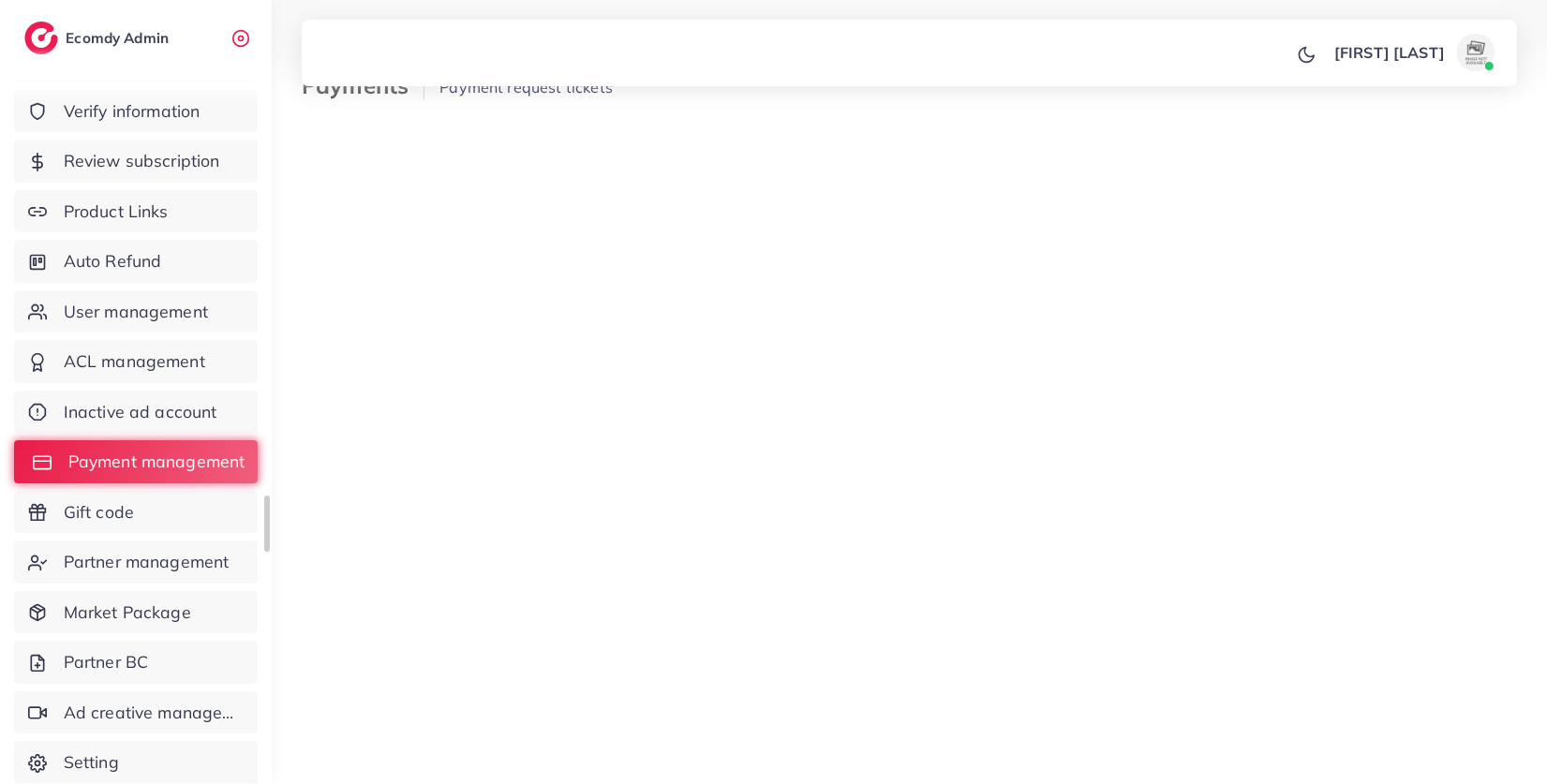 scroll, scrollTop: 0, scrollLeft: 0, axis: both 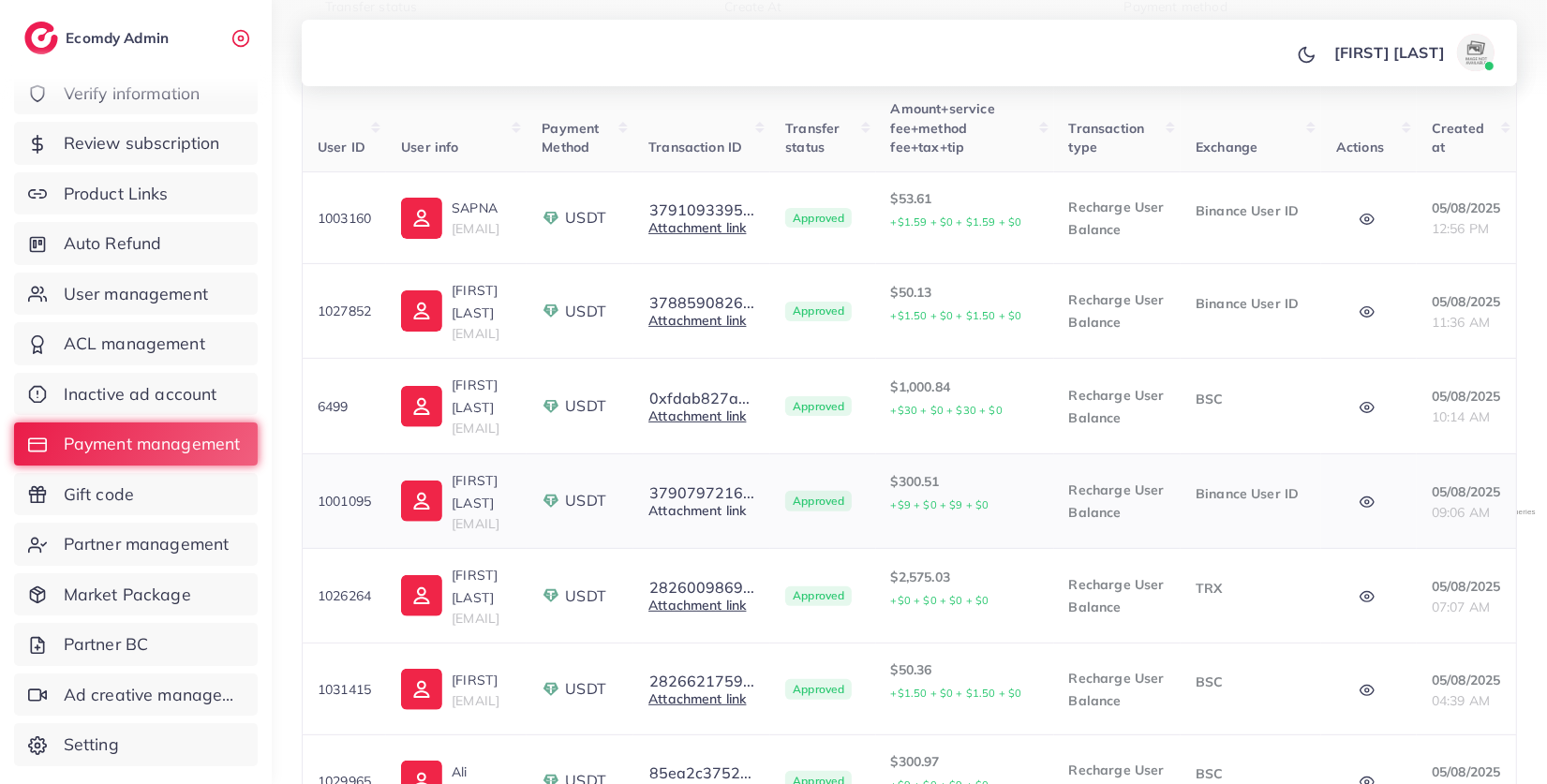 click on "Attachment link" at bounding box center (697, 510) 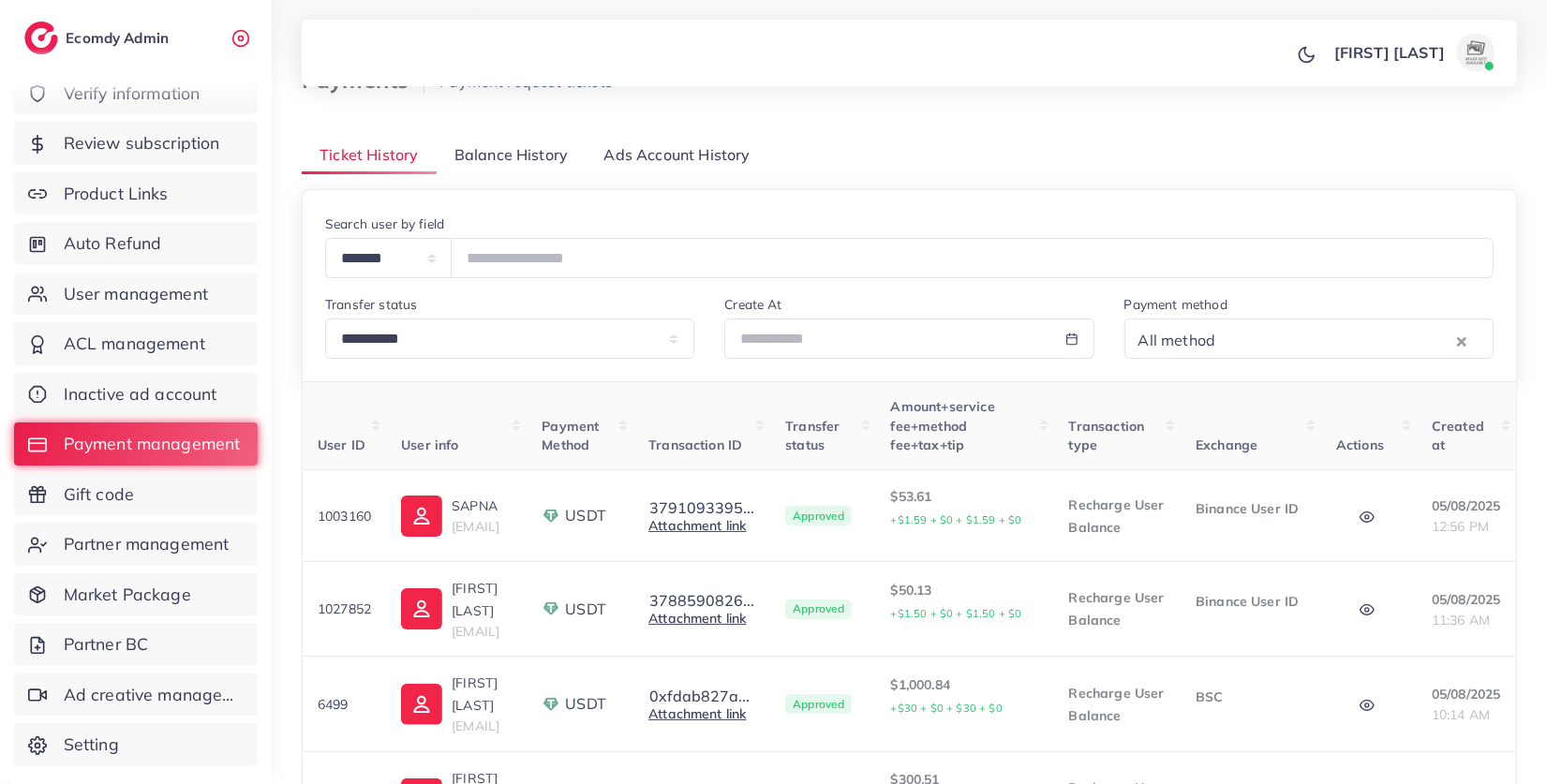 scroll, scrollTop: 52, scrollLeft: 0, axis: vertical 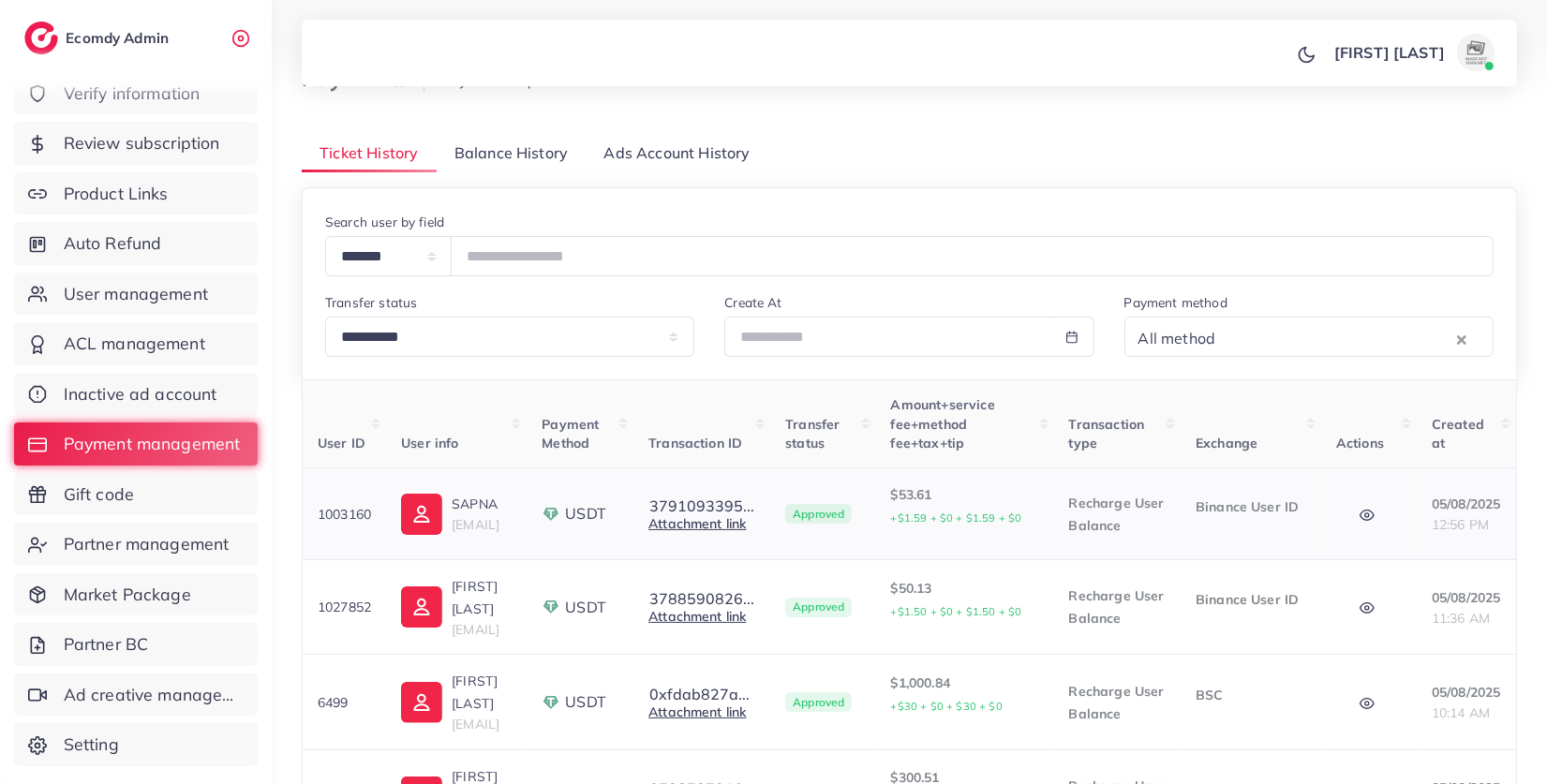 click 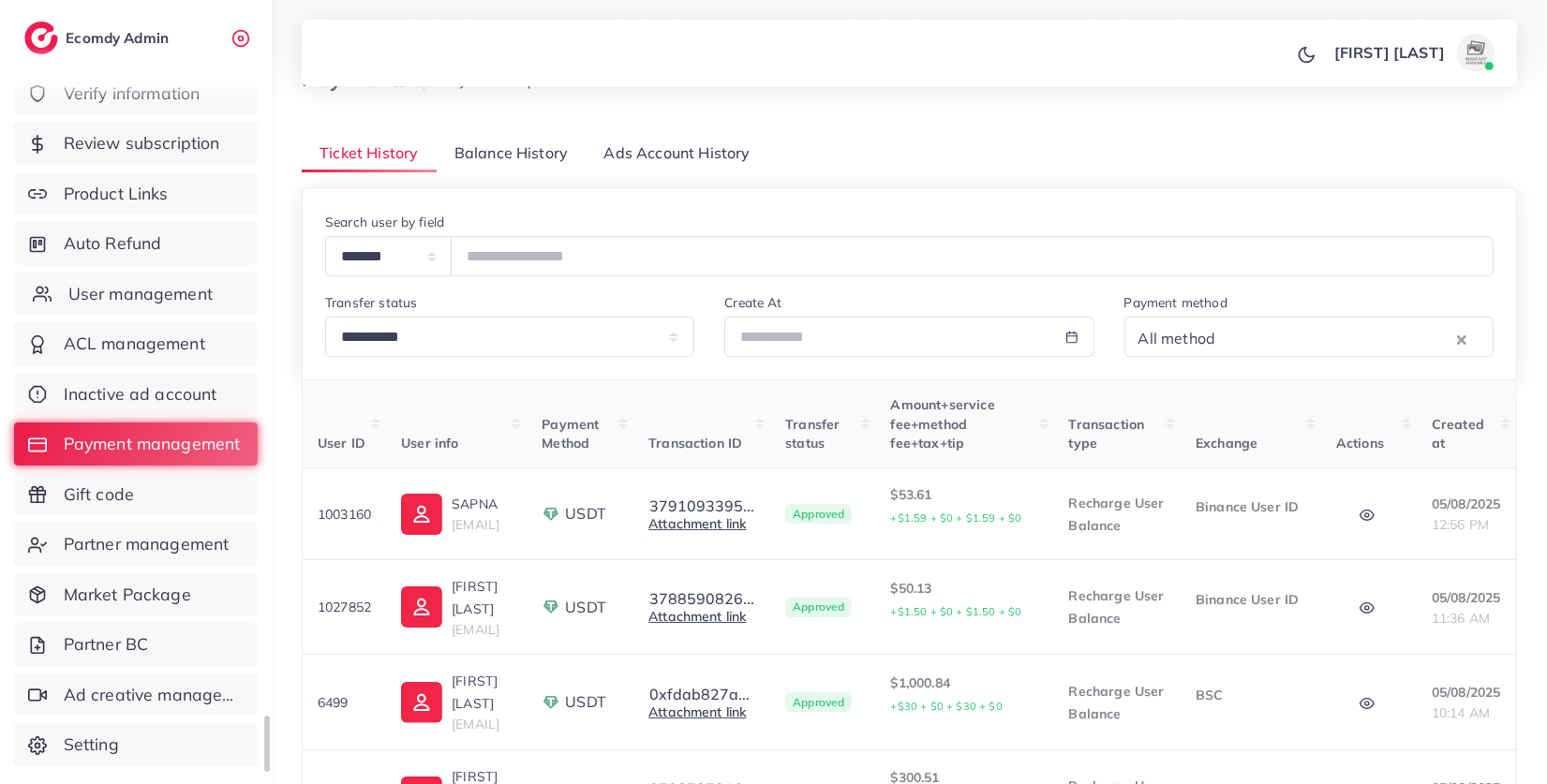 click on "User management" at bounding box center (141, 294) 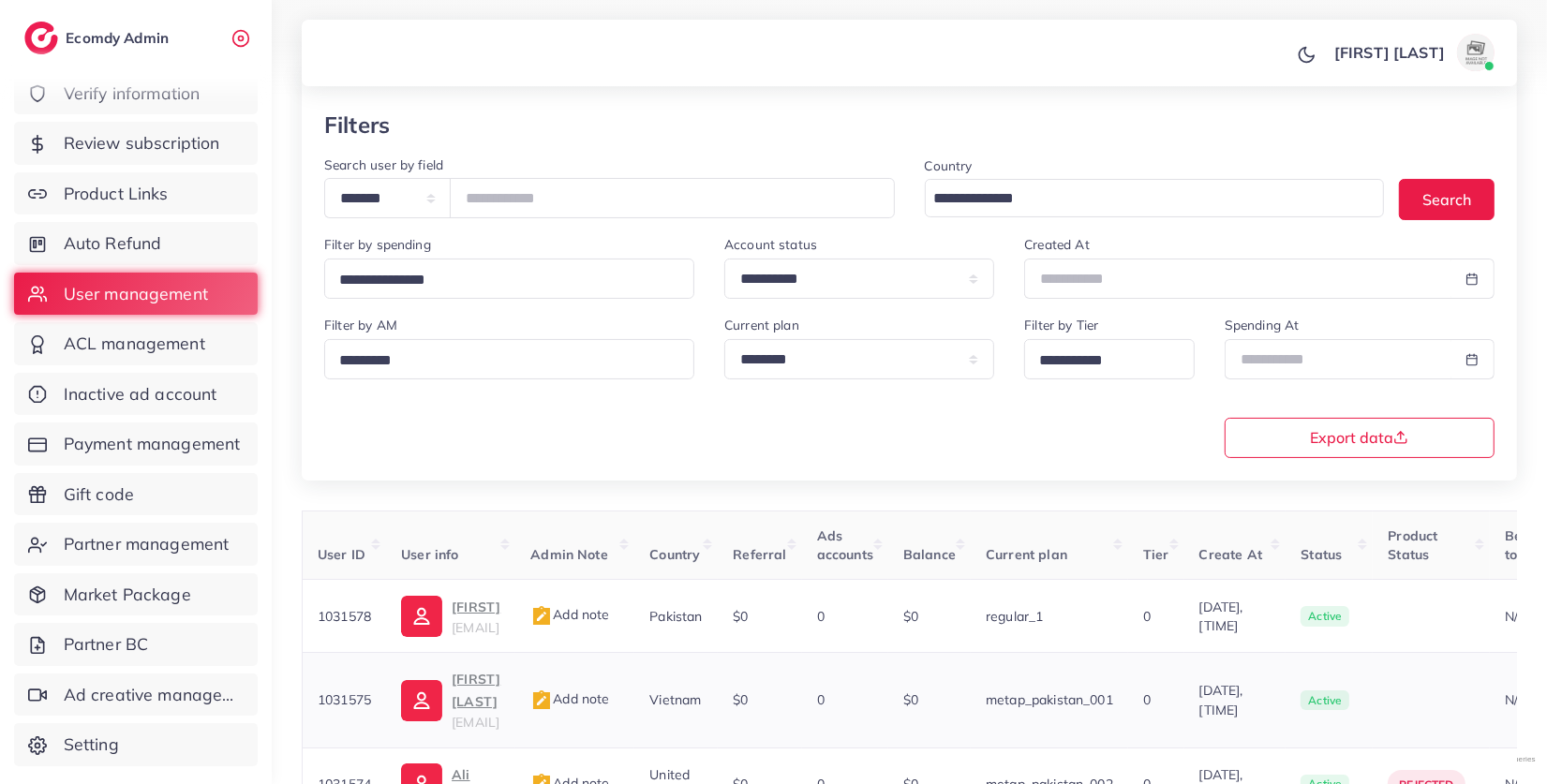 scroll, scrollTop: 228, scrollLeft: 0, axis: vertical 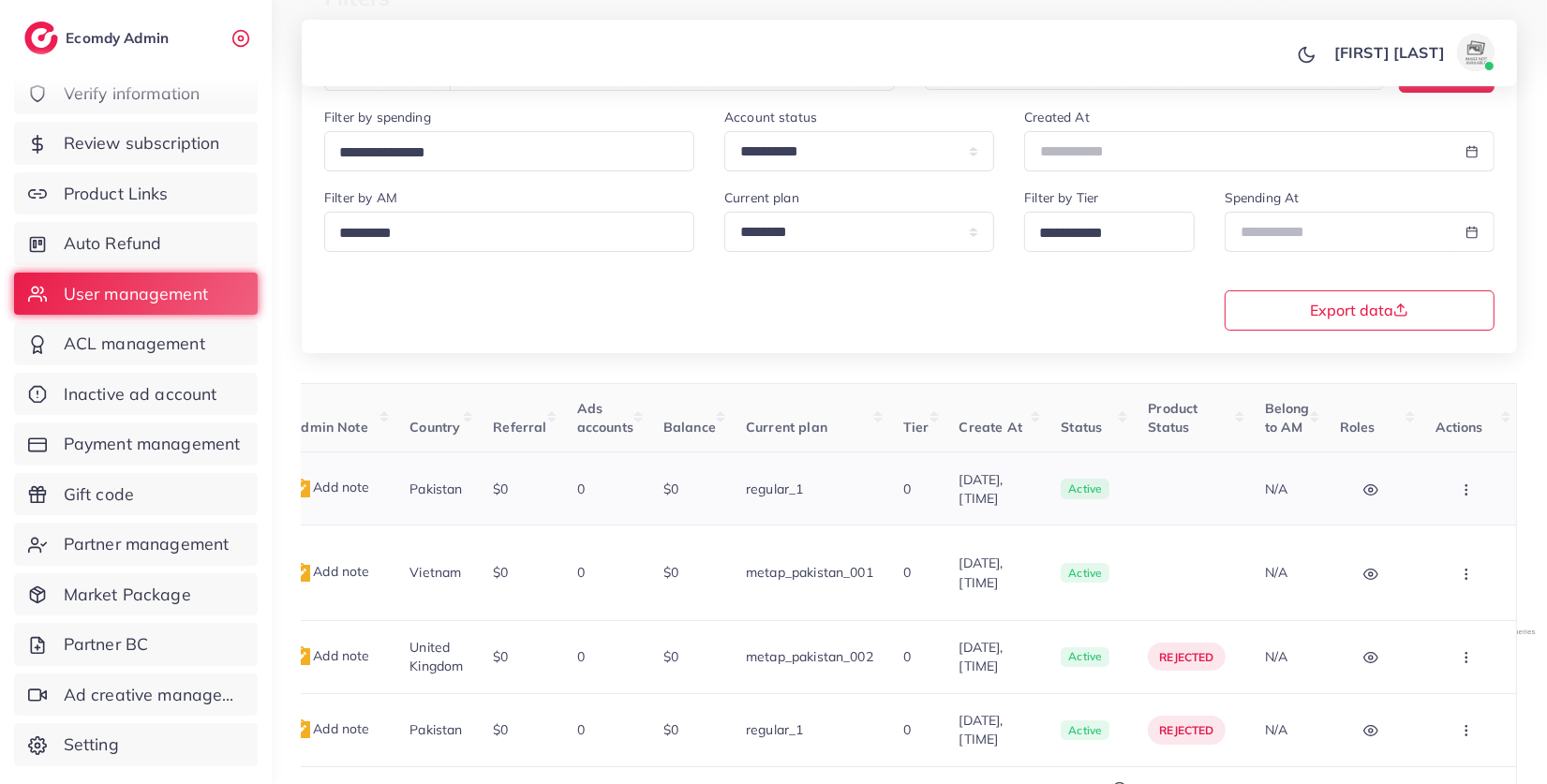 click at bounding box center (1468, 488) 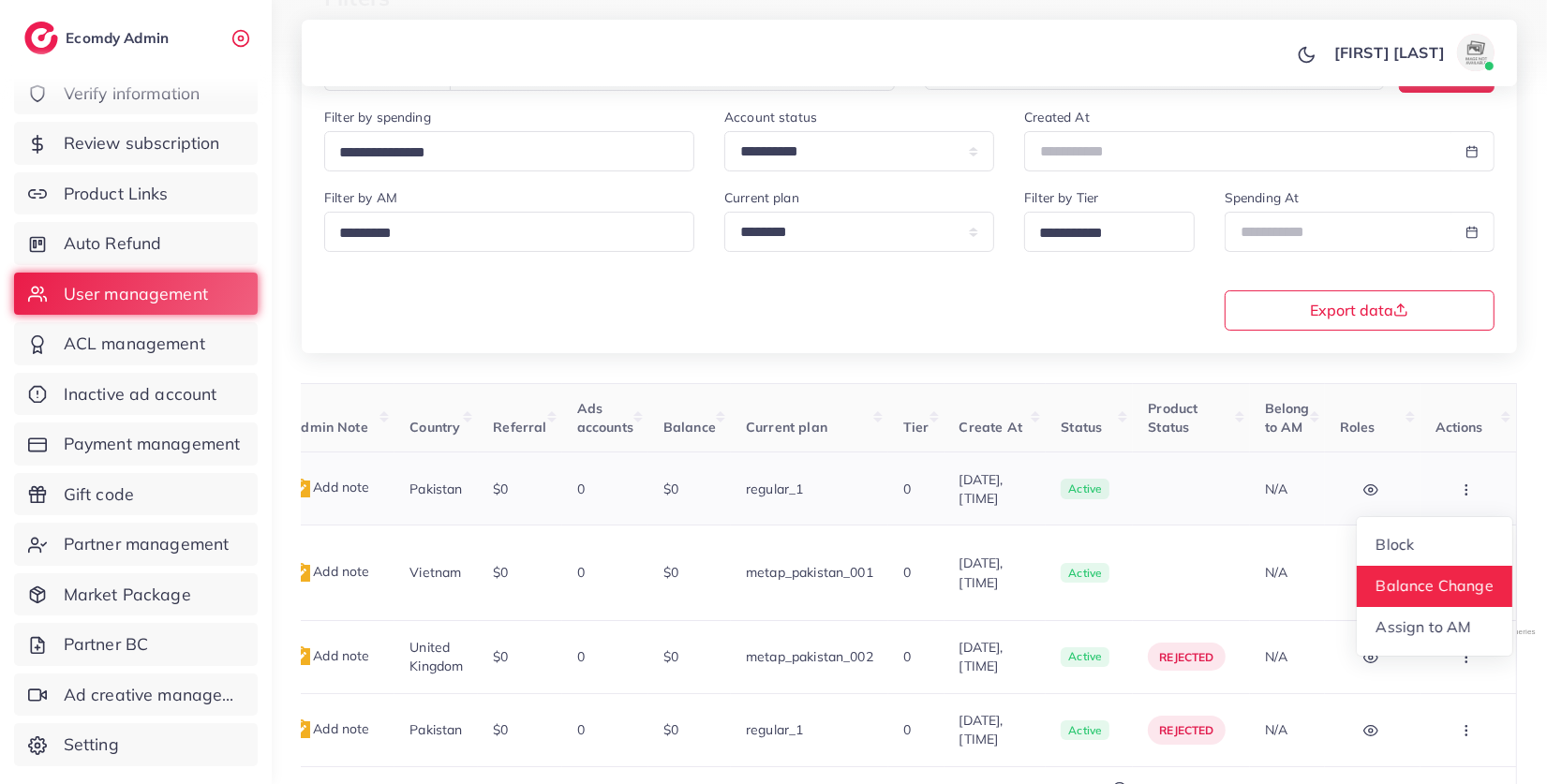 click on "Balance Change" at bounding box center [1434, 586] 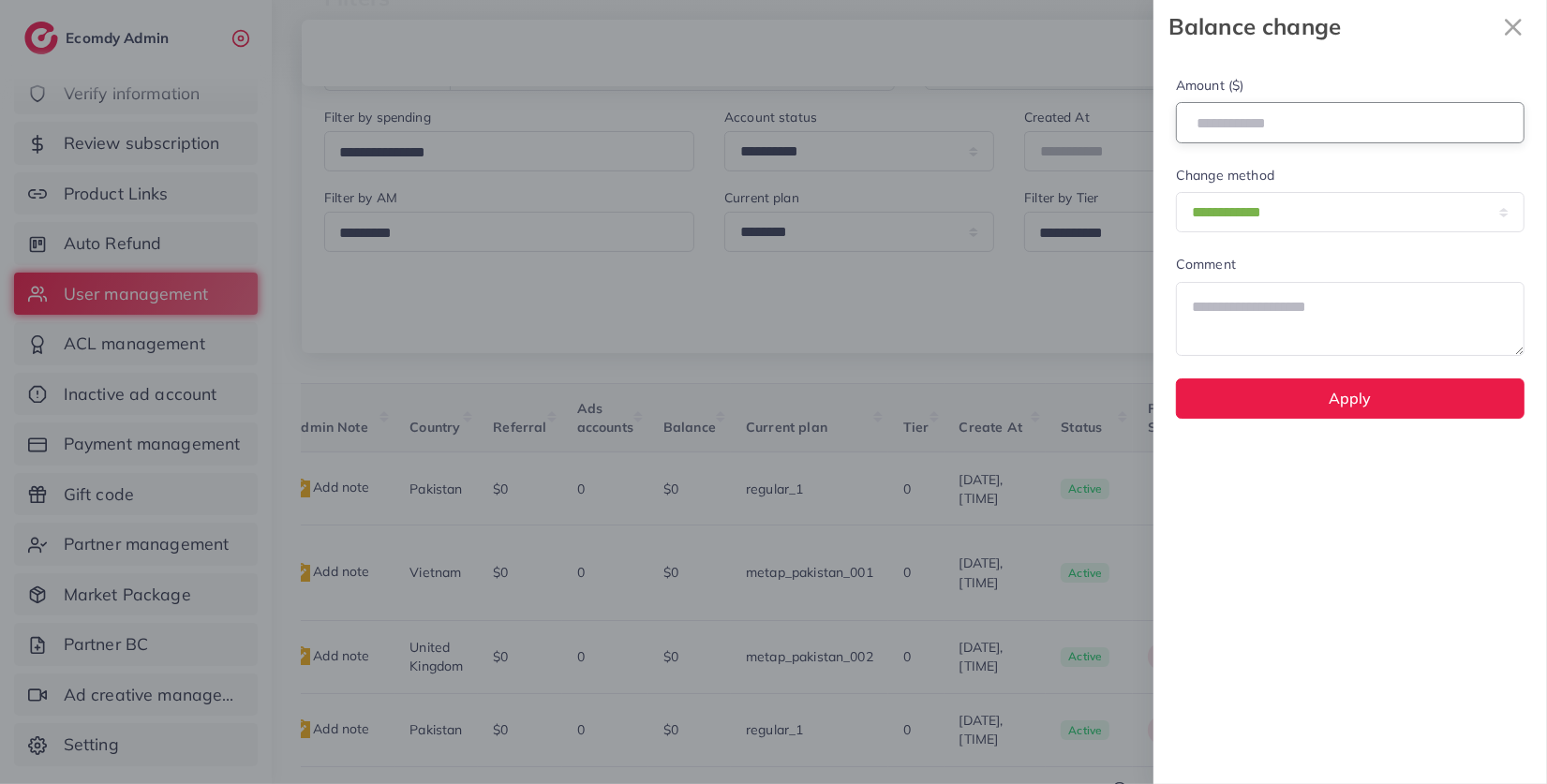 click at bounding box center (1350, 122) 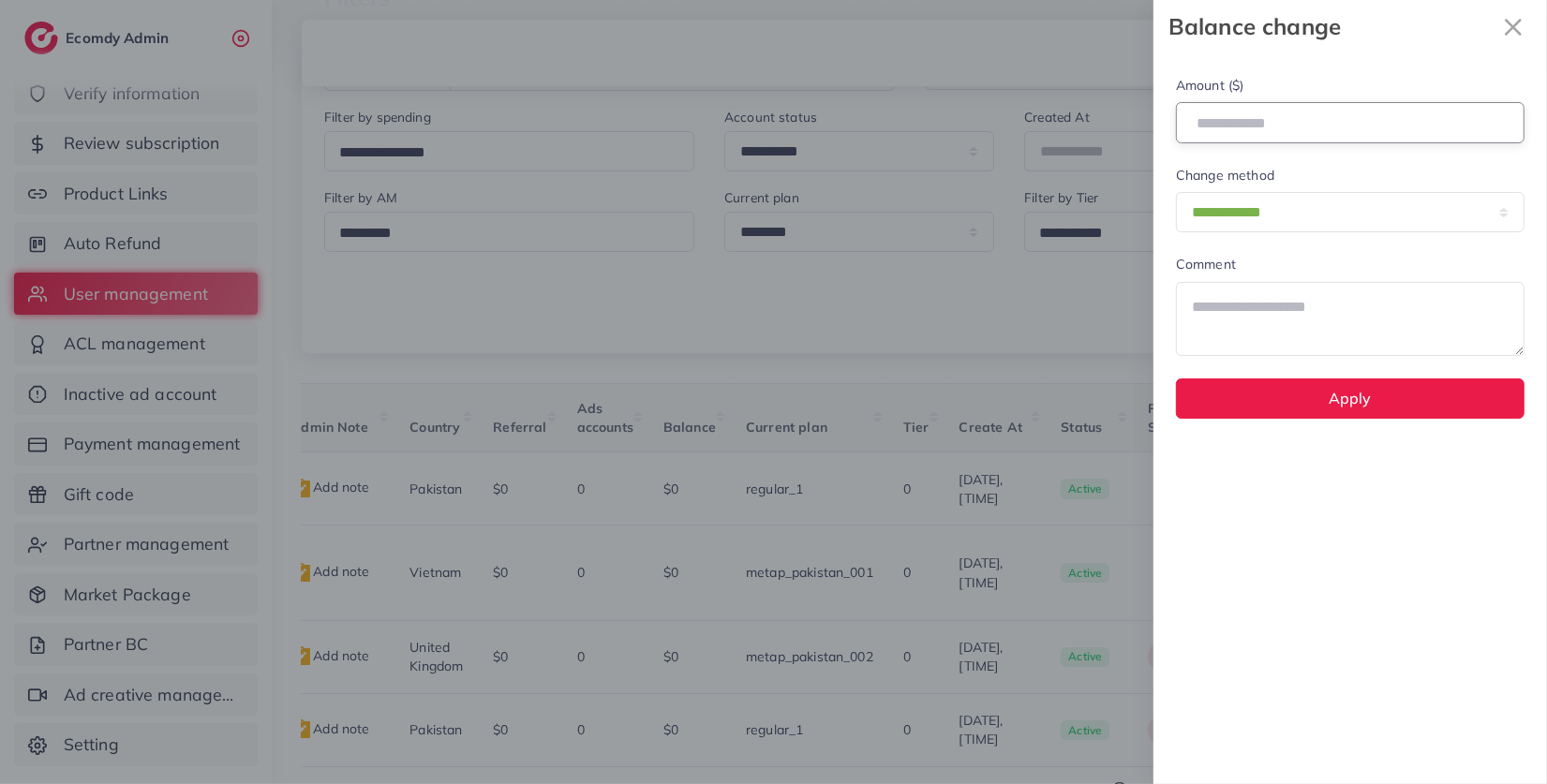 type on "**" 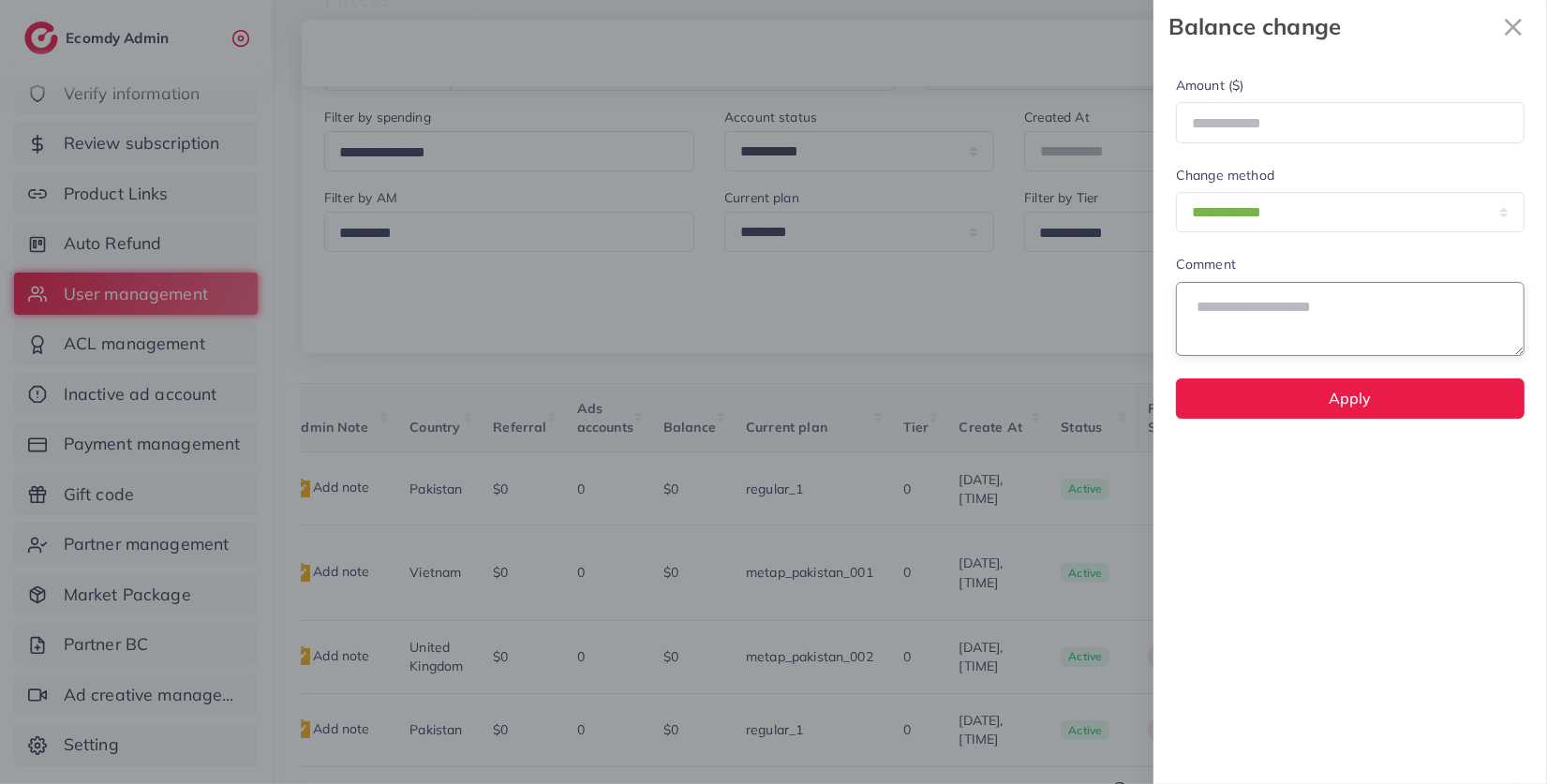 click at bounding box center (1350, 318) 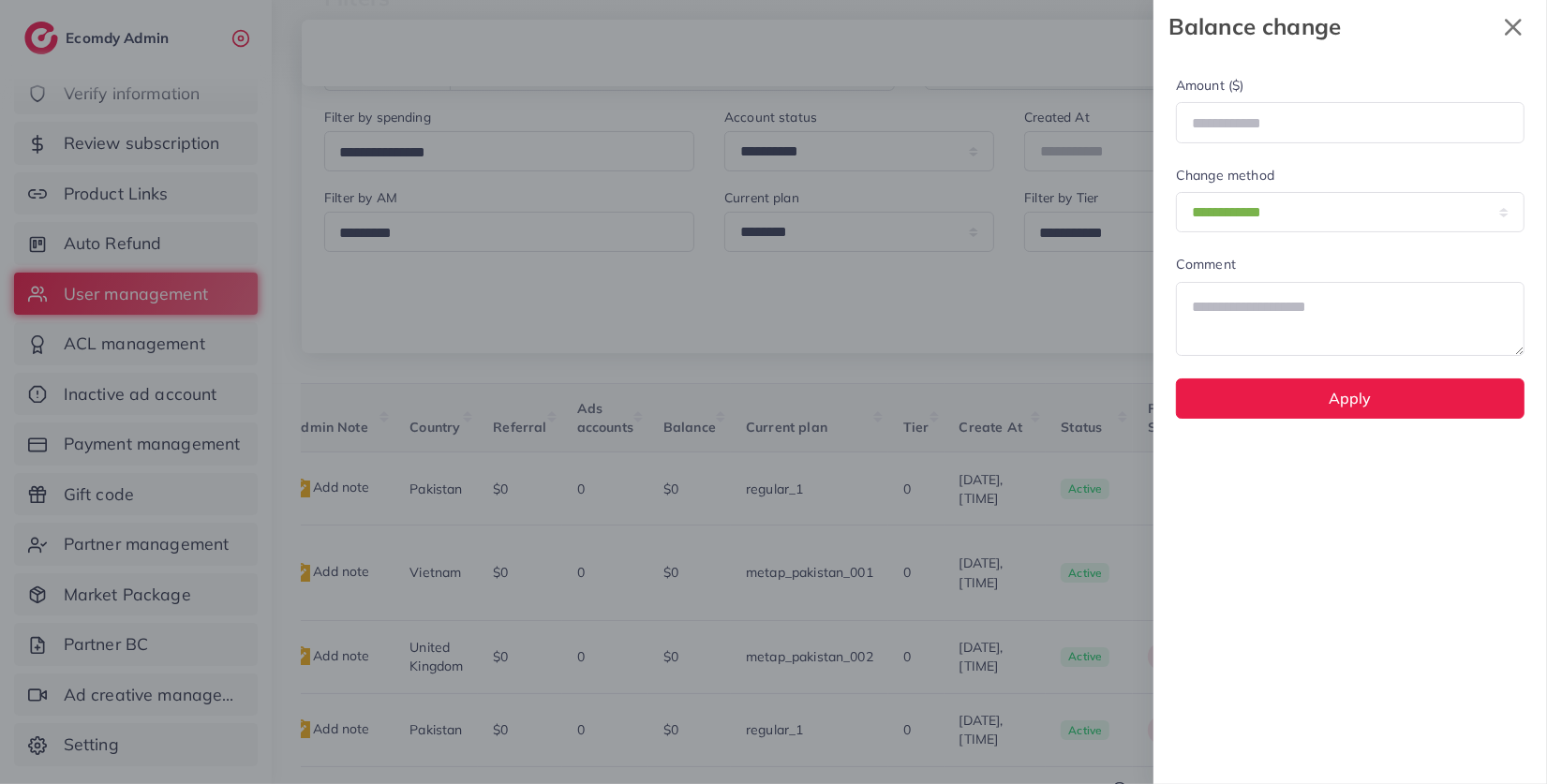 click 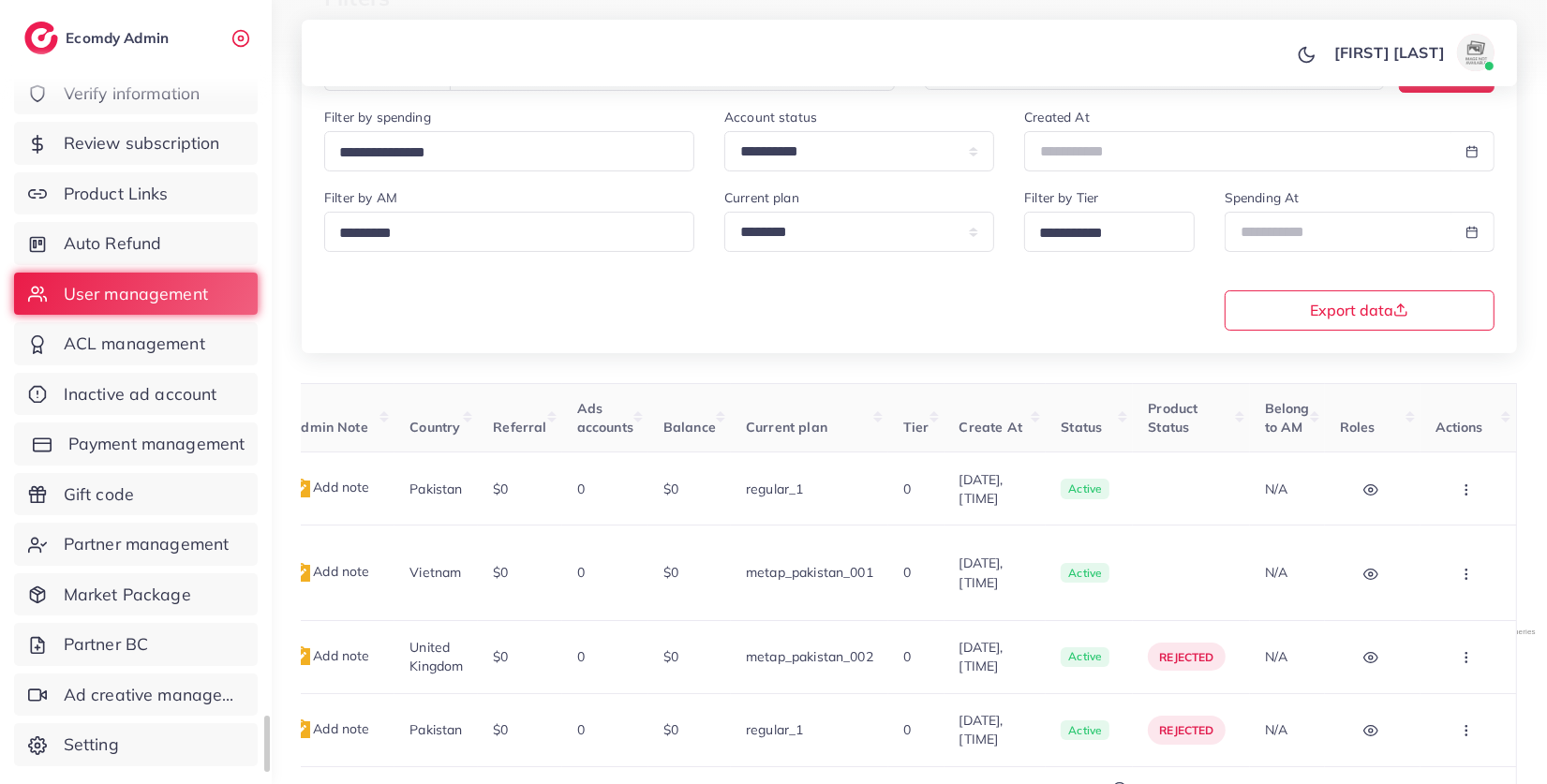click on "Payment management" at bounding box center [136, 444] 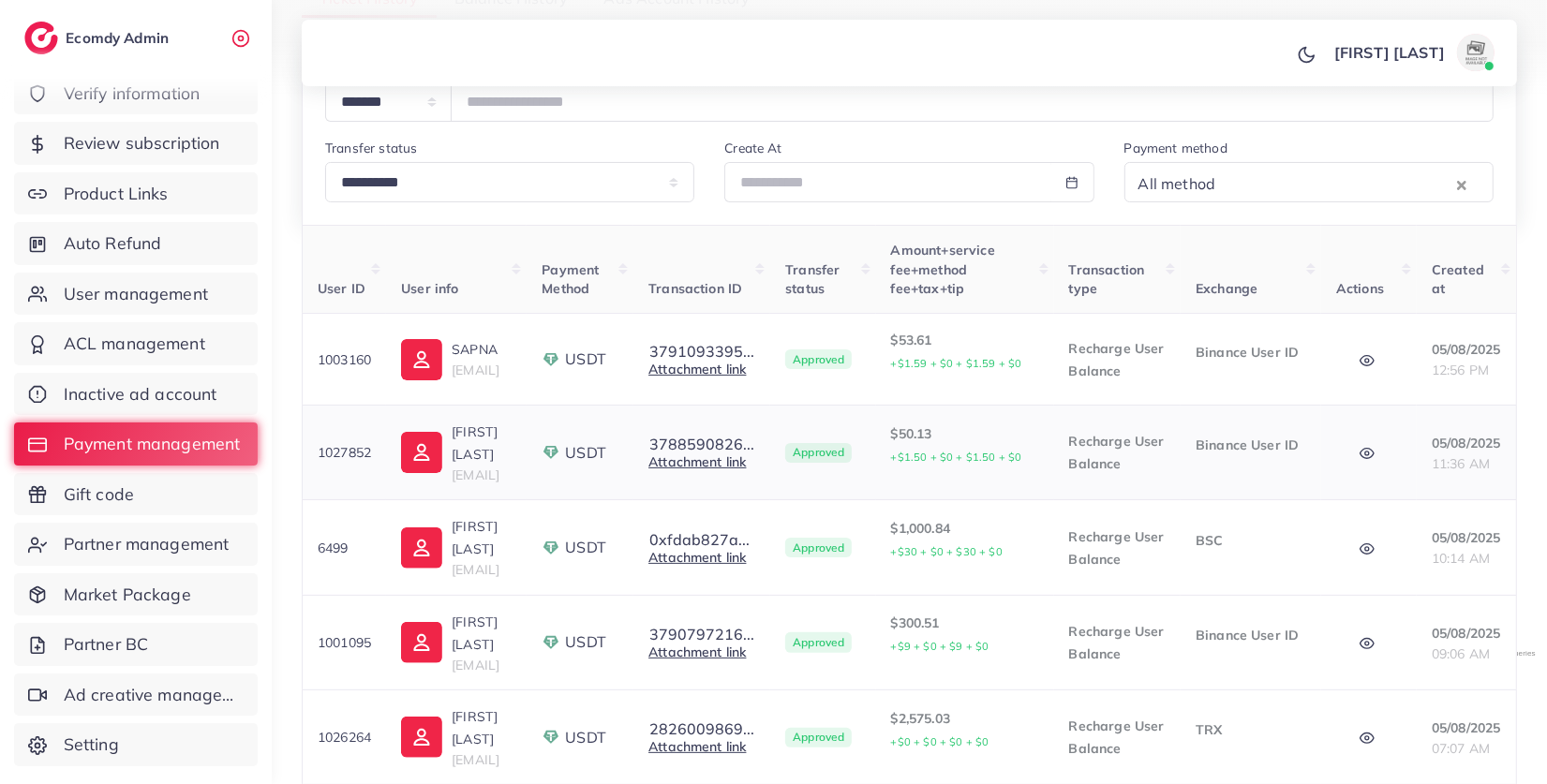 scroll, scrollTop: 216, scrollLeft: 0, axis: vertical 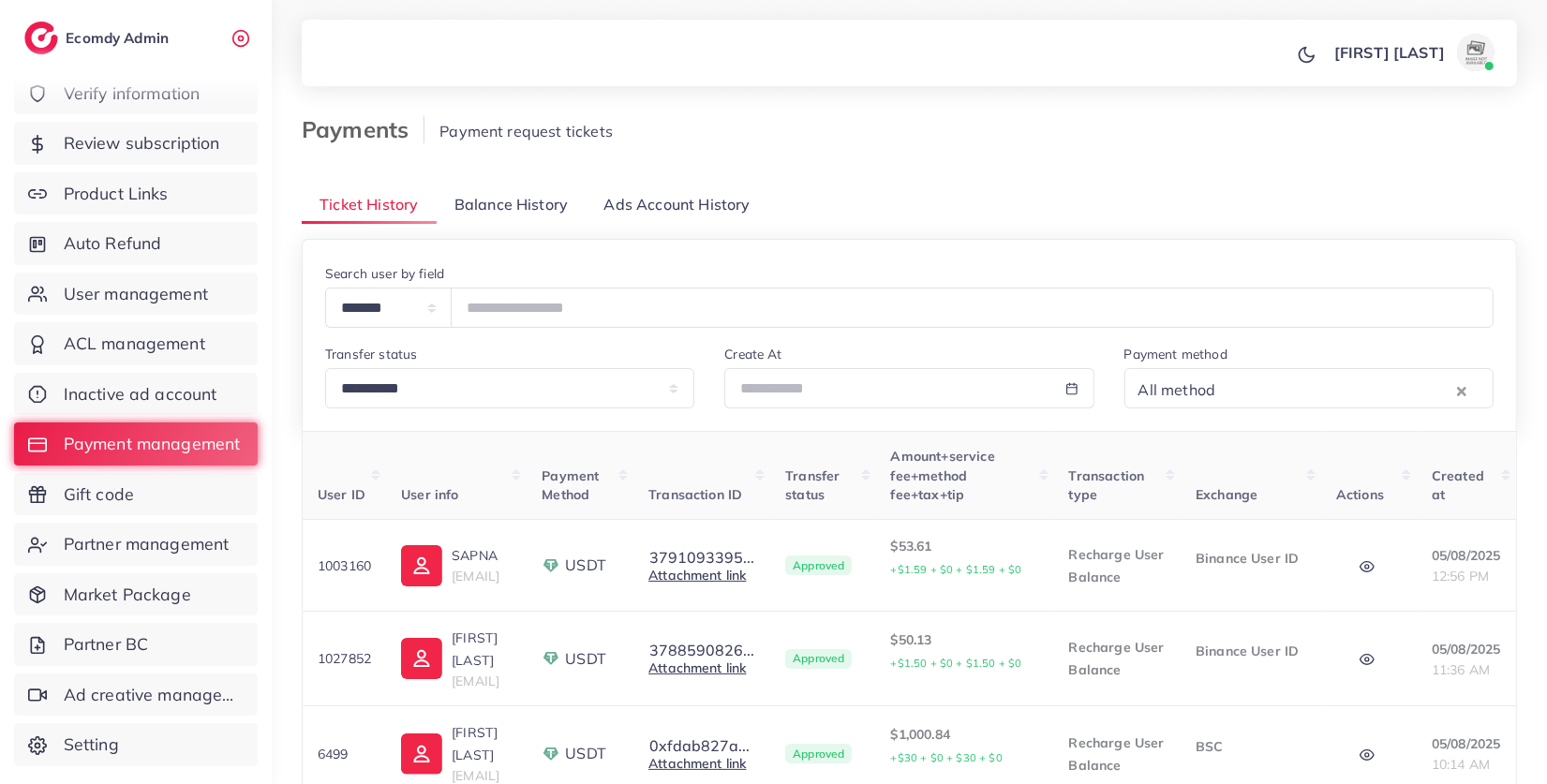 click on "Balance History" at bounding box center (511, 204) 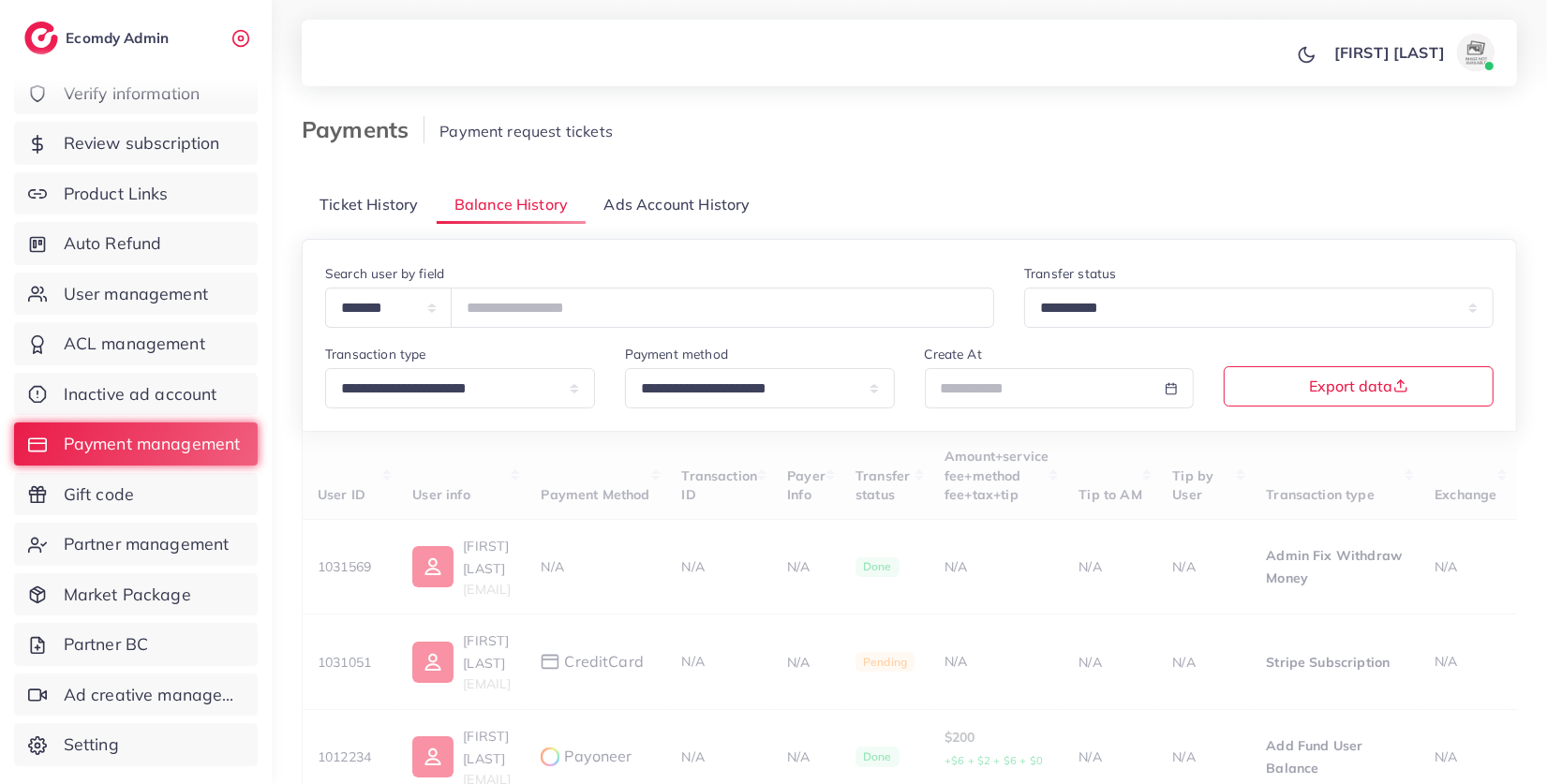click on "Ticket History" at bounding box center [368, 204] 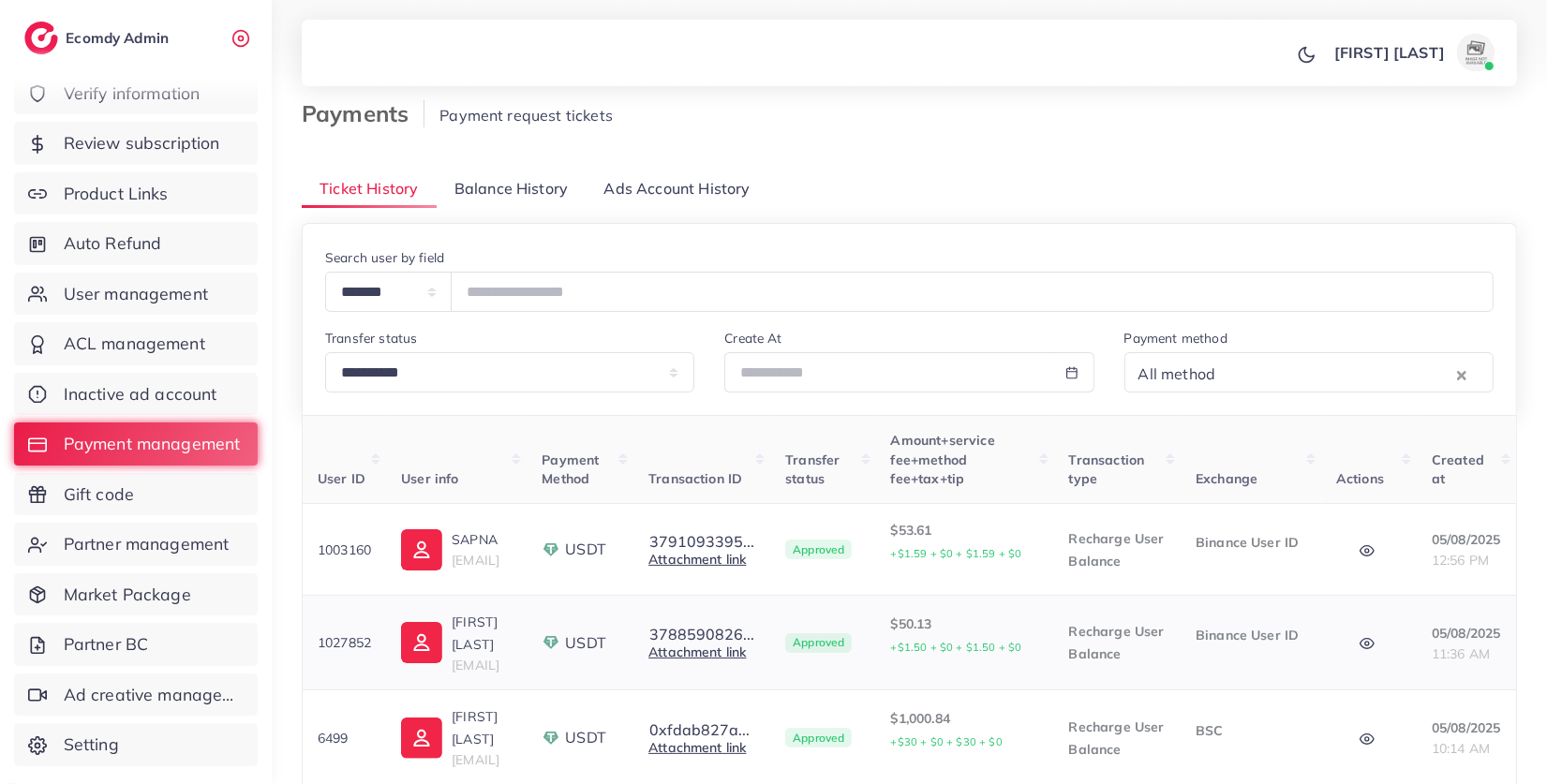 scroll, scrollTop: 0, scrollLeft: 0, axis: both 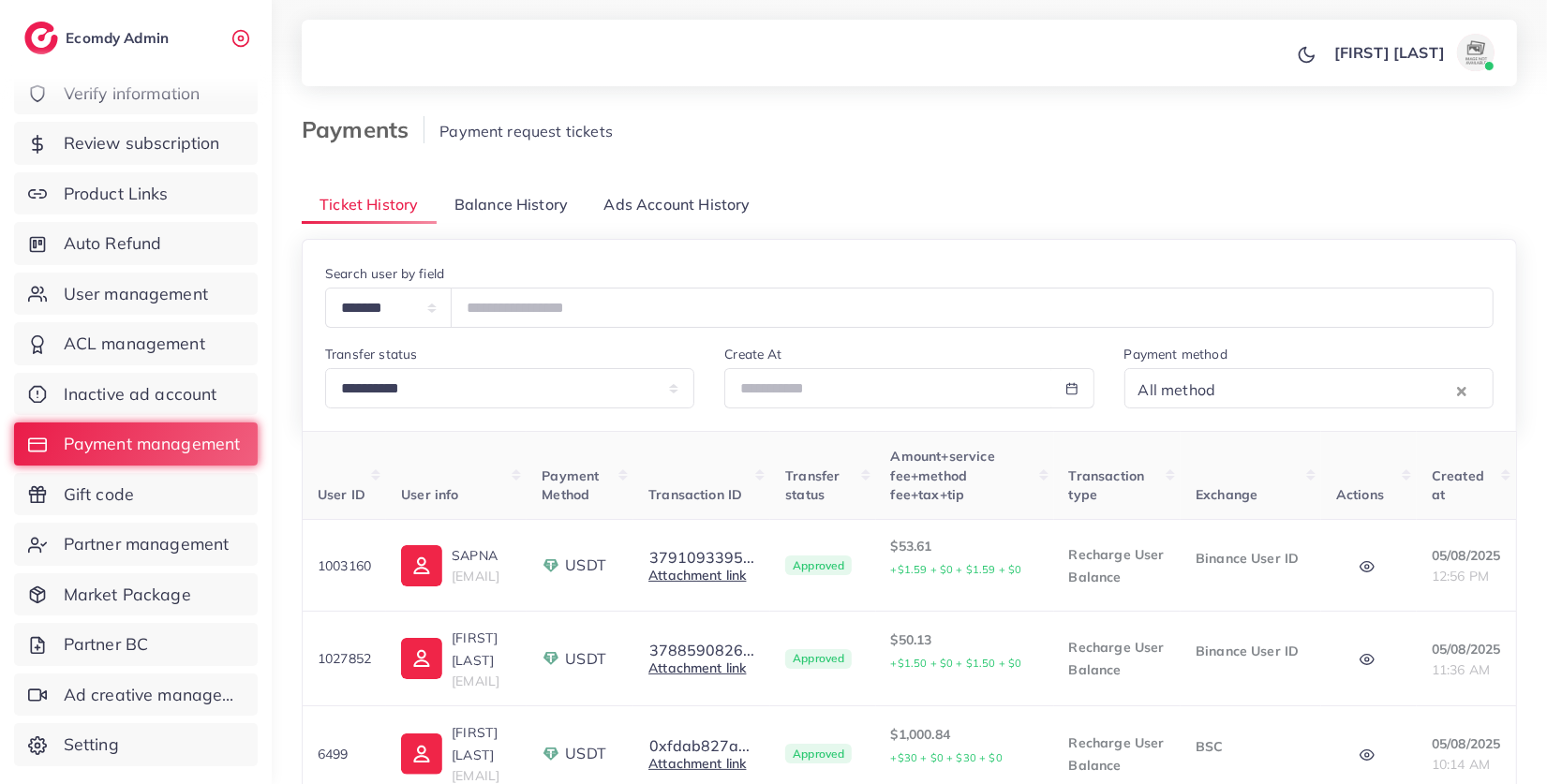 click on "Ads Account History" at bounding box center [677, 204] 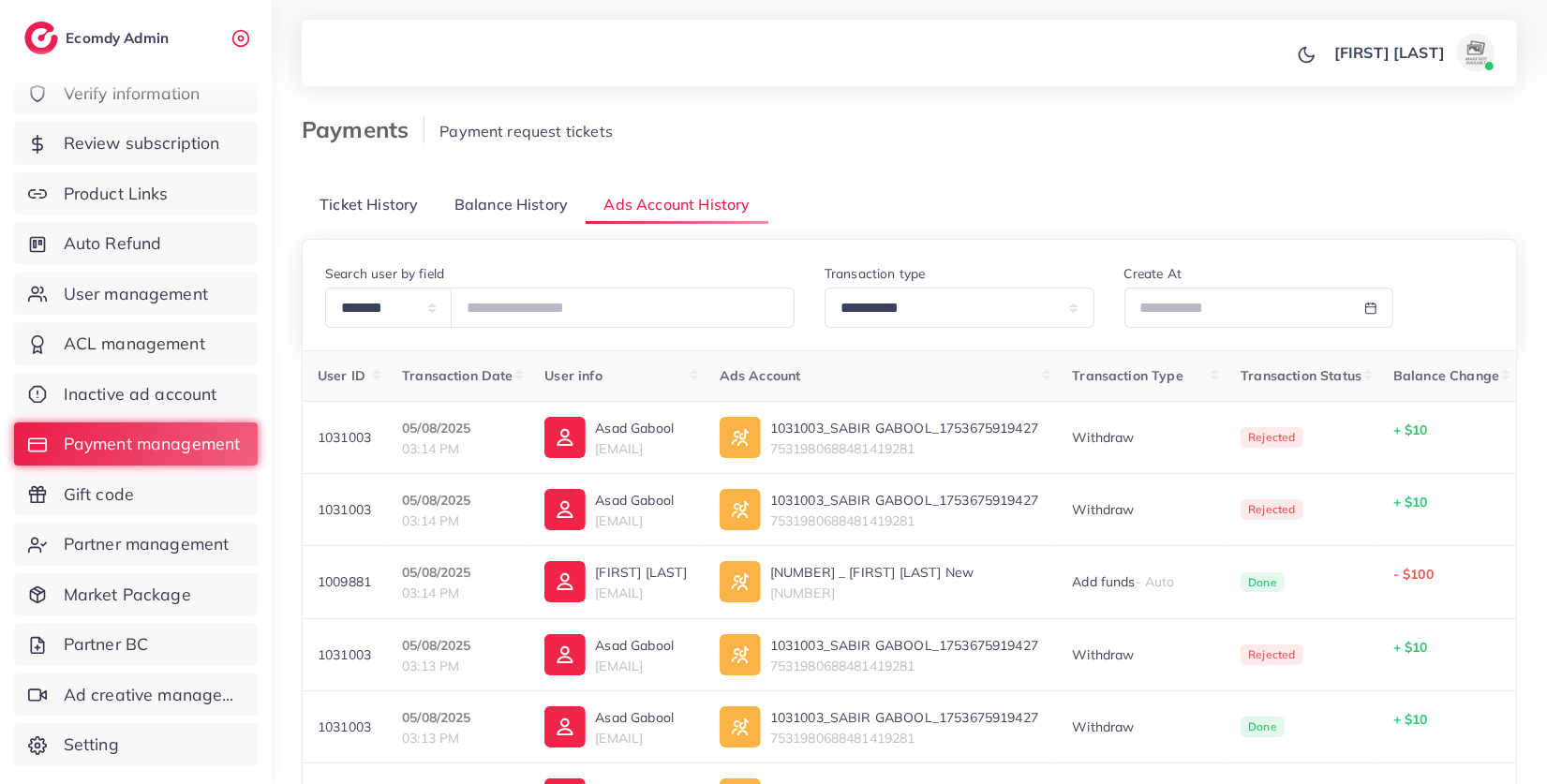 click on "Balance History" at bounding box center (511, 204) 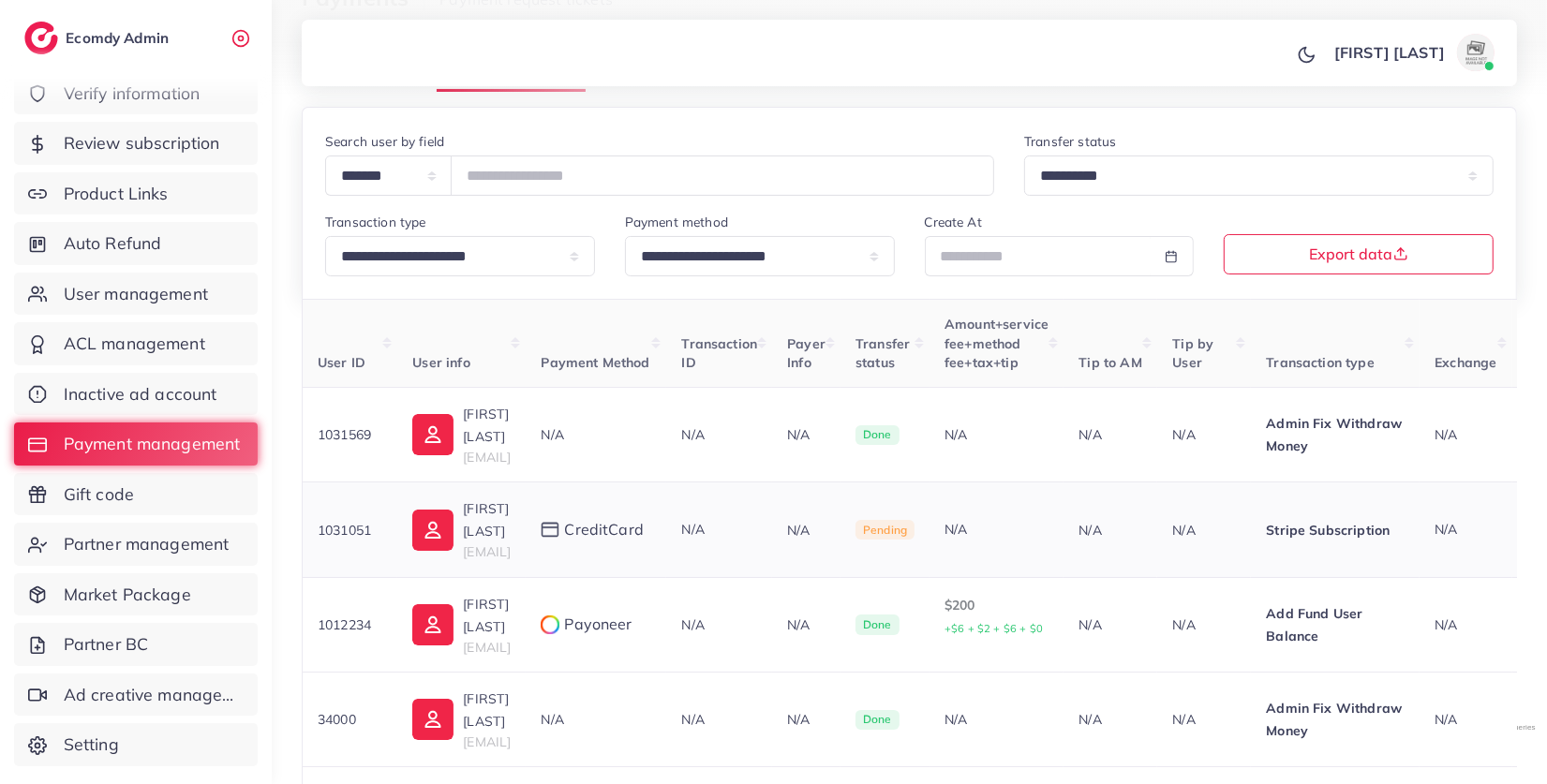scroll, scrollTop: 204, scrollLeft: 0, axis: vertical 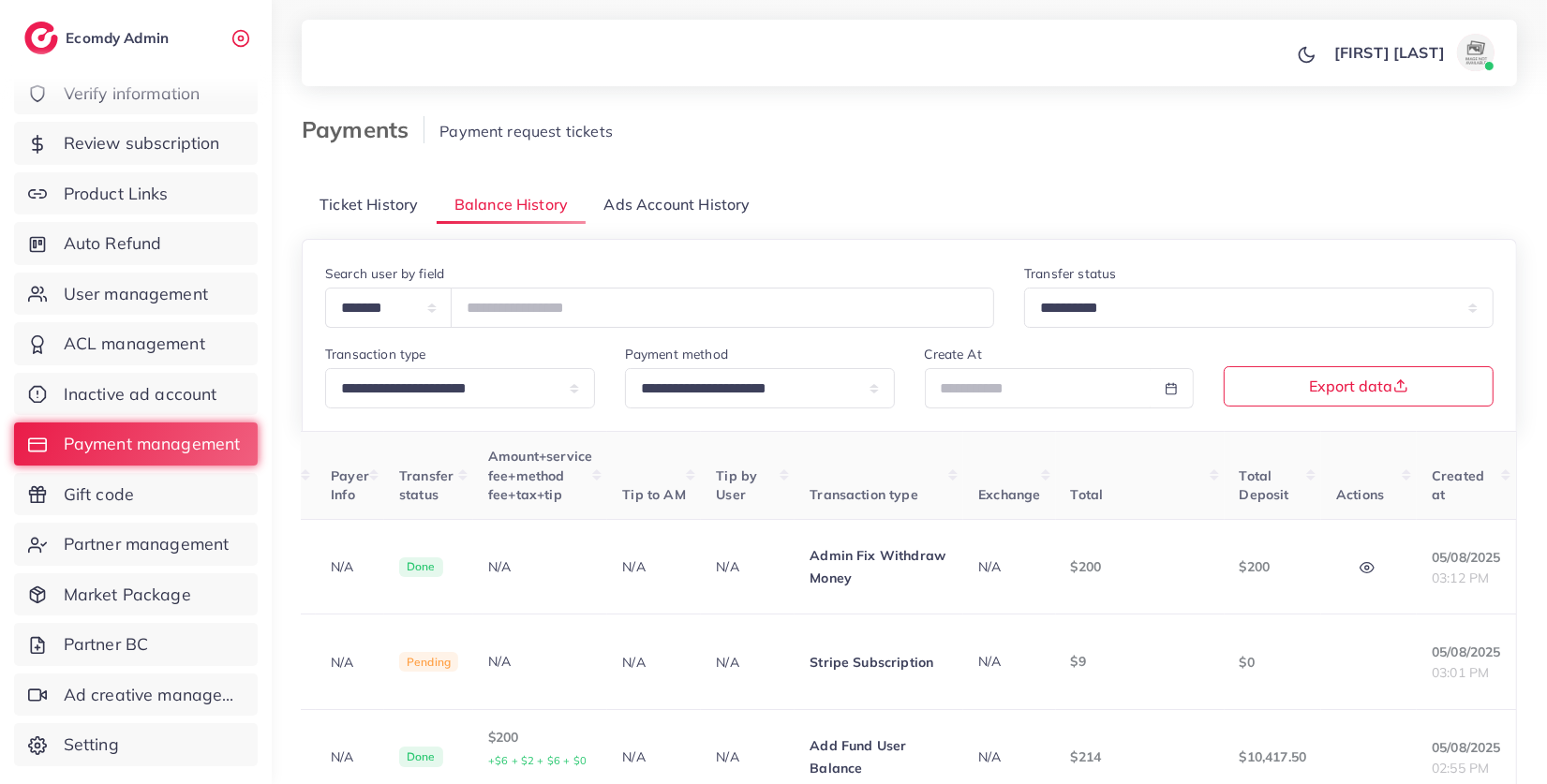 click on "Ads Account History" at bounding box center (677, 204) 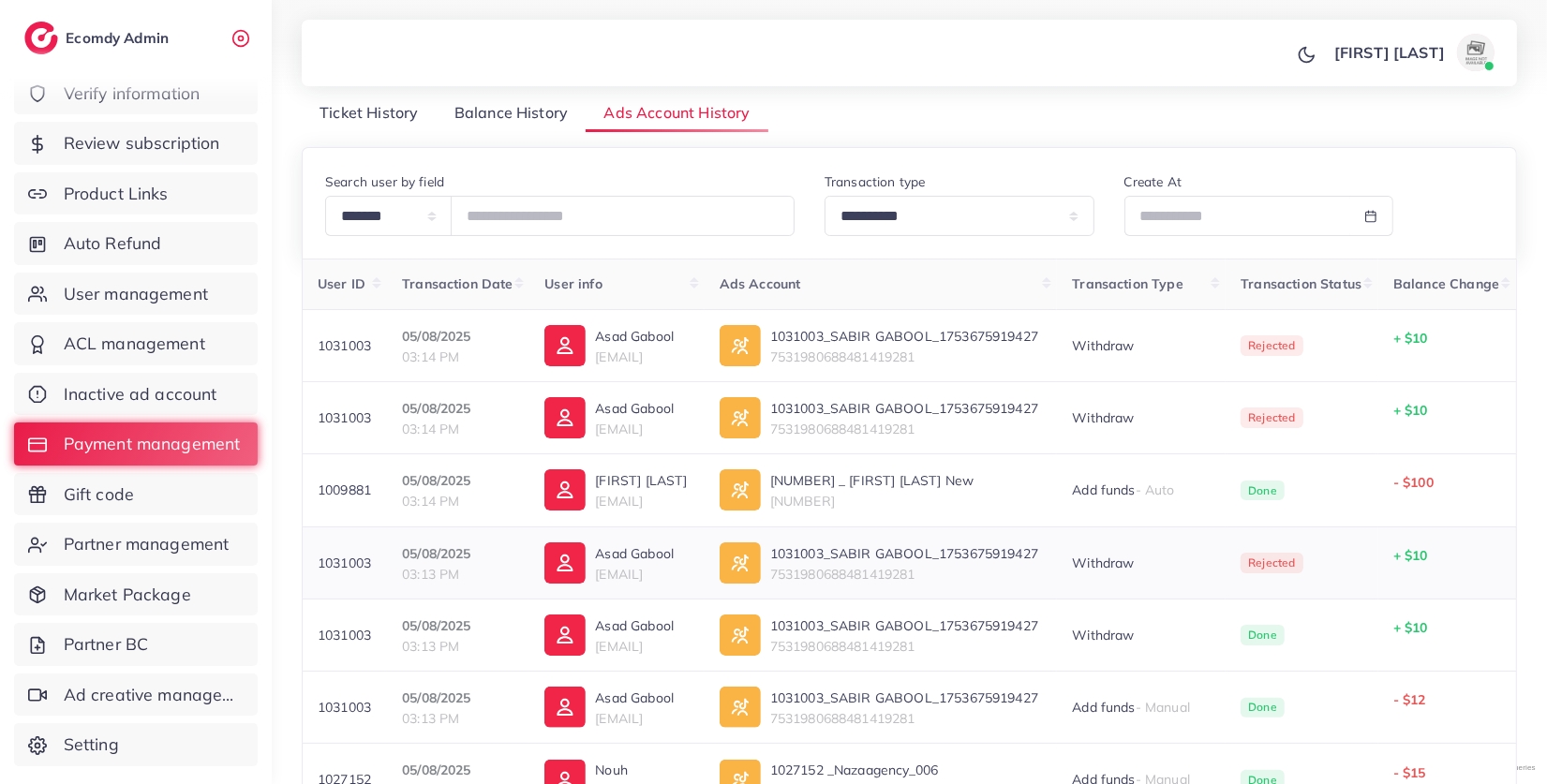 scroll, scrollTop: 71, scrollLeft: 0, axis: vertical 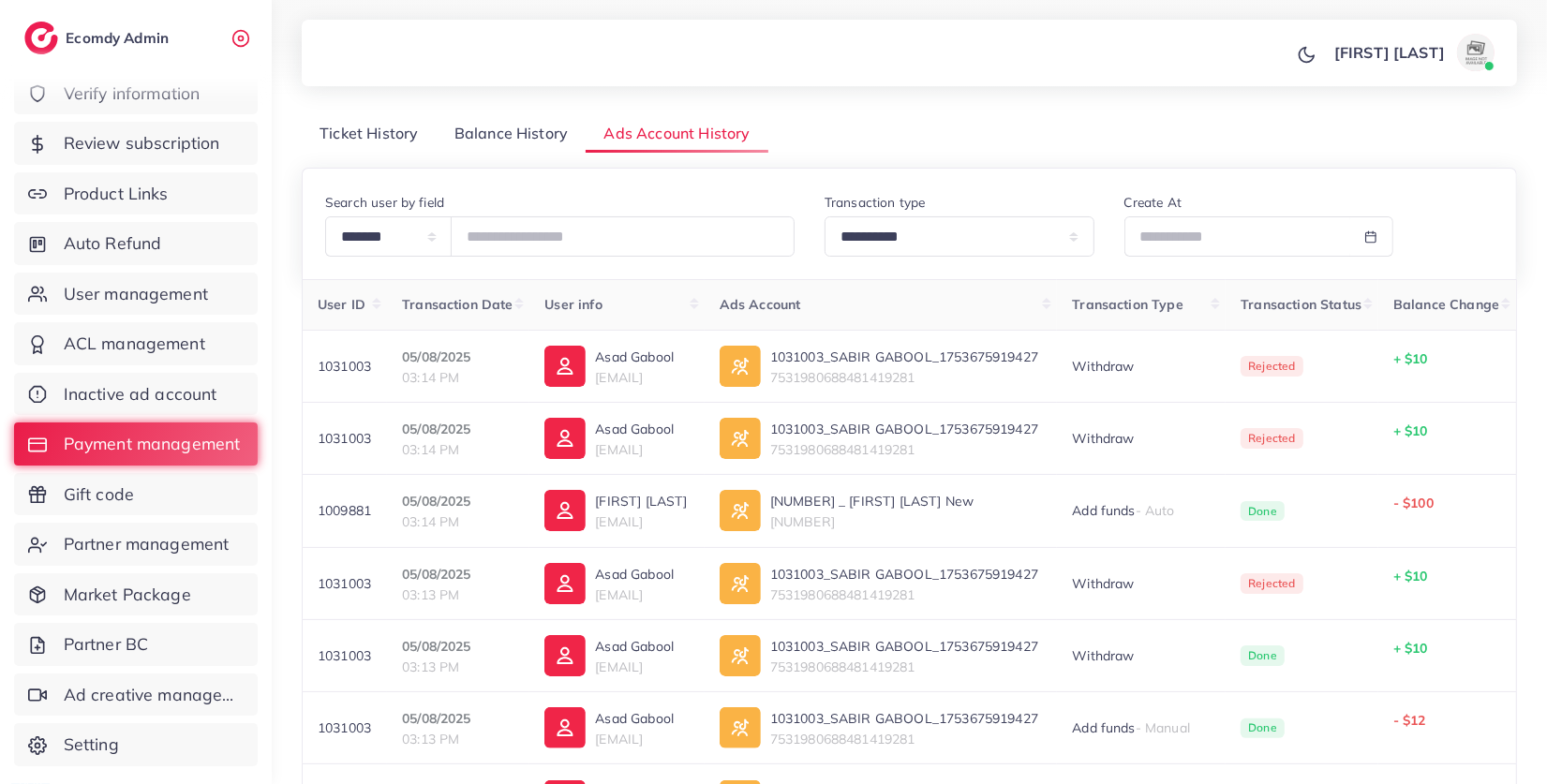 click on "Ticket History" at bounding box center [369, 133] 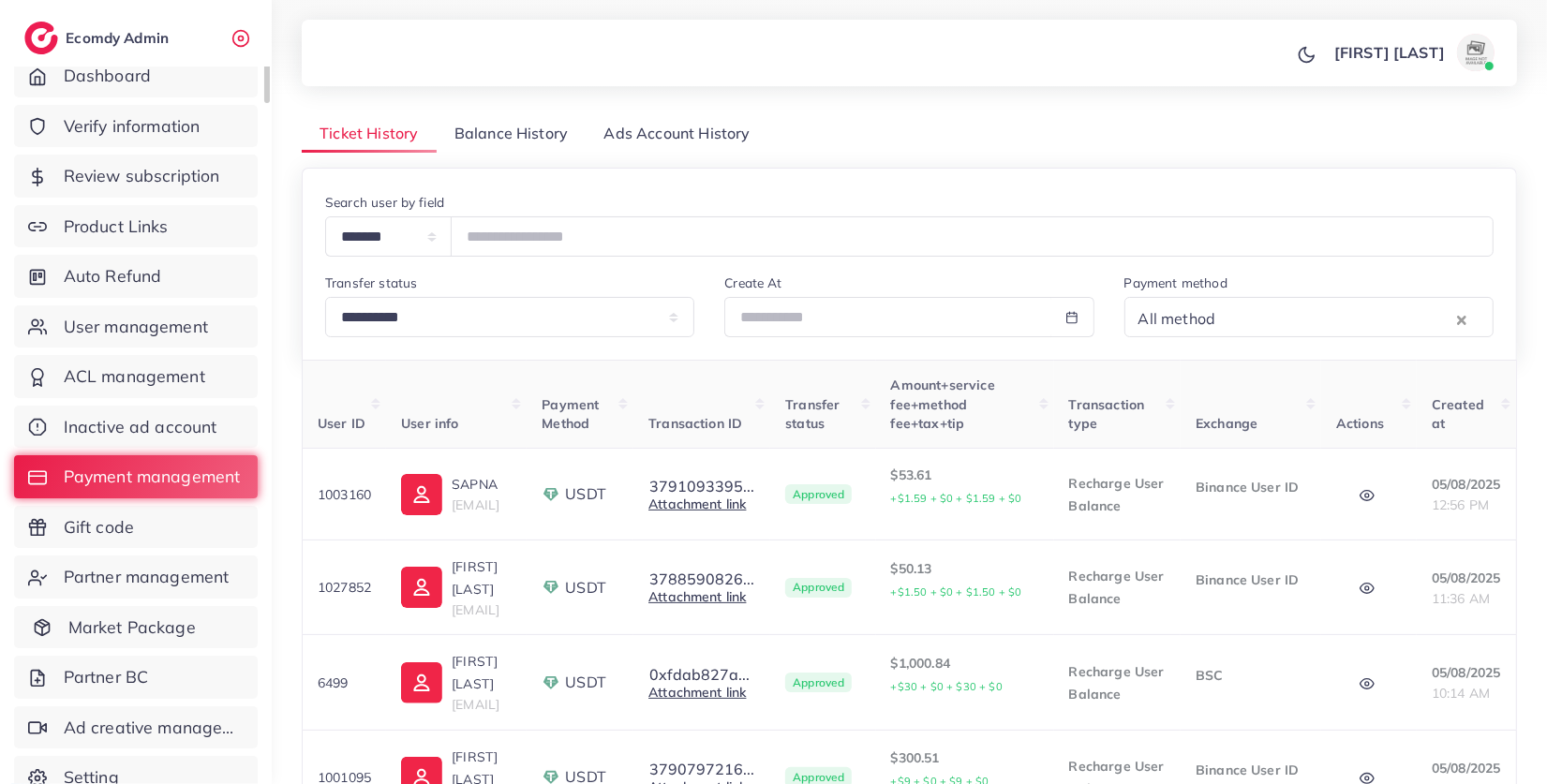 scroll, scrollTop: 0, scrollLeft: 0, axis: both 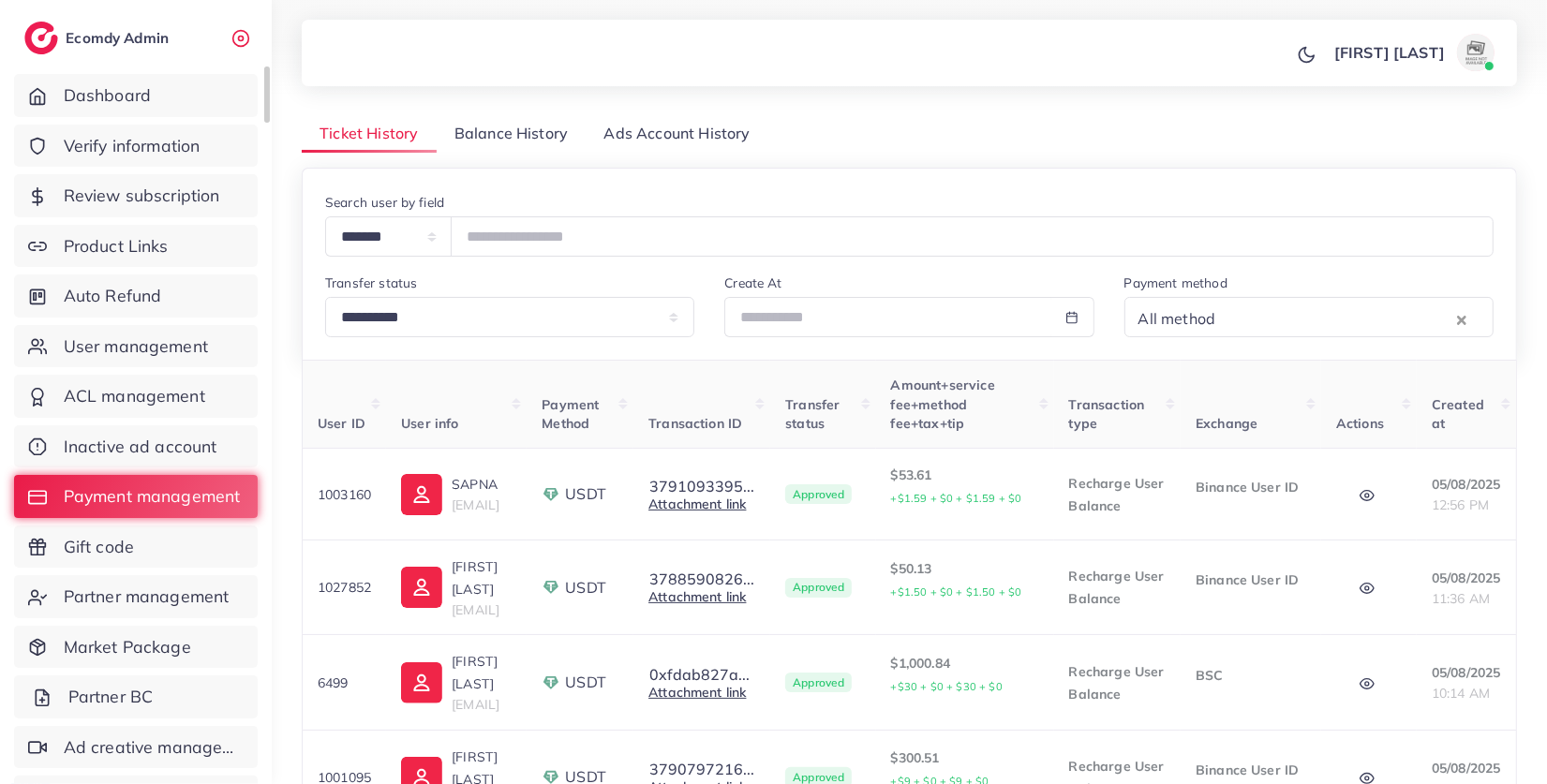 click on "Partner BC" at bounding box center (136, 697) 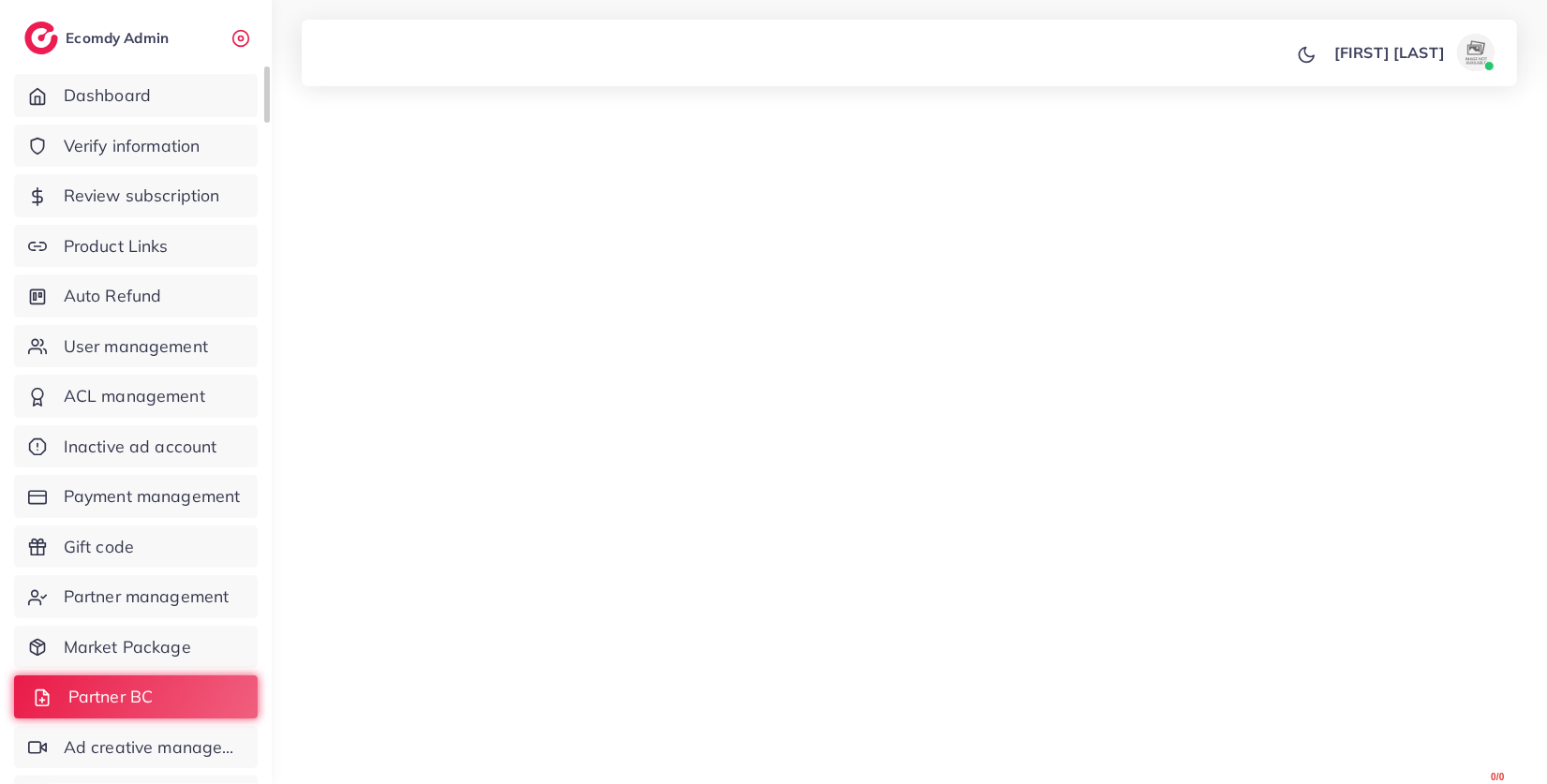 scroll, scrollTop: 0, scrollLeft: 0, axis: both 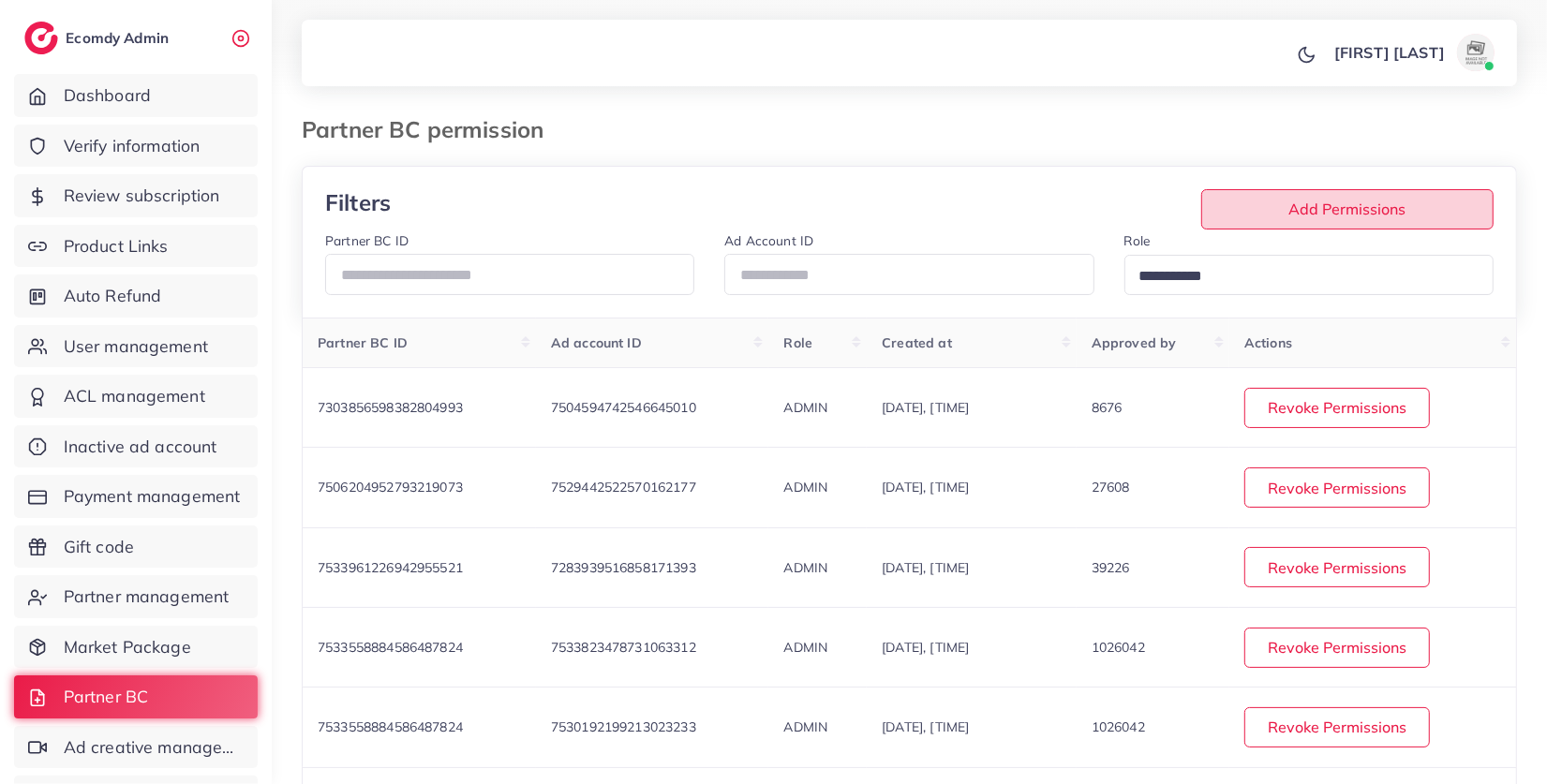 click on "Add Permissions" at bounding box center [1347, 209] 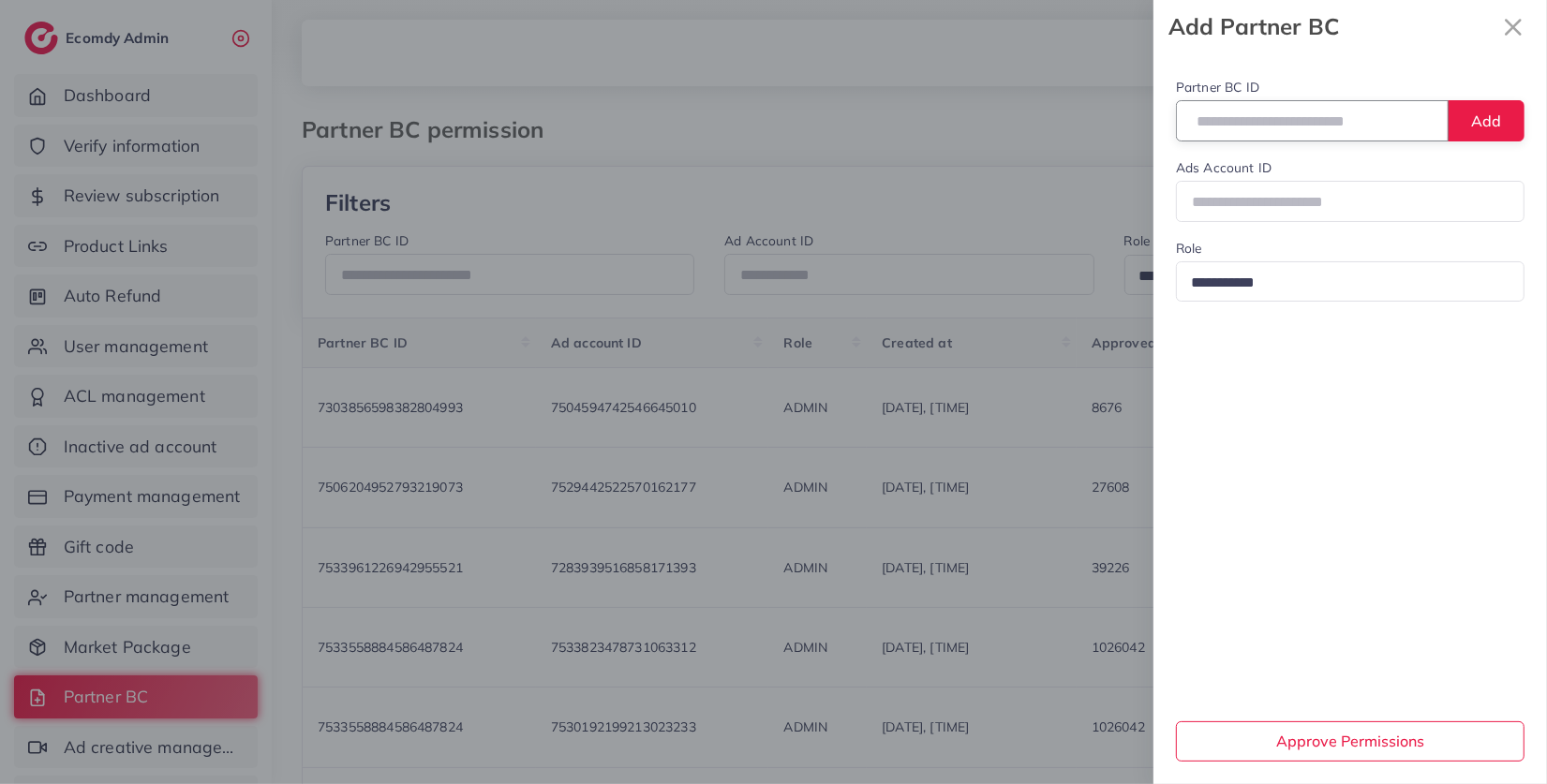 click at bounding box center (1312, 120) 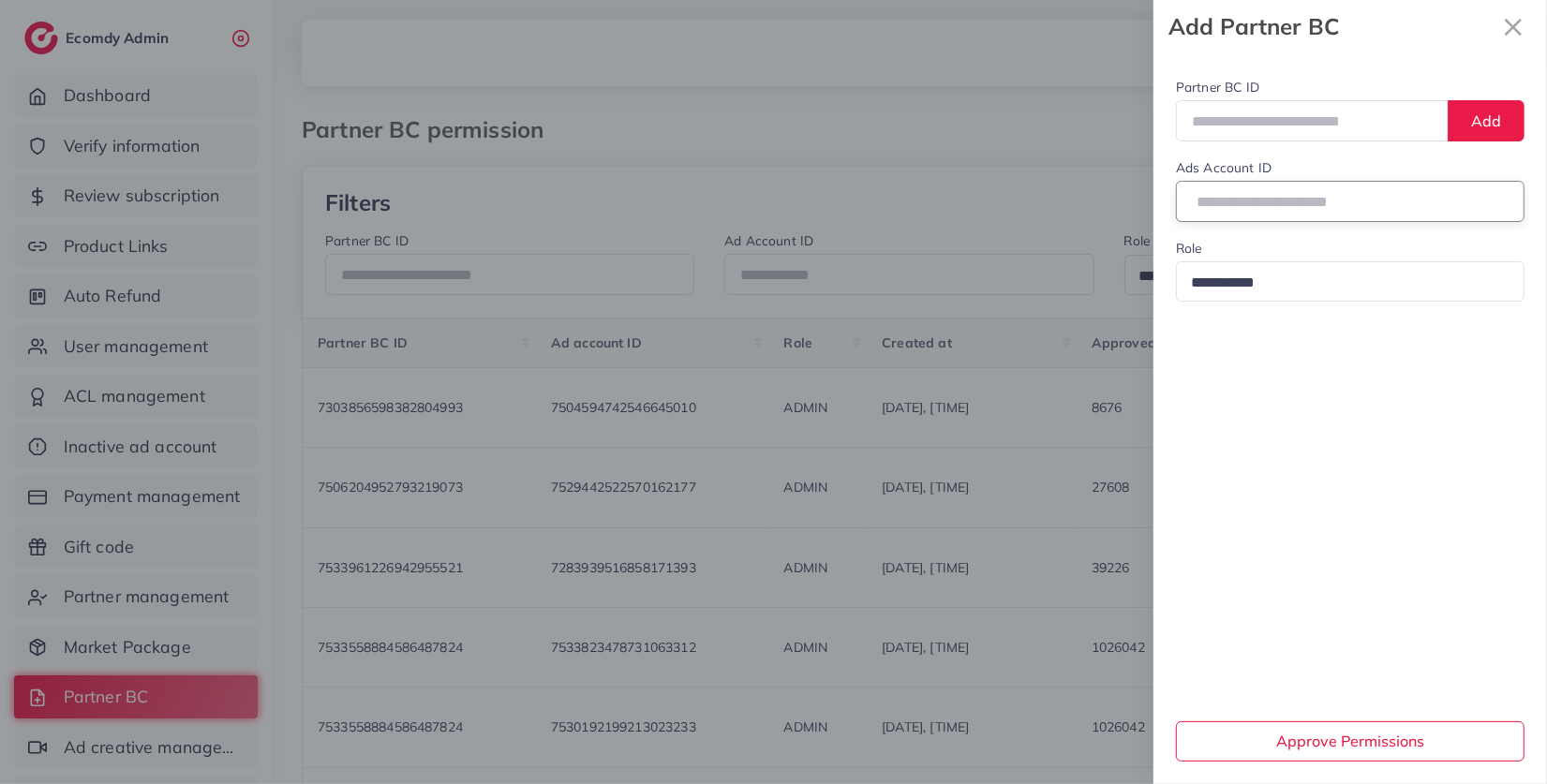 click at bounding box center [1350, 200] 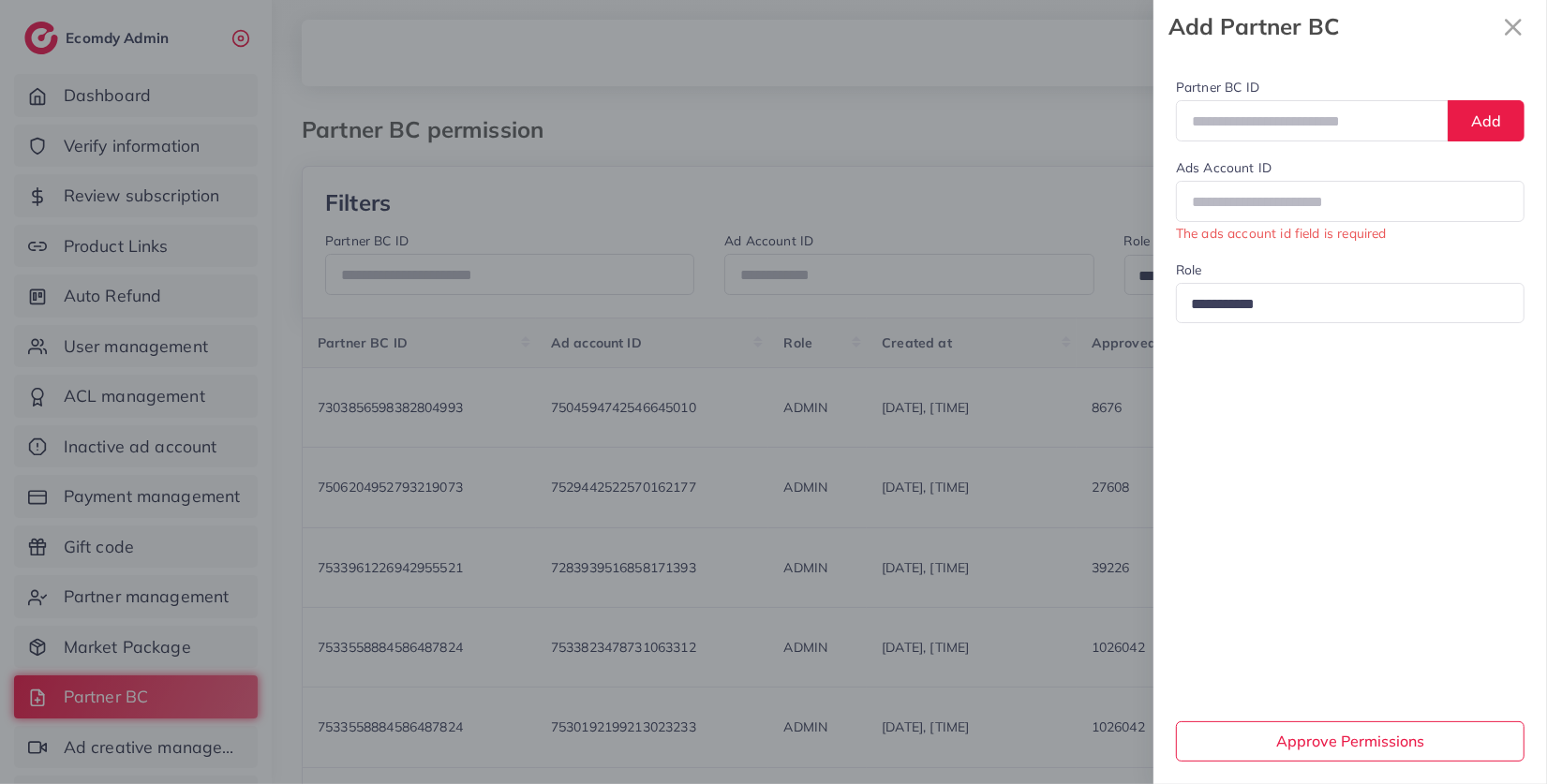 click on "Partner BC ID   Add  Ads Account ID  The ads account id field is required   Role            Loading..." at bounding box center (1350, 207) 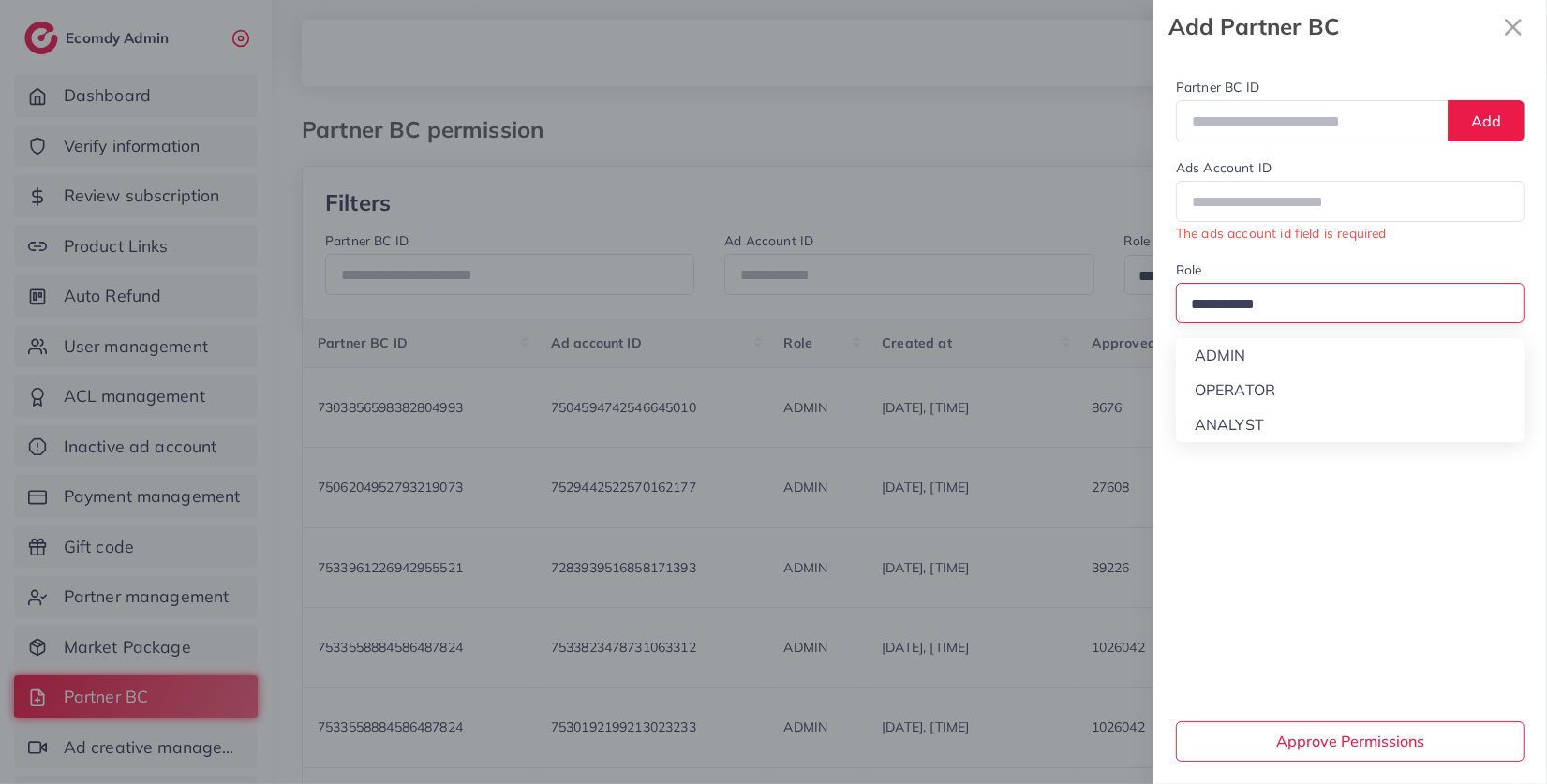 click at bounding box center (1342, 304) 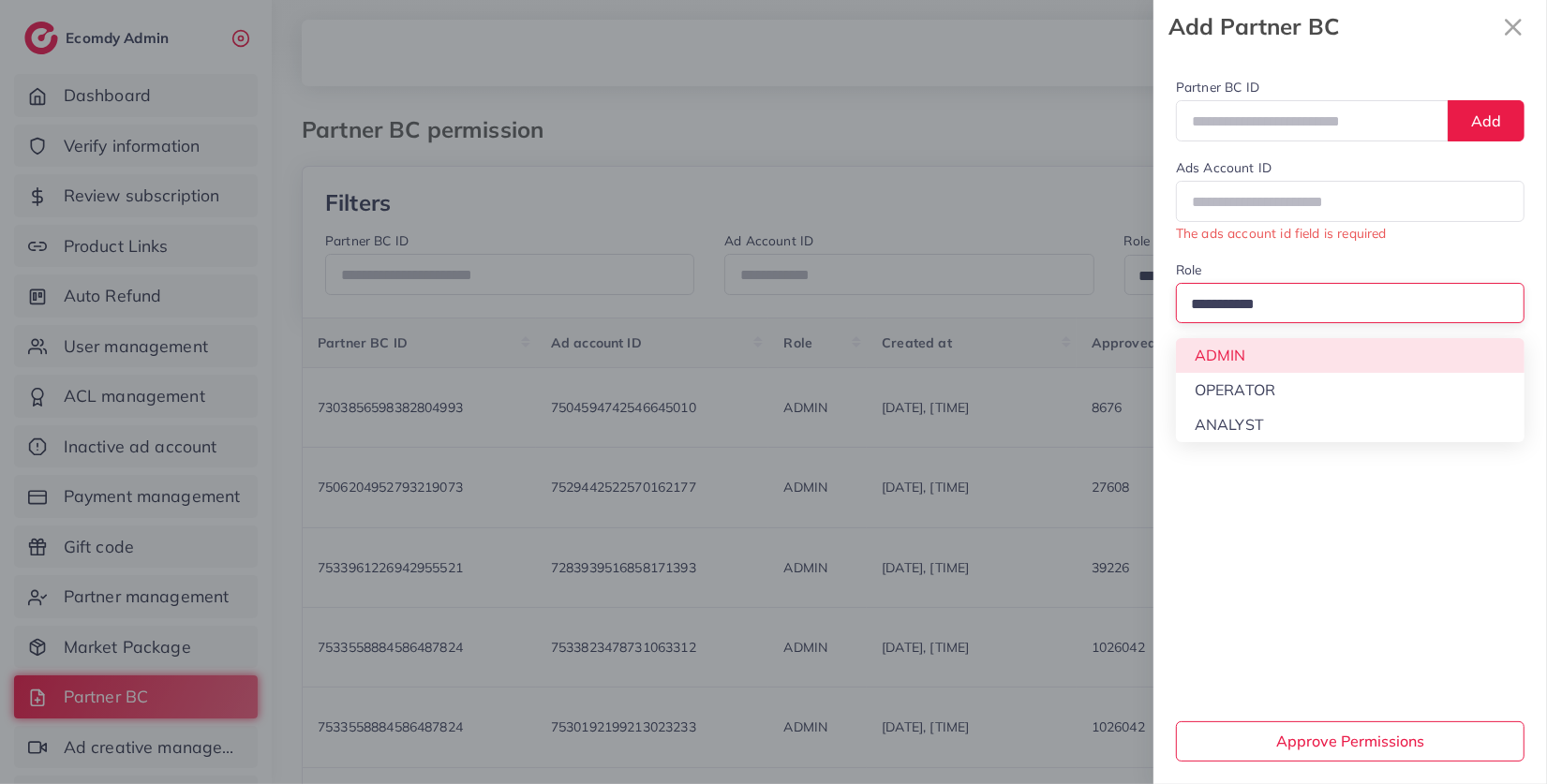 click on "Partner BC ID   Add  Ads Account ID  The ads account id field is required   Role            Loading...
ADMIN
OPERATOR
ANALYST
Approve Permissions" at bounding box center [1350, 419] 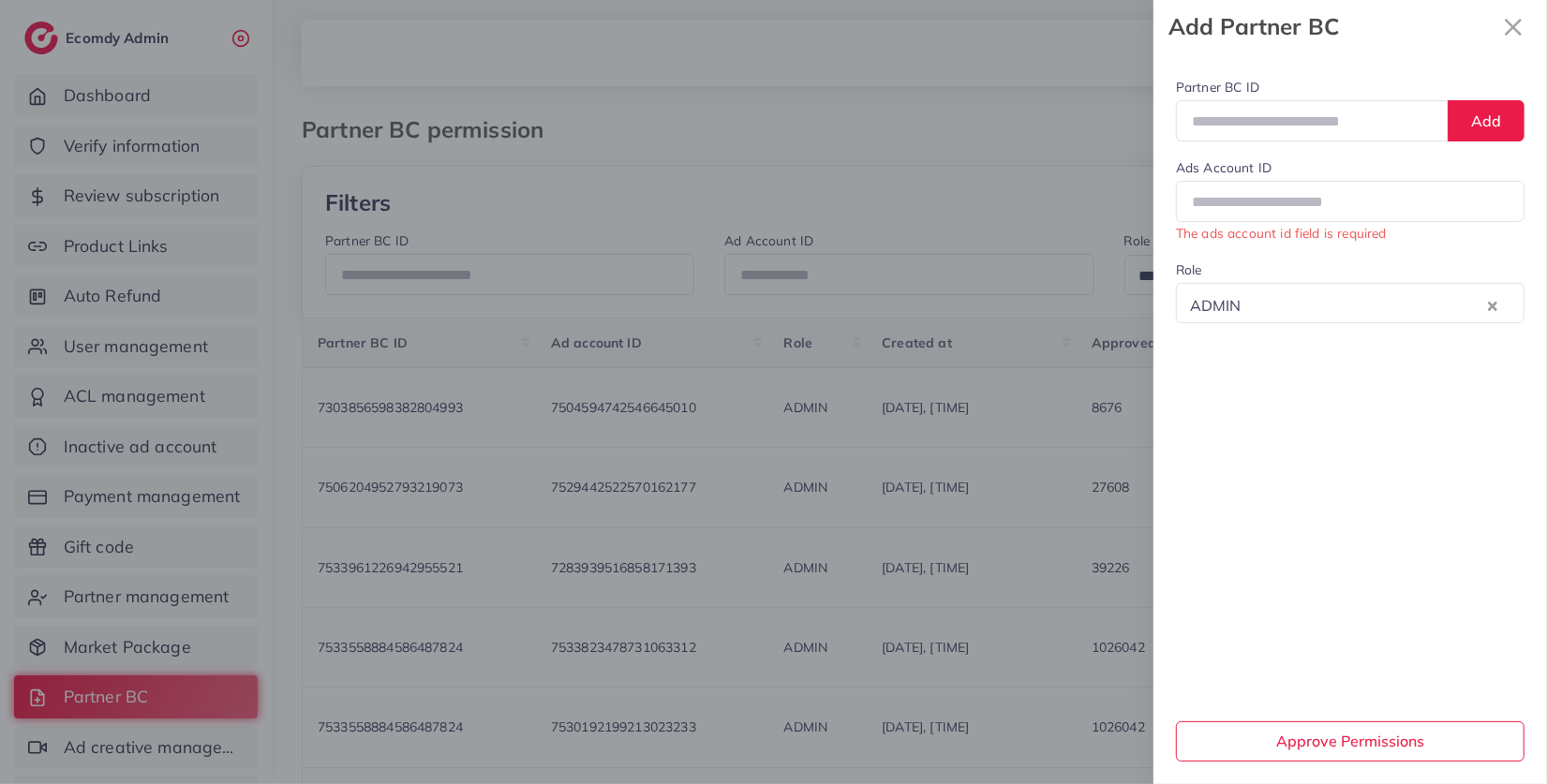 click at bounding box center [1365, 304] 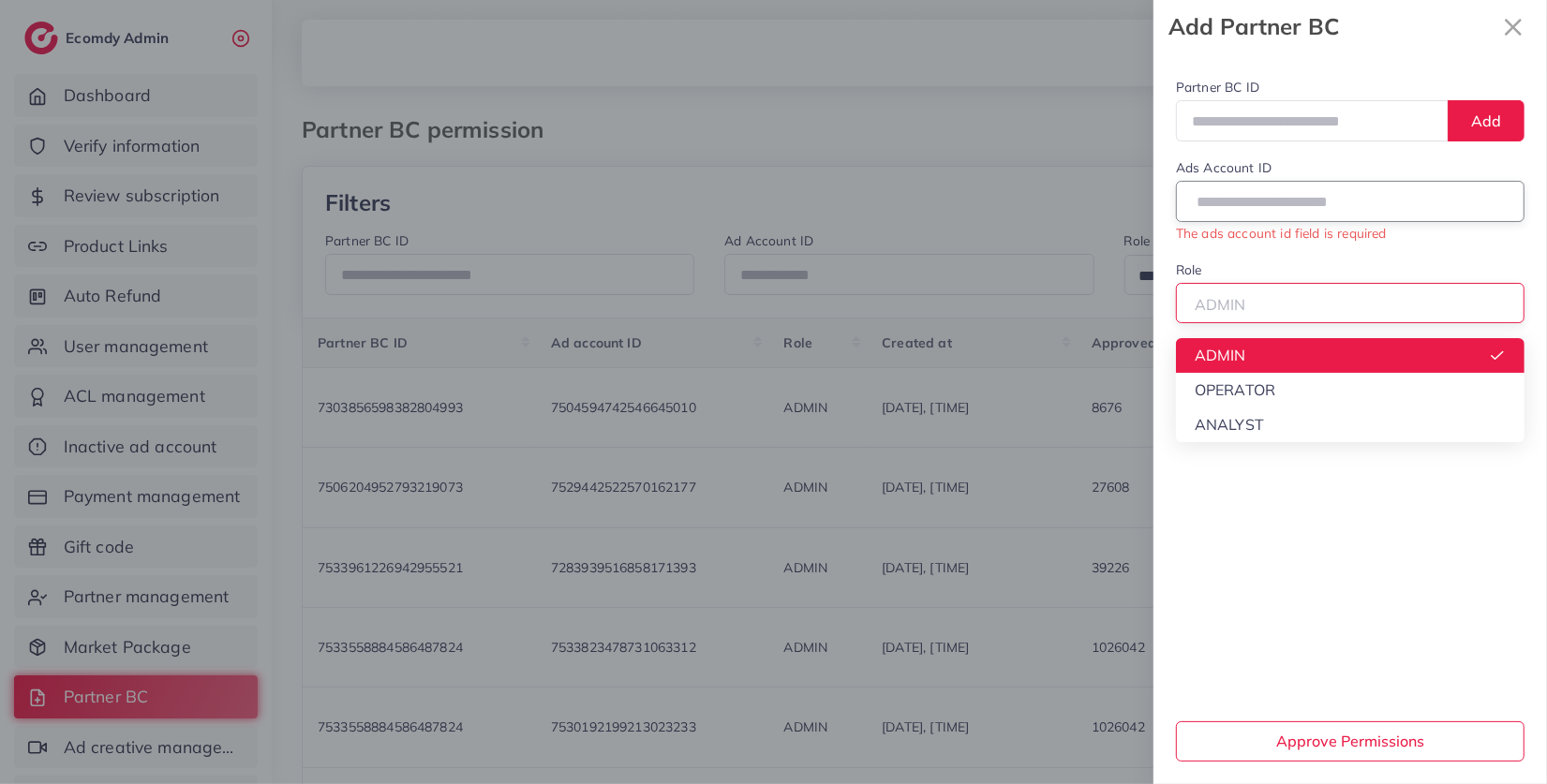 click at bounding box center (1350, 200) 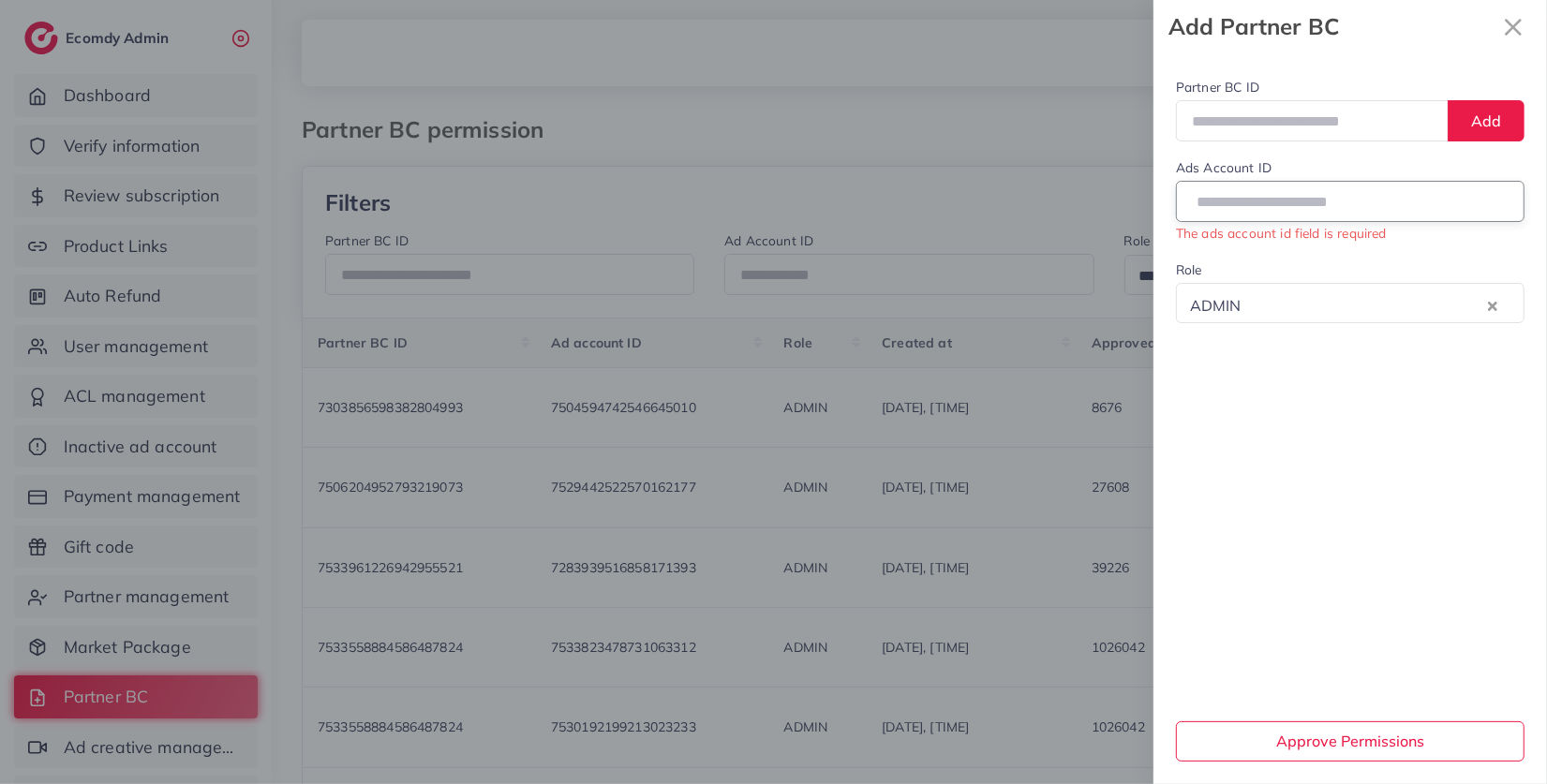 paste on "**********" 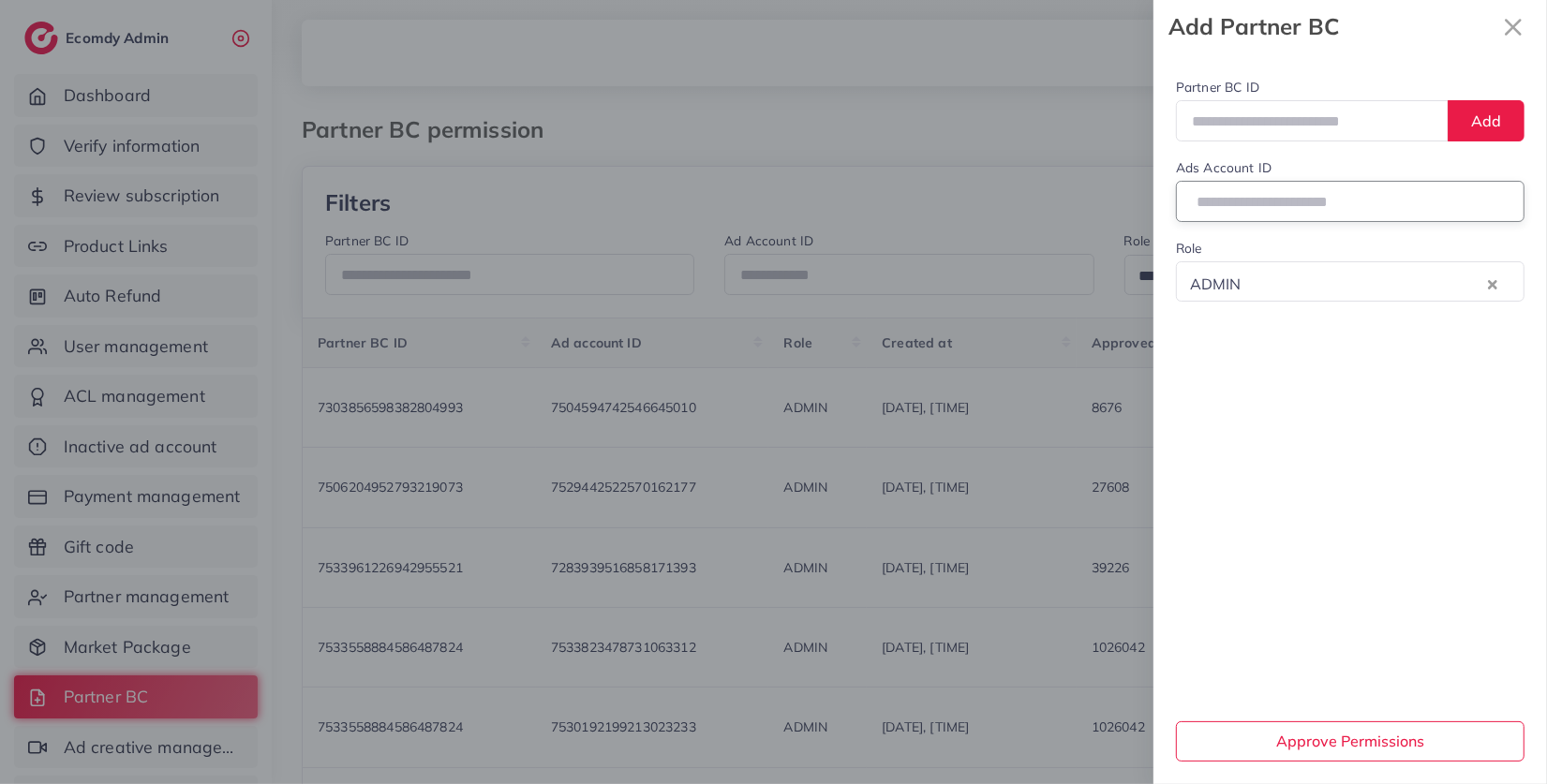type on "**********" 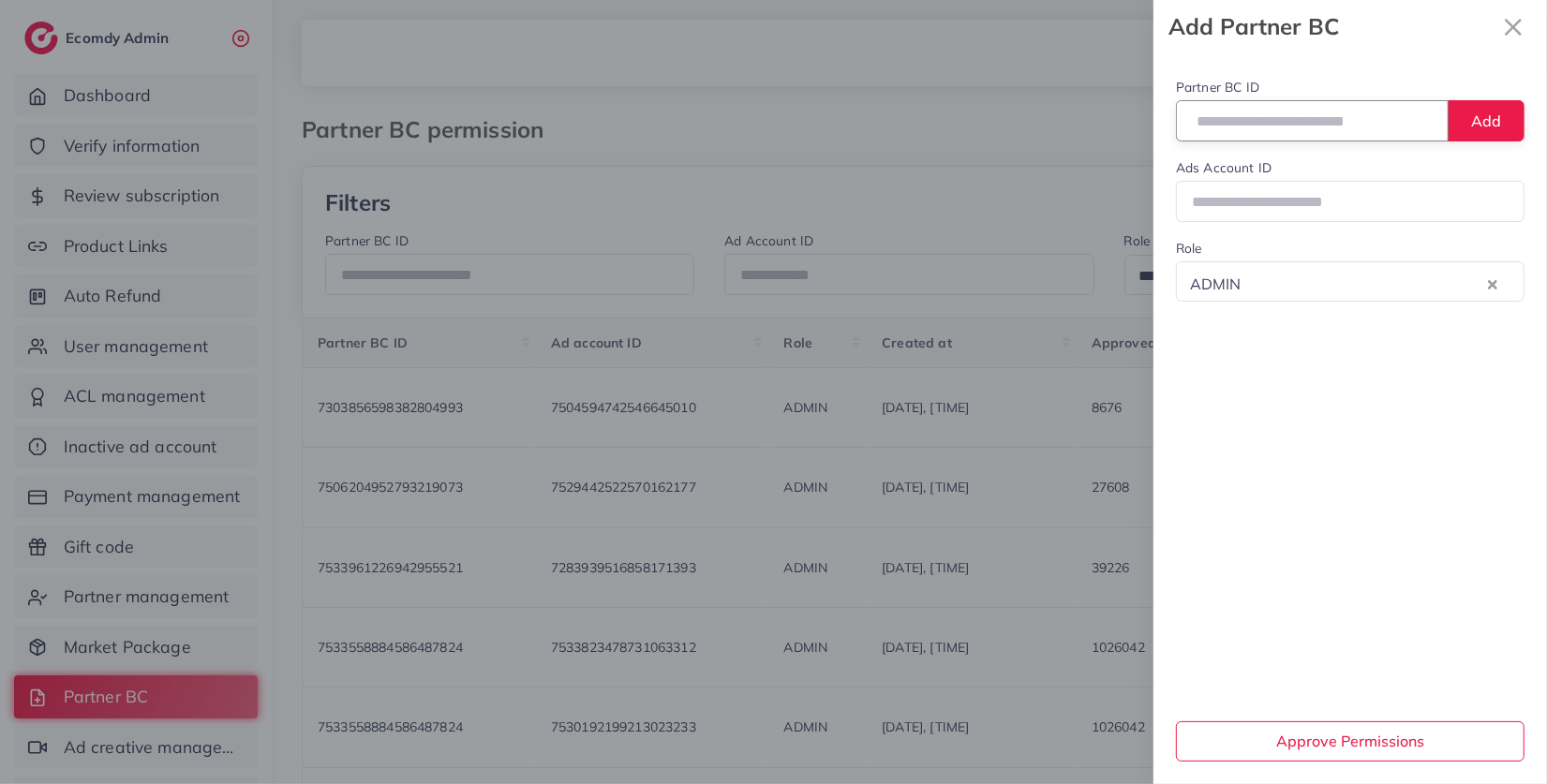 click at bounding box center (1312, 120) 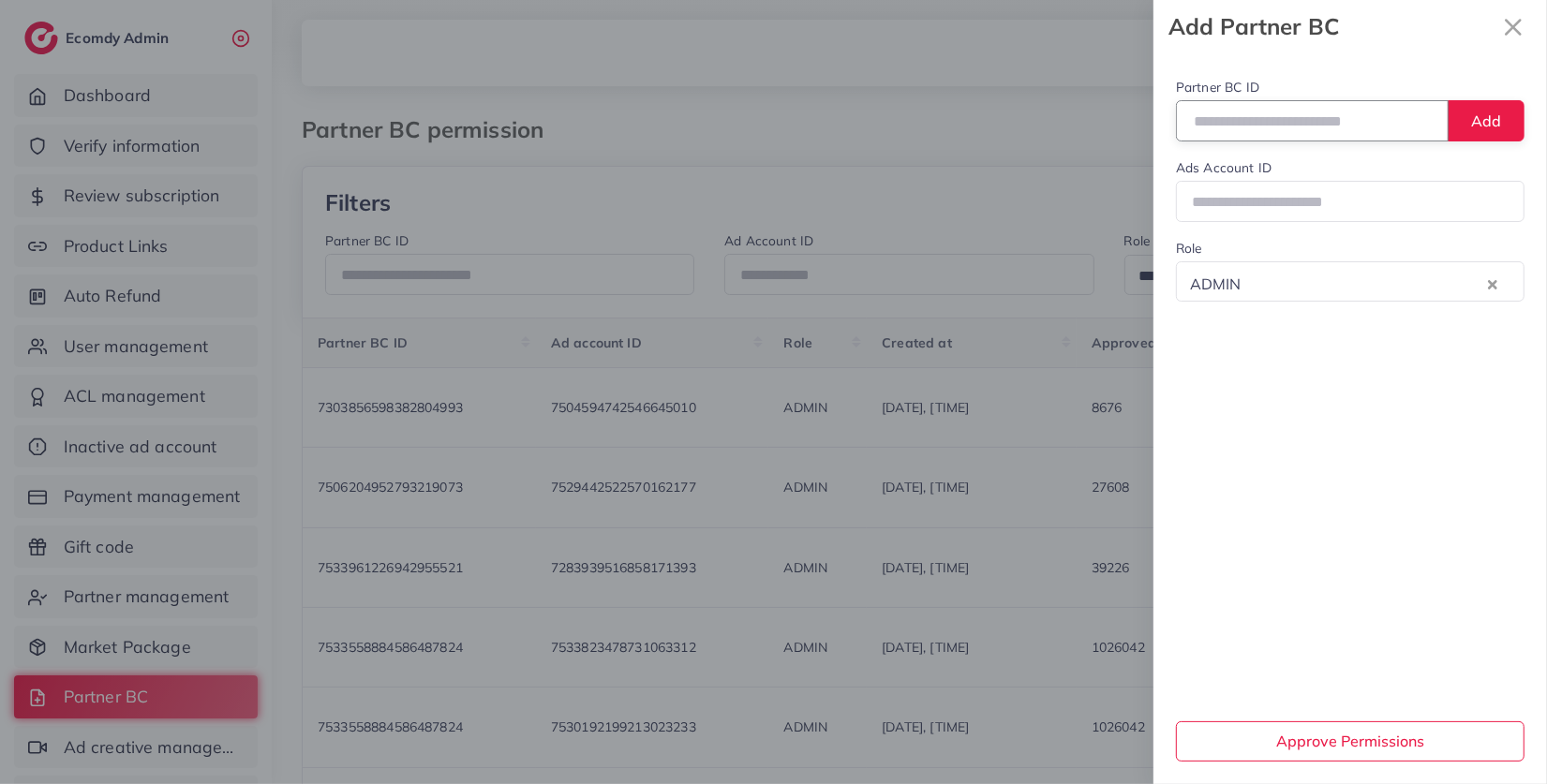 paste on "**********" 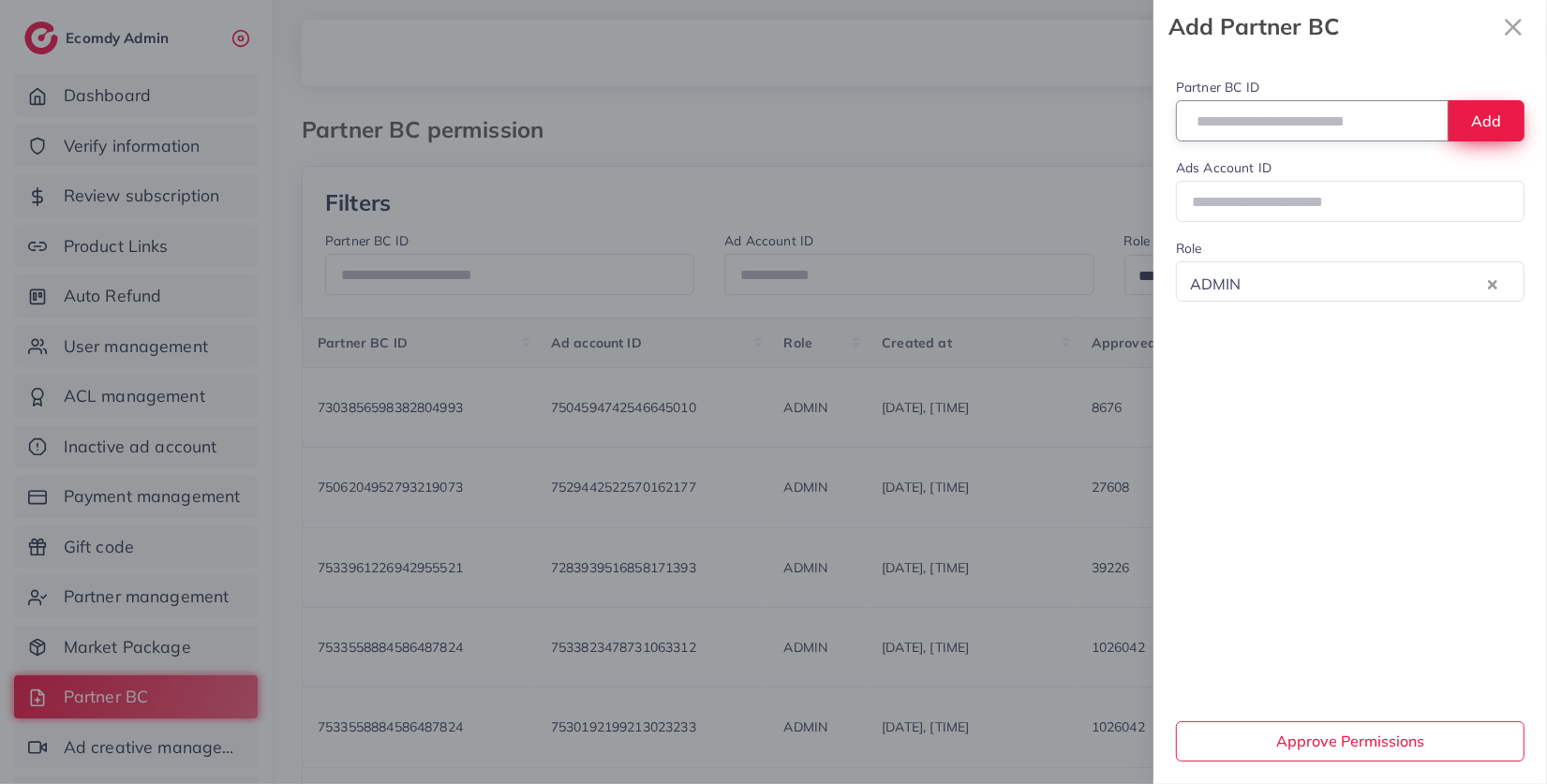 type on "**********" 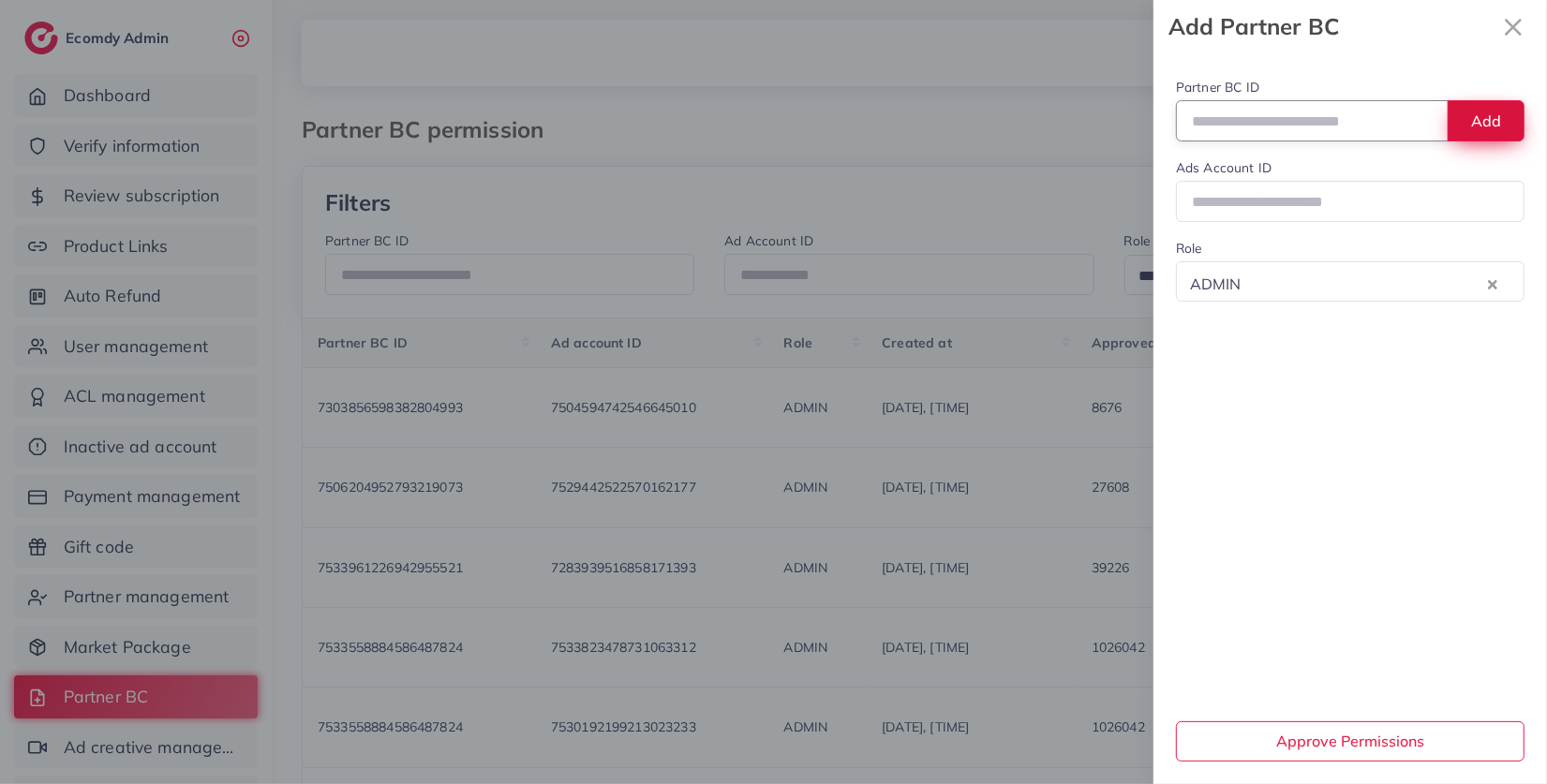 click on "Add" at bounding box center [1486, 120] 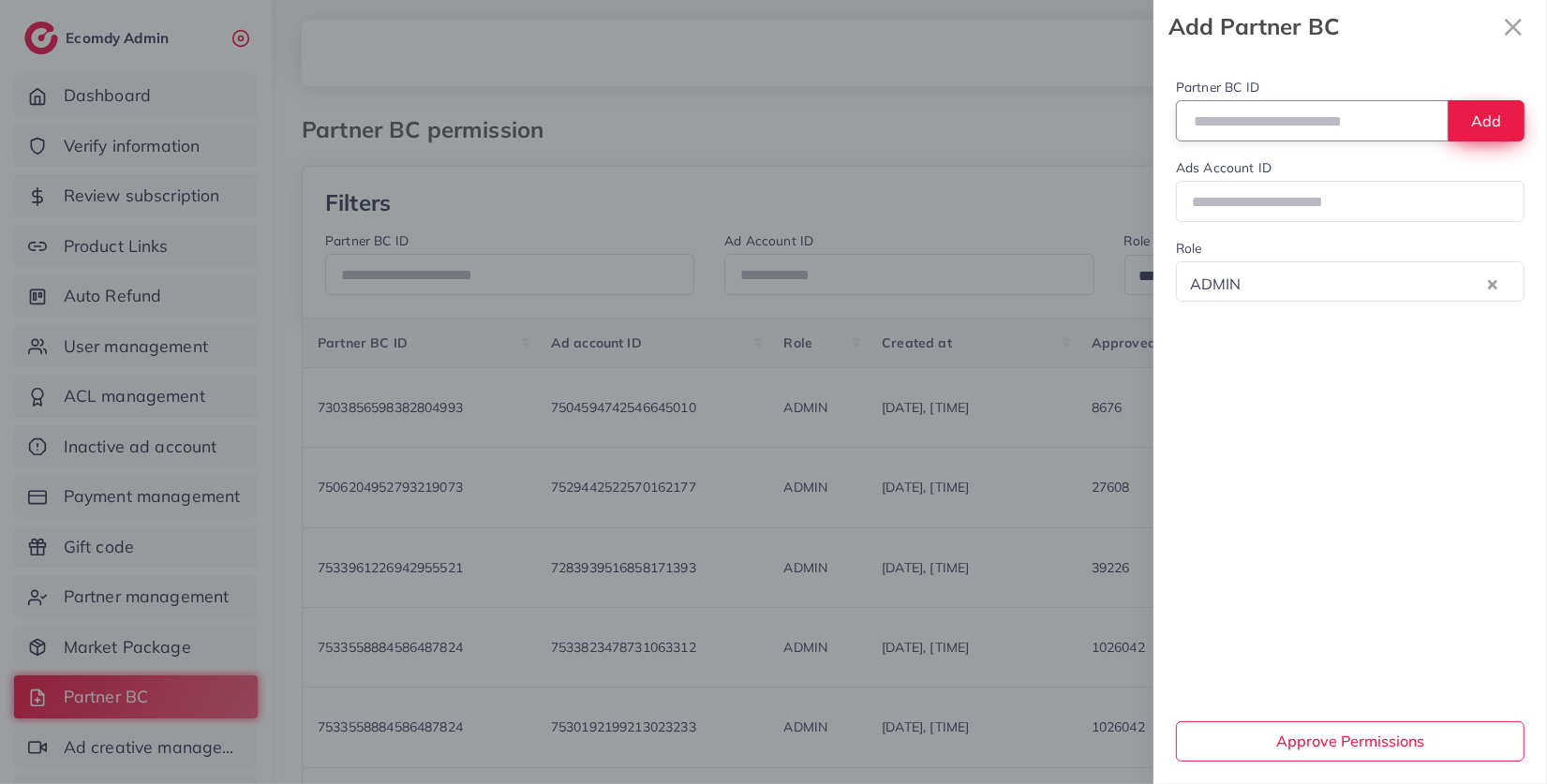 type 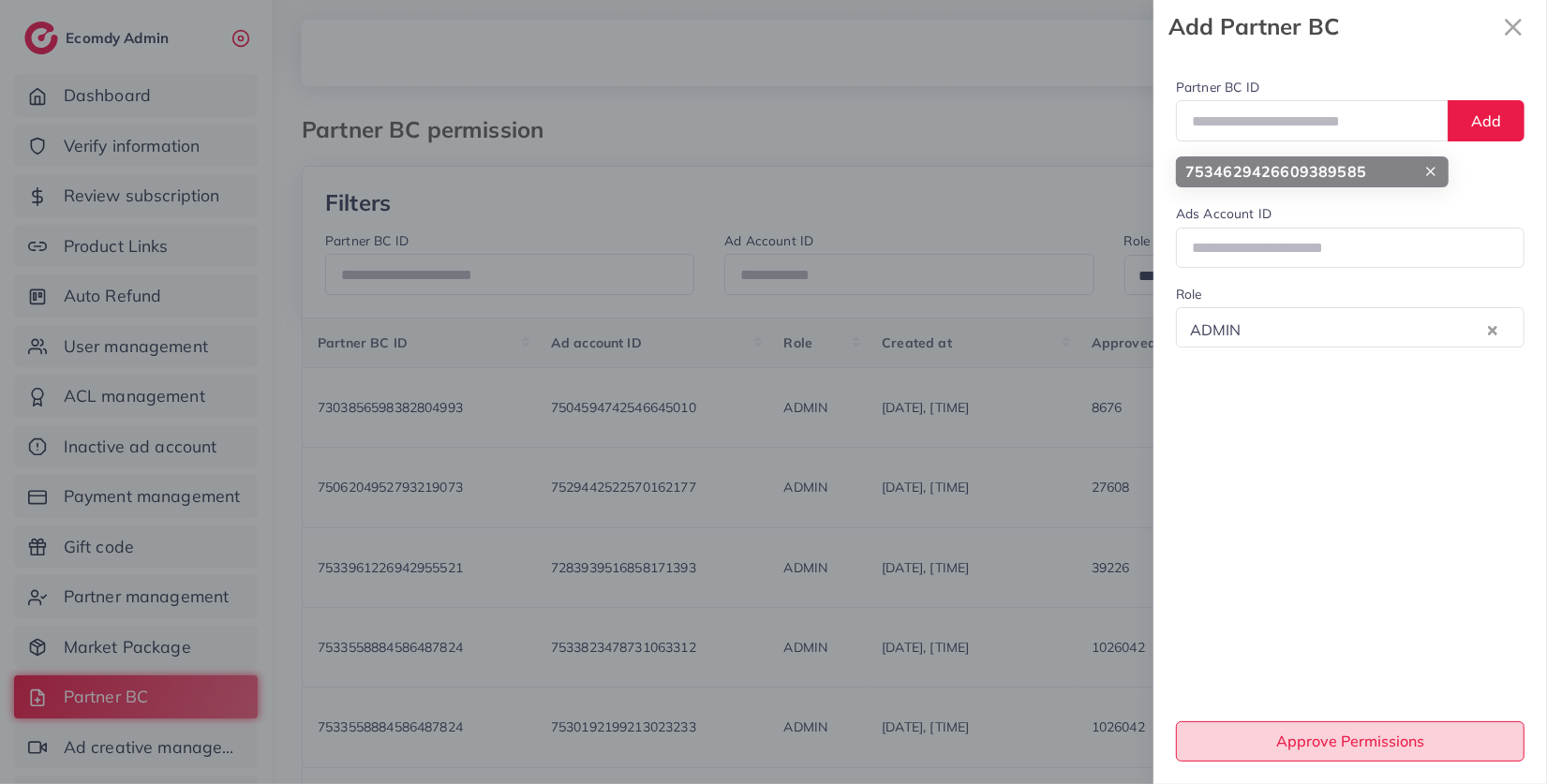 click on "Approve Permissions" at bounding box center [1350, 741] 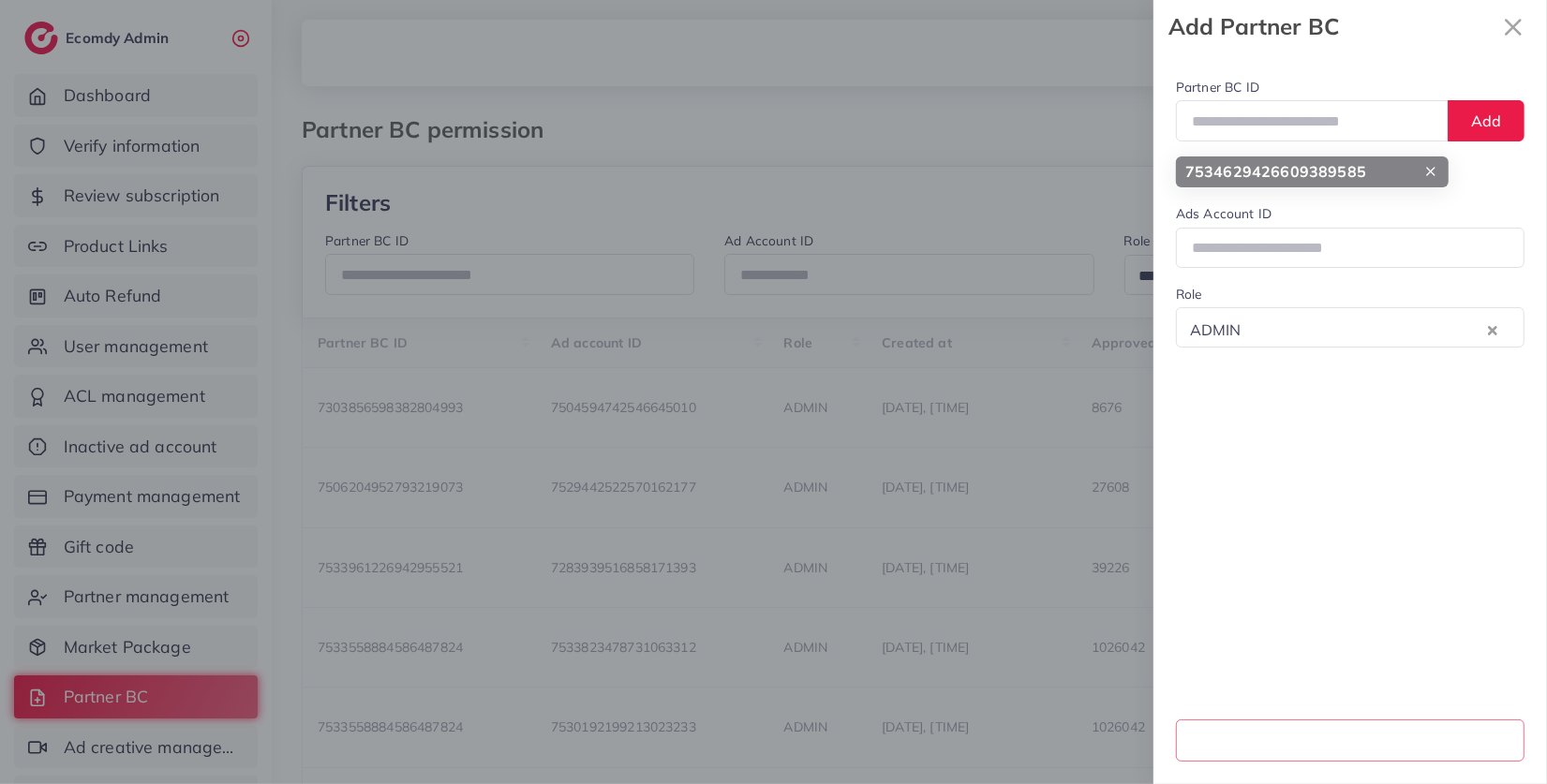 type 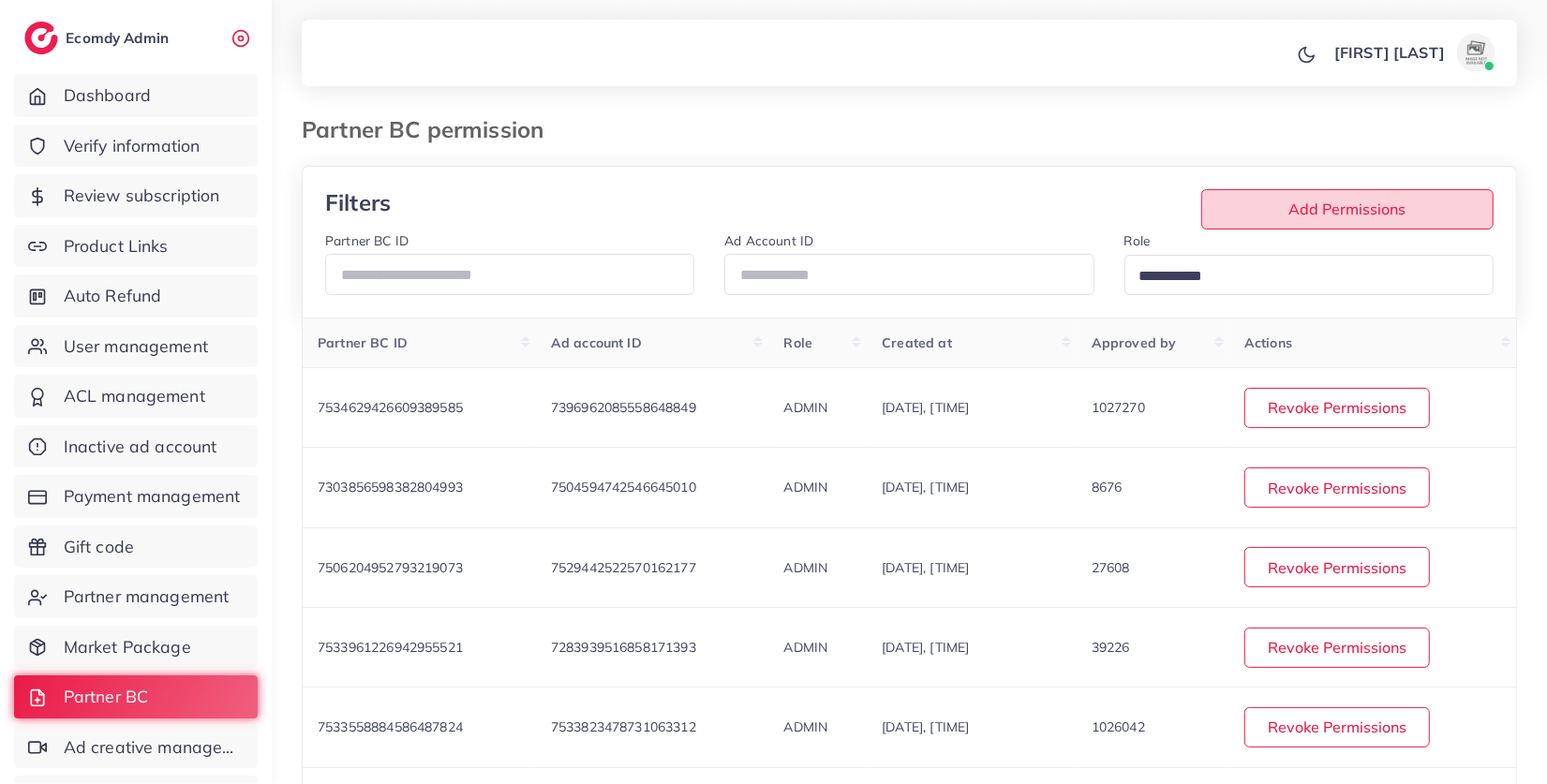 click on "Add Permissions" at bounding box center [1347, 209] 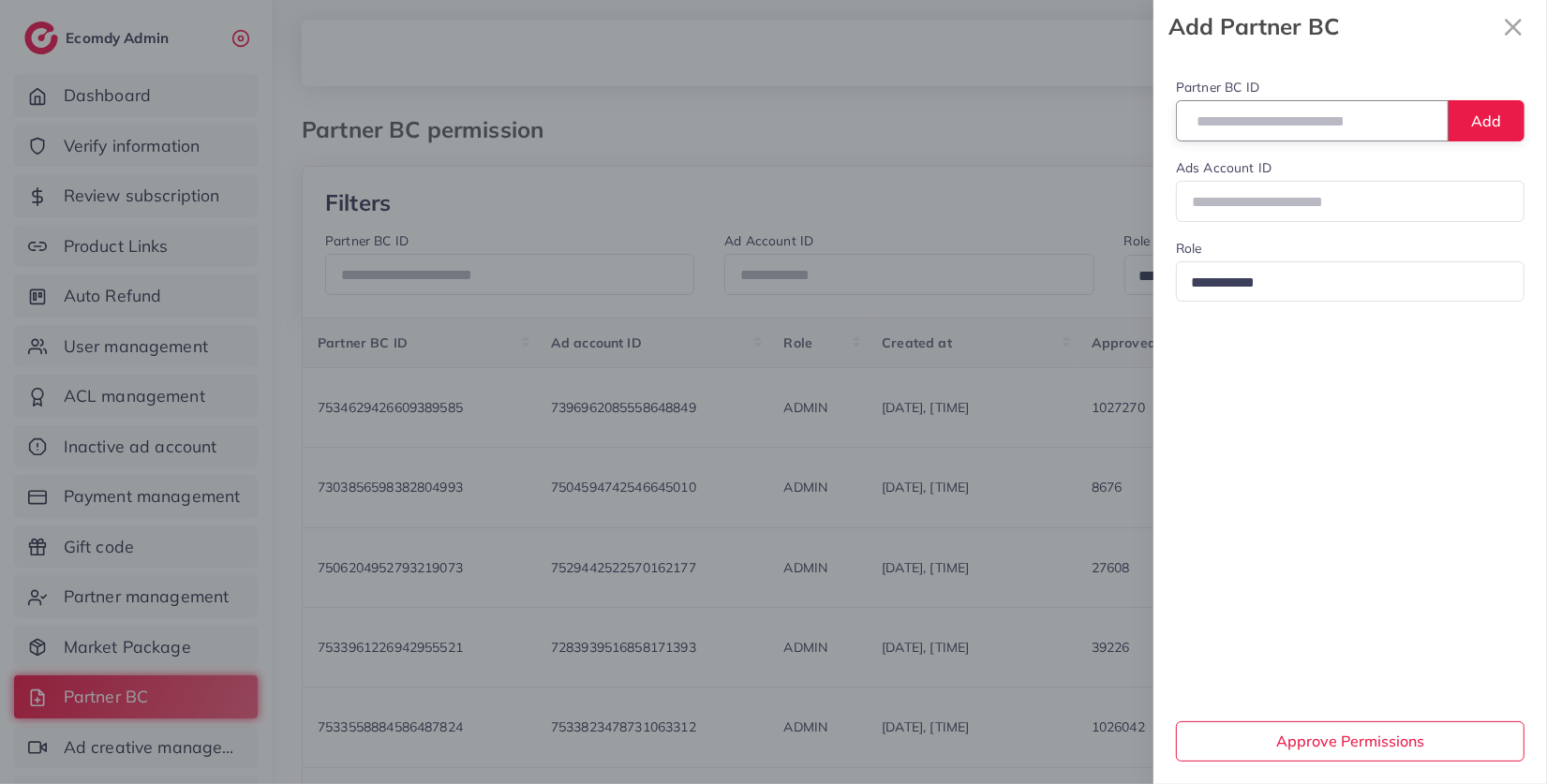 click at bounding box center [1312, 120] 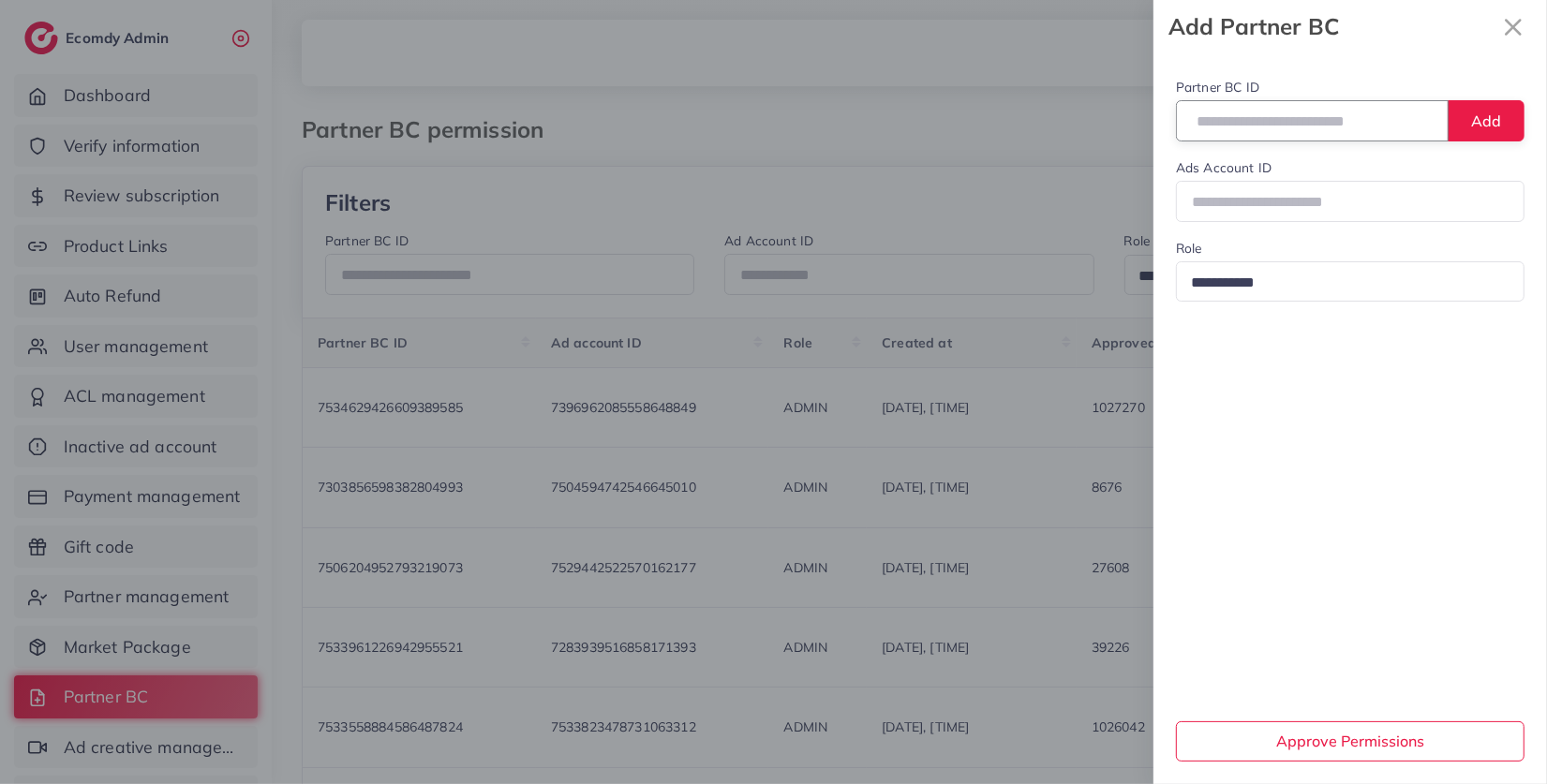 click at bounding box center [1312, 120] 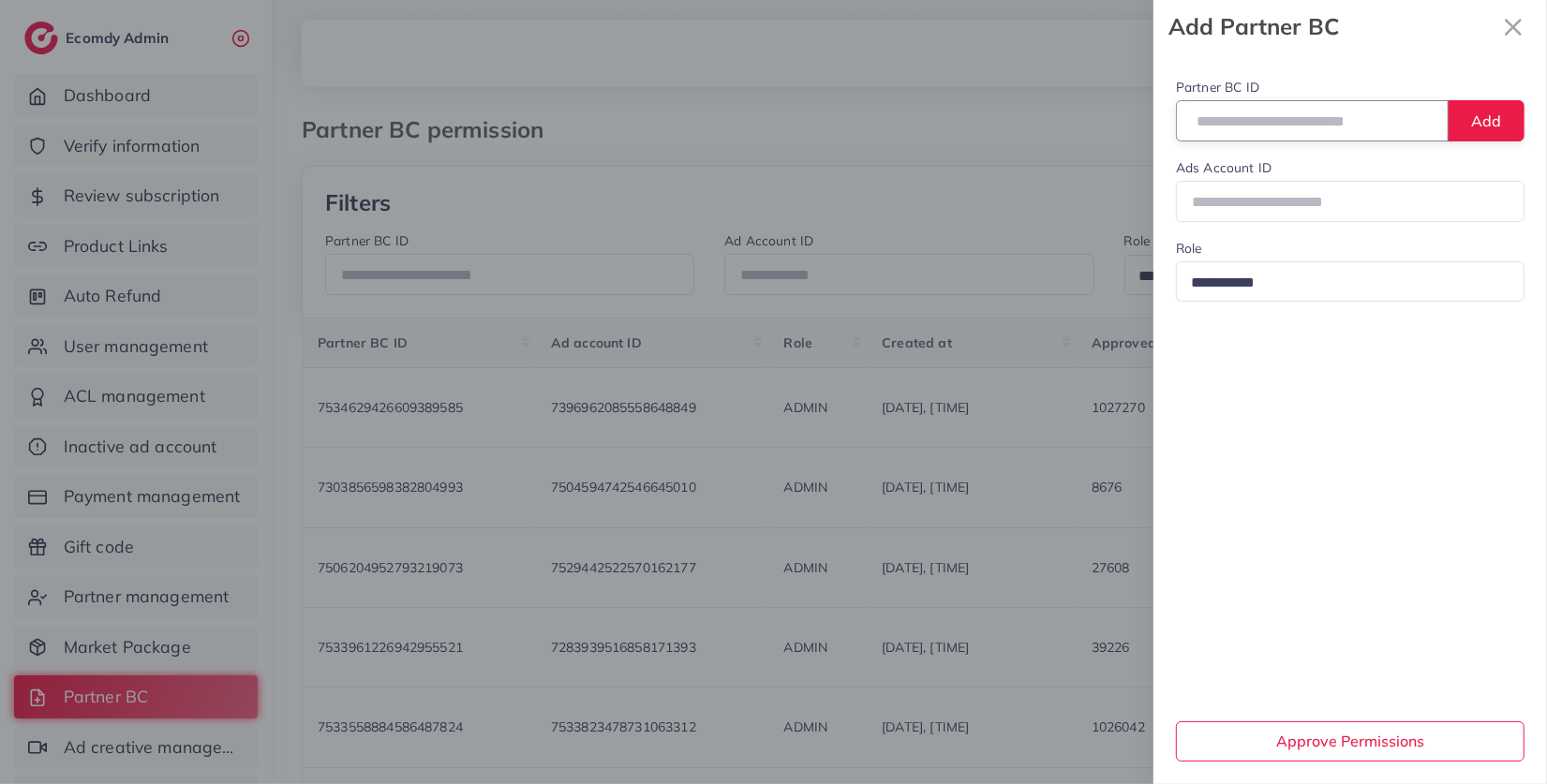 paste on "**********" 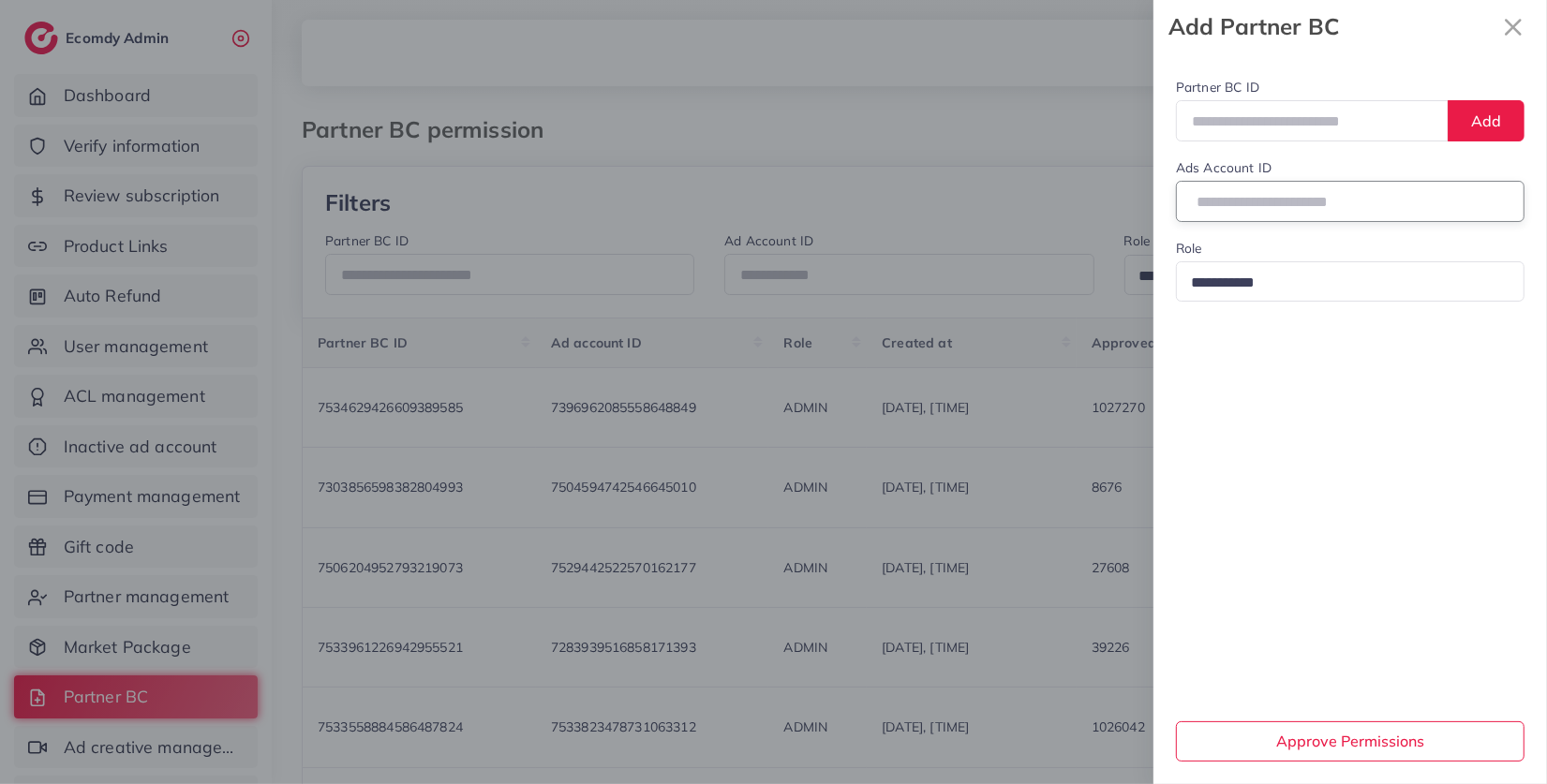 click at bounding box center [1350, 200] 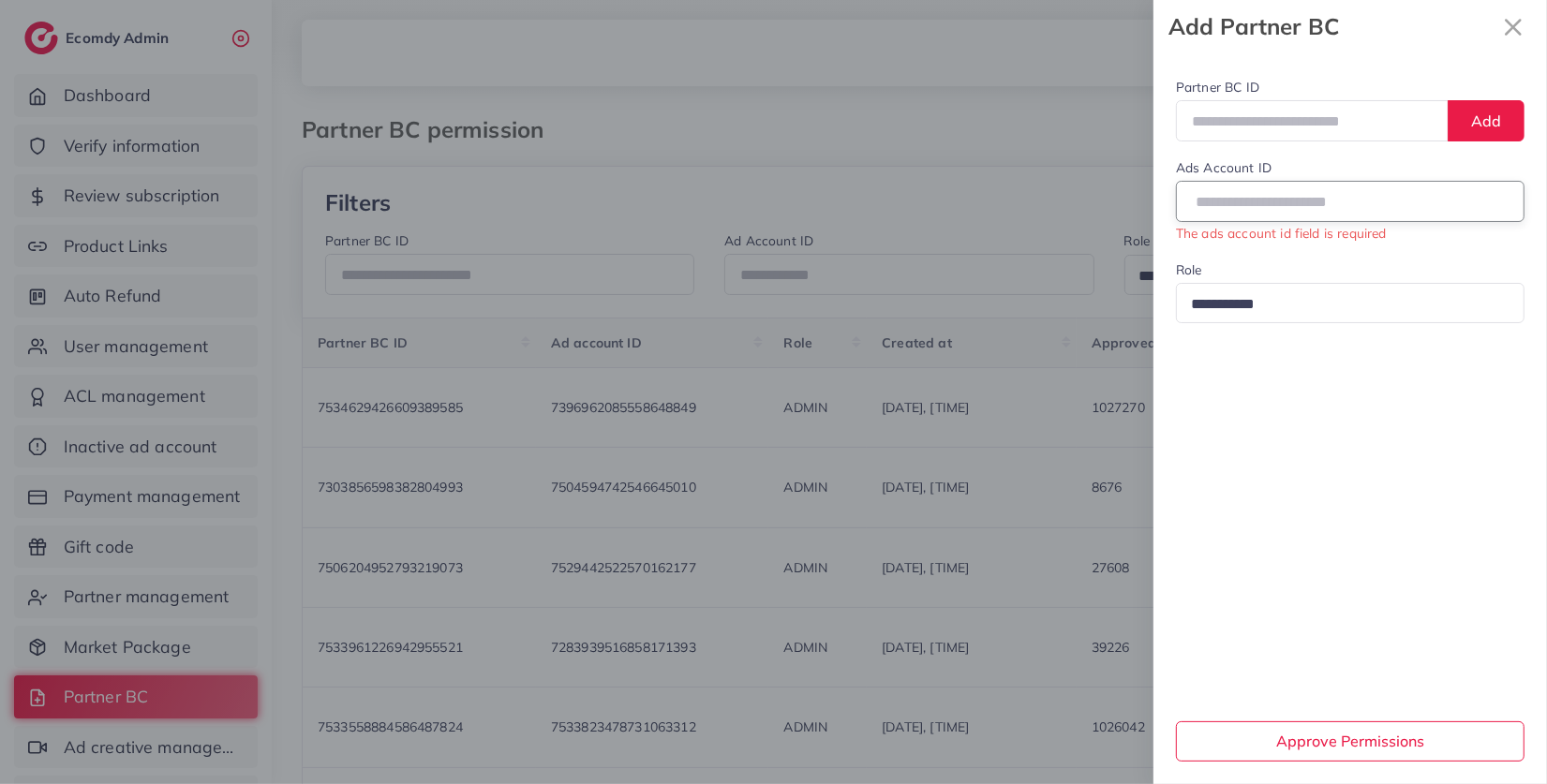 paste on "**********" 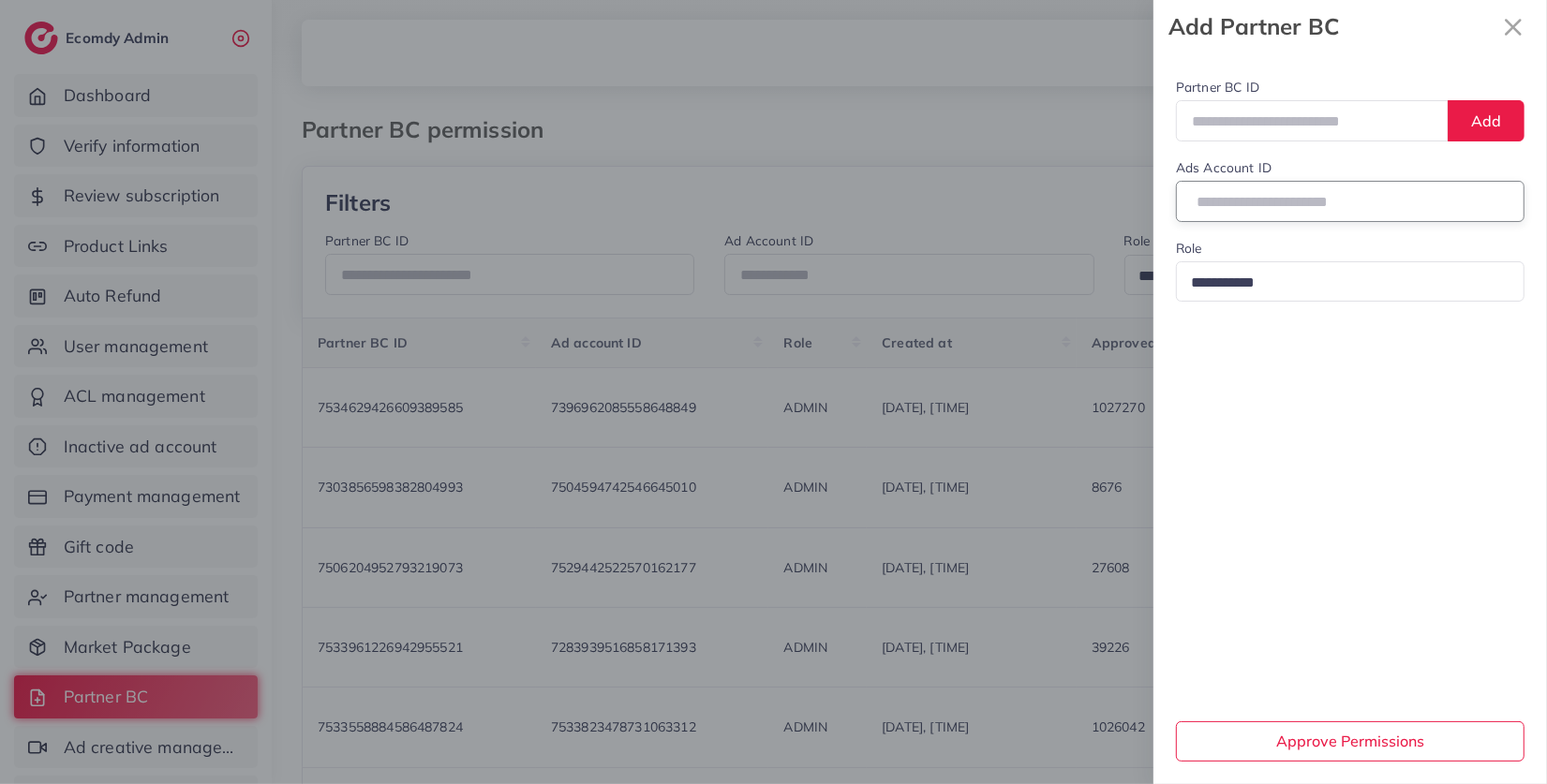 type on "**********" 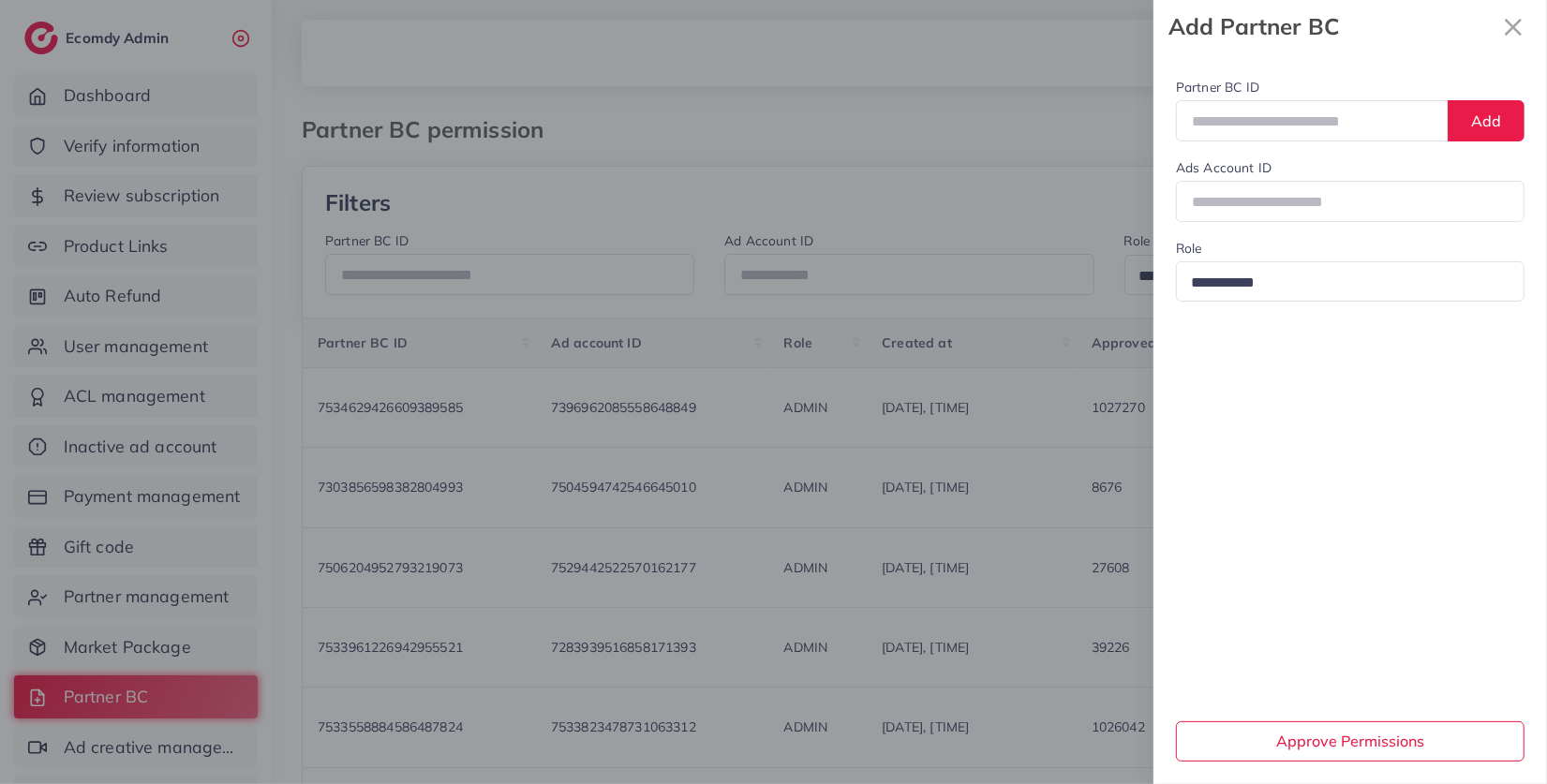 click at bounding box center (1342, 283) 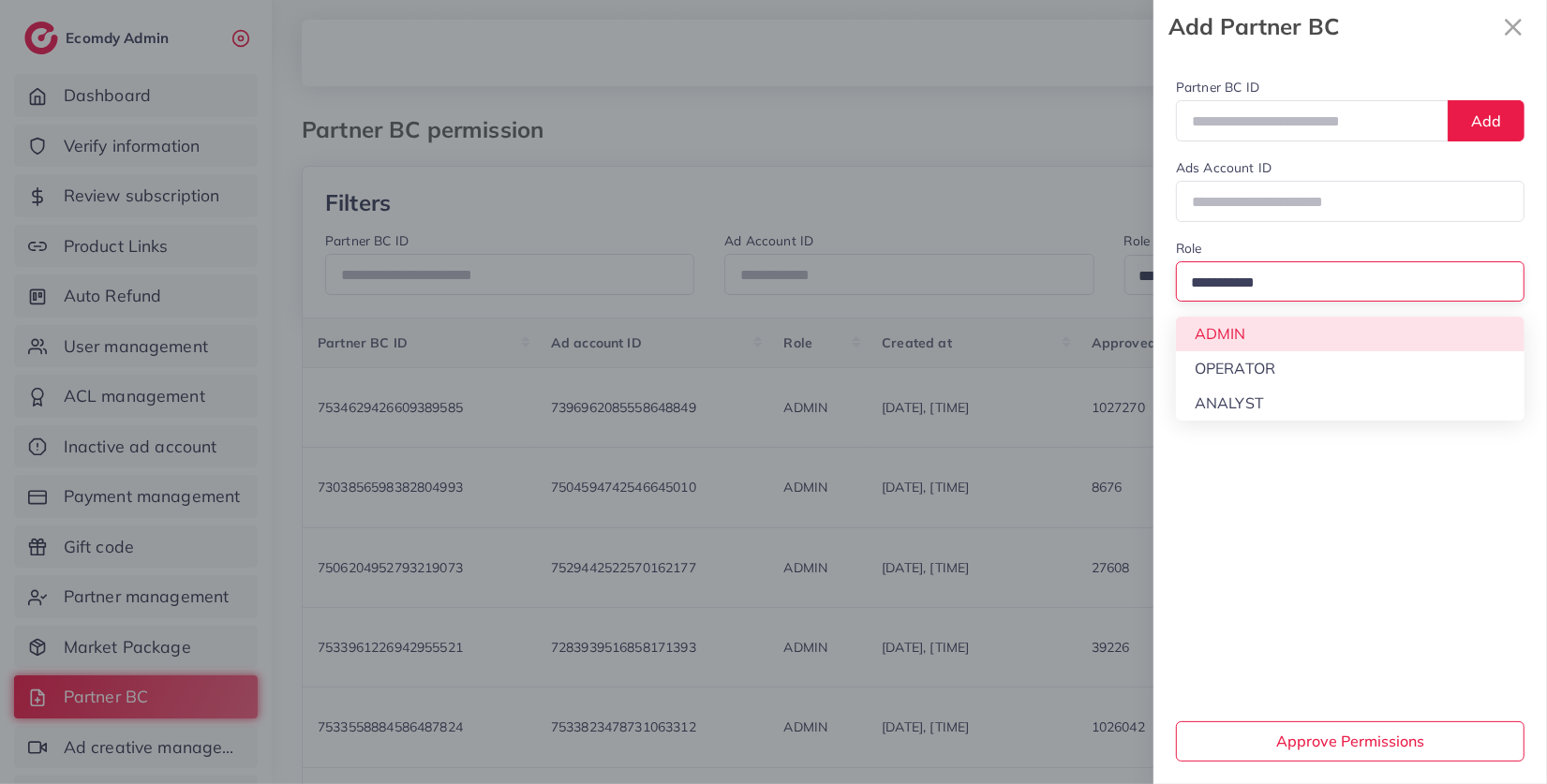 click on "**********" at bounding box center [1350, 419] 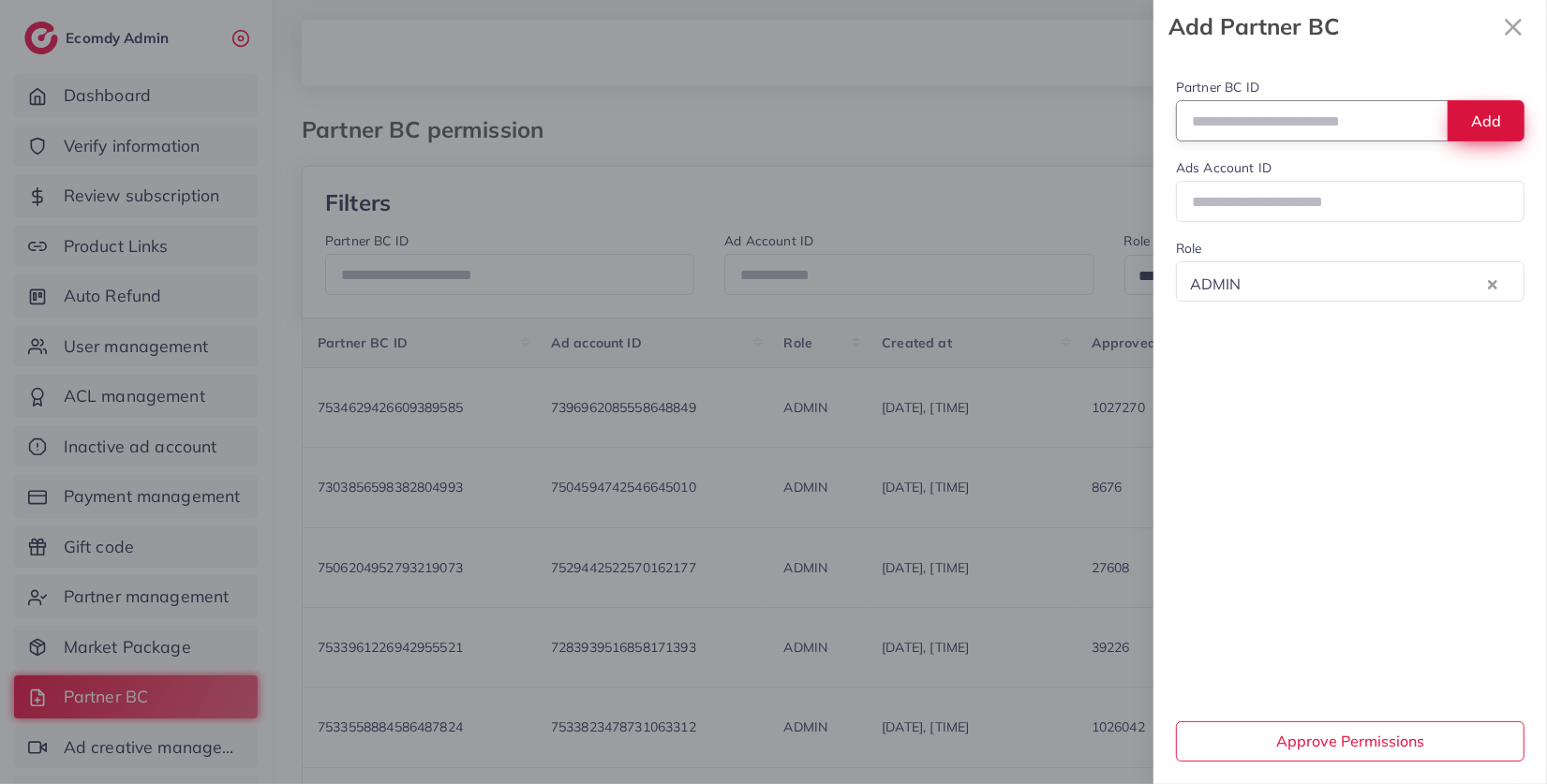 click on "Add" at bounding box center (1486, 120) 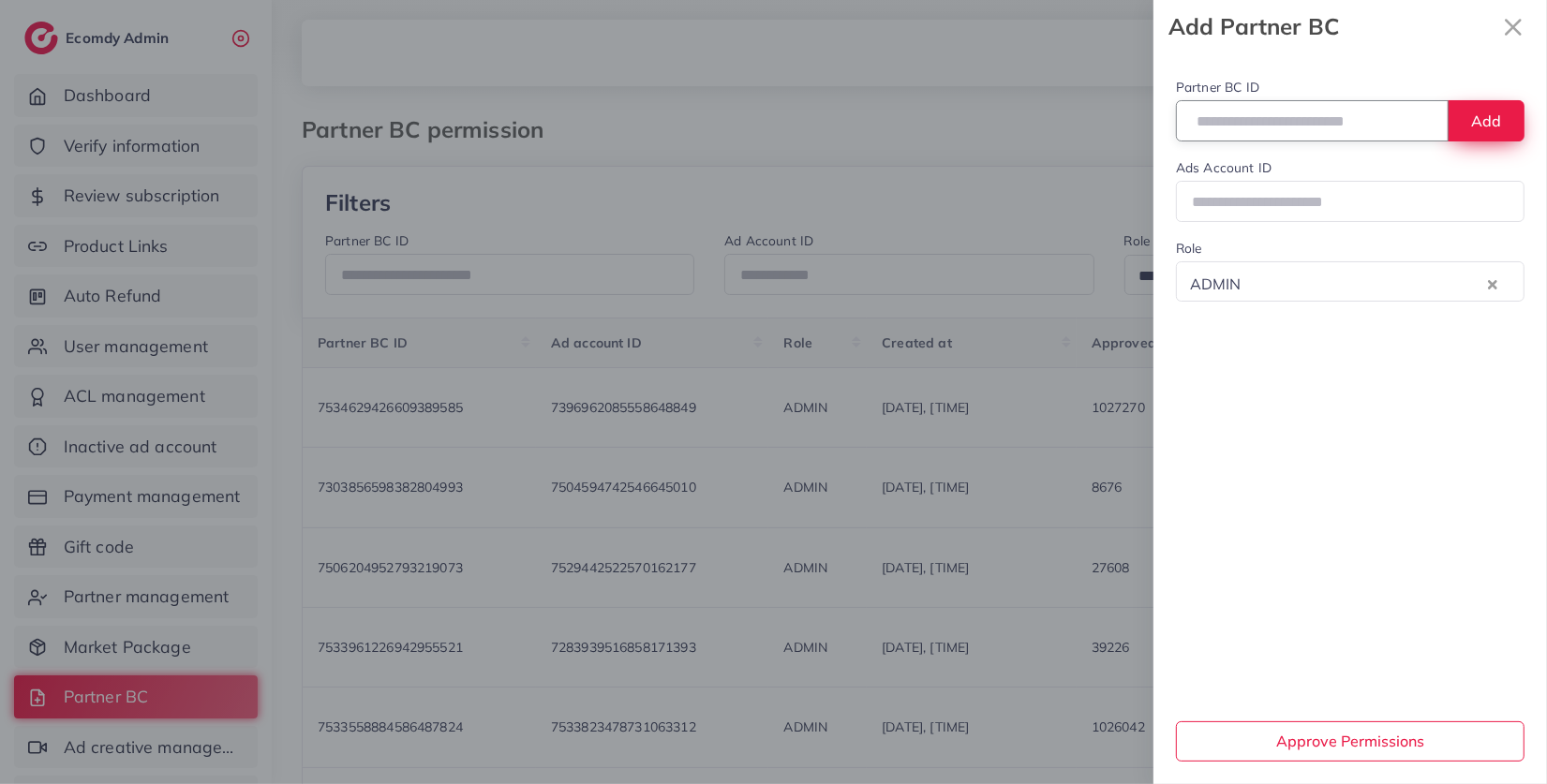 type 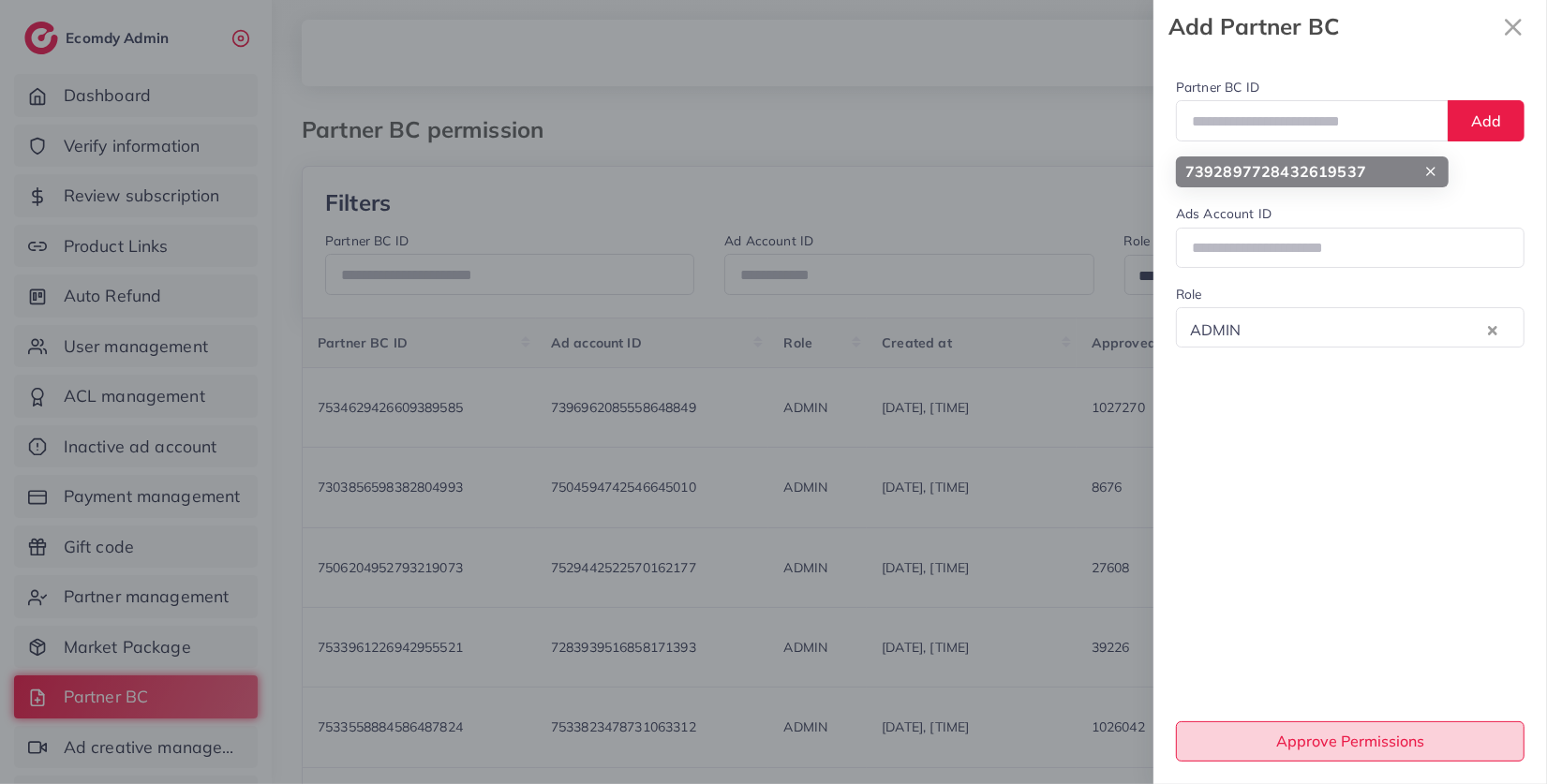 click on "Approve Permissions" at bounding box center [1350, 741] 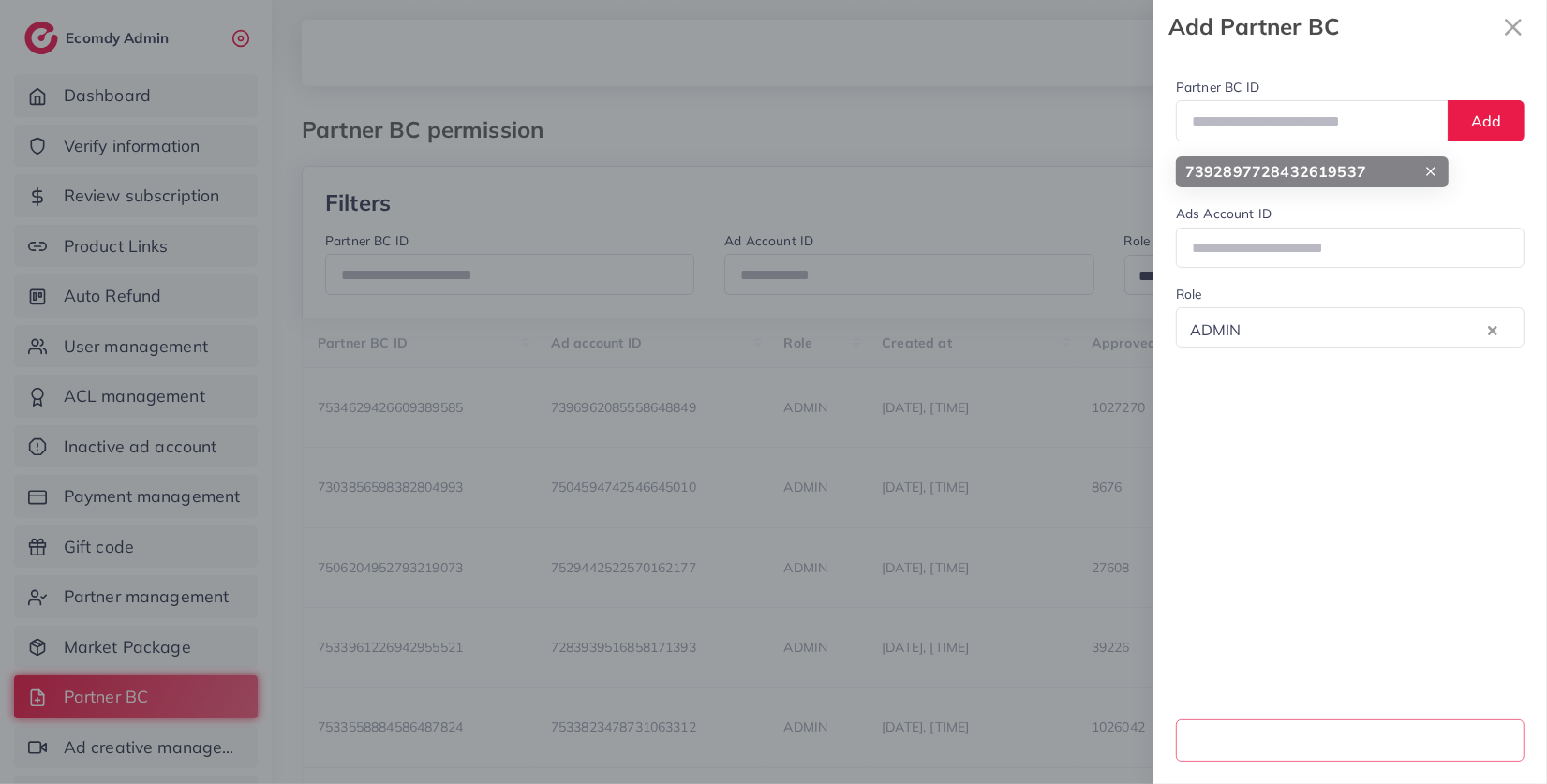 type 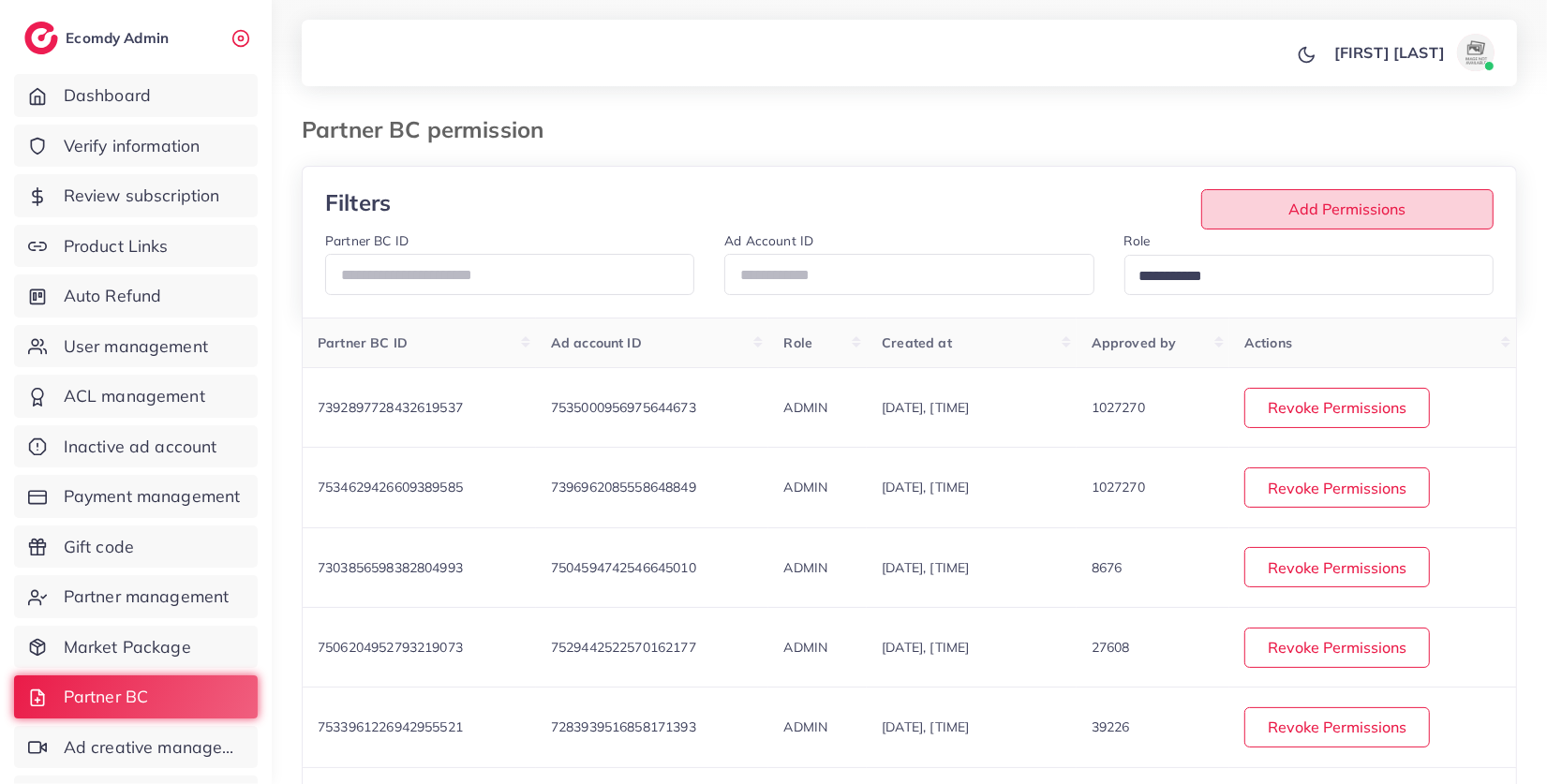 click on "Add Permissions" at bounding box center [1347, 209] 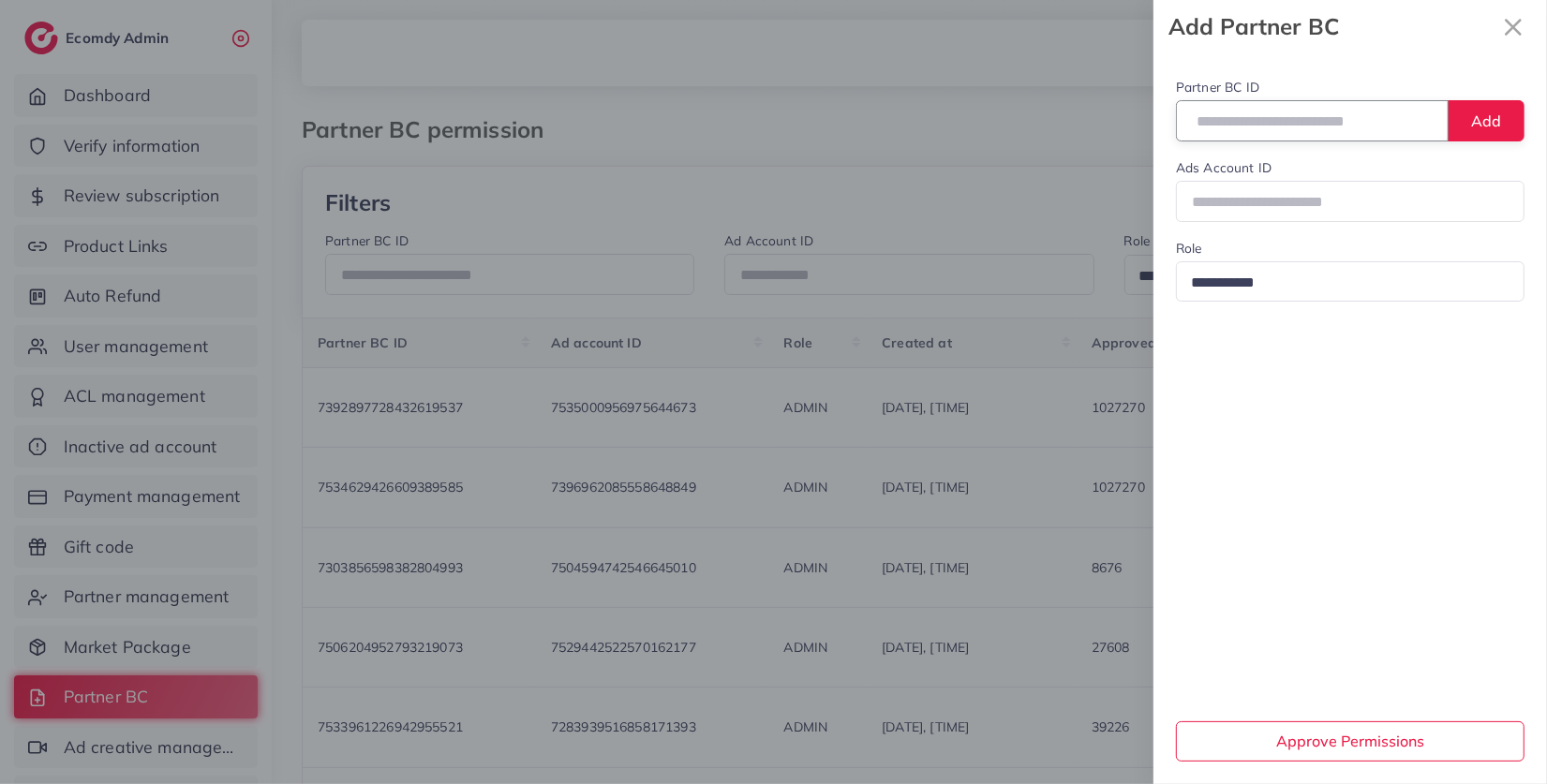 click at bounding box center [1312, 120] 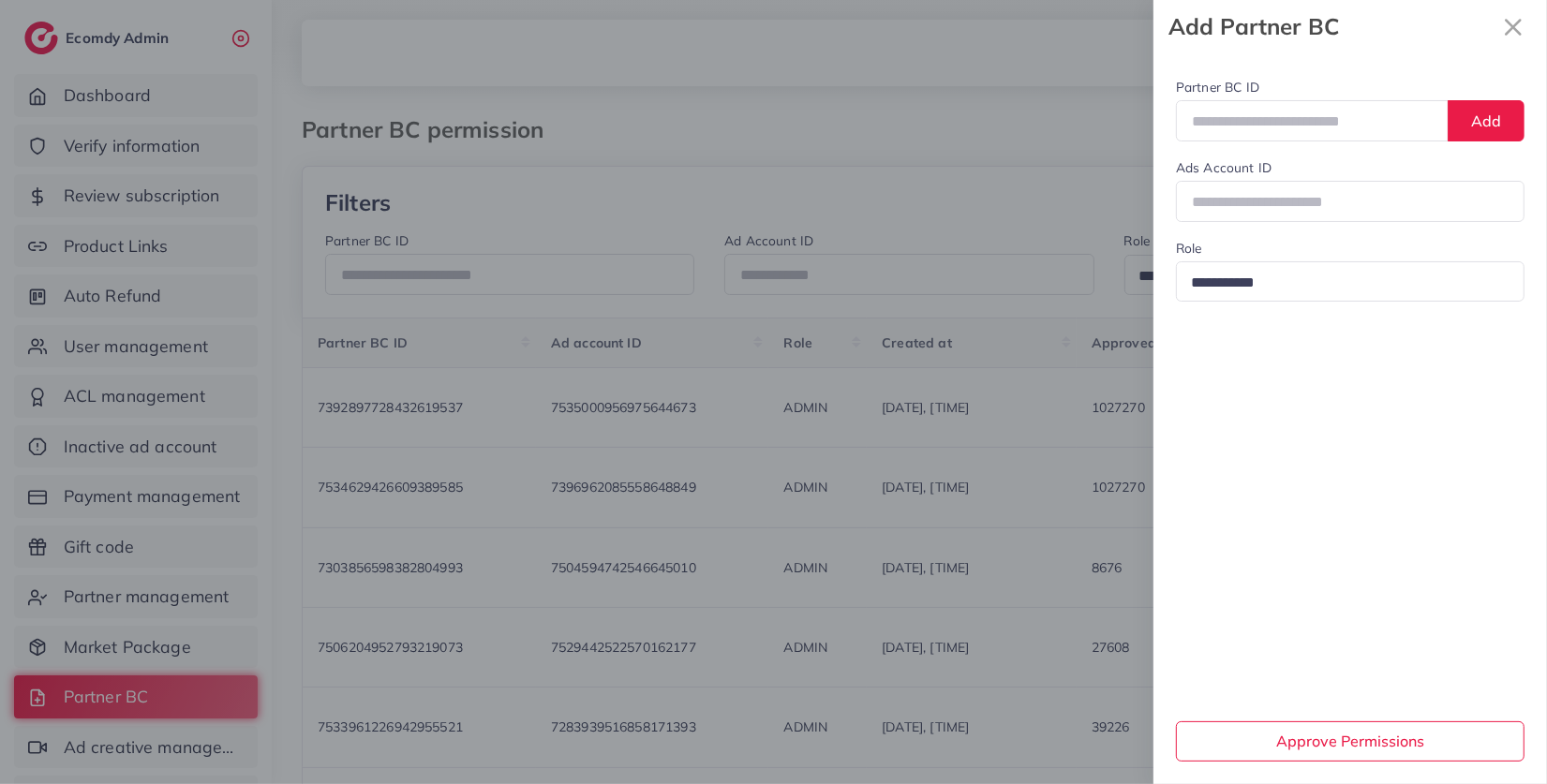 click at bounding box center (773, 392) 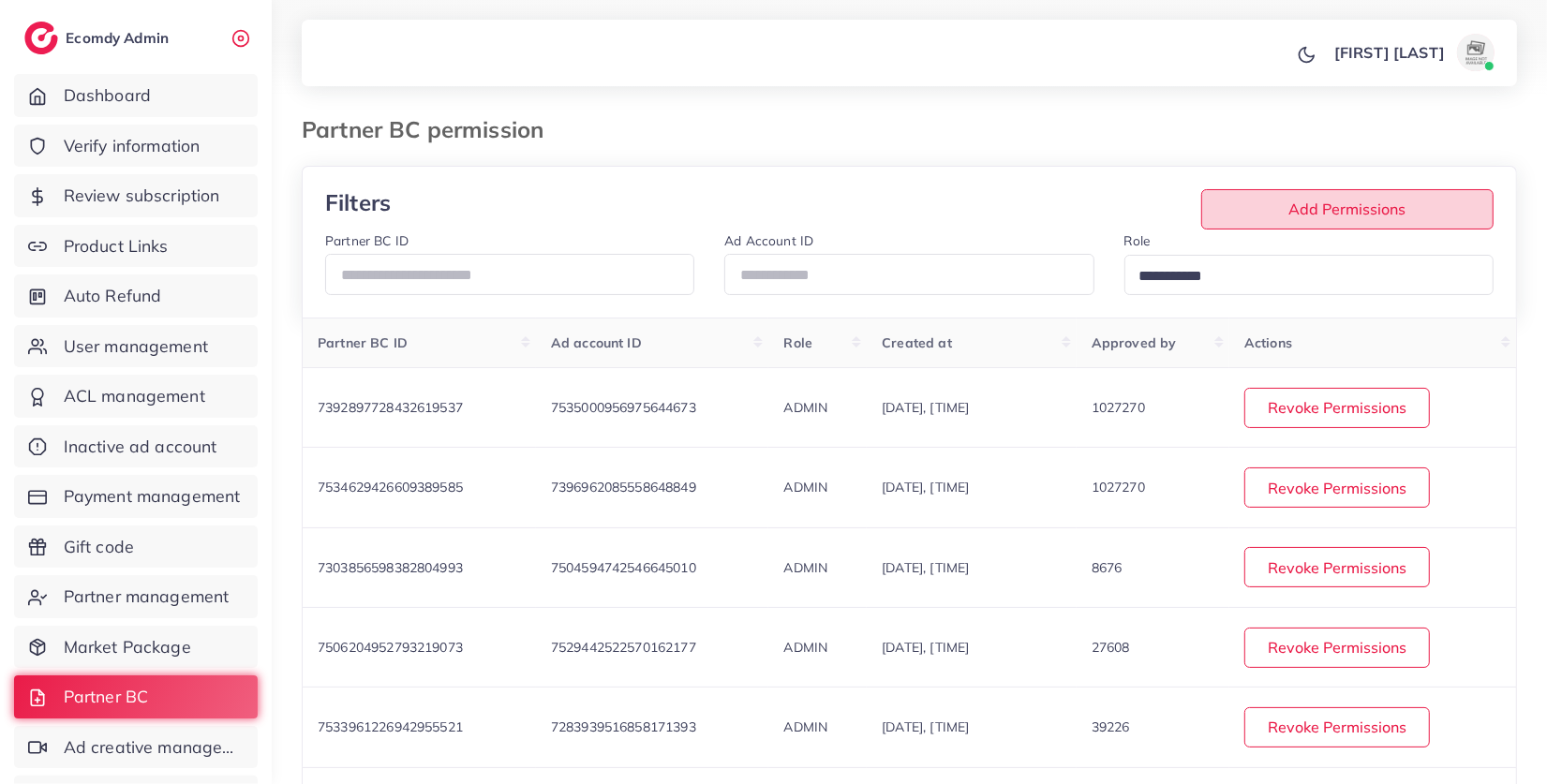 click on "Add Permissions" at bounding box center (1347, 209) 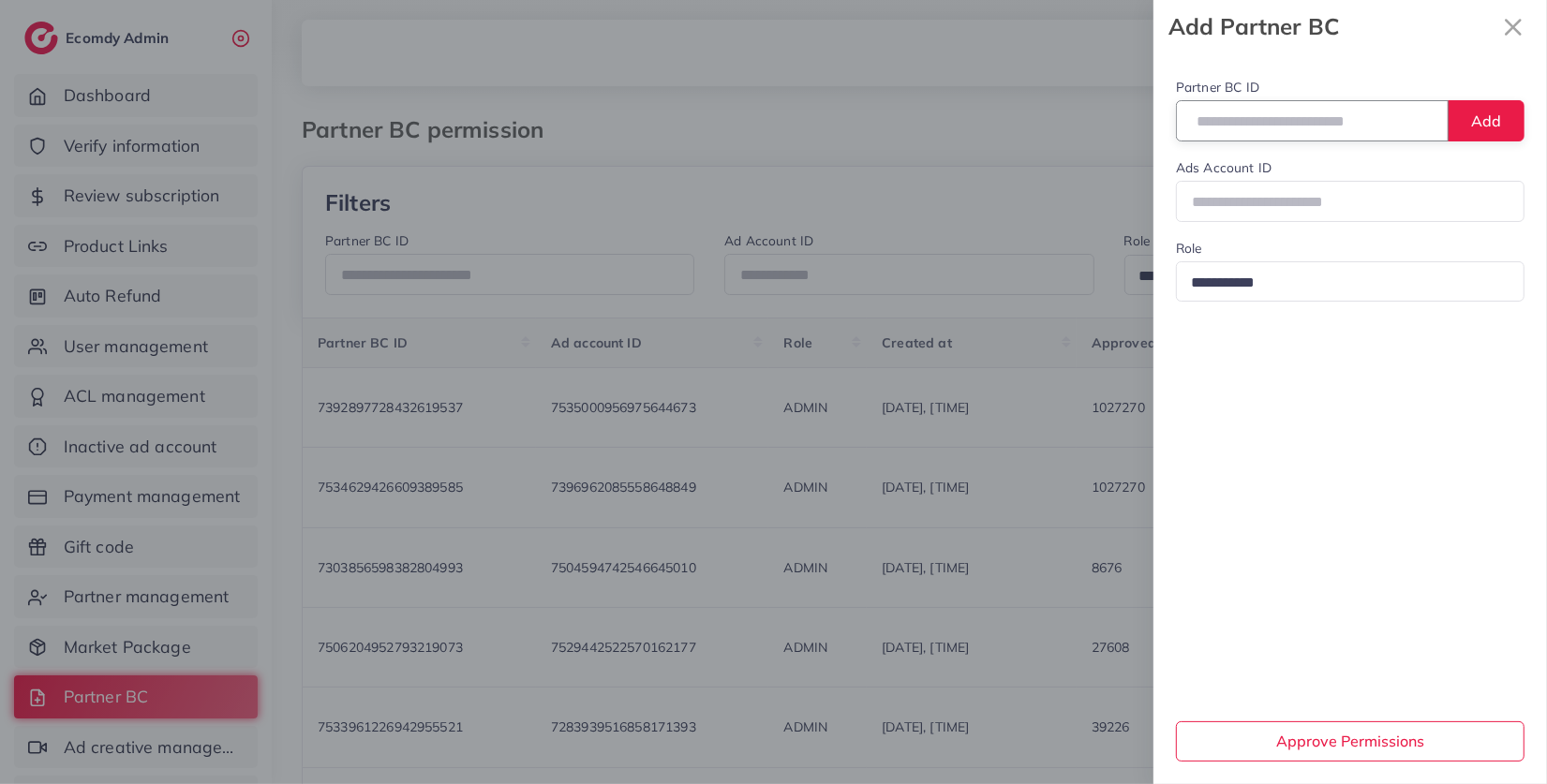 click at bounding box center [1312, 120] 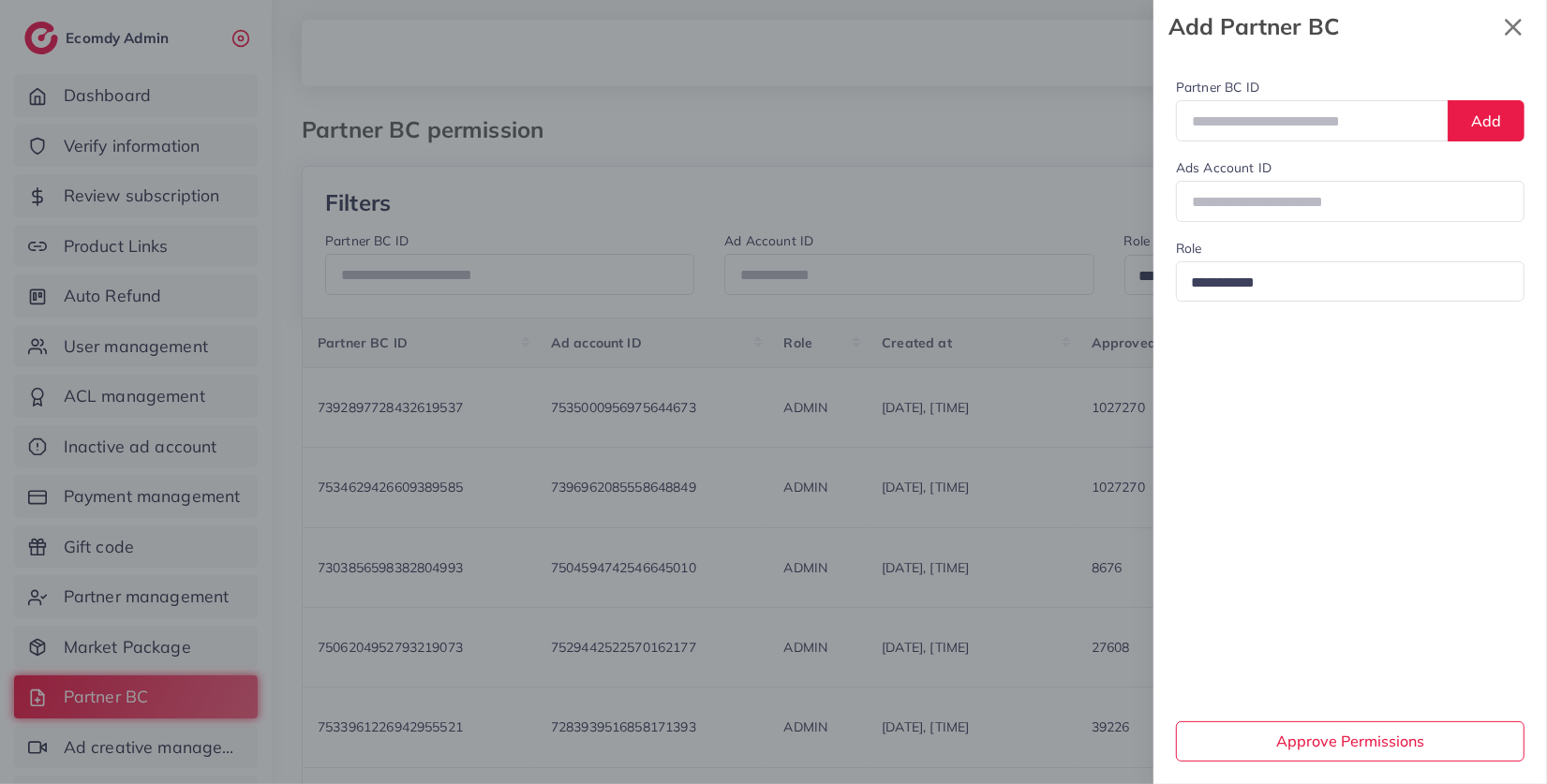 click 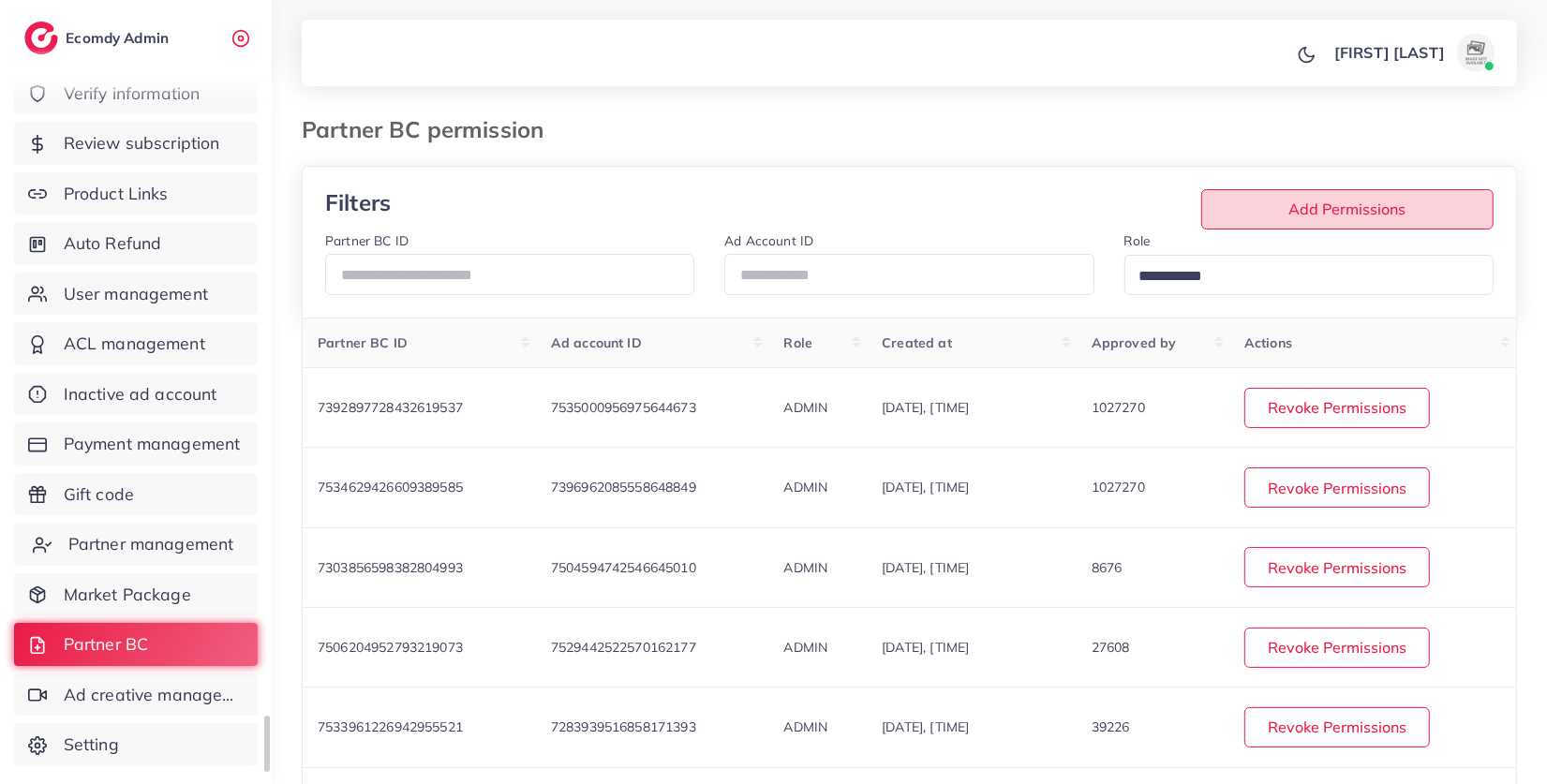 scroll, scrollTop: 0, scrollLeft: 0, axis: both 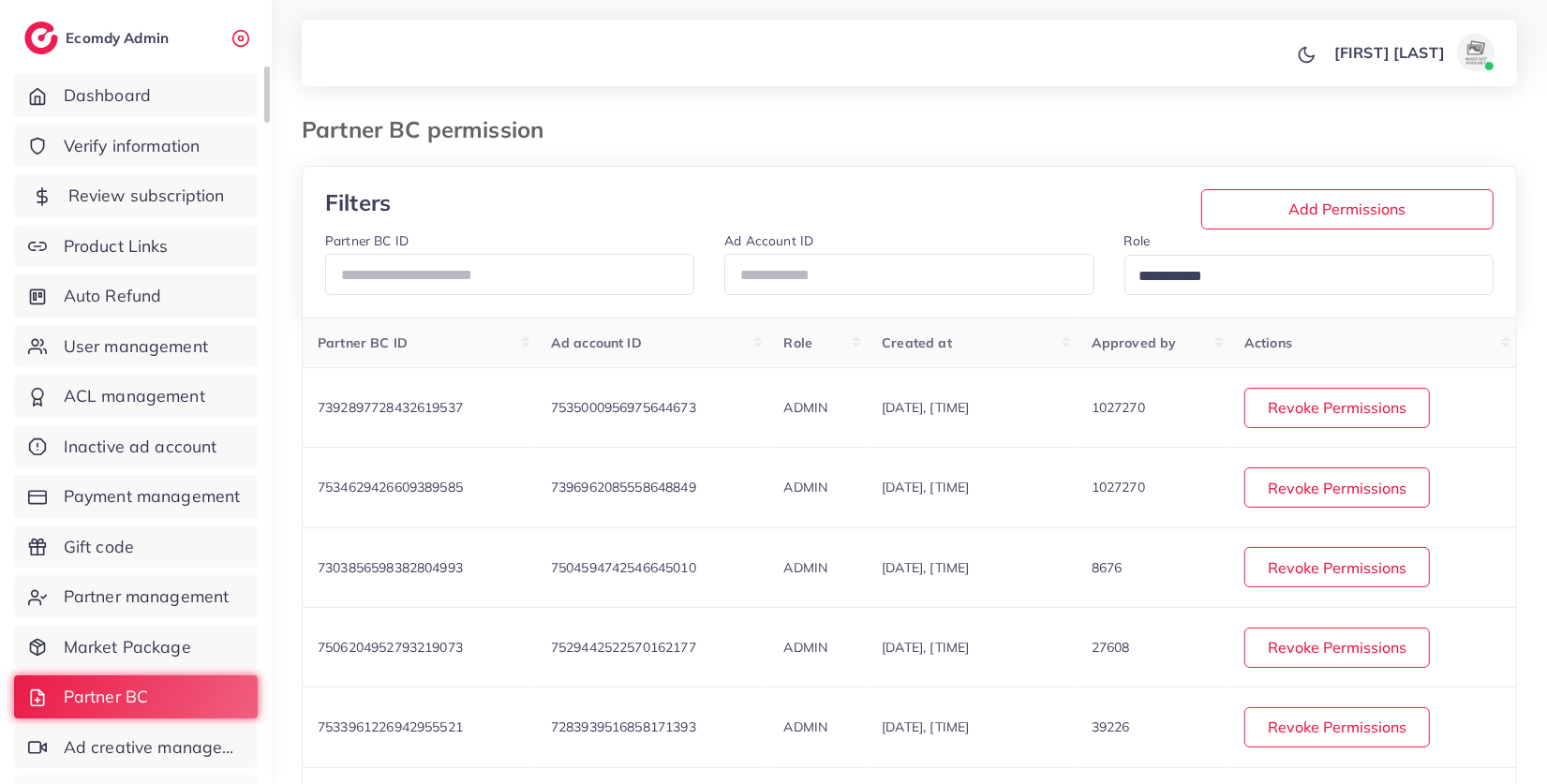 click on "Review subscription" at bounding box center [146, 196] 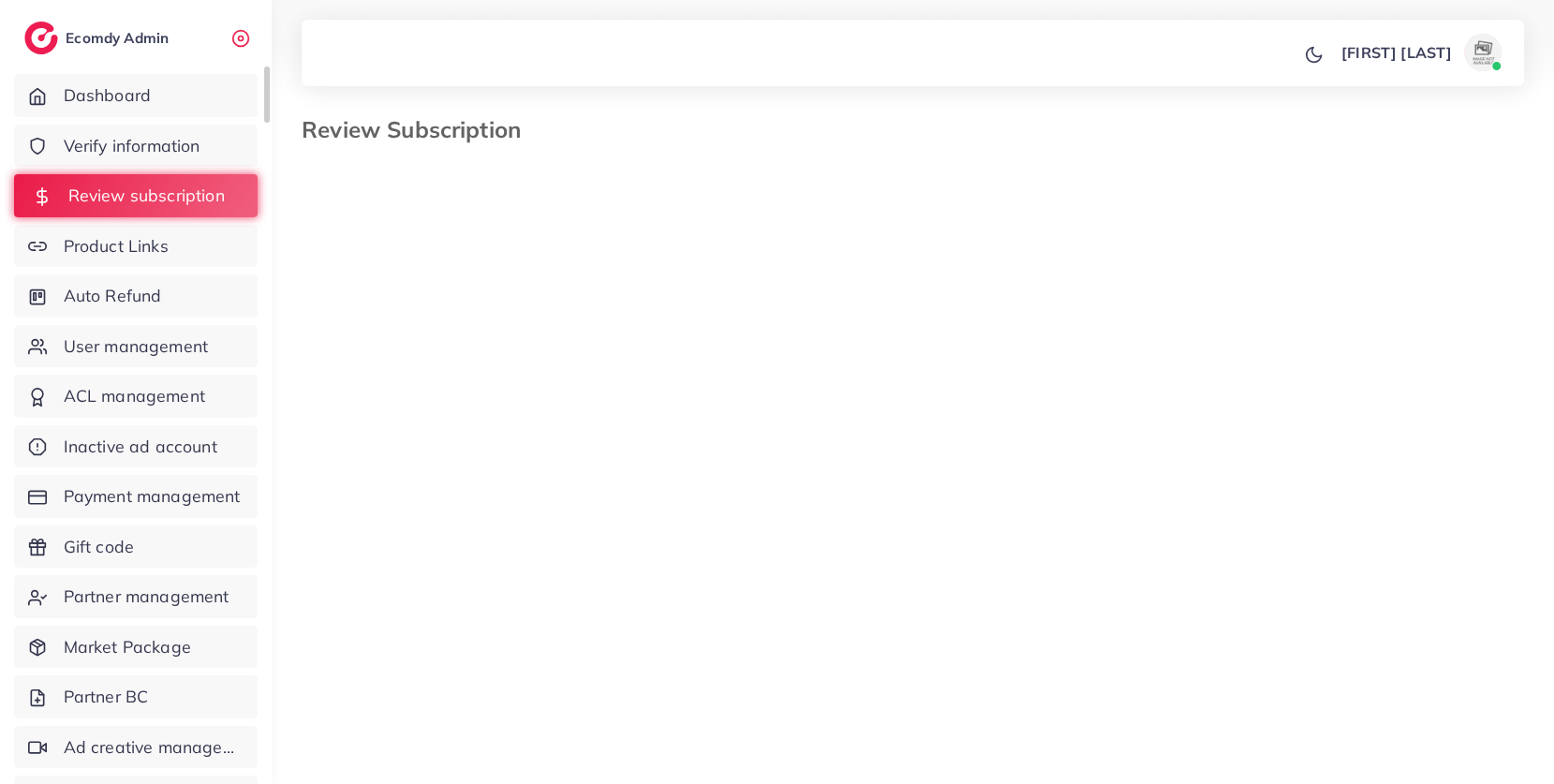 select on "*******" 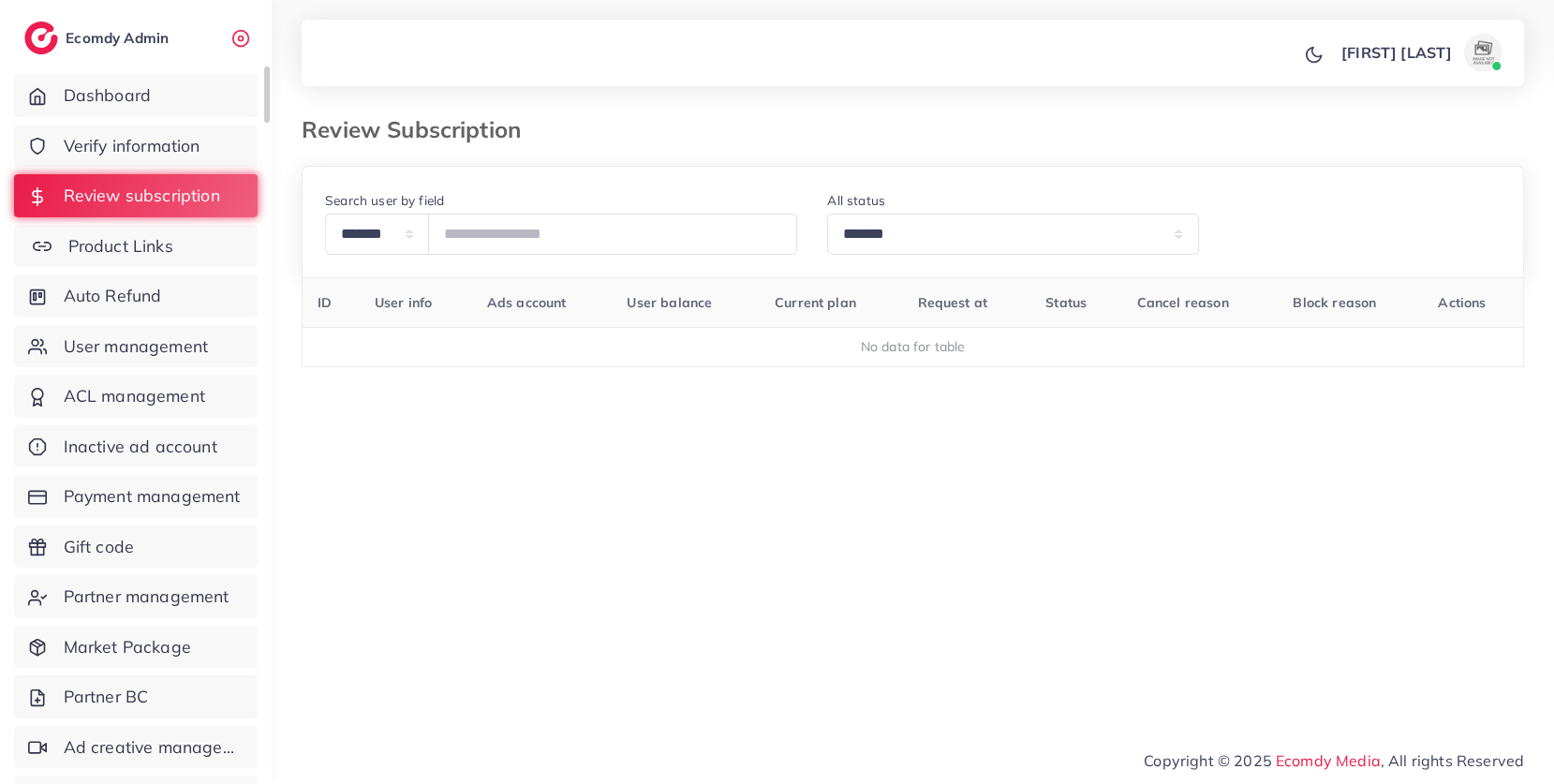 click on "Product Links" at bounding box center (121, 246) 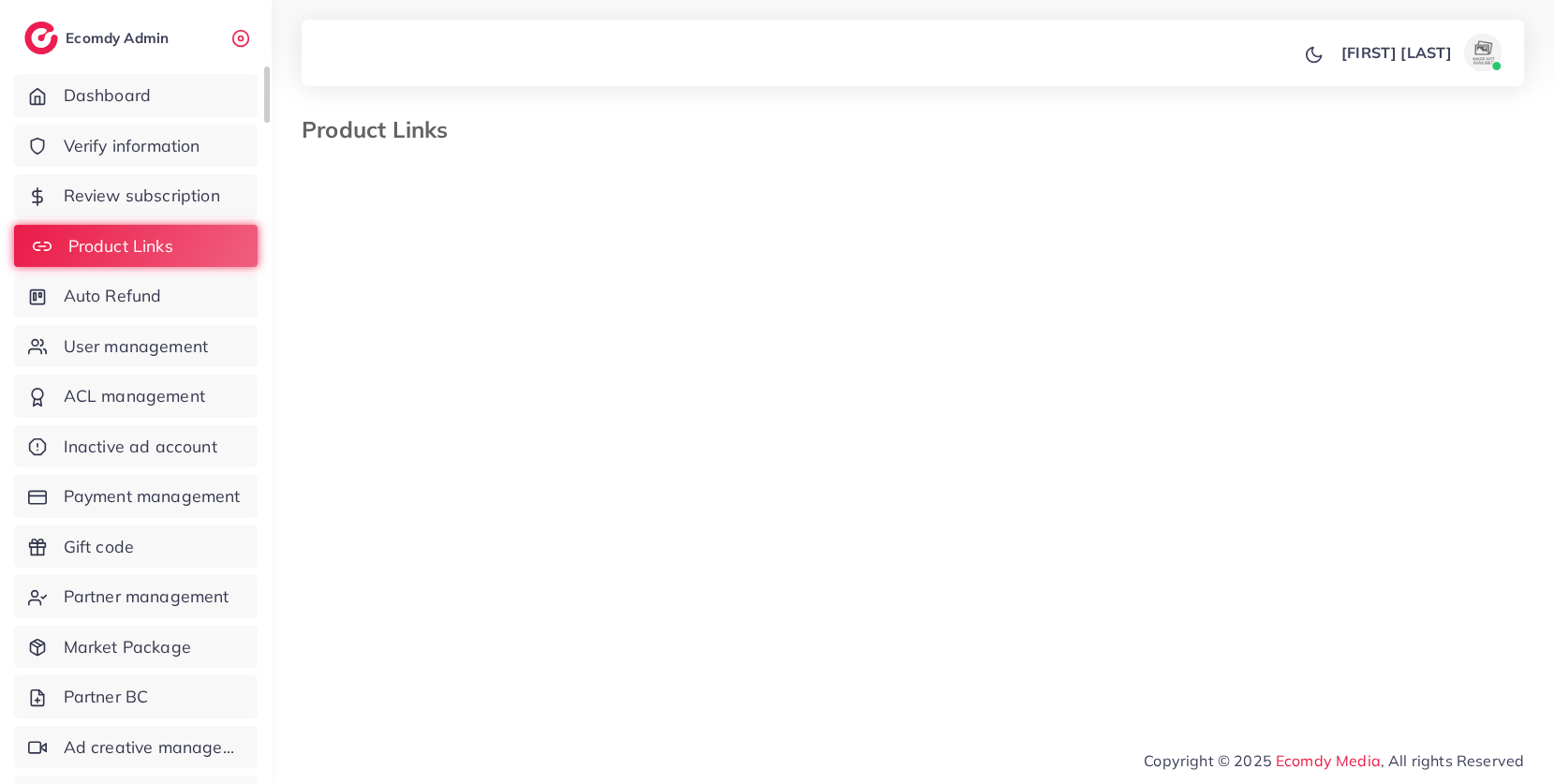 select on "*********" 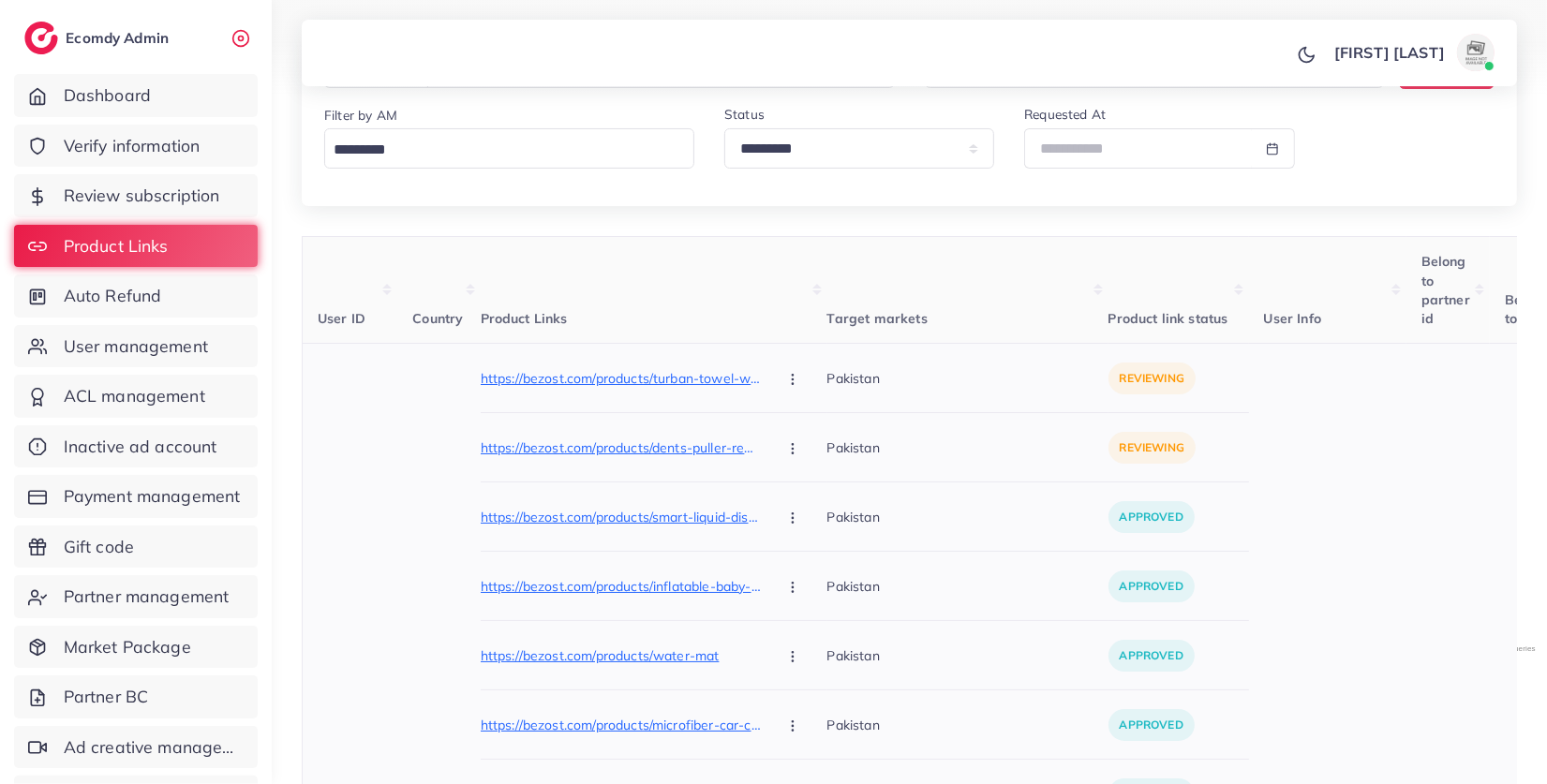 scroll, scrollTop: 210, scrollLeft: 0, axis: vertical 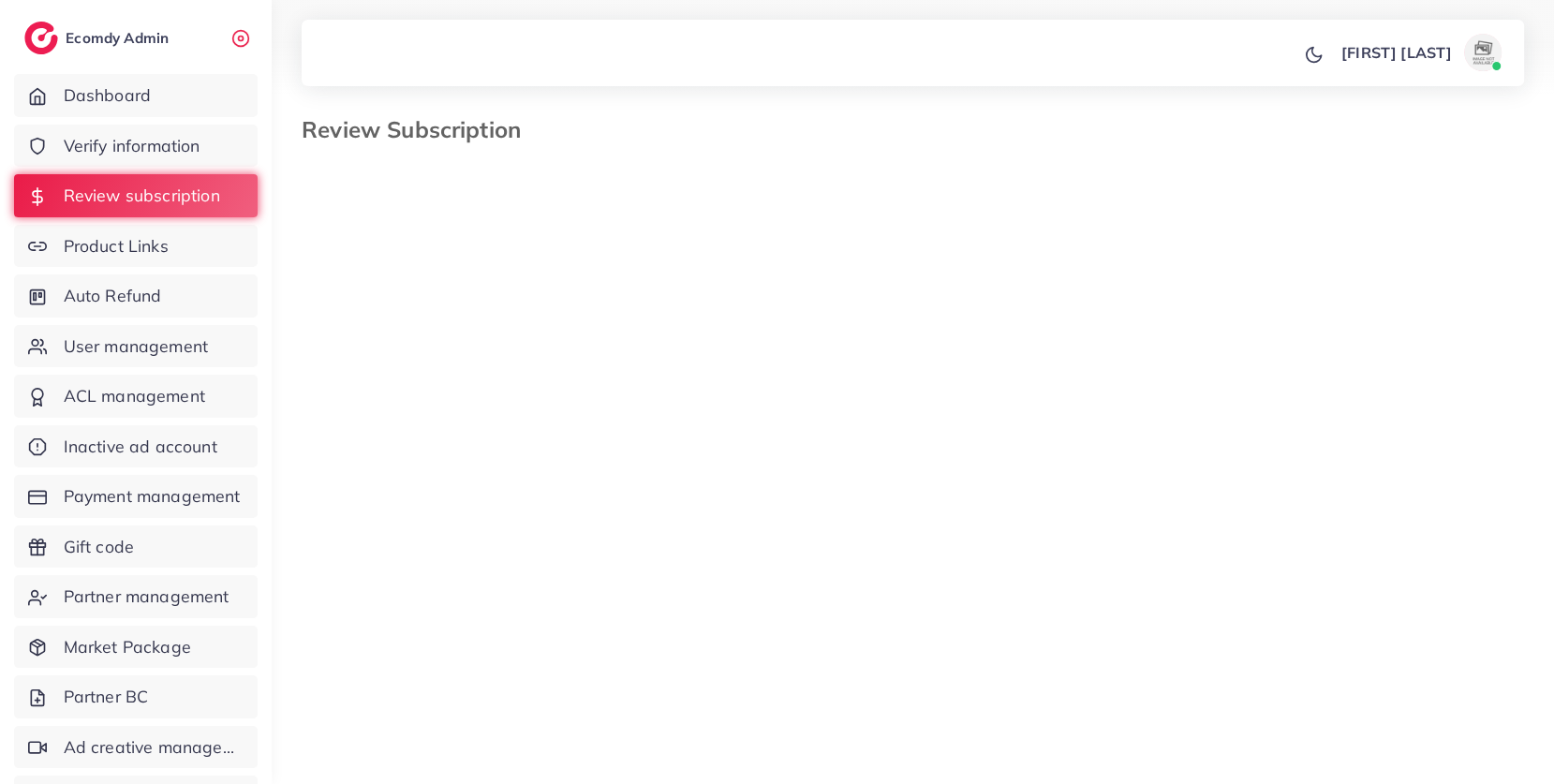 select on "*******" 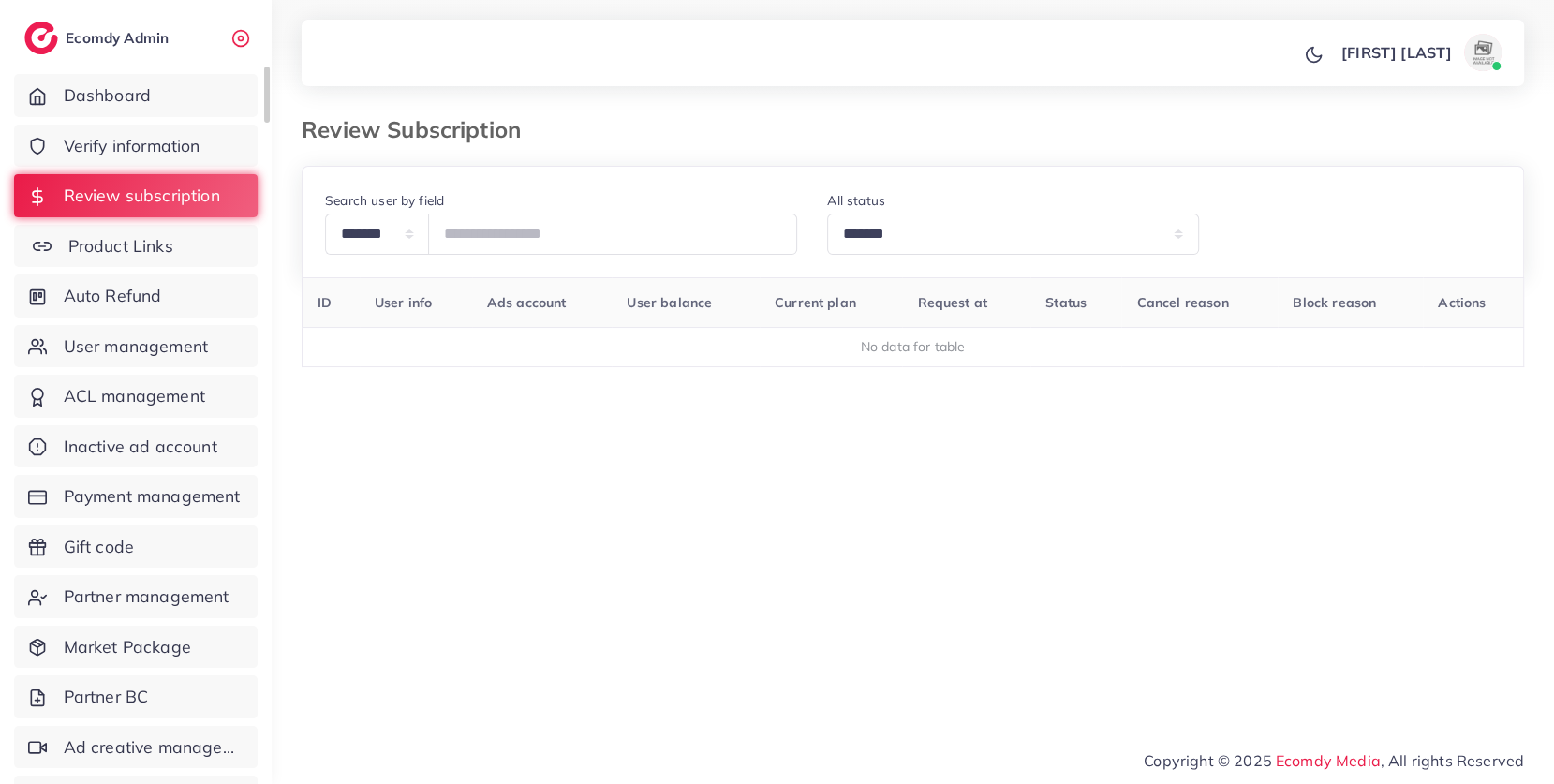 click on "Product Links" at bounding box center [136, 246] 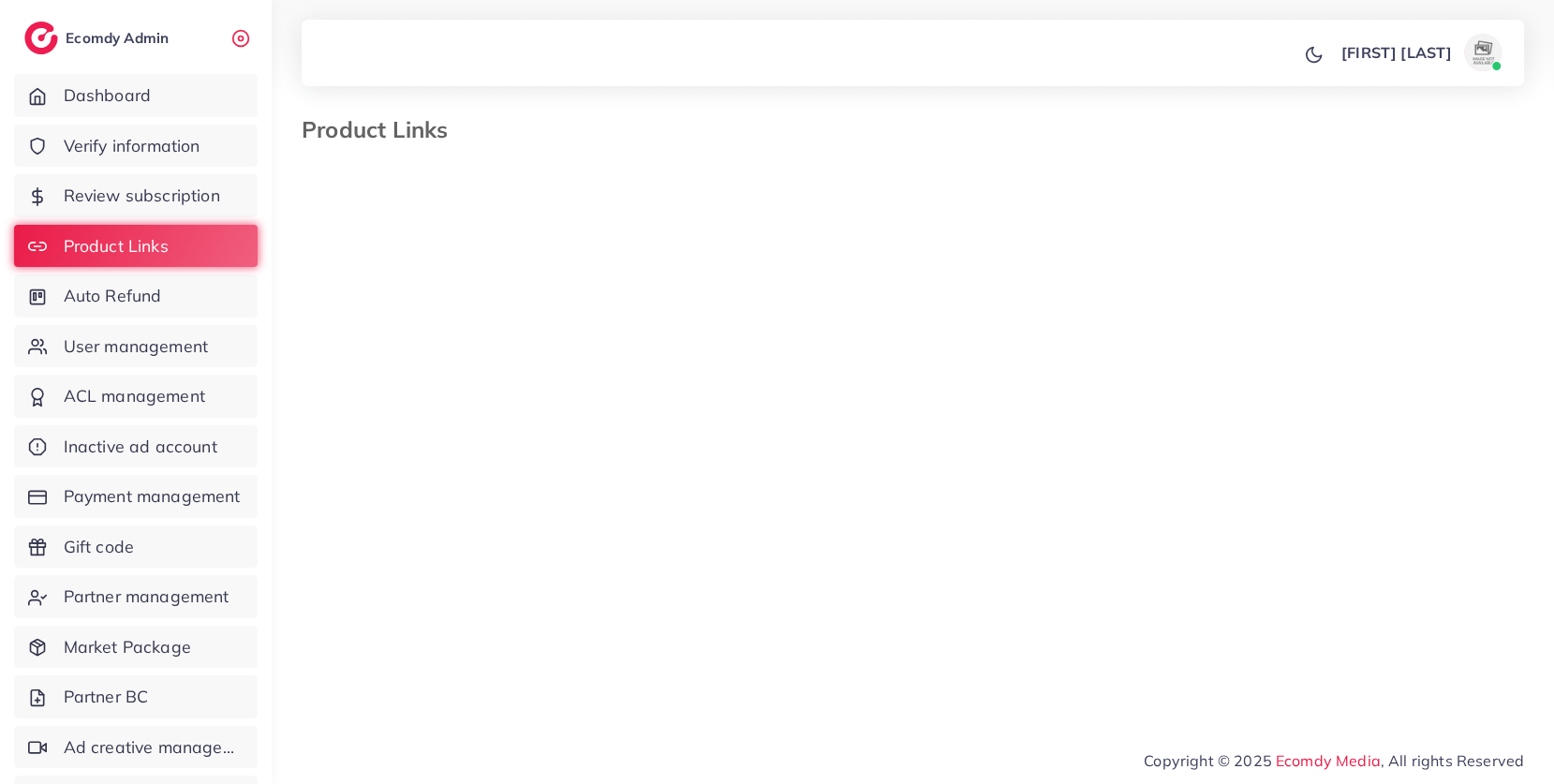 select on "*********" 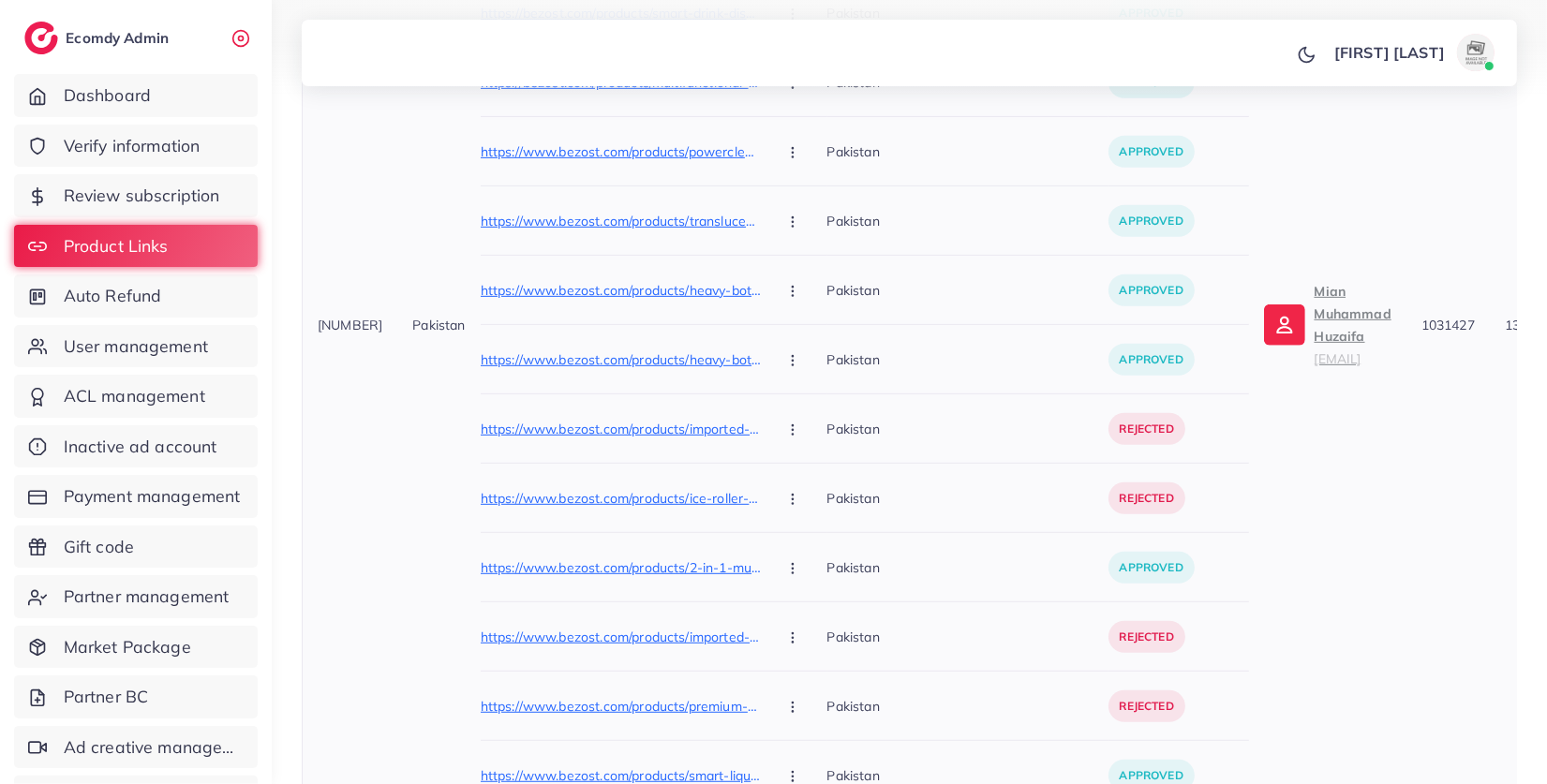 scroll, scrollTop: 1135, scrollLeft: 0, axis: vertical 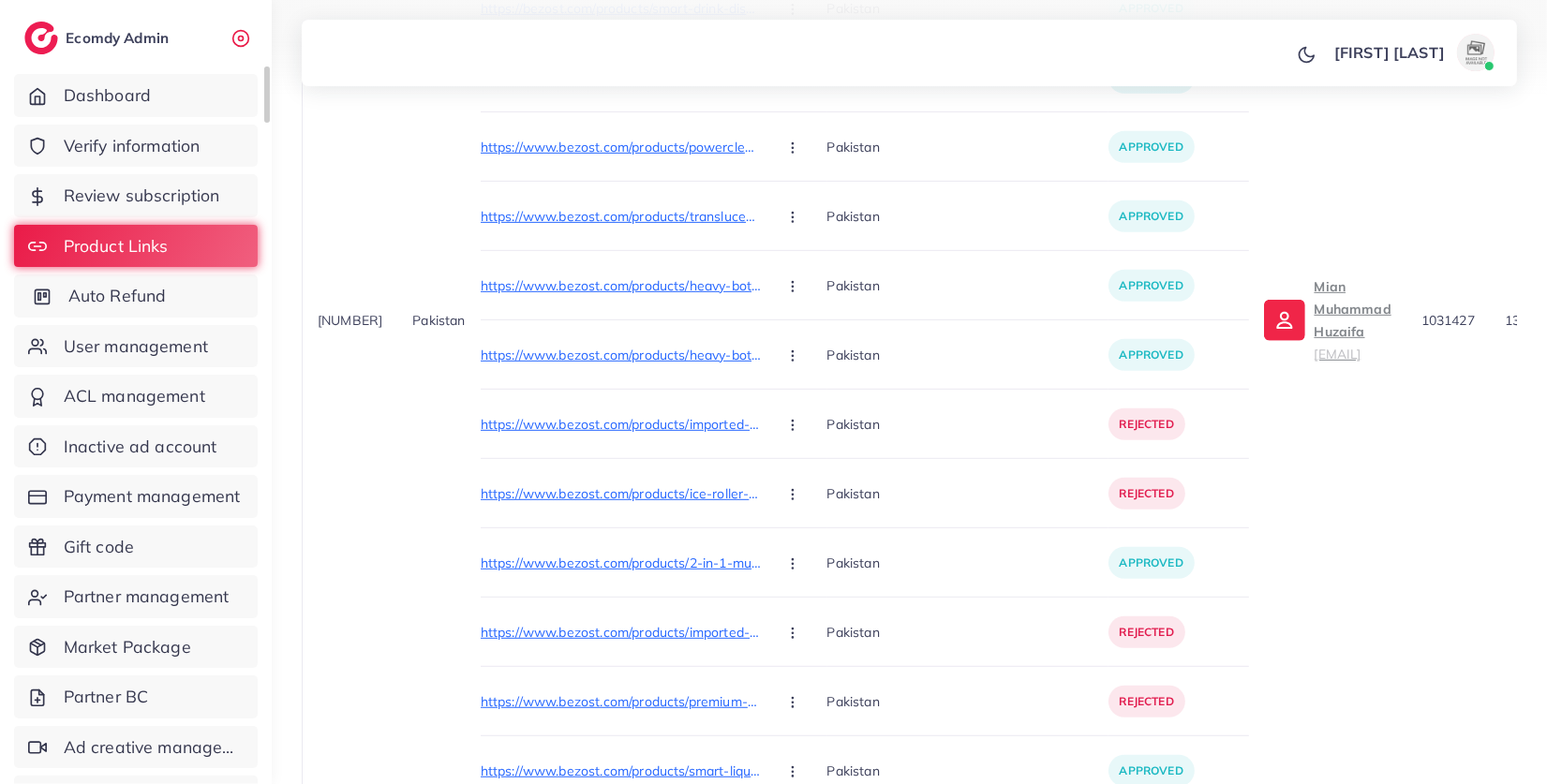 click on "Auto Refund" at bounding box center (117, 296) 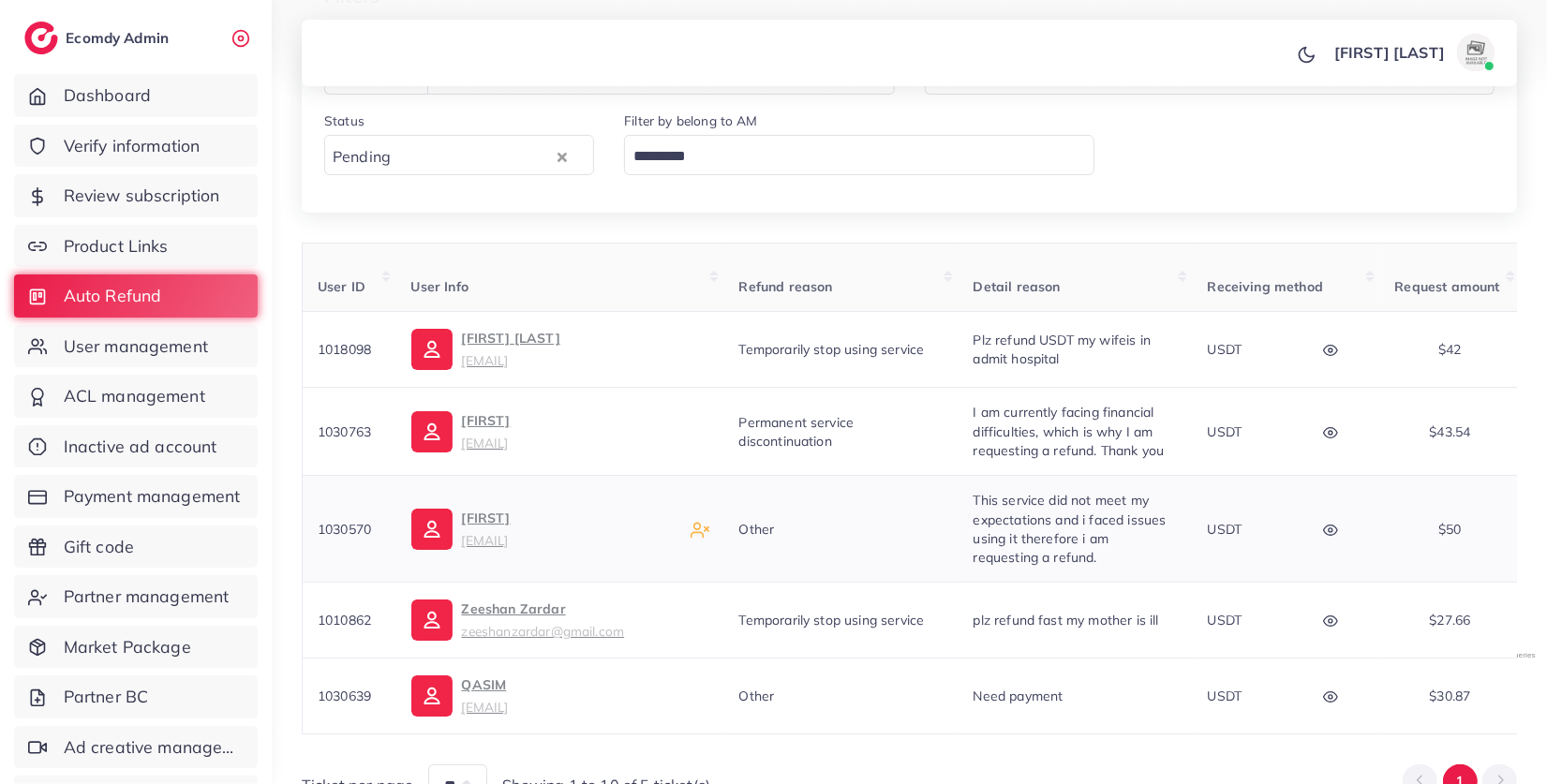scroll, scrollTop: 208, scrollLeft: 0, axis: vertical 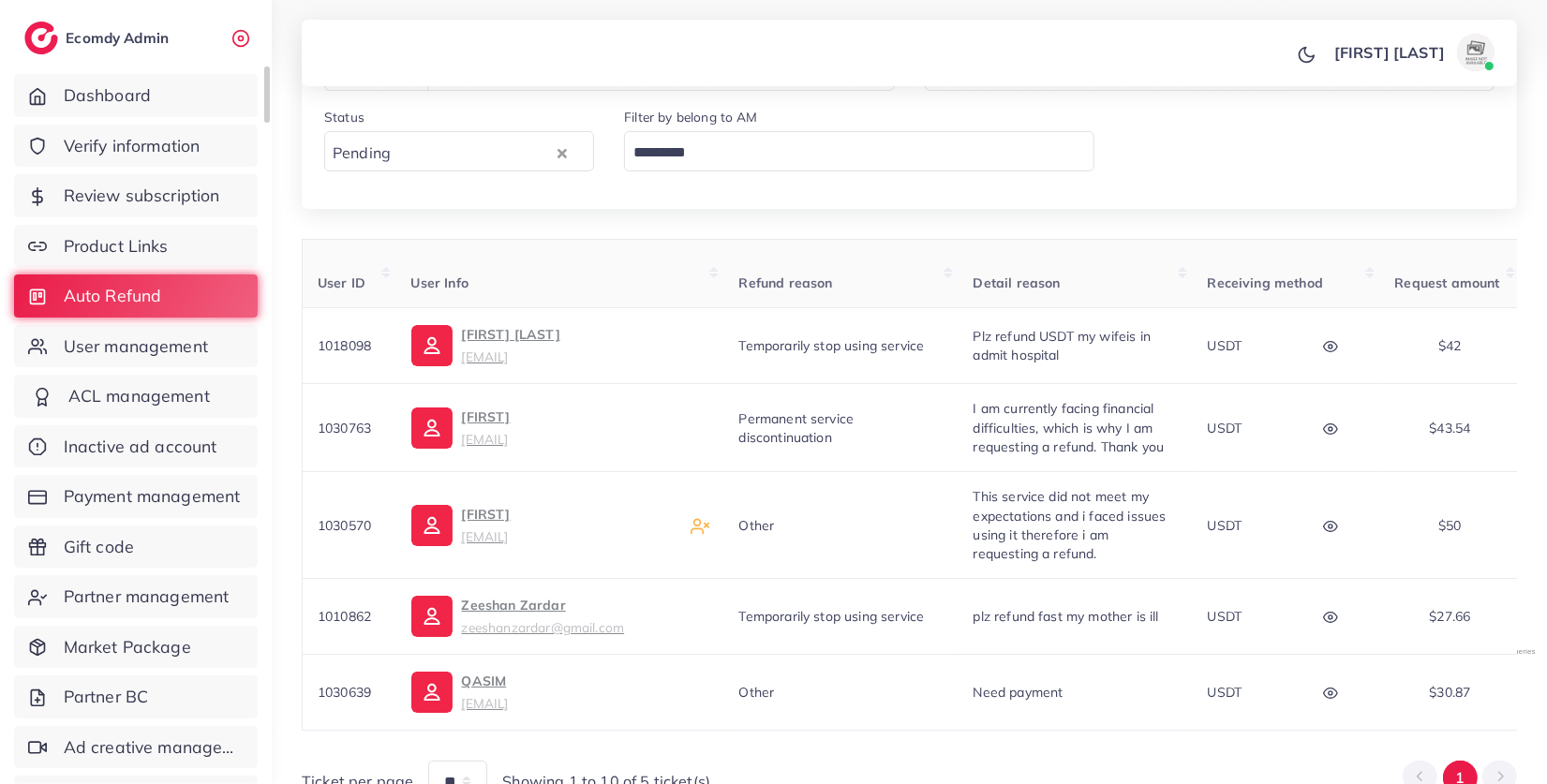 click on "ACL management" at bounding box center [136, 396] 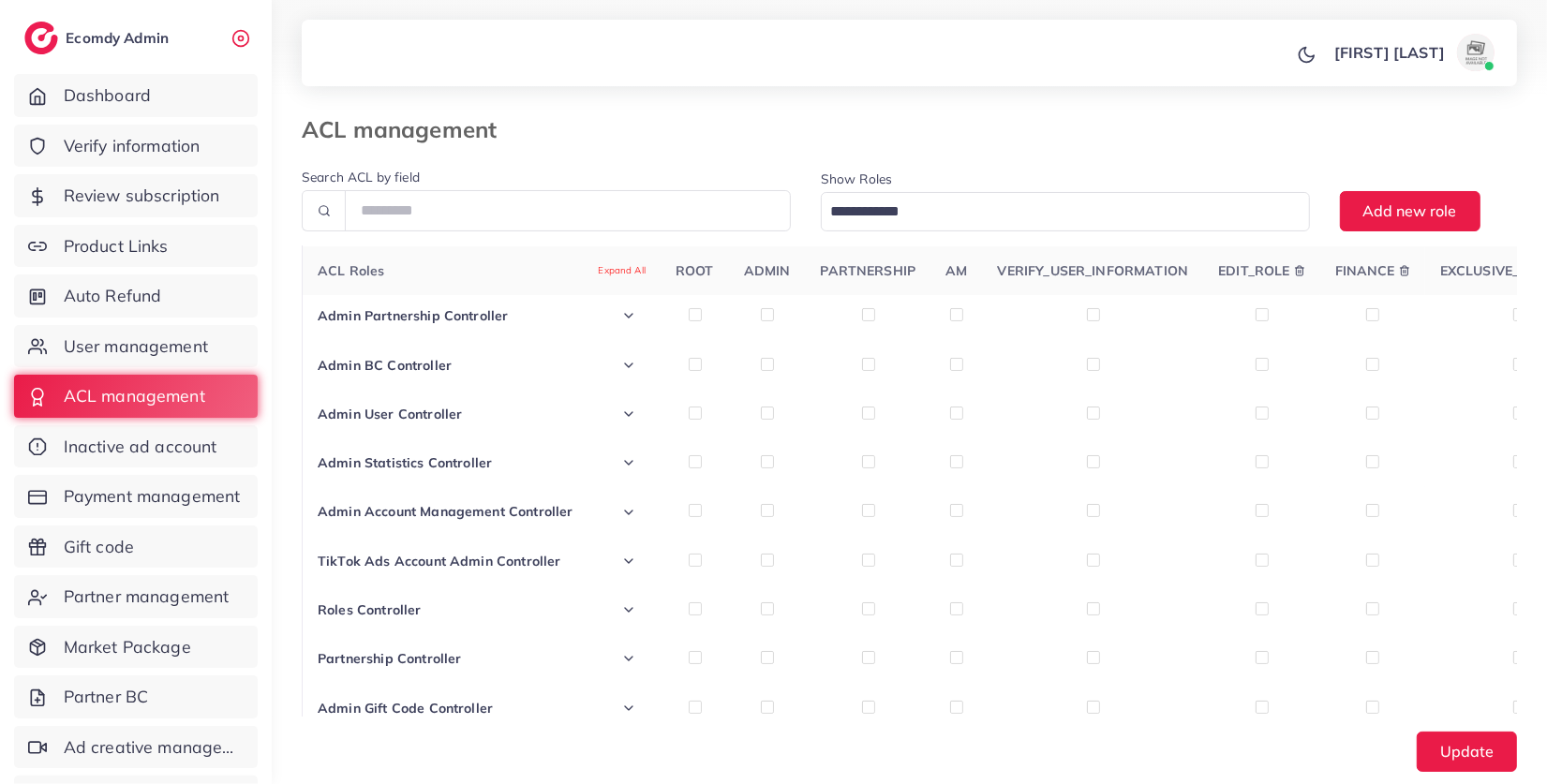 scroll, scrollTop: 61, scrollLeft: 0, axis: vertical 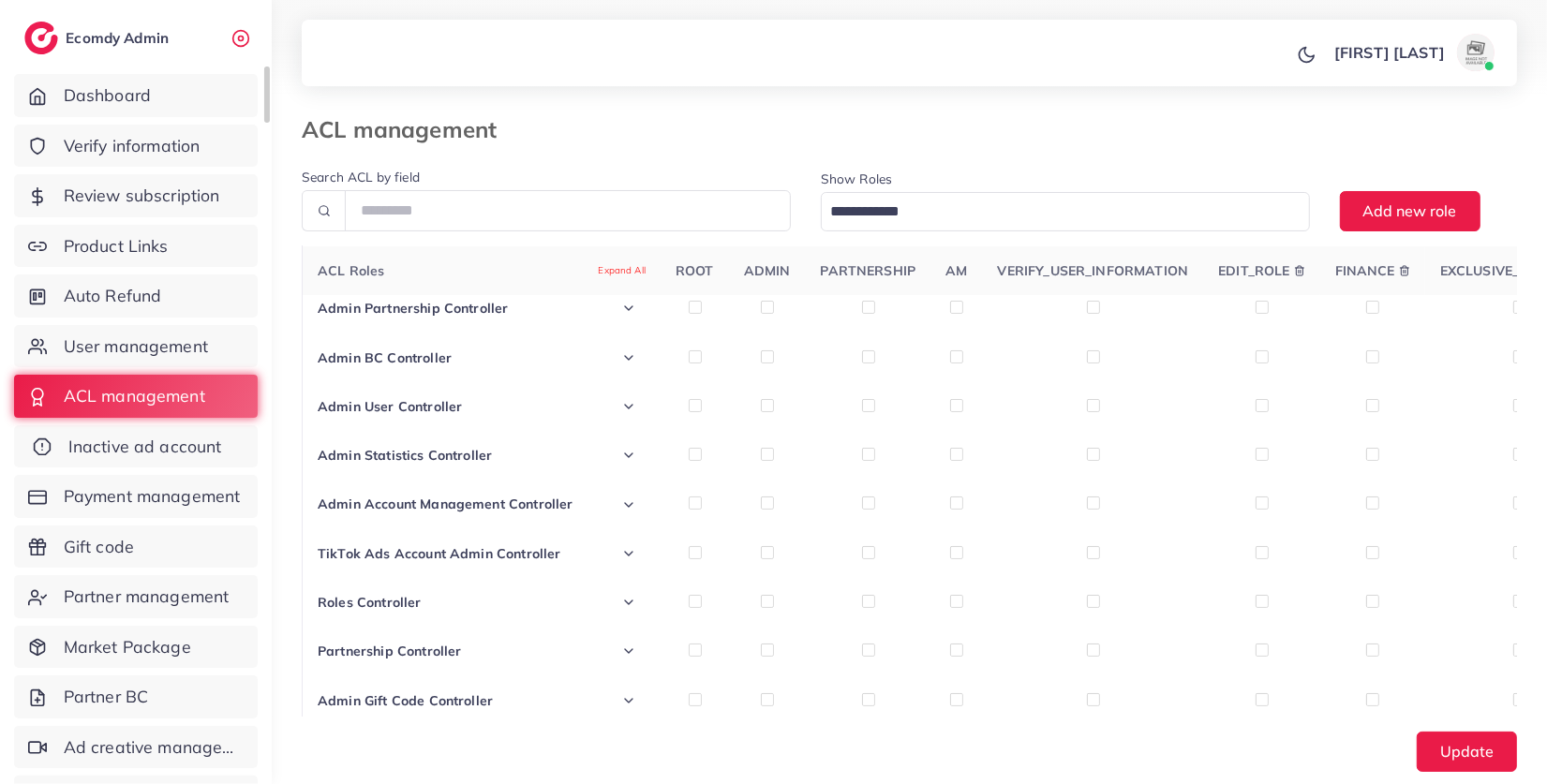 click on "Inactive ad account" at bounding box center [145, 447] 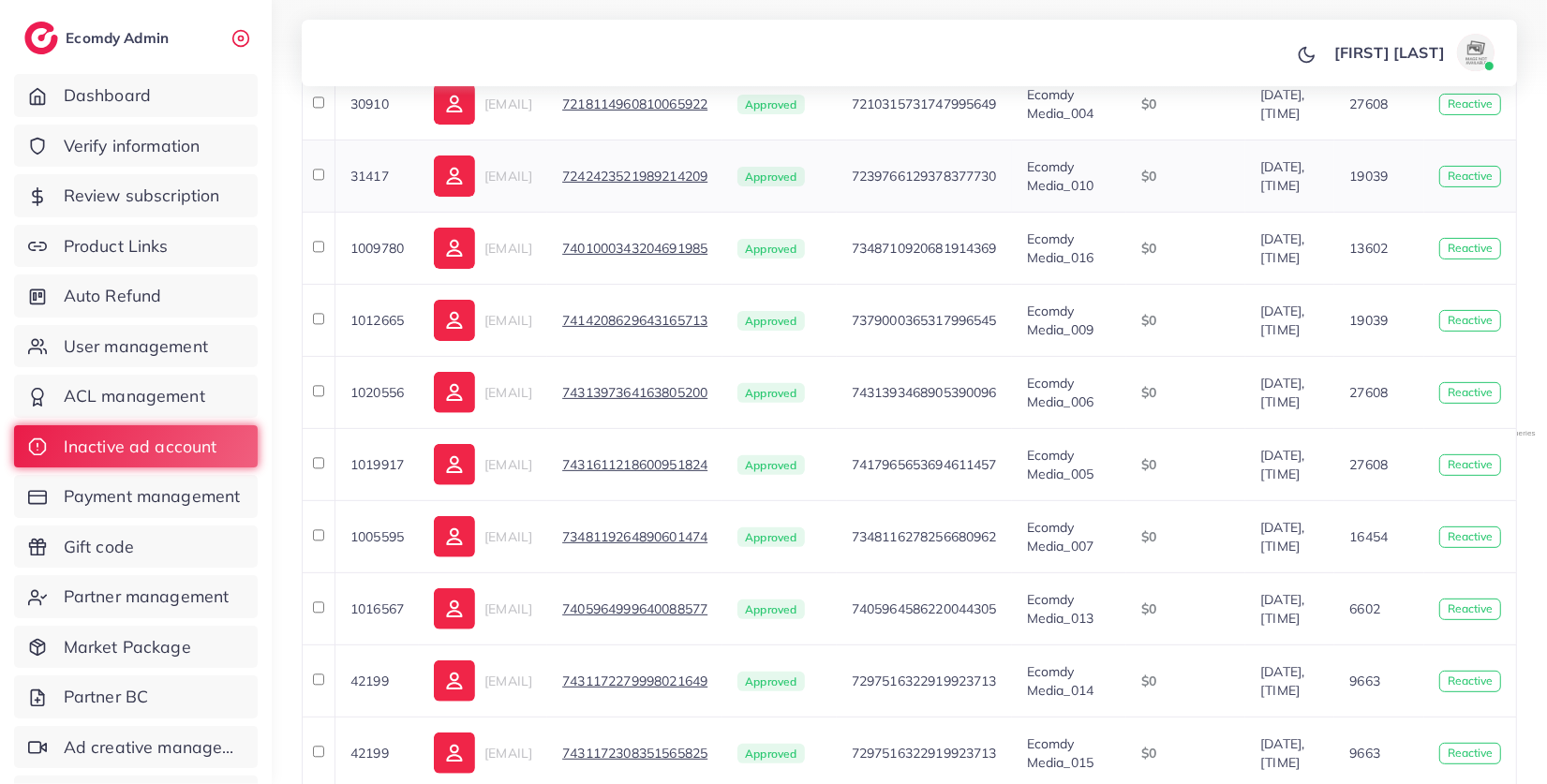 scroll, scrollTop: 424, scrollLeft: 0, axis: vertical 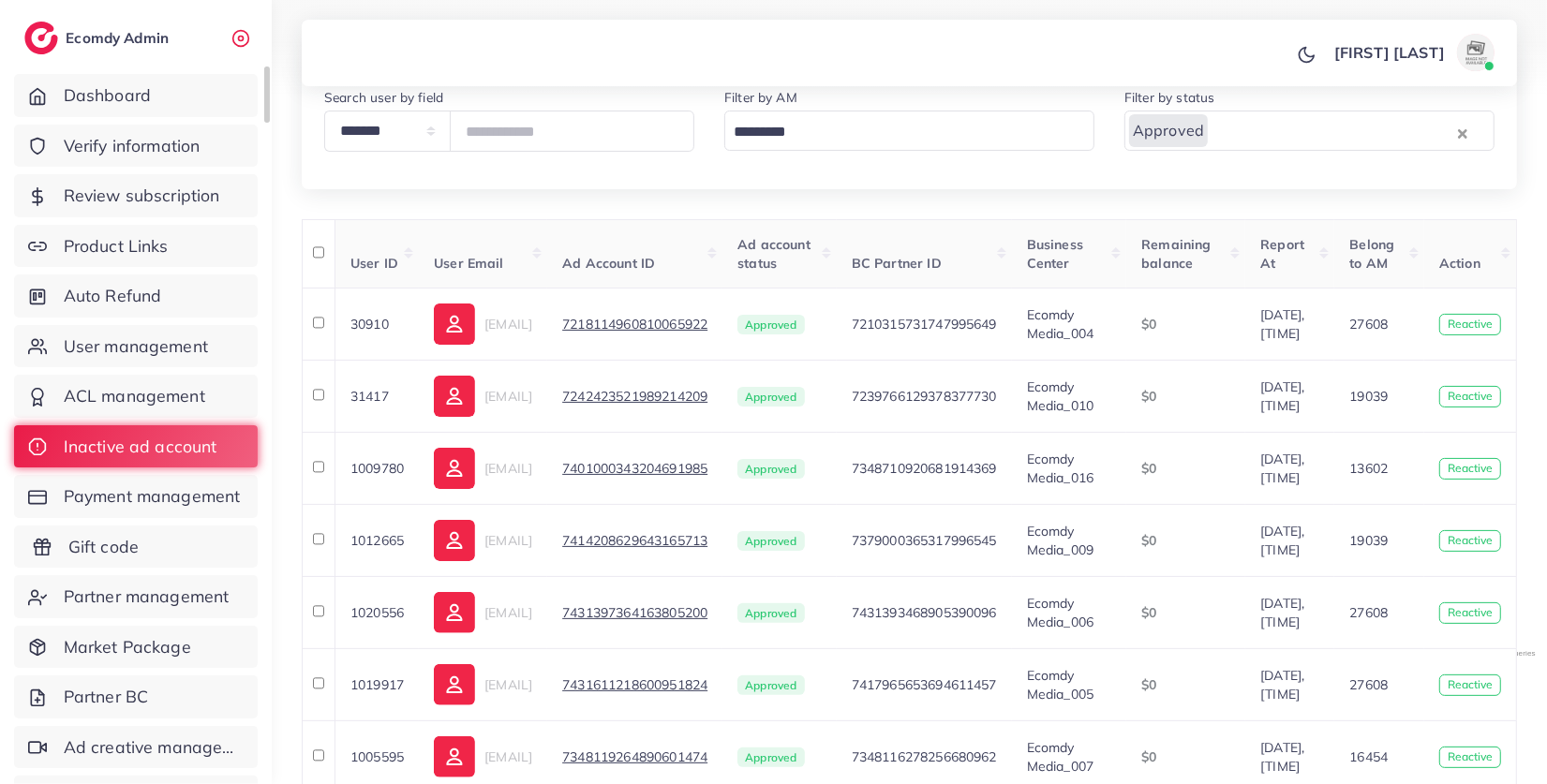 click on "Gift code" at bounding box center (136, 547) 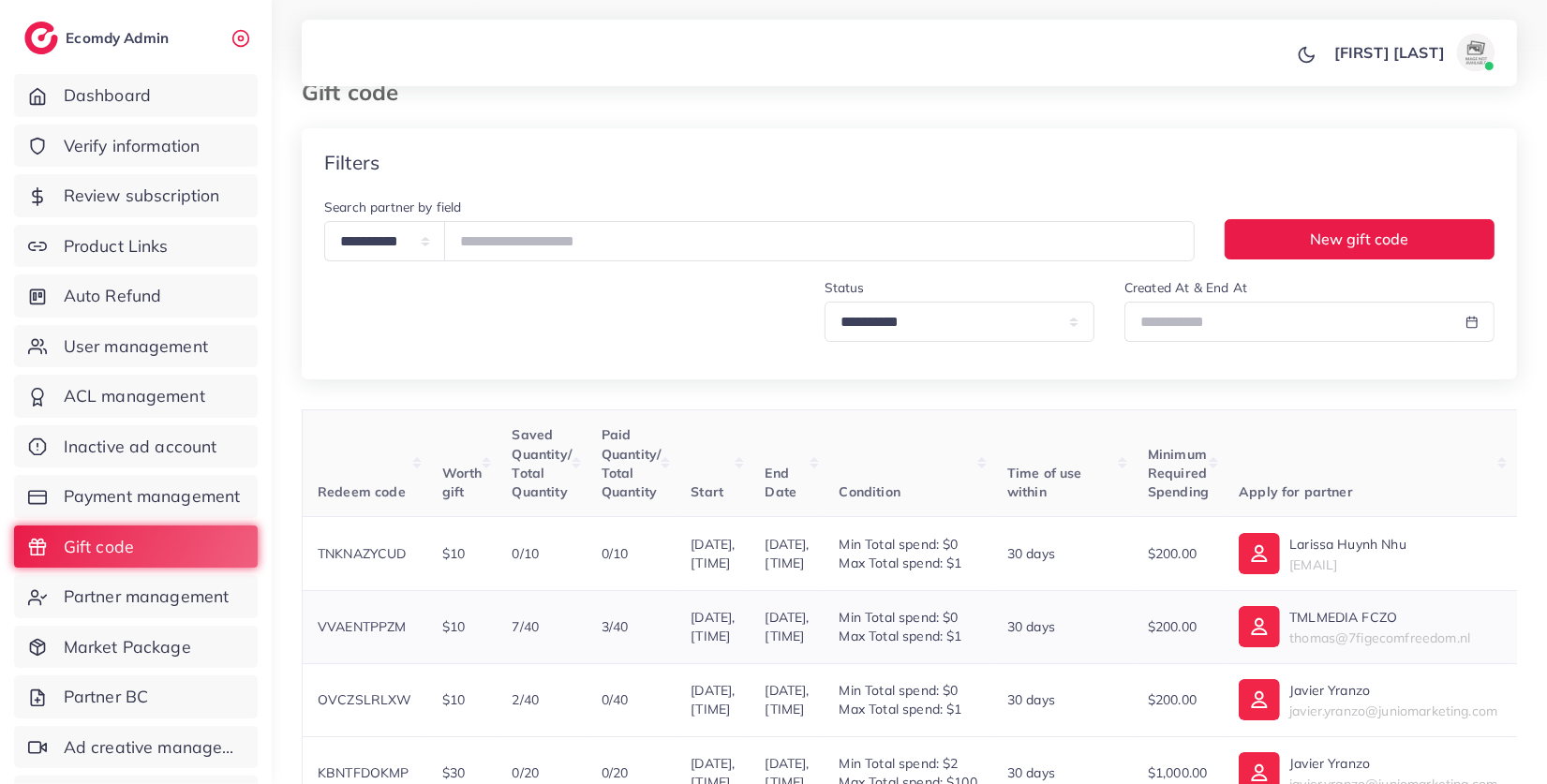 scroll, scrollTop: 47, scrollLeft: 0, axis: vertical 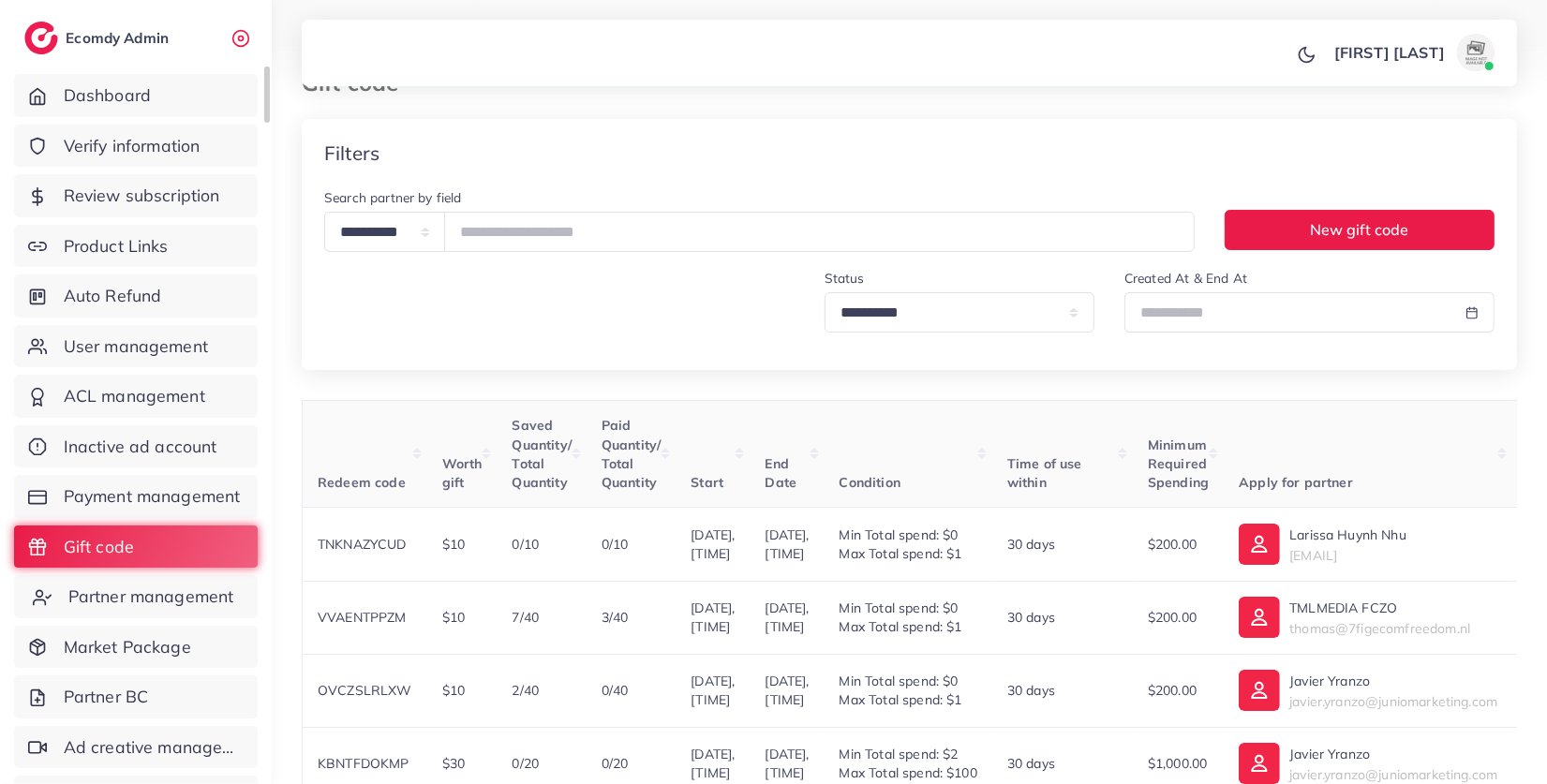 click on "Partner management" at bounding box center [136, 597] 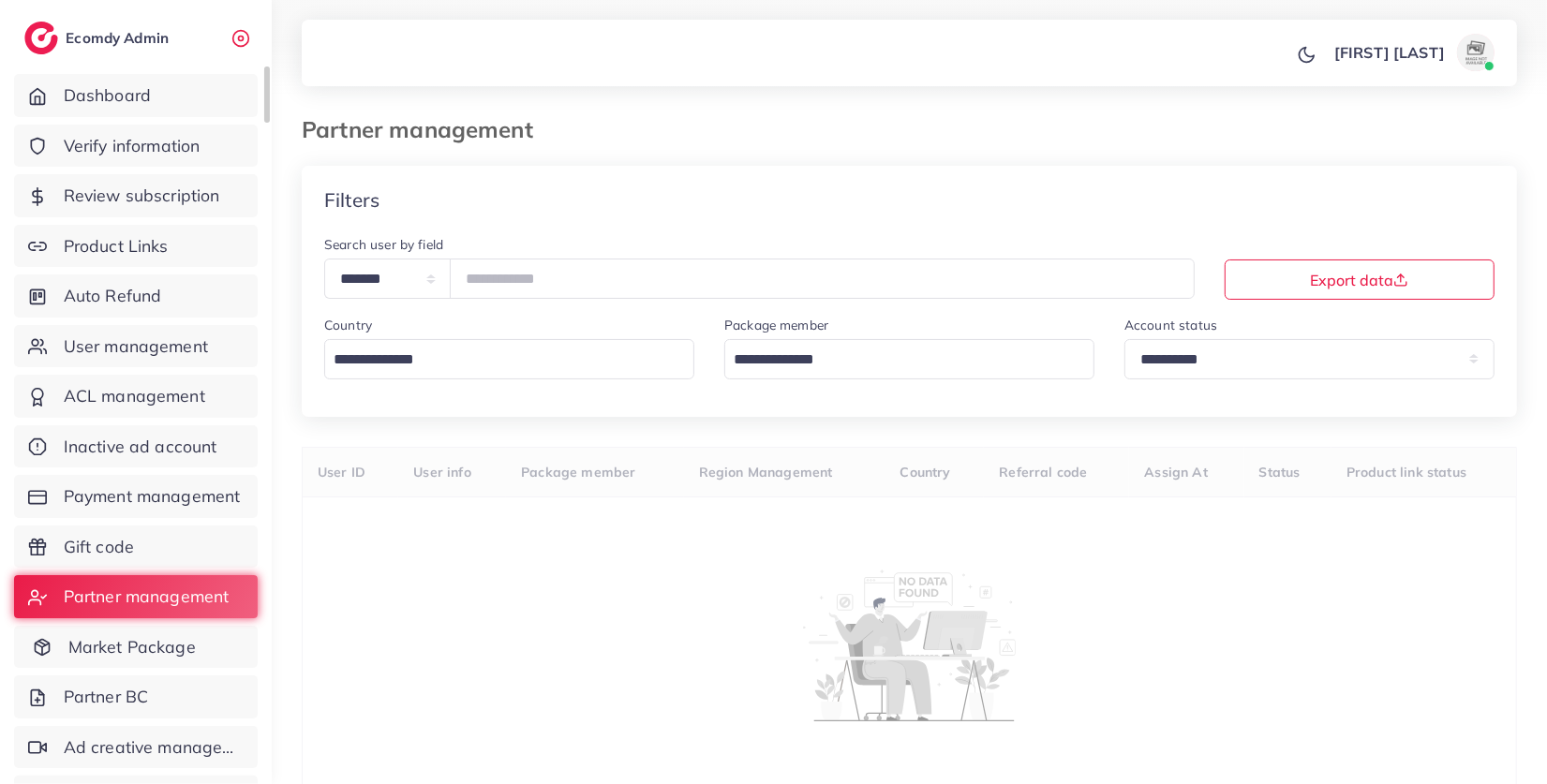 click on "Market Package" at bounding box center (136, 647) 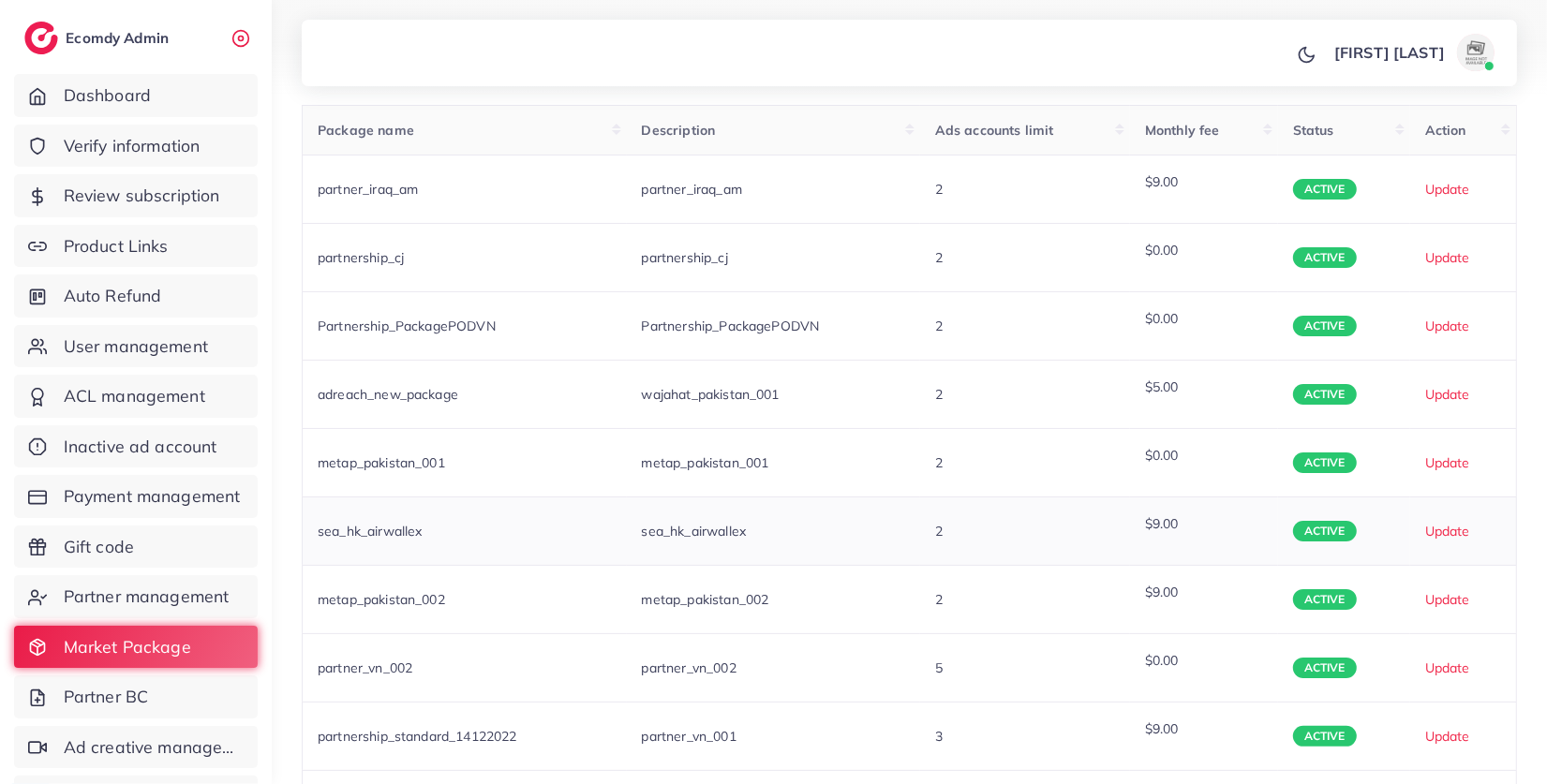 scroll, scrollTop: 56, scrollLeft: 0, axis: vertical 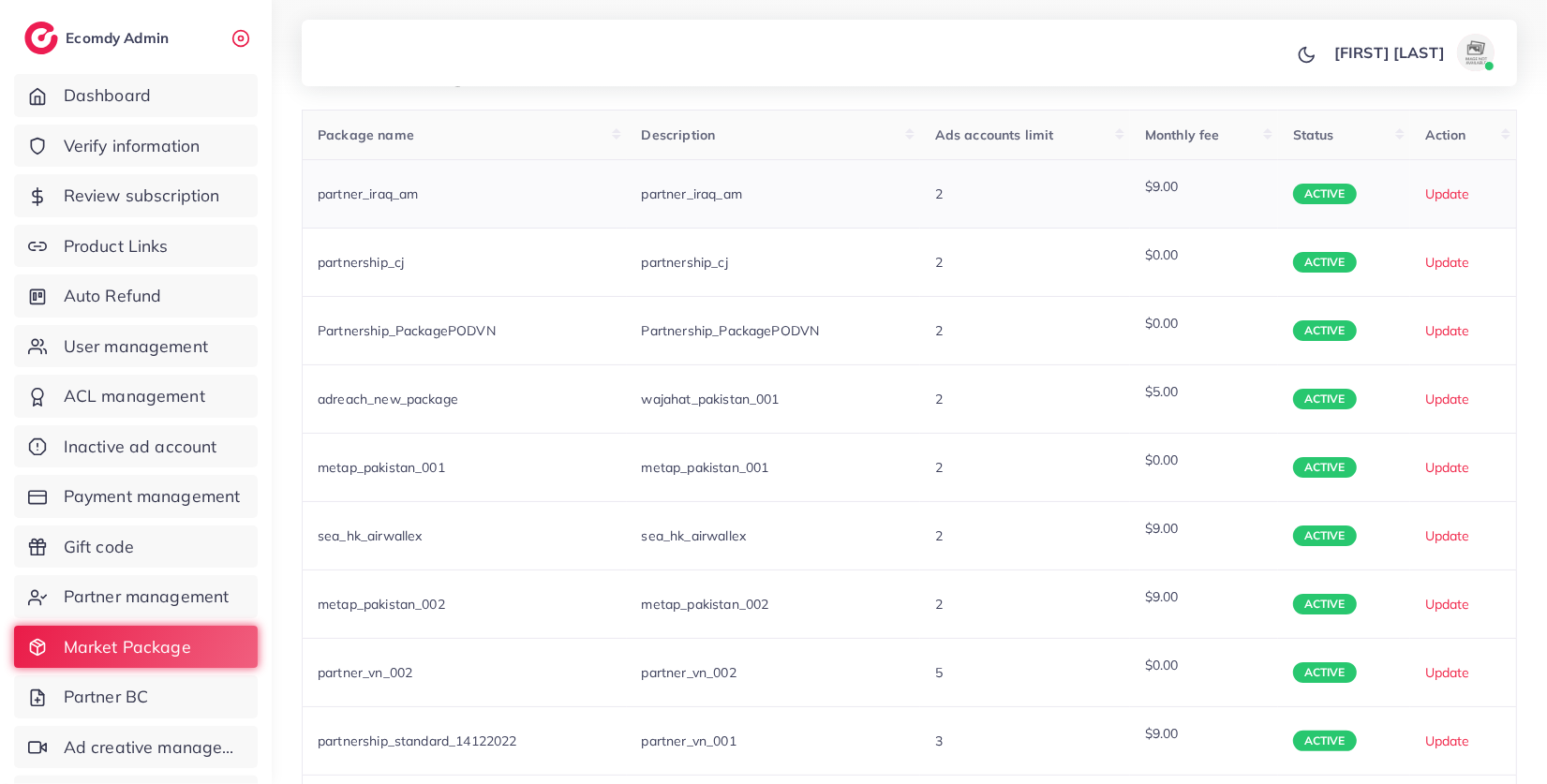 click on "Update" at bounding box center (1463, 194) 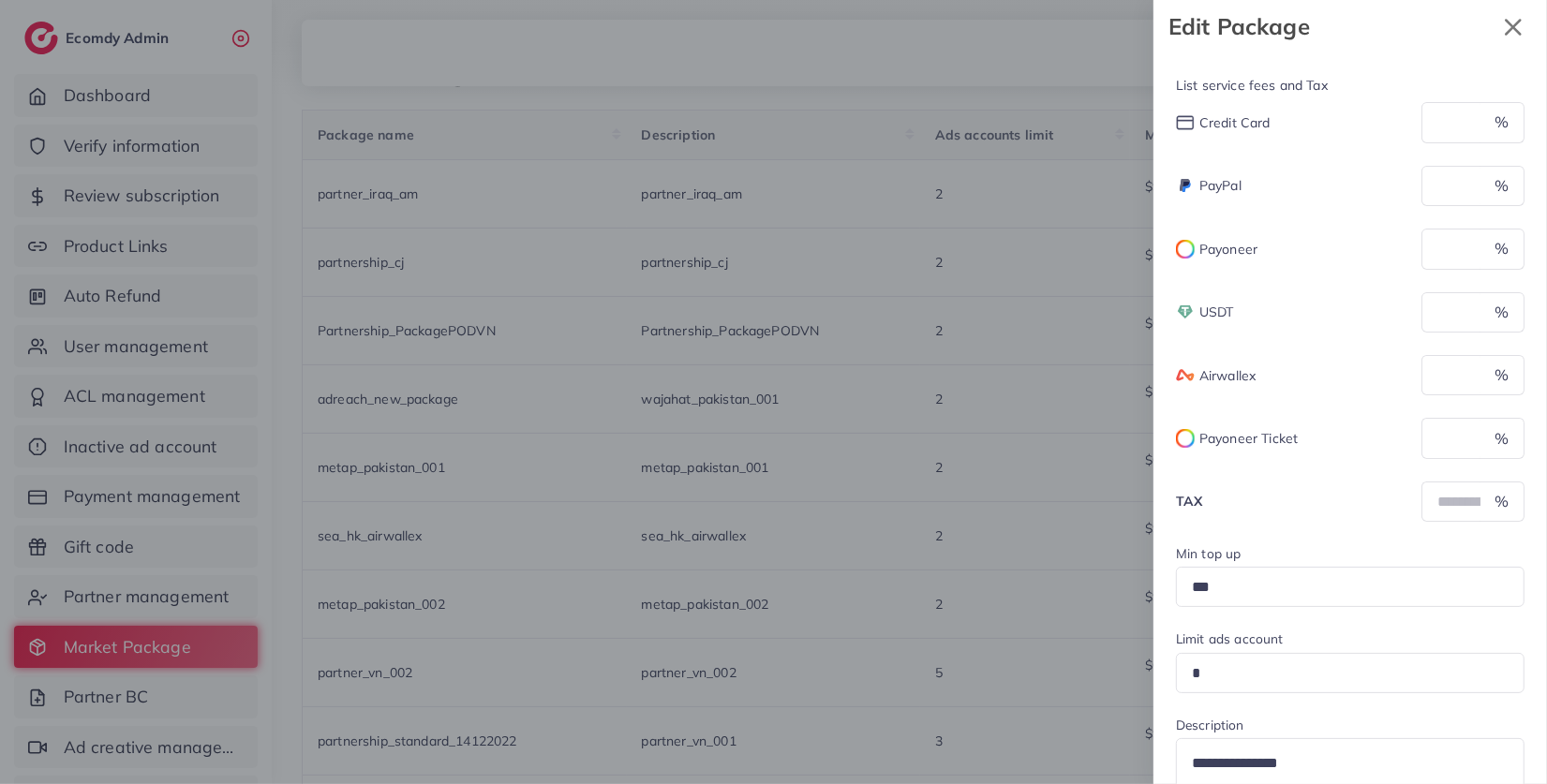 click 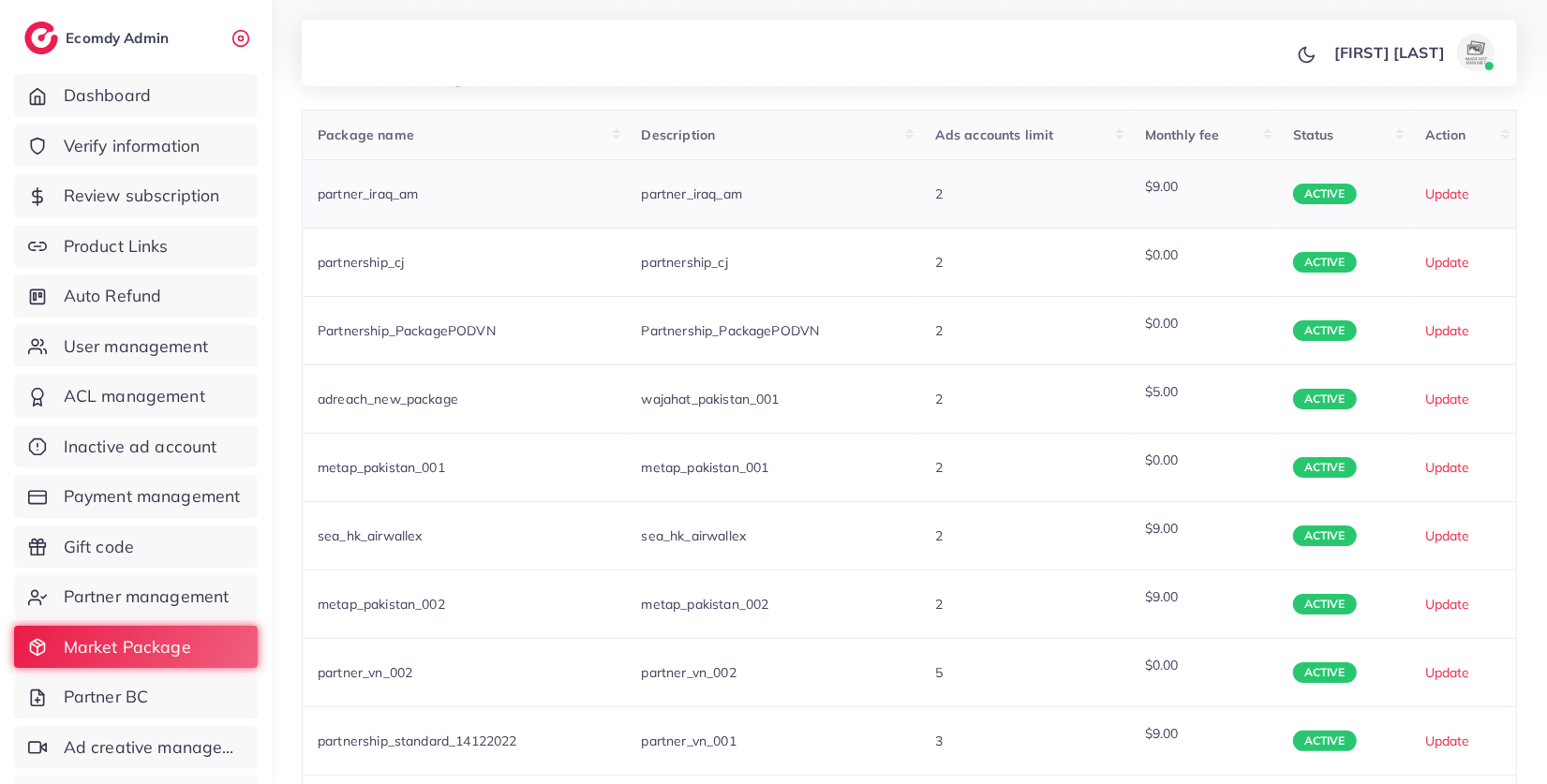 click on "Update" at bounding box center (1463, 194) 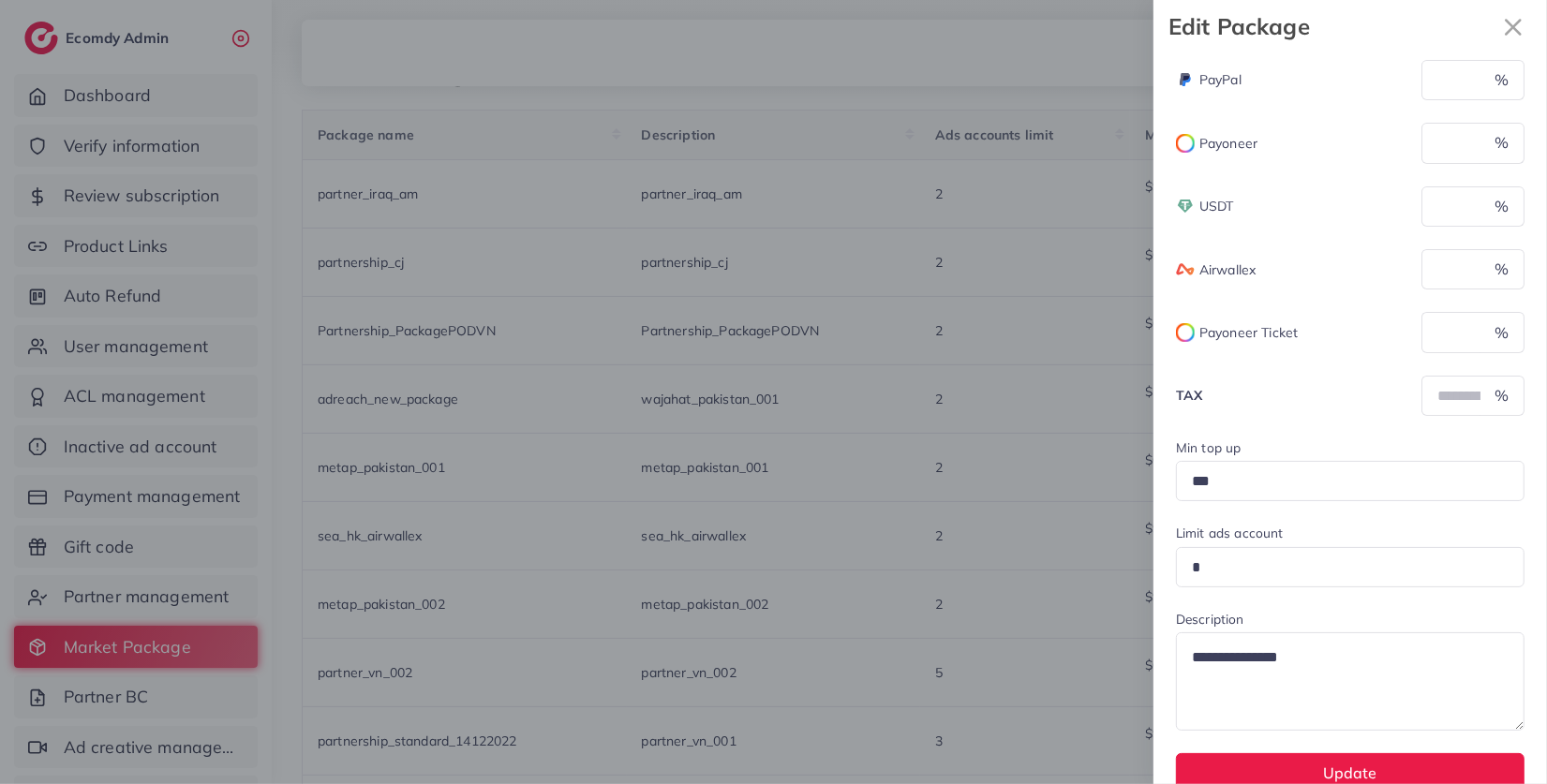 scroll, scrollTop: 120, scrollLeft: 0, axis: vertical 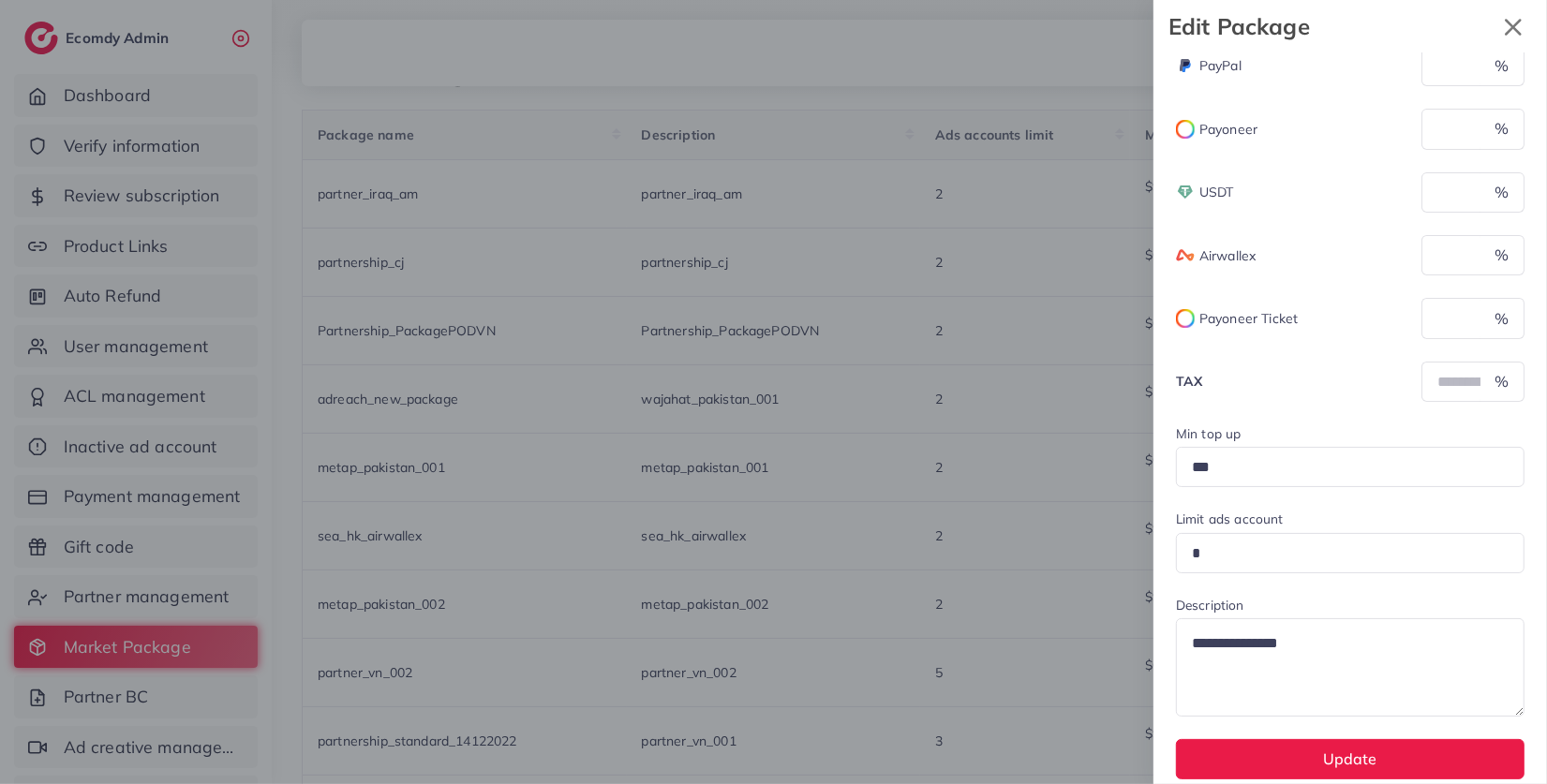 click 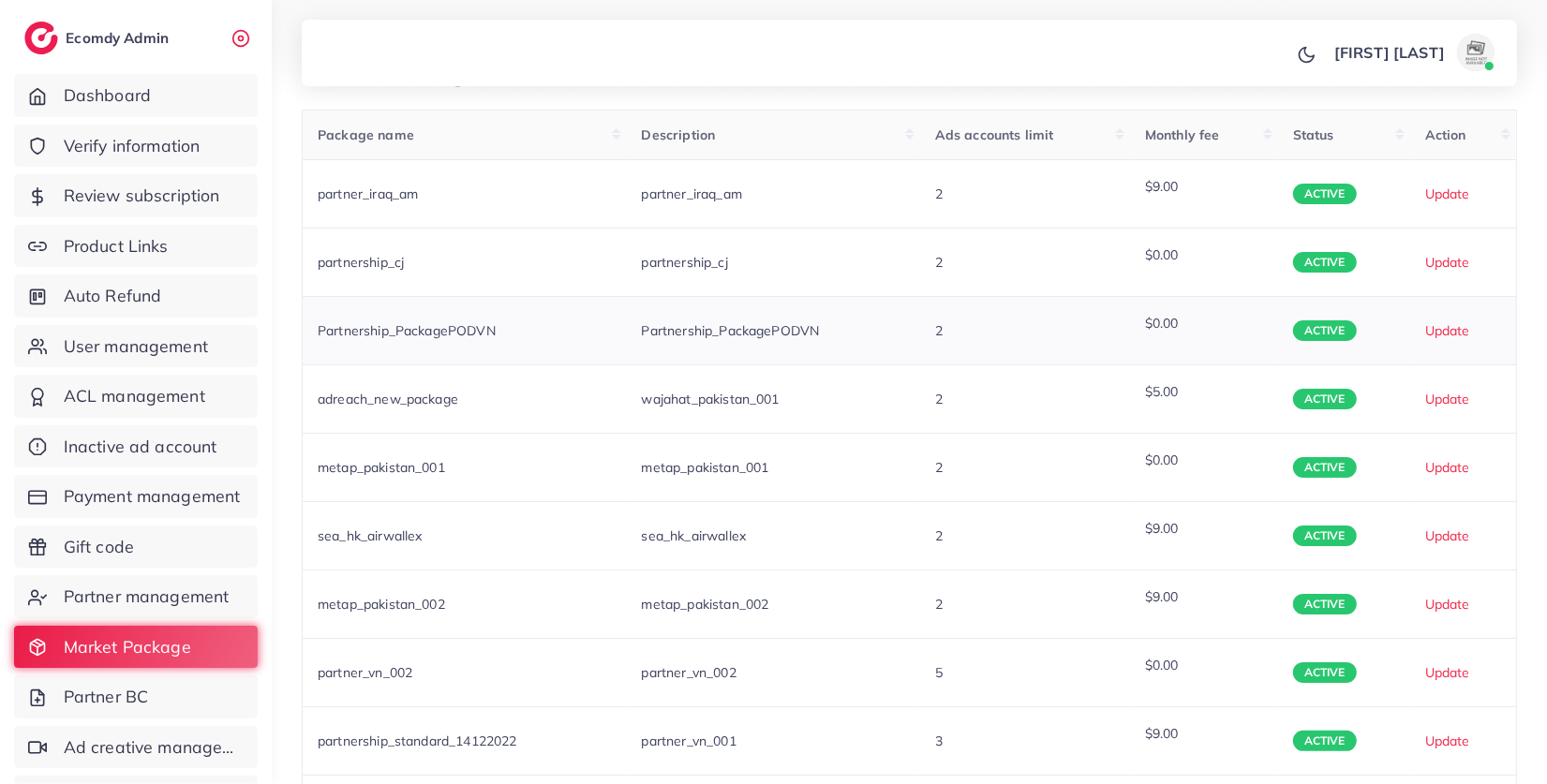 click on "Update" at bounding box center (1463, 331) 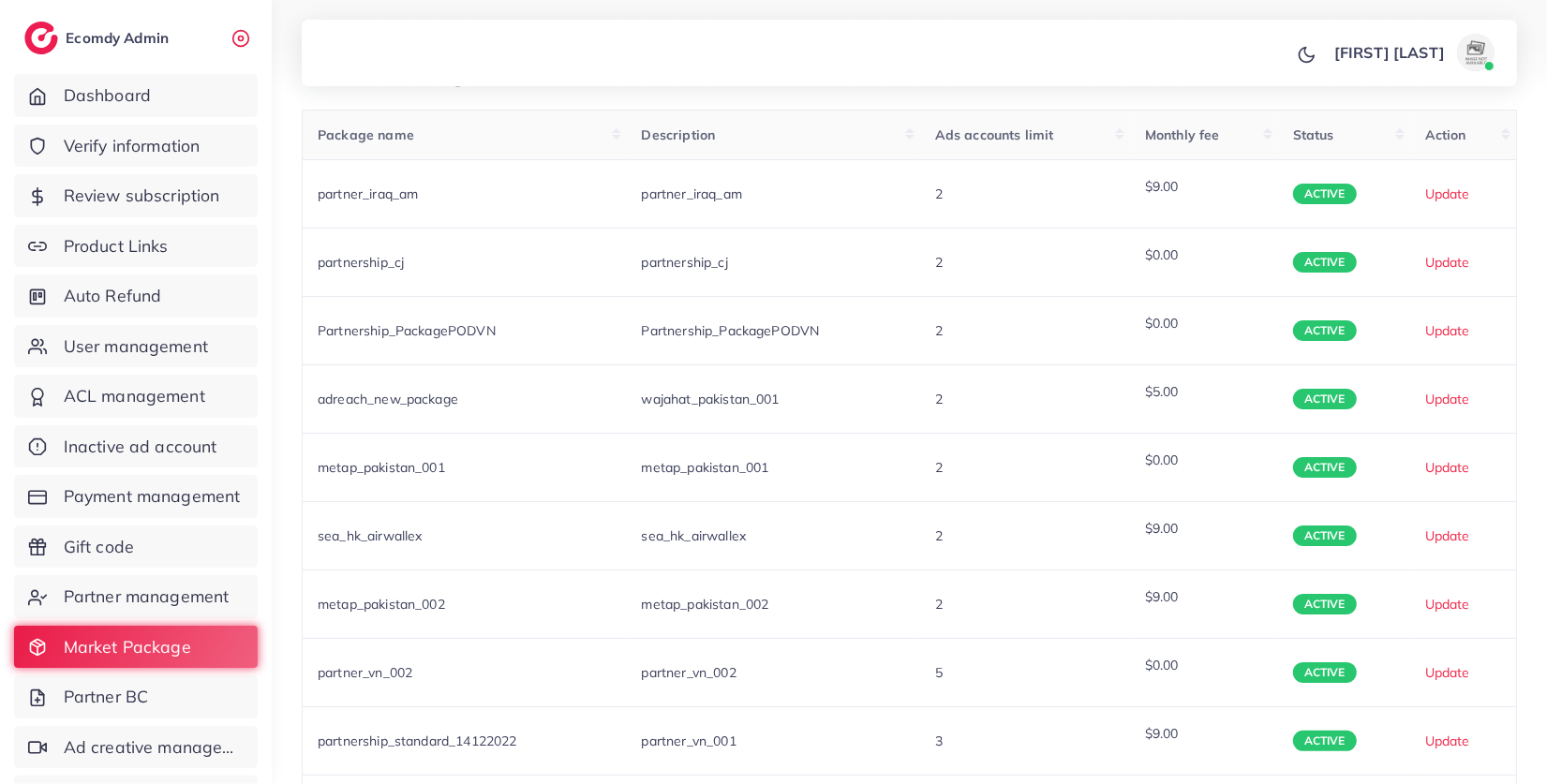 type on "*" 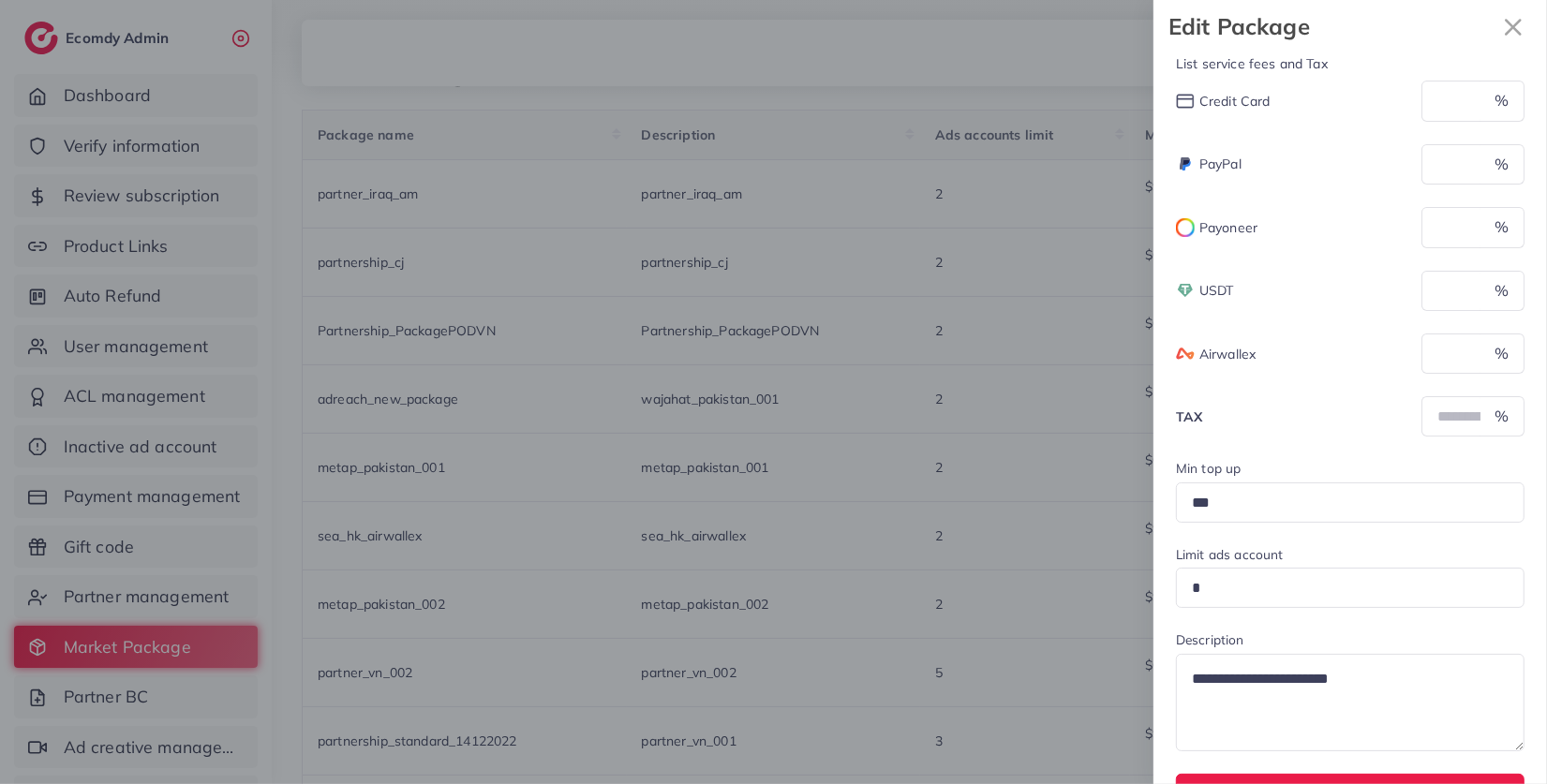 scroll, scrollTop: 0, scrollLeft: 0, axis: both 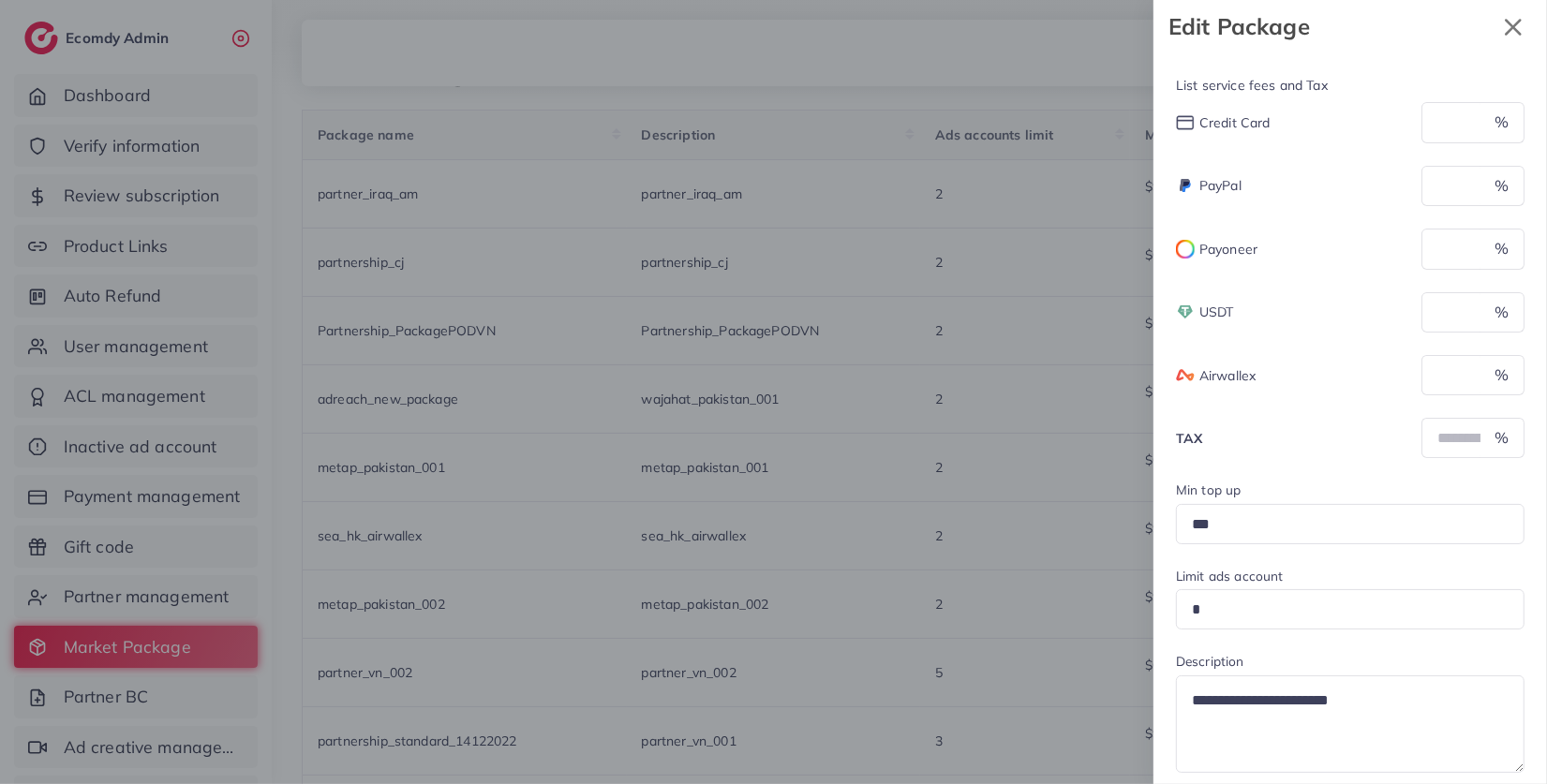 click 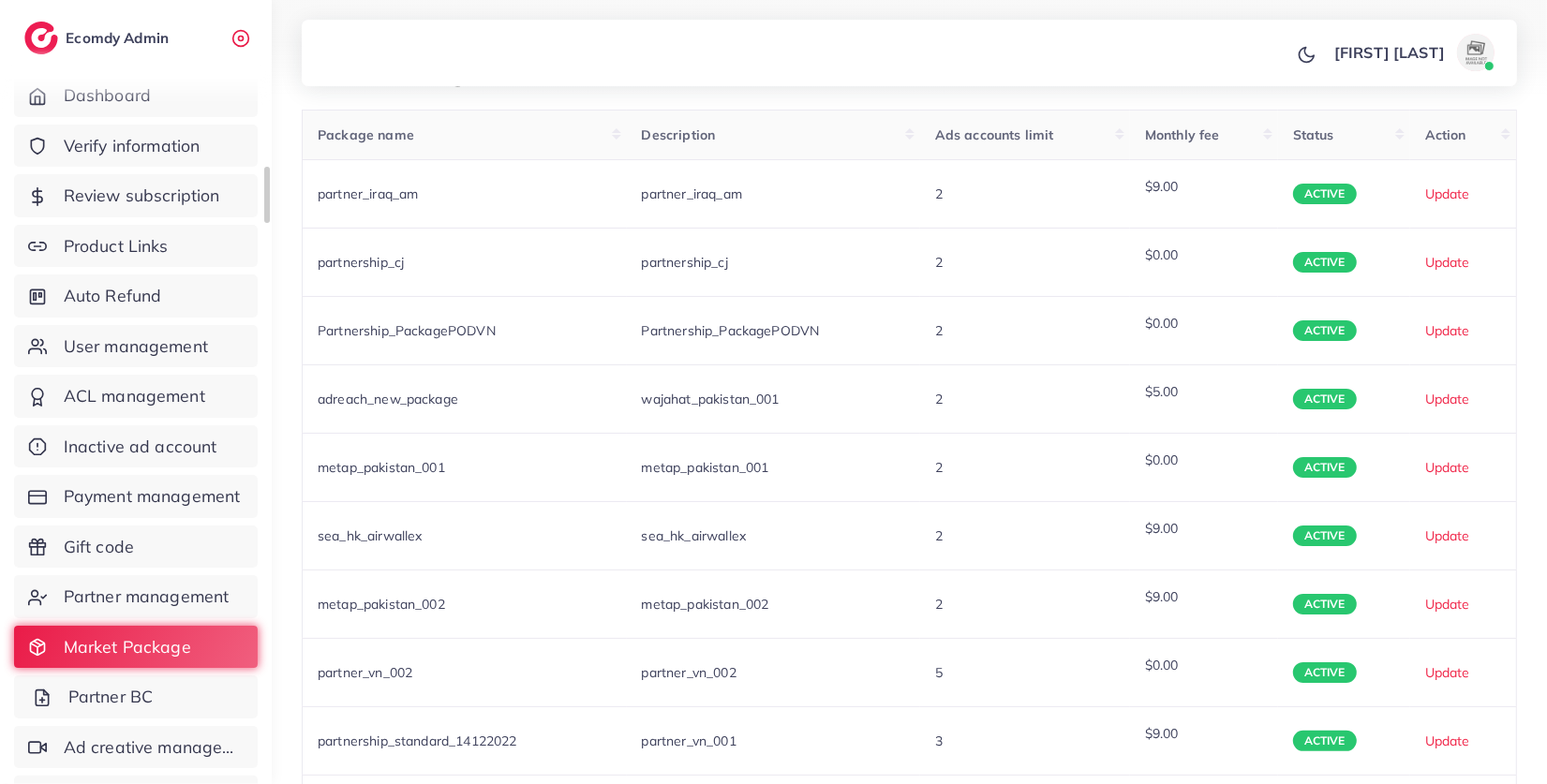 scroll, scrollTop: 52, scrollLeft: 0, axis: vertical 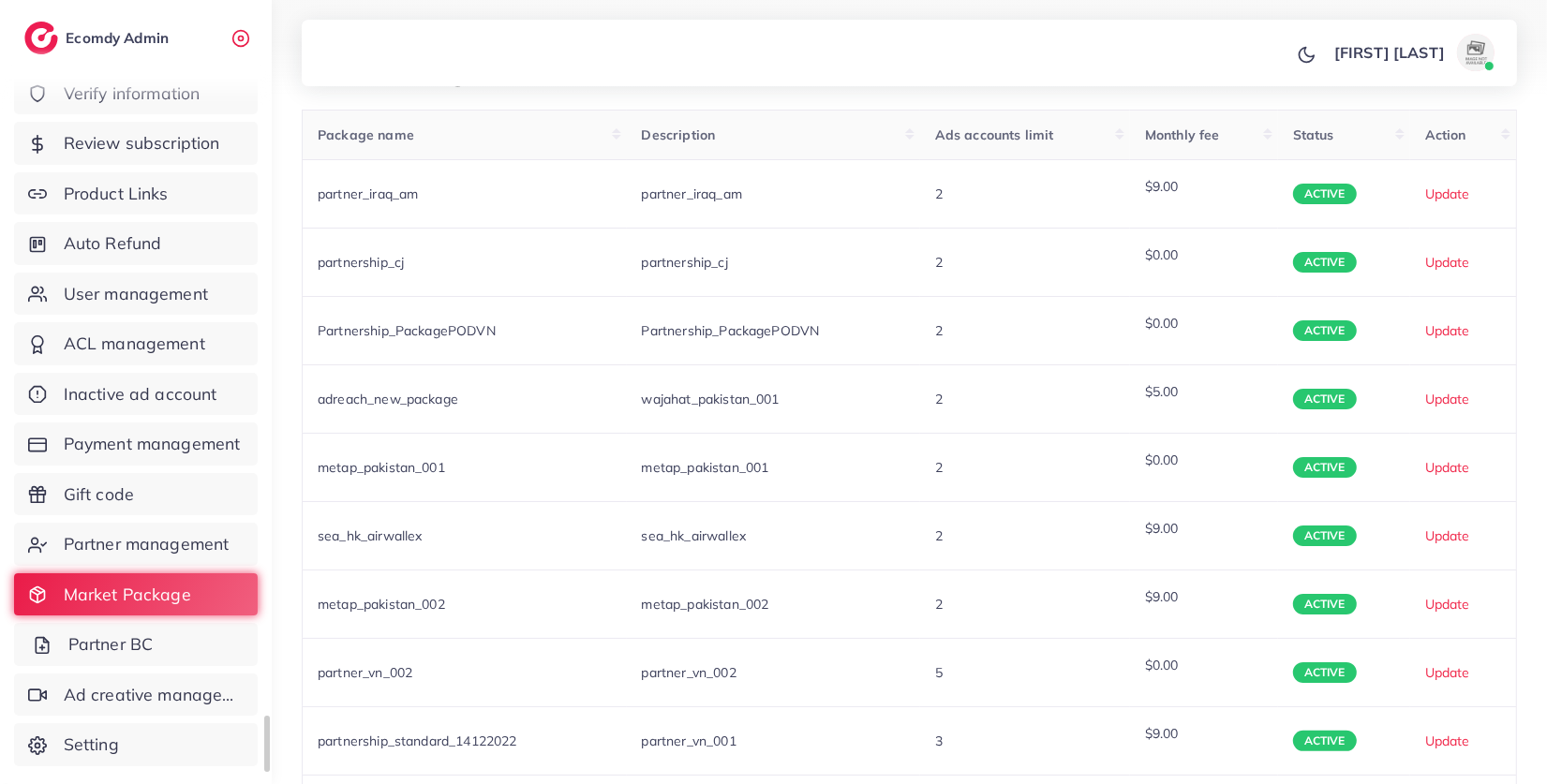 click on "Ad creative management" at bounding box center [136, 695] 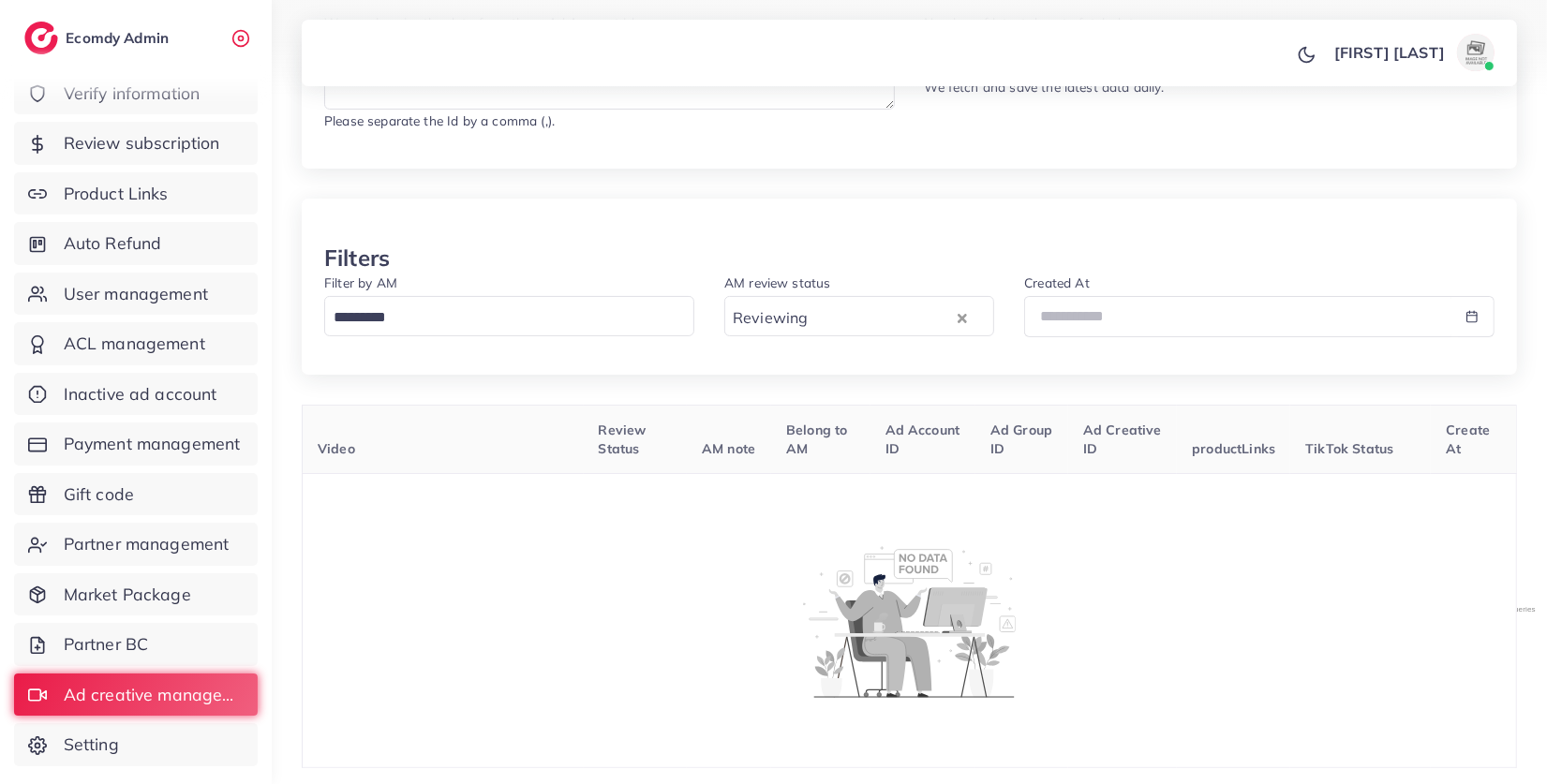 scroll, scrollTop: 254, scrollLeft: 0, axis: vertical 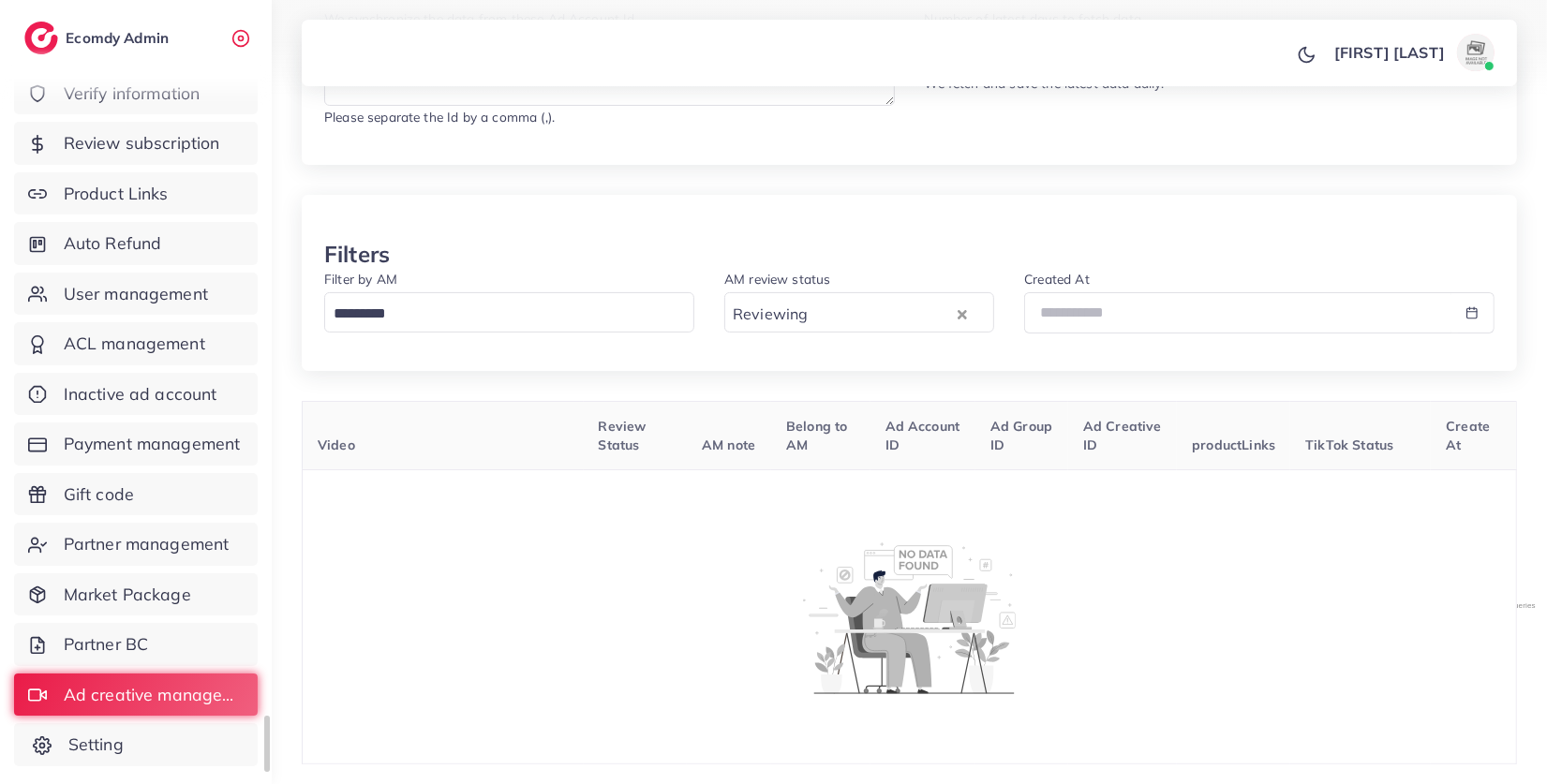 click on "Setting" at bounding box center [96, 745] 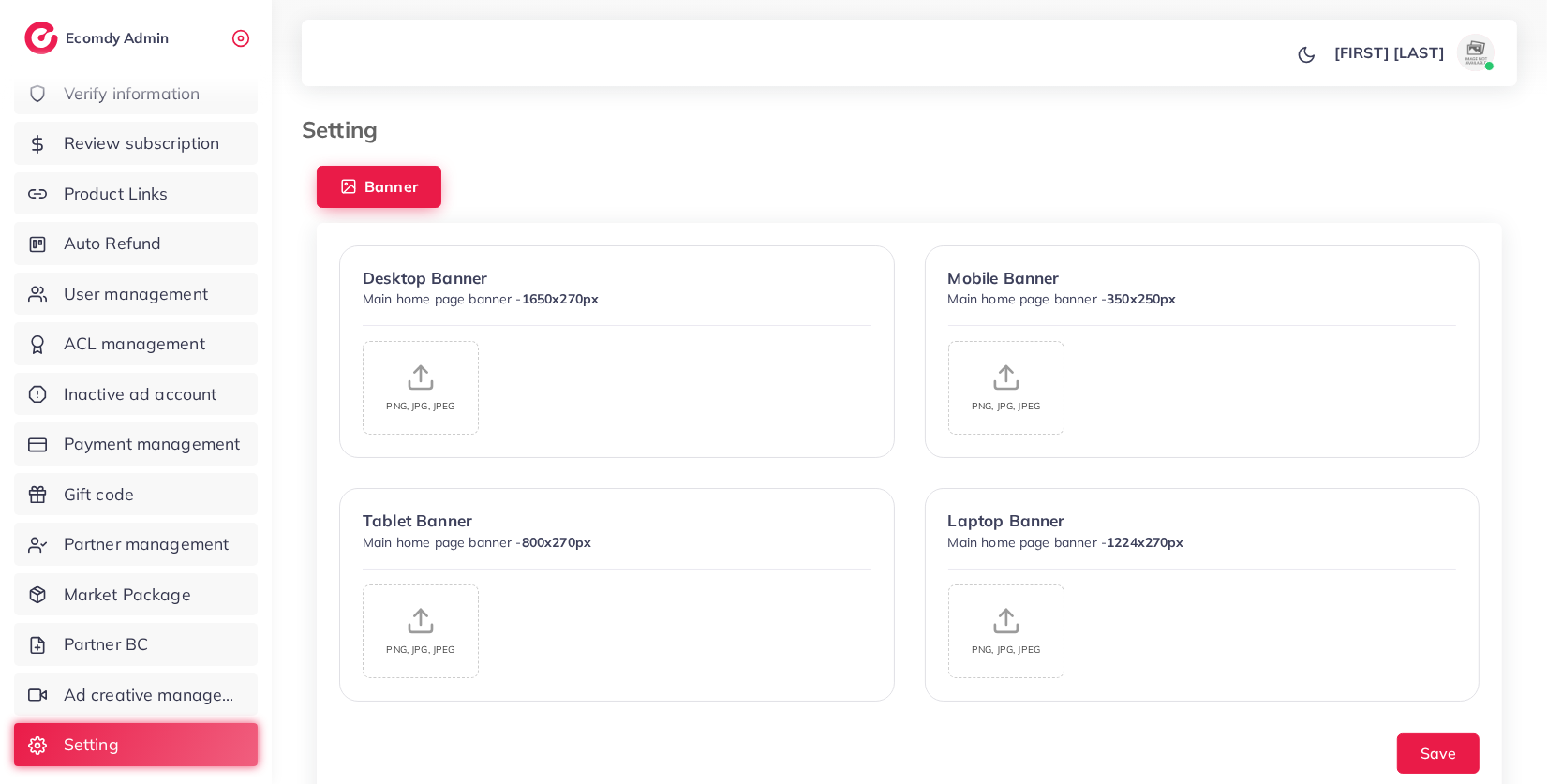 scroll, scrollTop: 18, scrollLeft: 0, axis: vertical 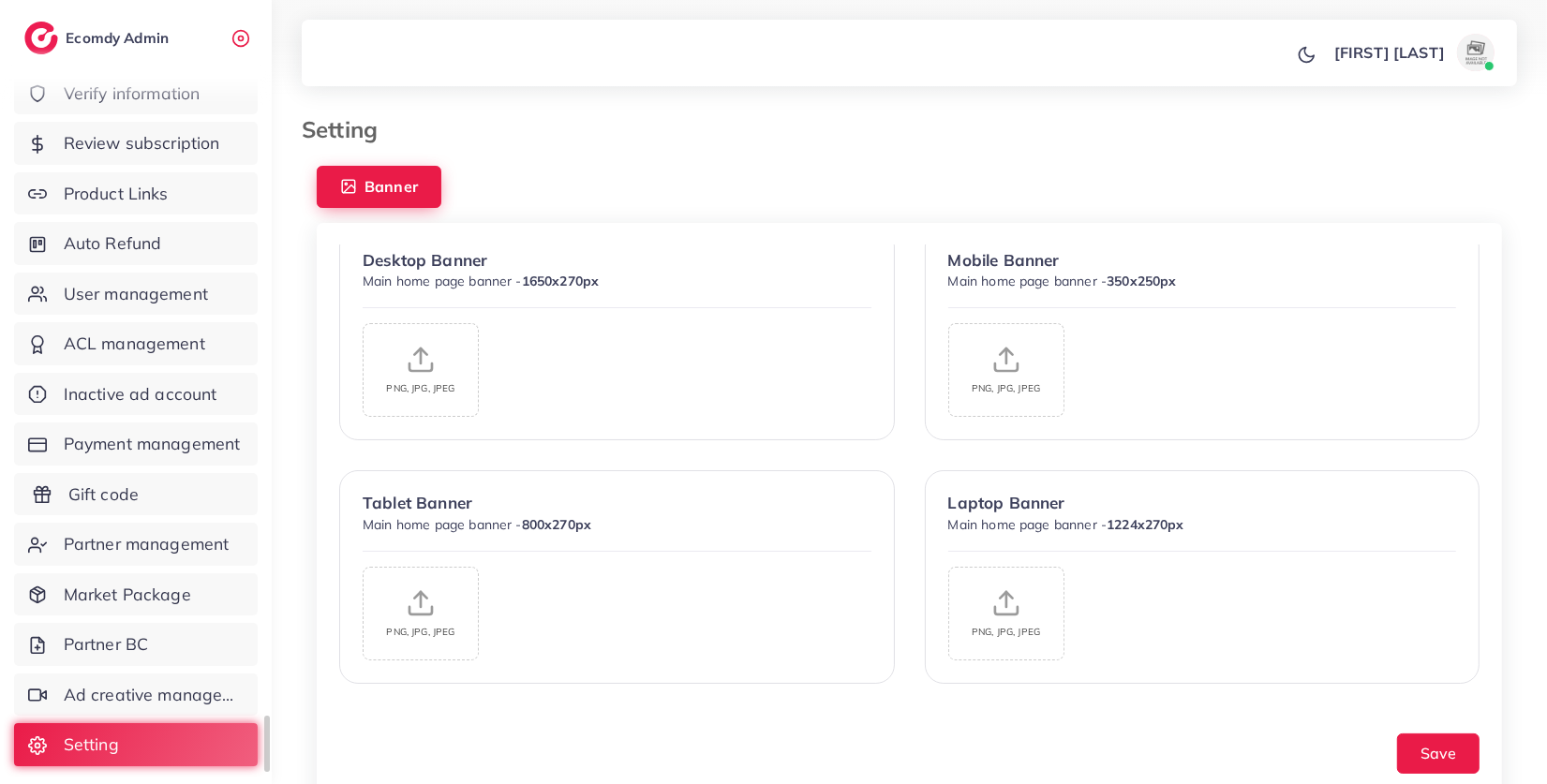 click on "Gift code" at bounding box center [103, 495] 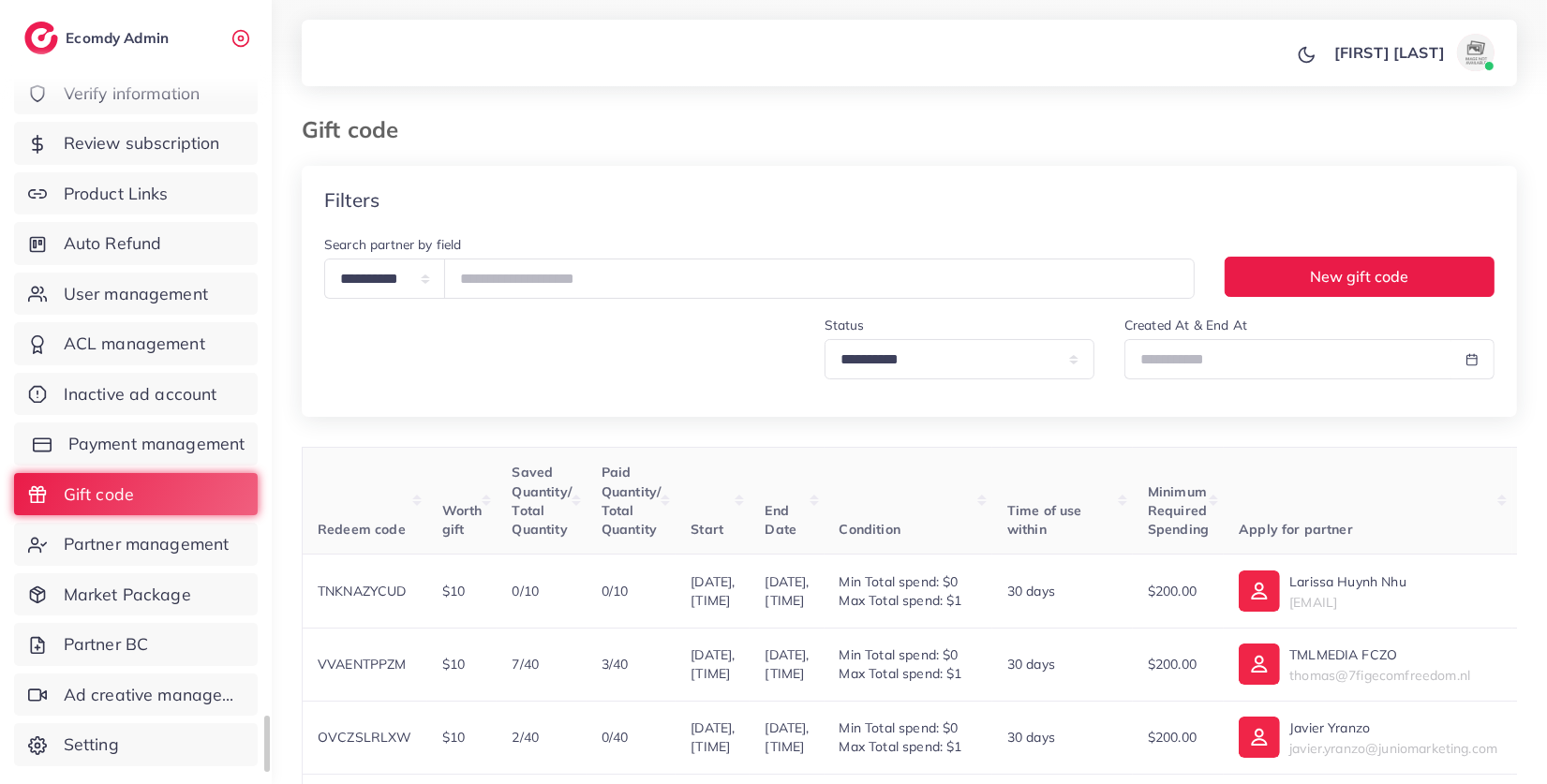 click on "Payment management" at bounding box center (156, 444) 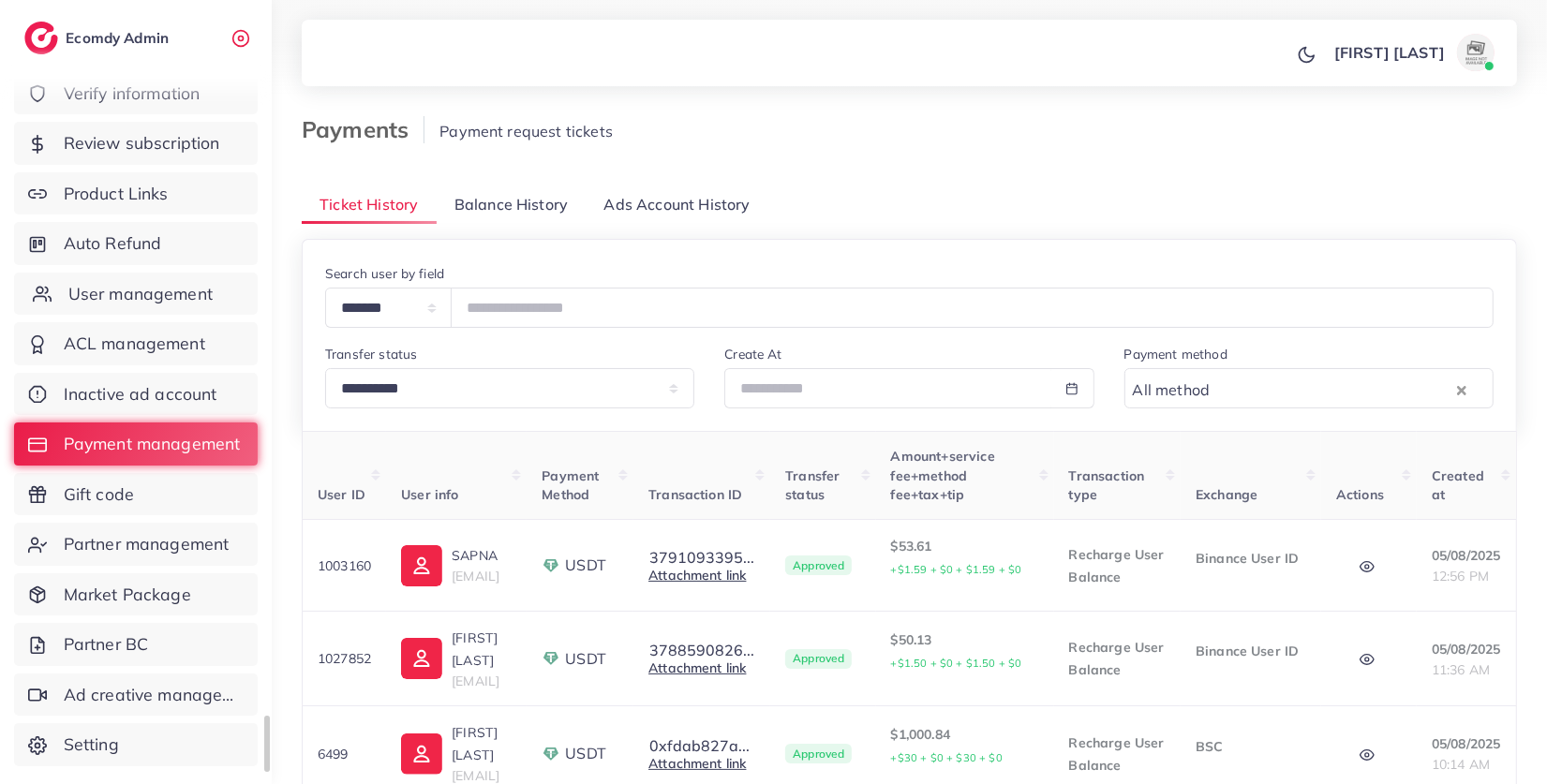 click on "User management" at bounding box center [136, 294] 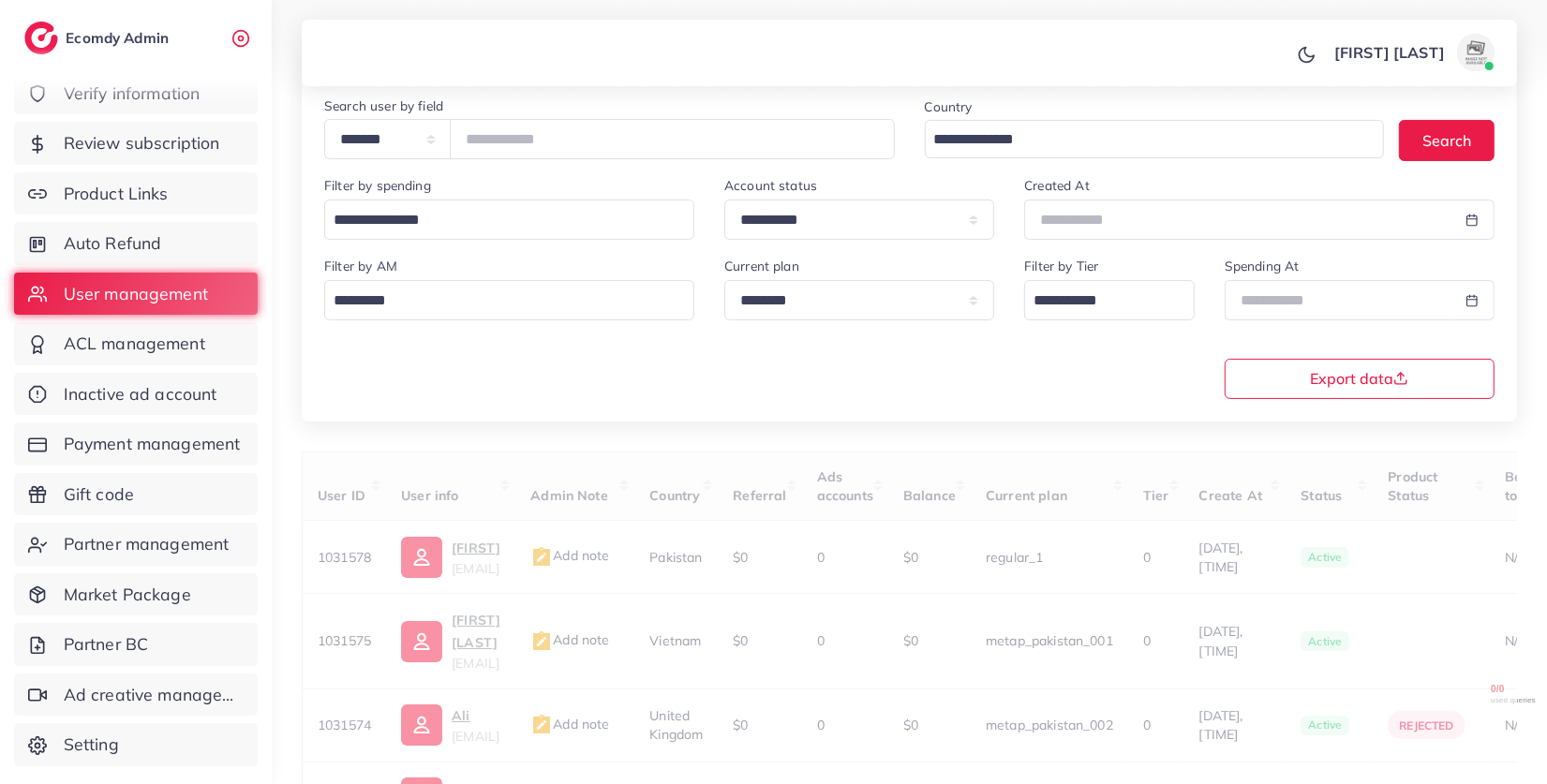scroll, scrollTop: 162, scrollLeft: 0, axis: vertical 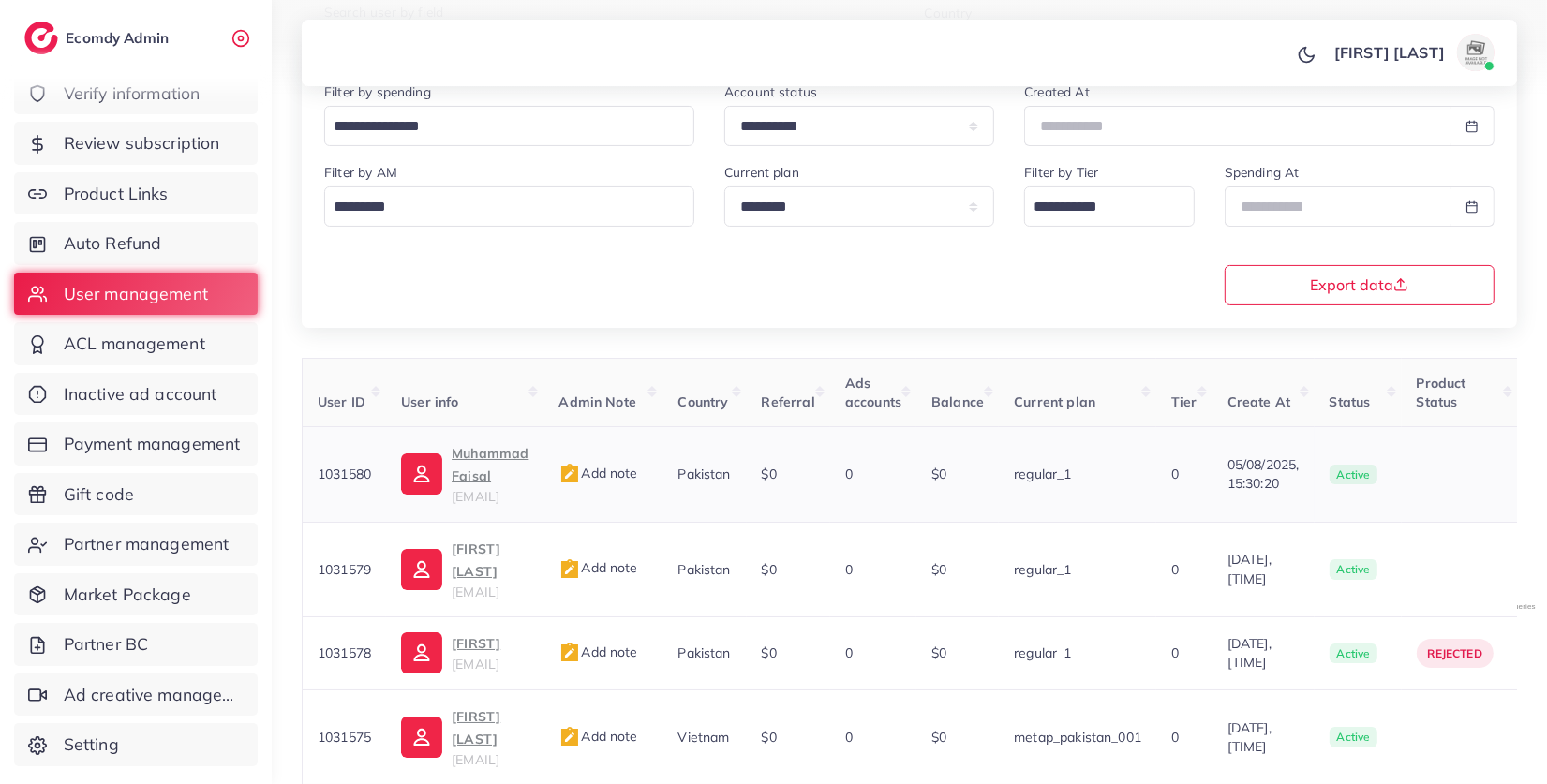 click on "1031580" at bounding box center (344, 474) 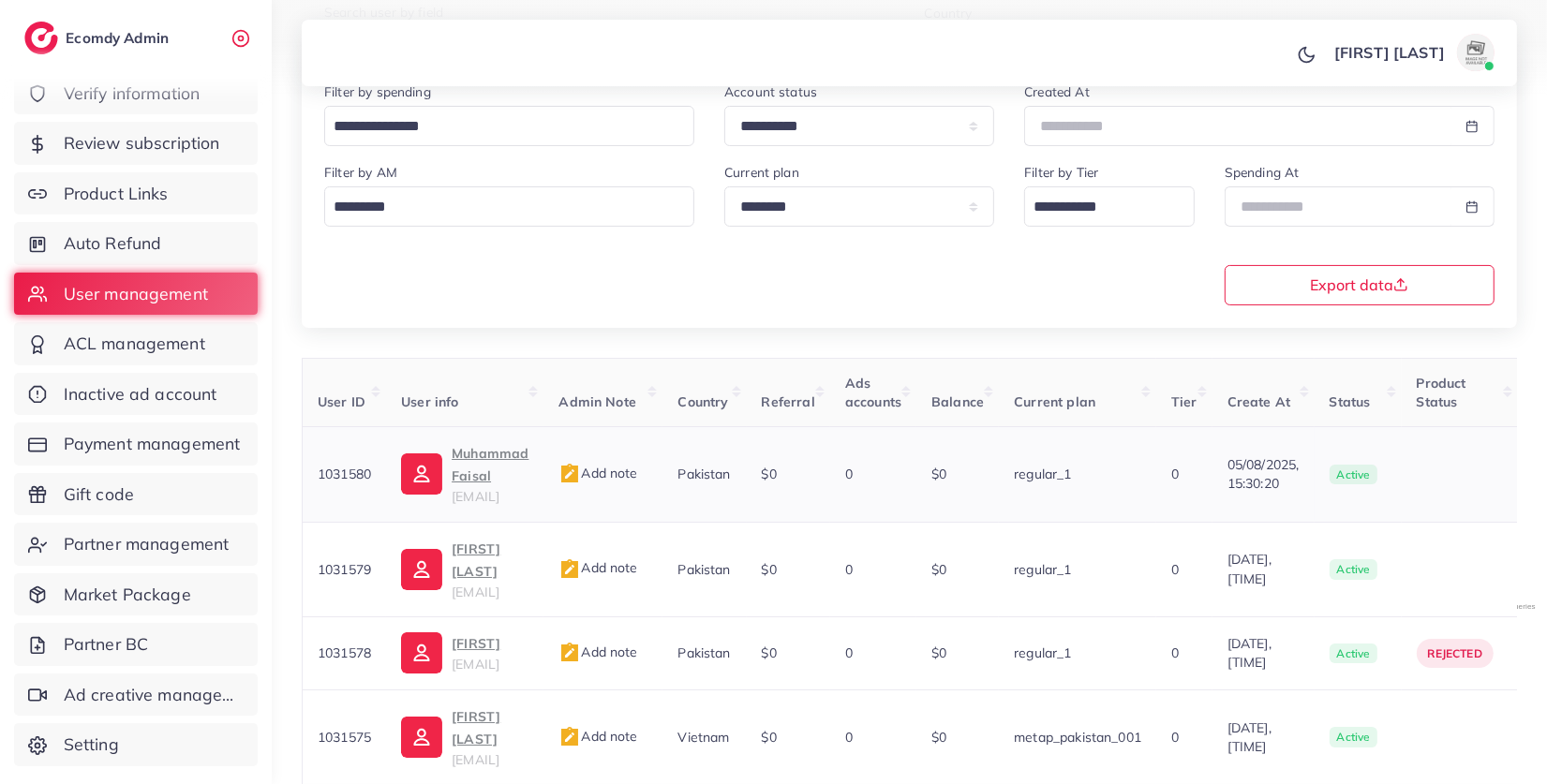 click on "faisalmalik0938@gmail.com" at bounding box center [475, 496] 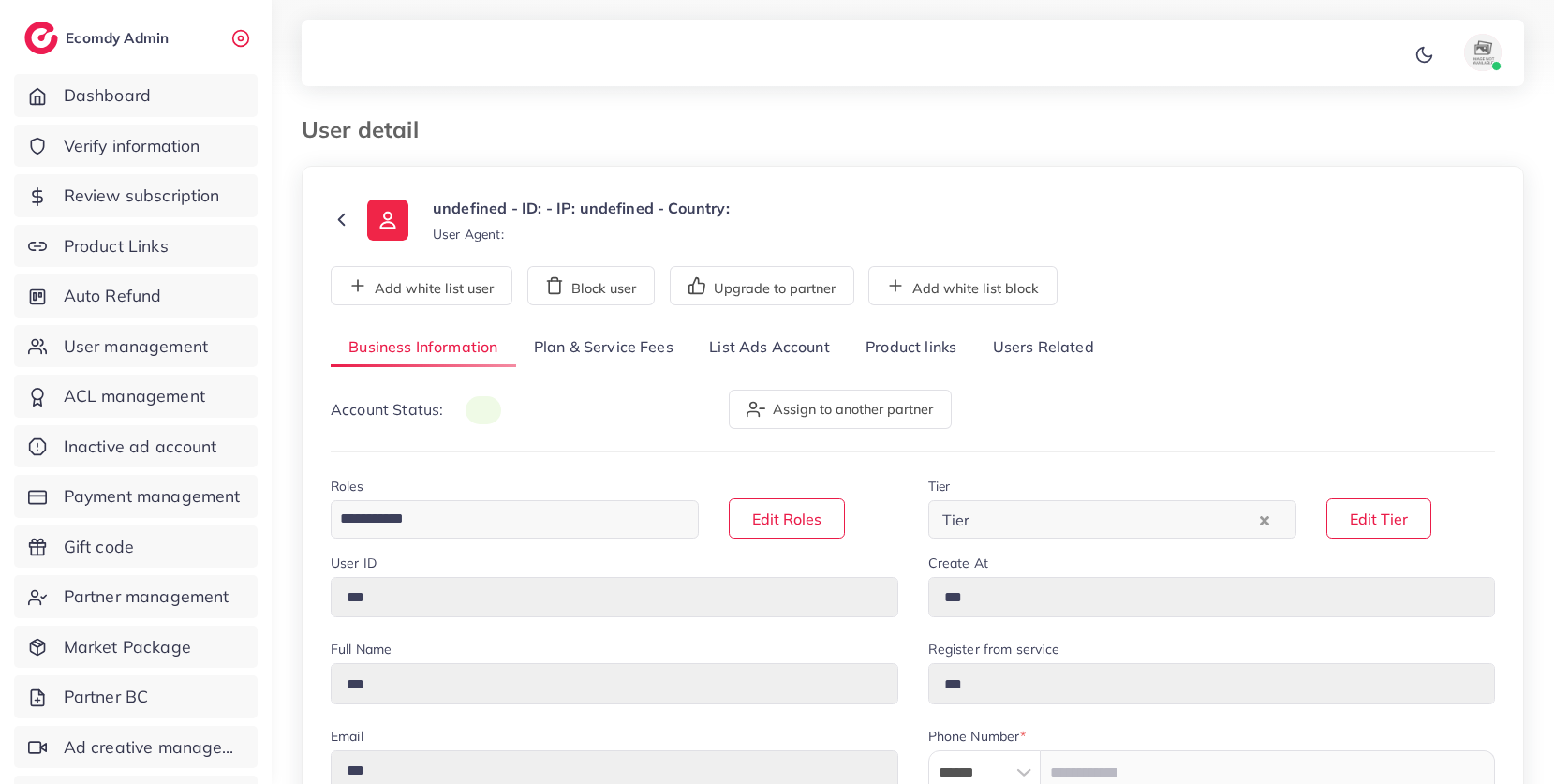 scroll, scrollTop: 0, scrollLeft: 0, axis: both 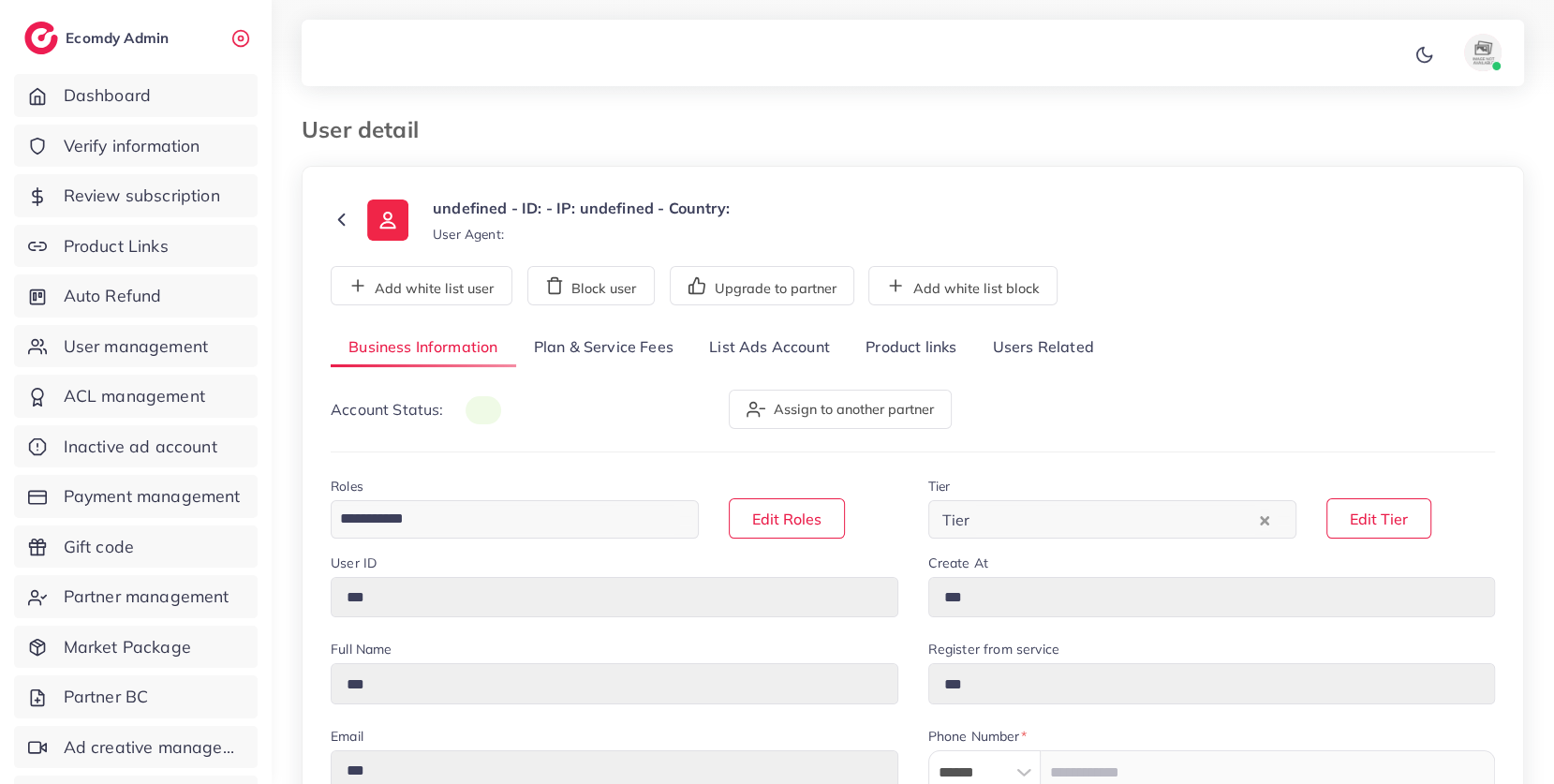type on "*****" 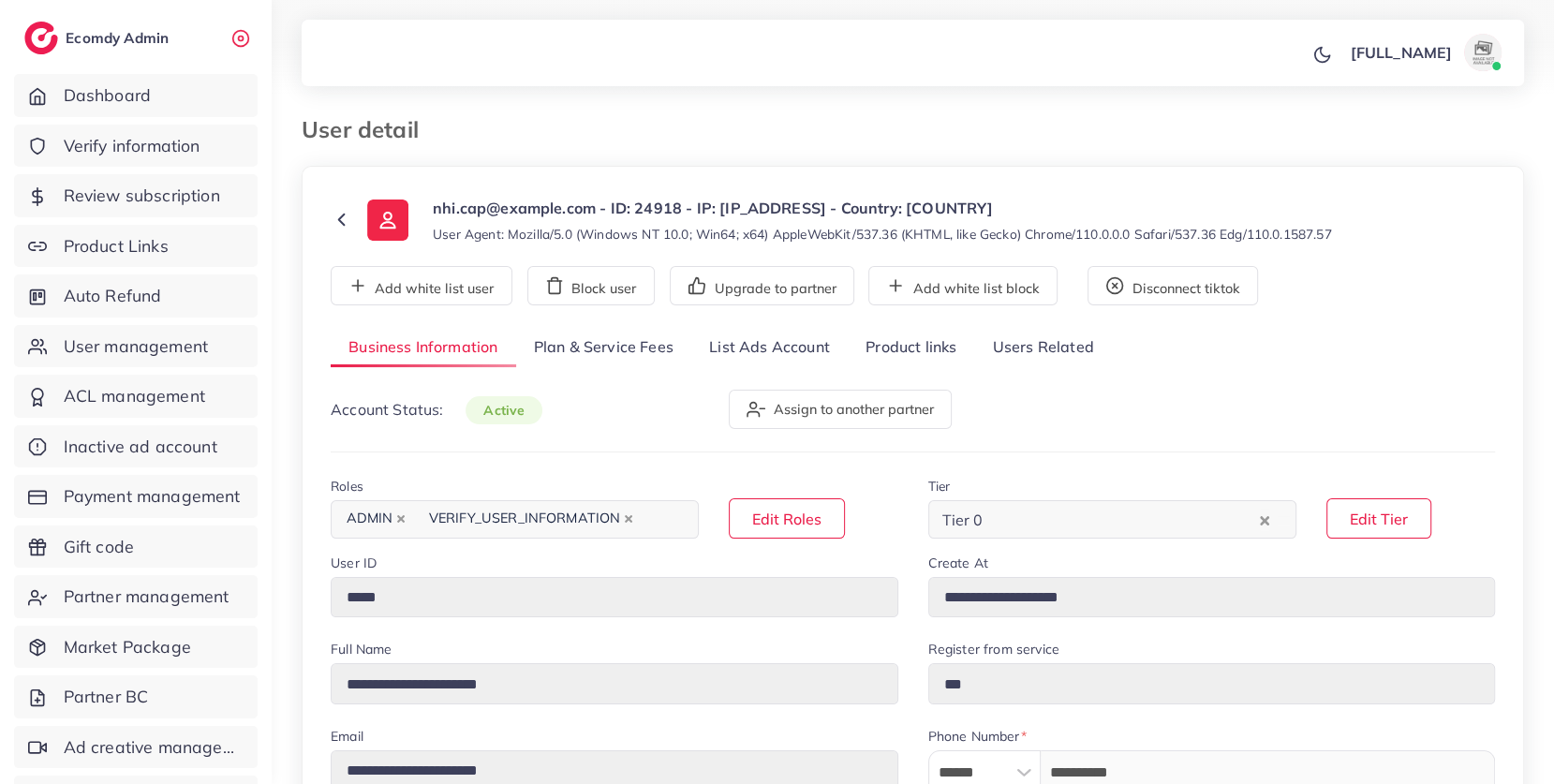 click on "List Ads Account" at bounding box center (769, 348) 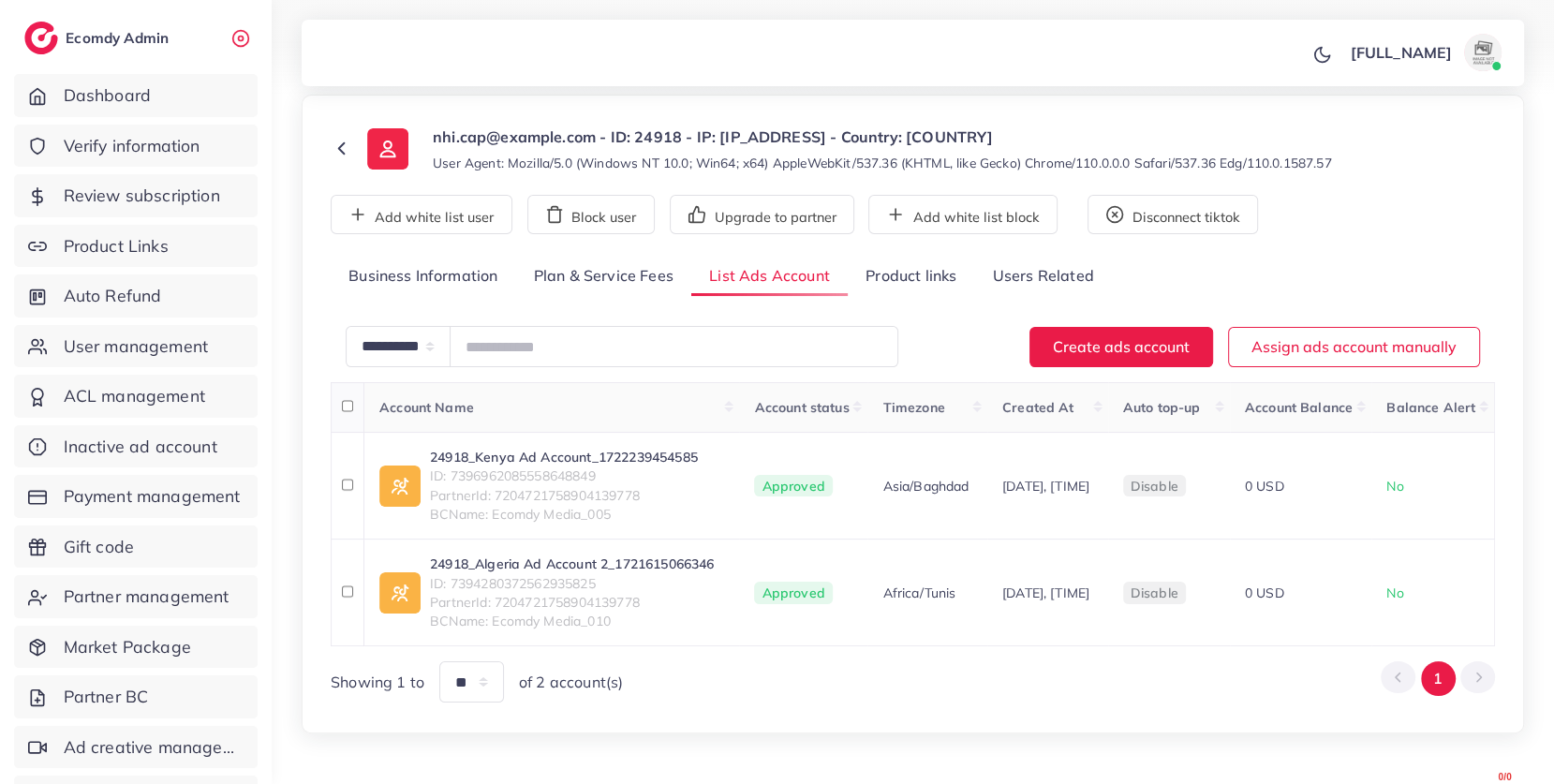scroll, scrollTop: 86, scrollLeft: 0, axis: vertical 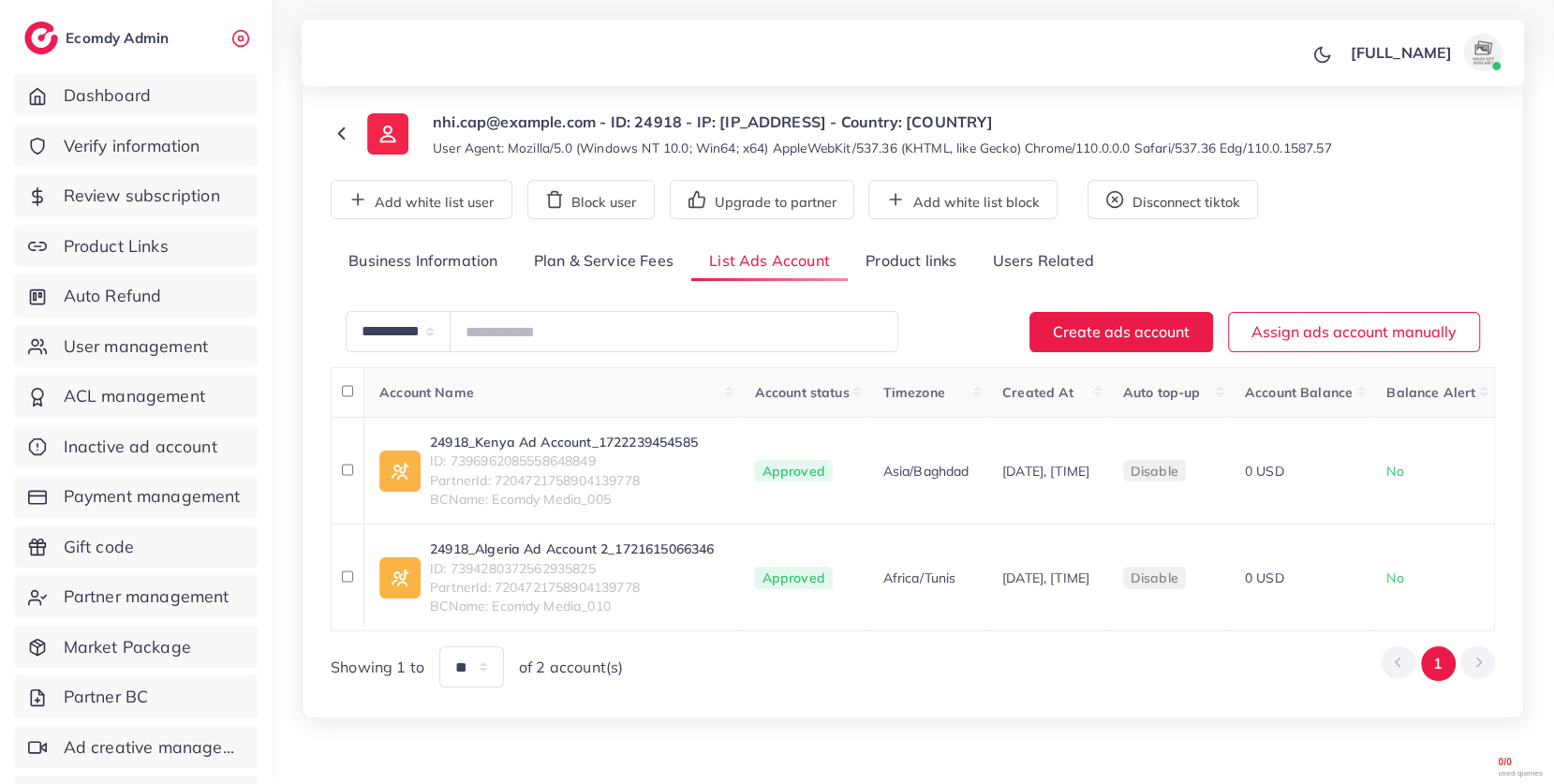 click on "Product links" at bounding box center (910, 261) 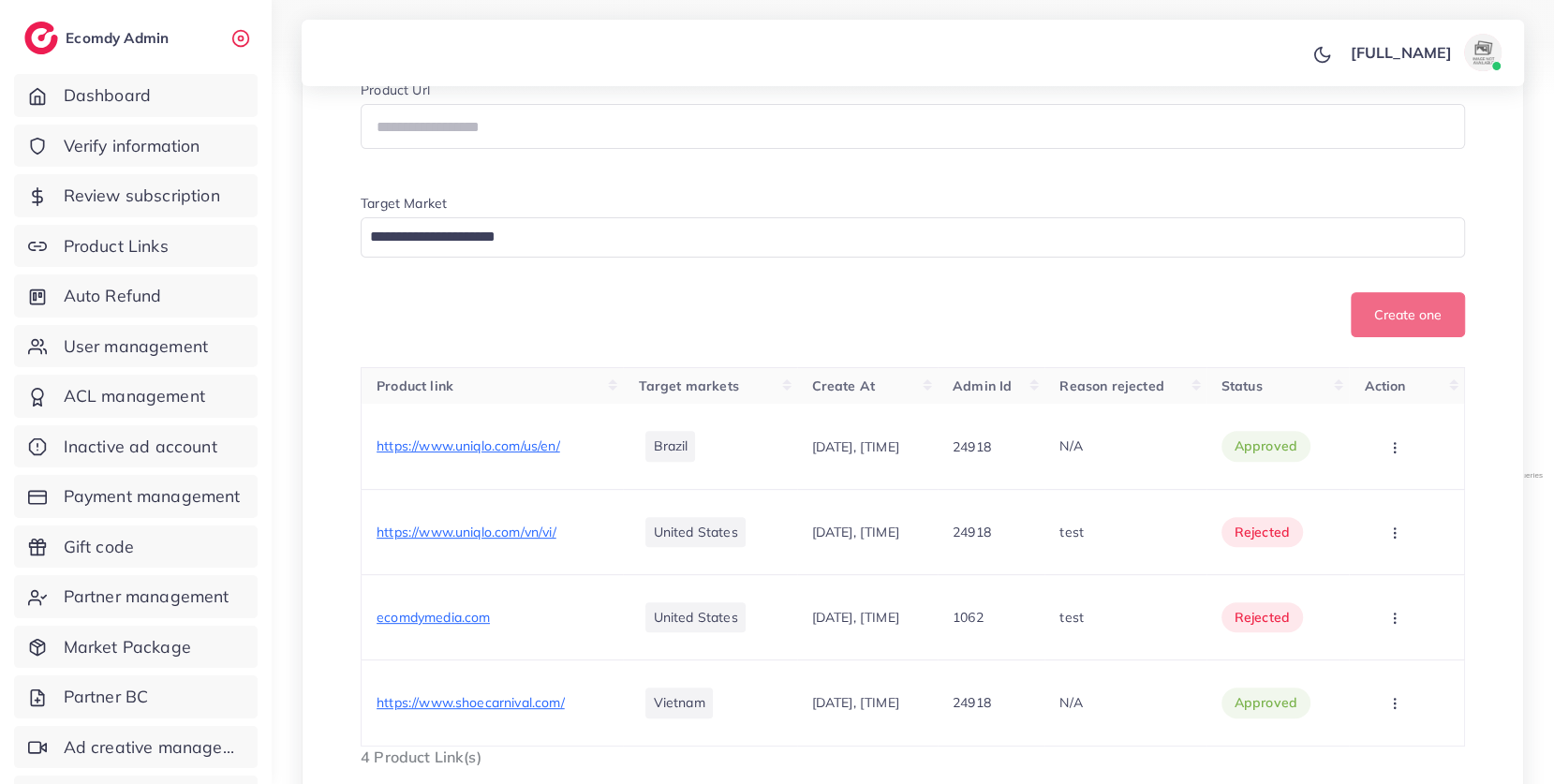 scroll, scrollTop: 389, scrollLeft: 0, axis: vertical 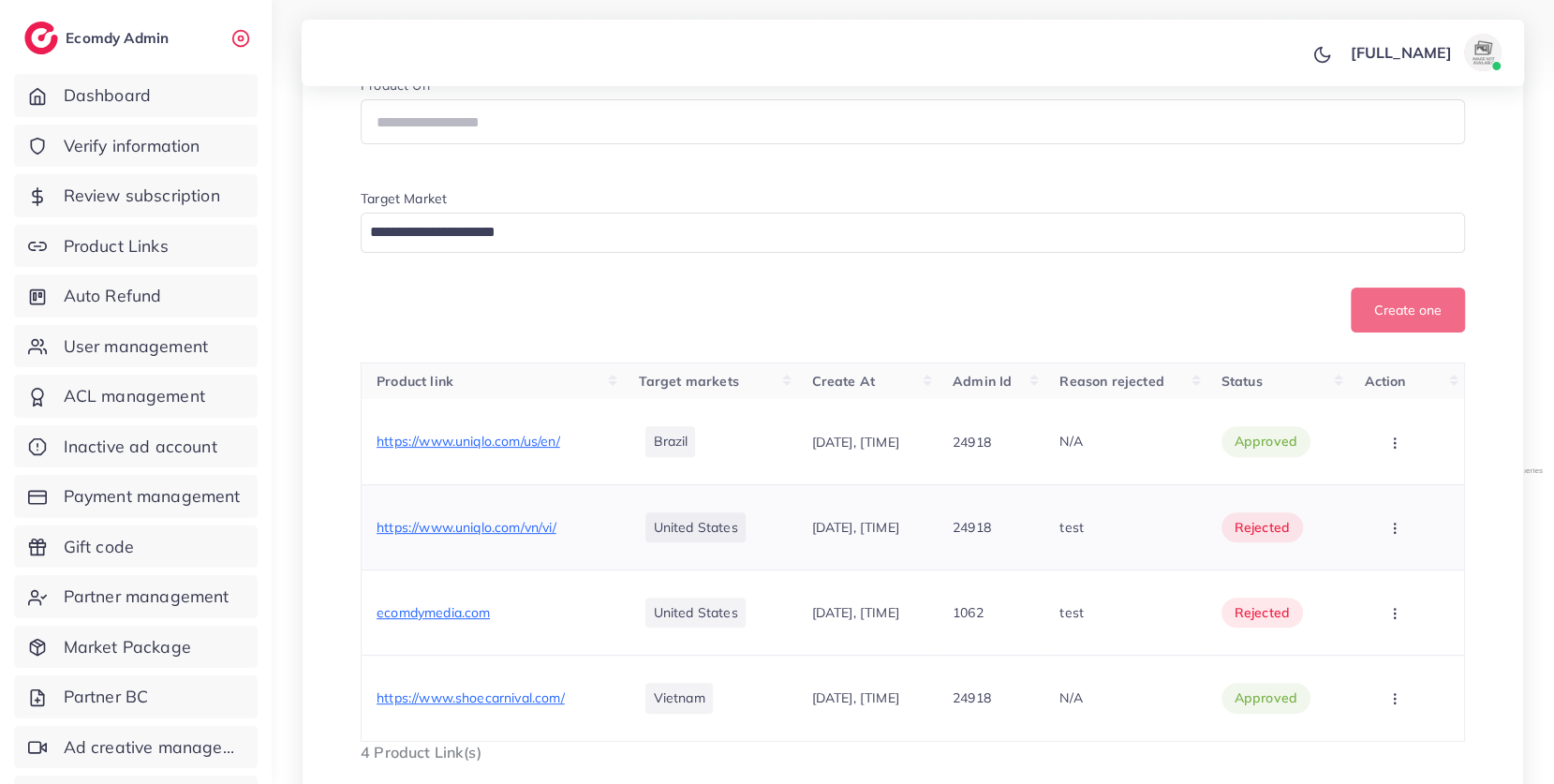click 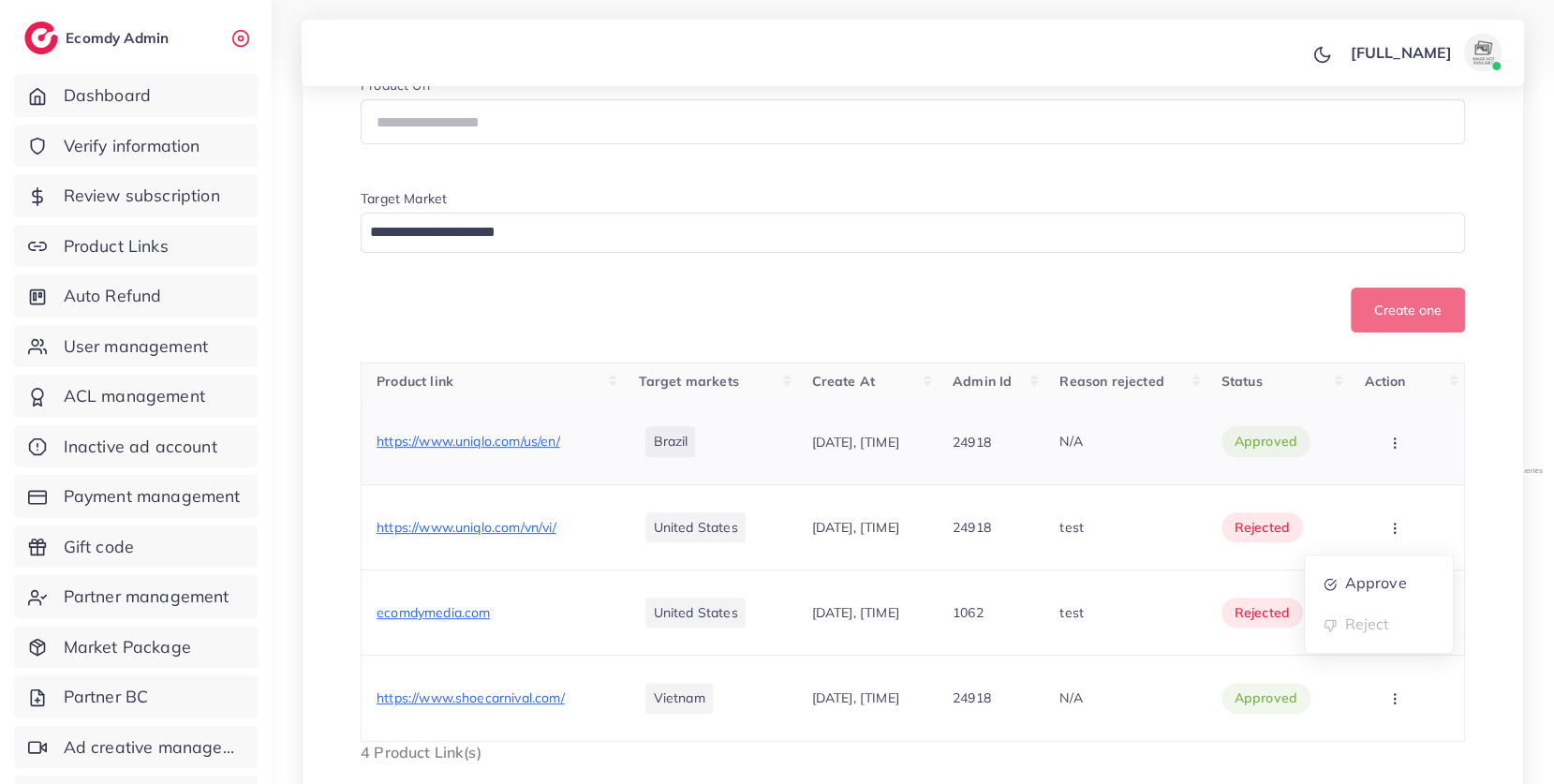 click 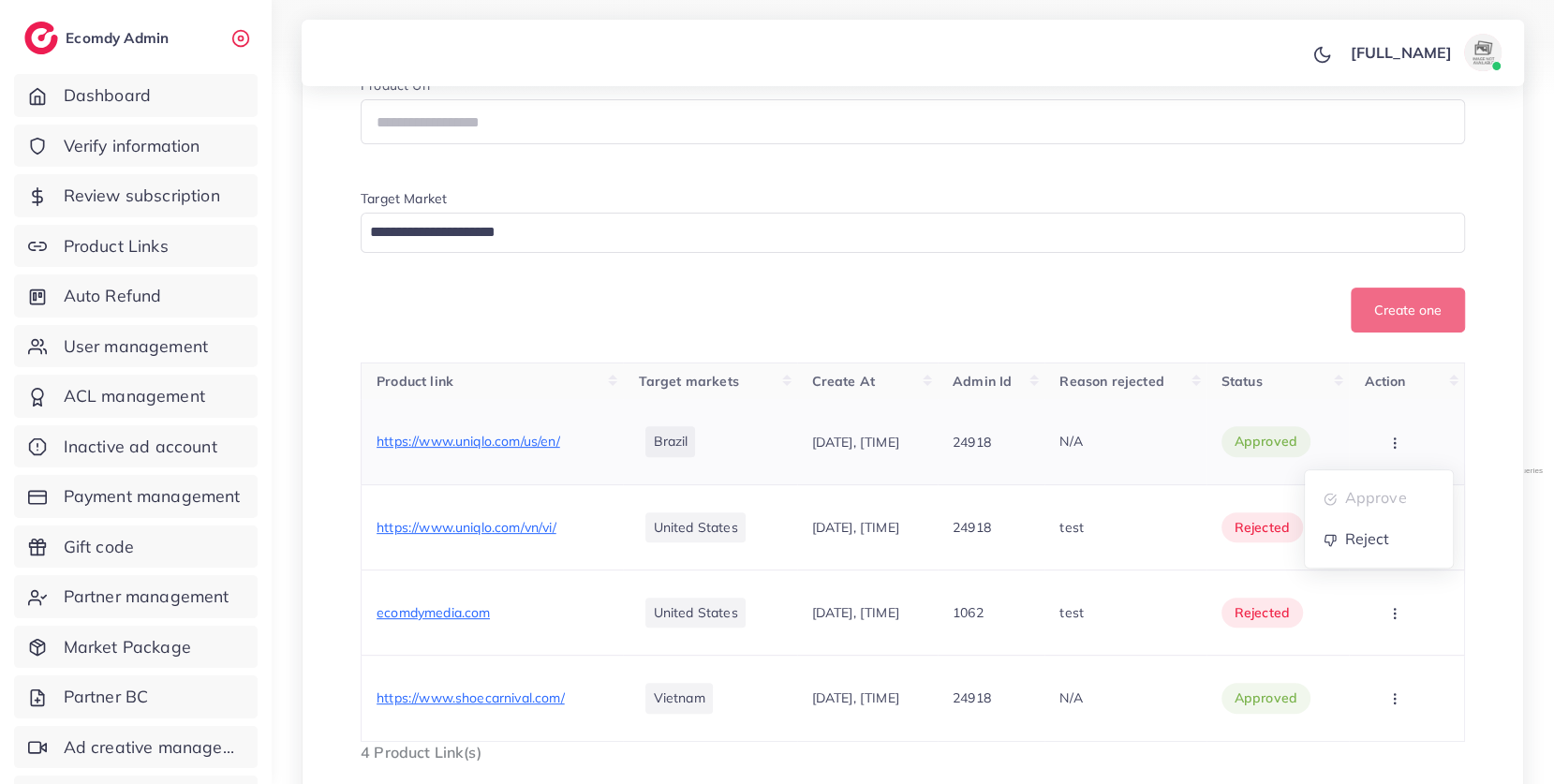 click on "https://www.uniqlo.com/us/en/" at bounding box center (468, 441) 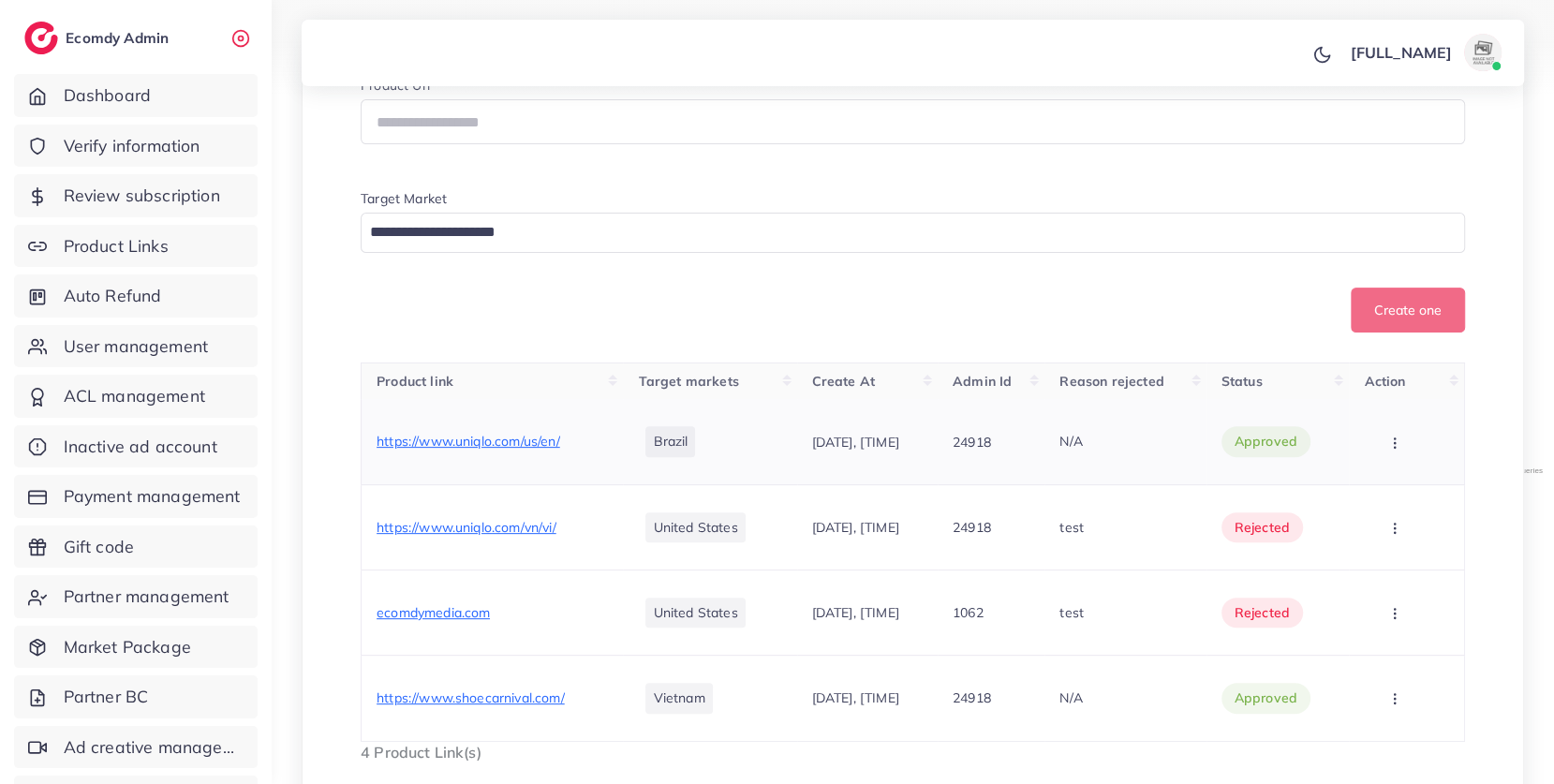 click 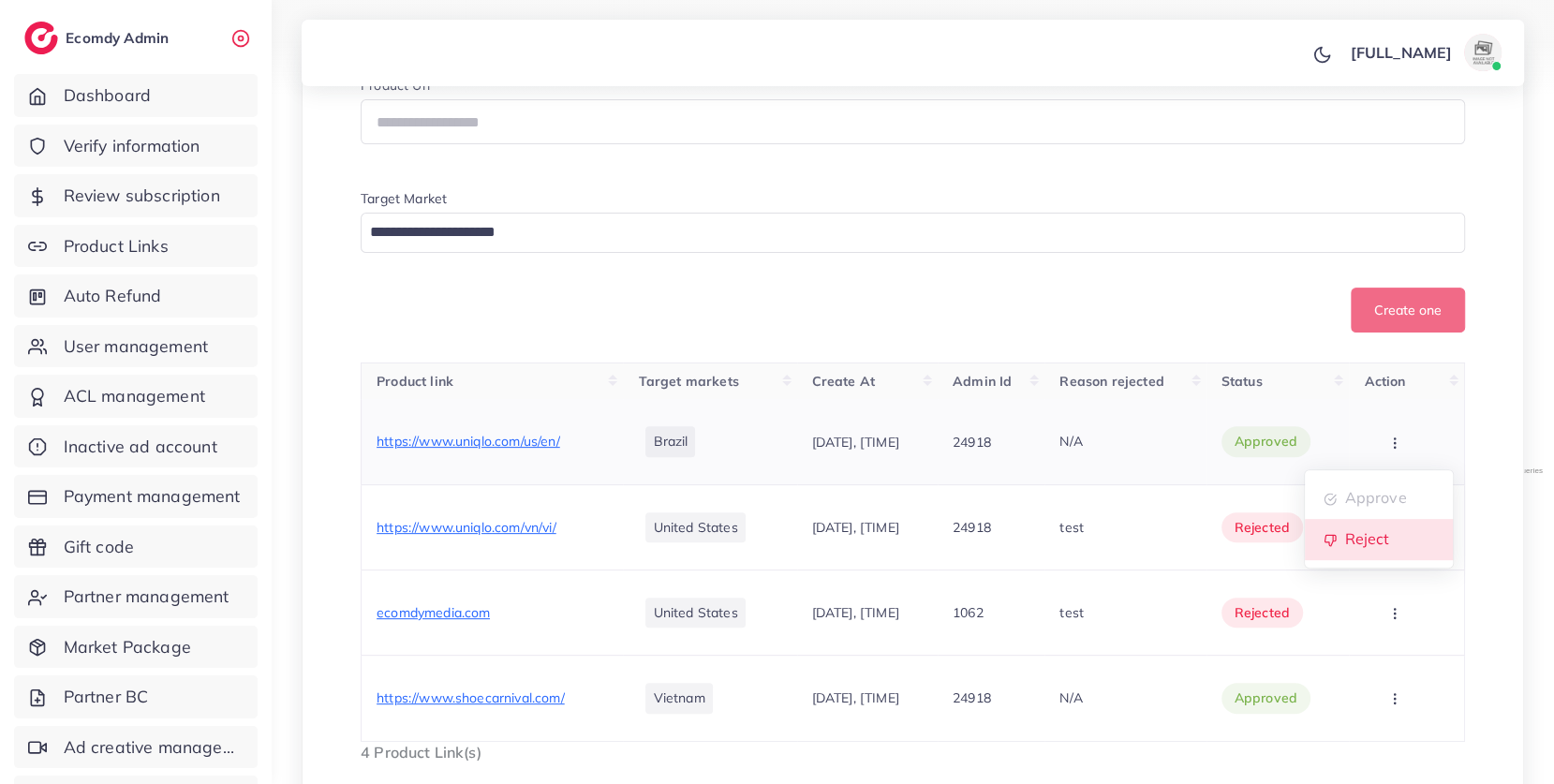 click on "Reject" at bounding box center (1368, 539) 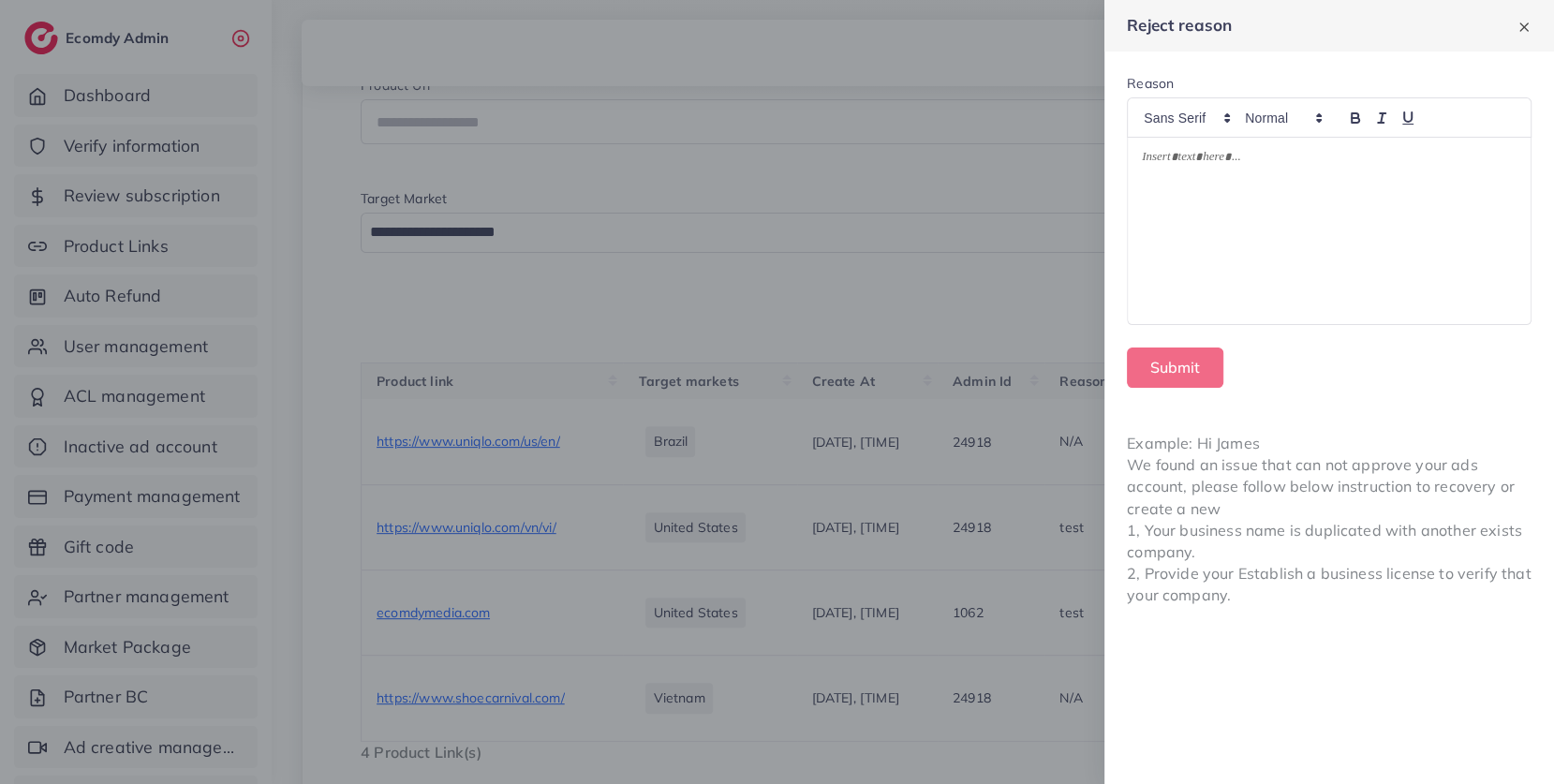 click at bounding box center [1329, 231] 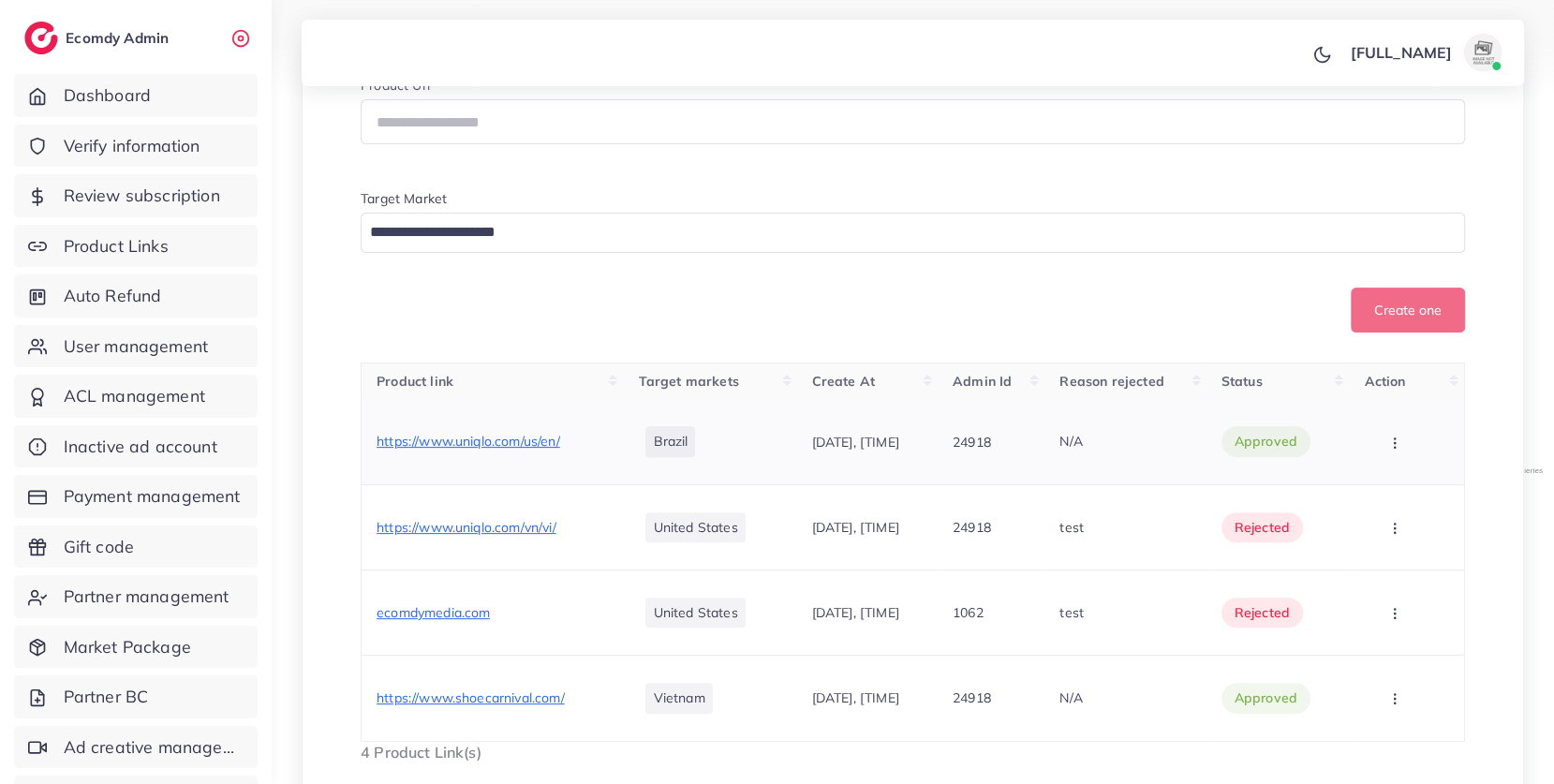 click at bounding box center (1397, 441) 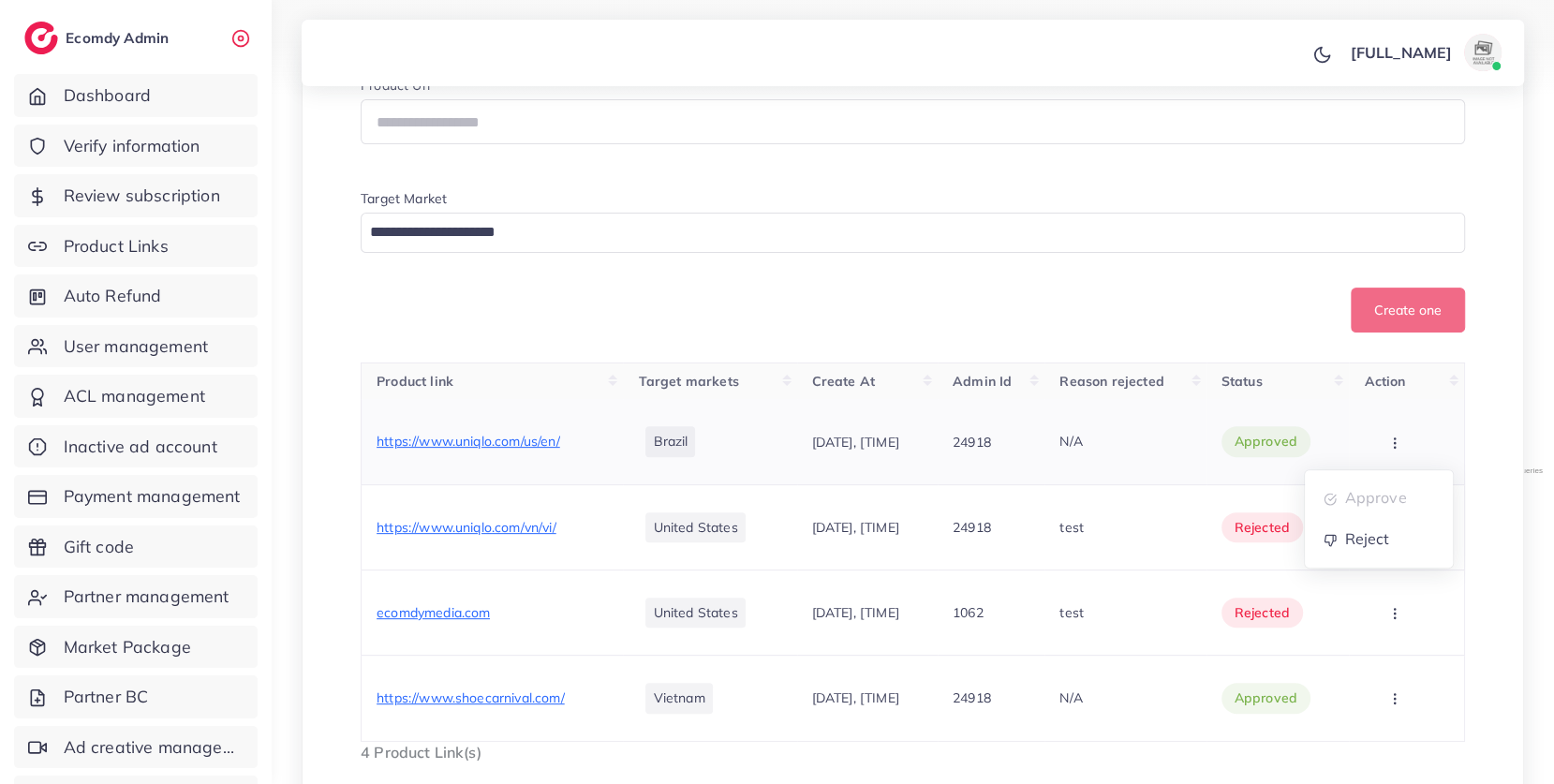 click on "Approve" at bounding box center (1379, 498) 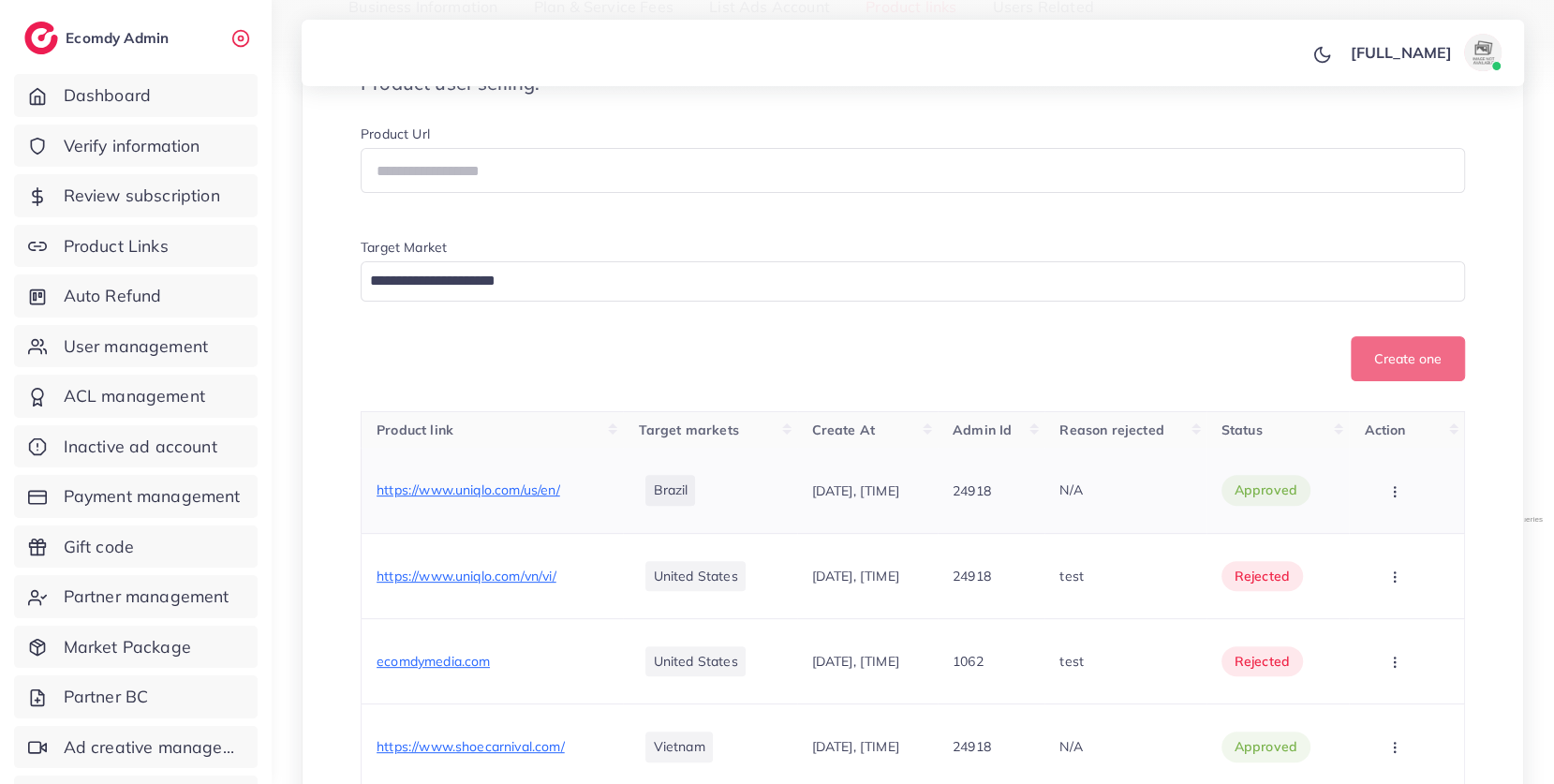 scroll, scrollTop: 0, scrollLeft: 0, axis: both 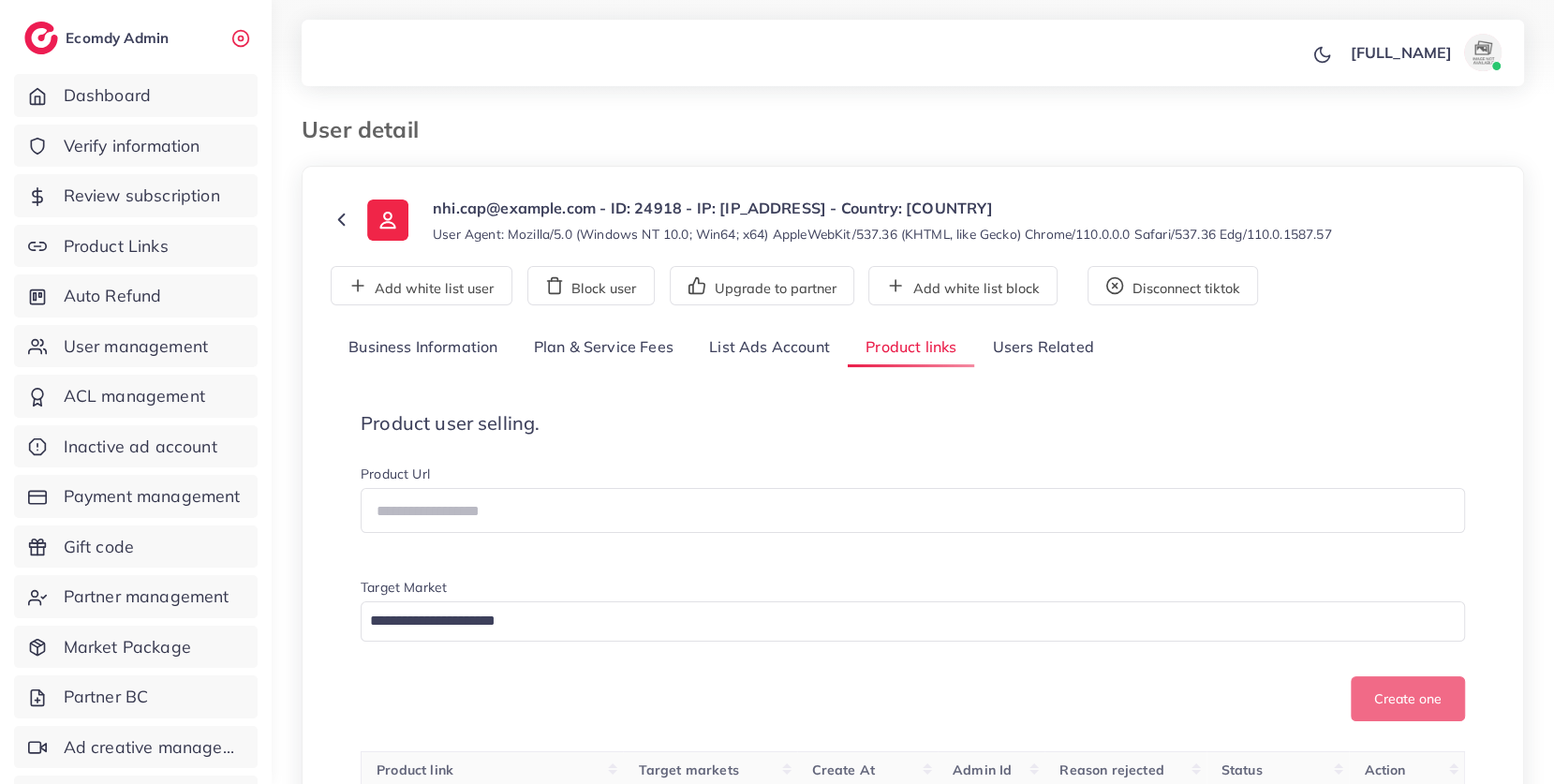 click on "Users Related" at bounding box center (1043, 348) 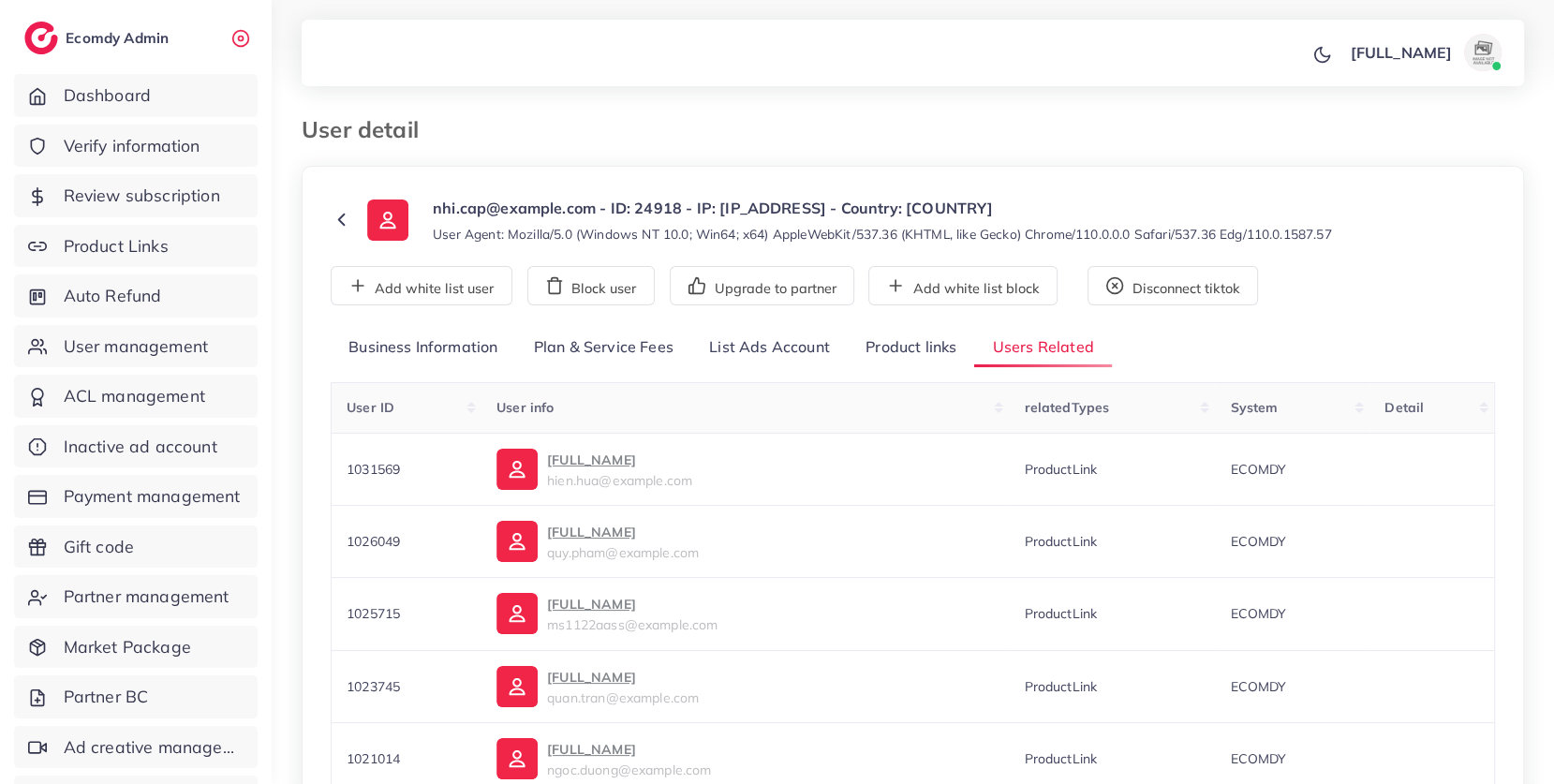 click on "Product links" at bounding box center [910, 348] 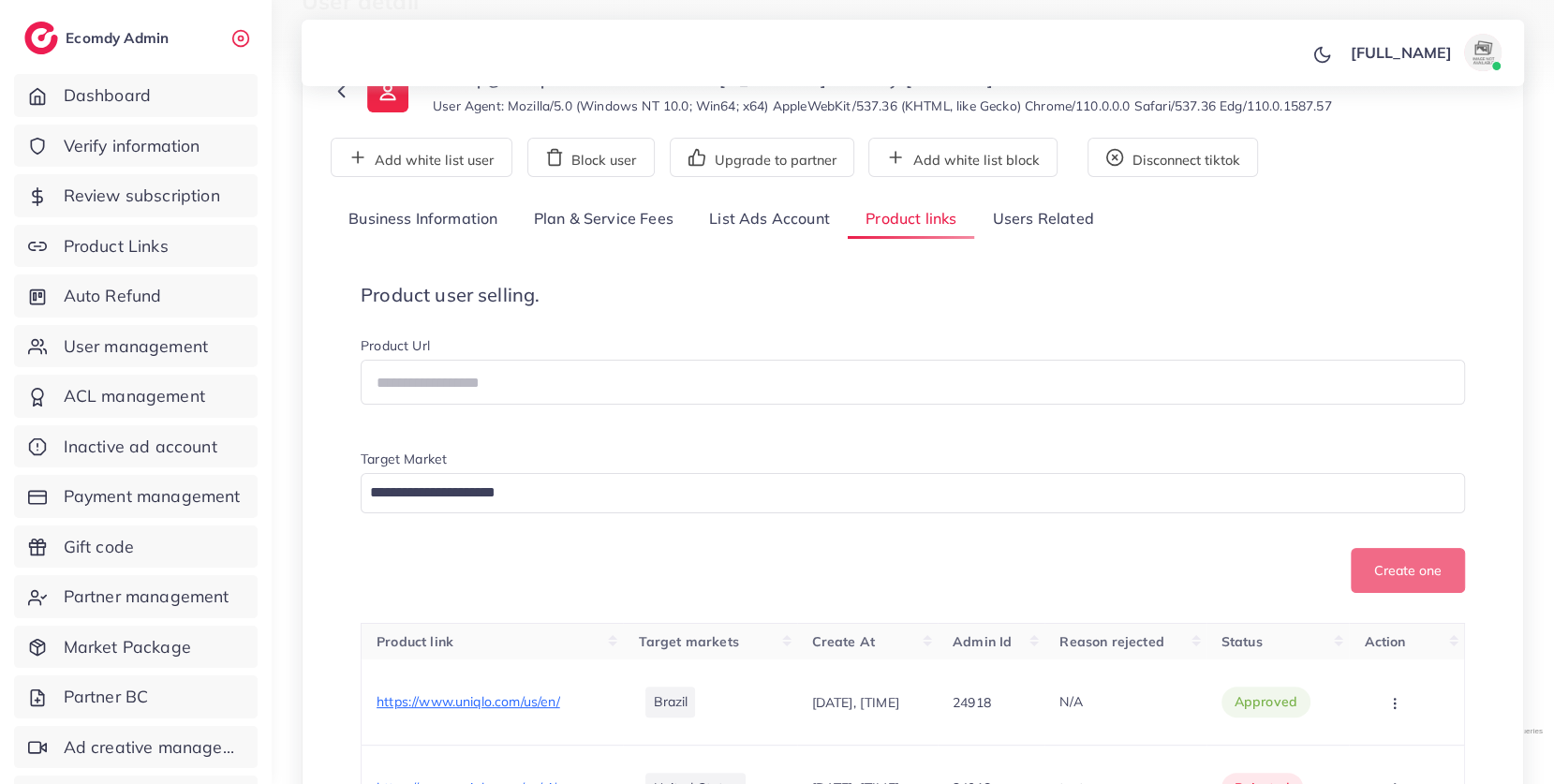 scroll, scrollTop: 137, scrollLeft: 0, axis: vertical 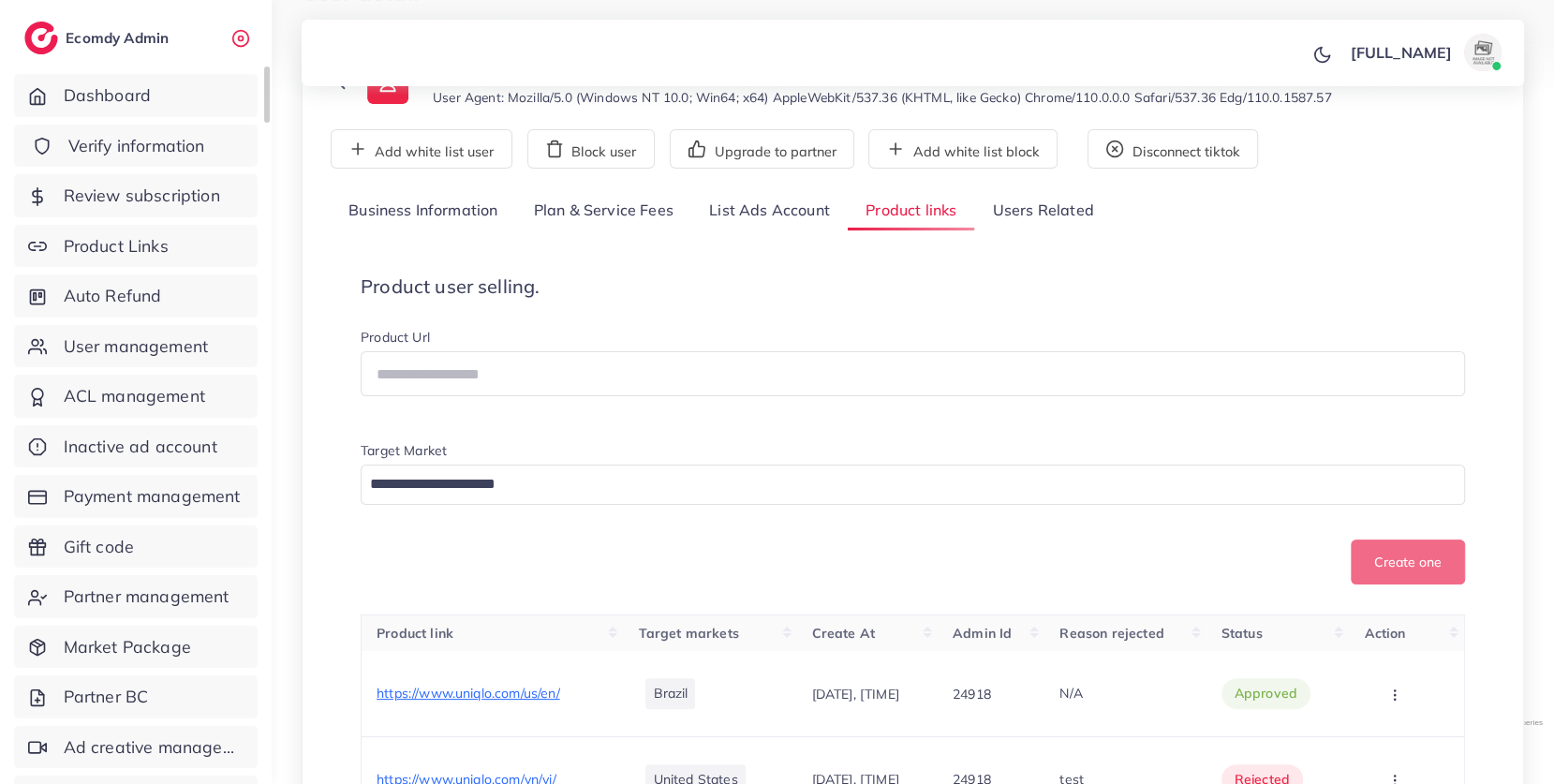 click on "Verify information" at bounding box center (137, 146) 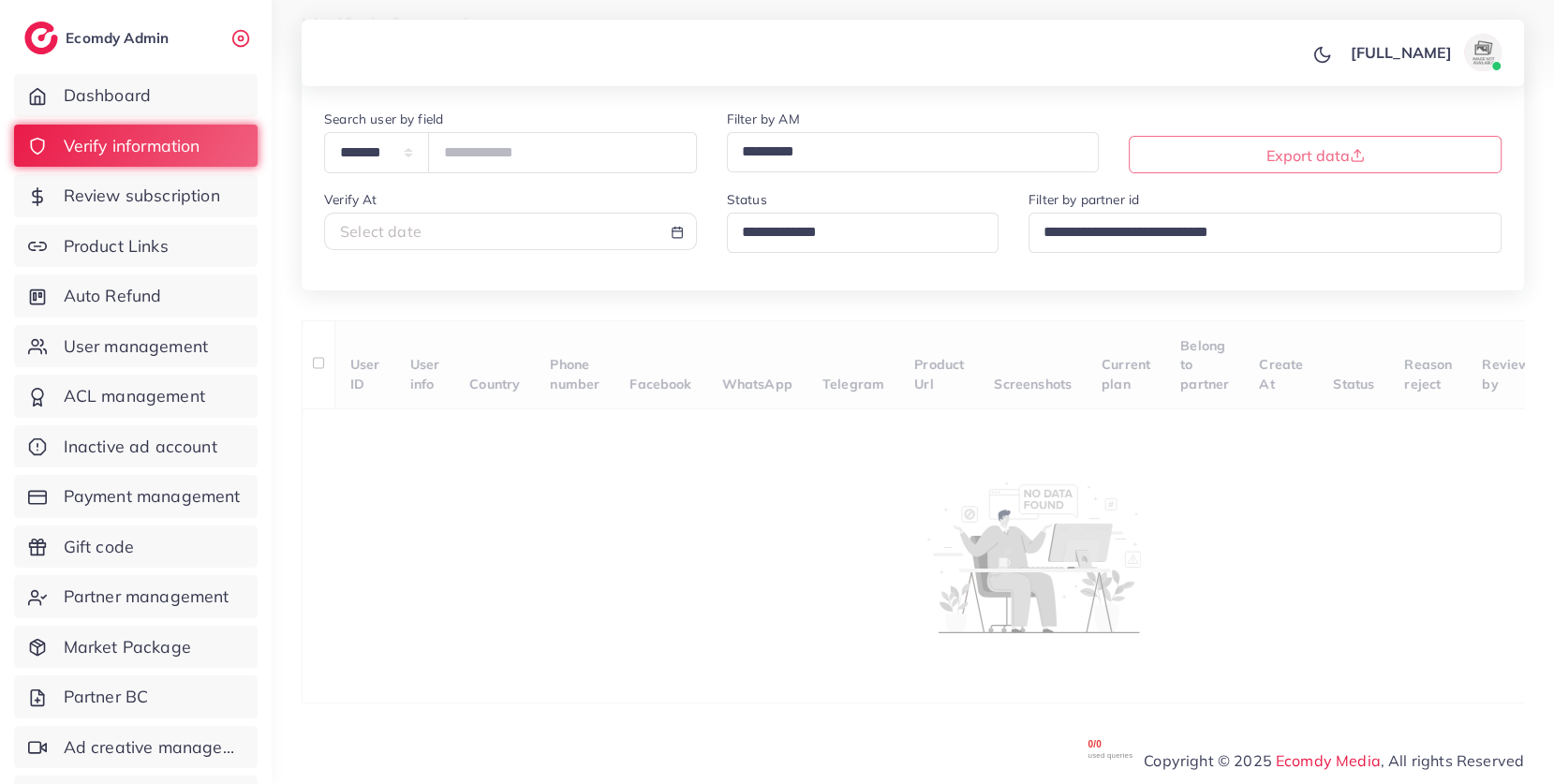 scroll, scrollTop: 121, scrollLeft: 0, axis: vertical 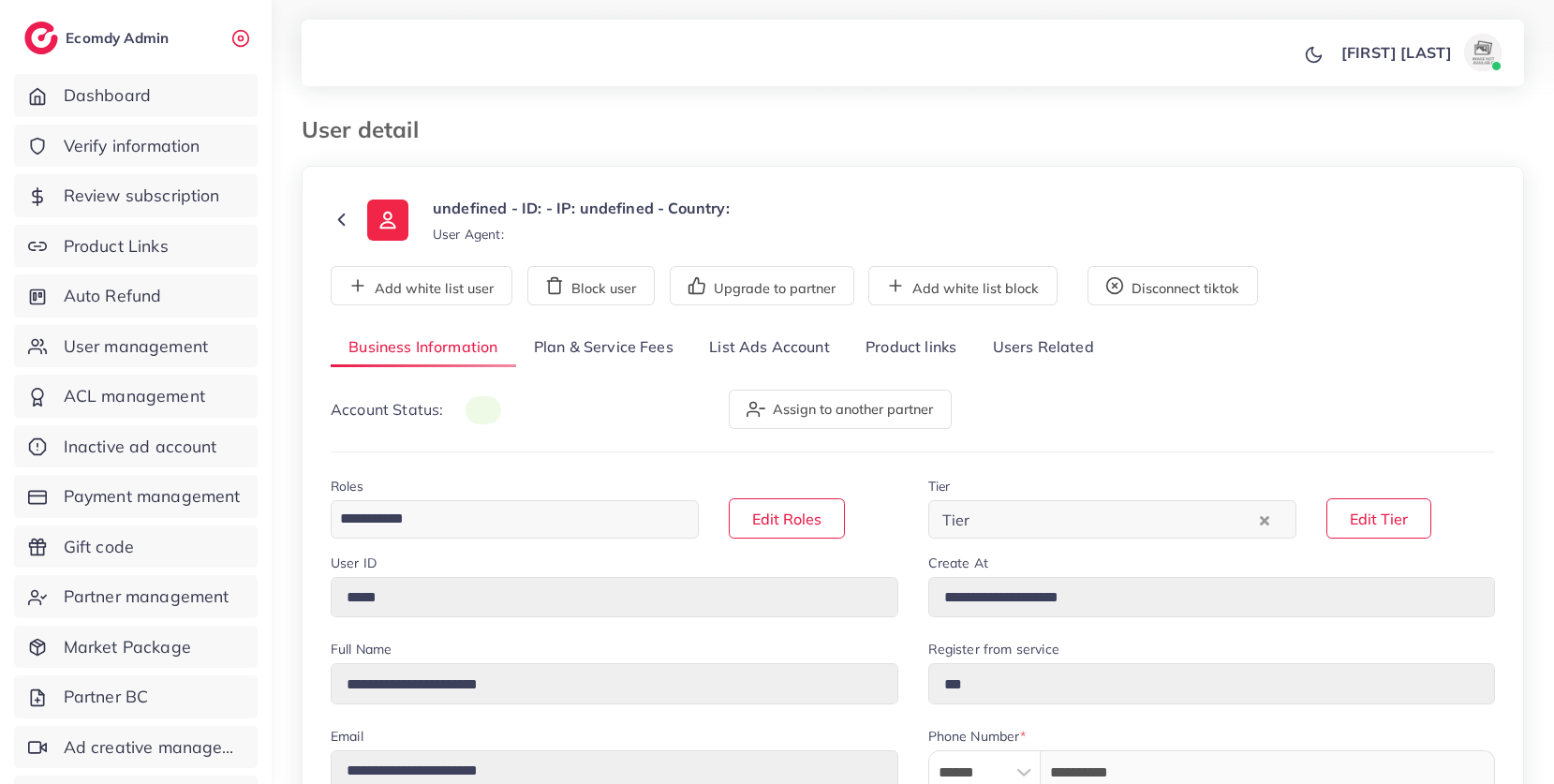 click on "List Ads Account" at bounding box center [769, 348] 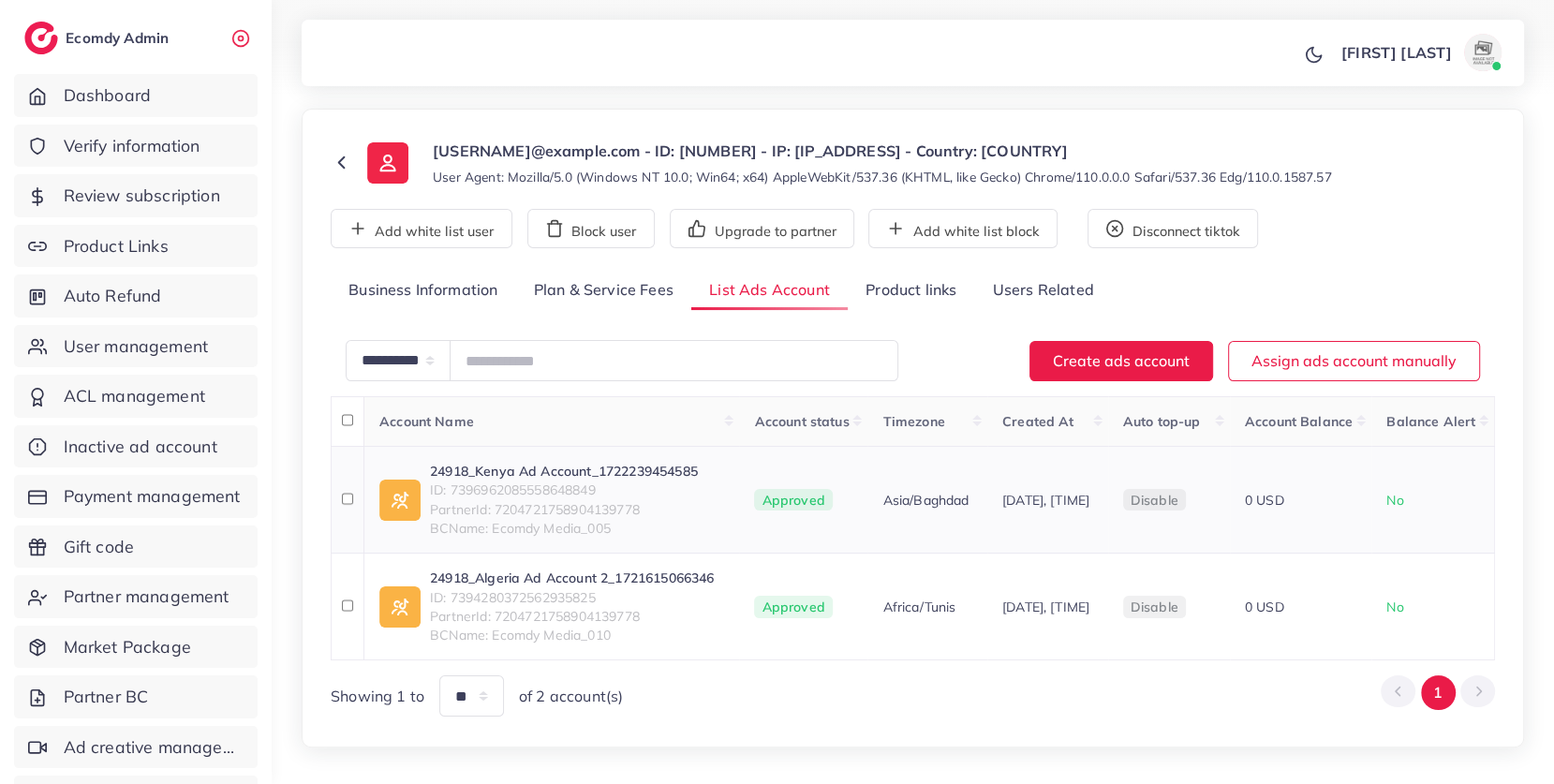 scroll, scrollTop: 59, scrollLeft: 0, axis: vertical 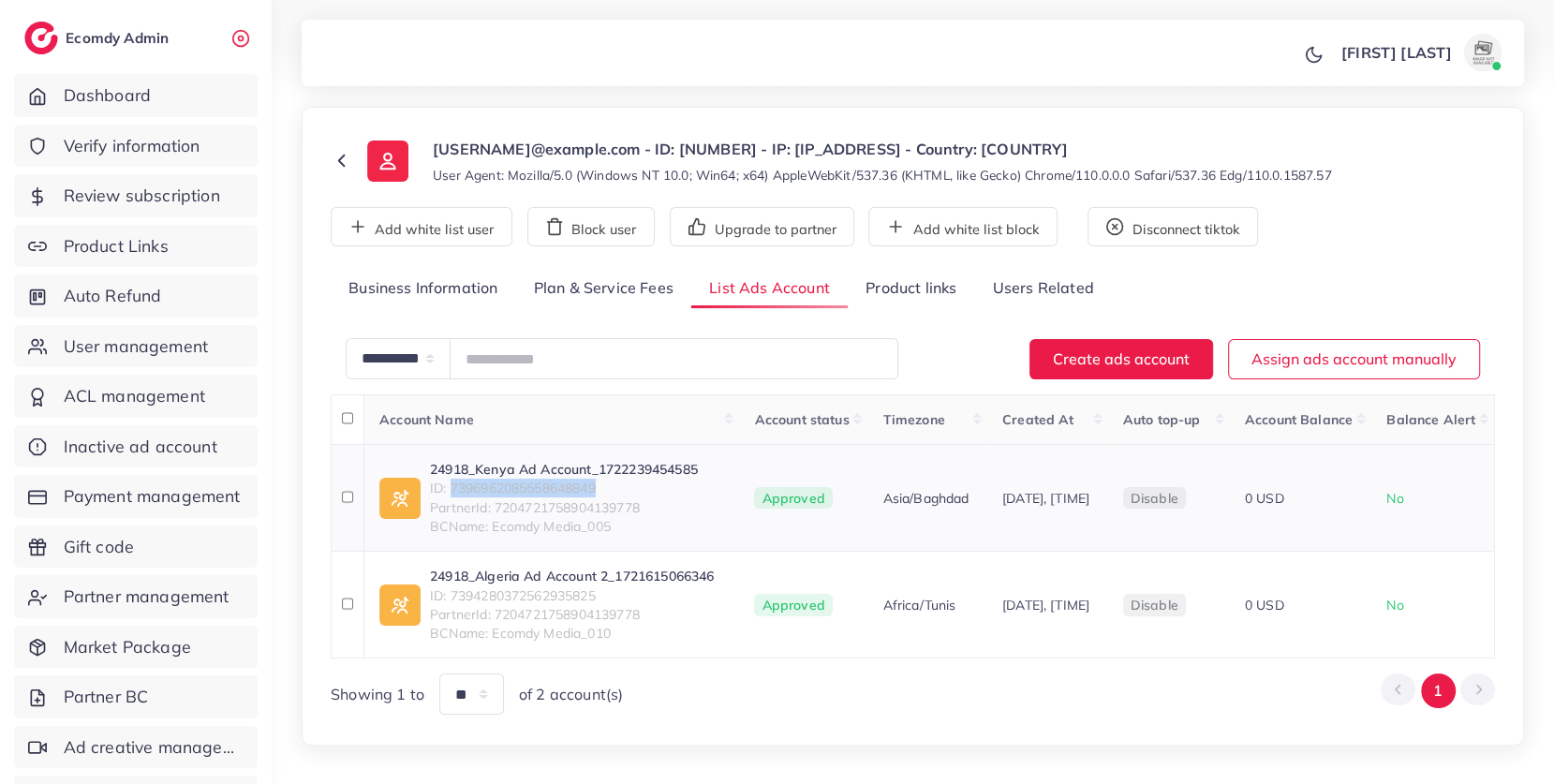 drag, startPoint x: 606, startPoint y: 505, endPoint x: 450, endPoint y: 509, distance: 156.0513 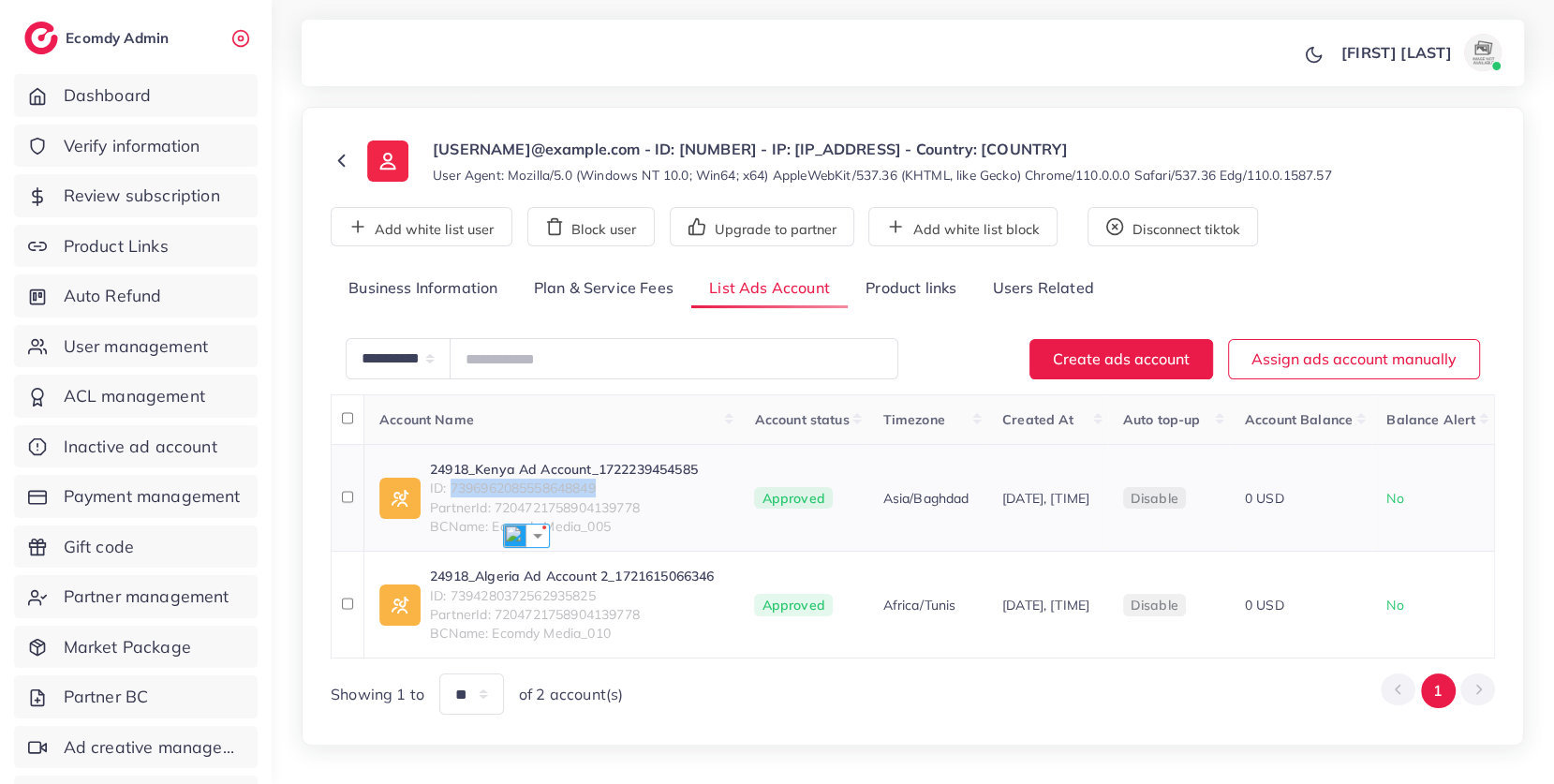 copy on "7396962085558648849" 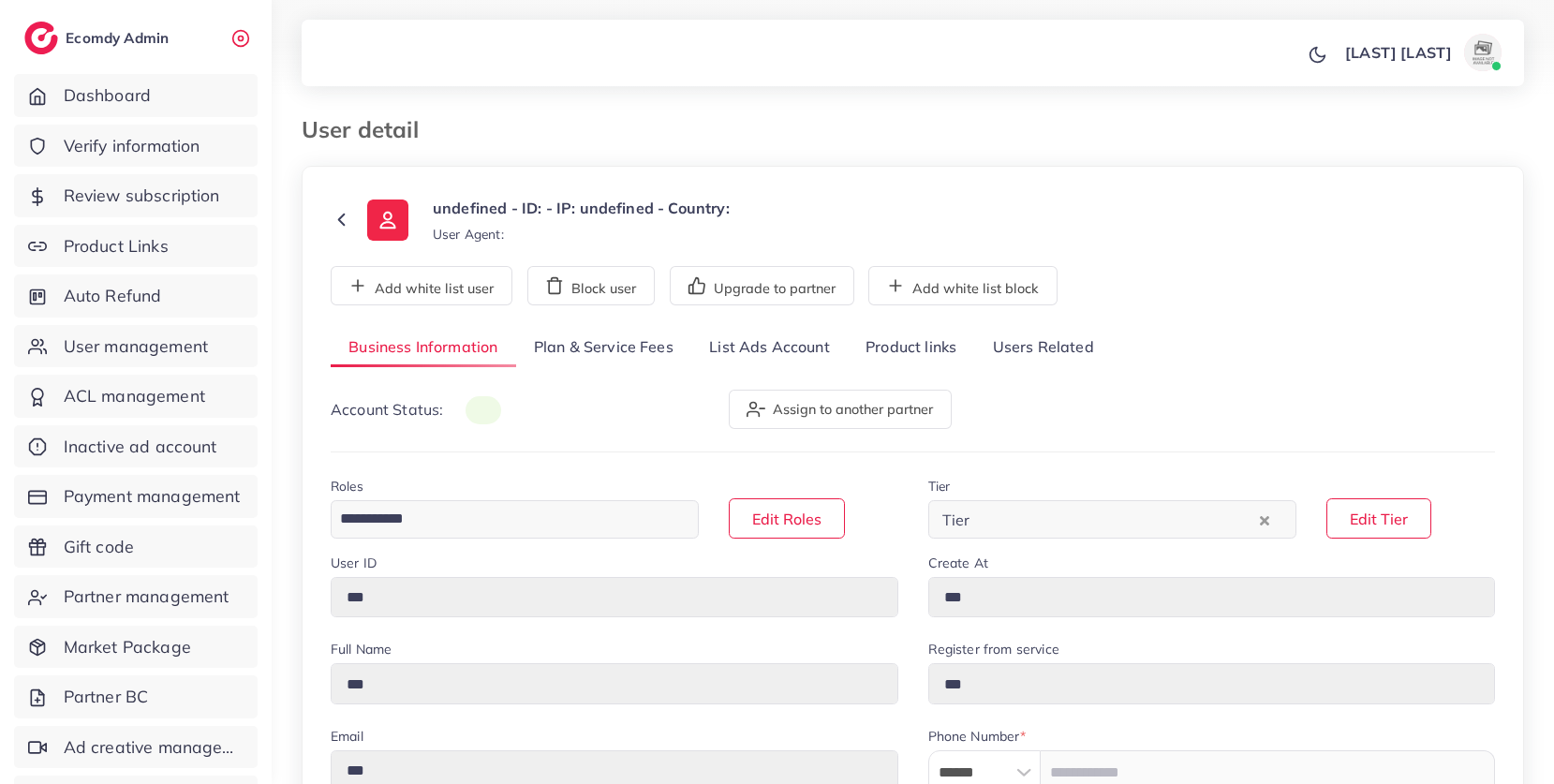scroll, scrollTop: 0, scrollLeft: 0, axis: both 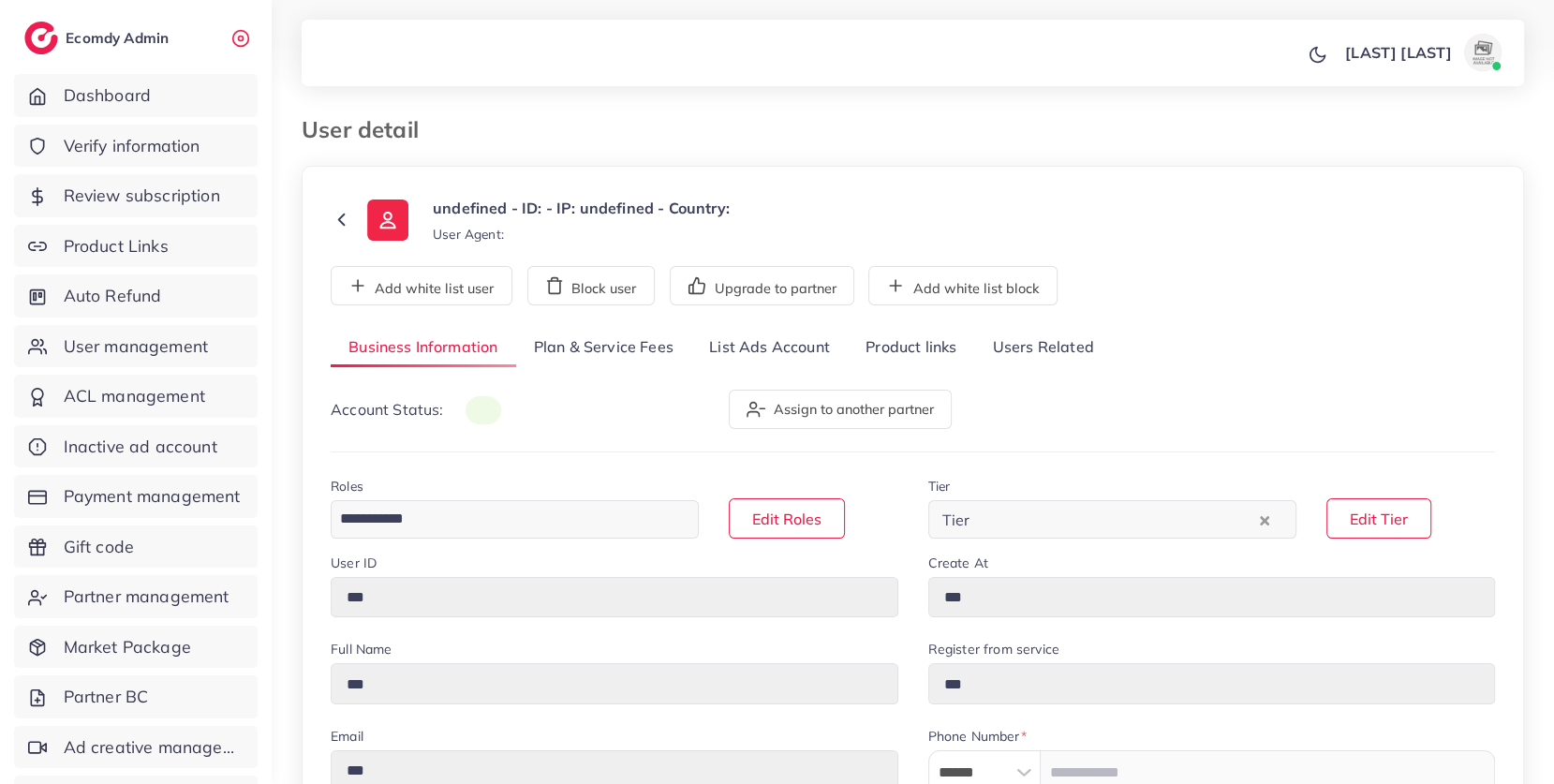 type on "*******" 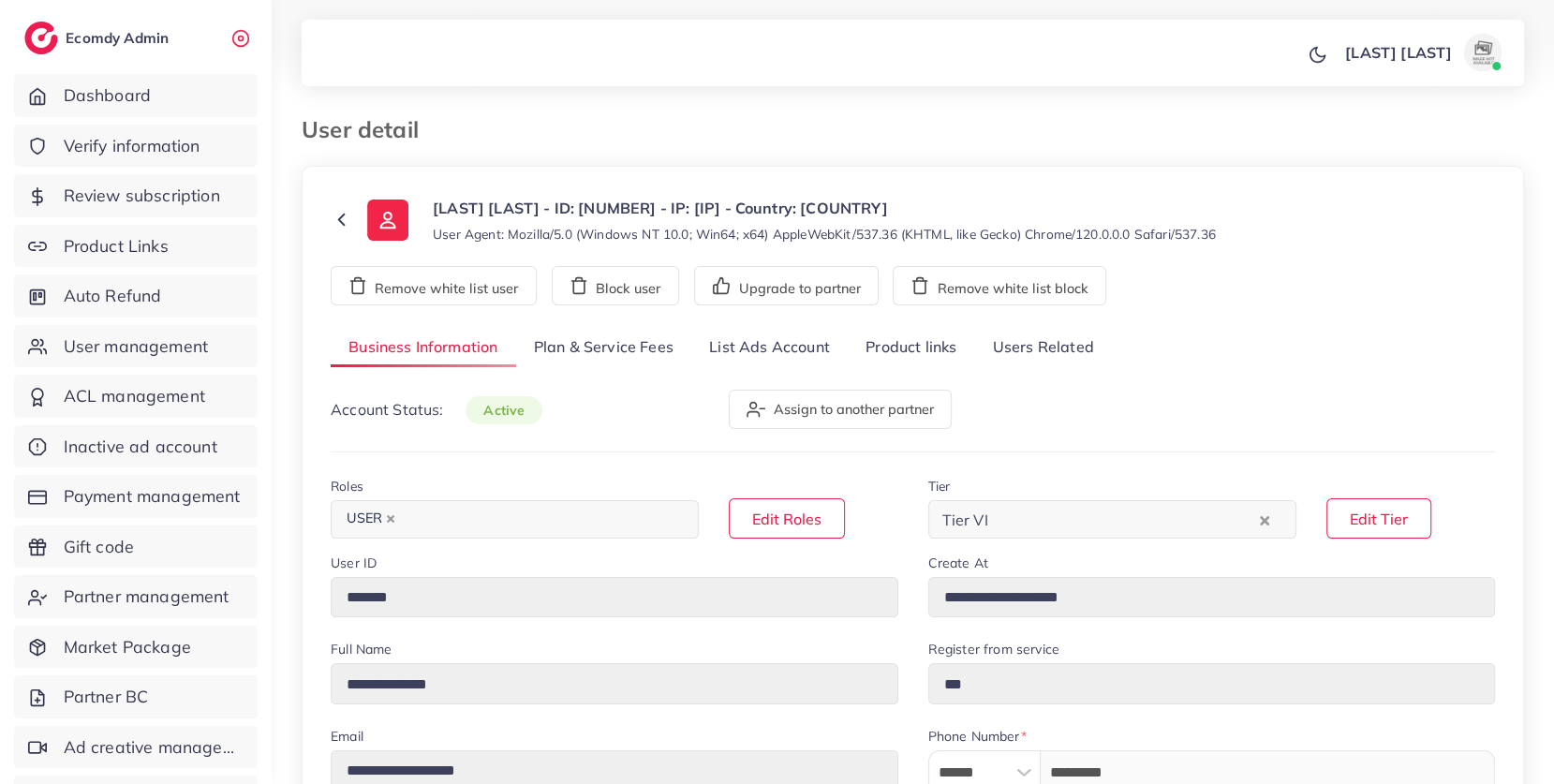 click on "List Ads Account" at bounding box center (769, 348) 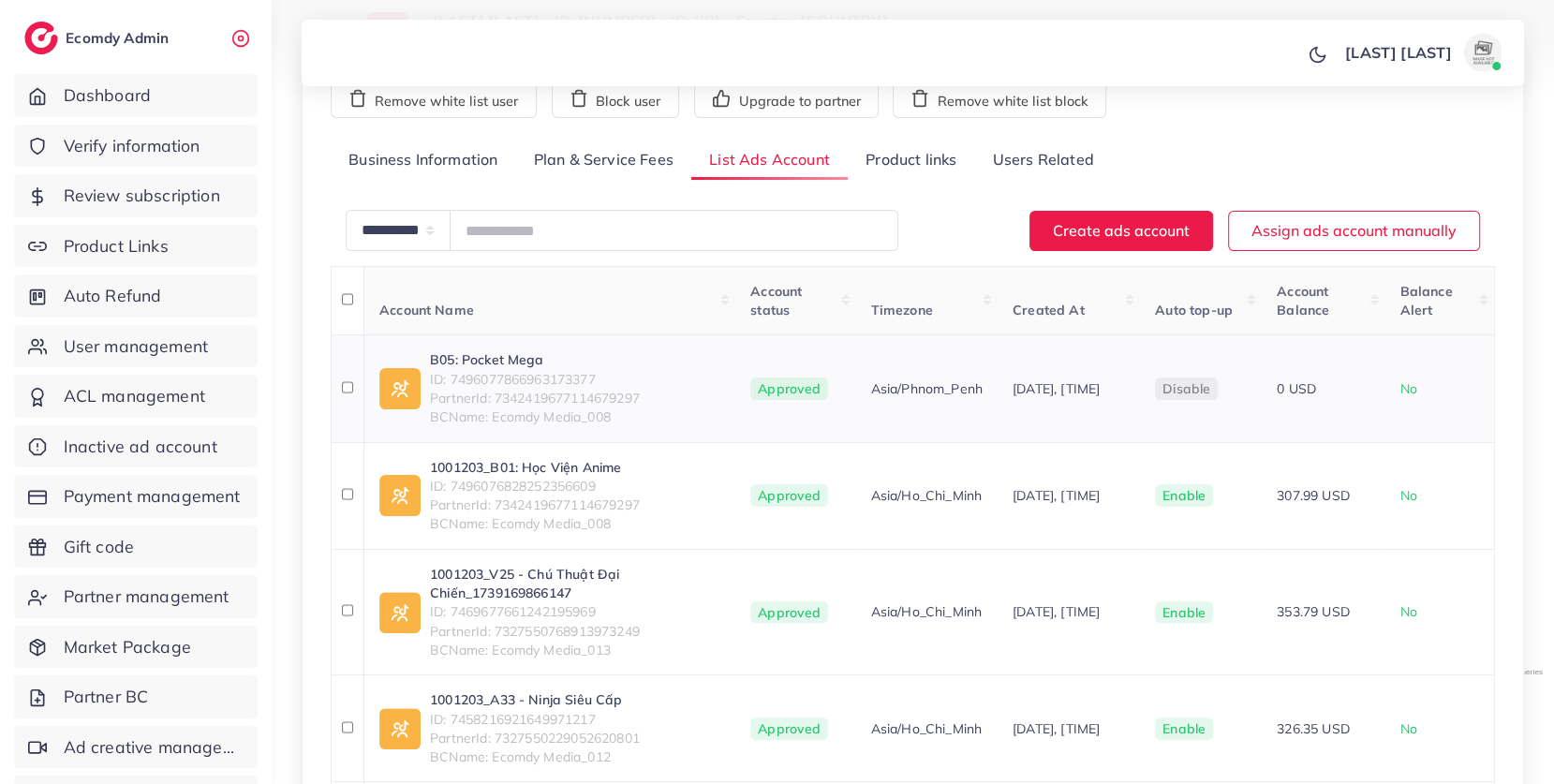 scroll, scrollTop: 190, scrollLeft: 0, axis: vertical 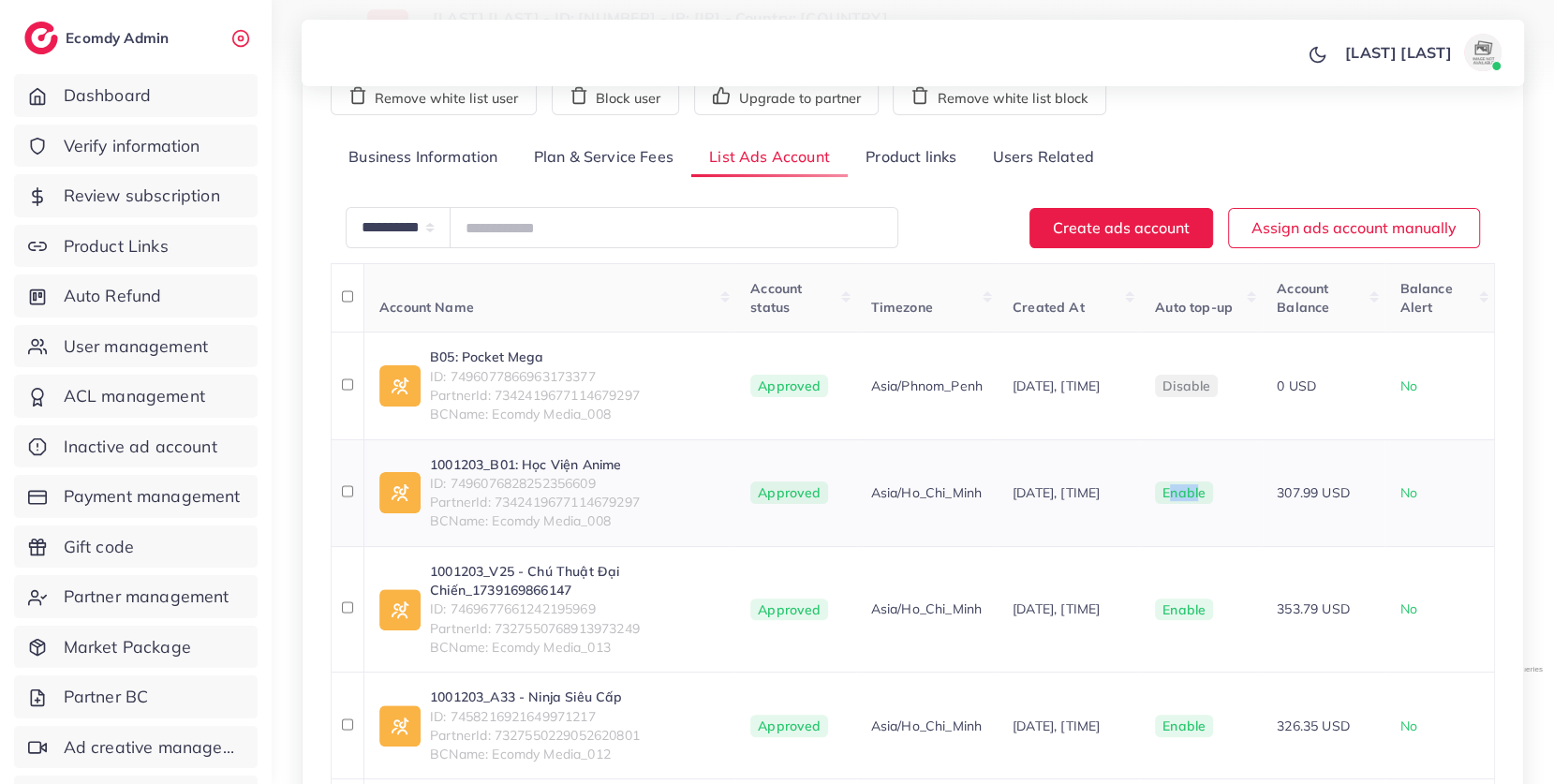 drag, startPoint x: 1177, startPoint y: 496, endPoint x: 1204, endPoint y: 495, distance: 27.018512 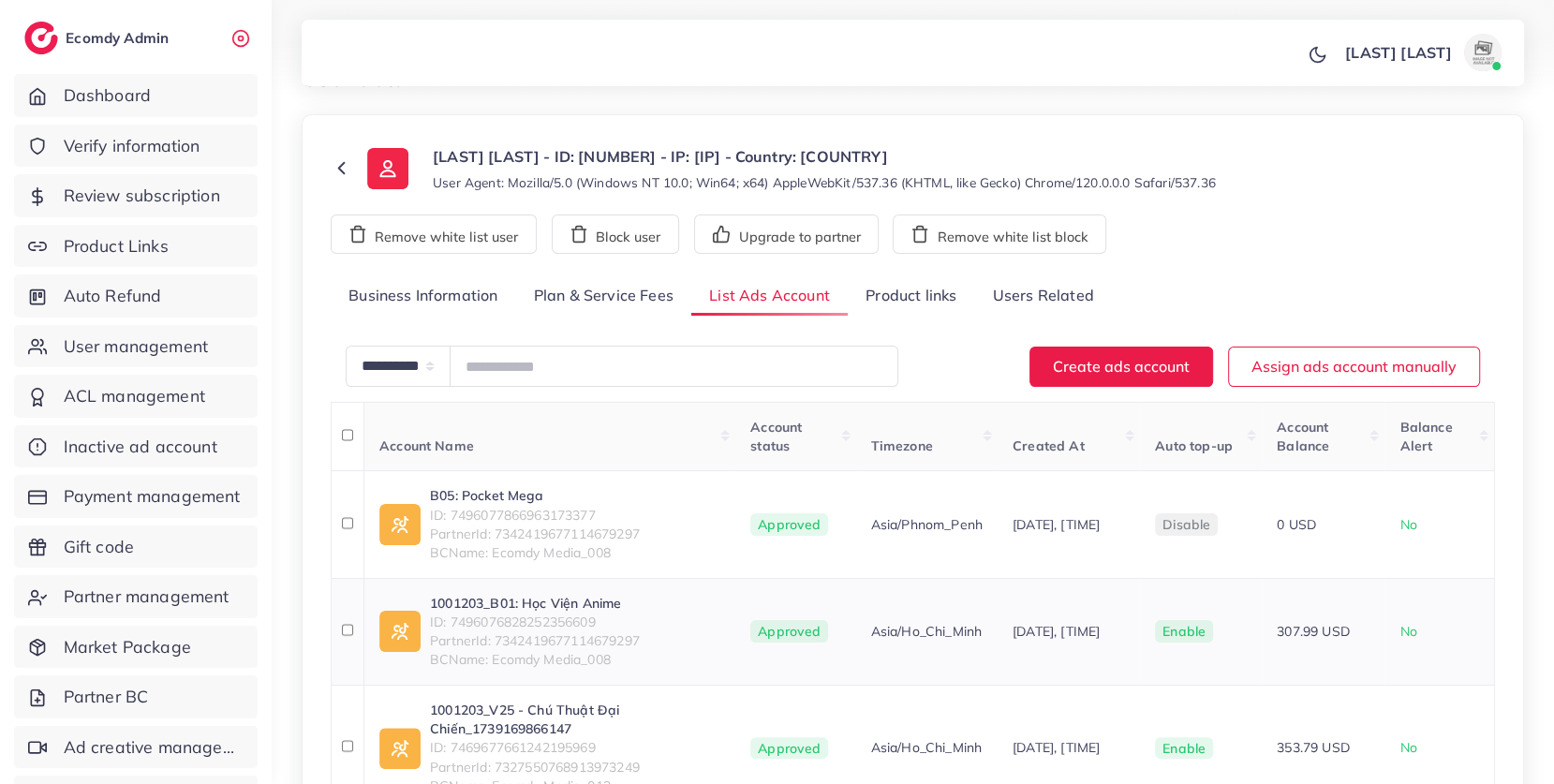 scroll, scrollTop: 0, scrollLeft: 0, axis: both 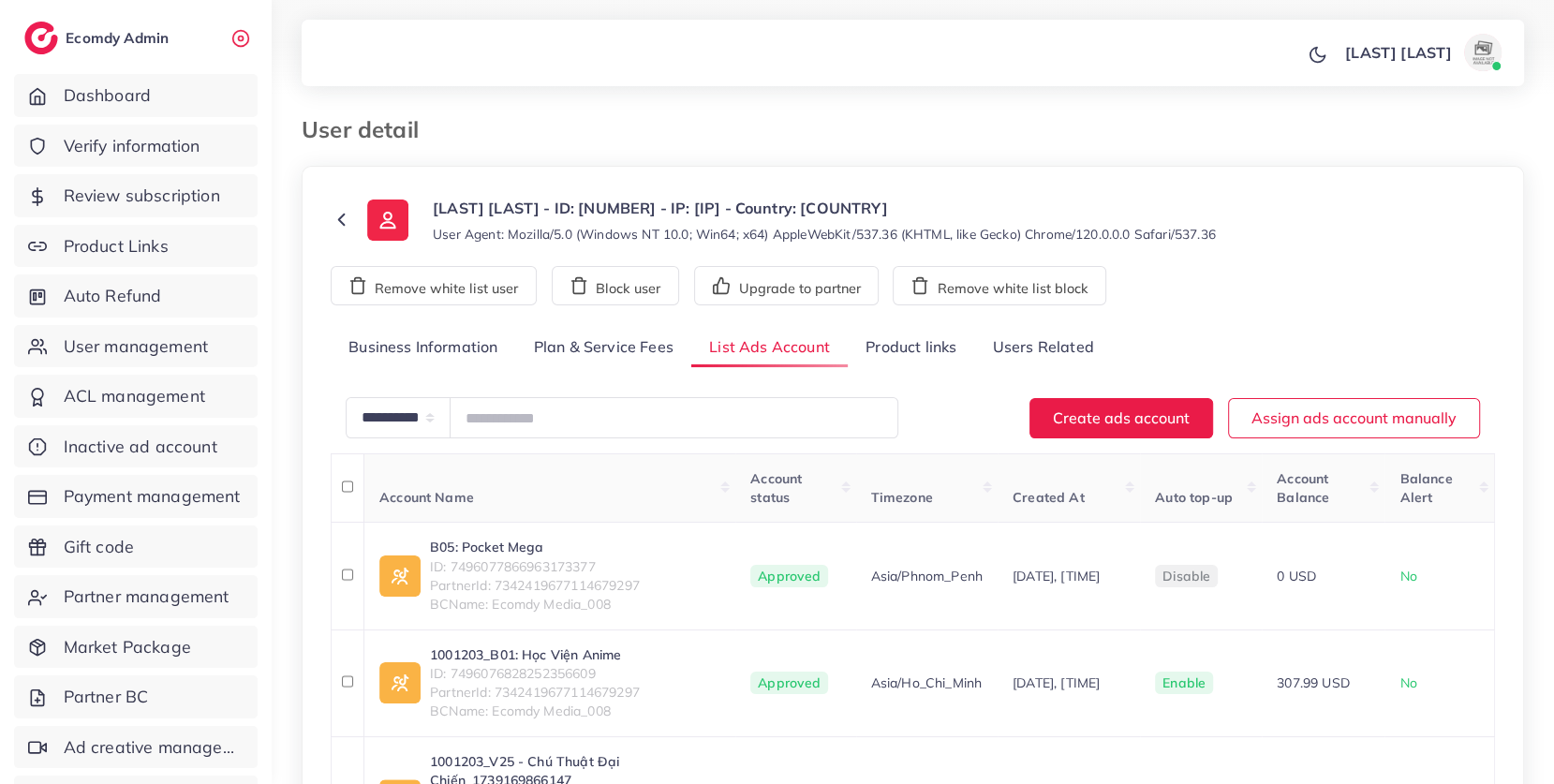 click on "**********" at bounding box center [912, 1035] 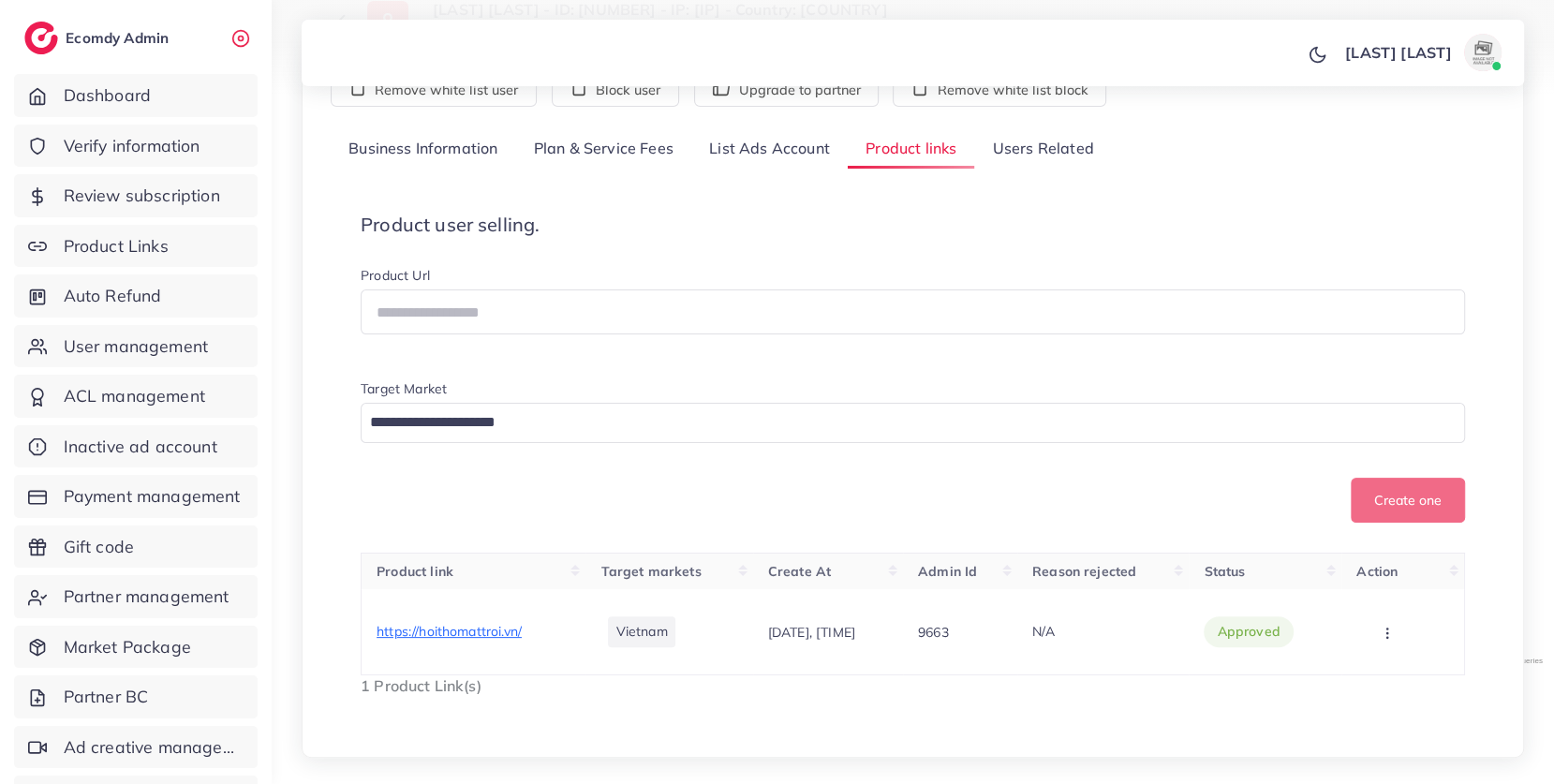 scroll, scrollTop: 279, scrollLeft: 0, axis: vertical 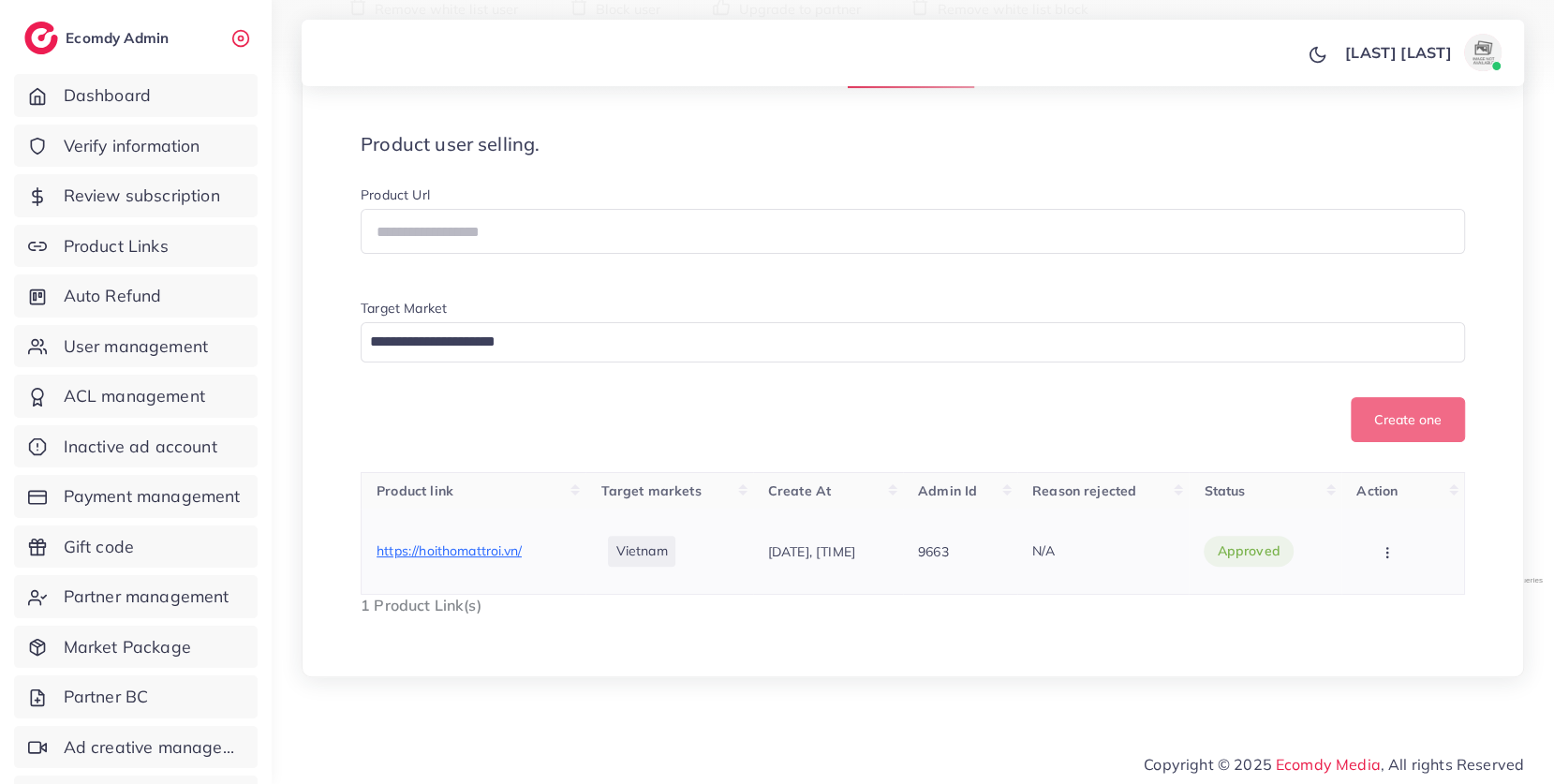 click 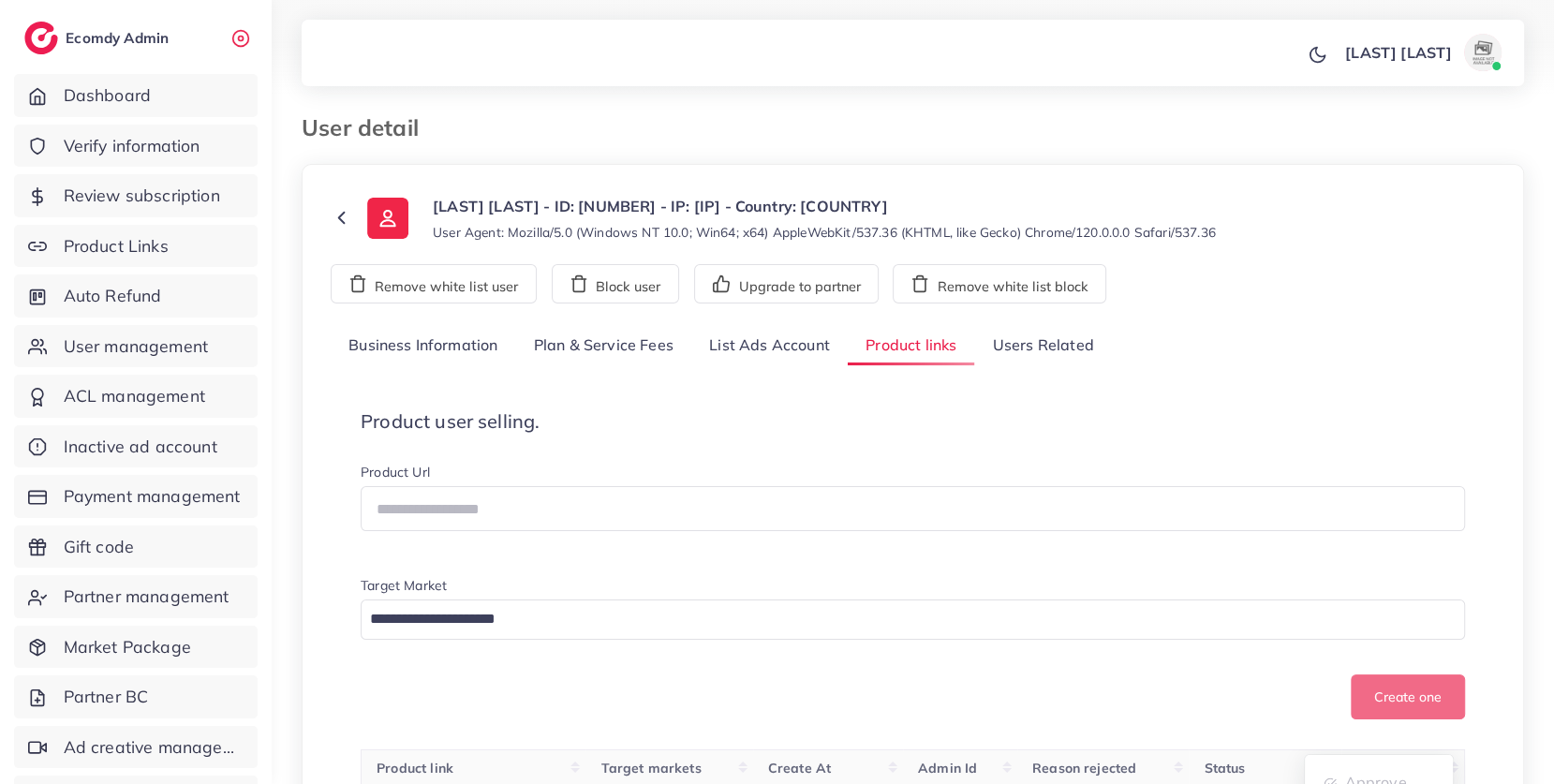 scroll, scrollTop: 0, scrollLeft: 0, axis: both 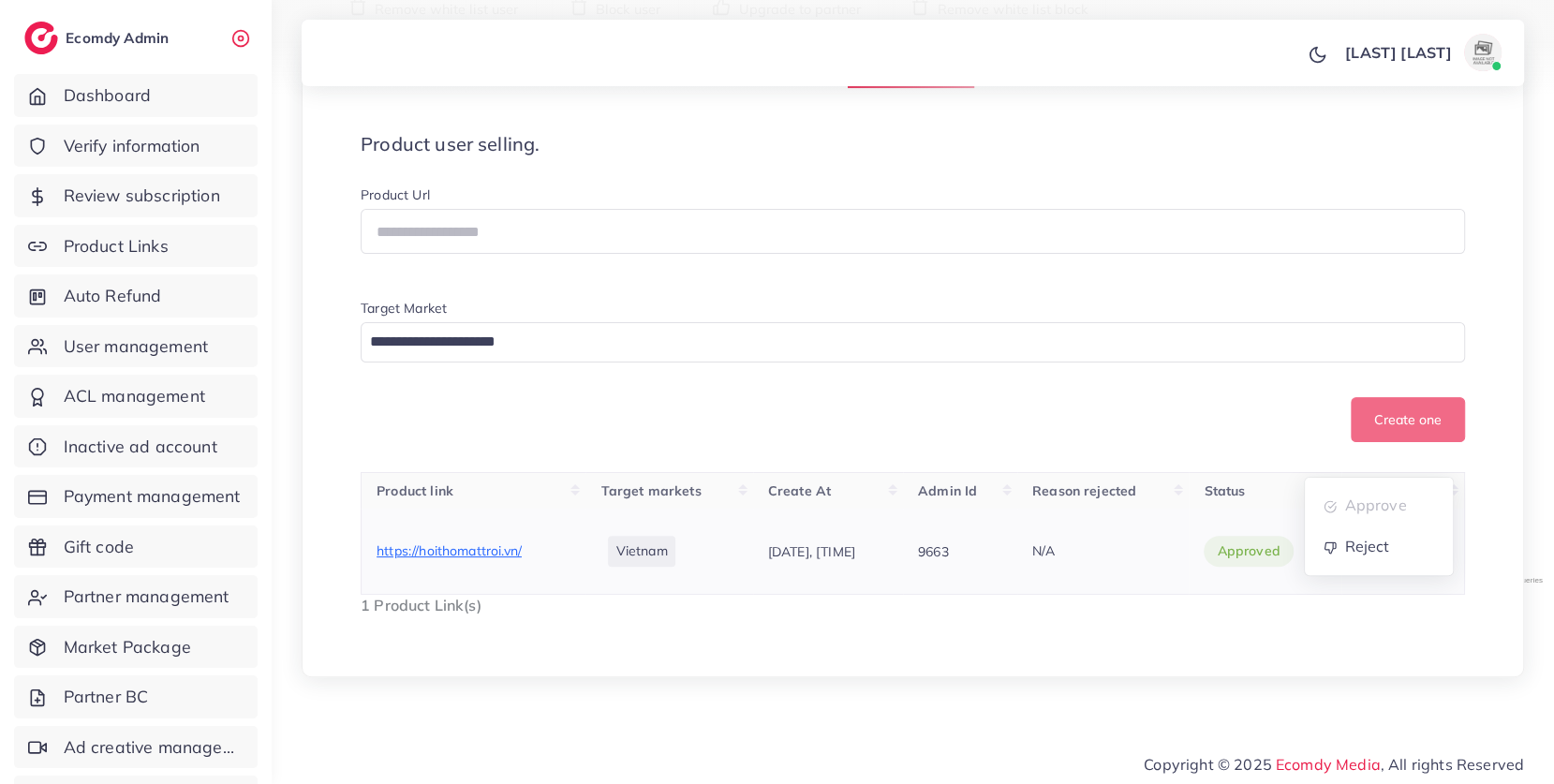 click on "approved" at bounding box center [1248, 551] 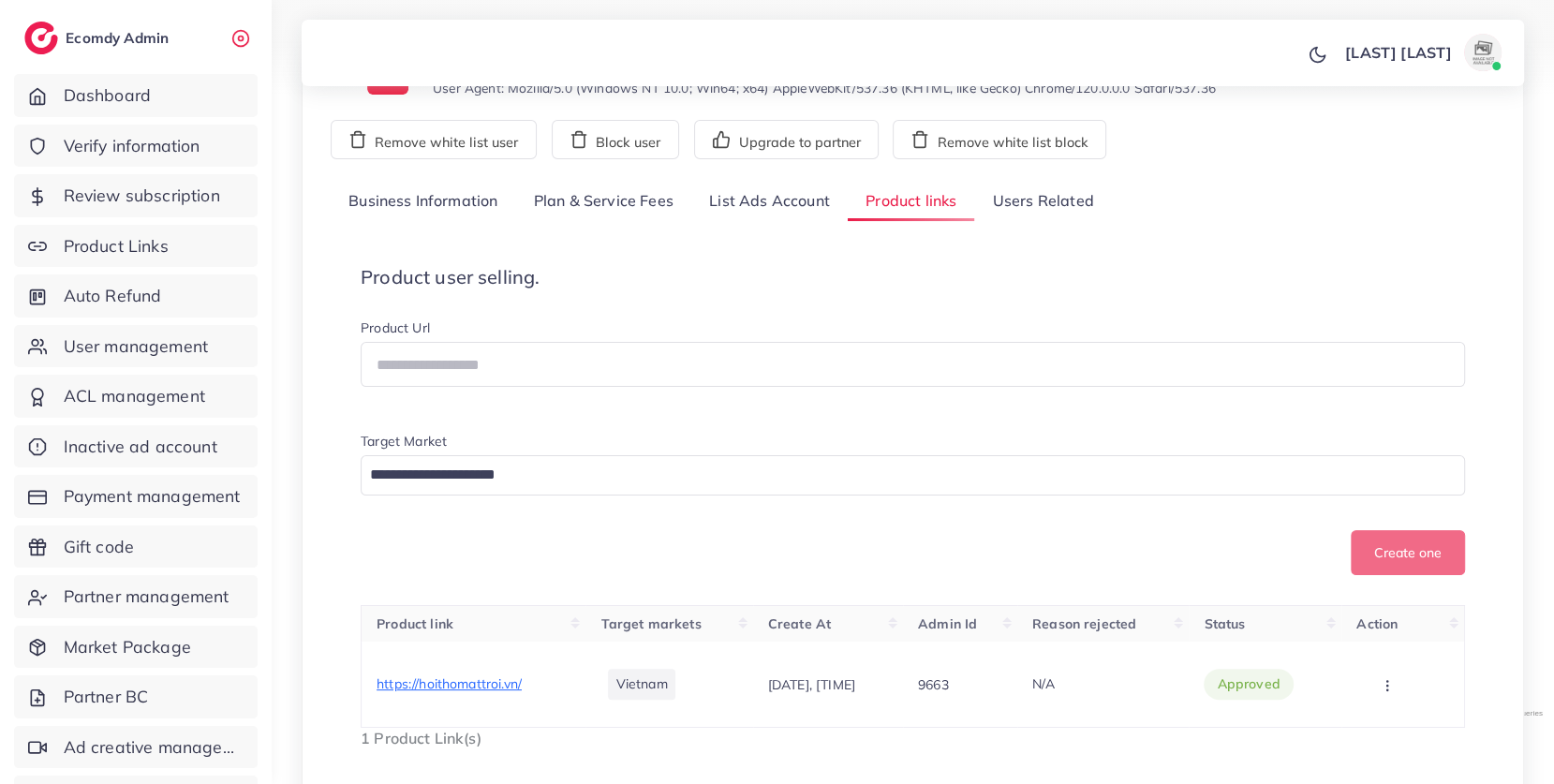 scroll, scrollTop: 153, scrollLeft: 0, axis: vertical 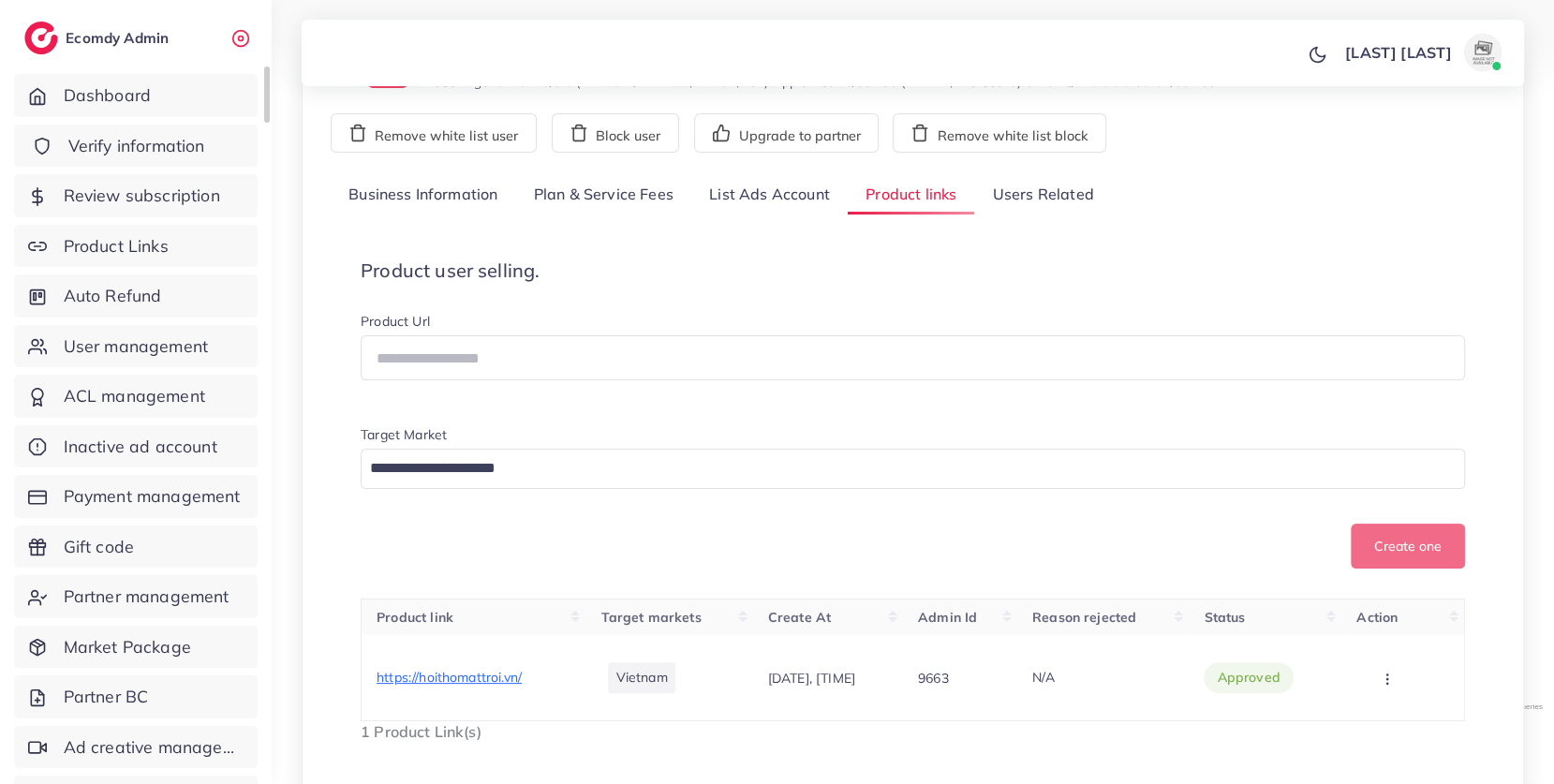 click on "Verify information" at bounding box center [137, 146] 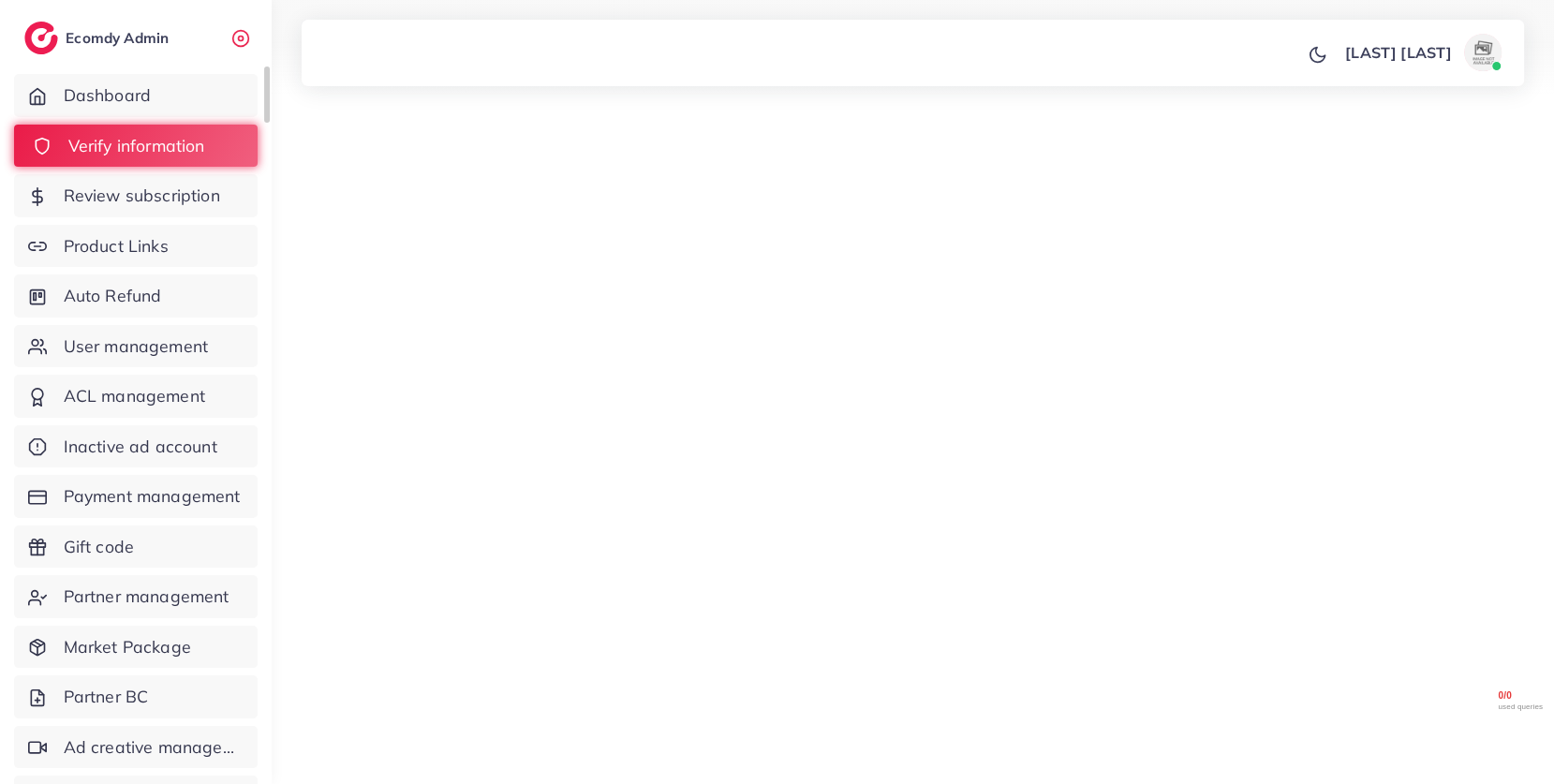 scroll, scrollTop: 0, scrollLeft: 0, axis: both 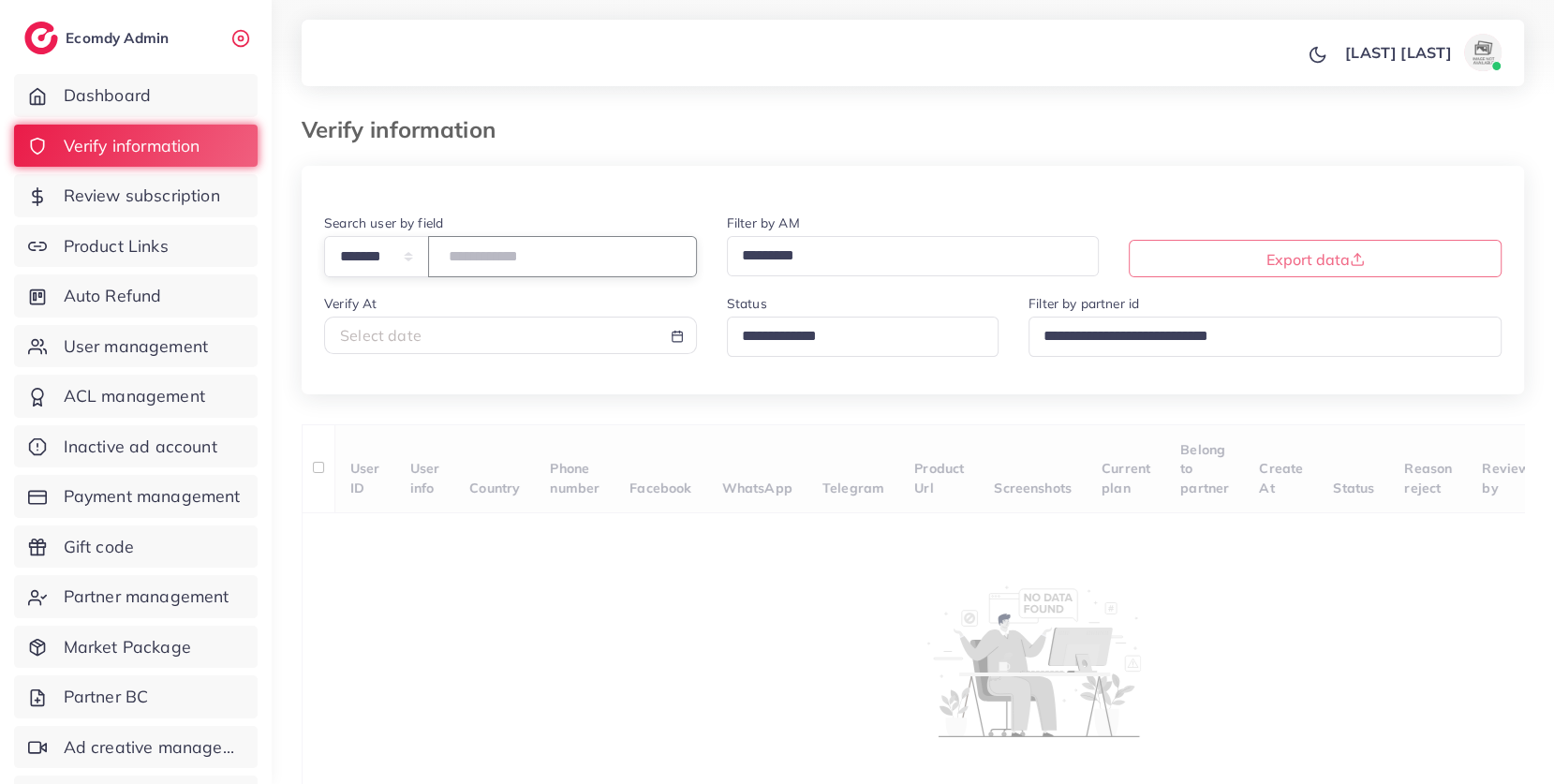 click at bounding box center [562, 256] 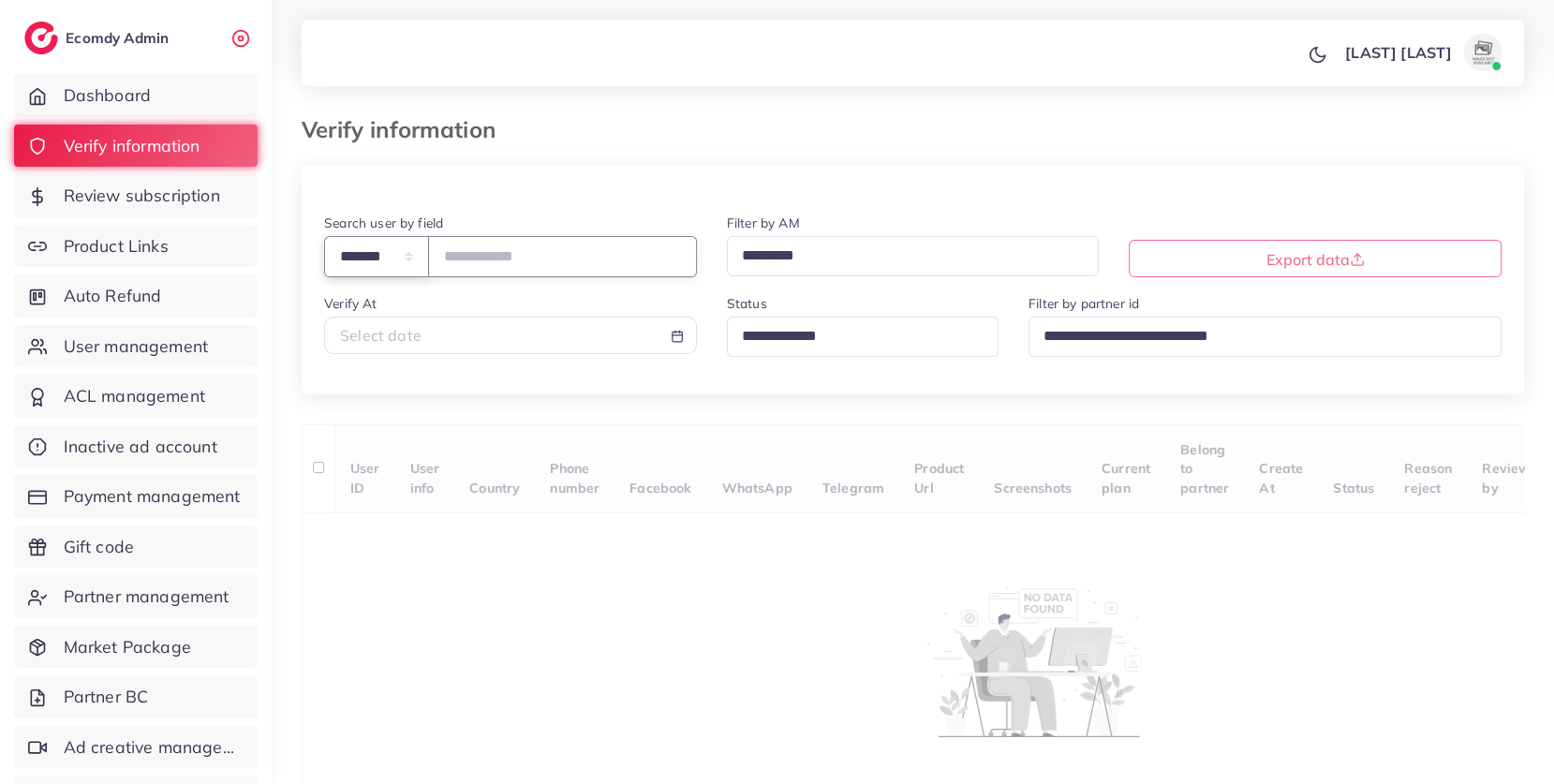 click on "**********" at bounding box center (377, 256) 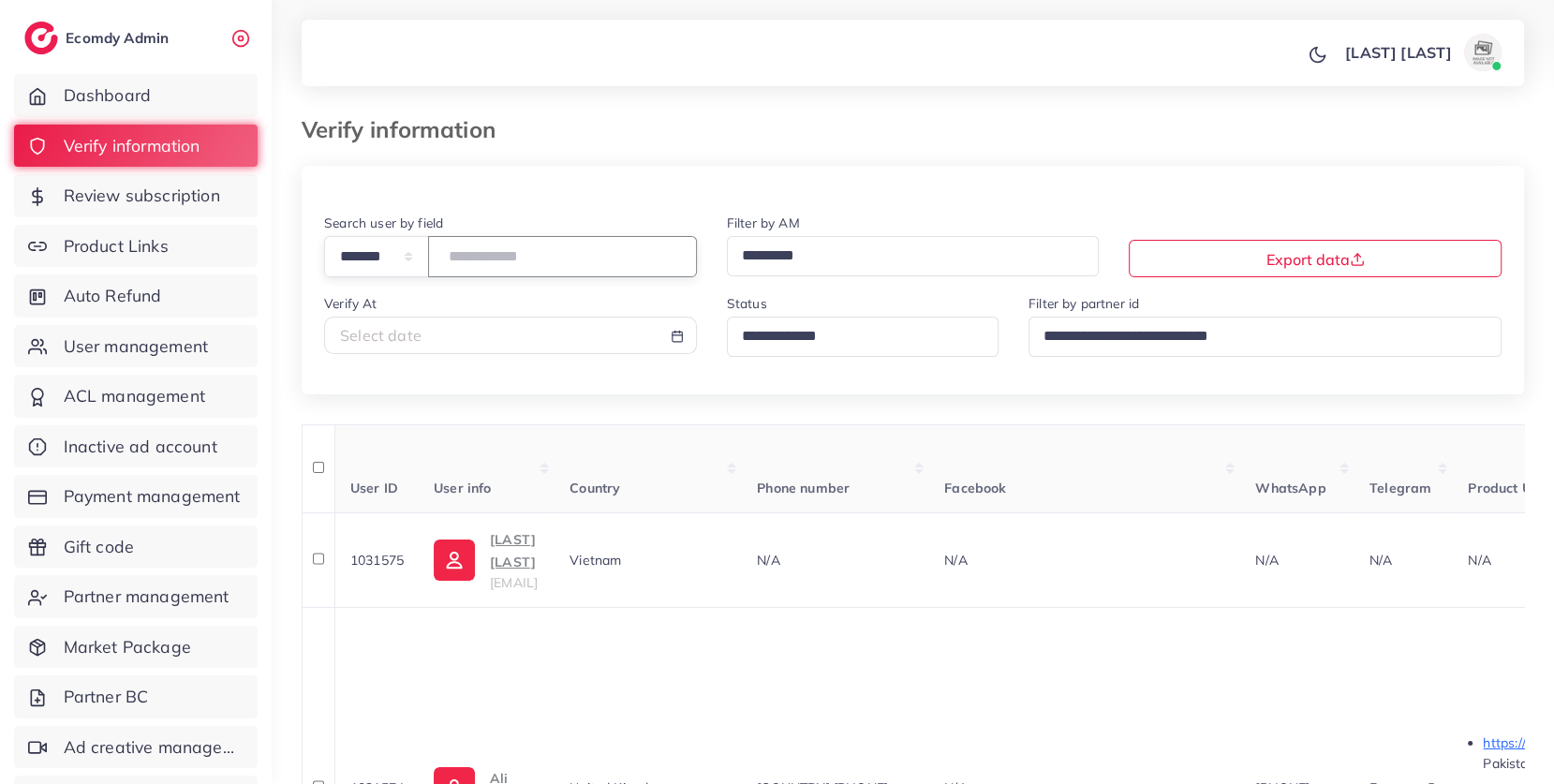 click at bounding box center [562, 256] 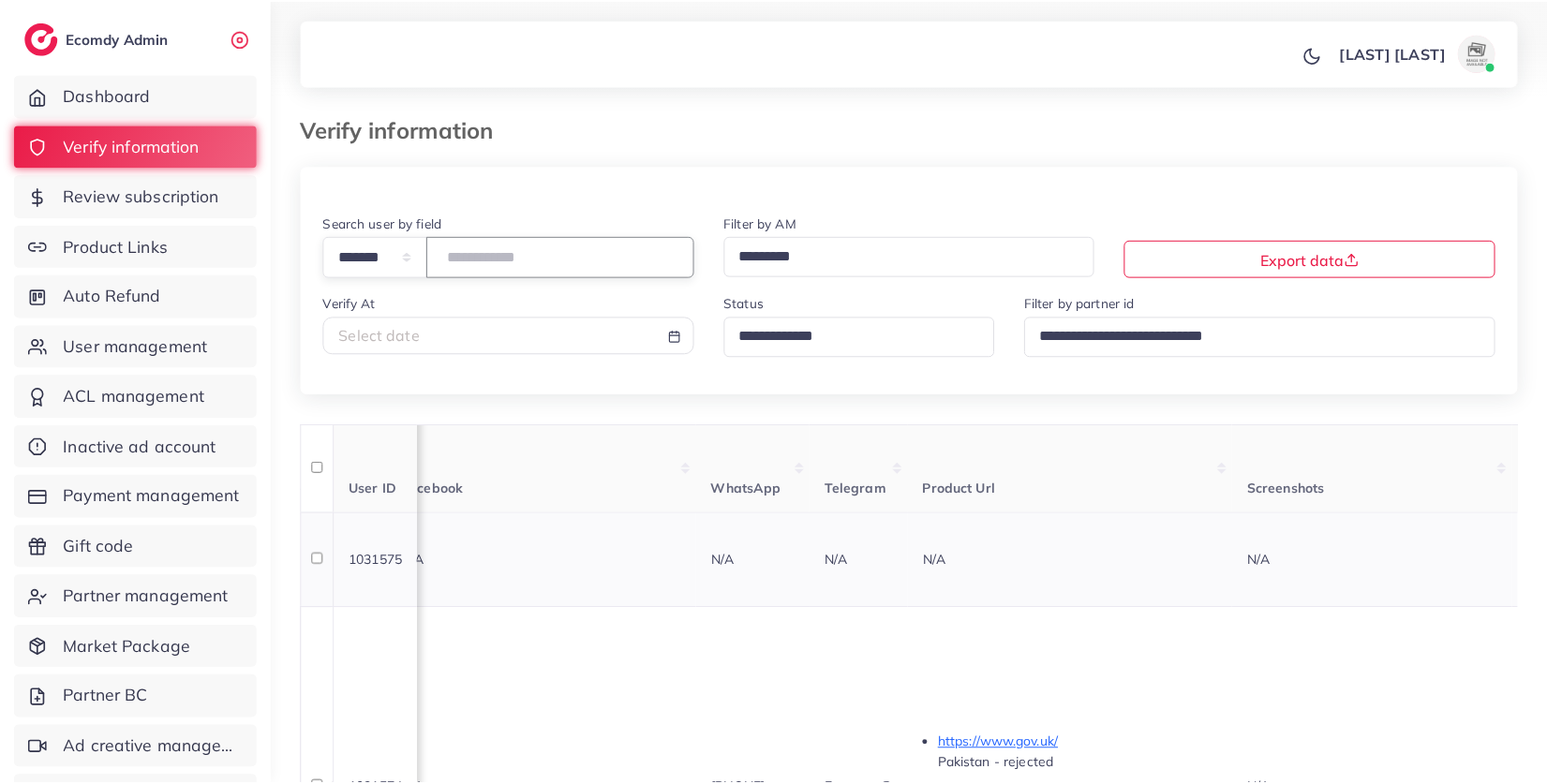 scroll, scrollTop: 0, scrollLeft: 1635, axis: horizontal 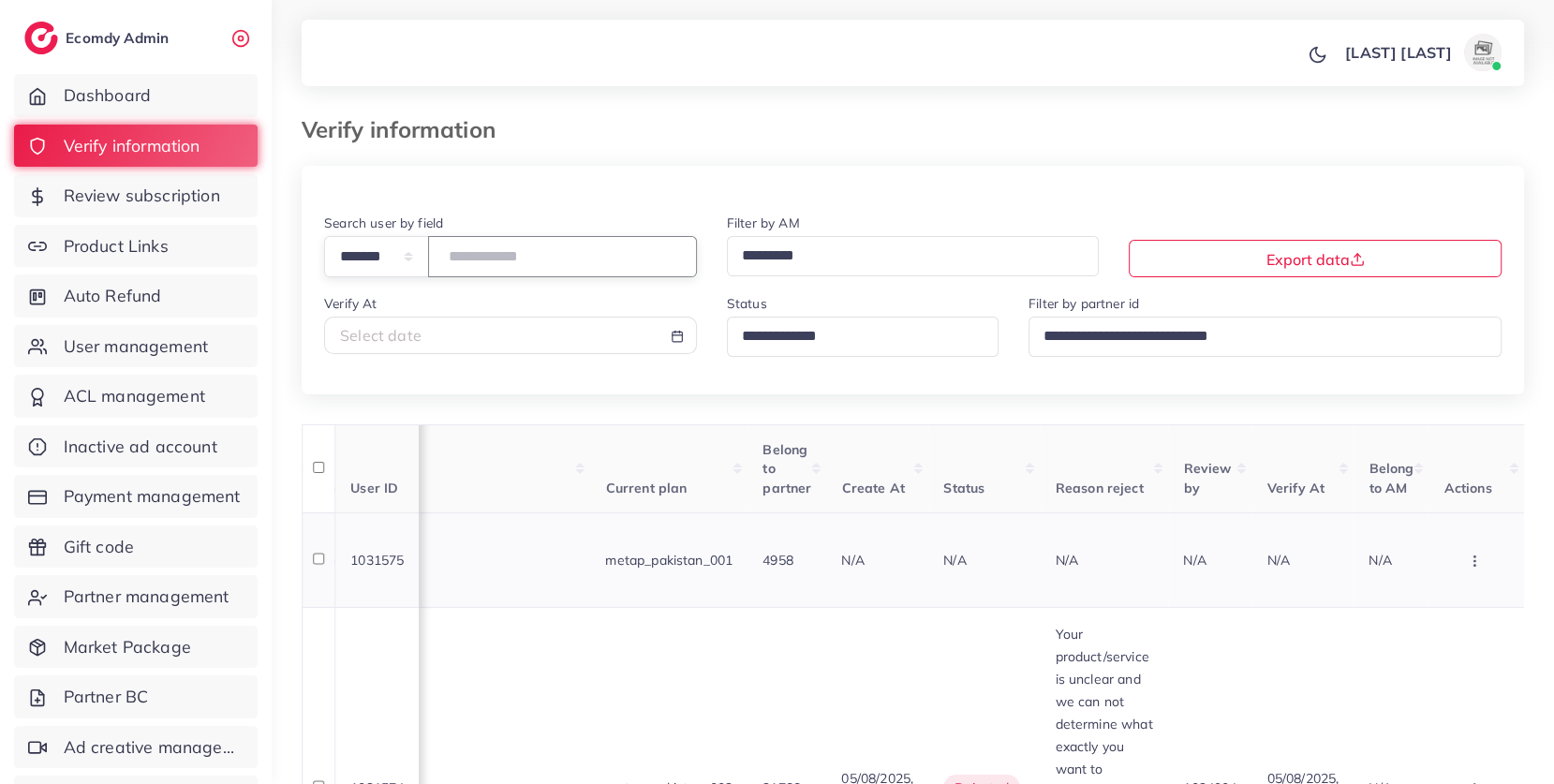 click at bounding box center (1476, 560) 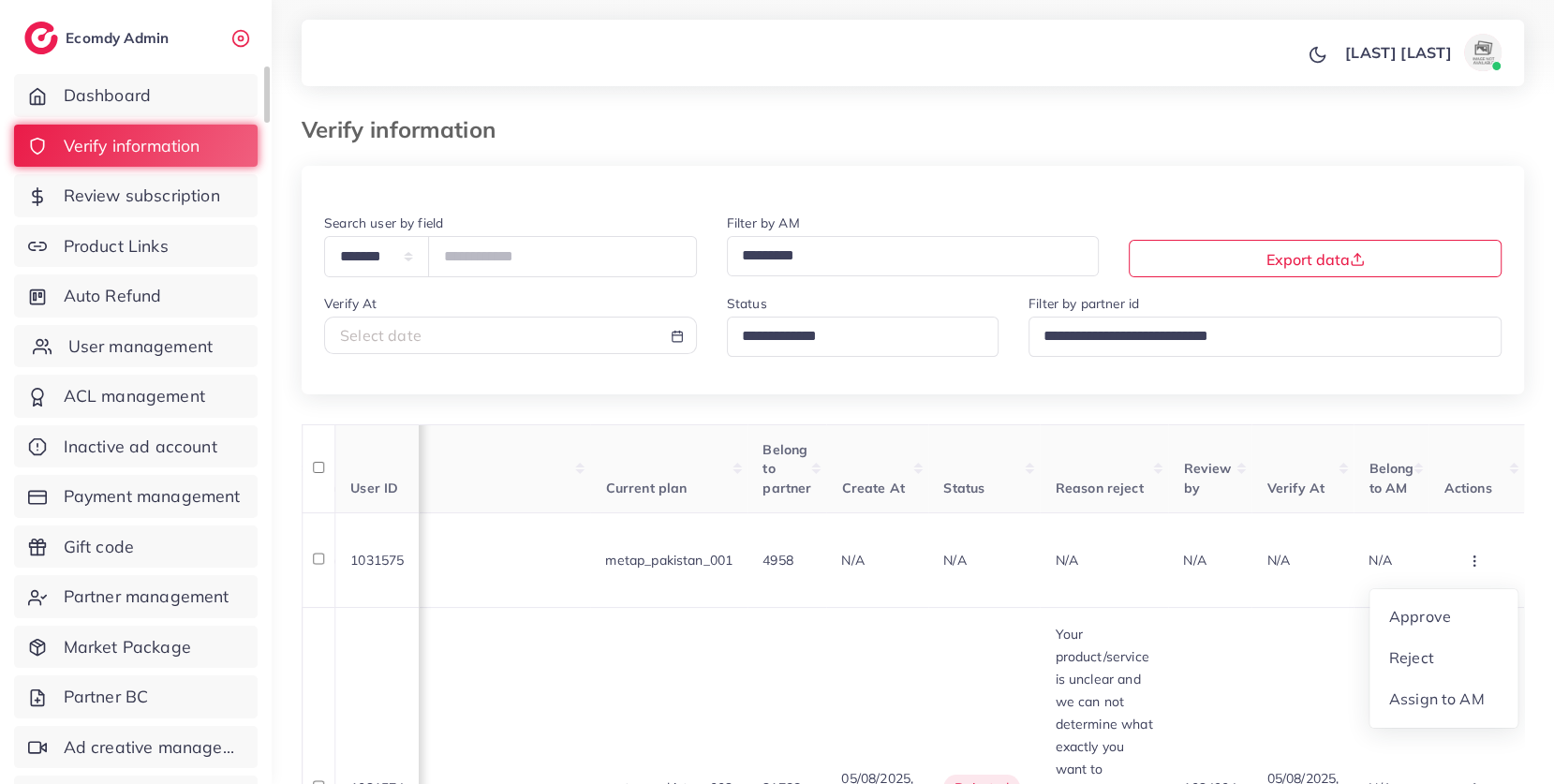 click on "User management" at bounding box center (141, 347) 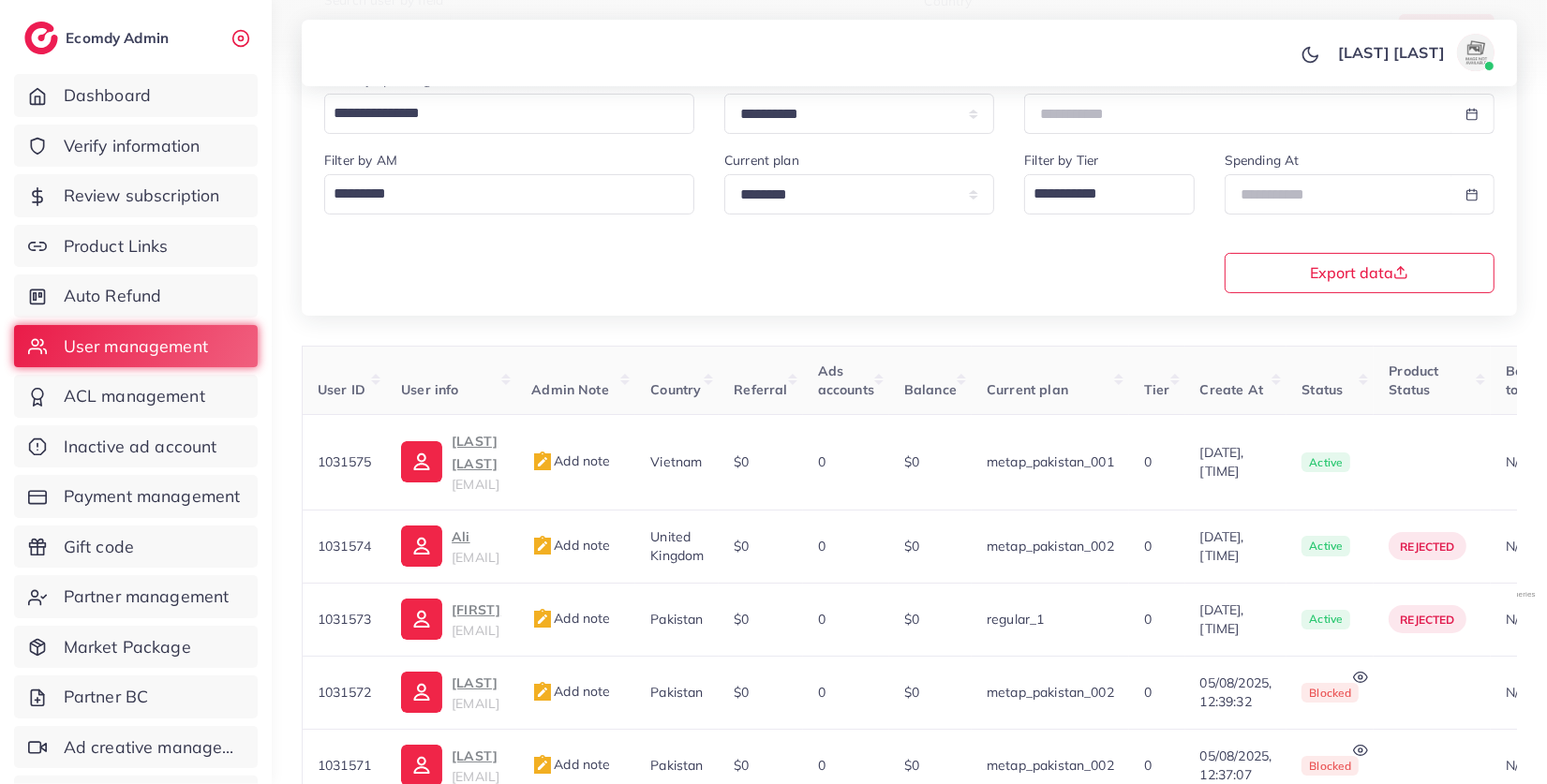 scroll, scrollTop: 272, scrollLeft: 0, axis: vertical 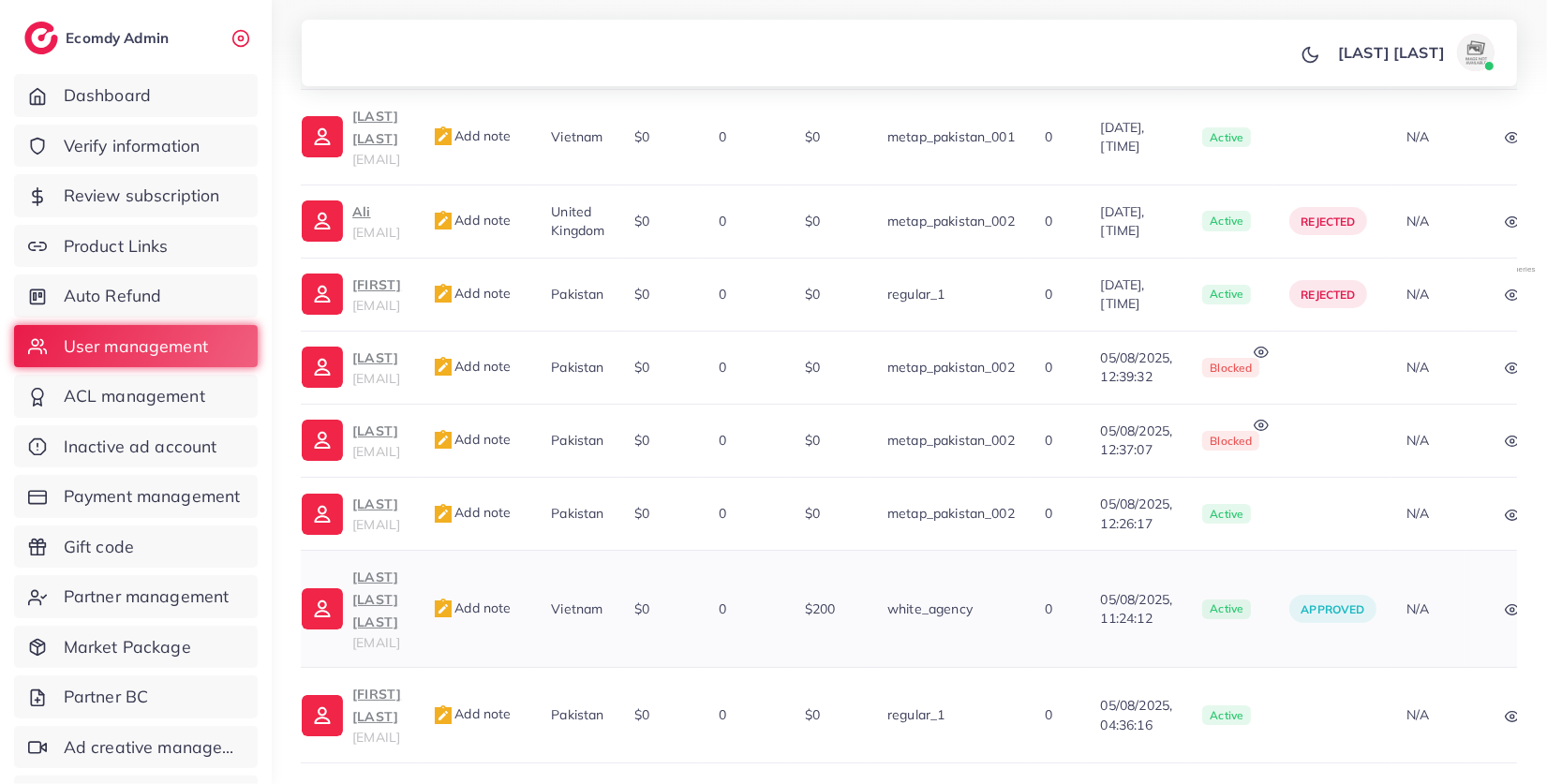 click on "$200" at bounding box center (820, 609) 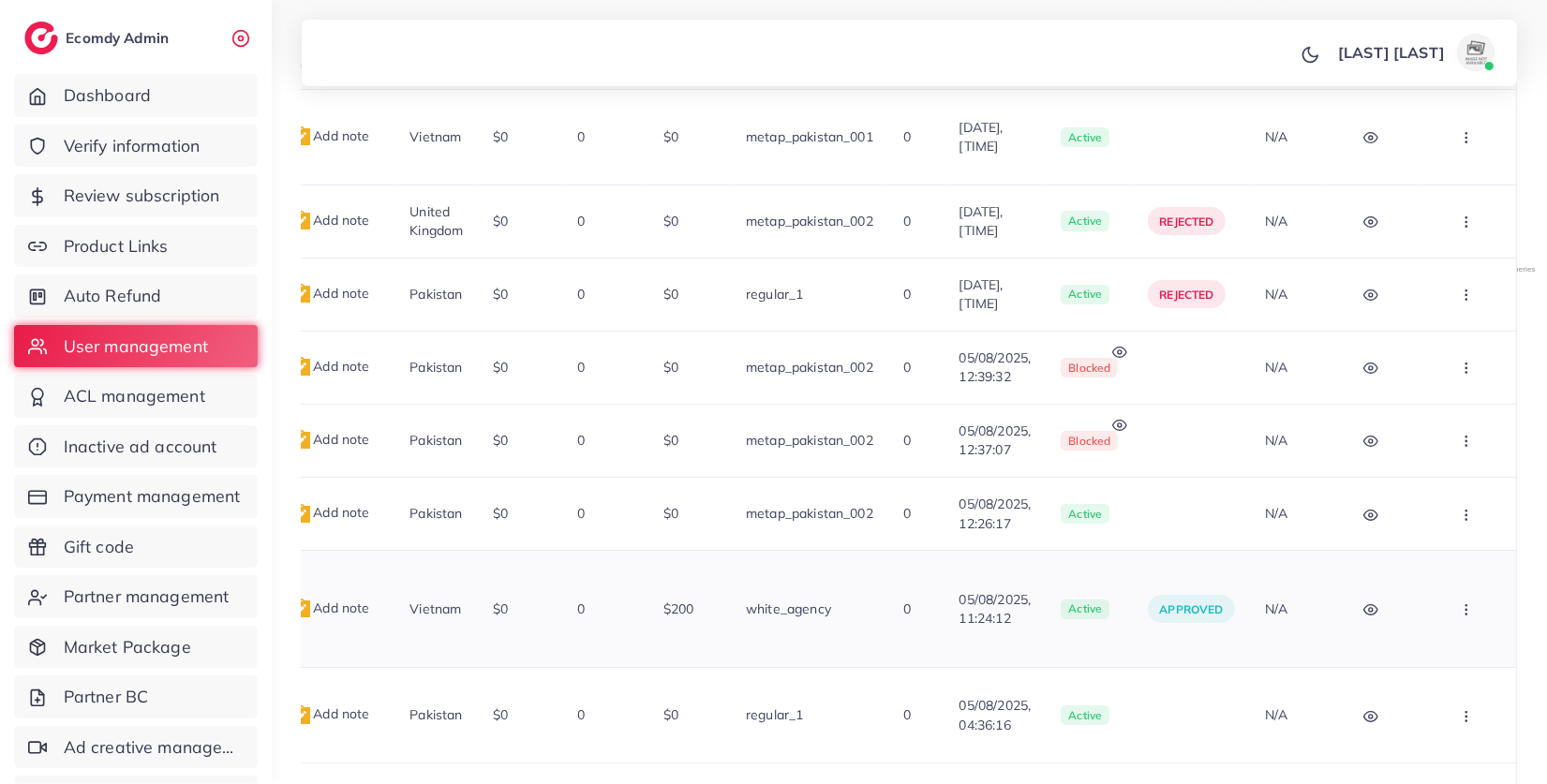 scroll, scrollTop: 0, scrollLeft: 394, axis: horizontal 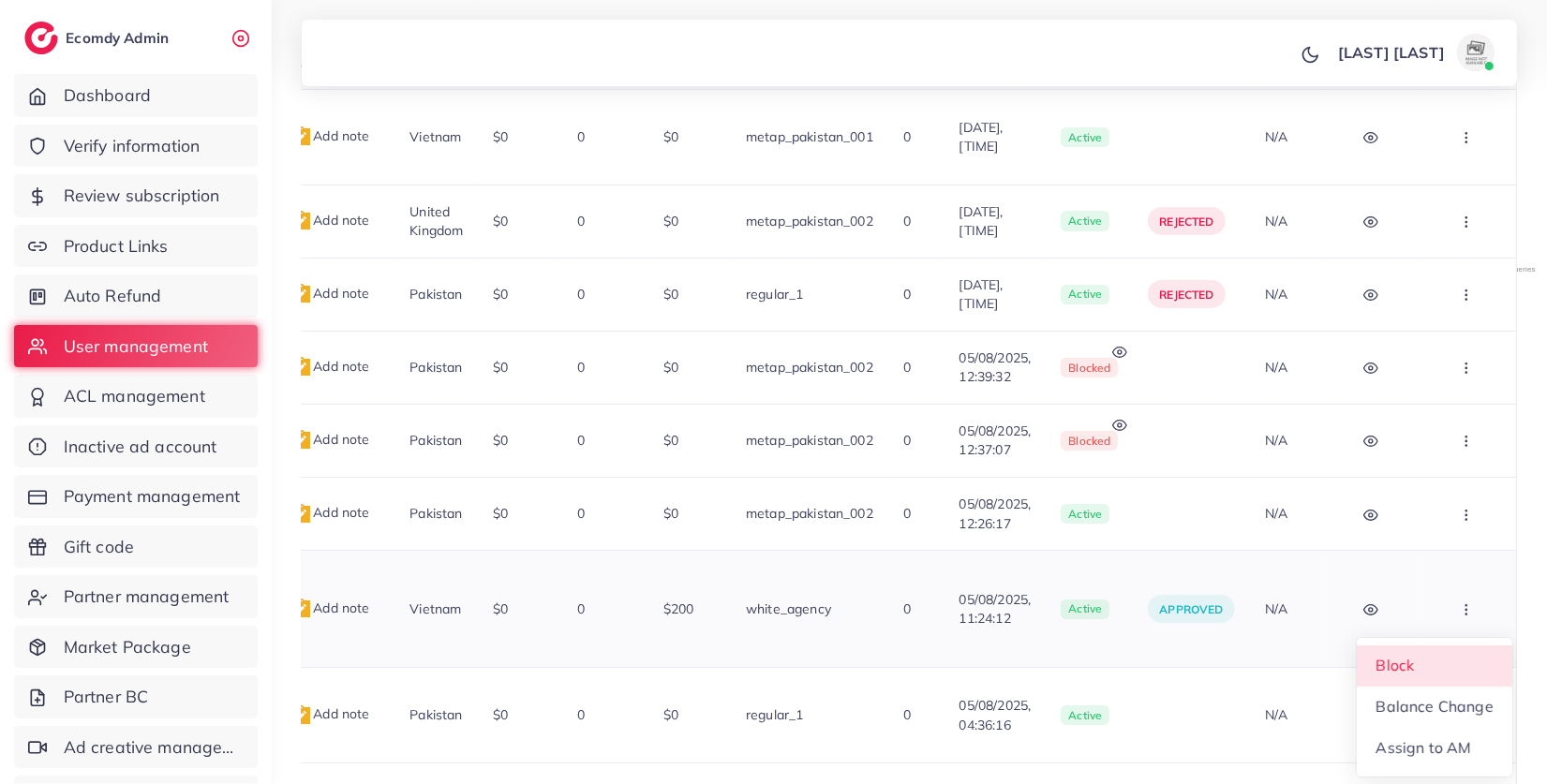 click on "Block" at bounding box center (1435, 666) 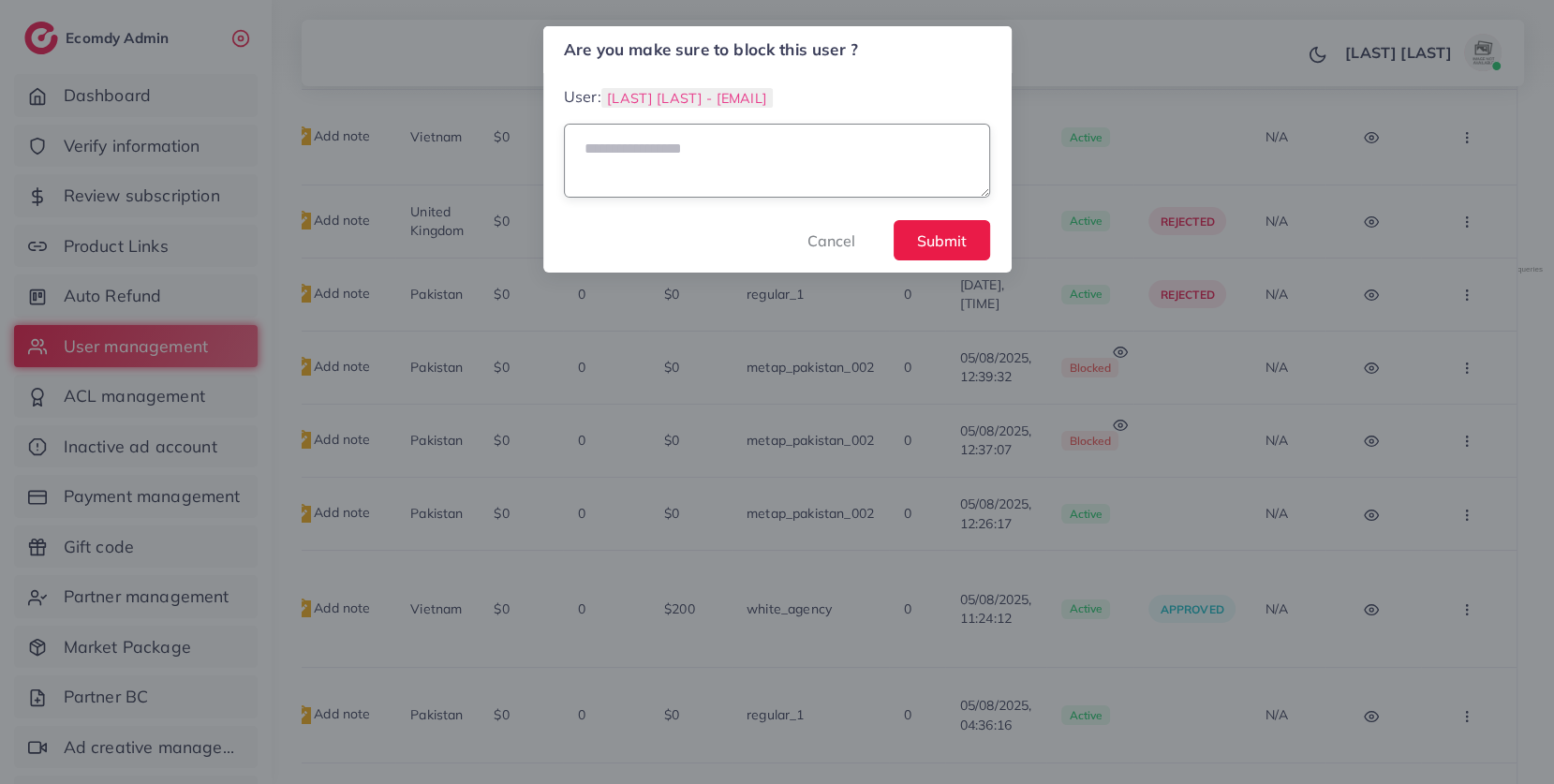 click at bounding box center [777, 160] 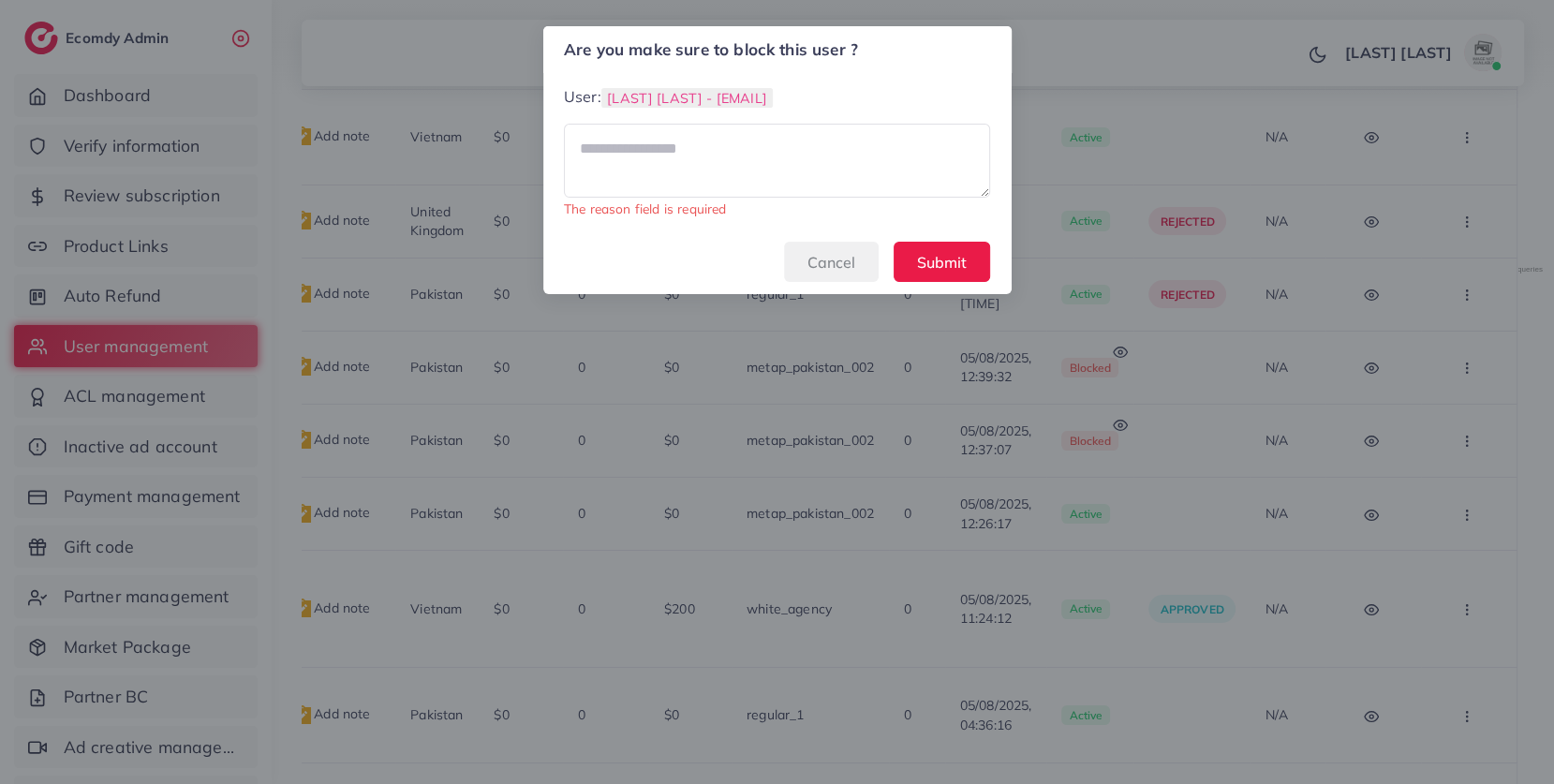 click on "User:  Hứa Hoàn Bảo Hiền - hien.hua@ecomdy.com The reason field is required  Cancel   Submit" at bounding box center (777, 184) 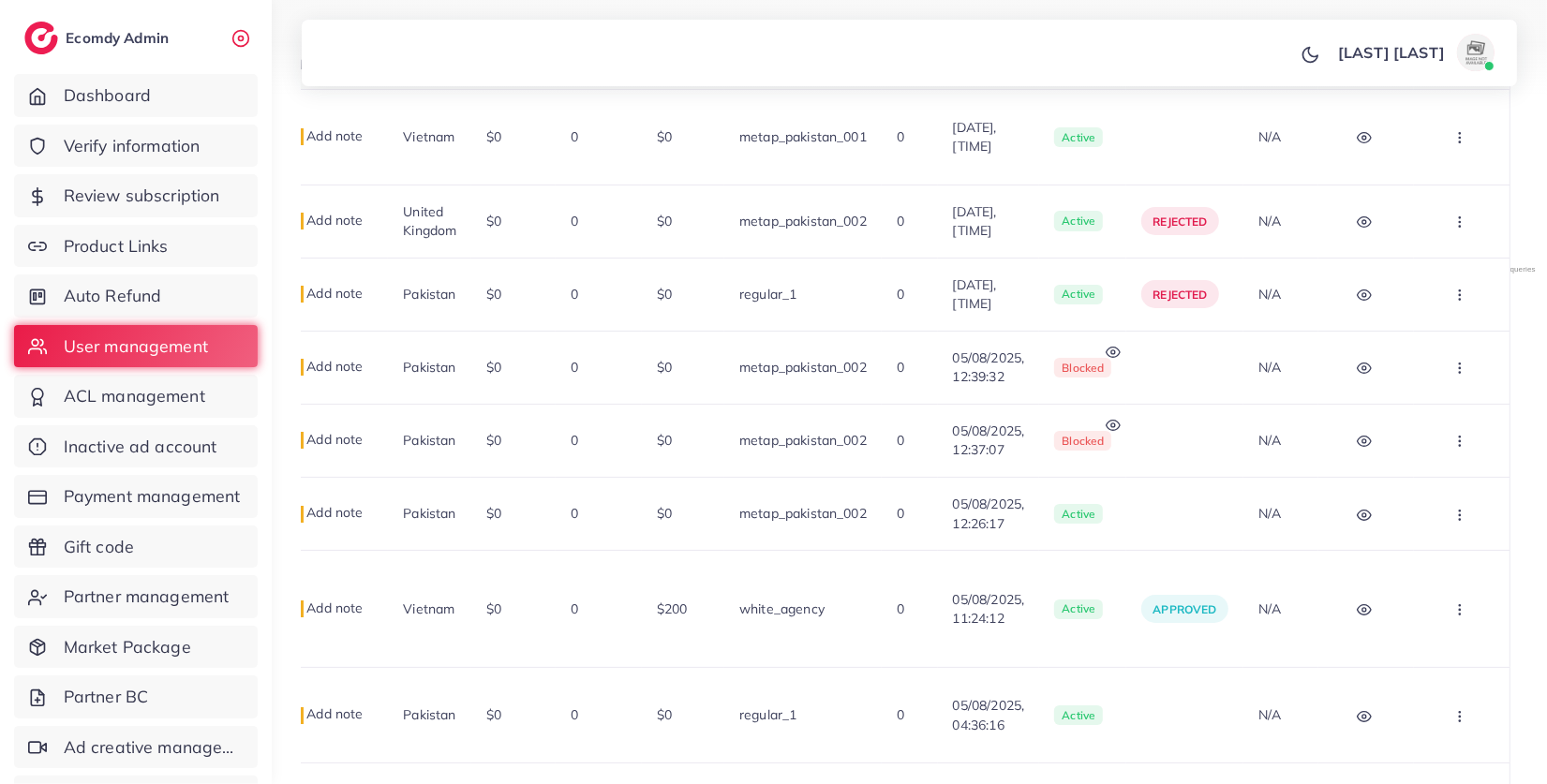 scroll, scrollTop: 0, scrollLeft: 388, axis: horizontal 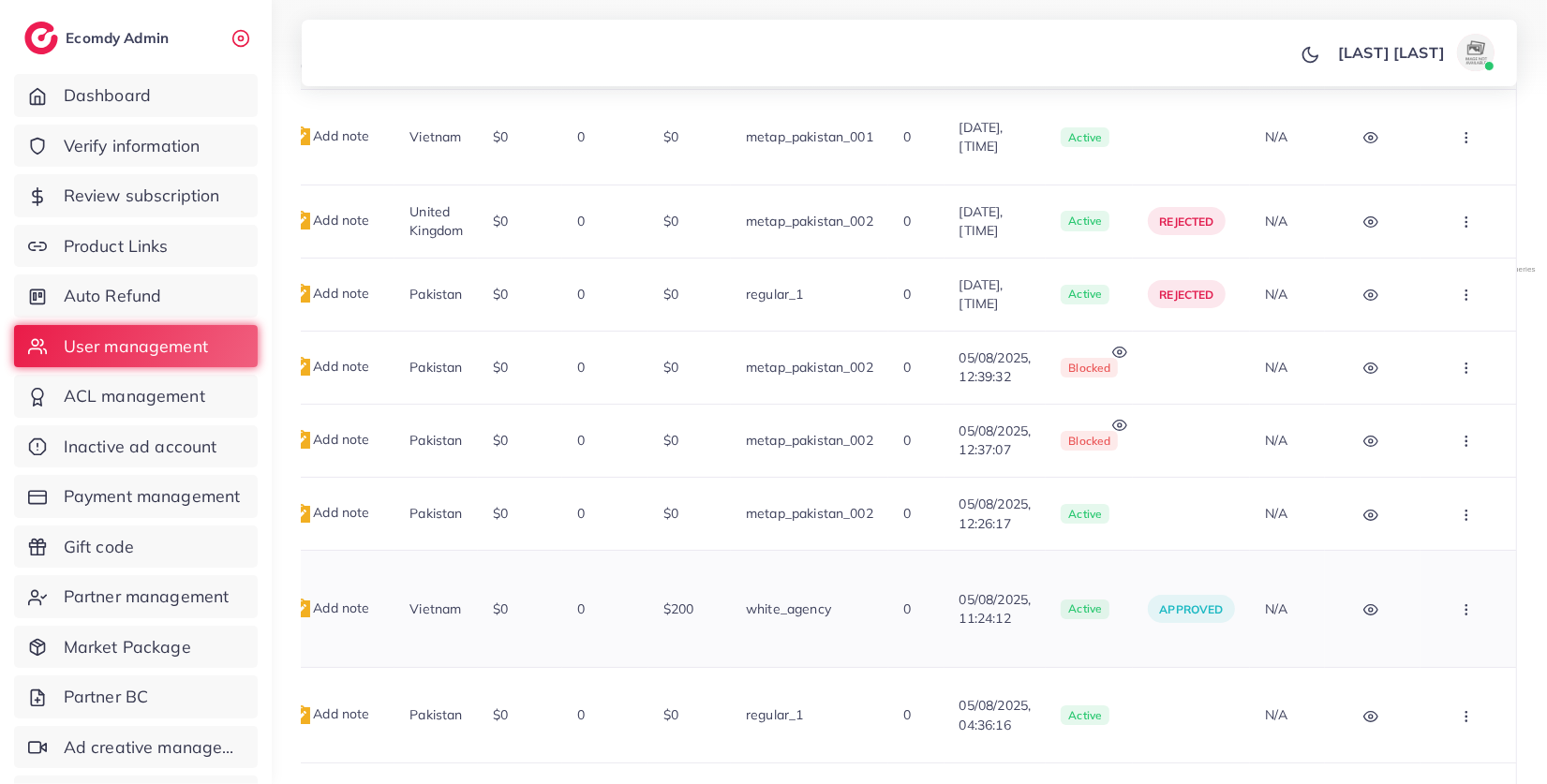 click at bounding box center [1468, 609] 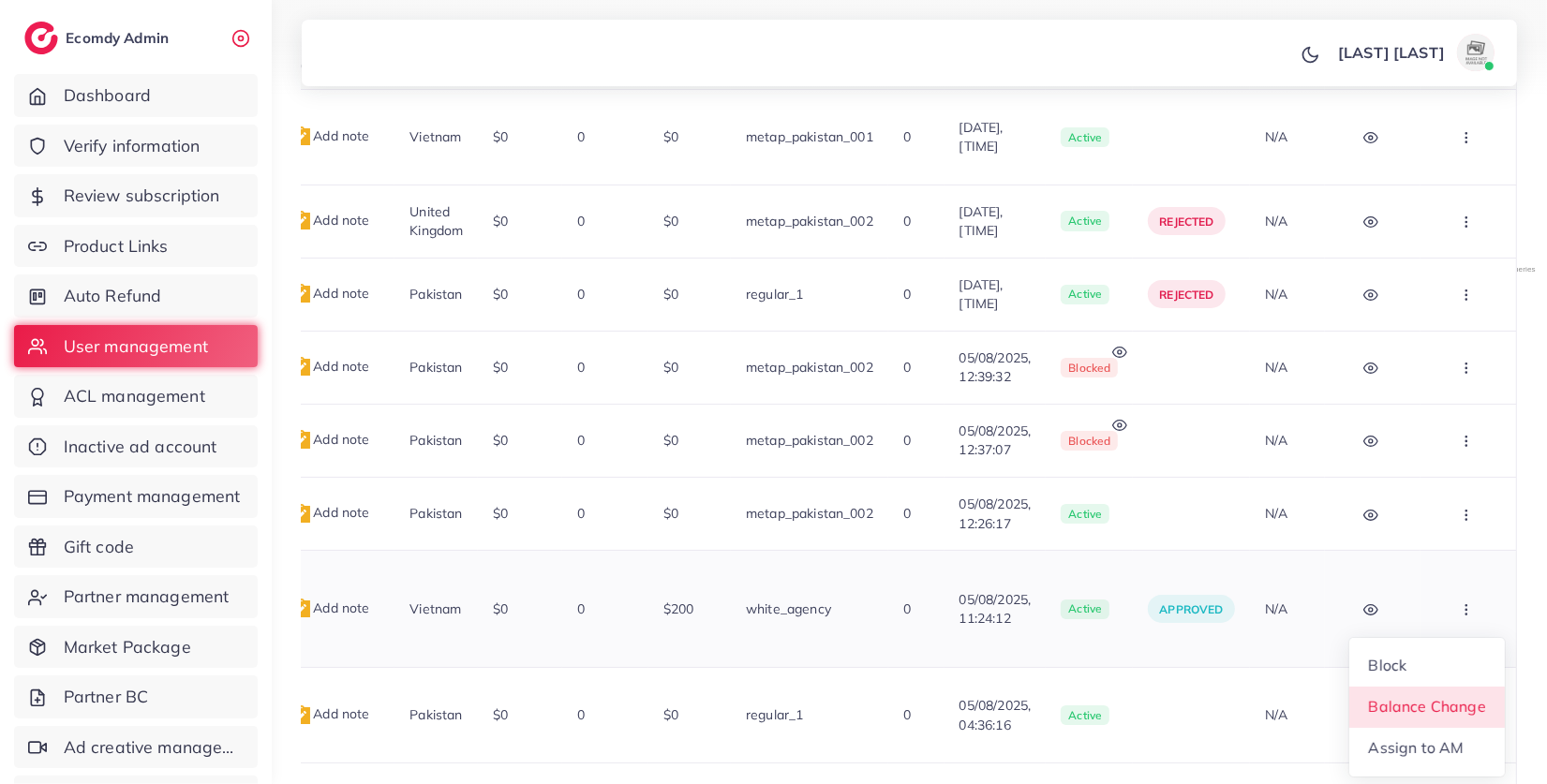 click on "Balance Change" at bounding box center [1426, 706] 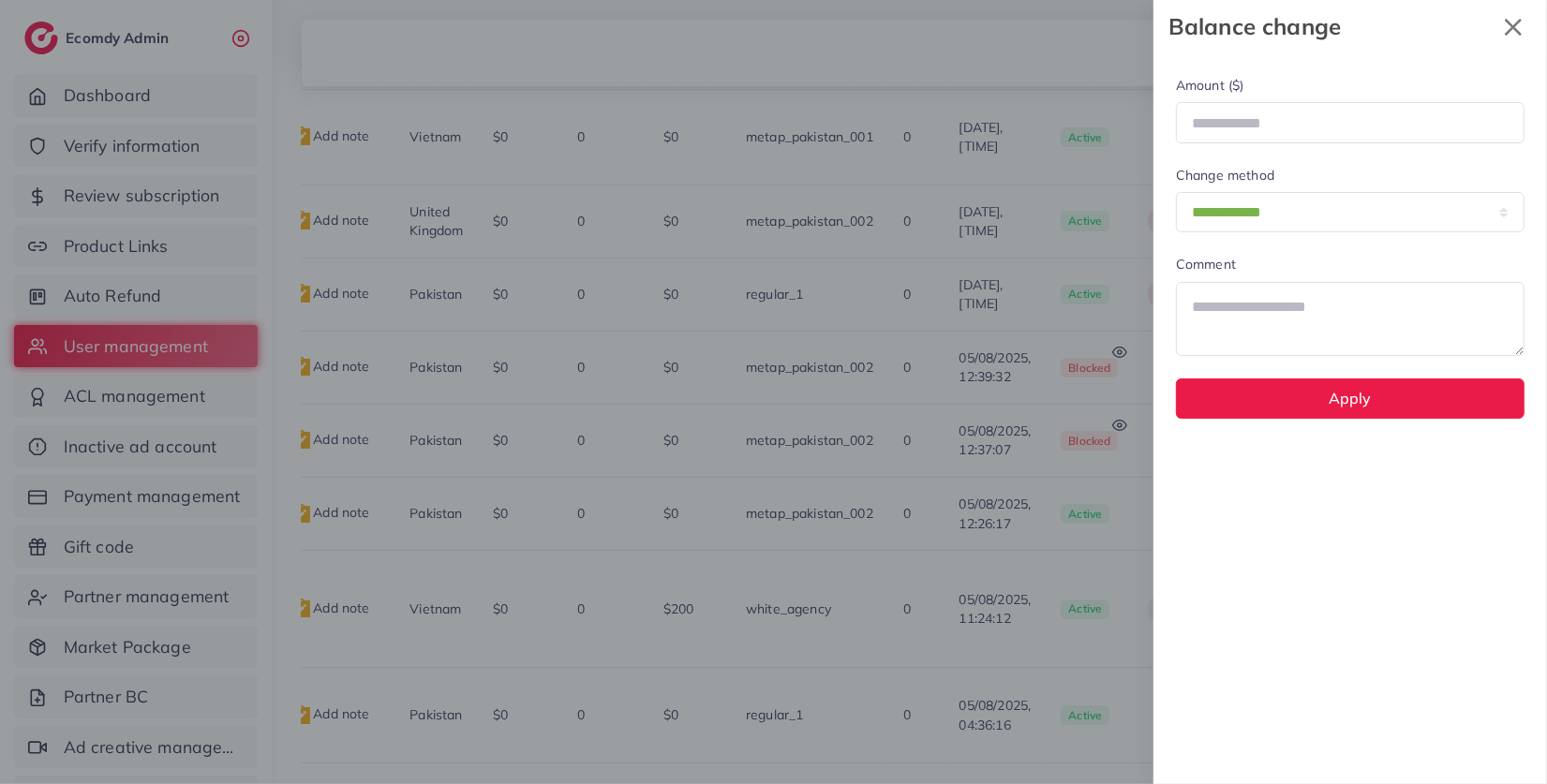 click 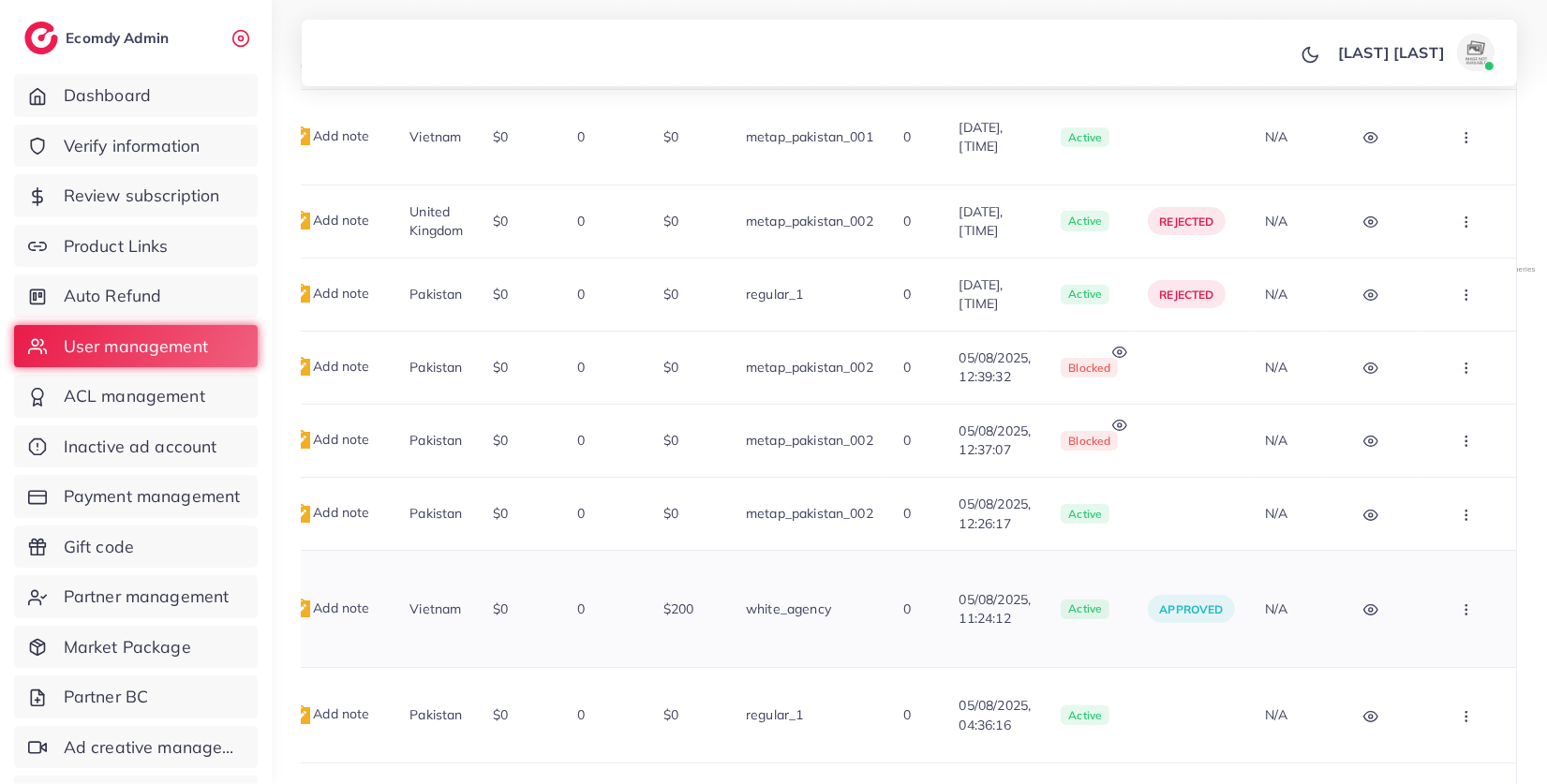 click at bounding box center (1468, 609) 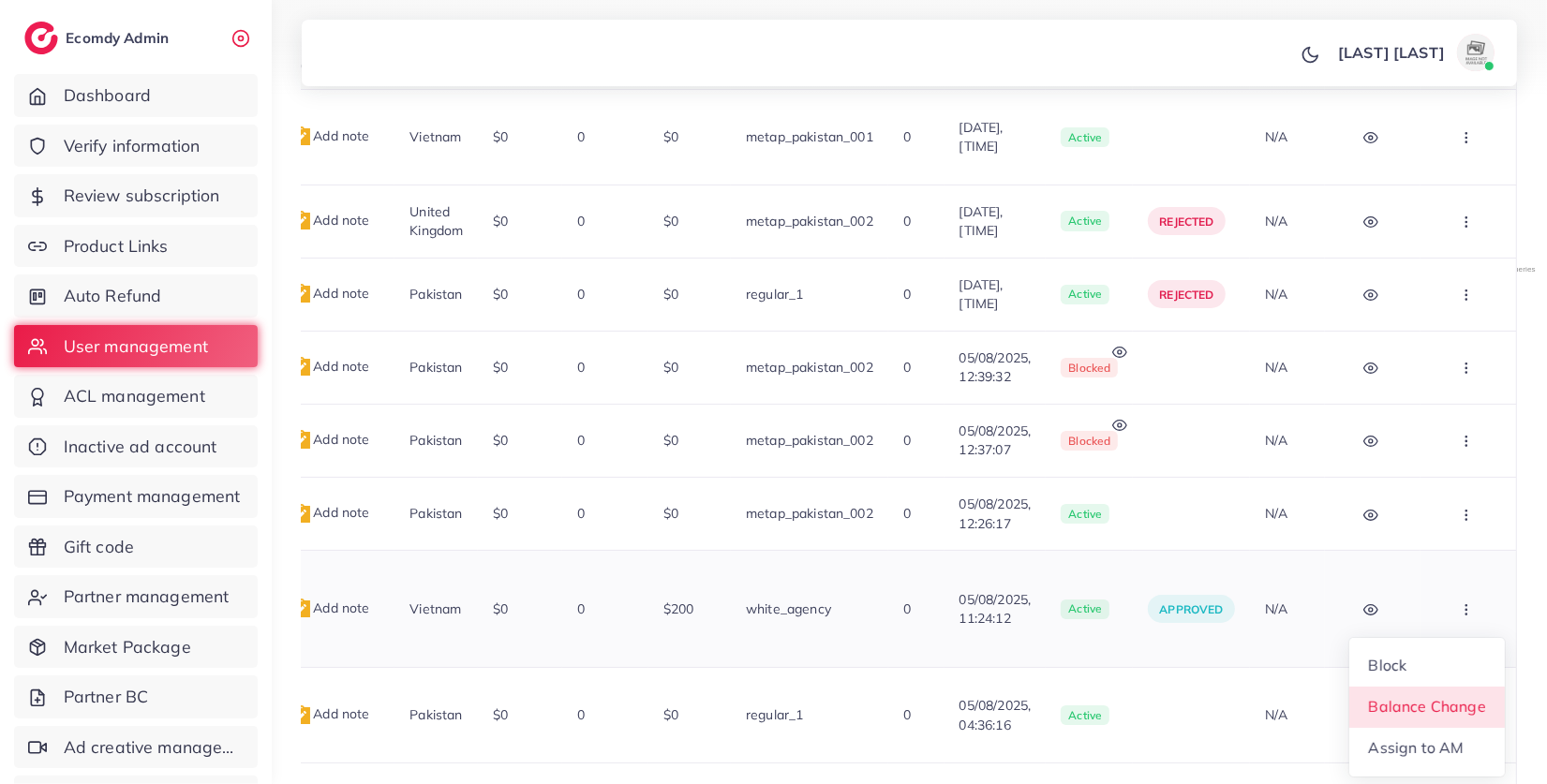 click on "Balance Change" at bounding box center (1427, 707) 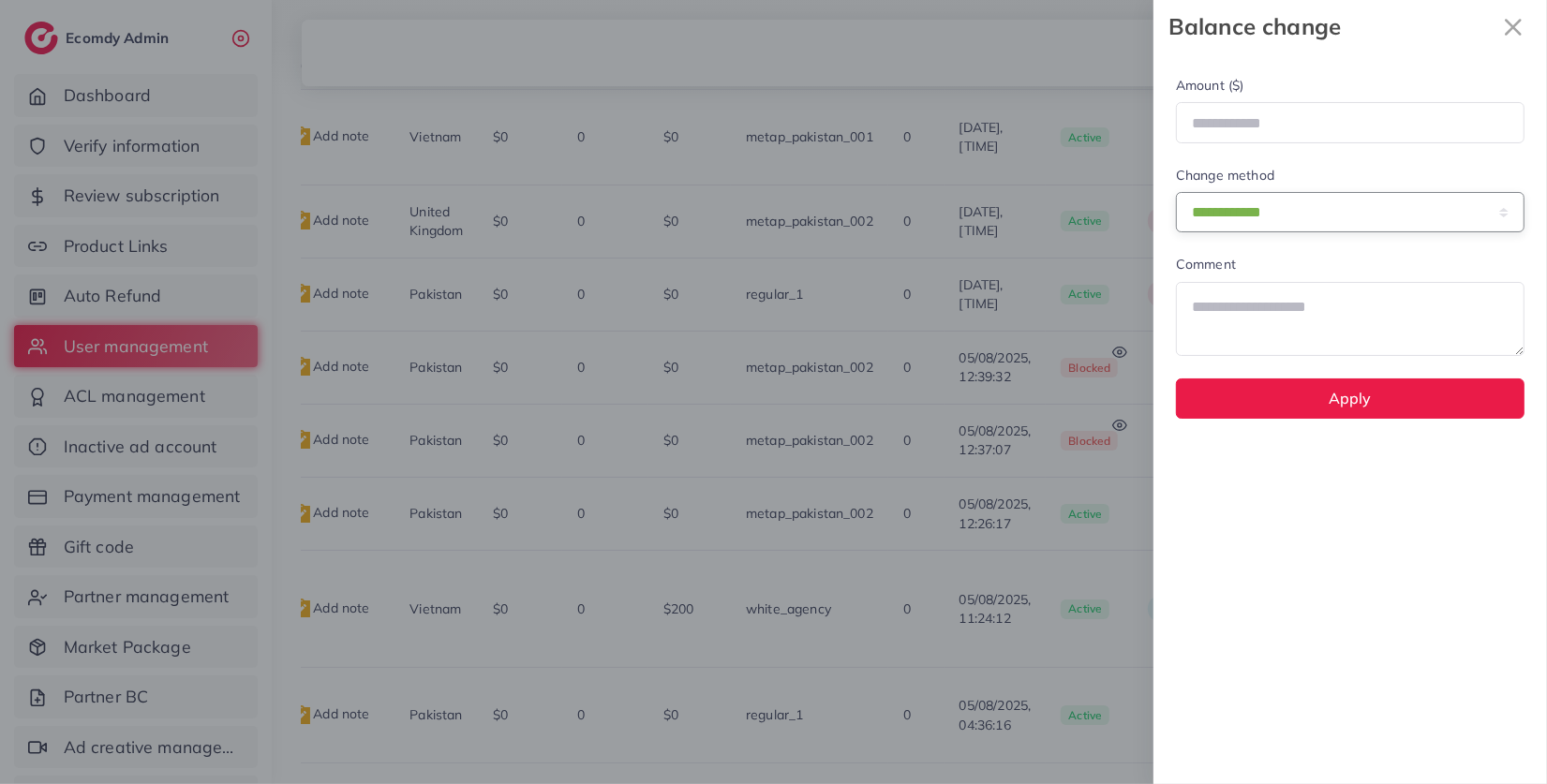 click on "**********" at bounding box center (1350, 212) 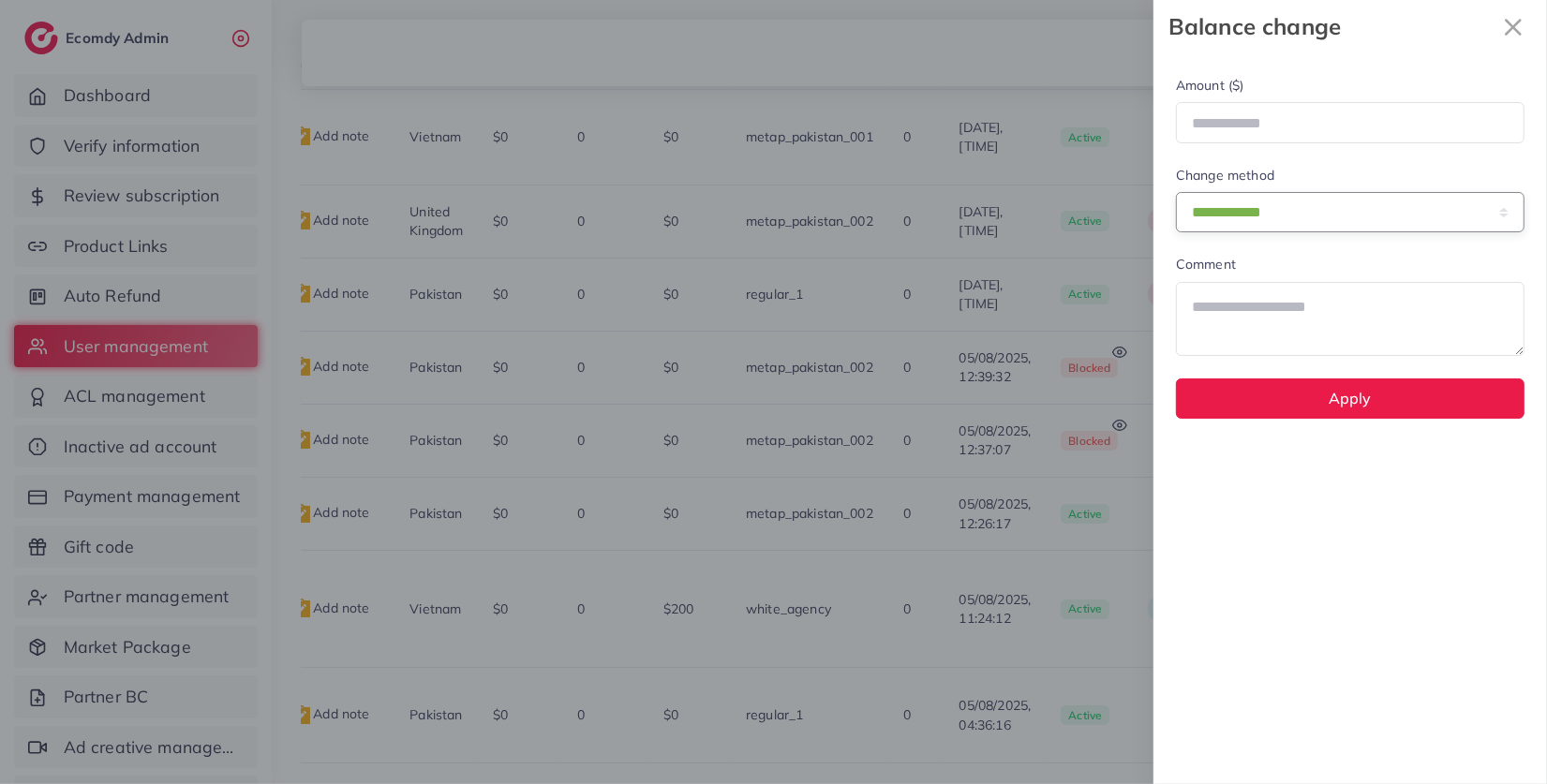 select on "******" 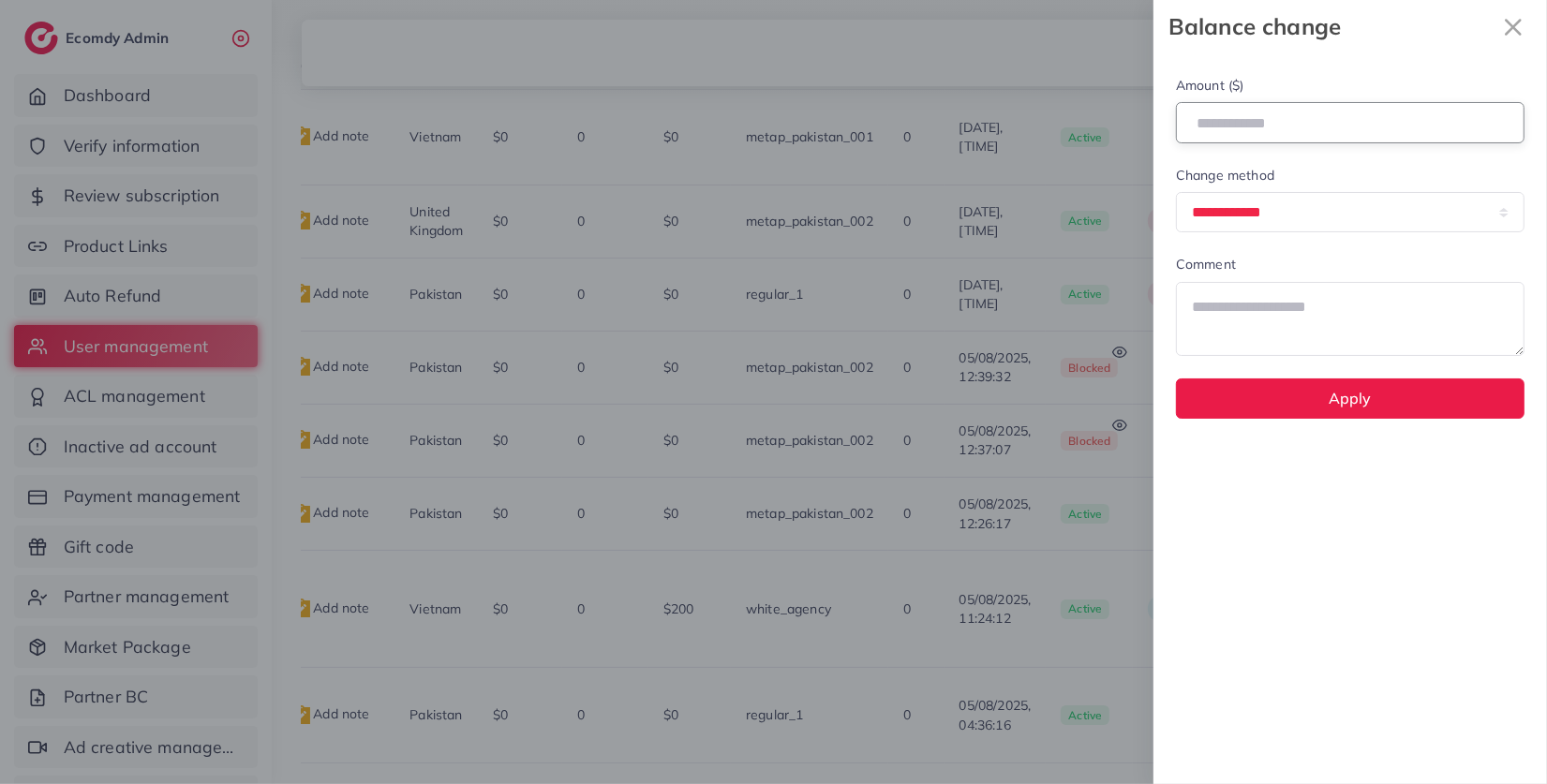 click at bounding box center [1350, 122] 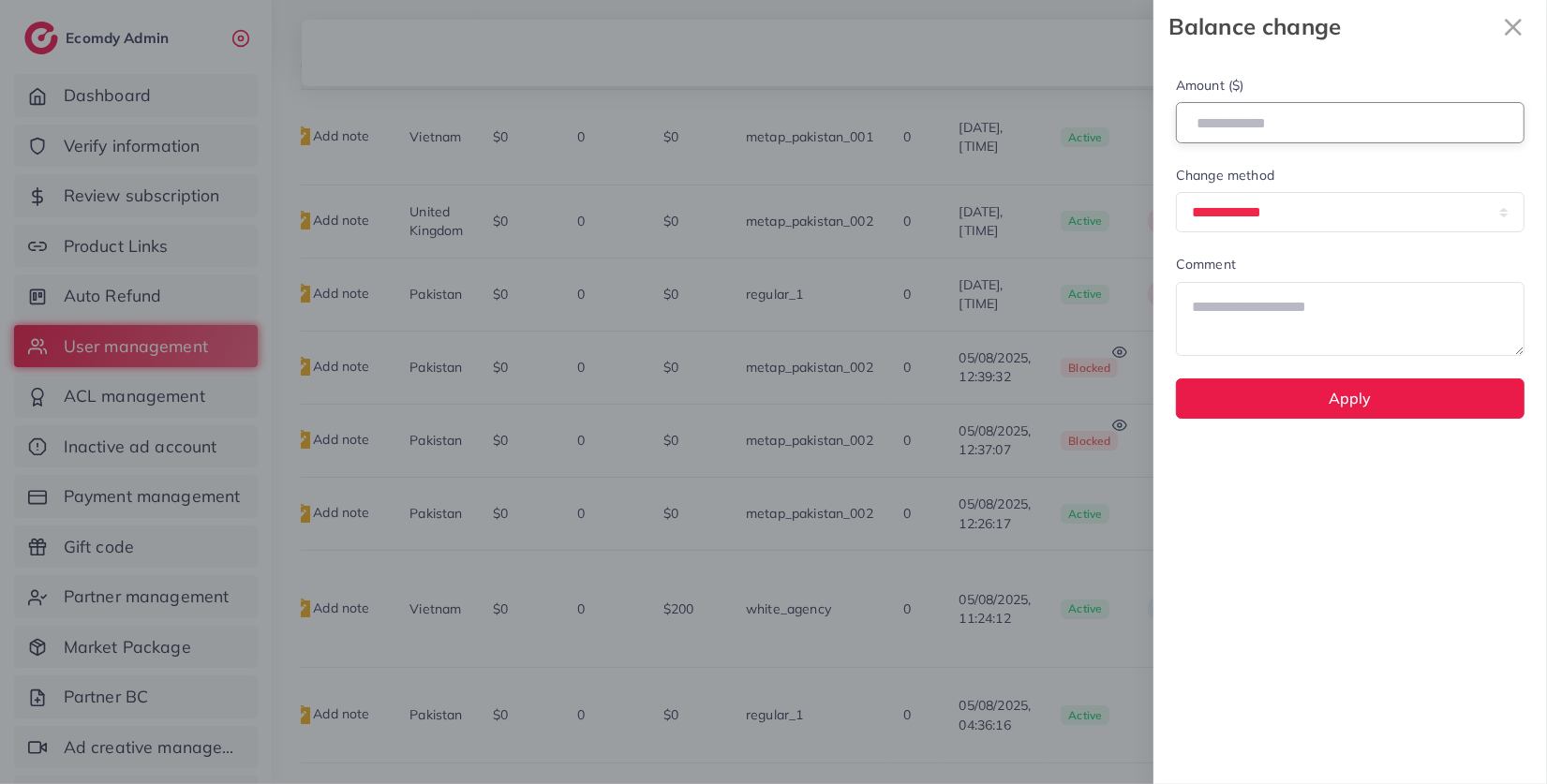 type on "***" 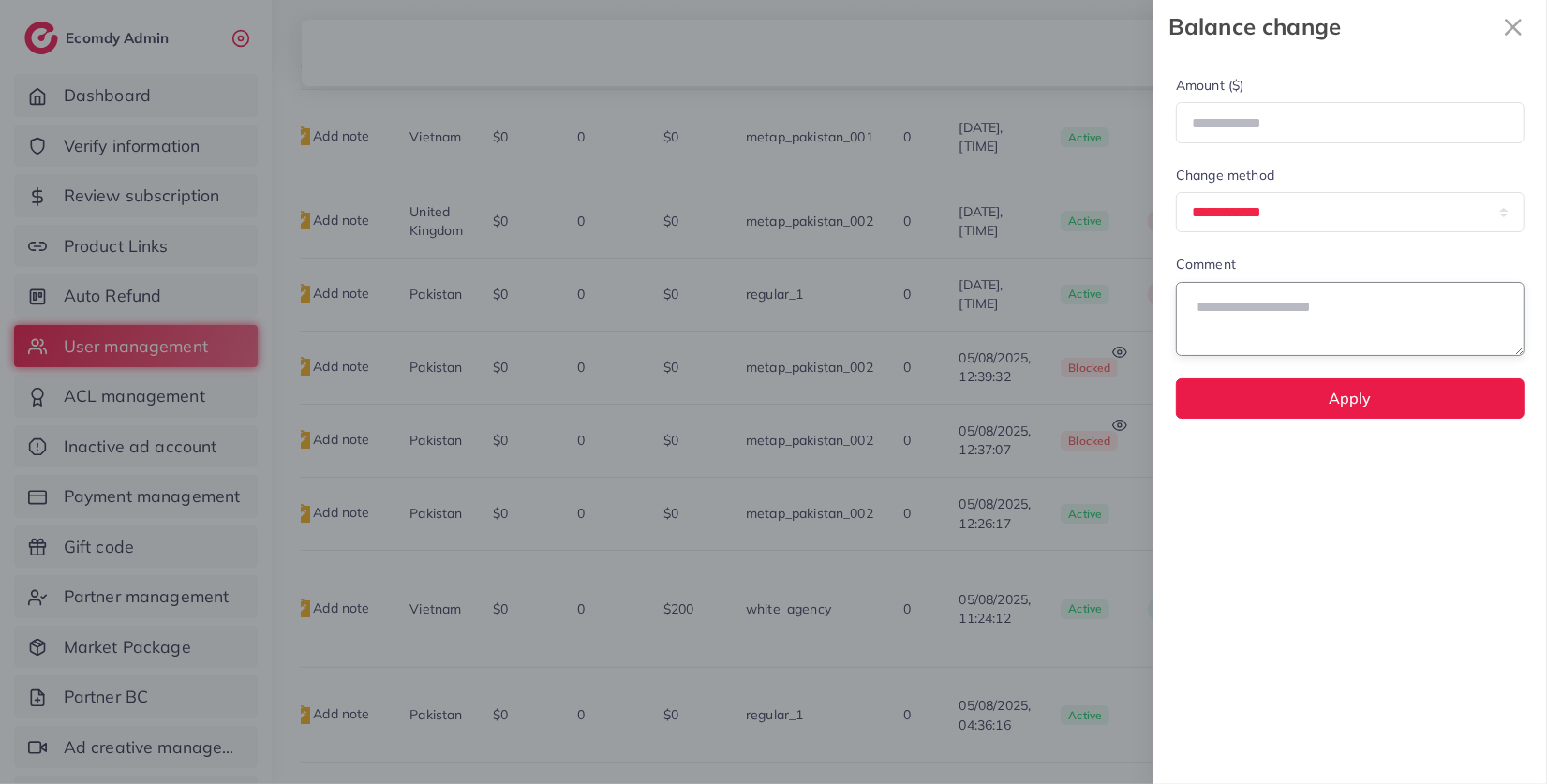 click at bounding box center [1350, 318] 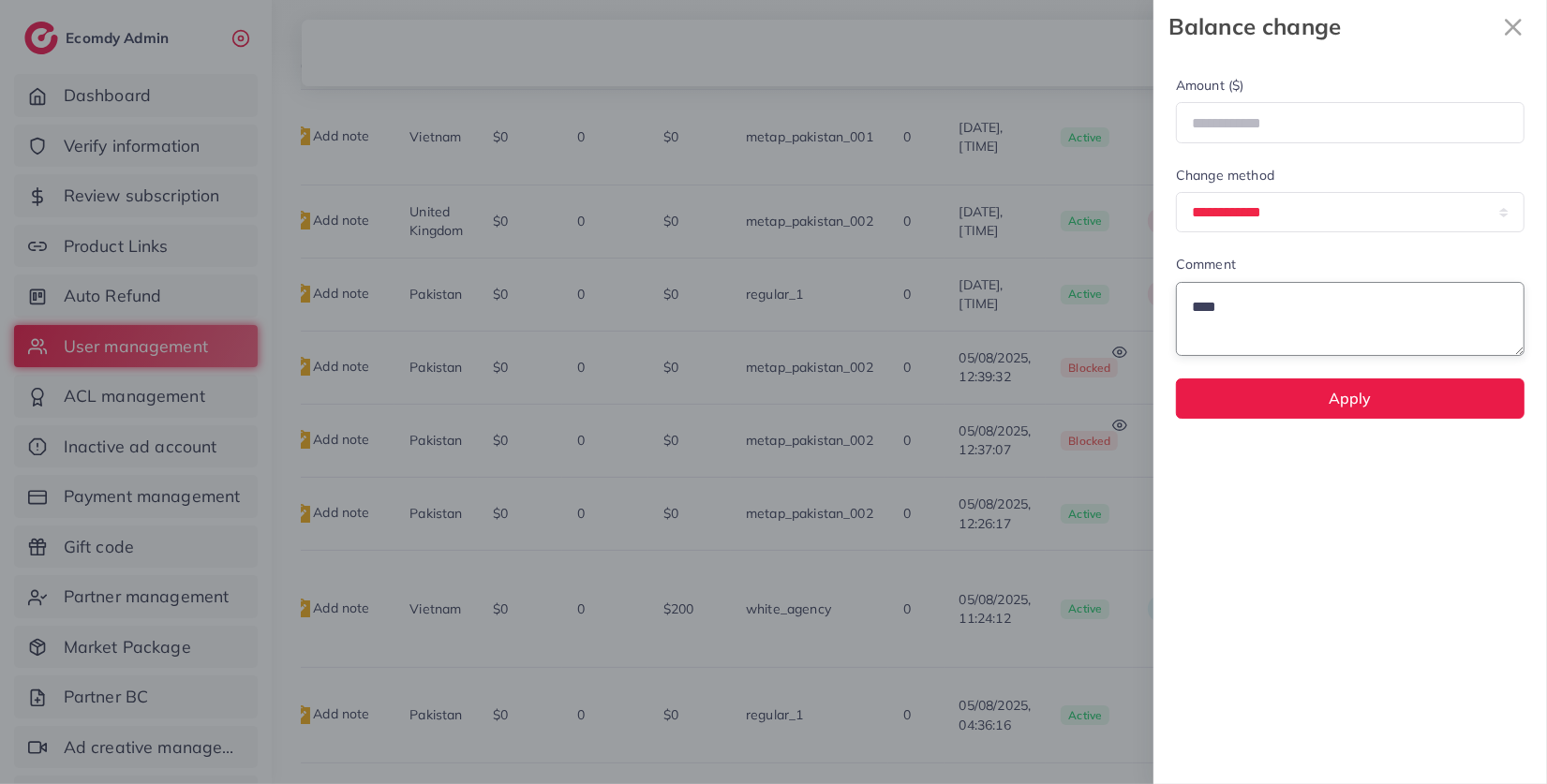 type on "****" 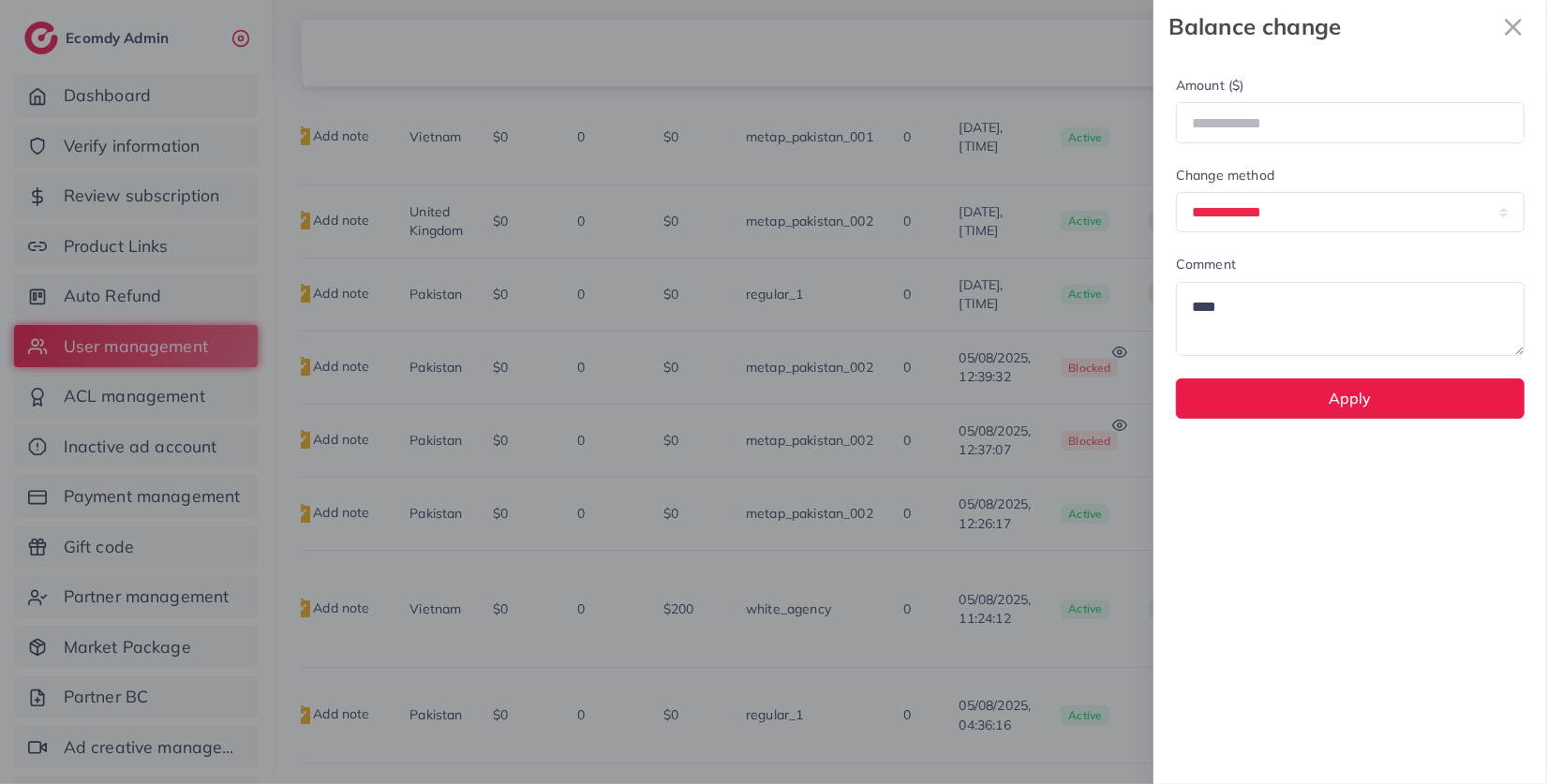 click on "**********" at bounding box center (1350, 419) 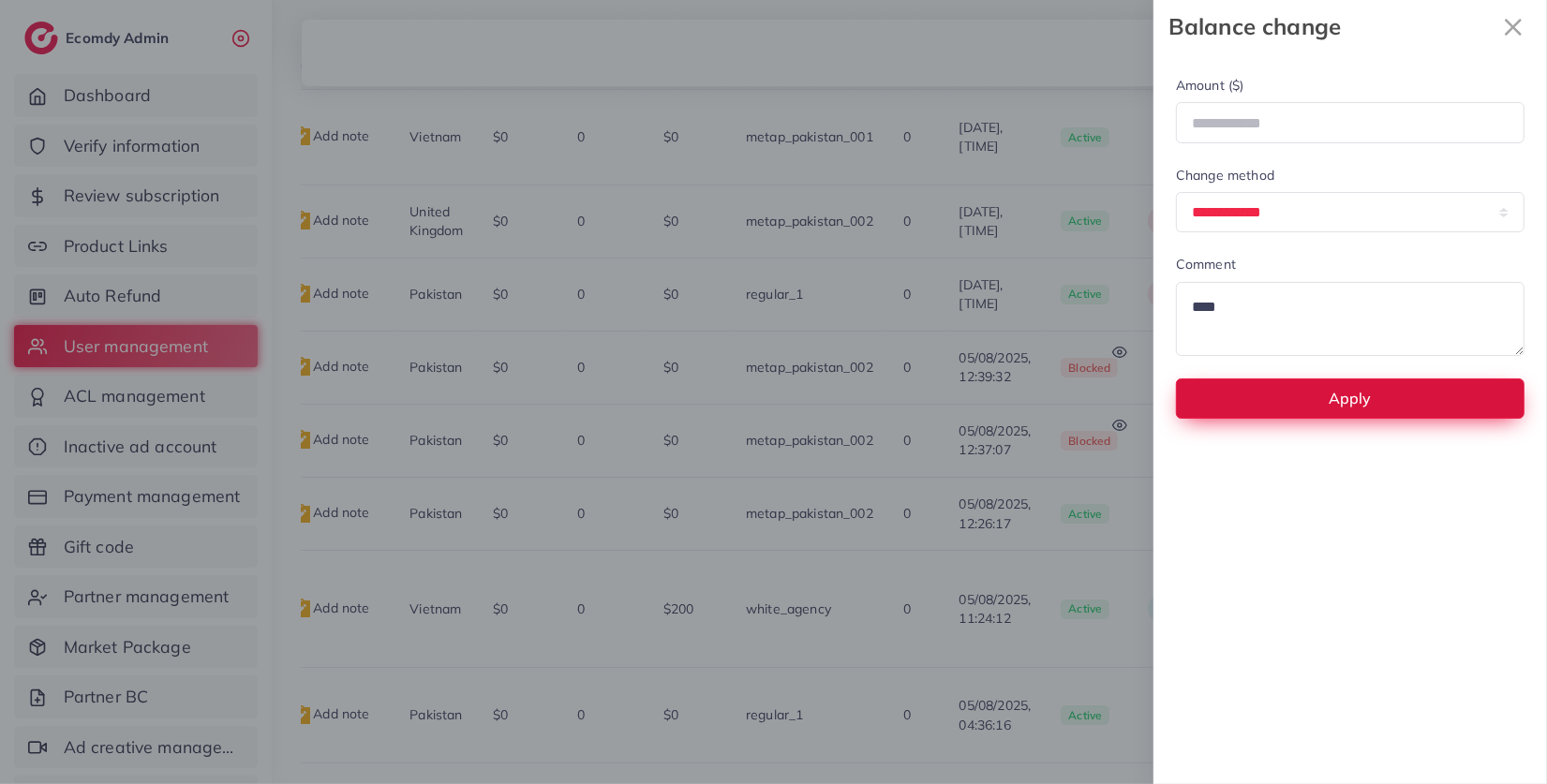 click on "Apply" at bounding box center [1350, 398] 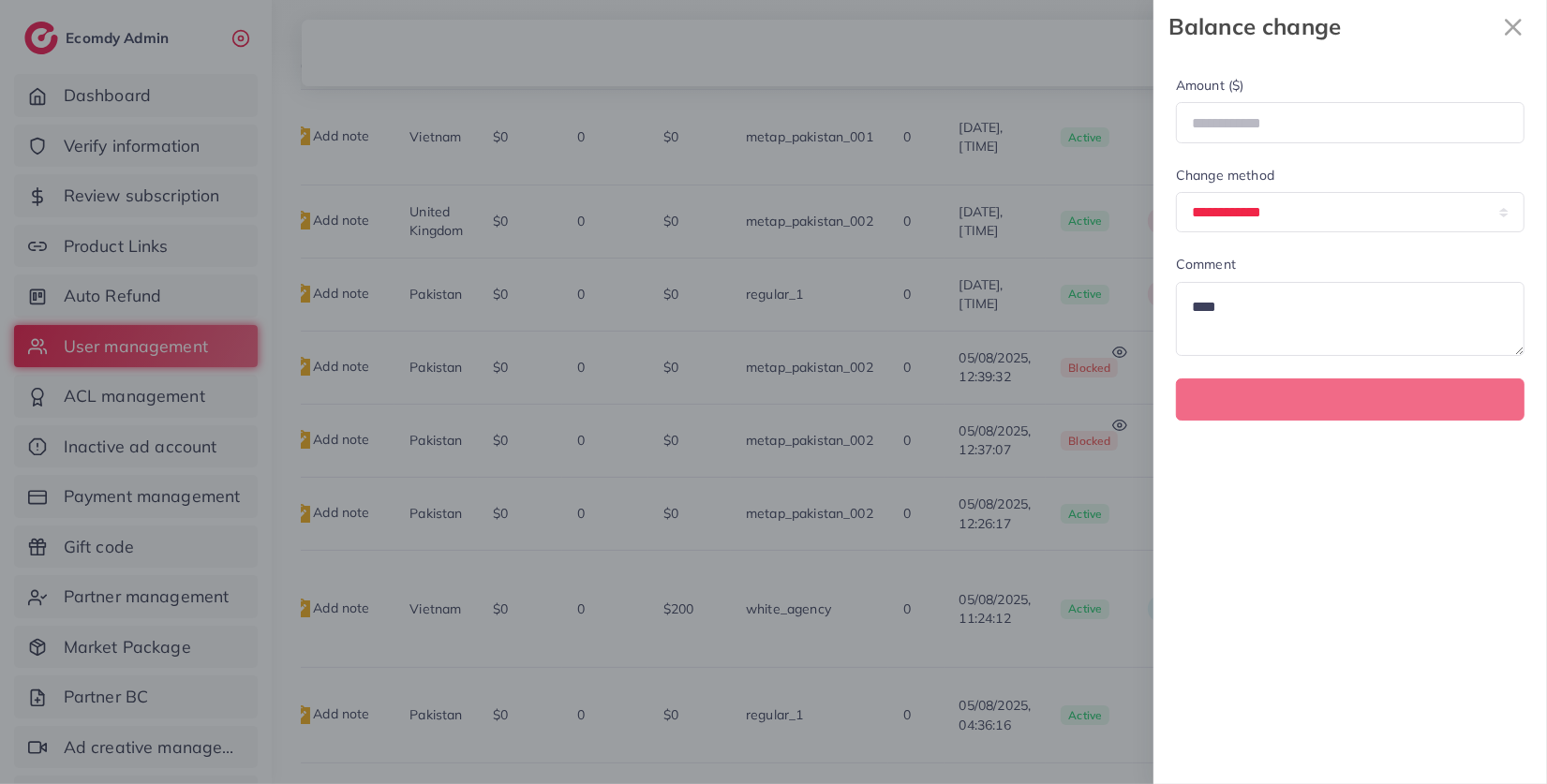 type 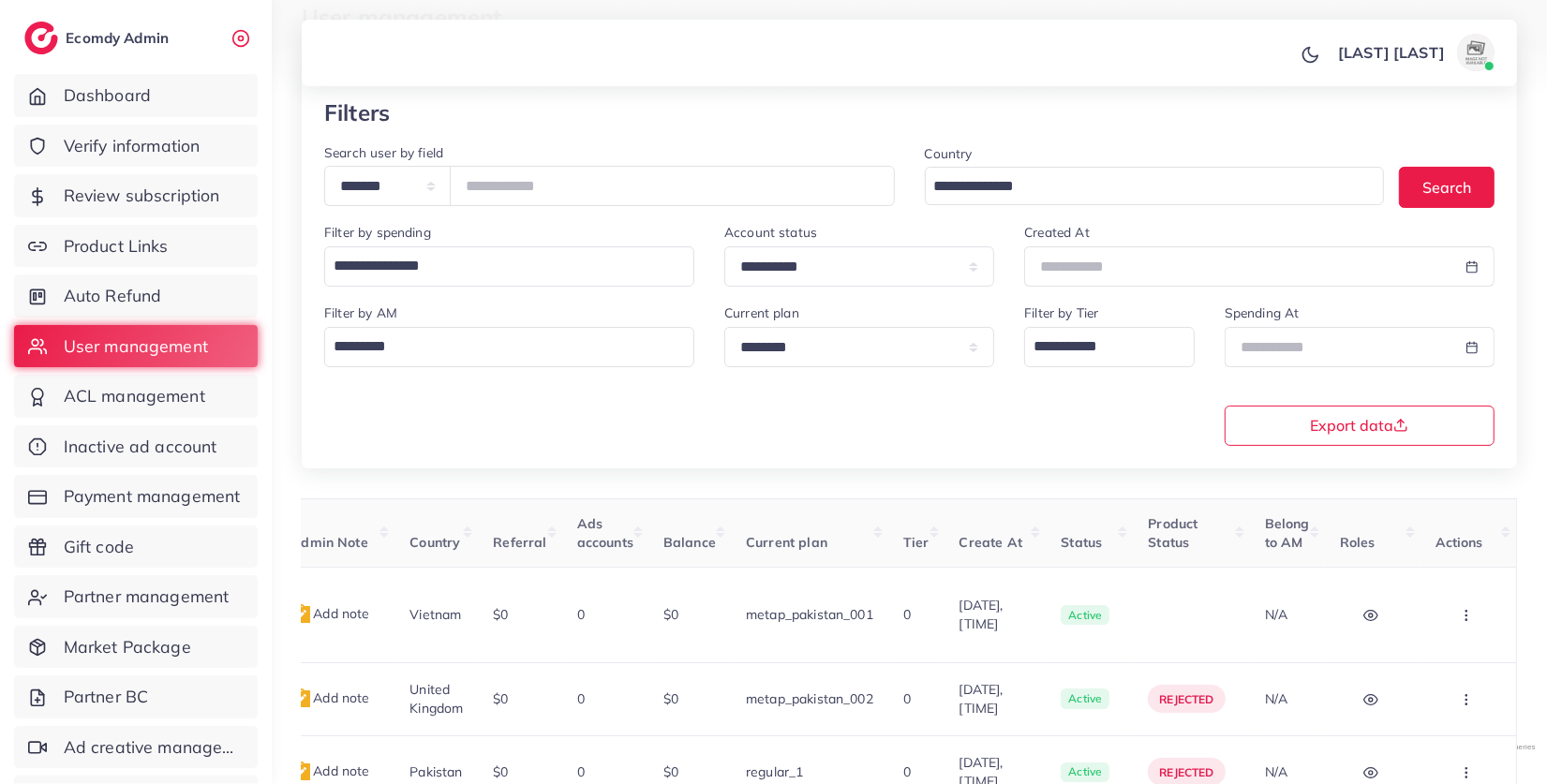 scroll, scrollTop: 125, scrollLeft: 0, axis: vertical 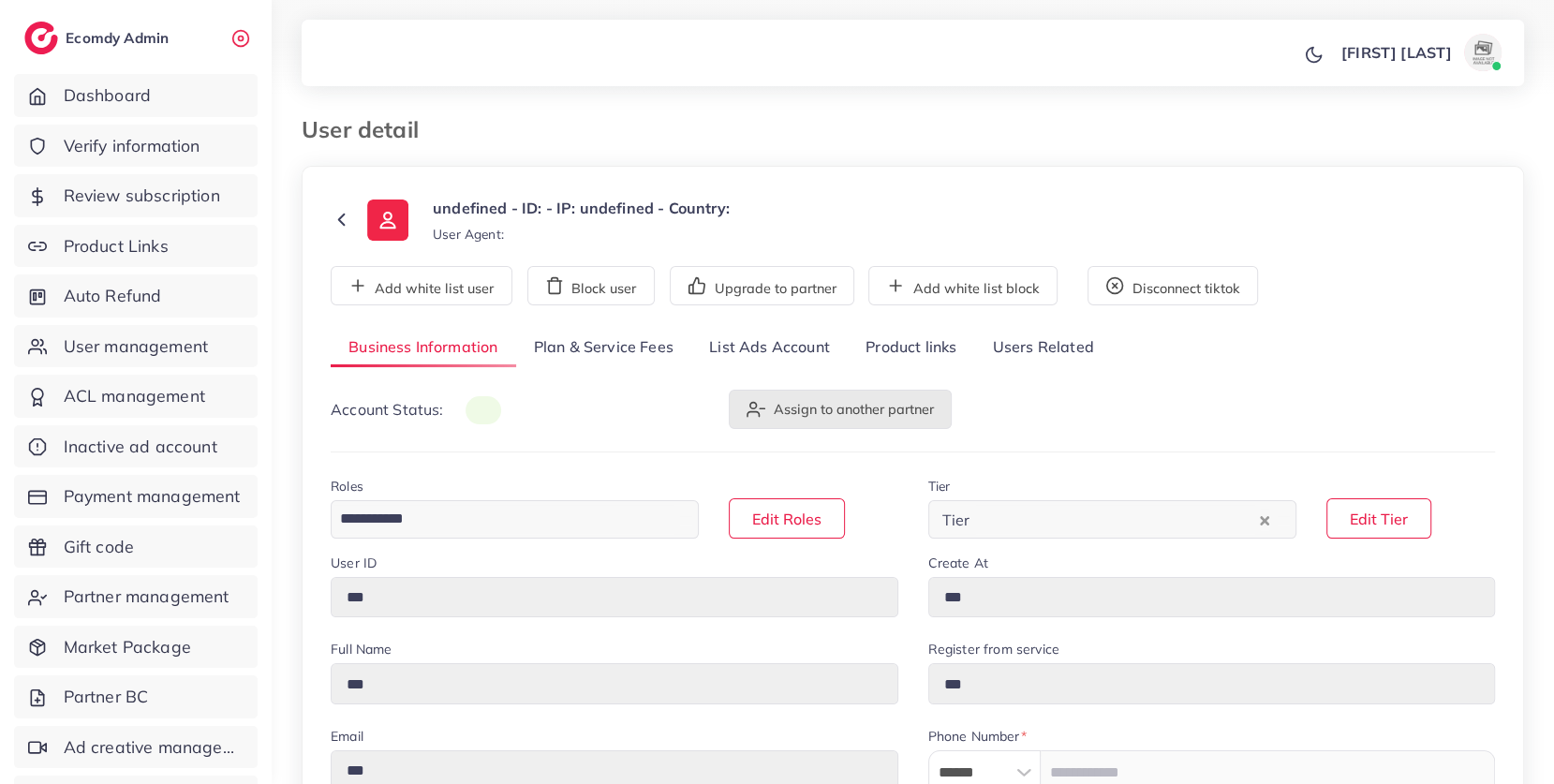 type on "*****" 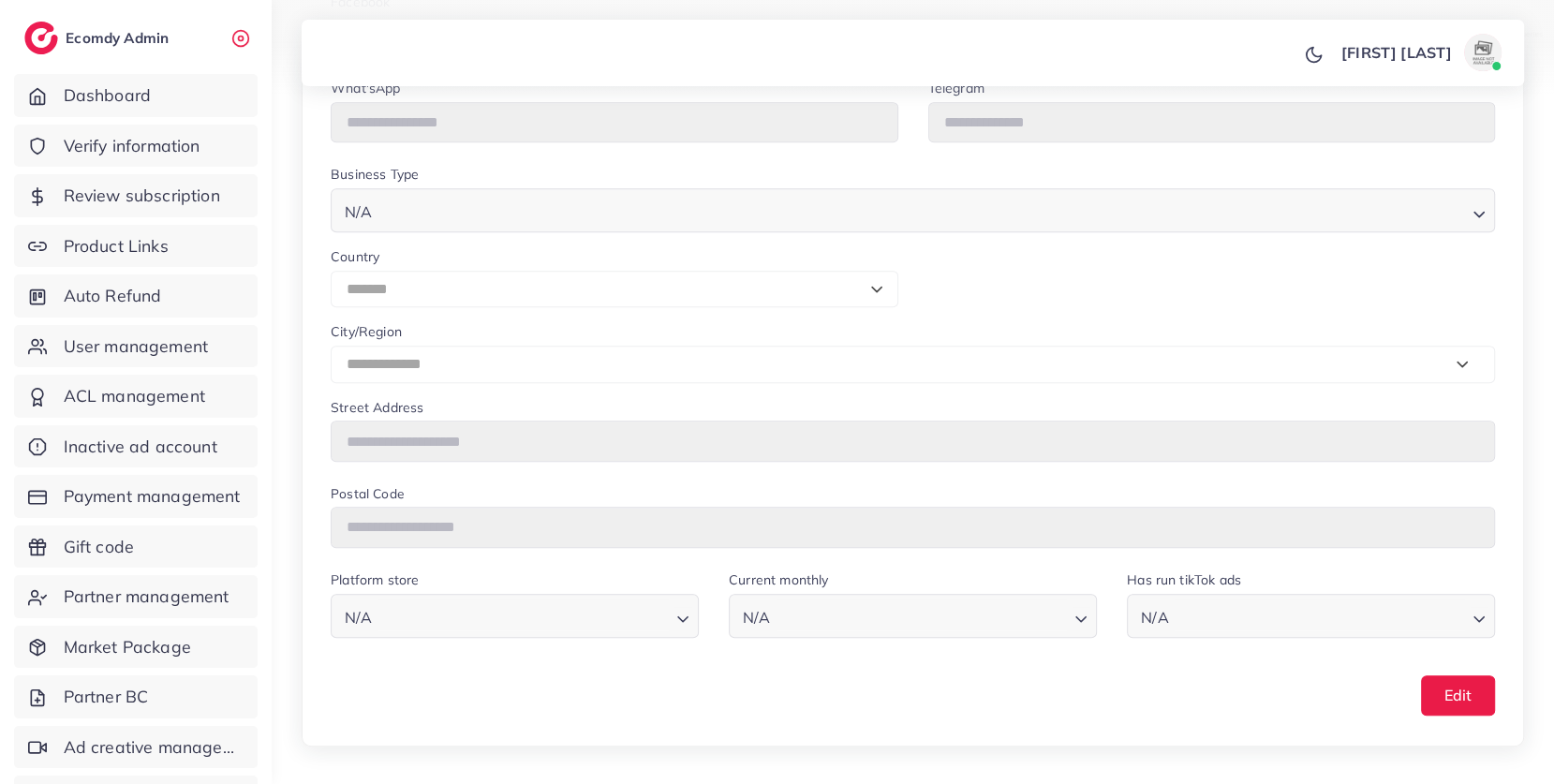 scroll, scrollTop: 890, scrollLeft: 0, axis: vertical 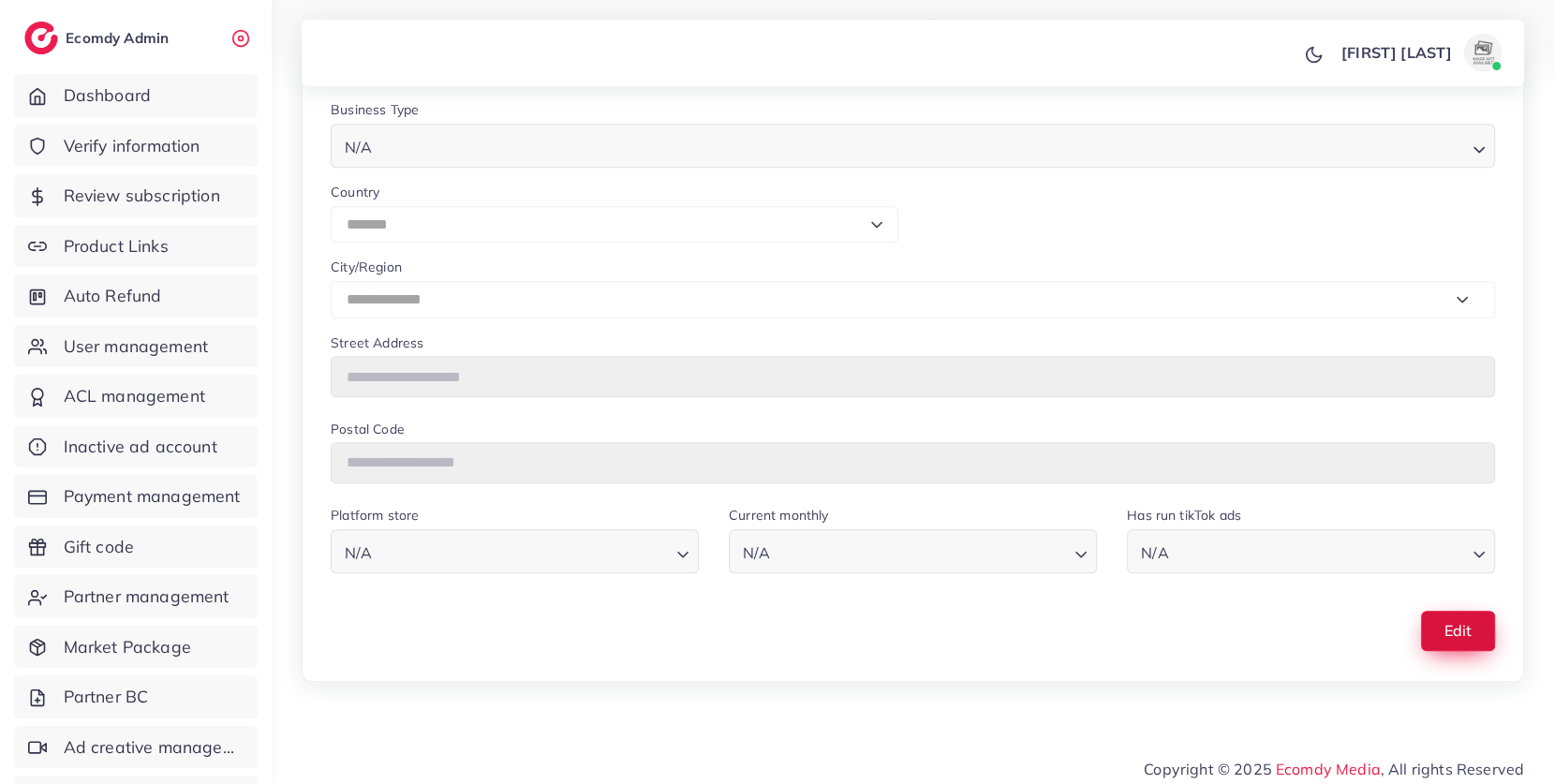 click on "Edit" at bounding box center (1458, 630) 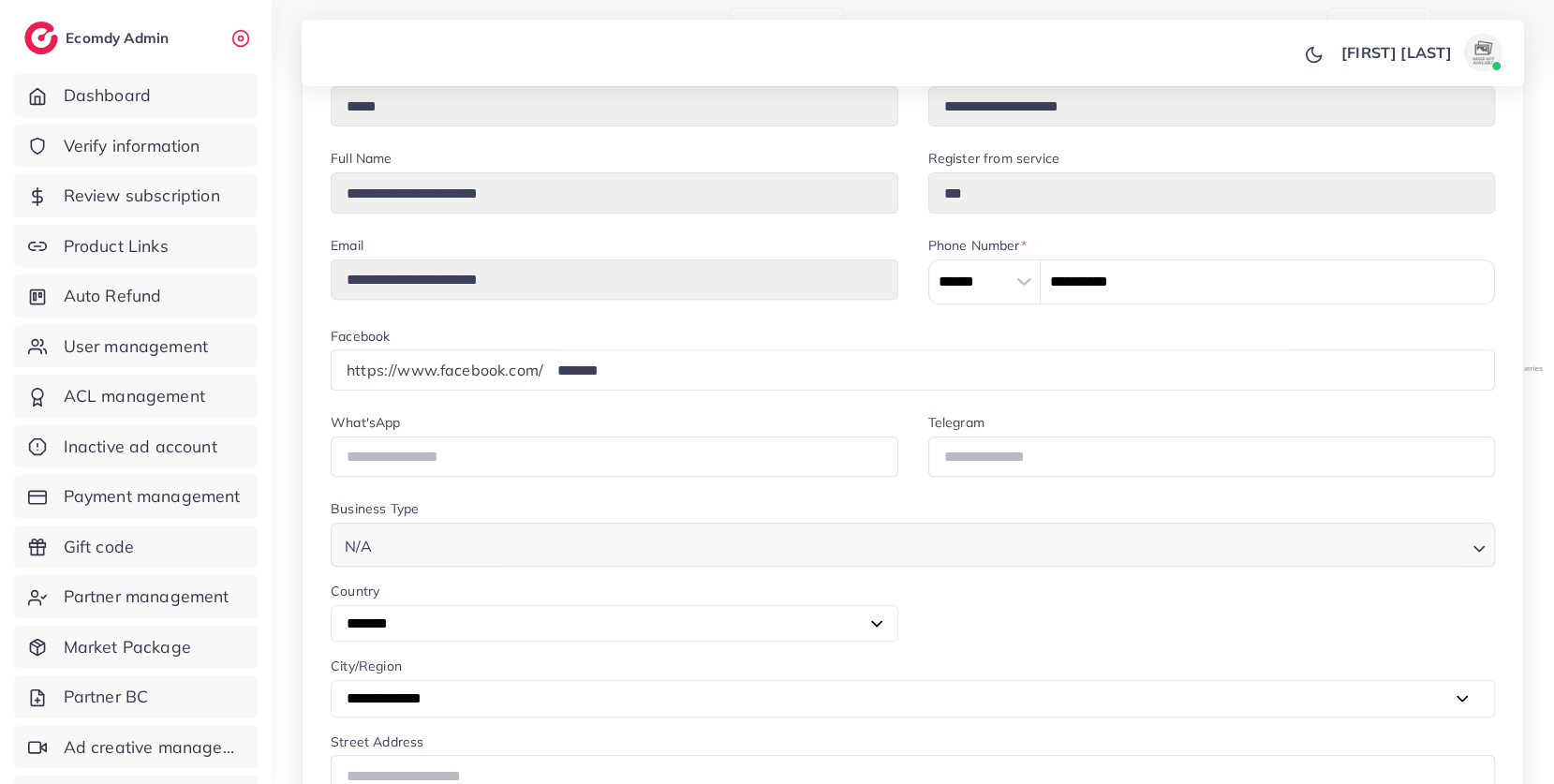 scroll, scrollTop: 492, scrollLeft: 0, axis: vertical 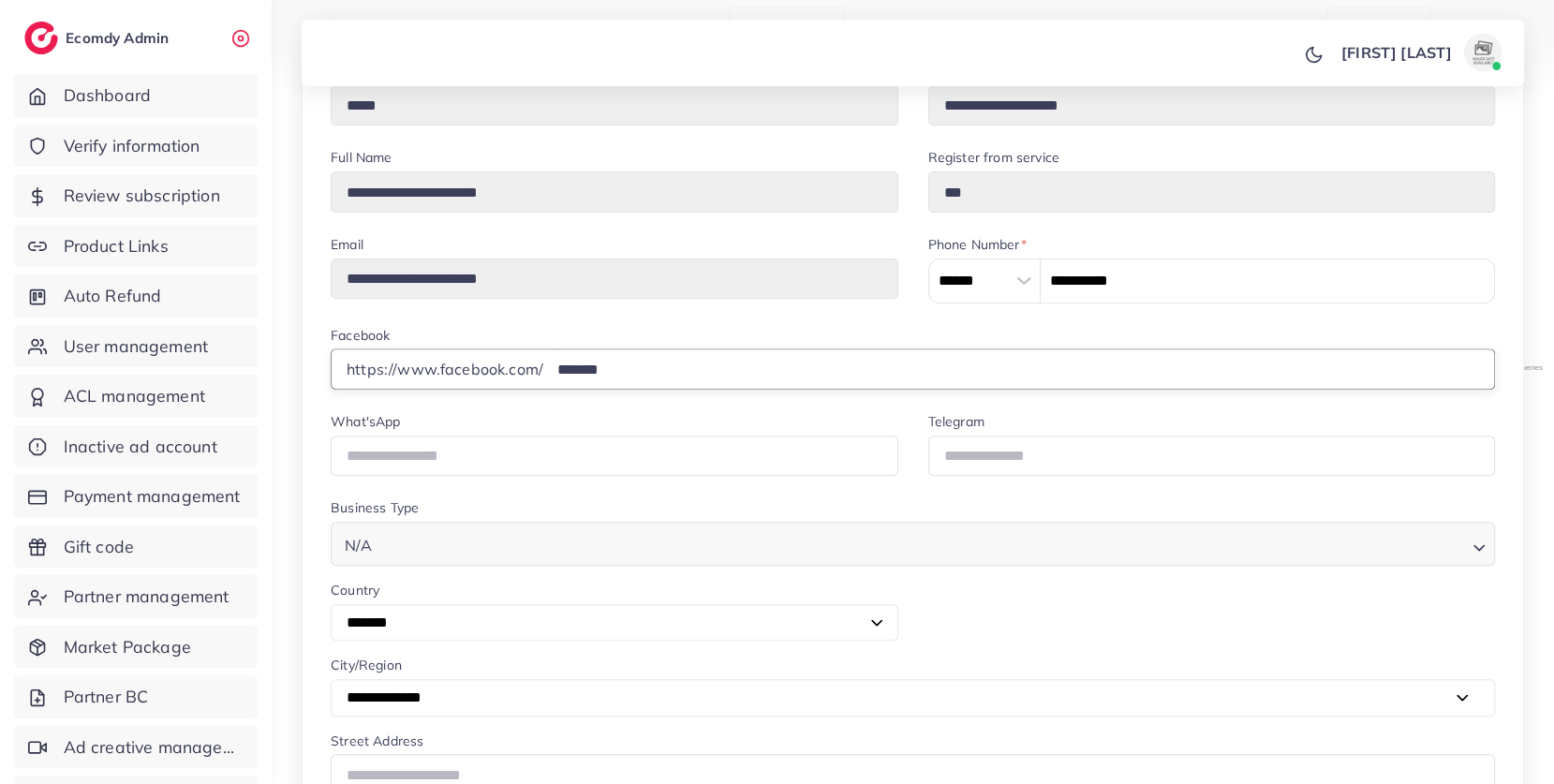 click on "*******" at bounding box center [1026, 368] 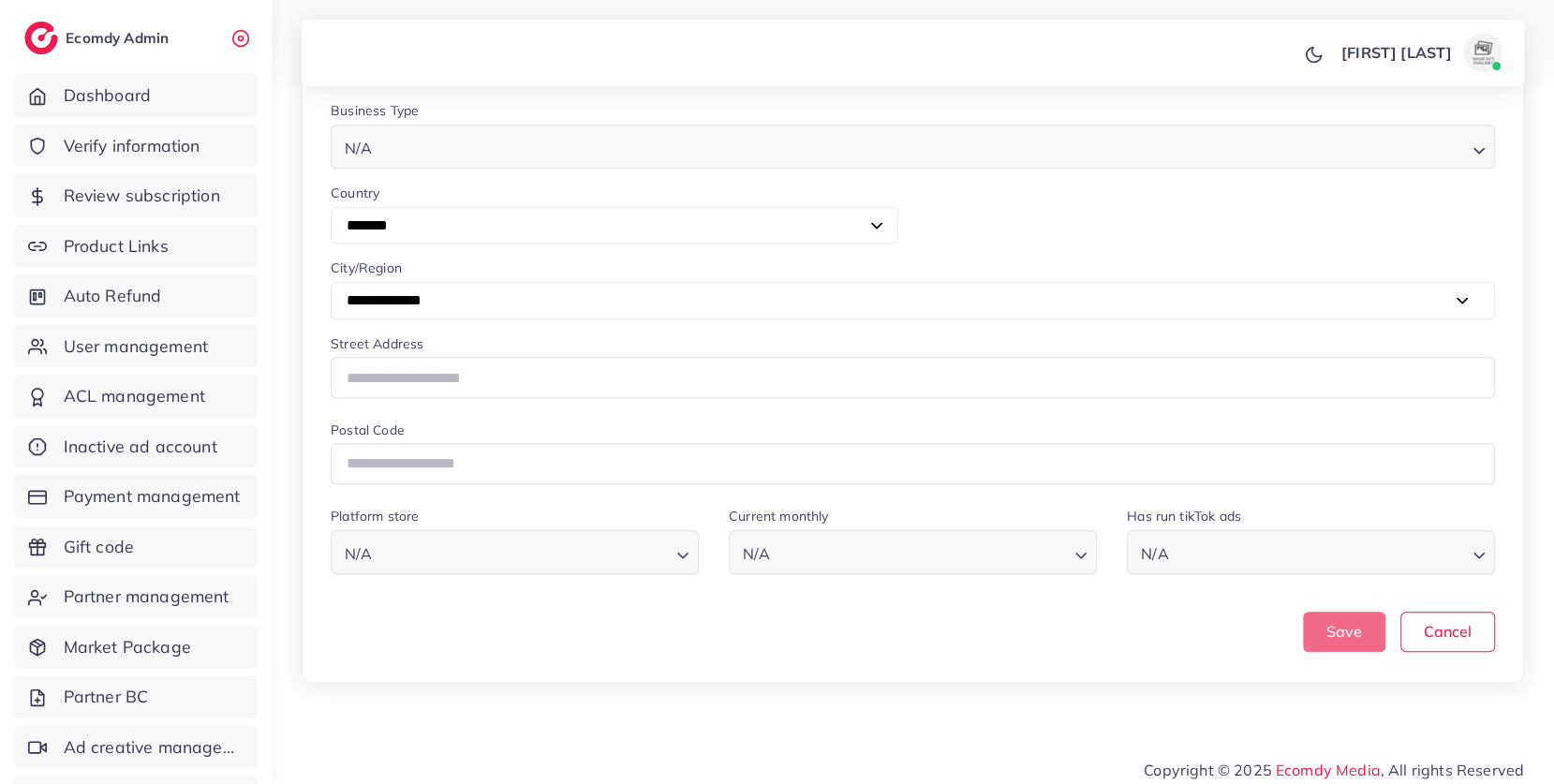 scroll, scrollTop: 890, scrollLeft: 0, axis: vertical 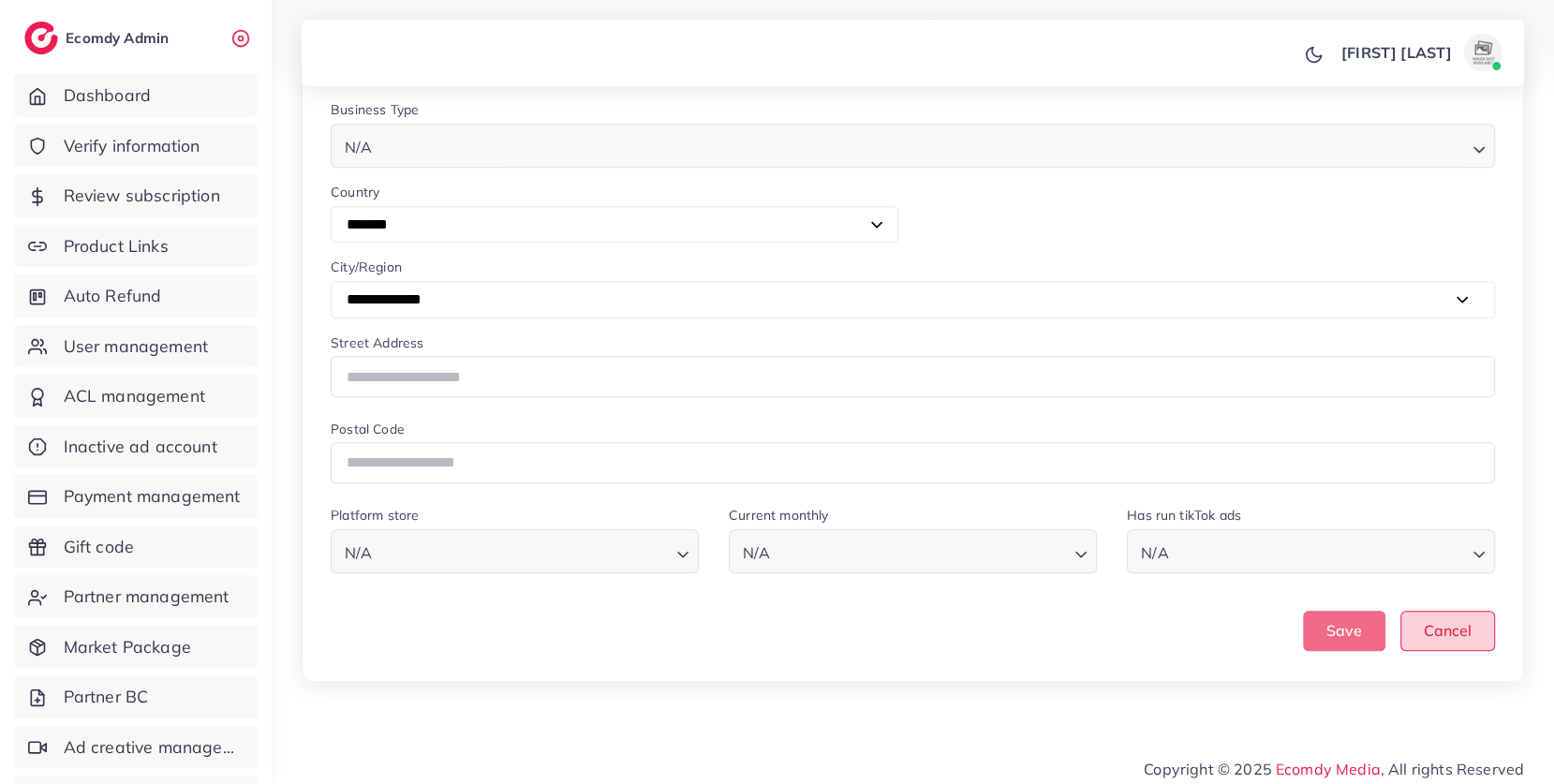 click on "Cancel" at bounding box center (1447, 630) 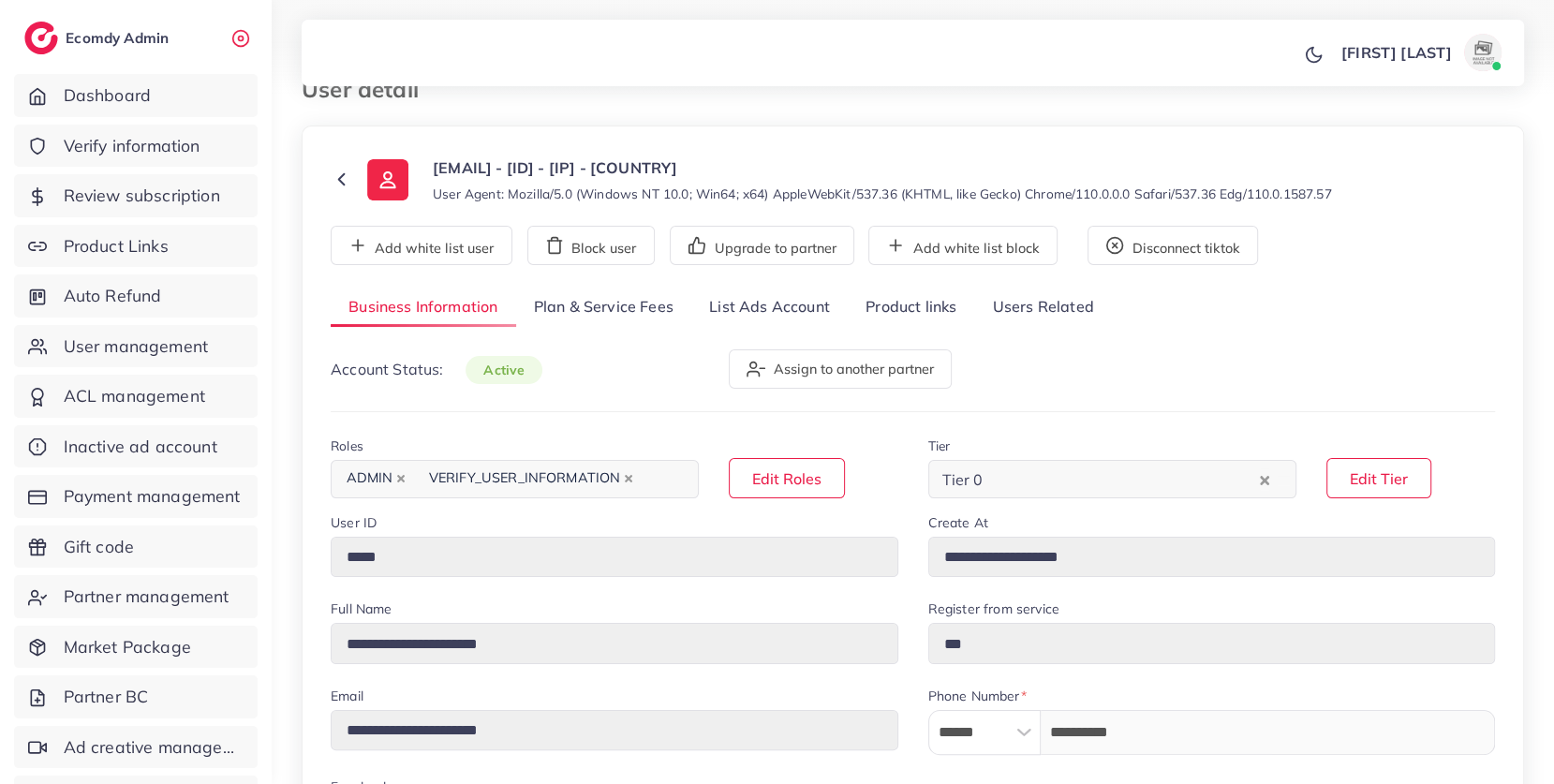 scroll, scrollTop: 0, scrollLeft: 0, axis: both 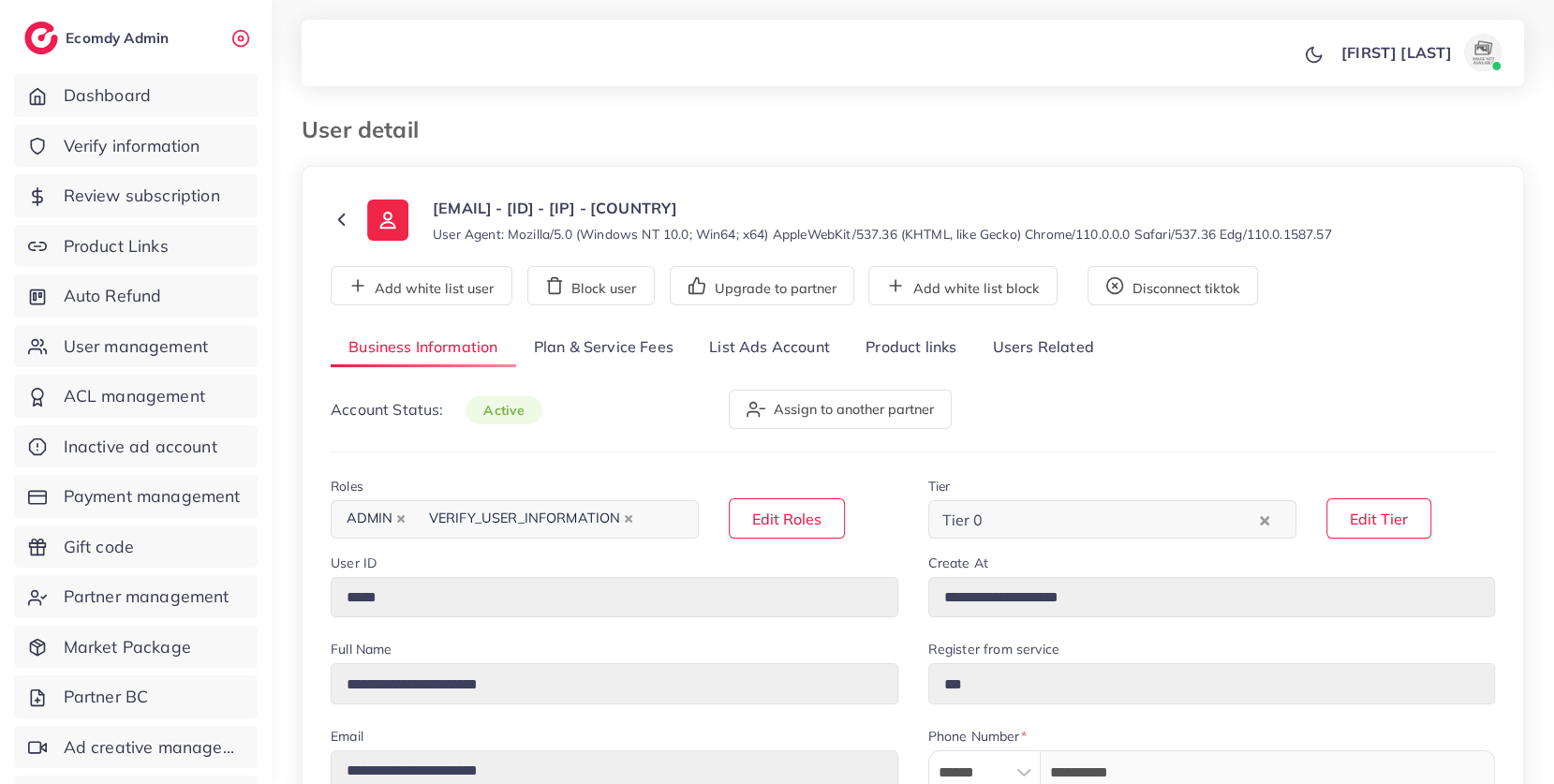 click on "Product links" at bounding box center (910, 348) 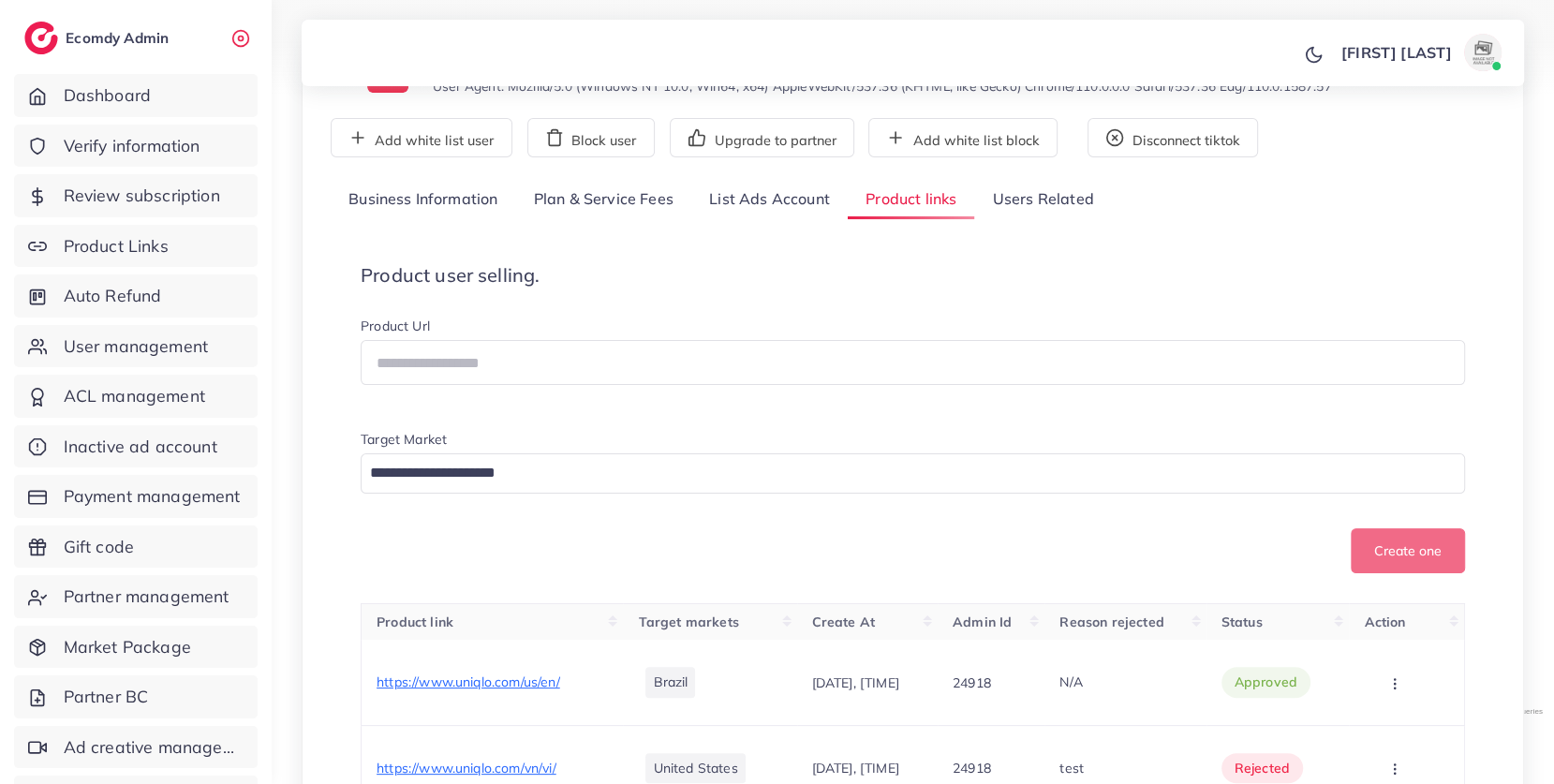 scroll, scrollTop: 192, scrollLeft: 0, axis: vertical 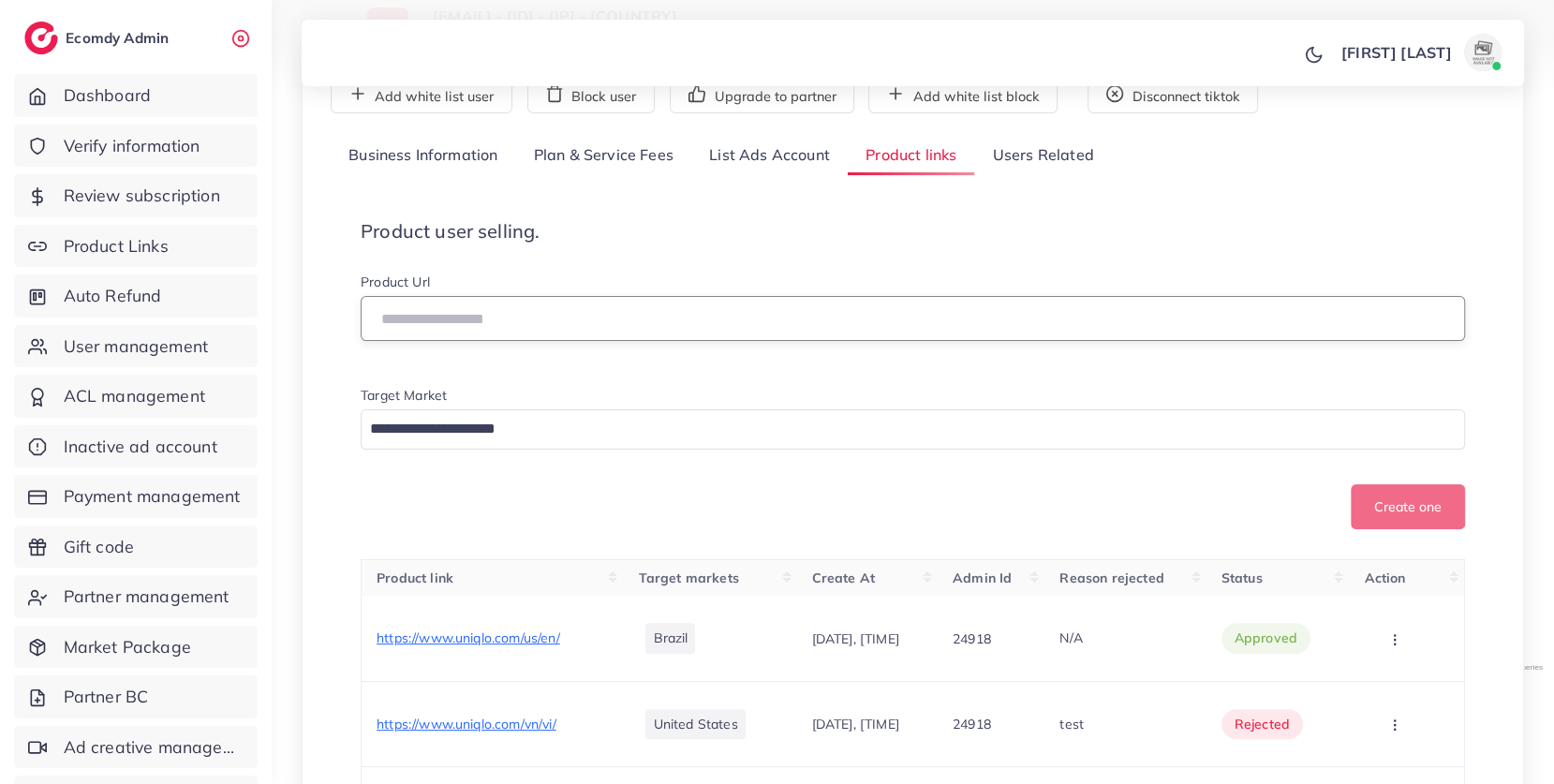 click at bounding box center (912, 318) 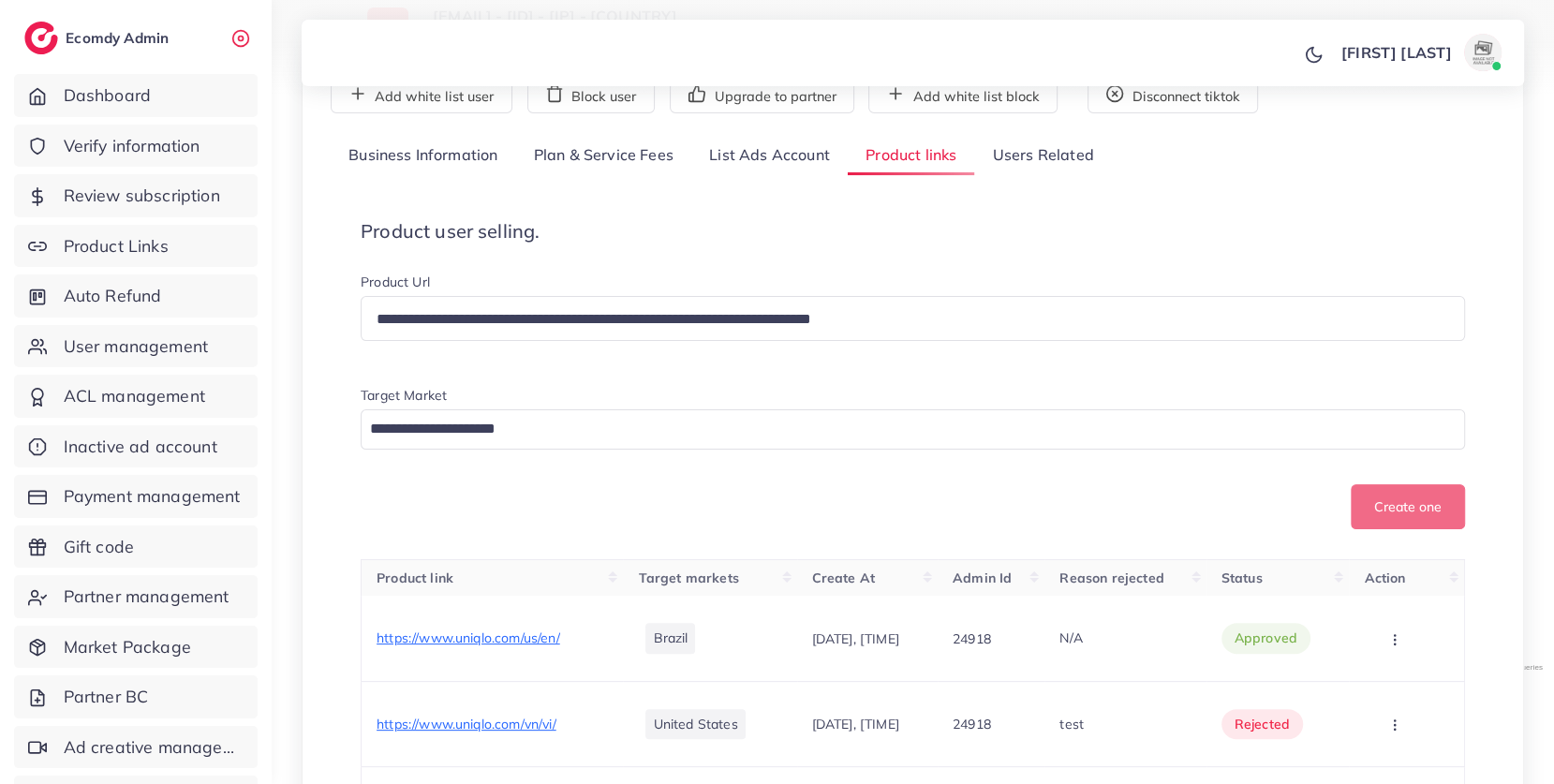 click at bounding box center [902, 429] 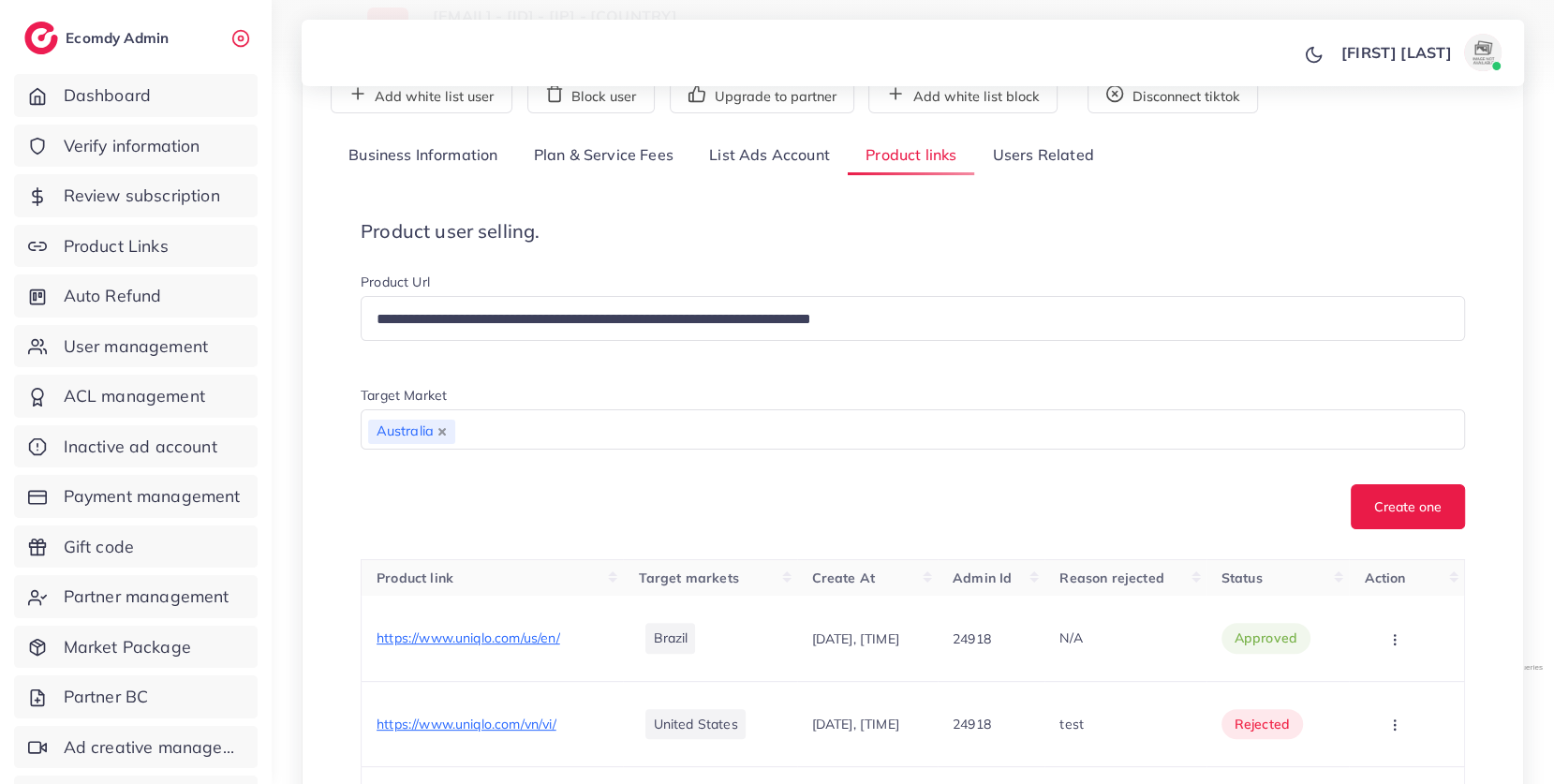 click on "**********" at bounding box center [912, 401] 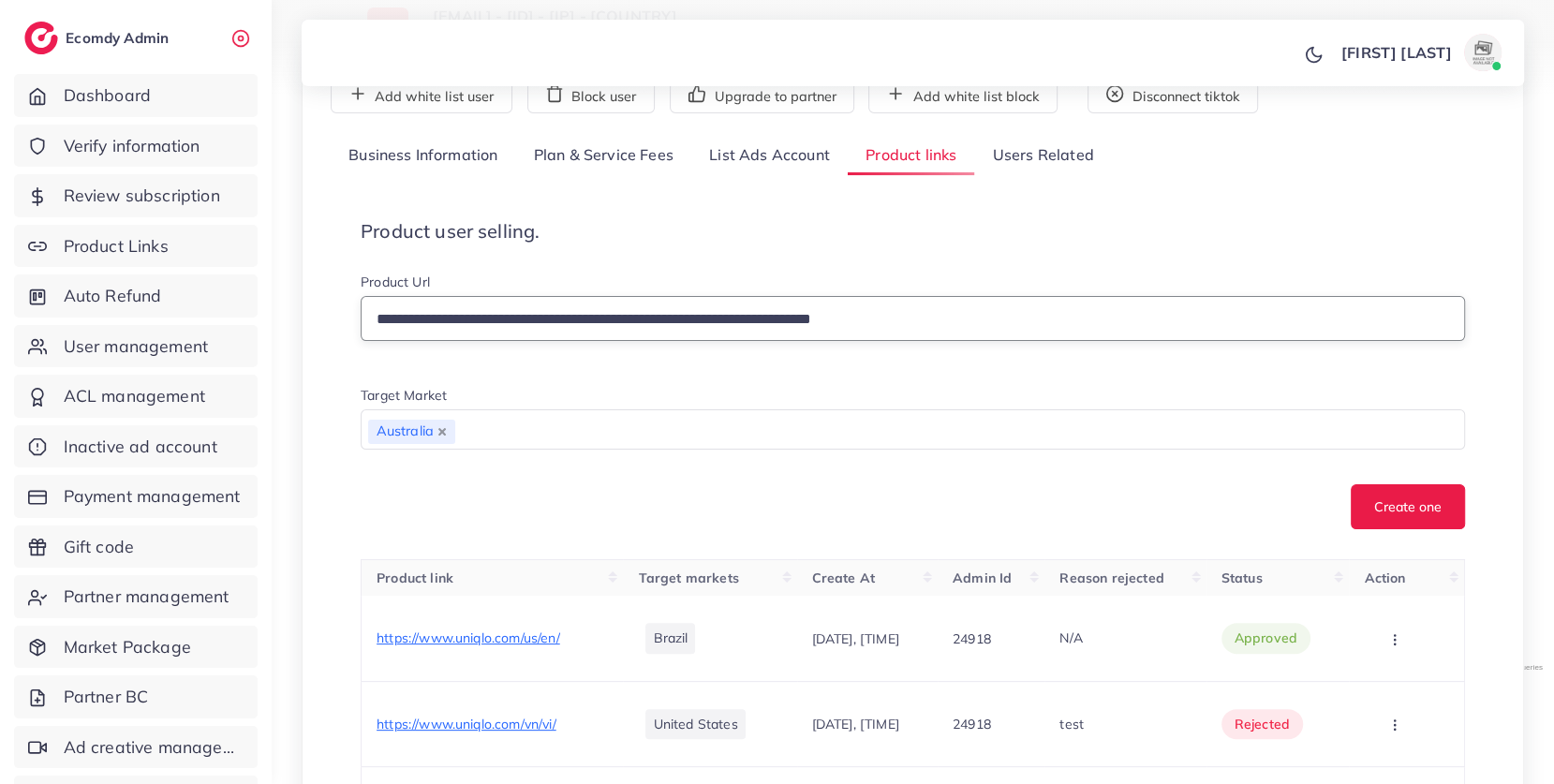 click on "**********" at bounding box center [912, 318] 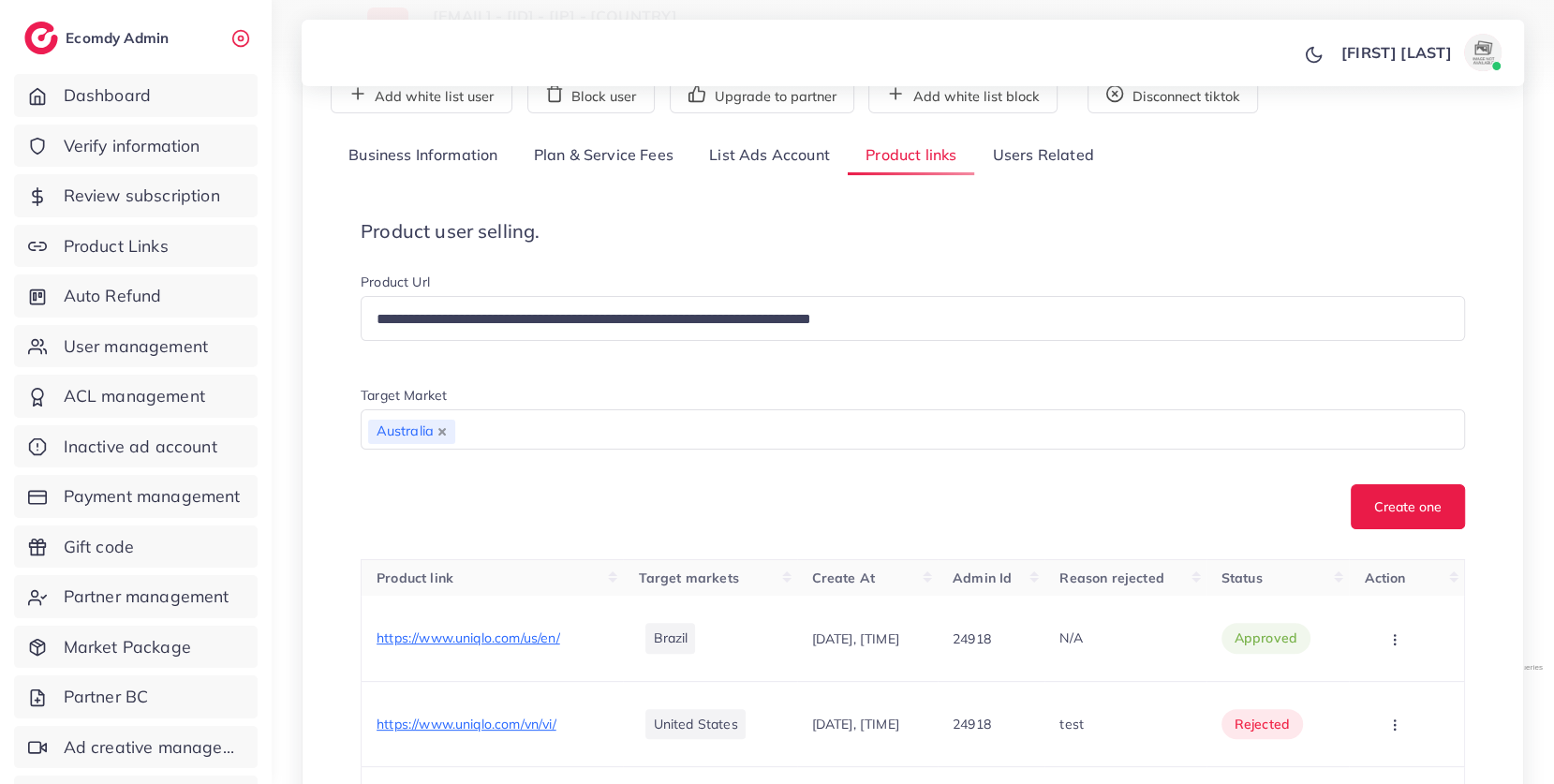 click on "Product user selling." at bounding box center (912, 231) 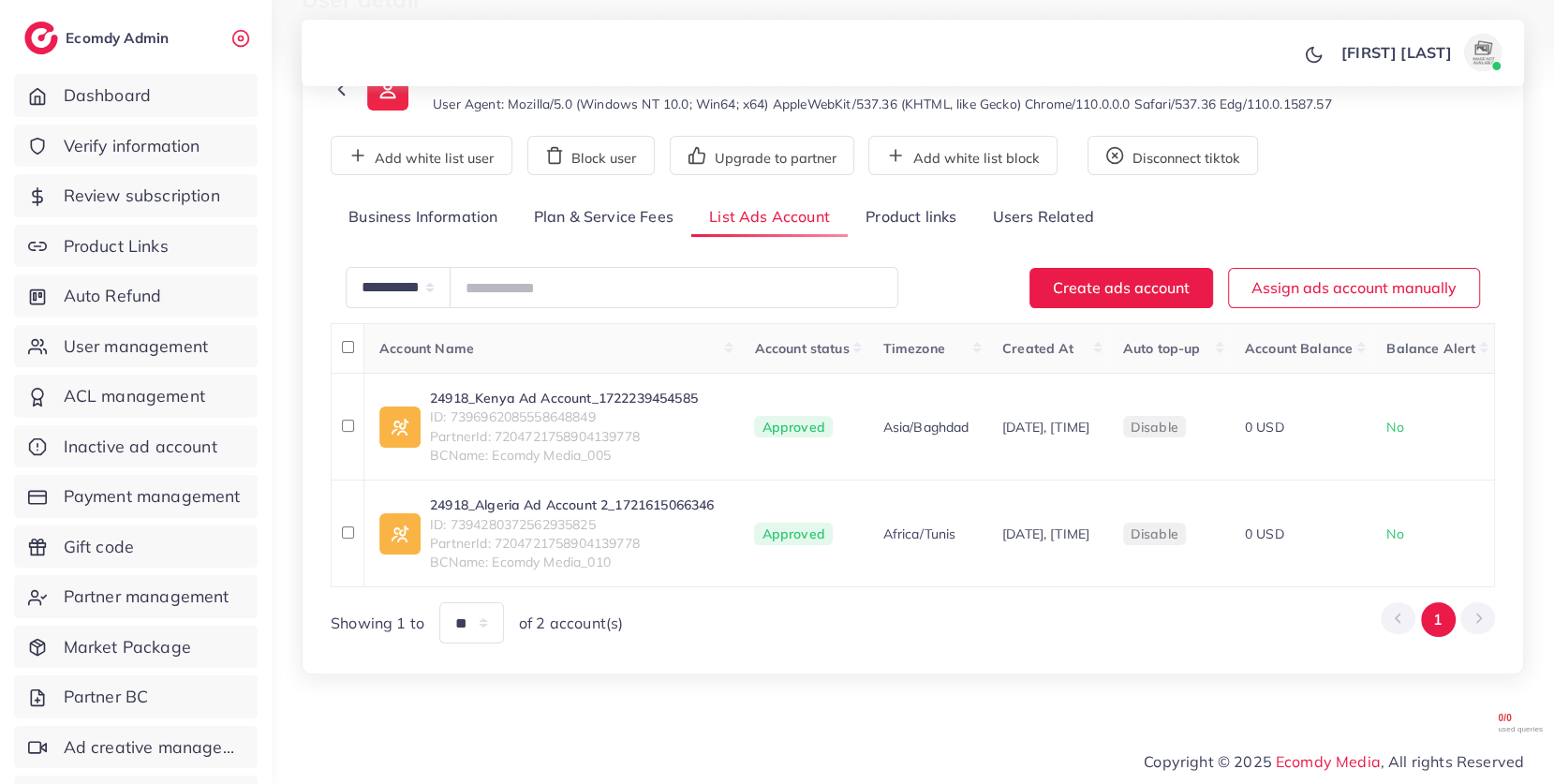 scroll, scrollTop: 165, scrollLeft: 0, axis: vertical 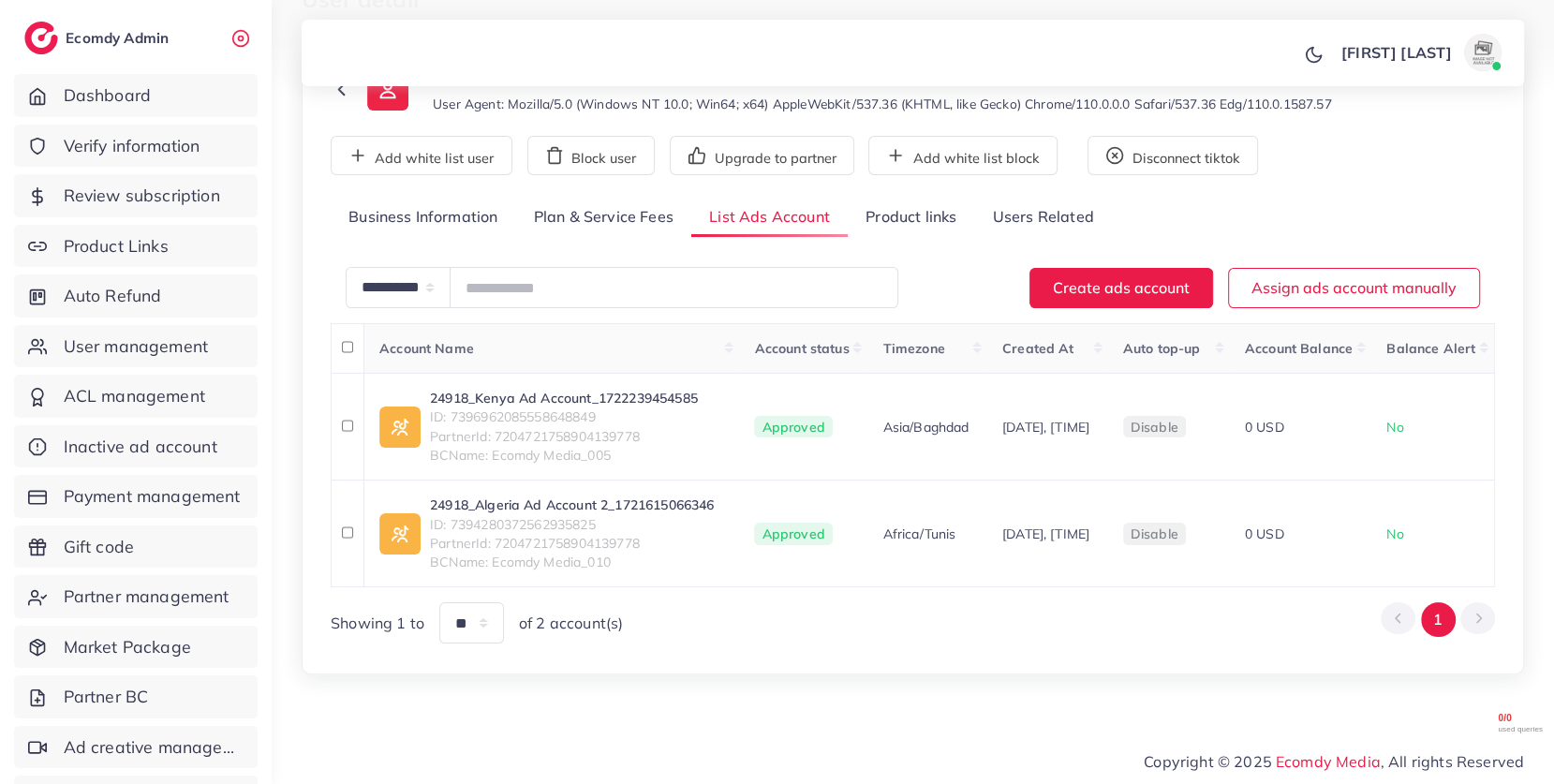 click on "Users Related" at bounding box center (1043, 217) 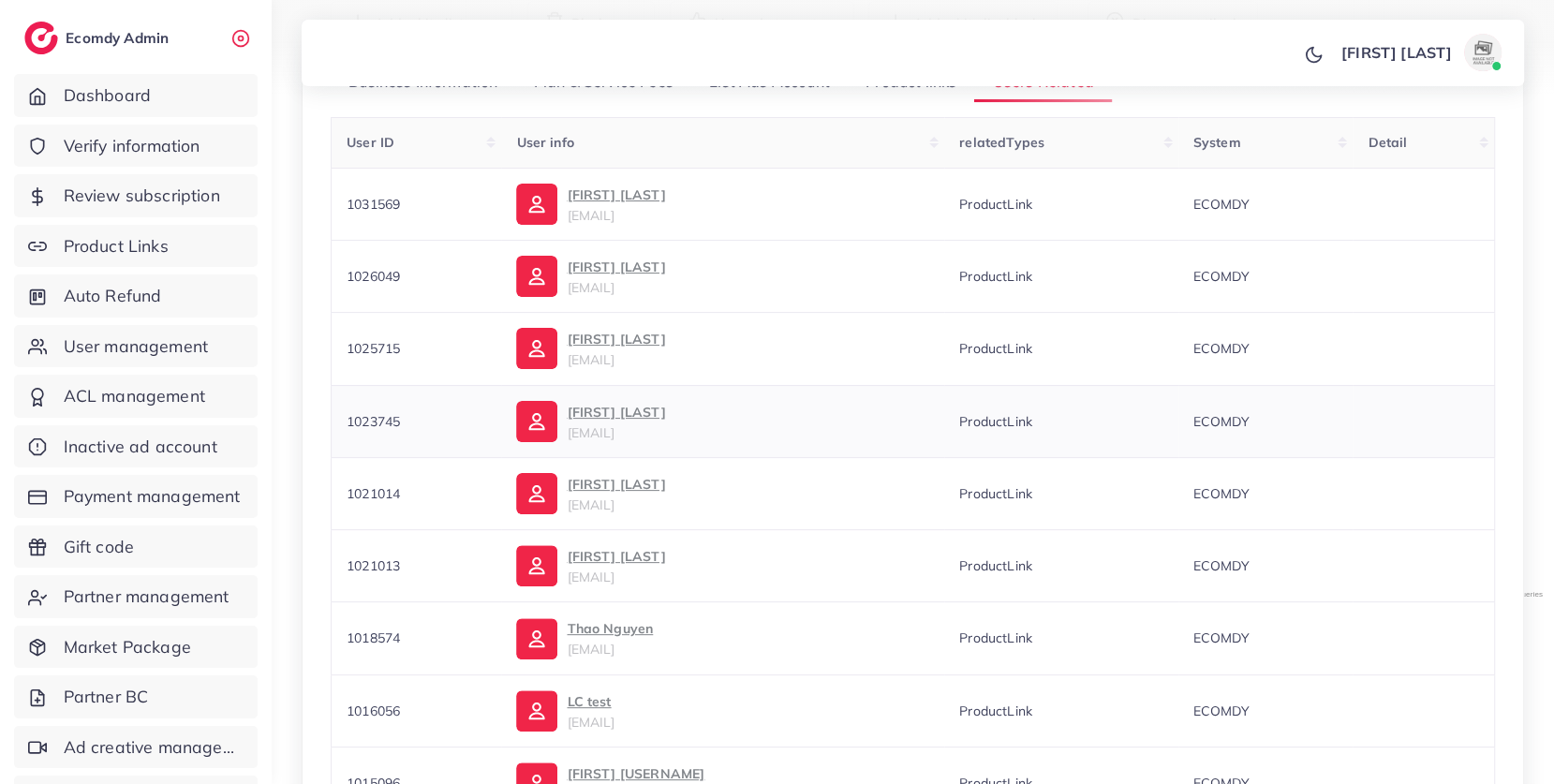 scroll, scrollTop: 563, scrollLeft: 0, axis: vertical 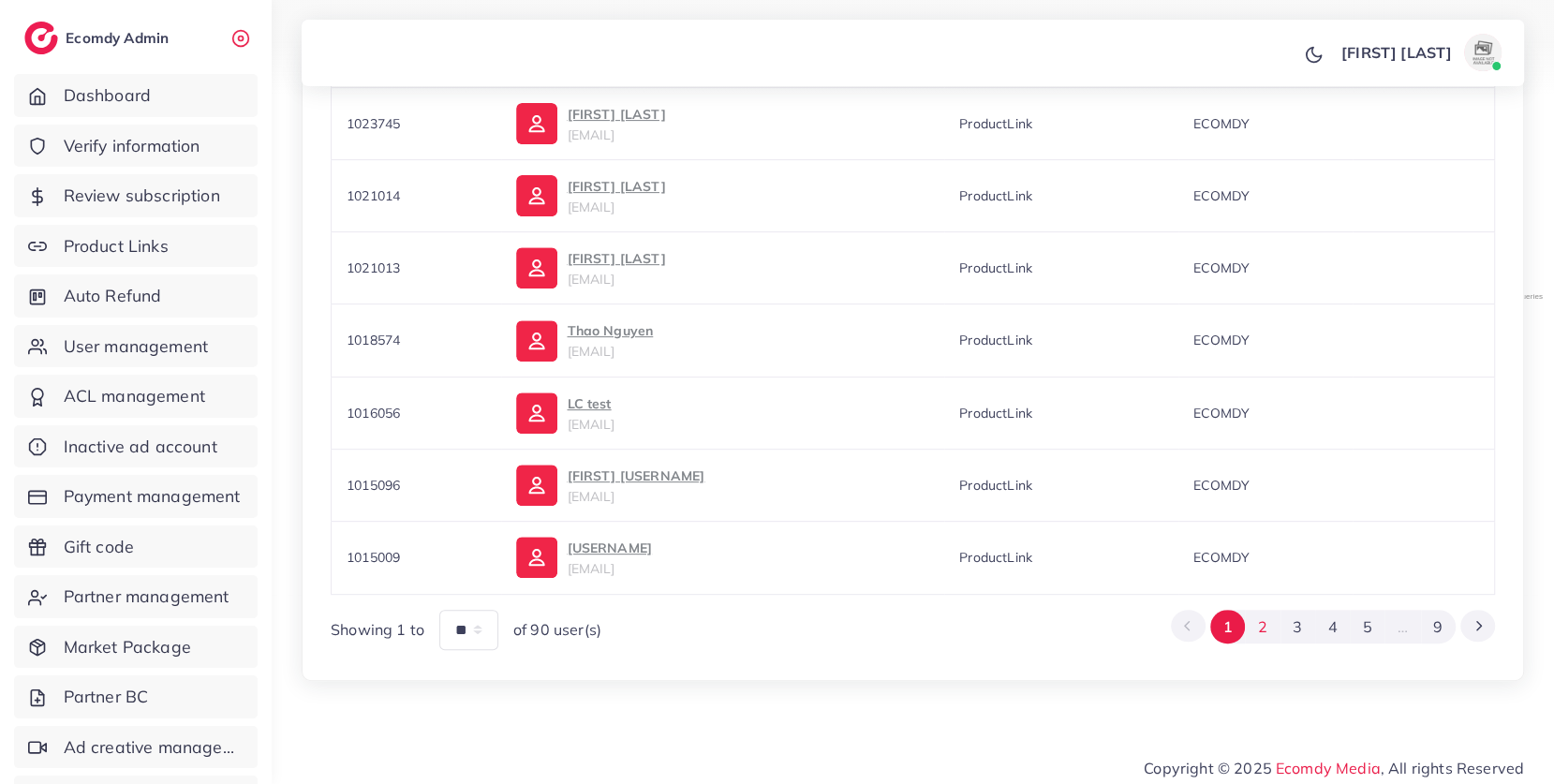 click on "2" at bounding box center (1262, 627) 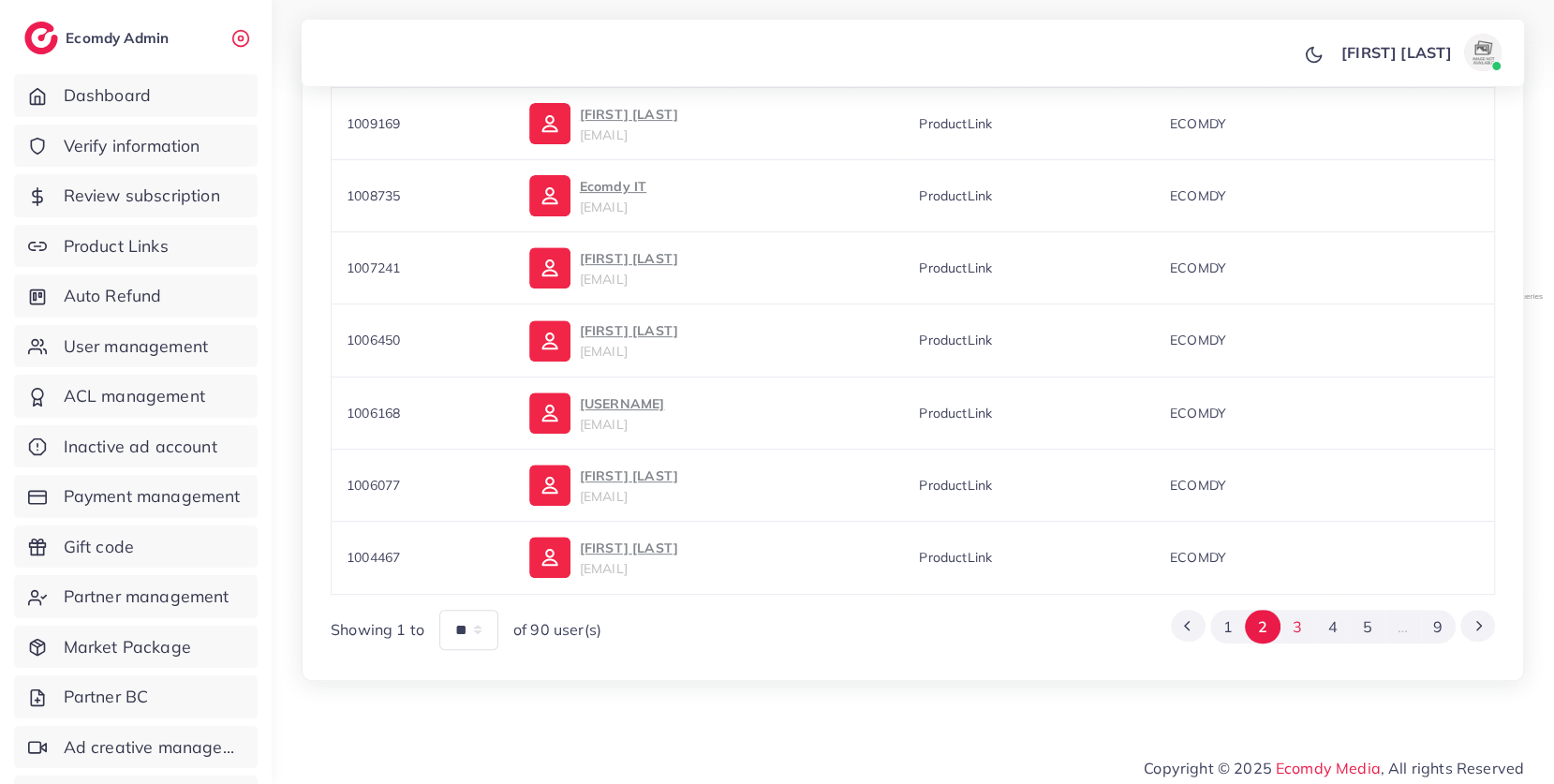 click on "3" at bounding box center [1297, 627] 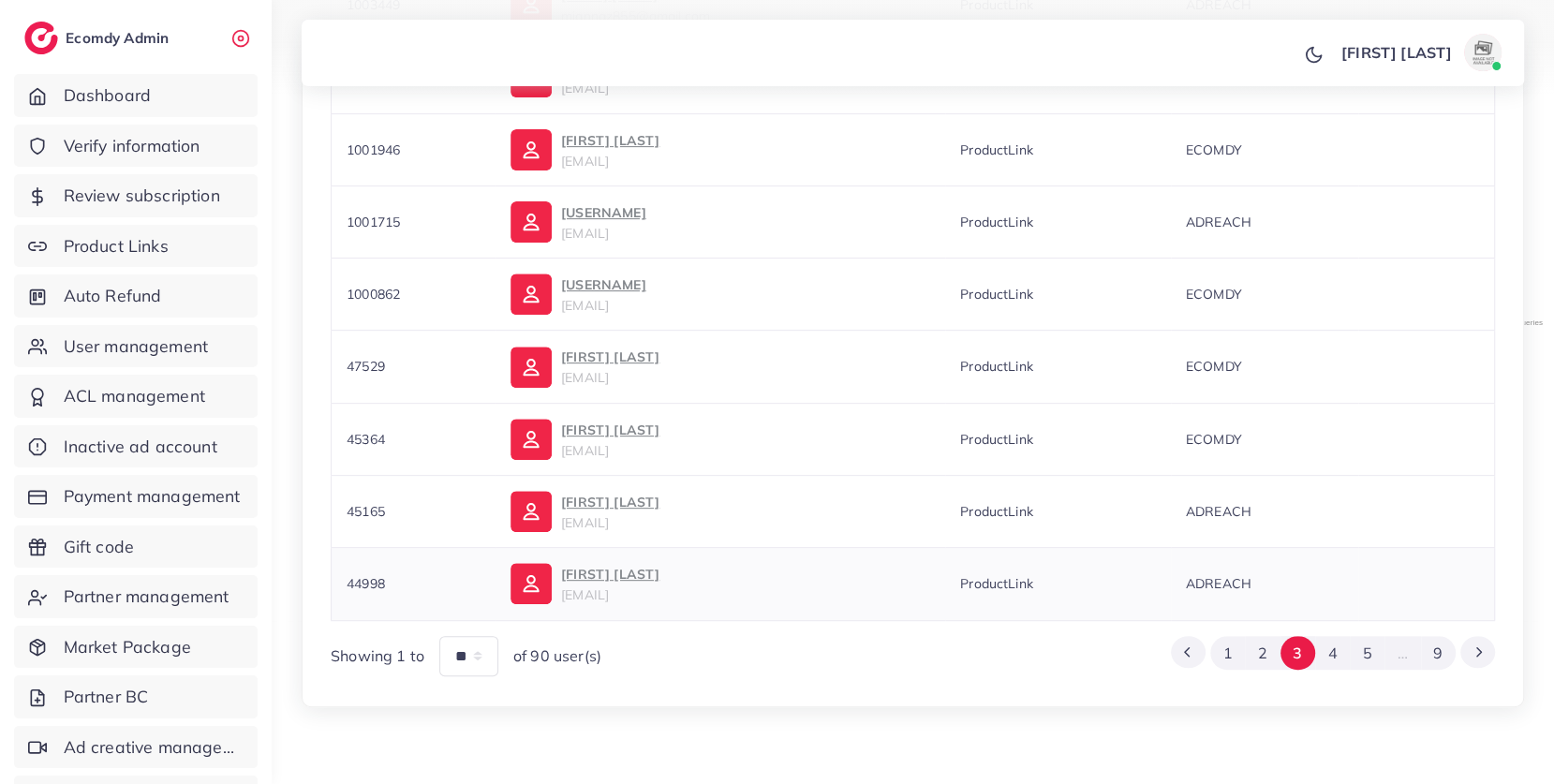 scroll, scrollTop: 563, scrollLeft: 0, axis: vertical 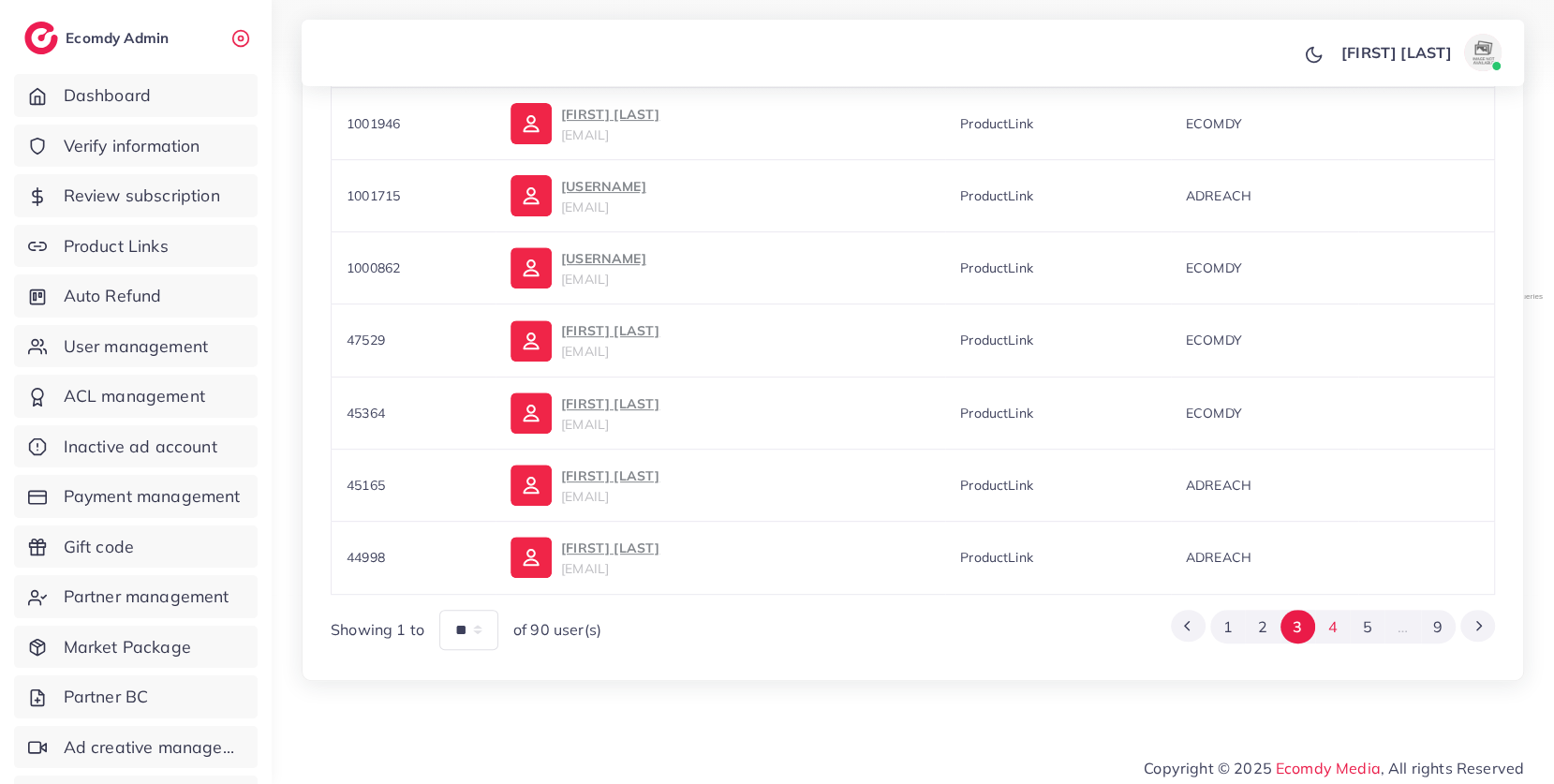 click on "4" at bounding box center (1332, 627) 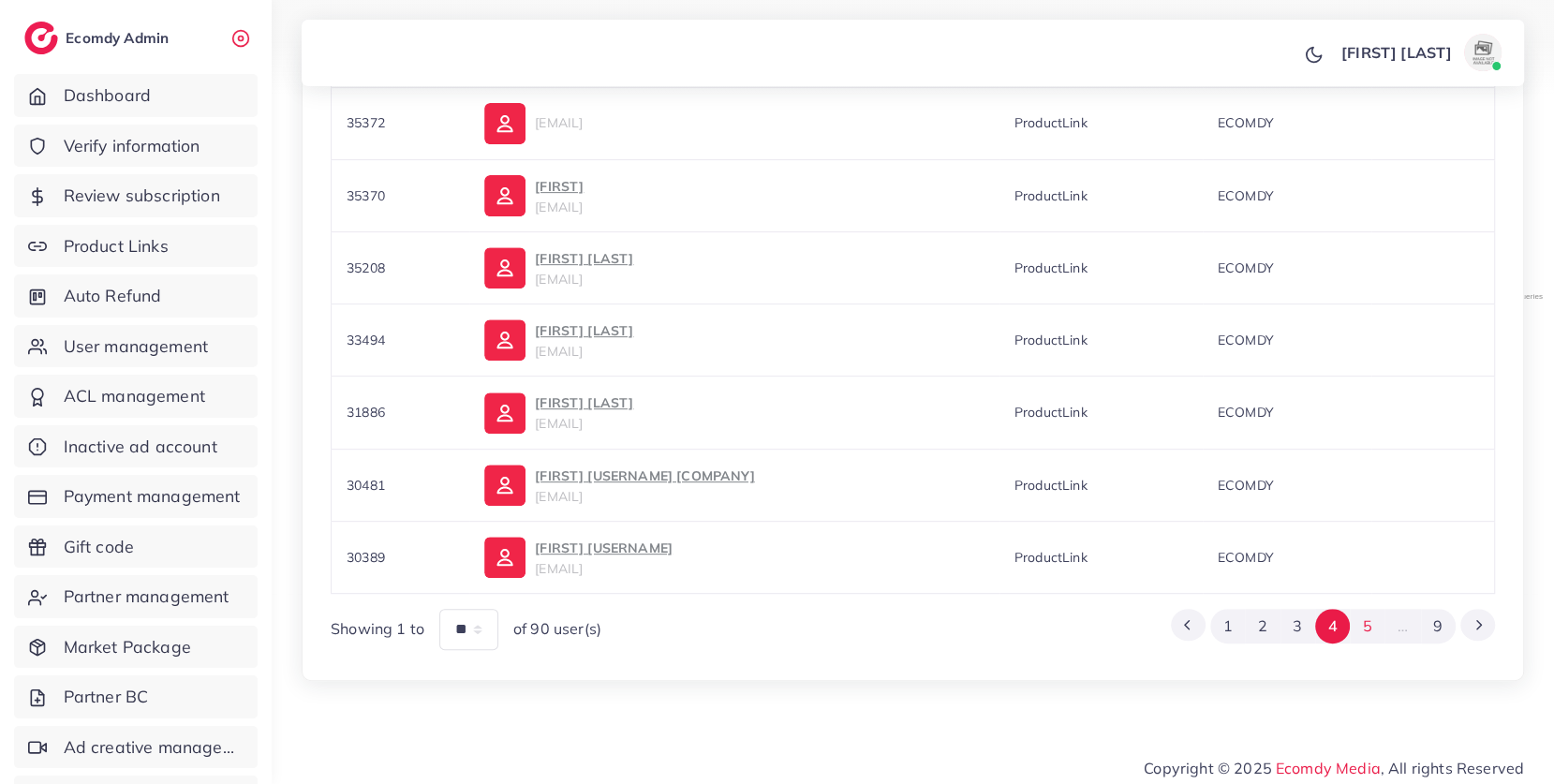 click on "5" at bounding box center (1367, 626) 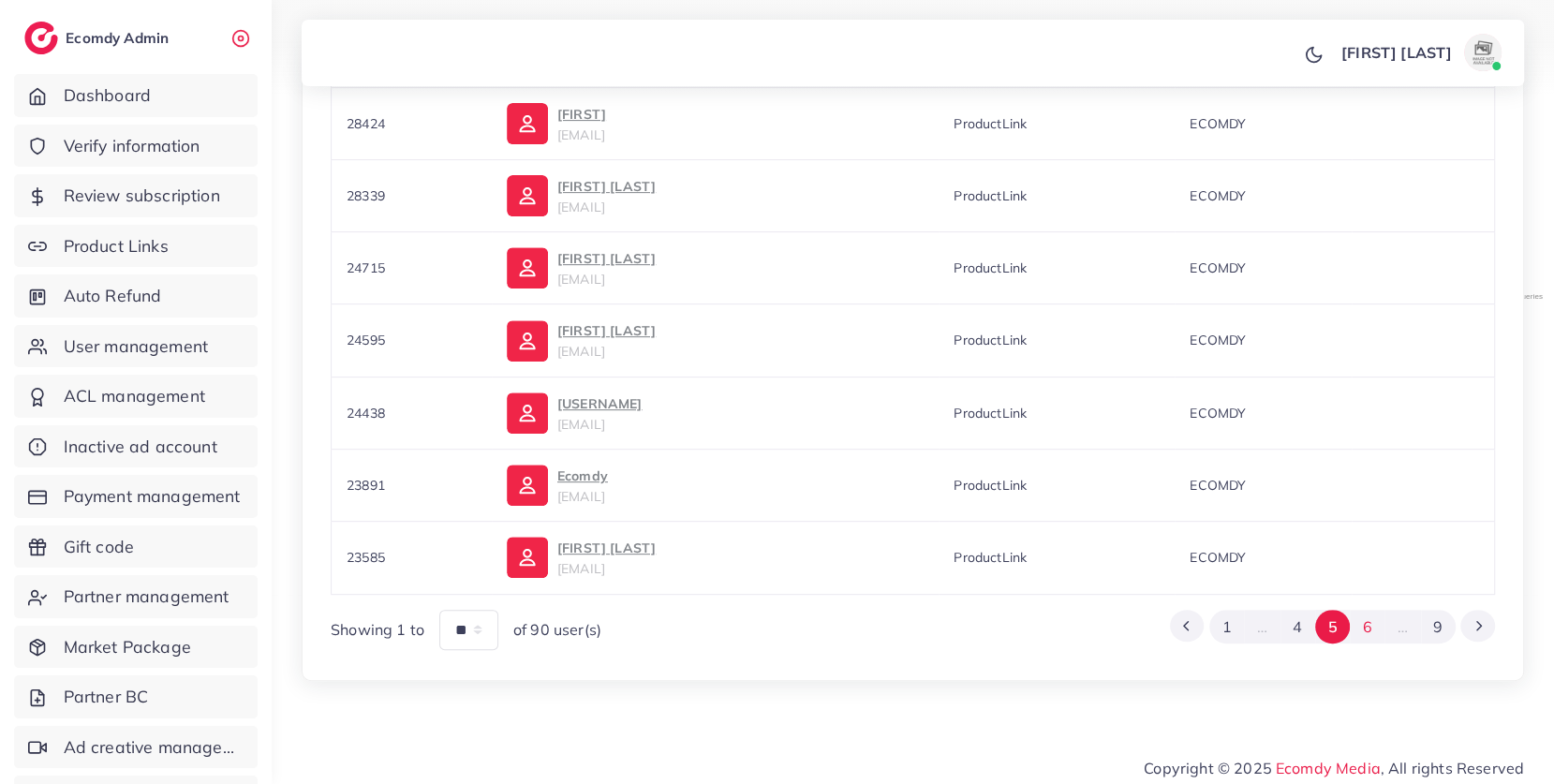 click on "6" at bounding box center [1367, 627] 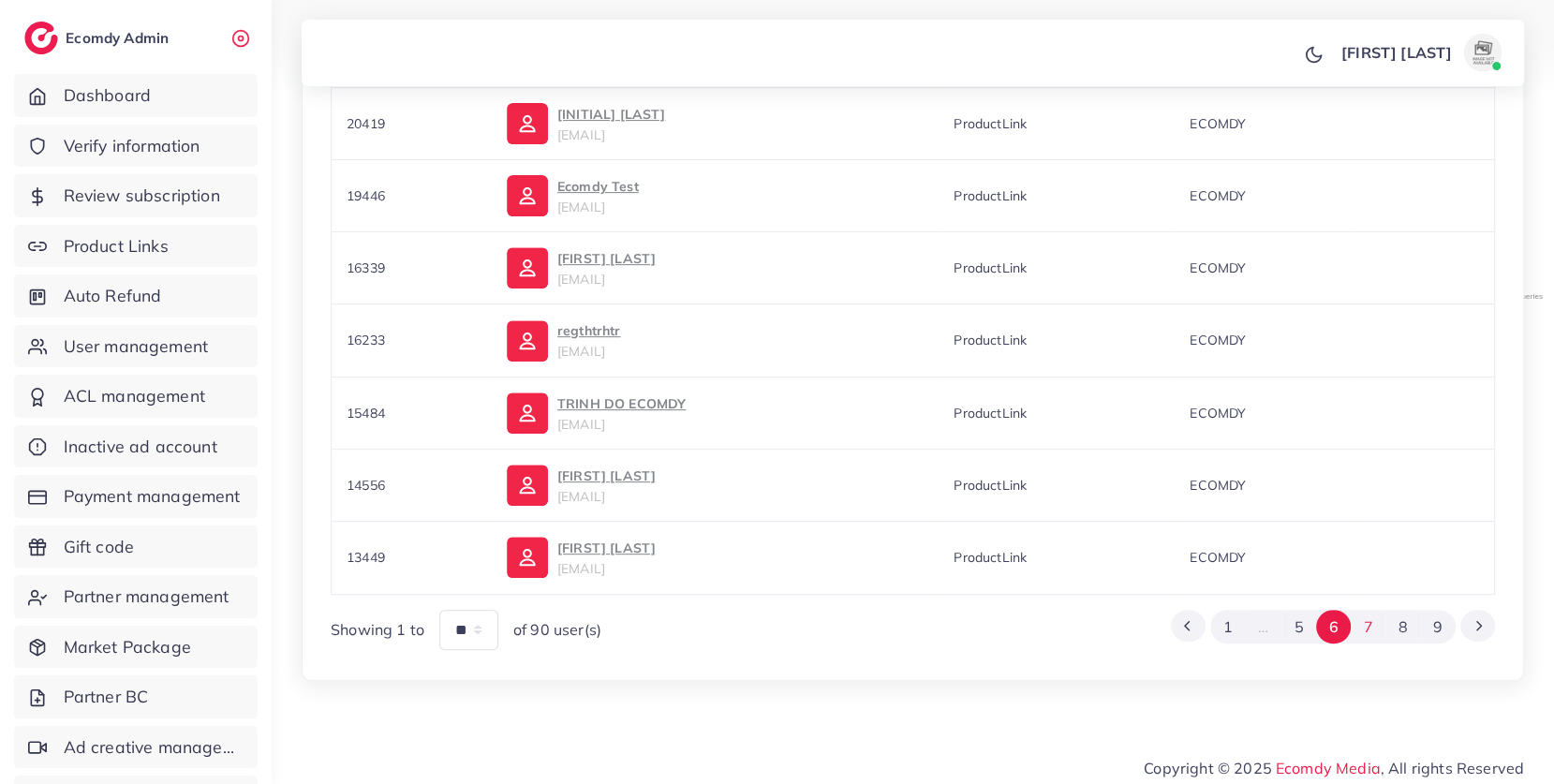 click on "7" at bounding box center [1368, 627] 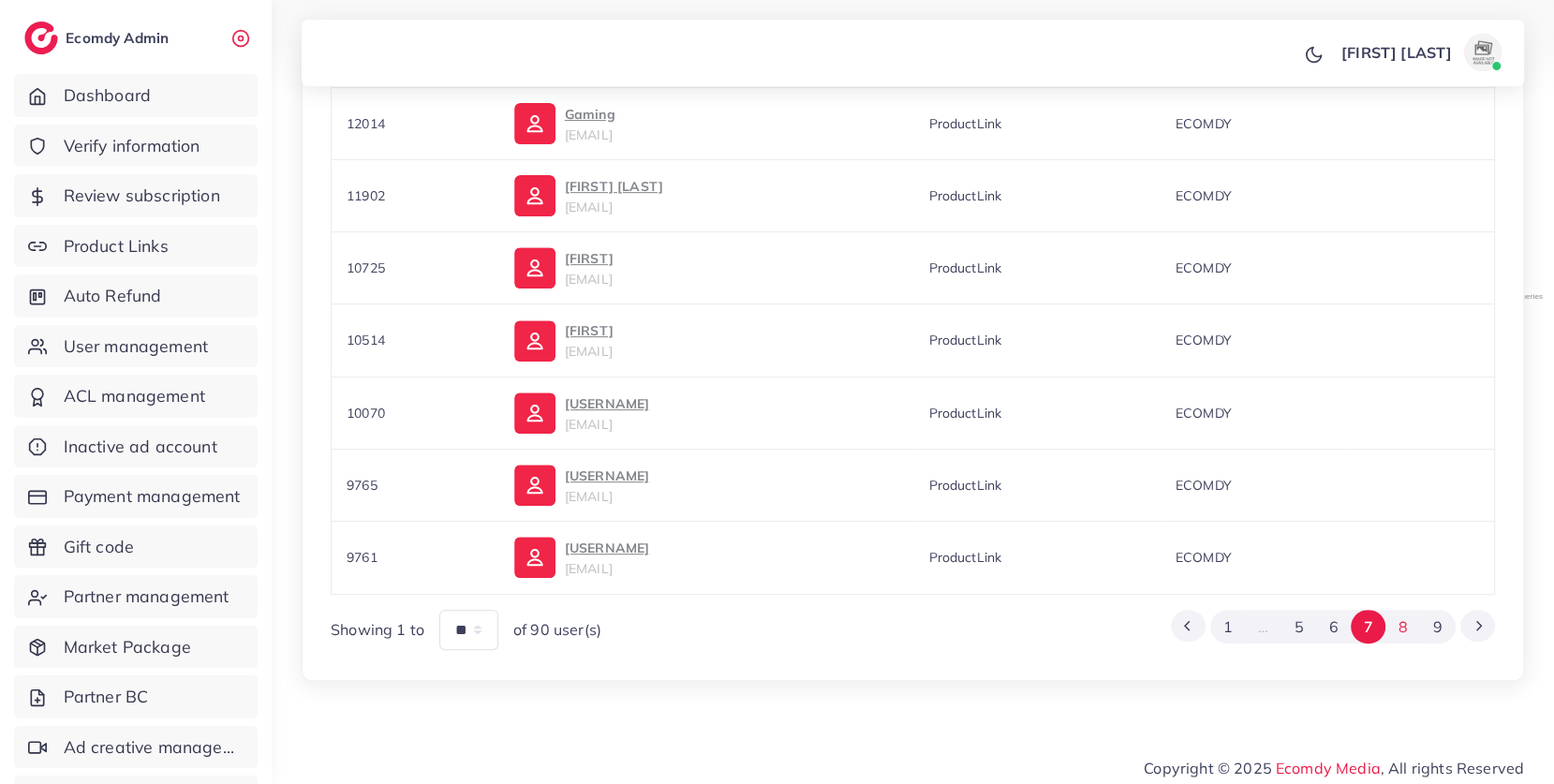 click on "8" at bounding box center (1402, 627) 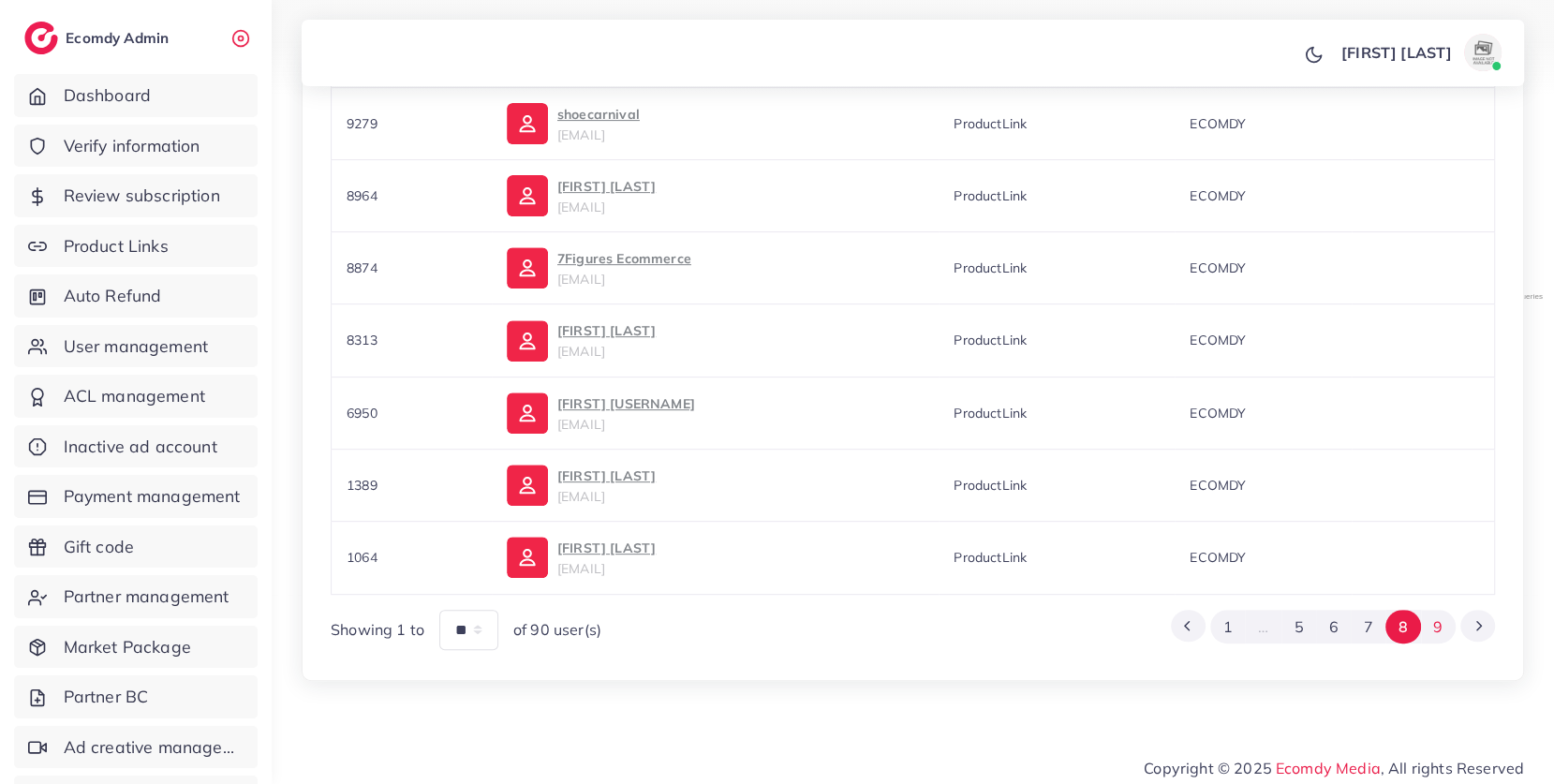 click on "9" at bounding box center (1438, 627) 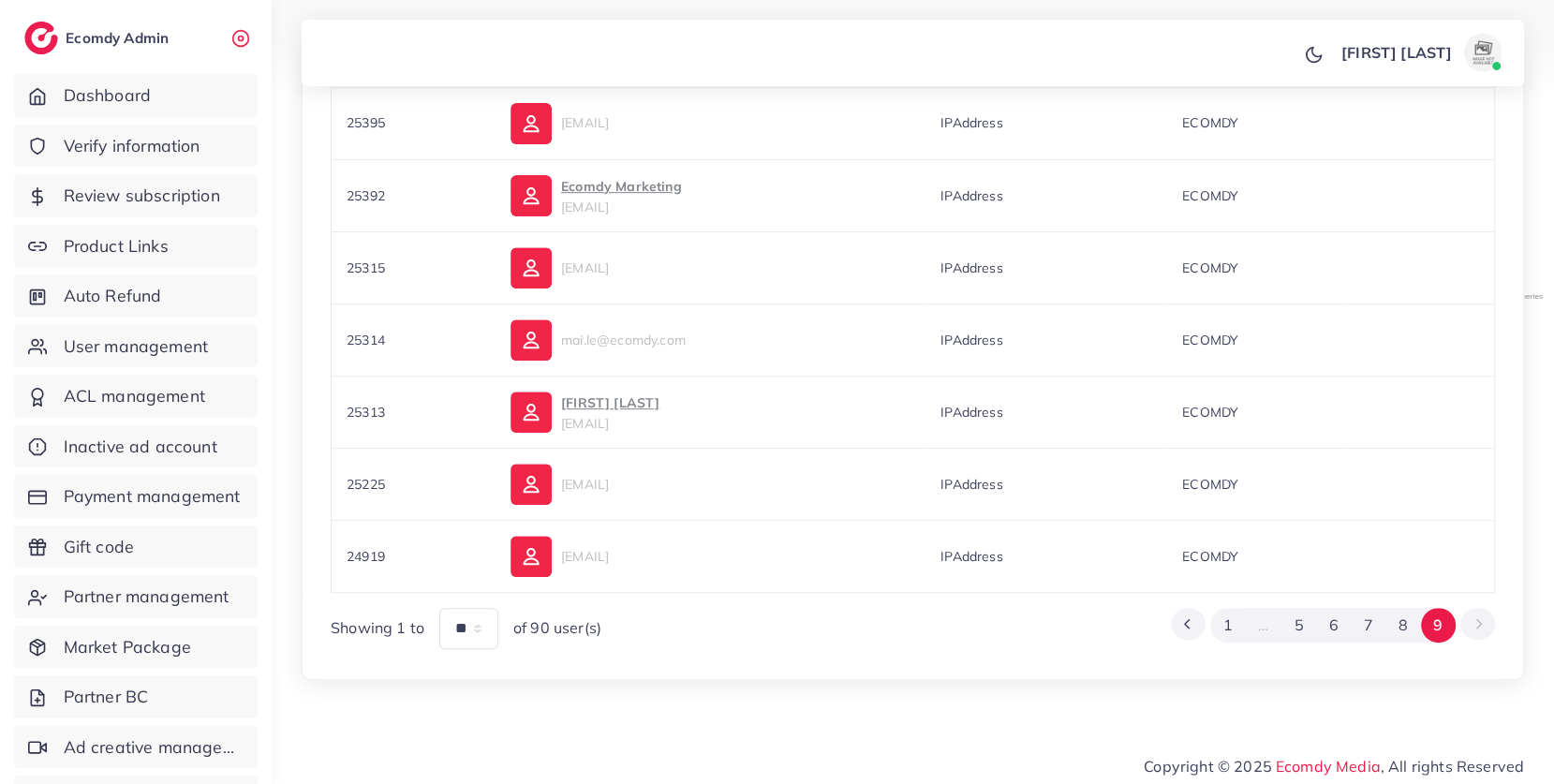 scroll, scrollTop: 562, scrollLeft: 0, axis: vertical 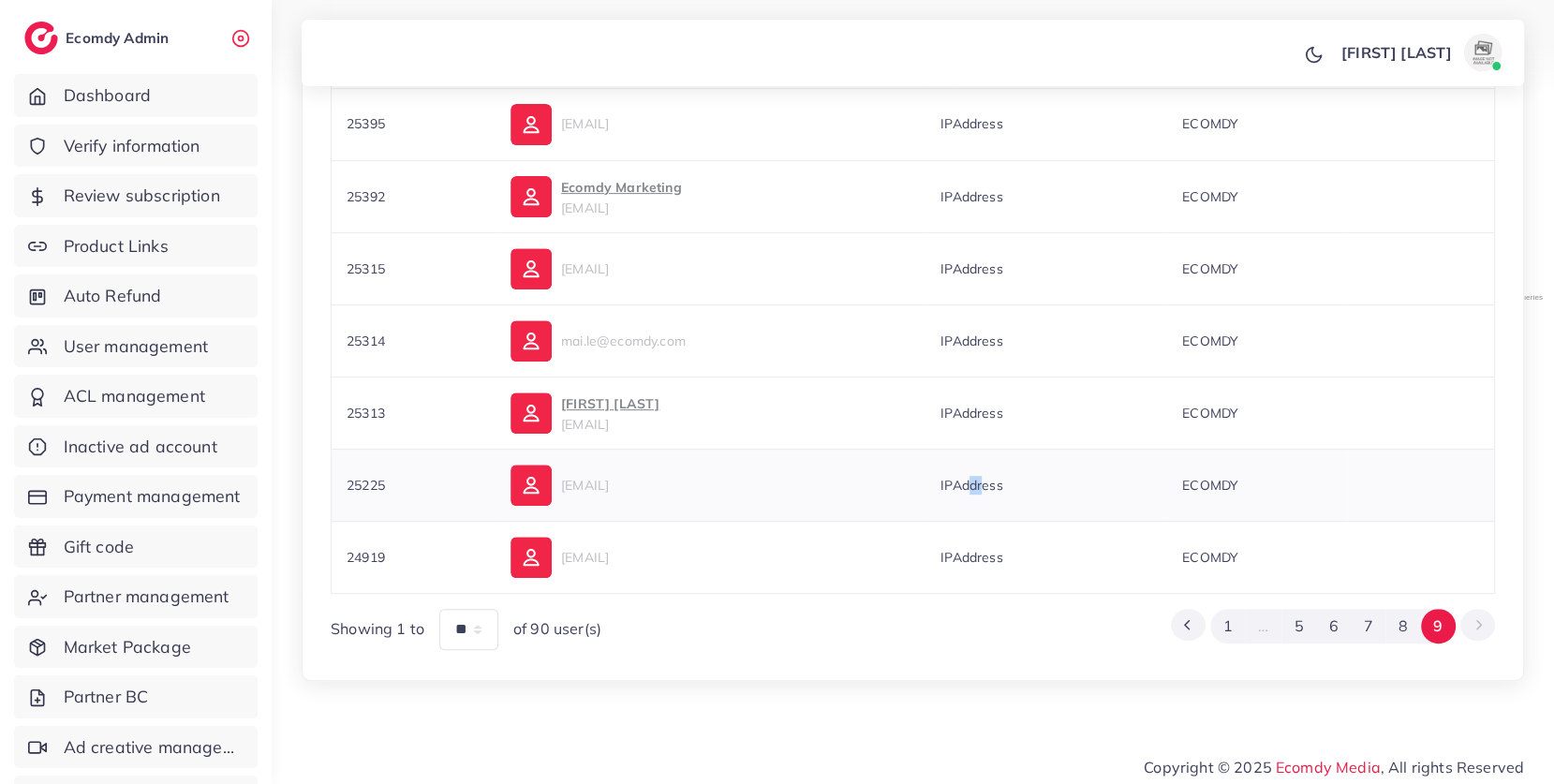 drag, startPoint x: 1044, startPoint y: 481, endPoint x: 1027, endPoint y: 478, distance: 17.262677 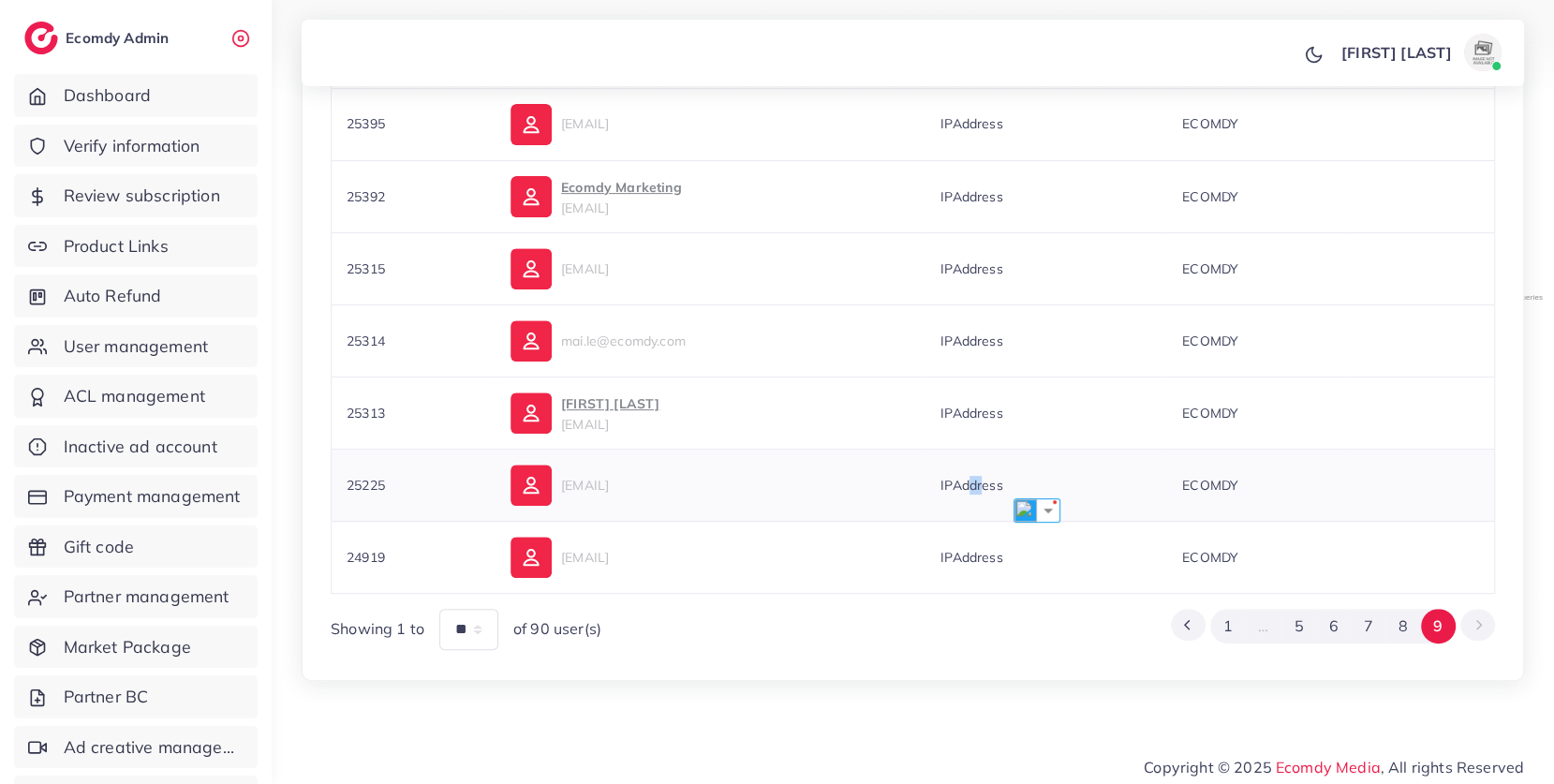 click on "IPAddress" at bounding box center [971, 485] 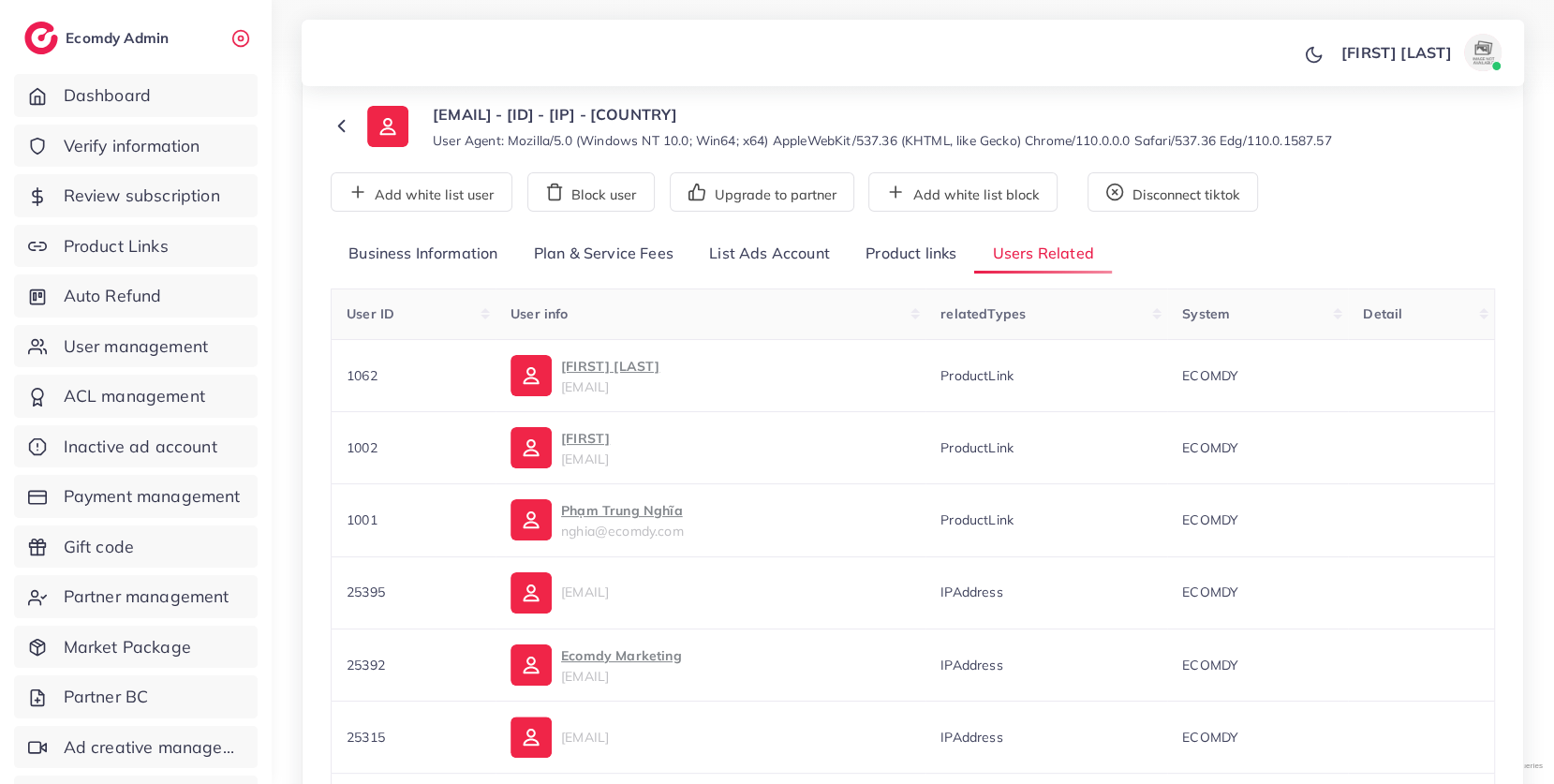 scroll, scrollTop: 0, scrollLeft: 0, axis: both 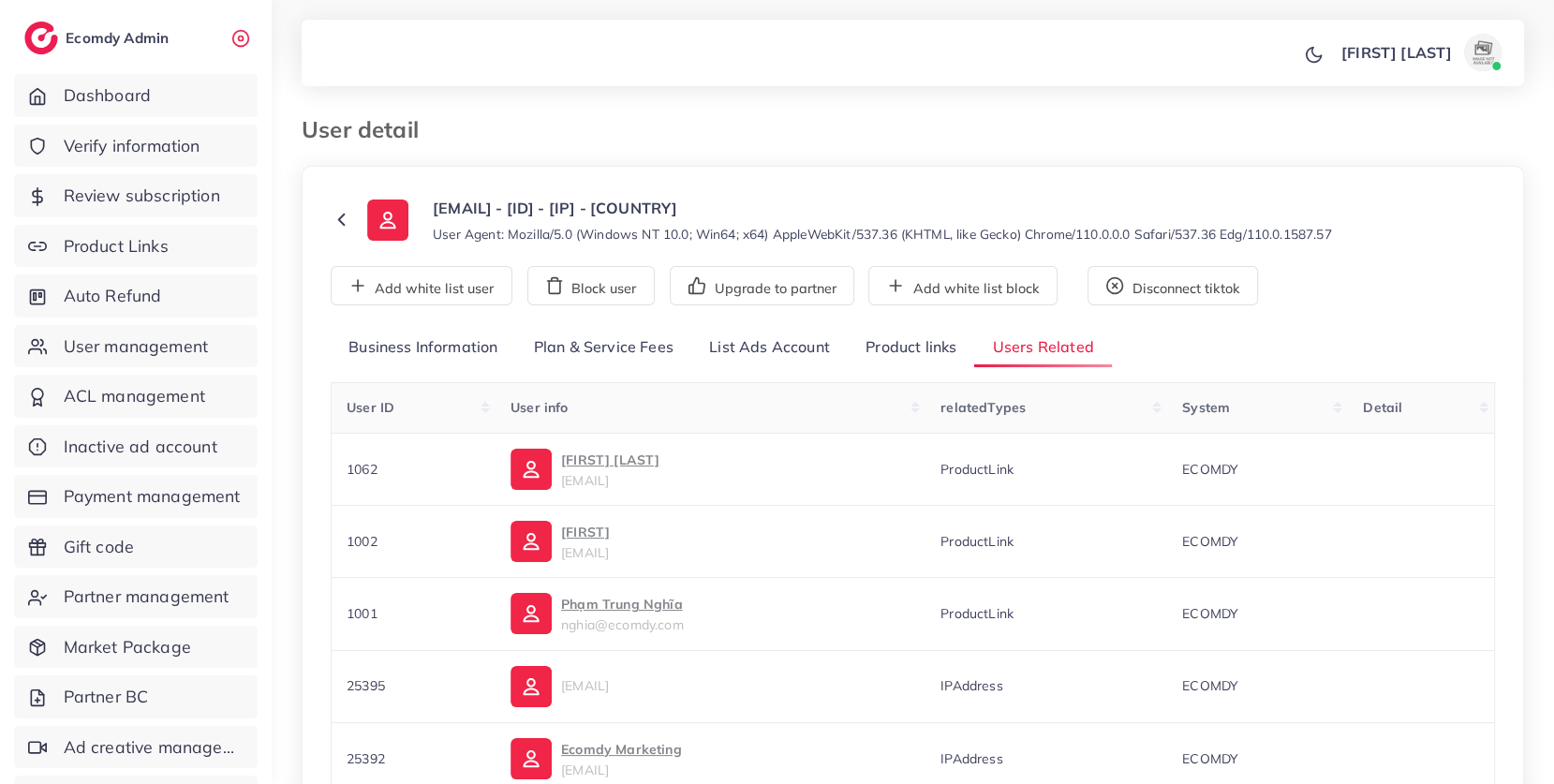 click on "Business Information" at bounding box center [423, 348] 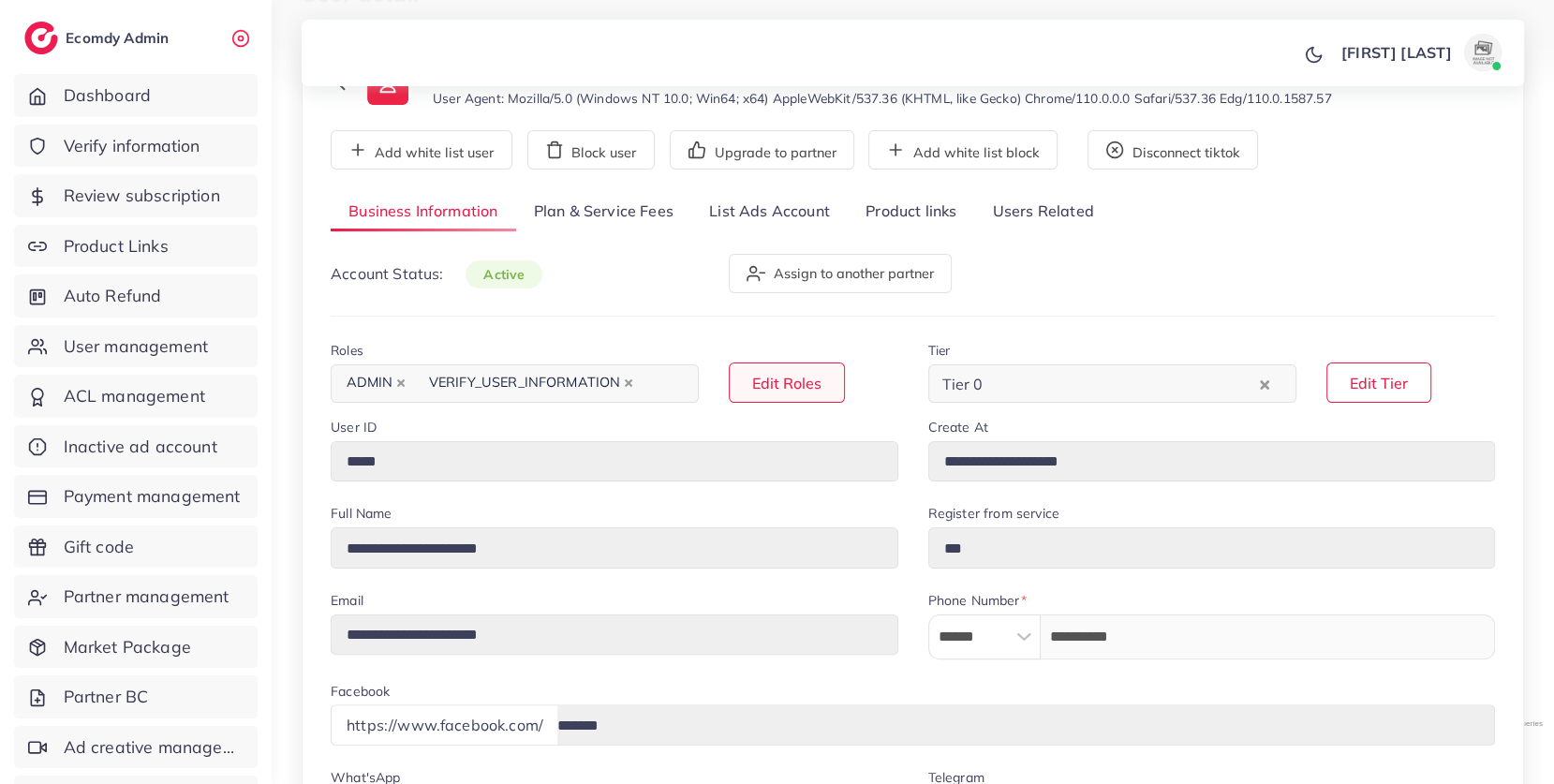 scroll, scrollTop: 122, scrollLeft: 0, axis: vertical 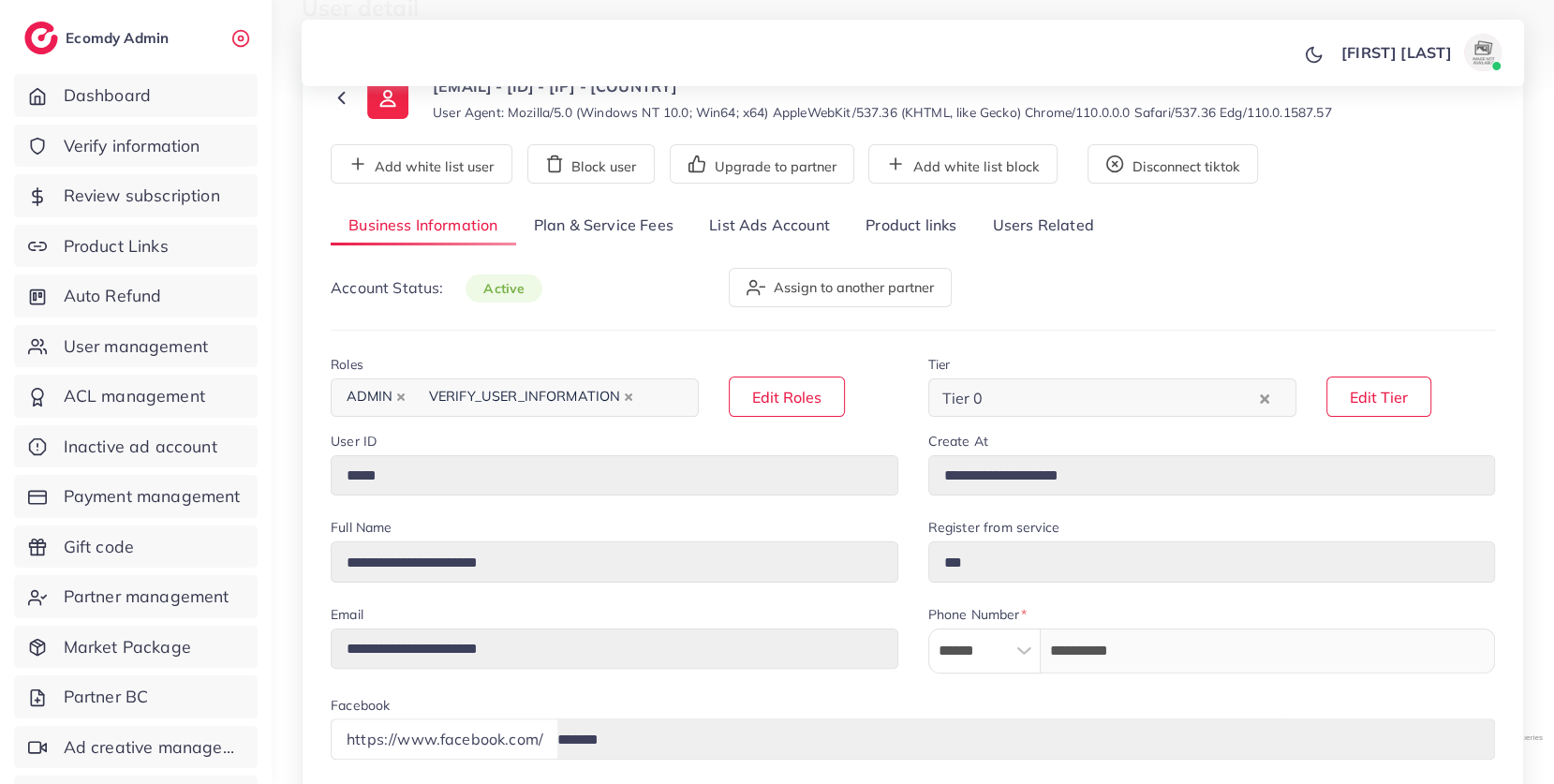 click on "List Ads Account" at bounding box center [769, 226] 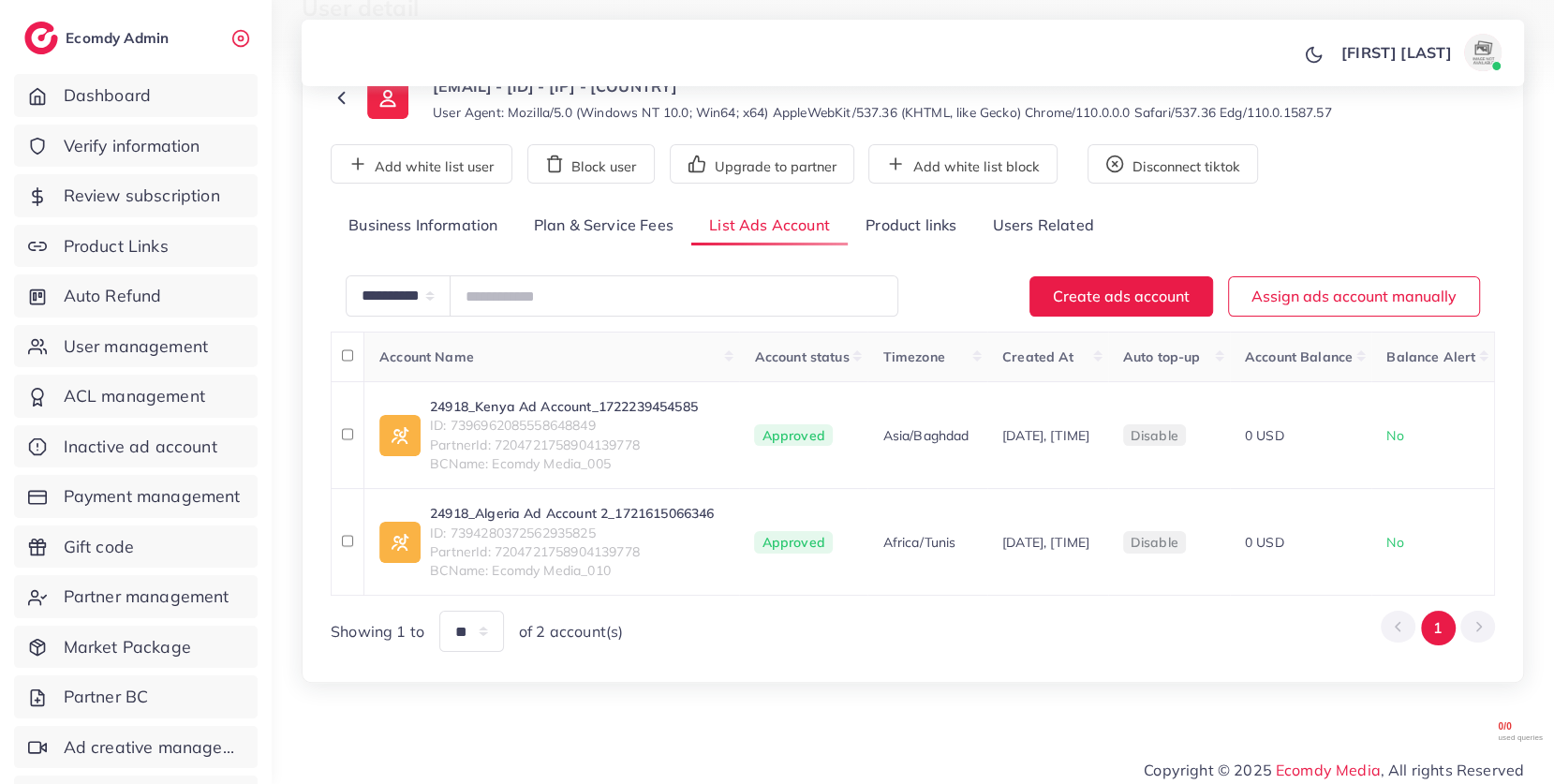 click on "Product links" at bounding box center (910, 226) 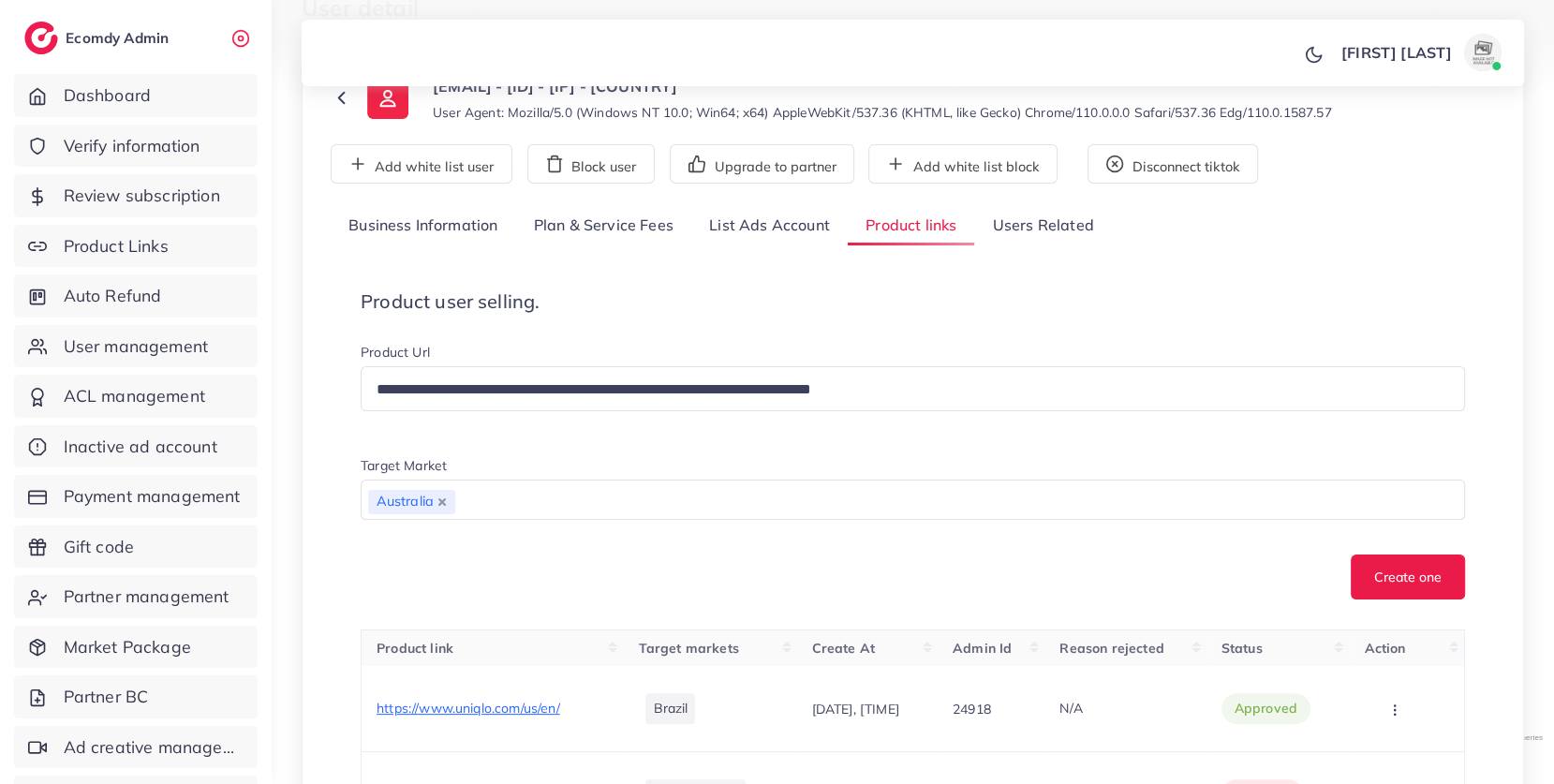 click on "Users Related" at bounding box center [1043, 226] 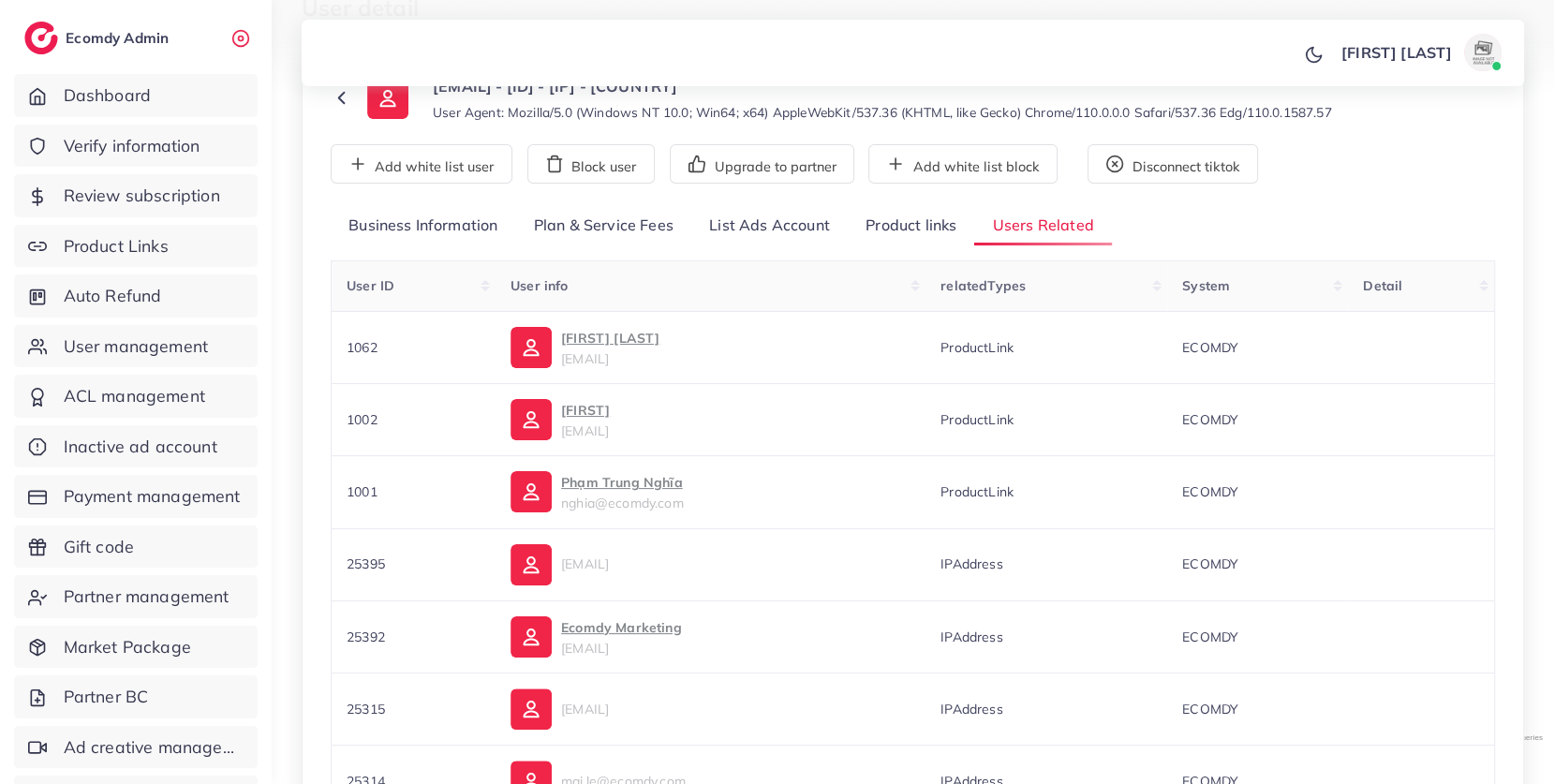 click on "List Ads Account" at bounding box center (769, 226) 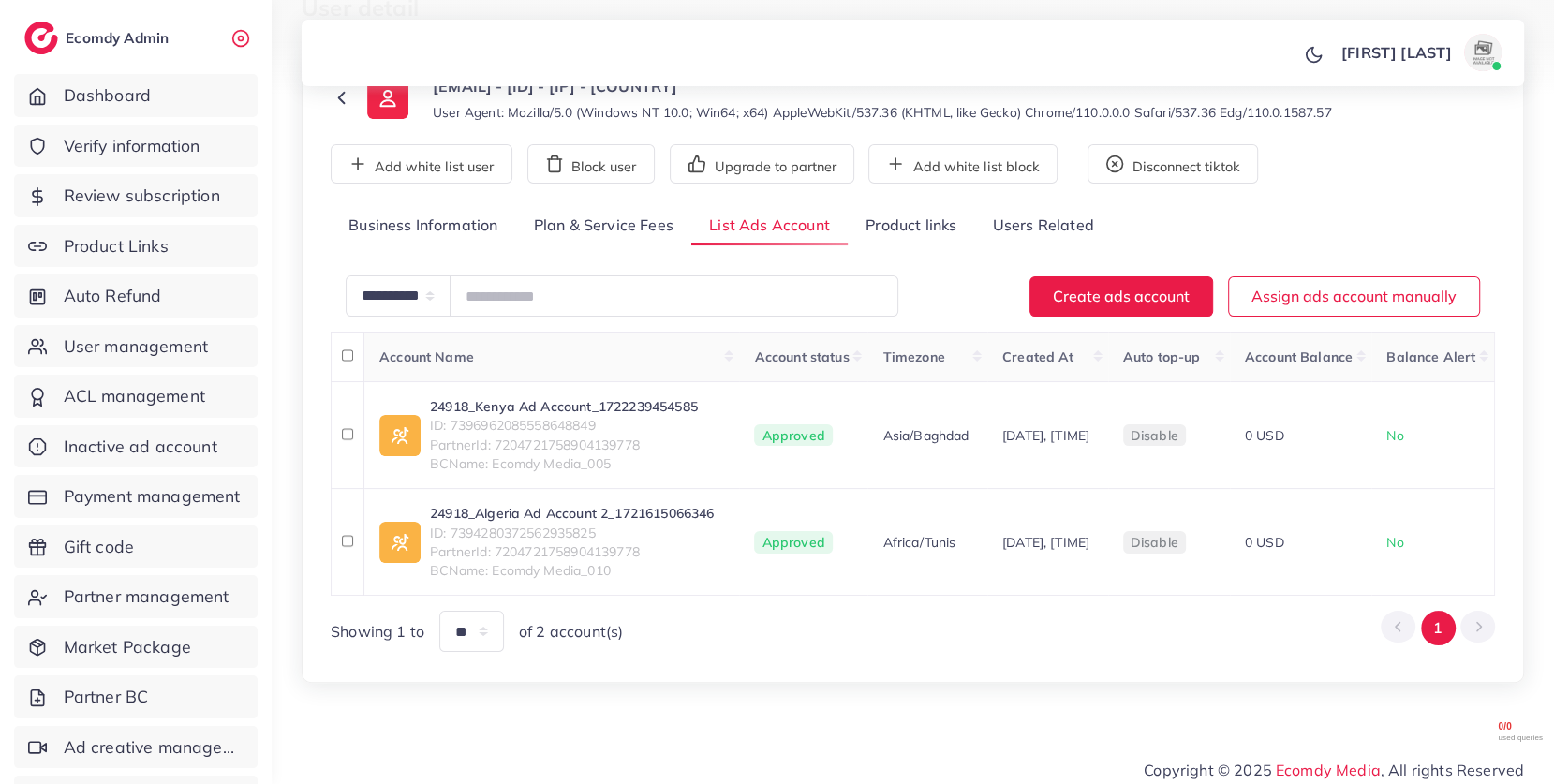 click on "Plan & Service Fees" at bounding box center (603, 226) 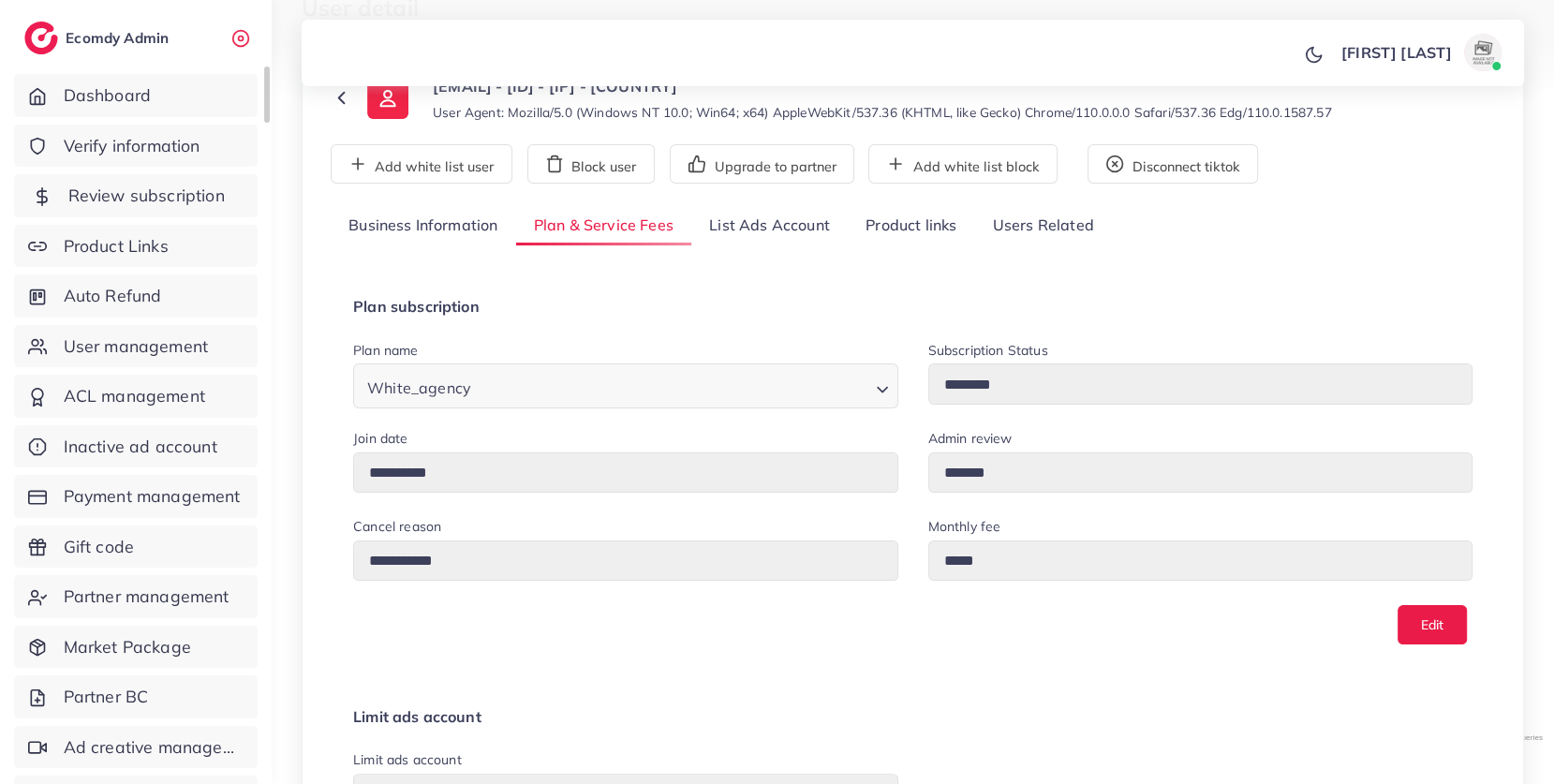 click on "Review subscription" at bounding box center [146, 196] 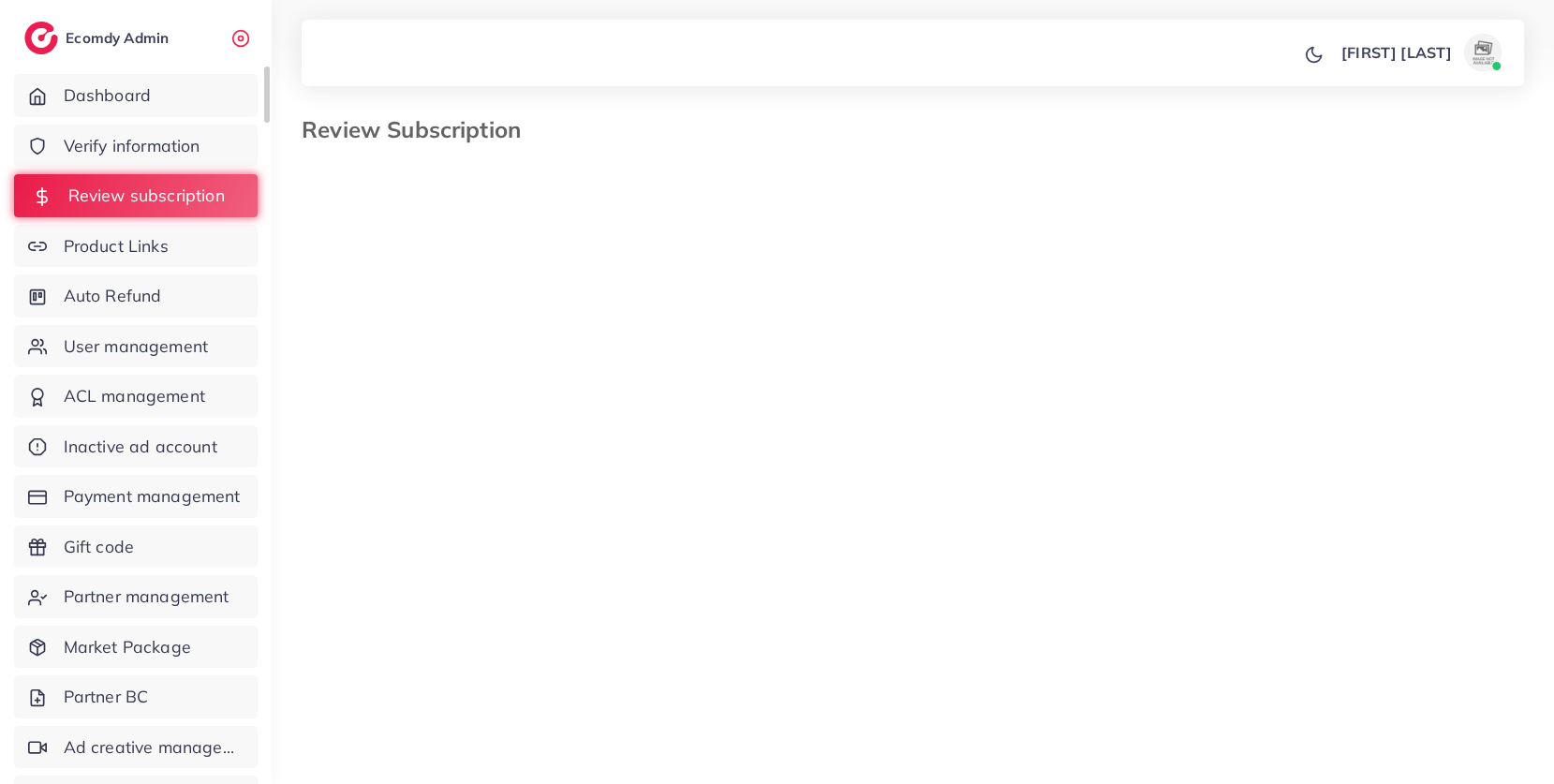 select on "*******" 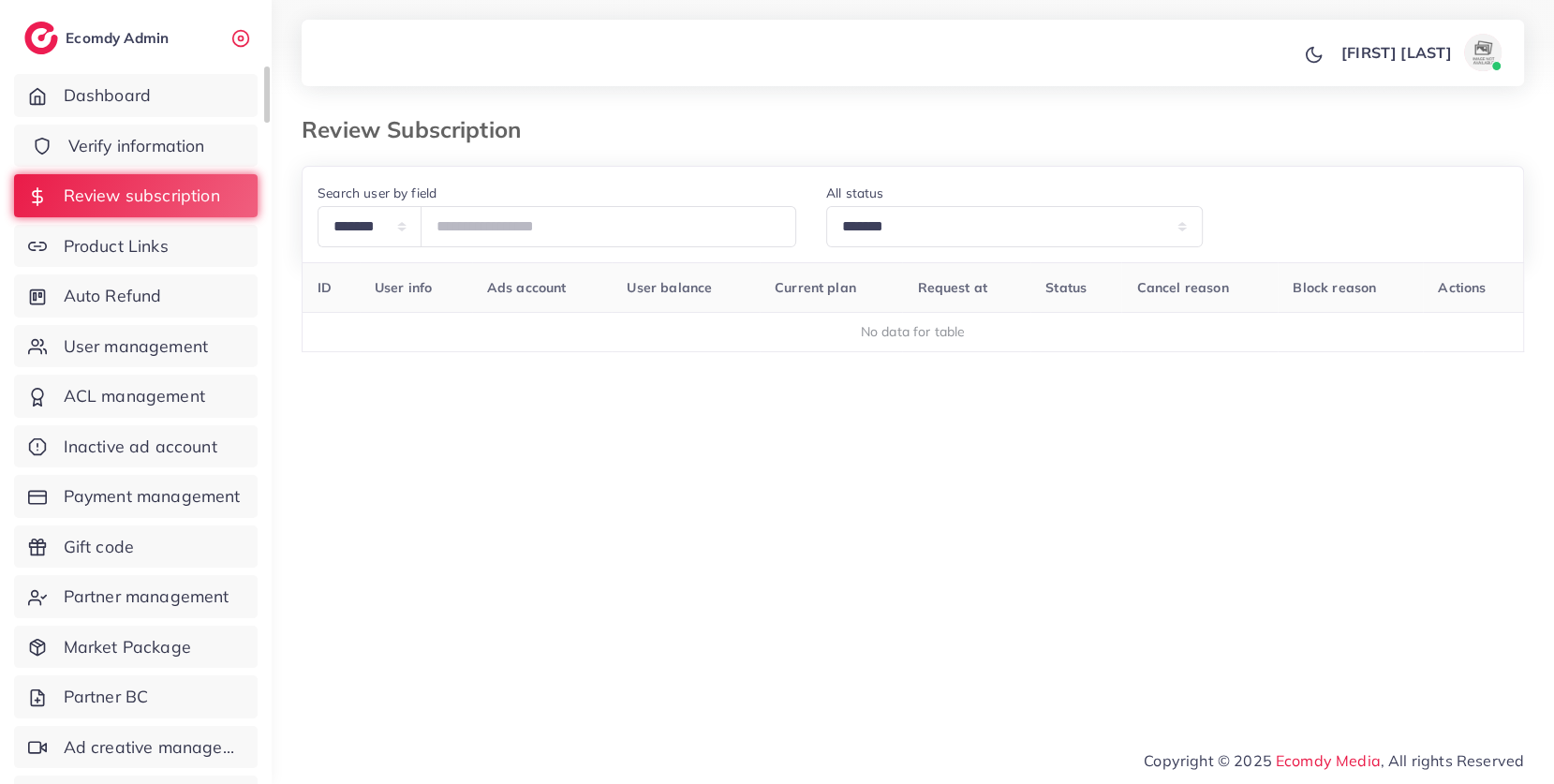 click on "Verify information" at bounding box center (136, 146) 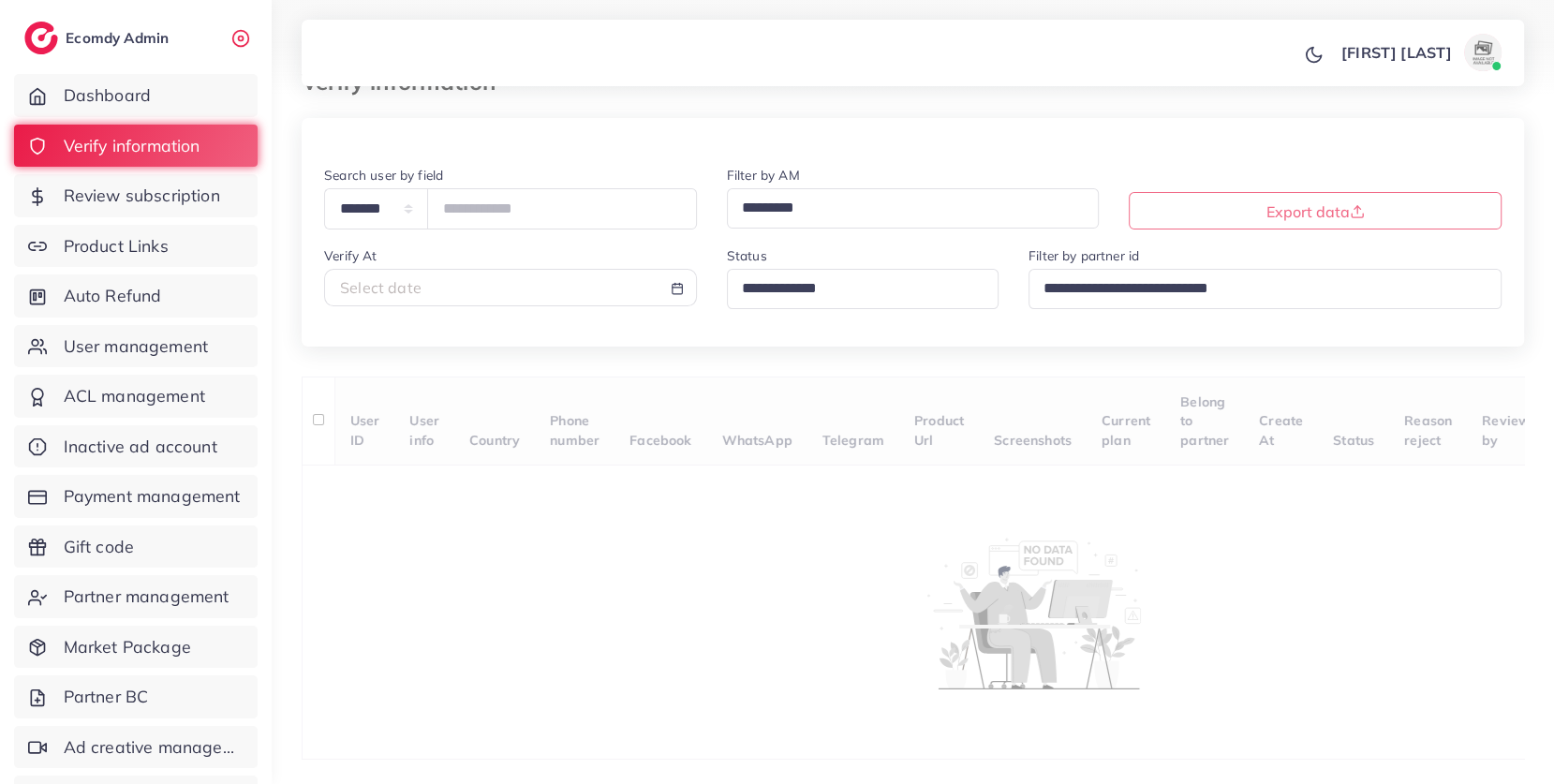 scroll, scrollTop: 49, scrollLeft: 0, axis: vertical 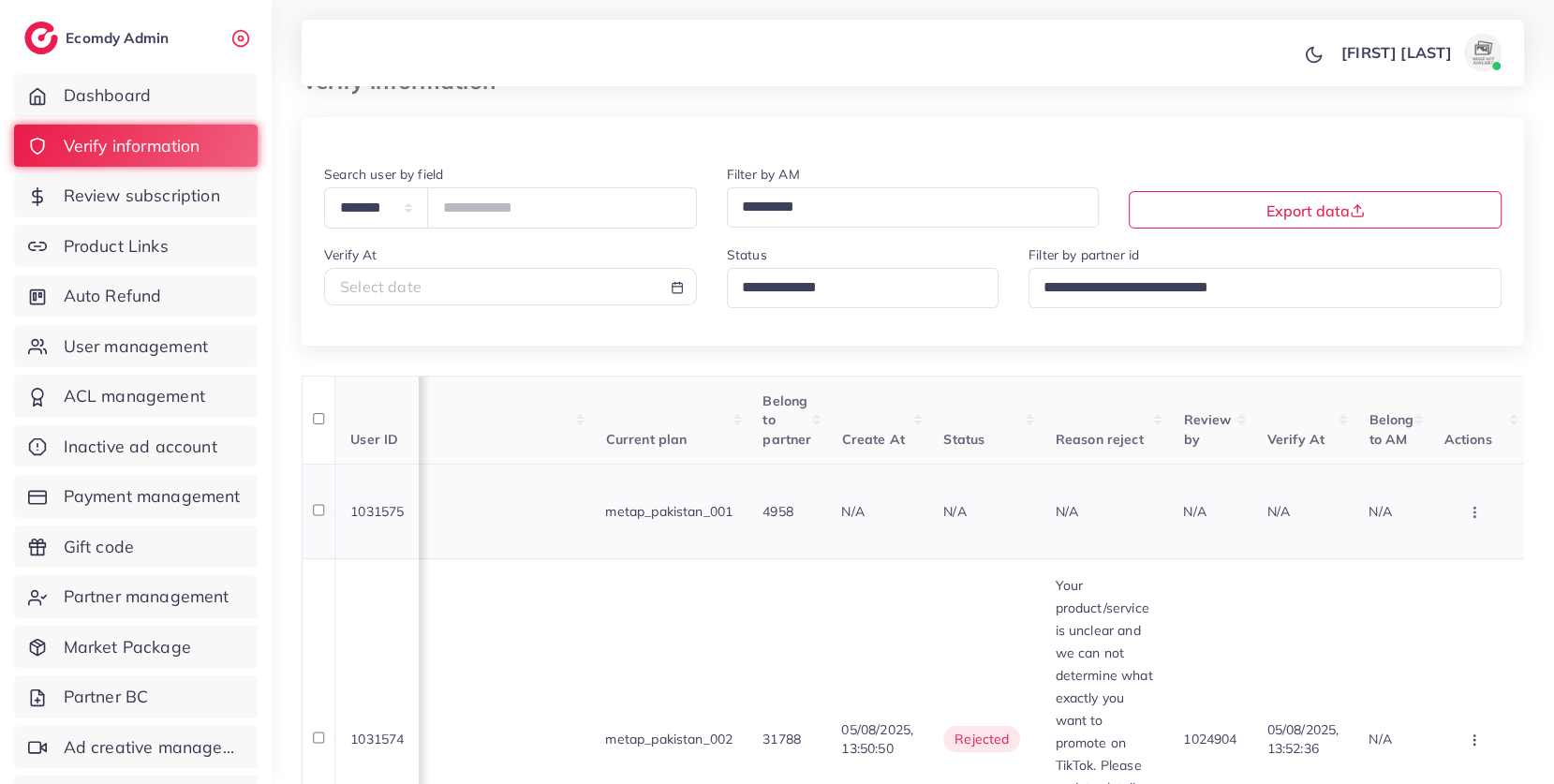 click at bounding box center (1476, 511) 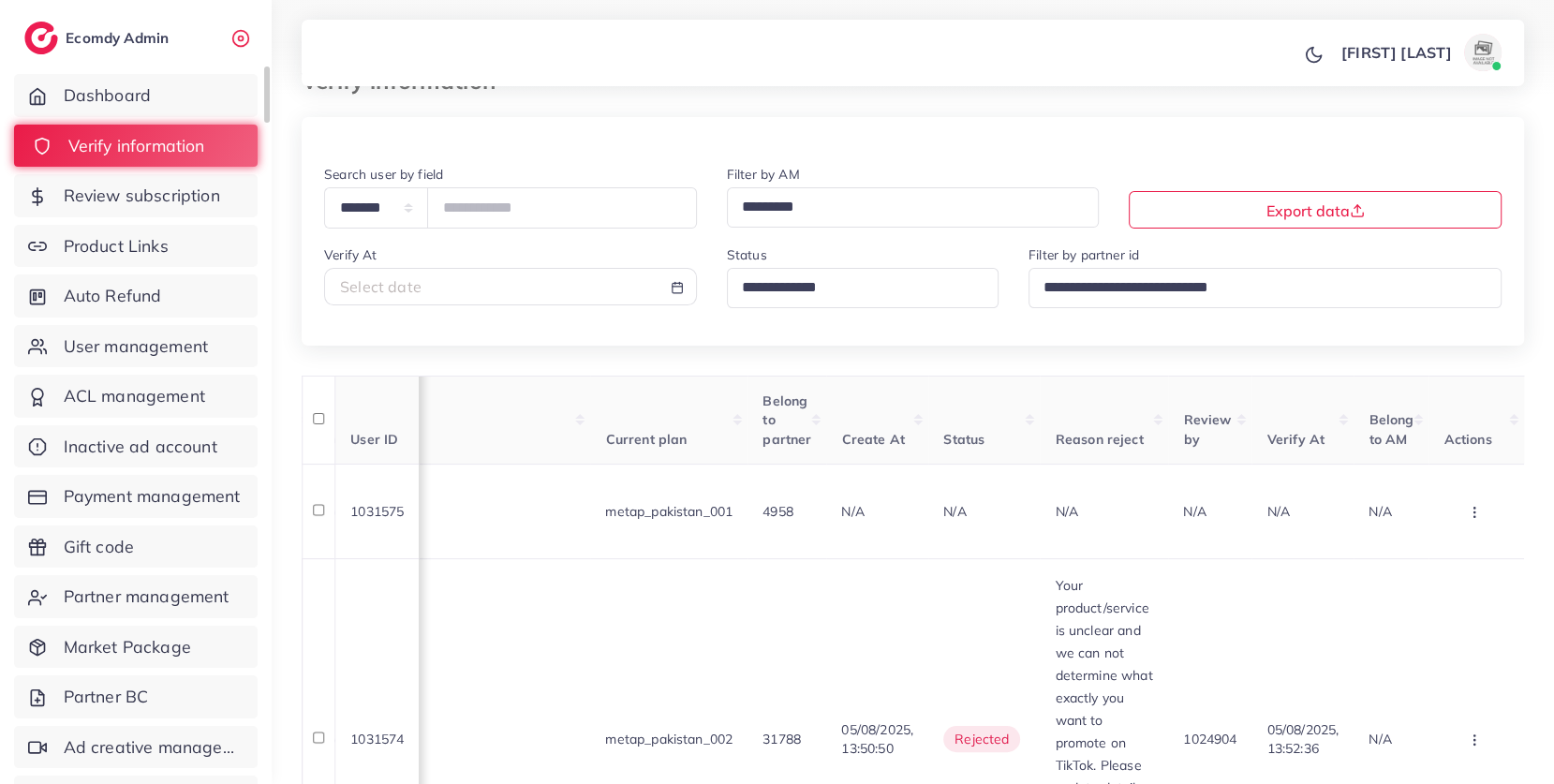 click on "Verify information" at bounding box center [136, 146] 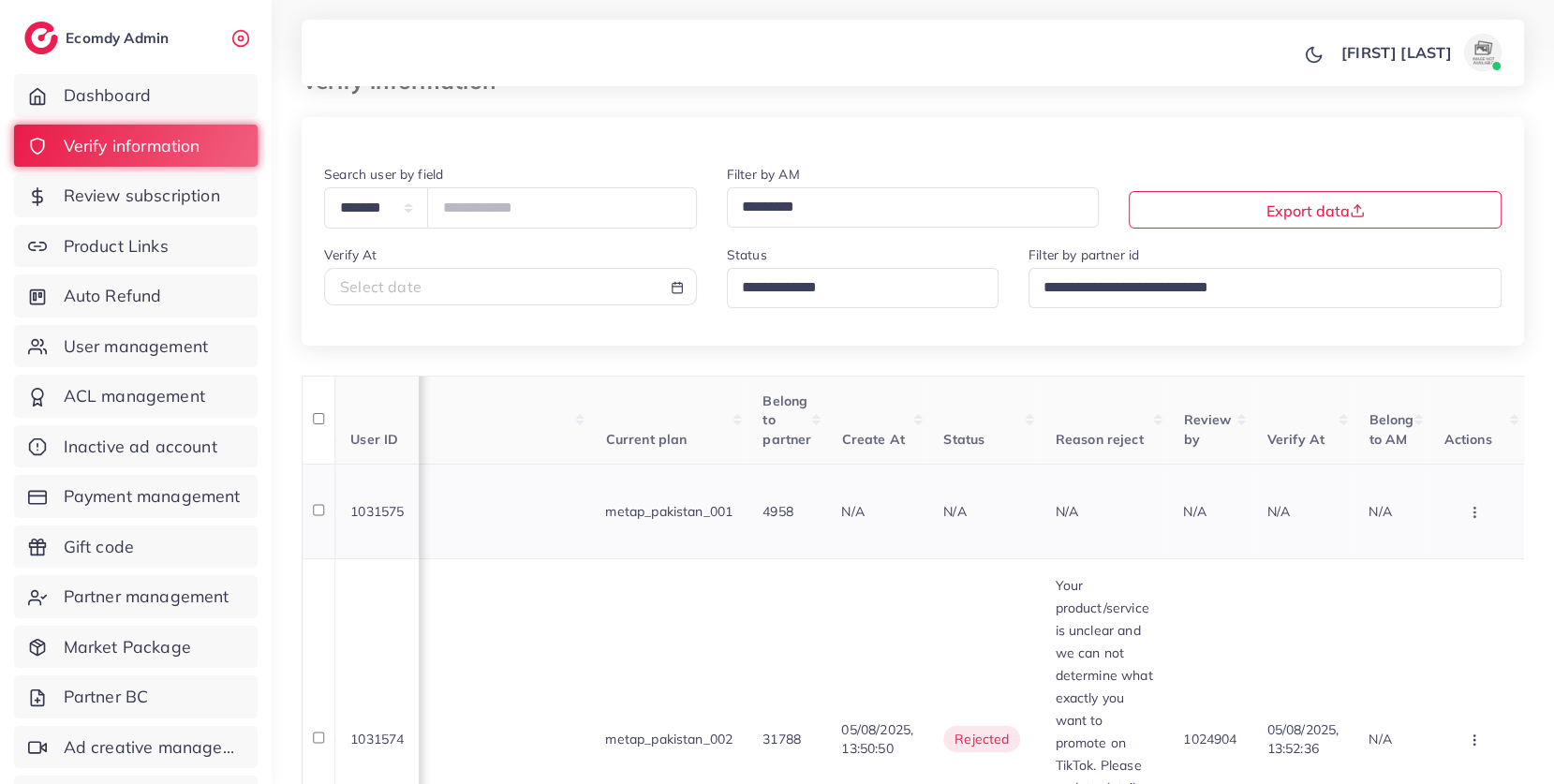 click at bounding box center (1476, 511) 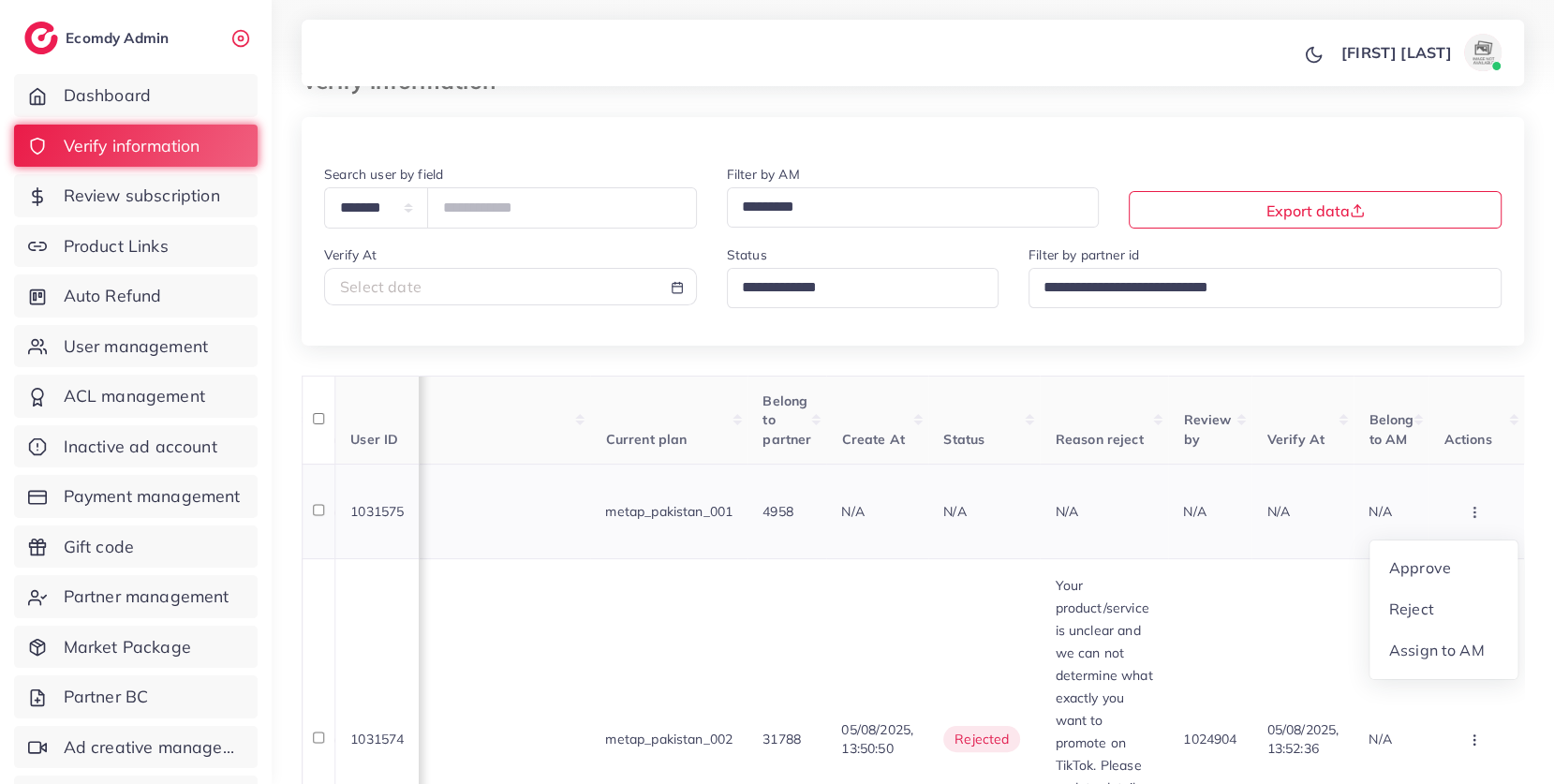 click at bounding box center [1476, 511] 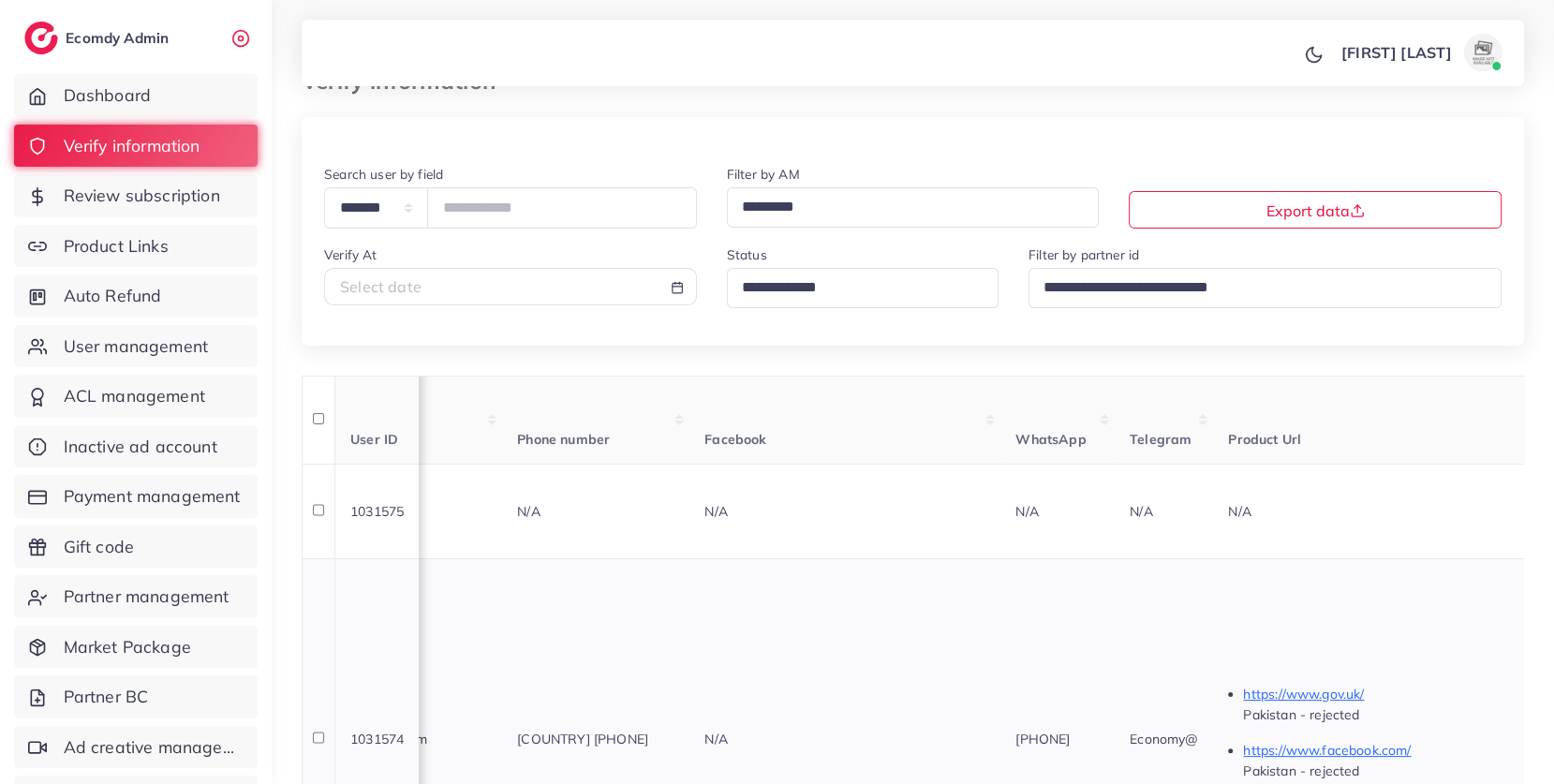 scroll, scrollTop: 0, scrollLeft: 0, axis: both 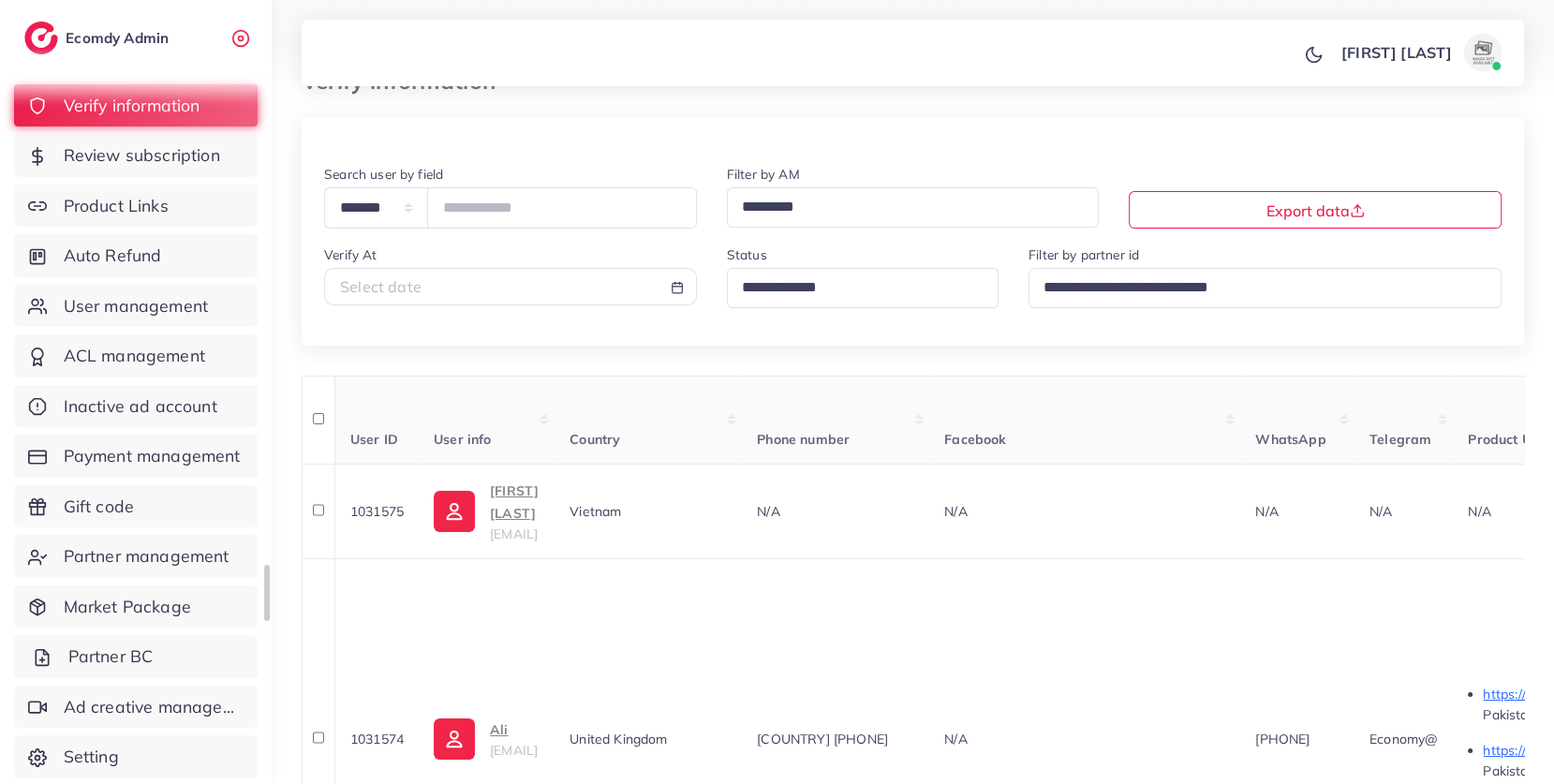 click on "Partner BC" at bounding box center [136, 657] 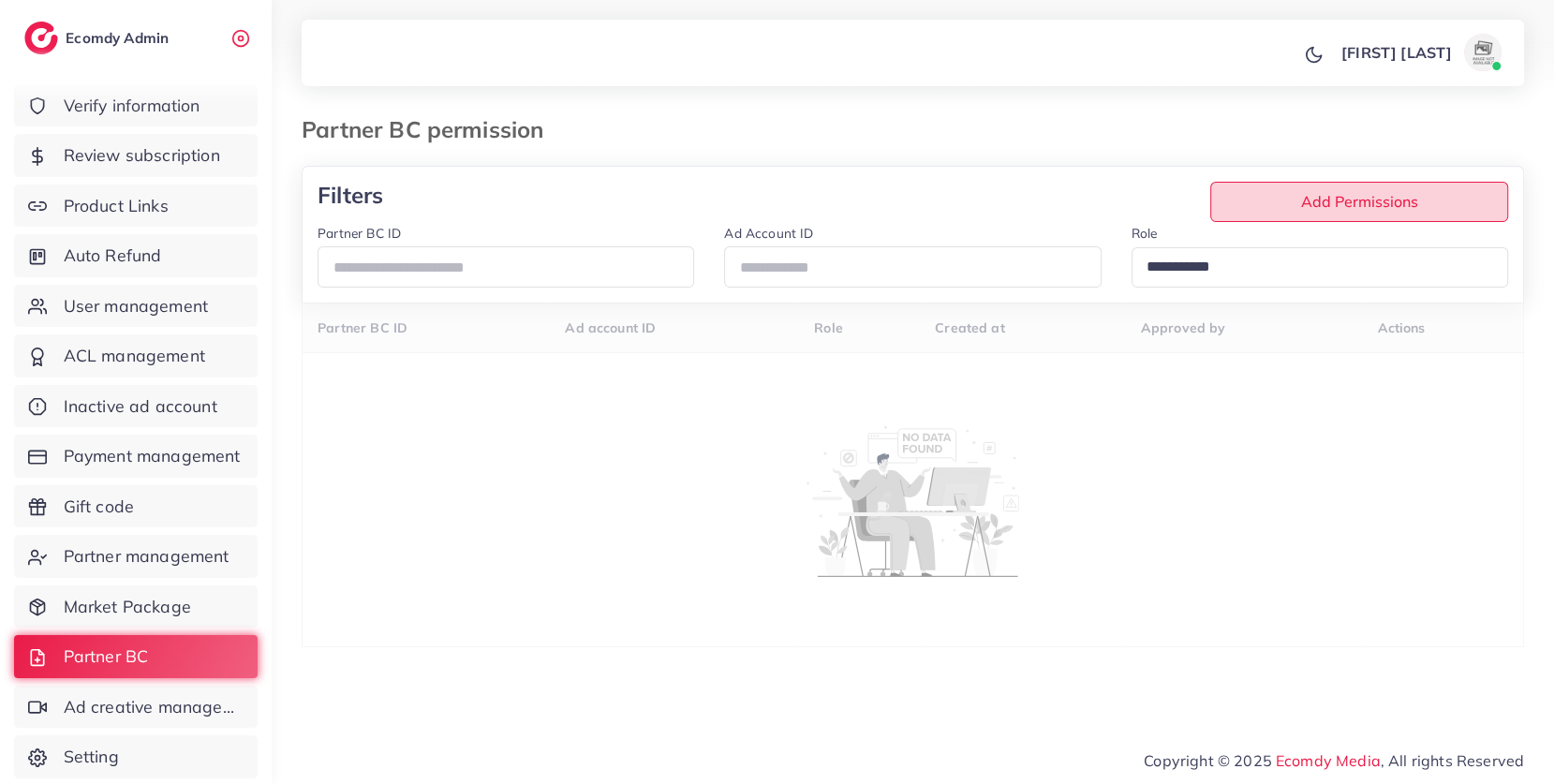 click on "Add Permissions" at bounding box center [1359, 201] 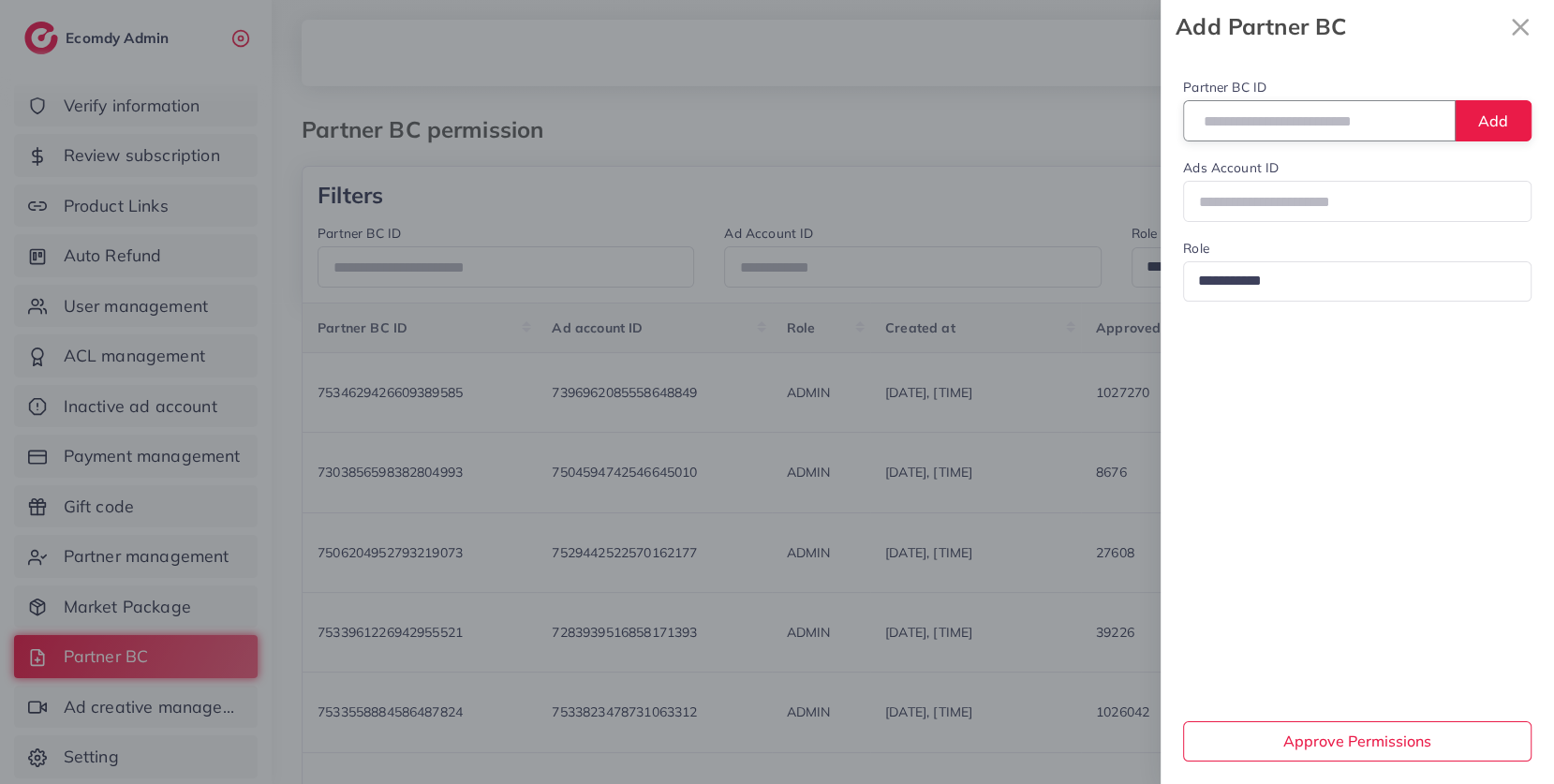 click at bounding box center [1319, 120] 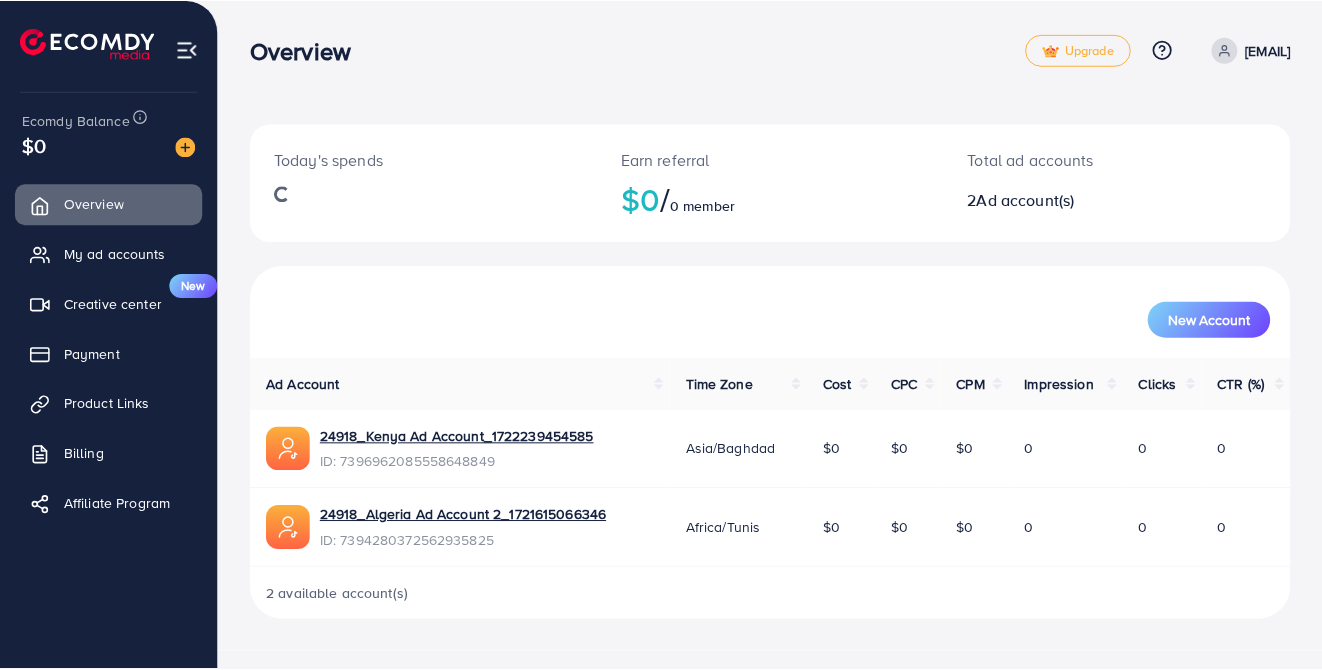 scroll, scrollTop: 0, scrollLeft: 0, axis: both 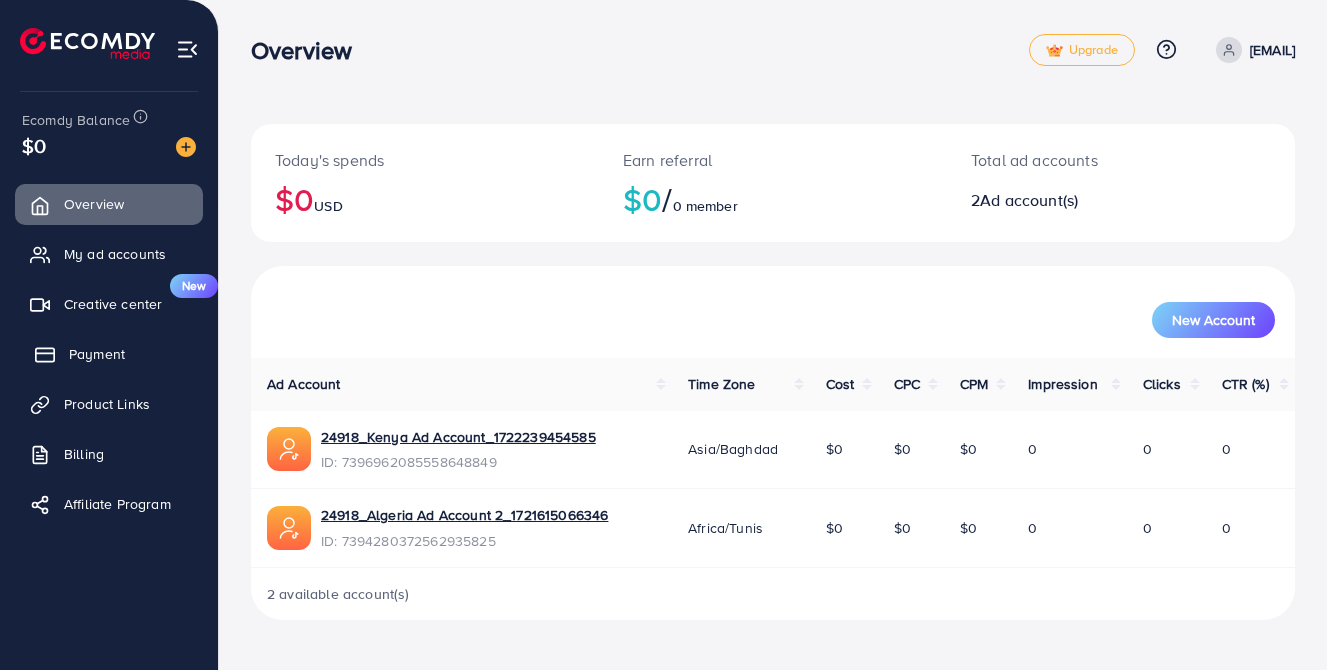 click on "Payment" at bounding box center (109, 354) 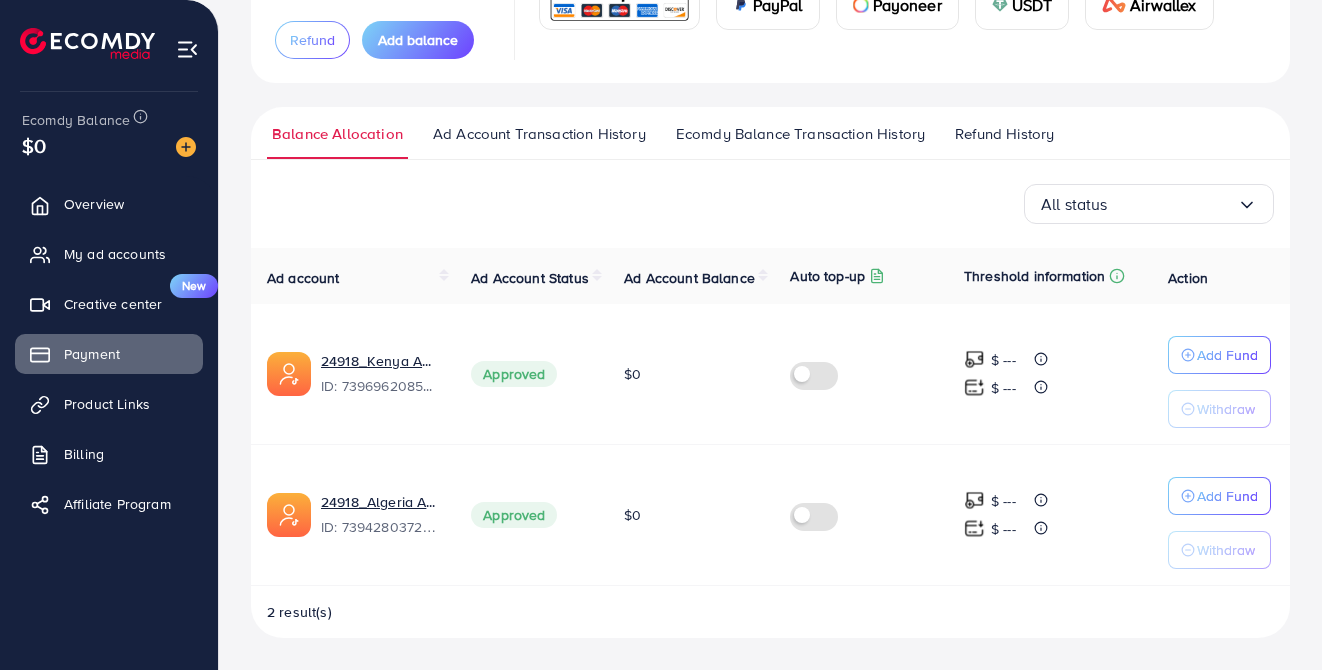 scroll, scrollTop: 0, scrollLeft: 0, axis: both 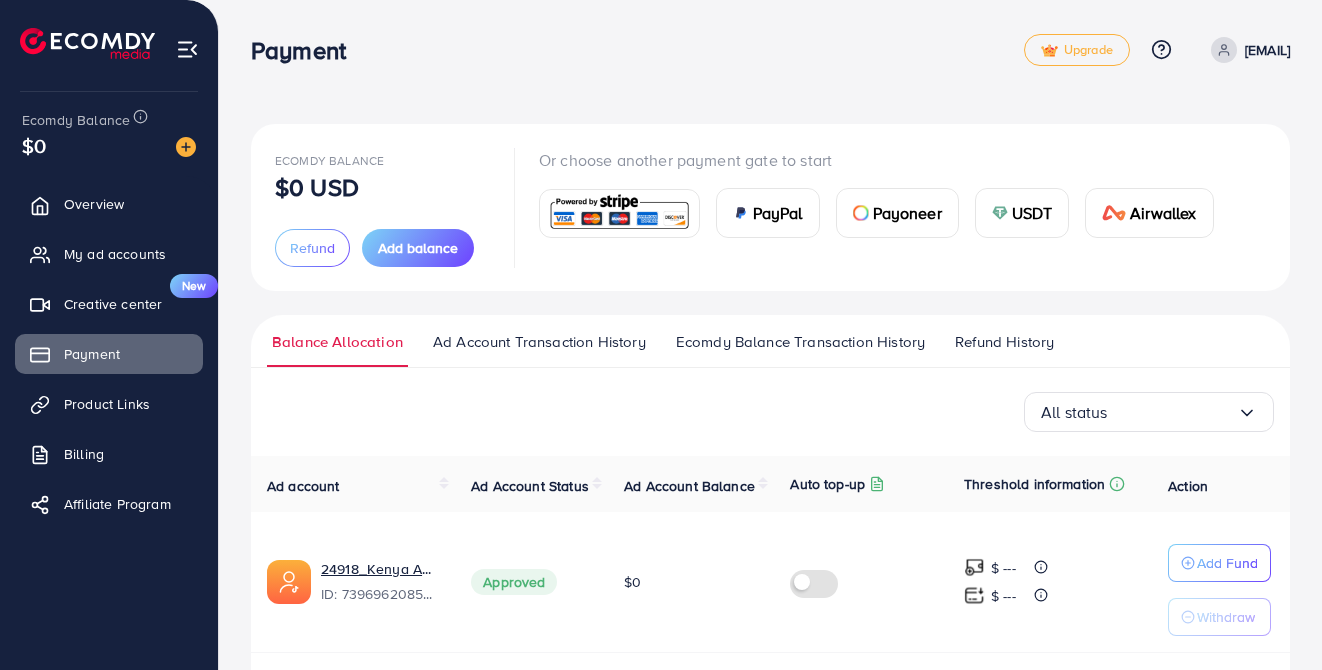 click on "USDT" at bounding box center [1022, 213] 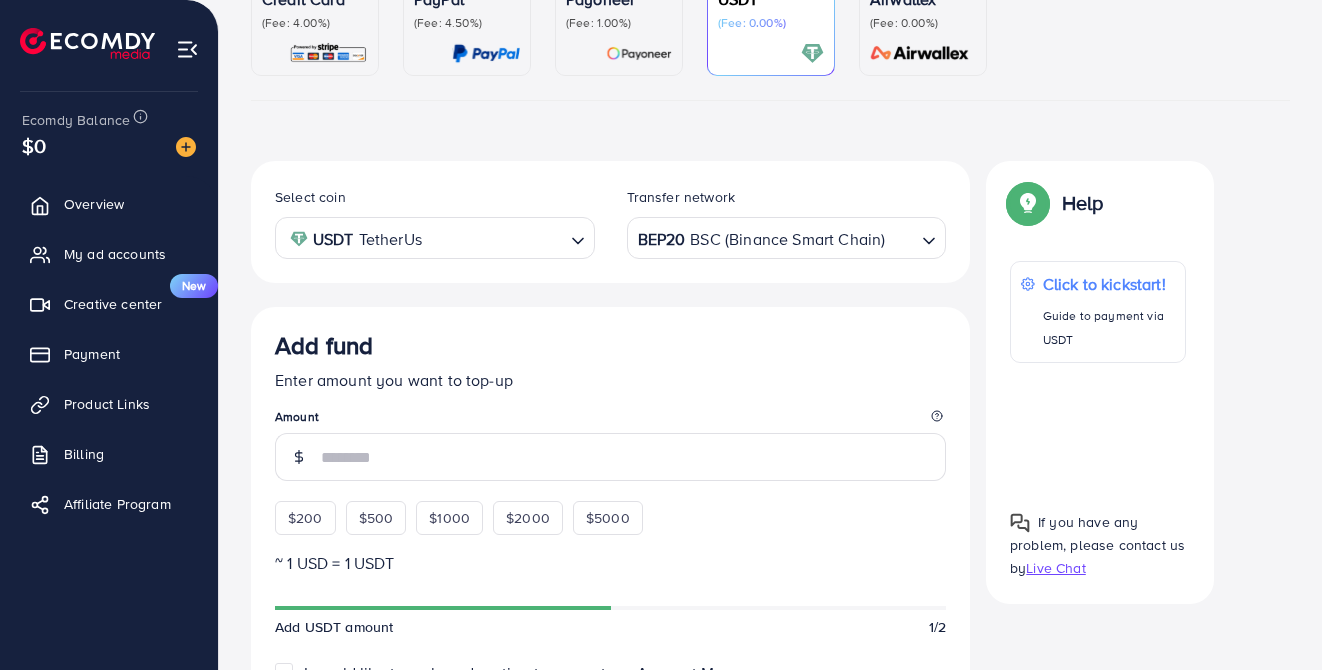 scroll, scrollTop: 237, scrollLeft: 0, axis: vertical 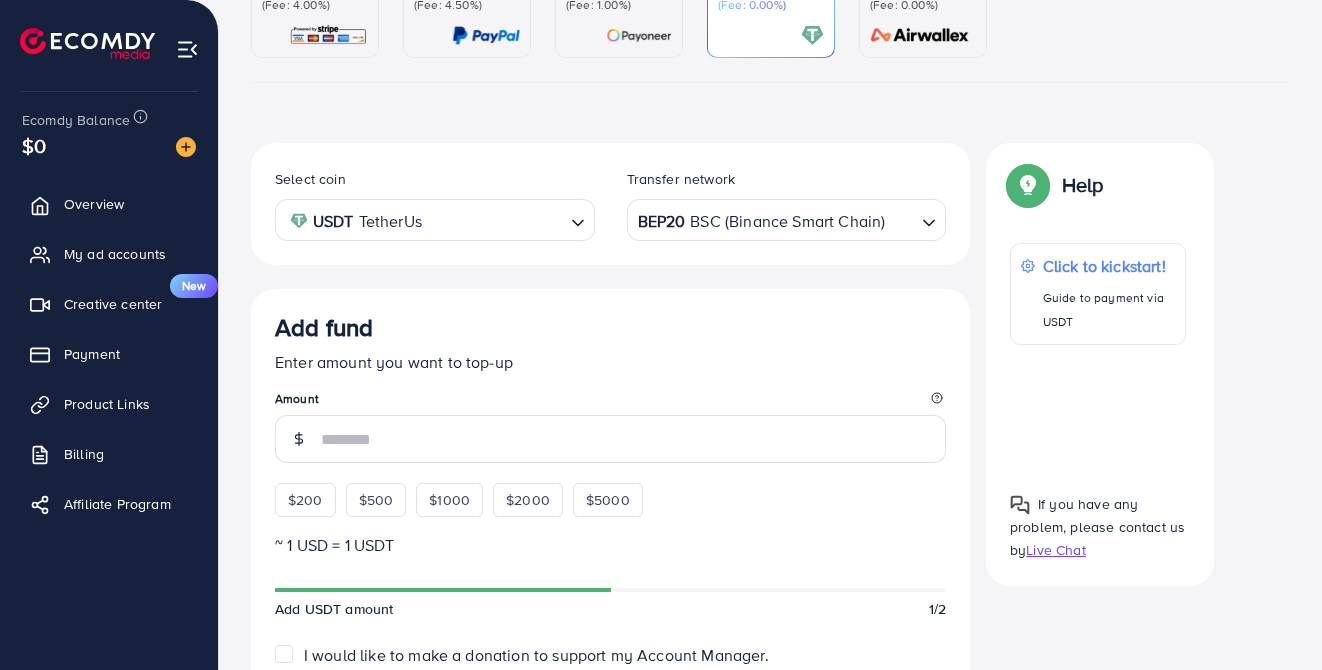 click at bounding box center [633, 439] 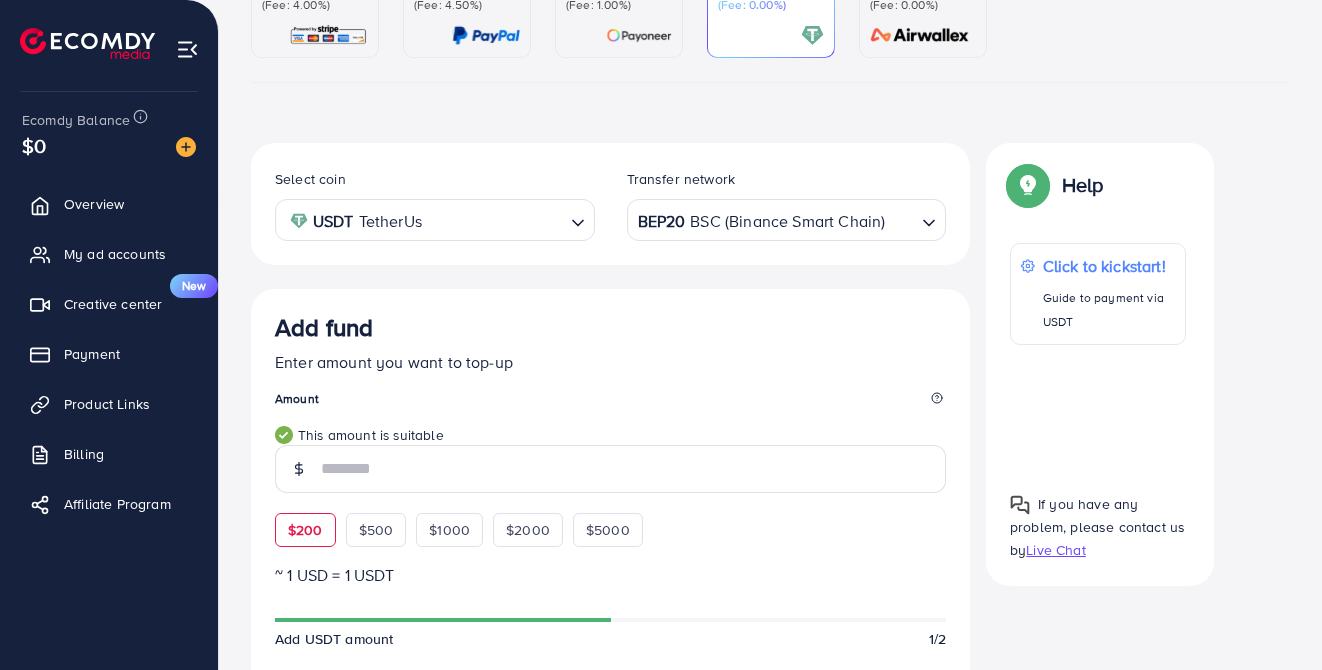 type on "***" 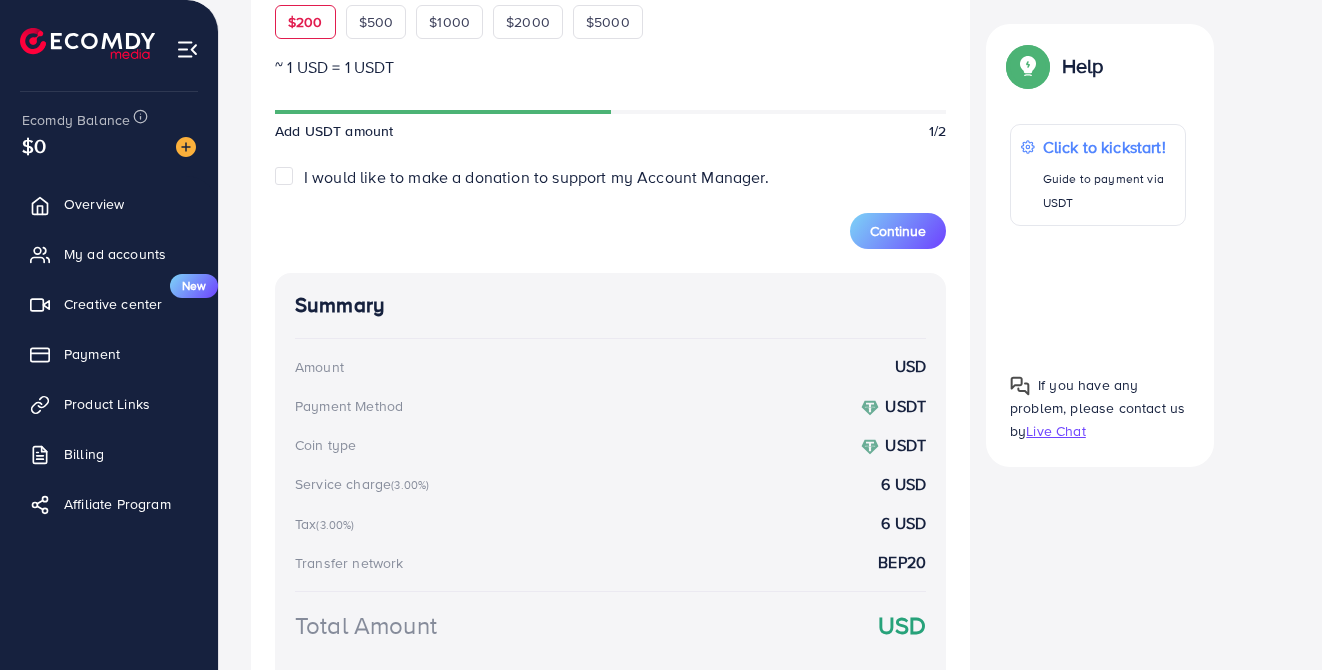 scroll, scrollTop: 882, scrollLeft: 0, axis: vertical 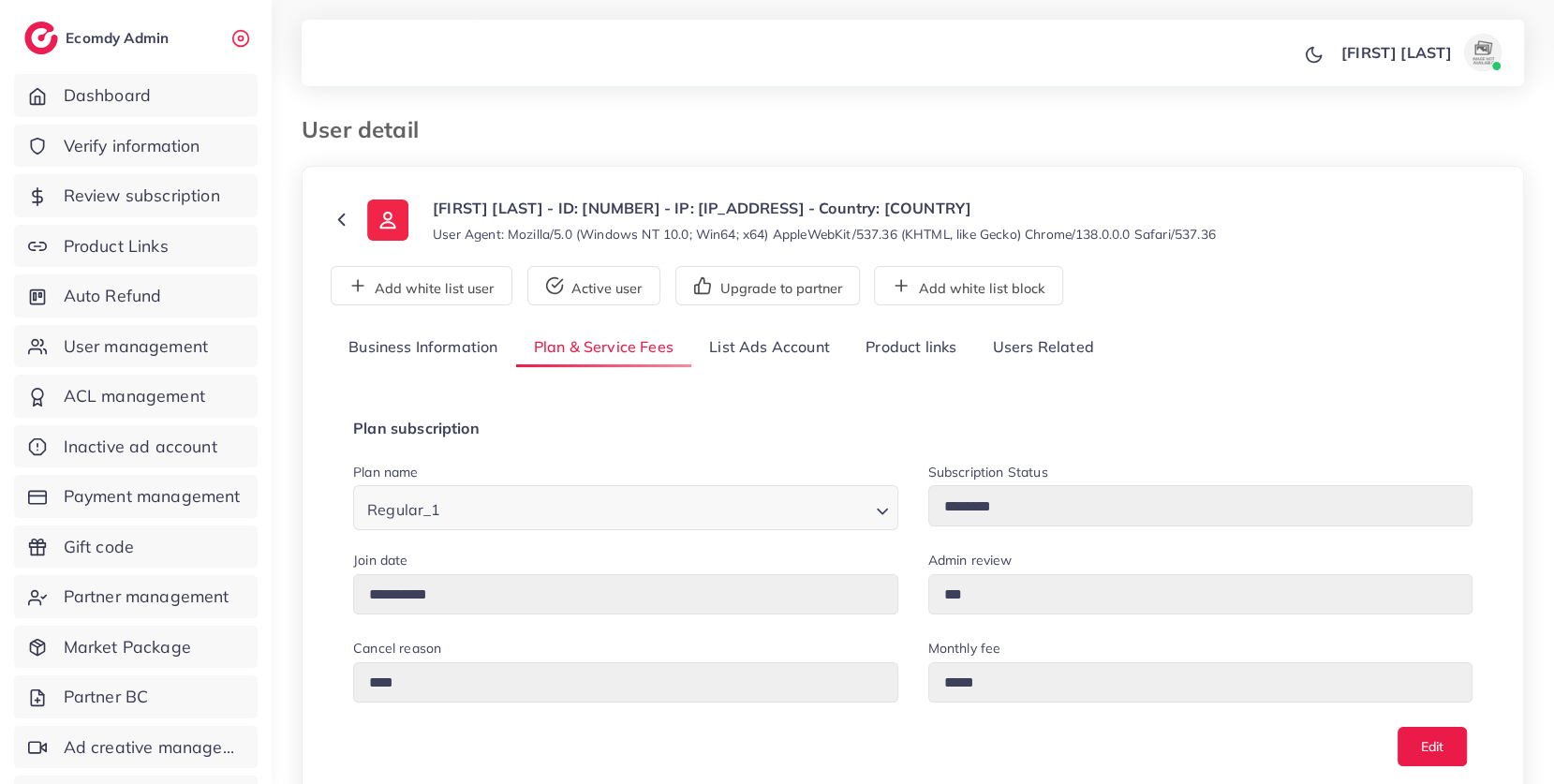 click on "List Ads Account" at bounding box center (769, 348) 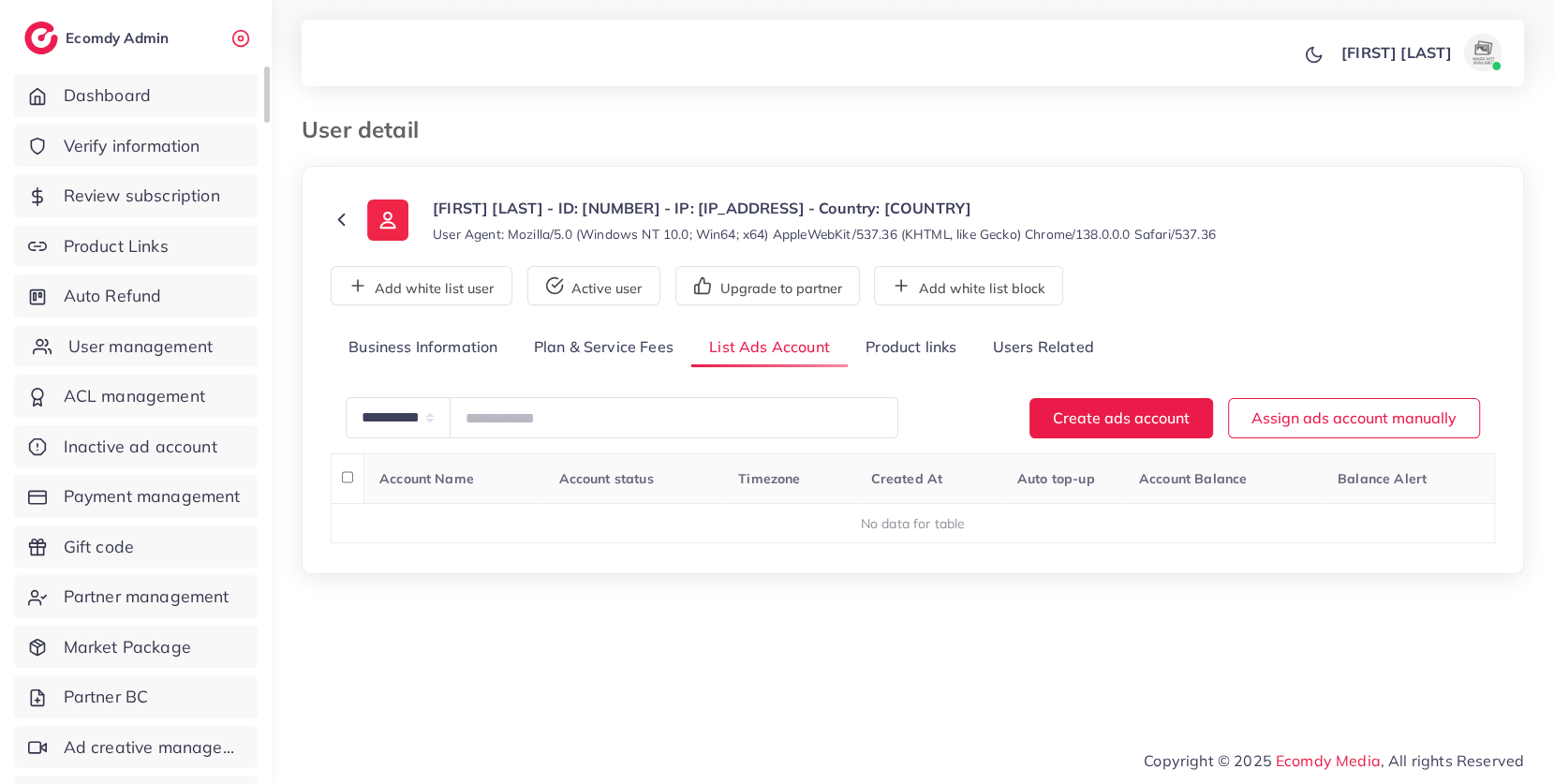 click on "User management" at bounding box center [136, 347] 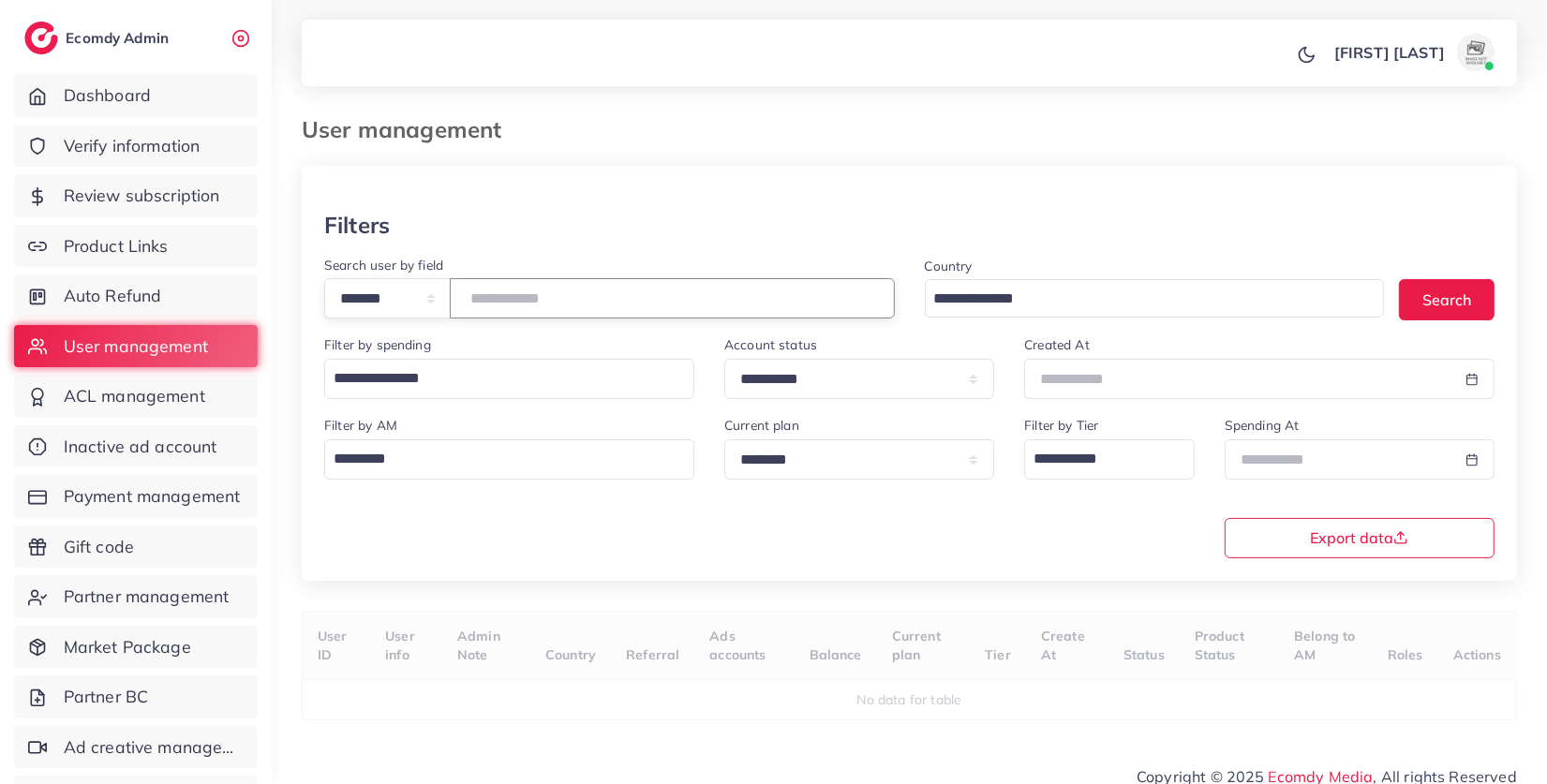 click at bounding box center (672, 298) 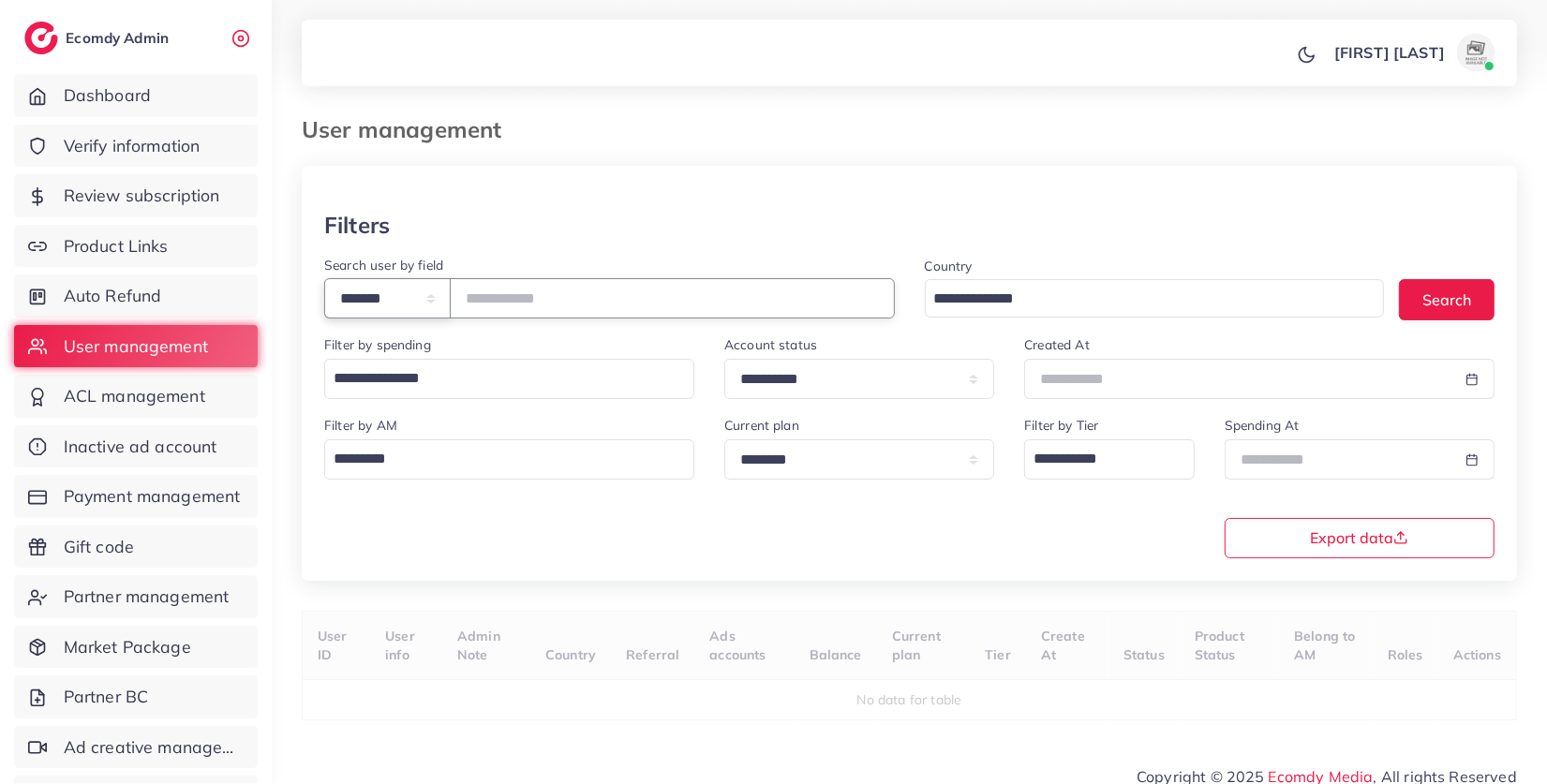 click on "**********" at bounding box center (387, 298) 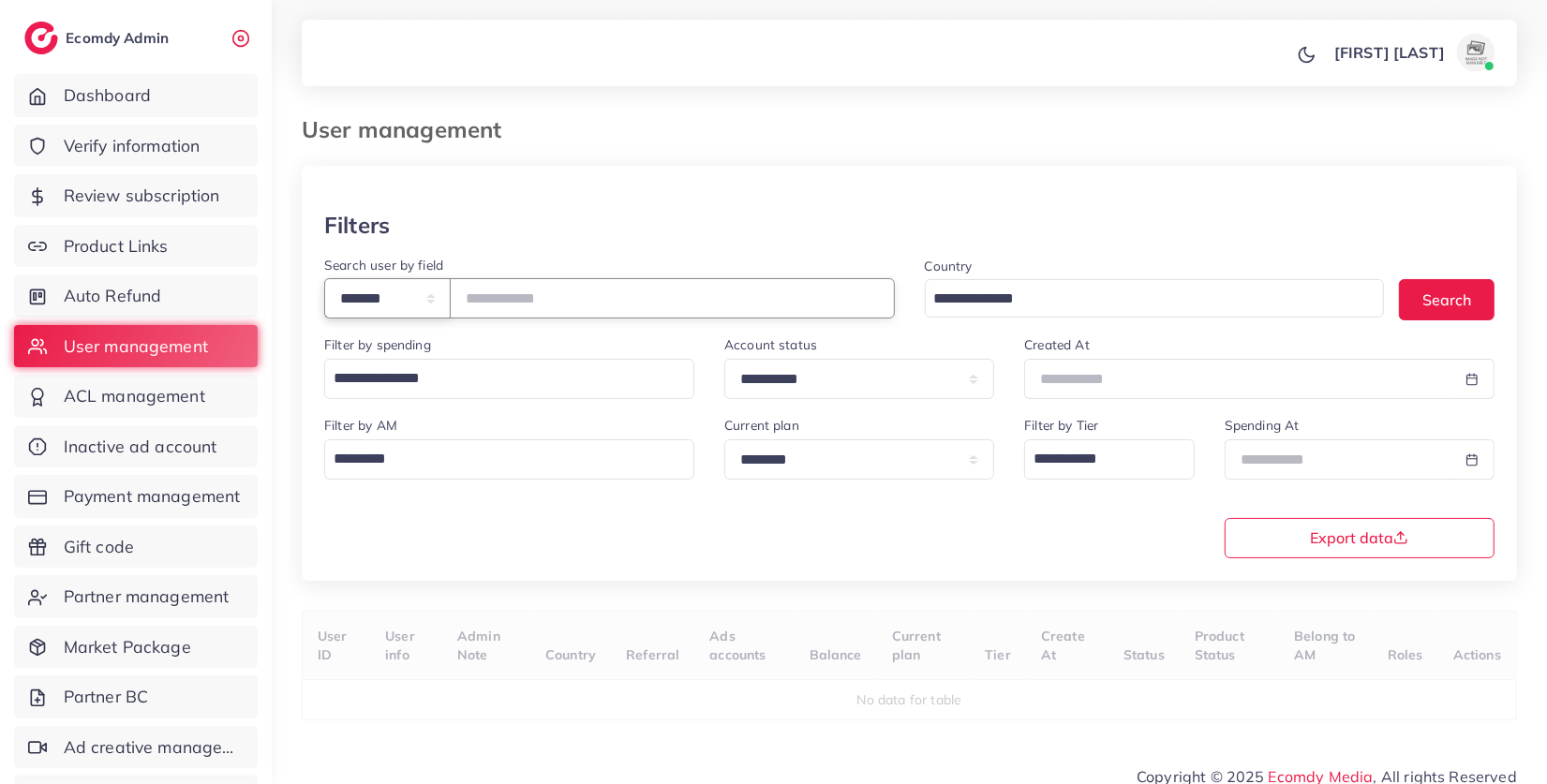 select on "*****" 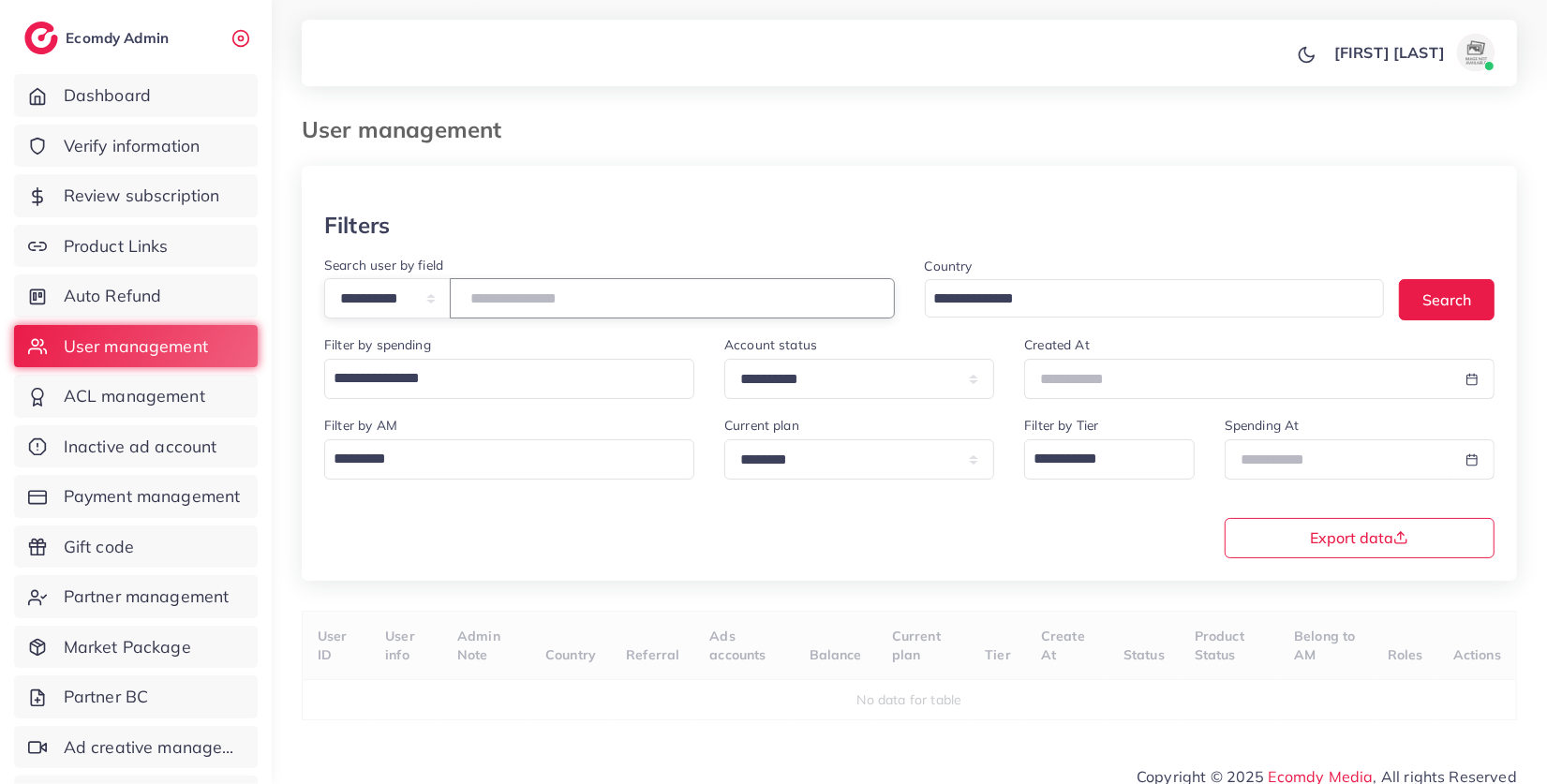 click at bounding box center (672, 298) 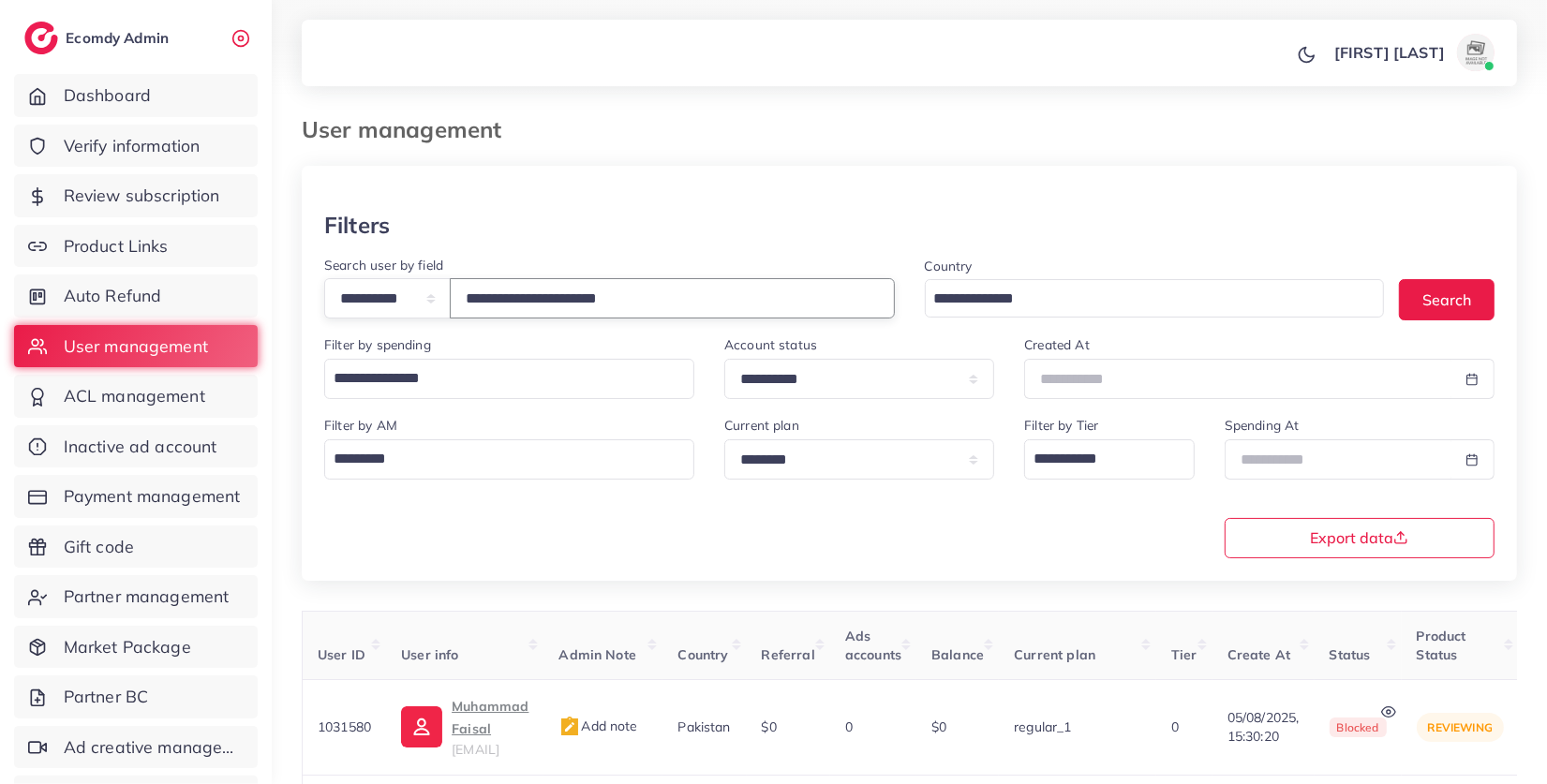 type on "**********" 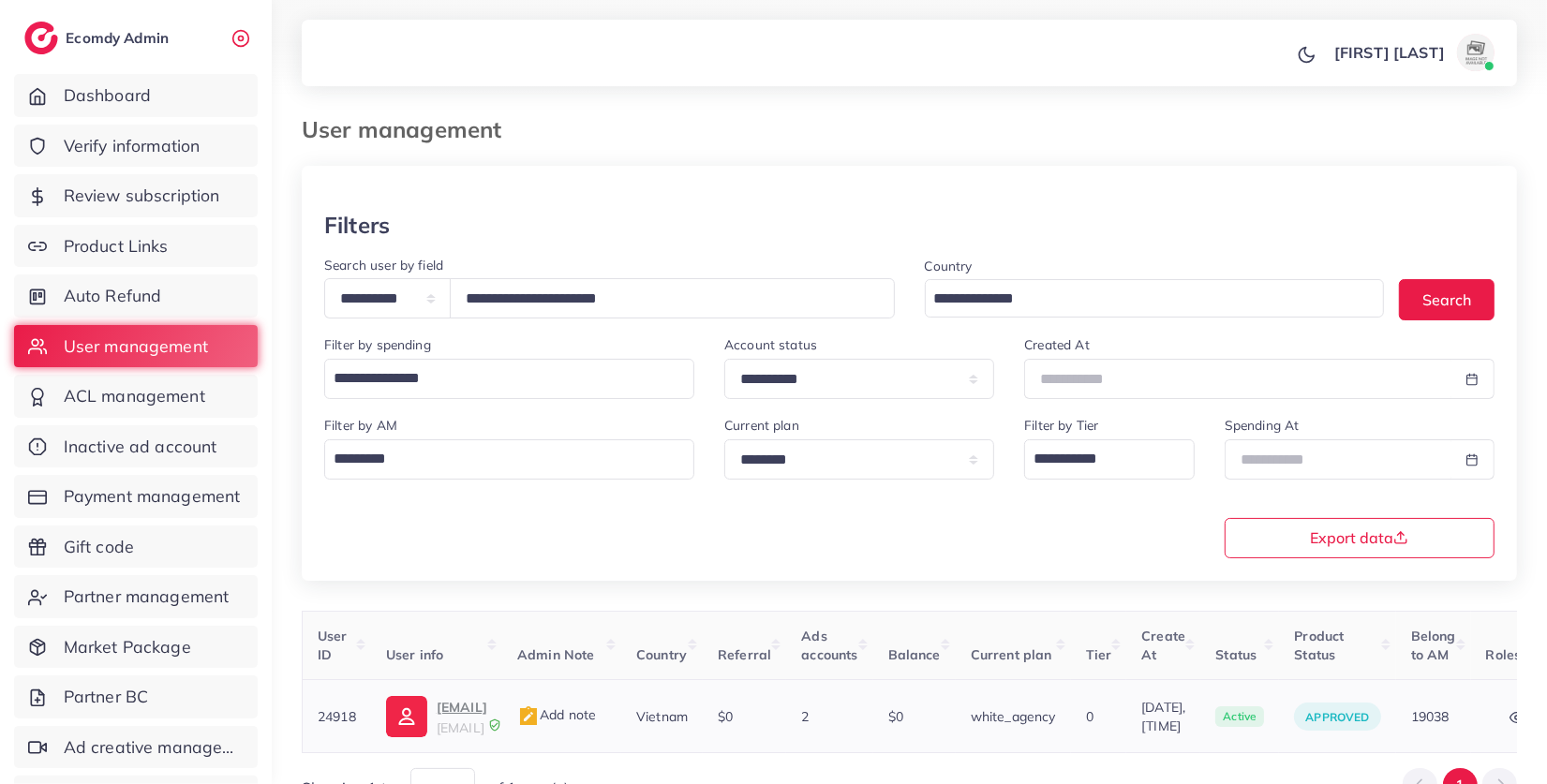 click on "[EMAIL]" at bounding box center (462, 707) 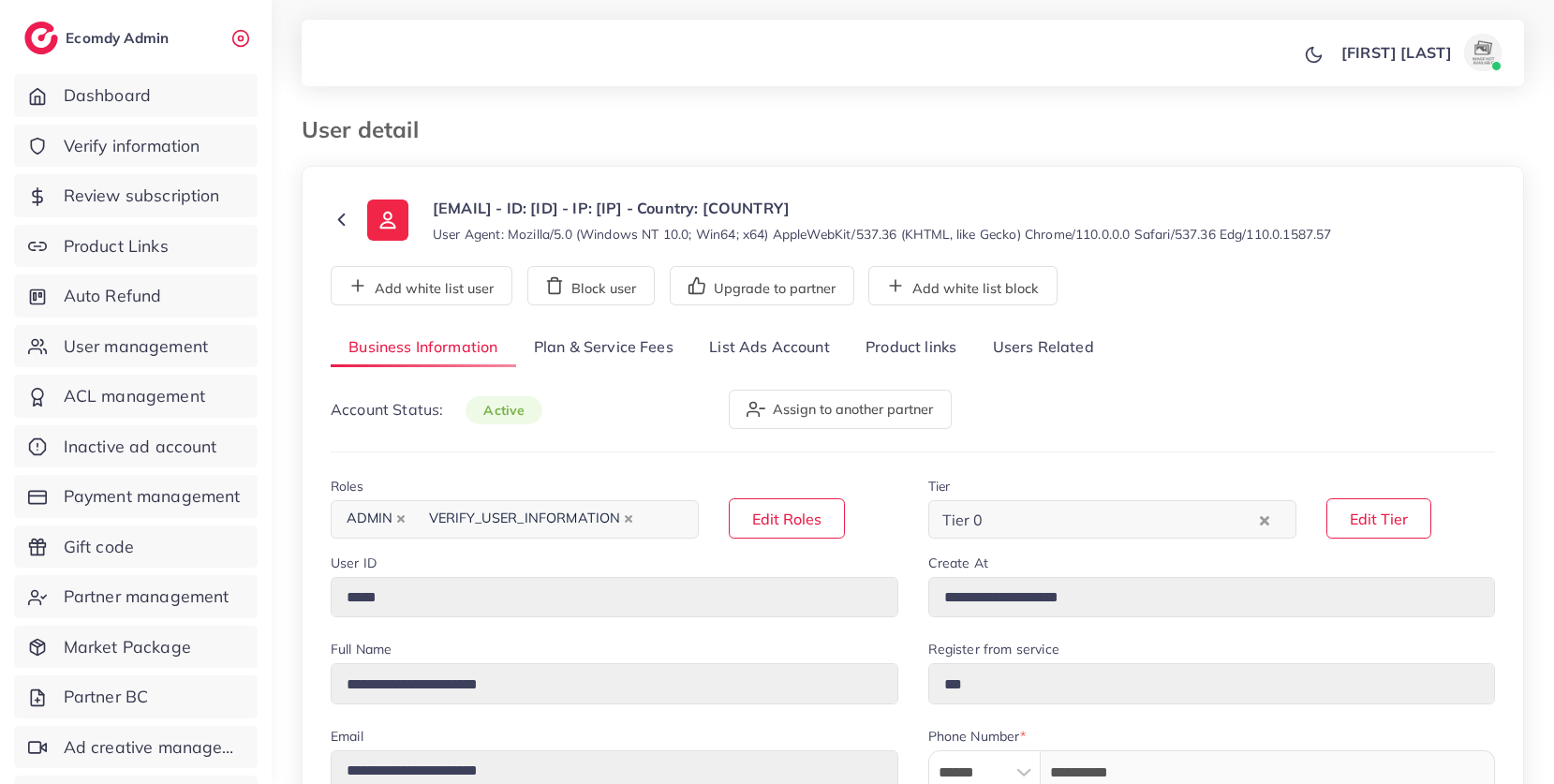 select on "*******" 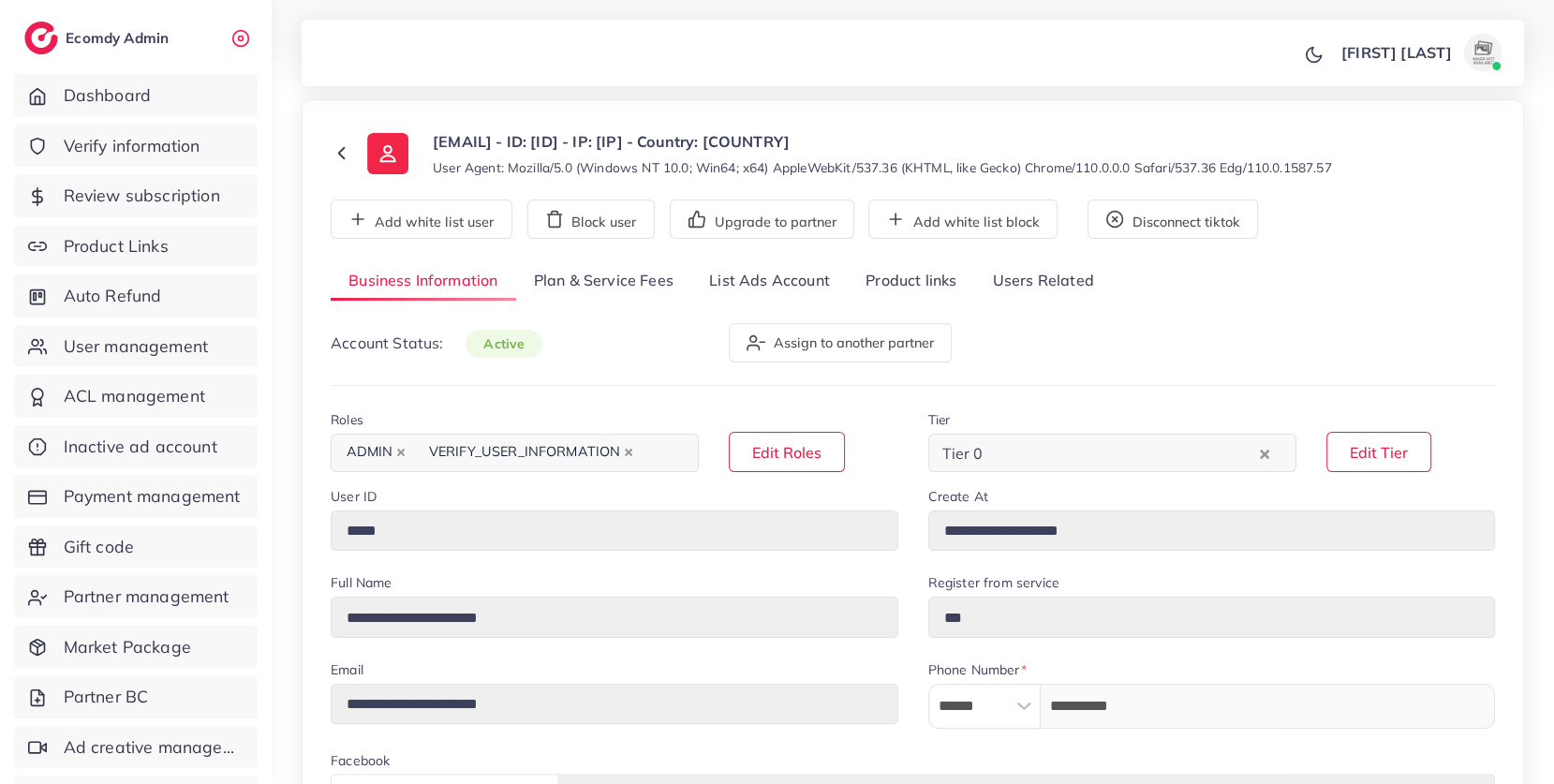 scroll, scrollTop: 81, scrollLeft: 0, axis: vertical 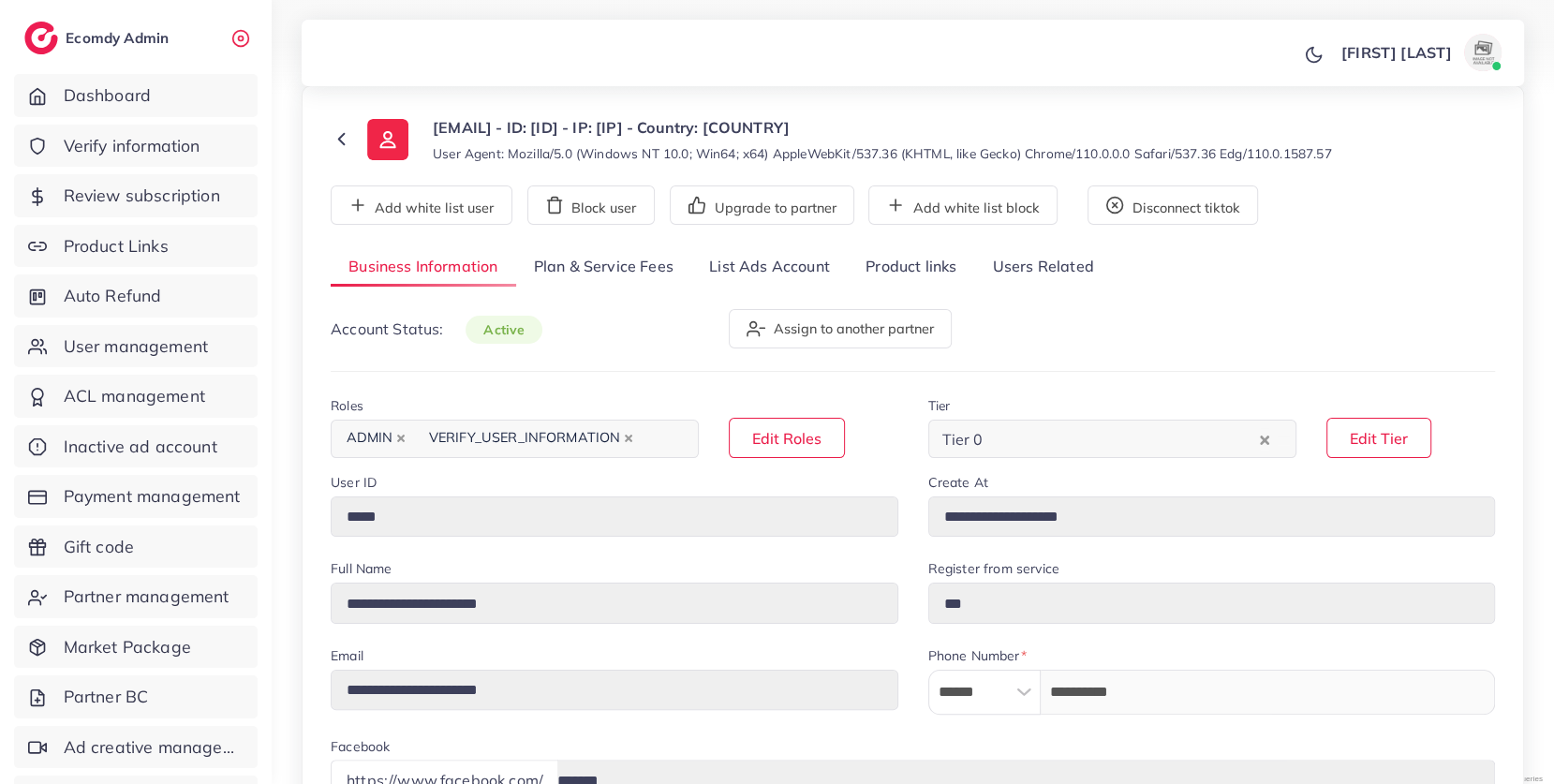 click on "List Ads Account" at bounding box center (769, 267) 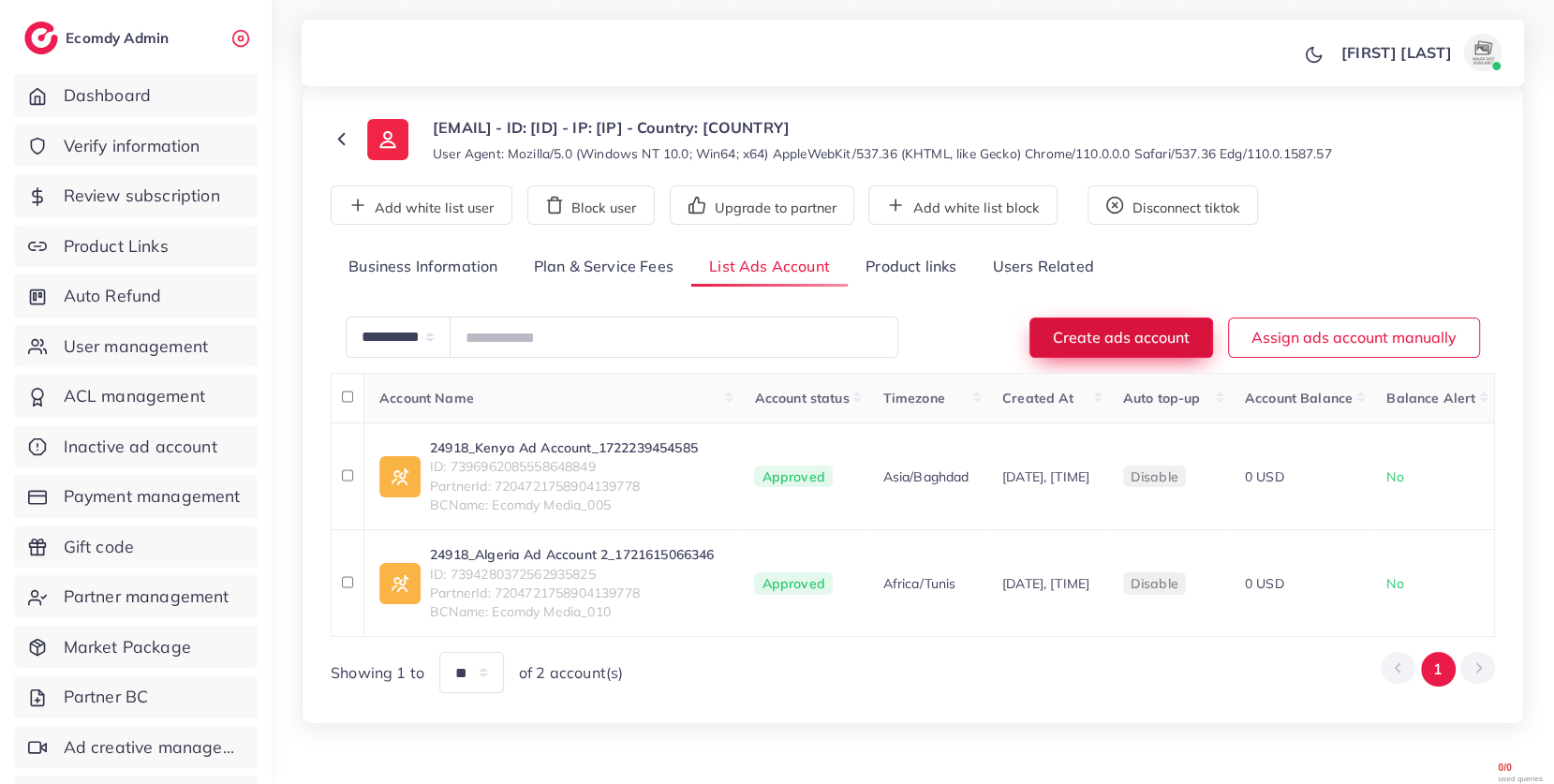 click on "Create ads account" at bounding box center [1121, 337] 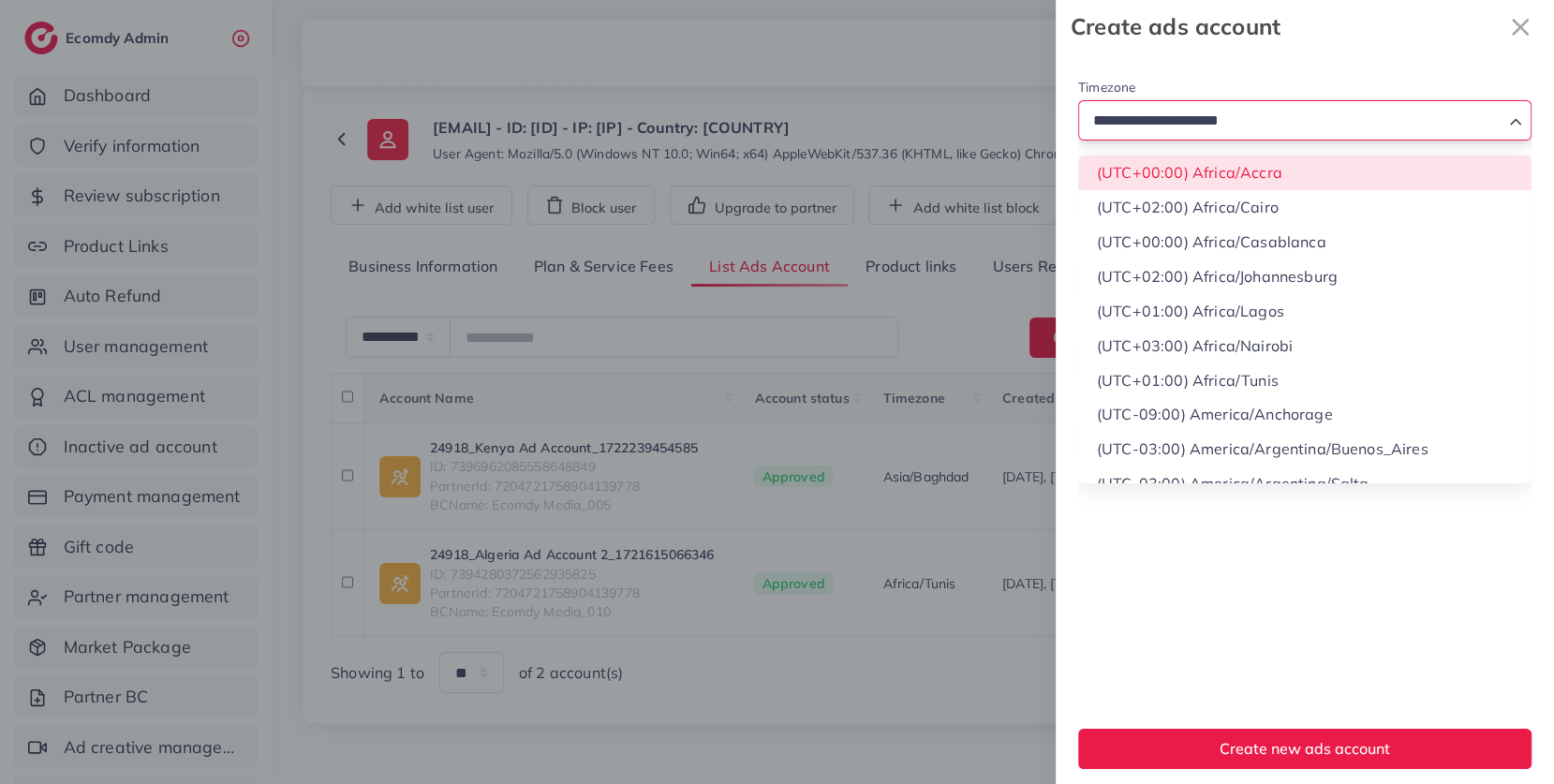 click at bounding box center [1294, 121] 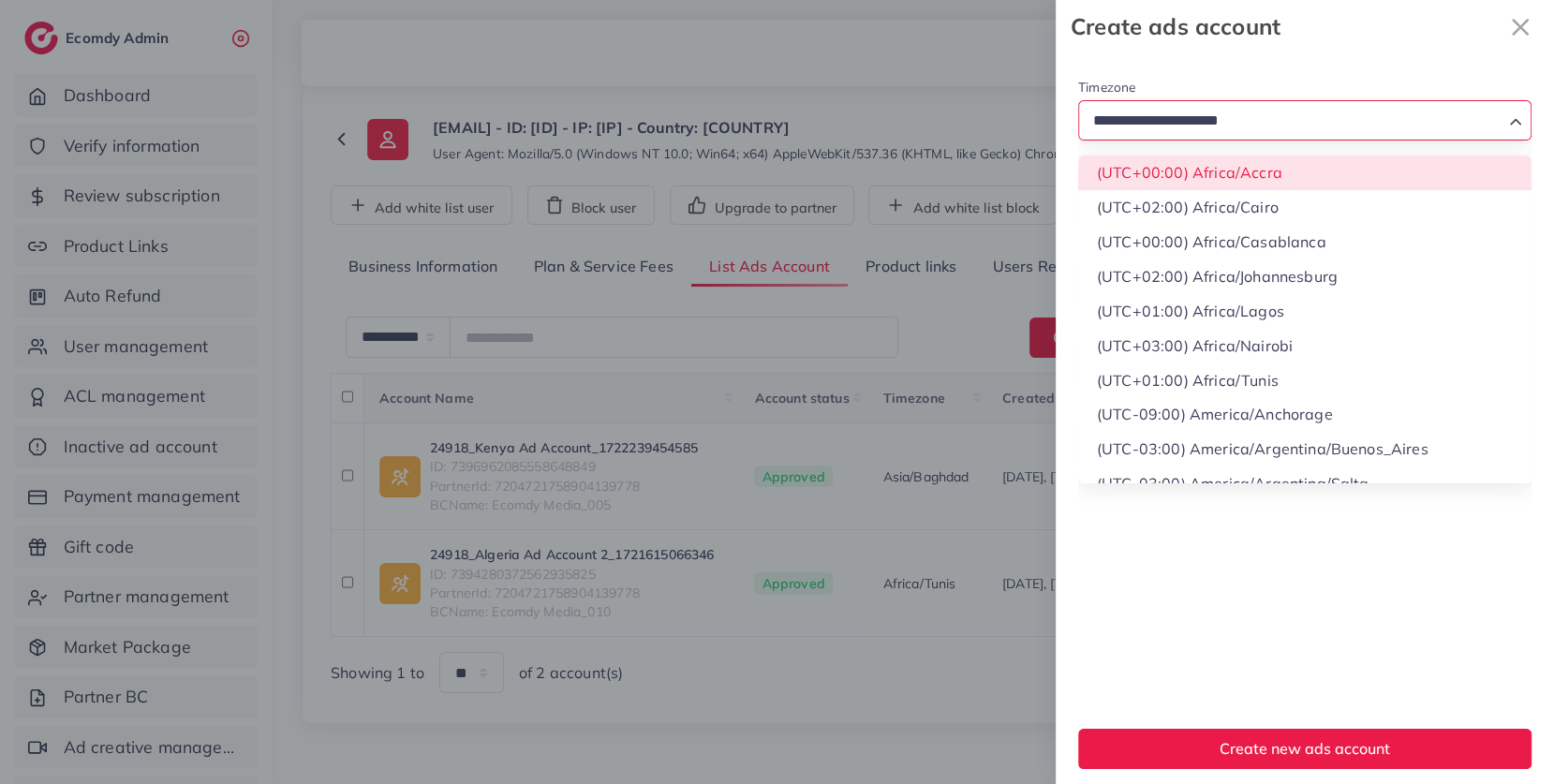 click on "Timezone           Loading...
(UTC+00:00) Africa/Accra
(UTC+02:00) Africa/Cairo
(UTC+00:00) Africa/Casablanca
(UTC+02:00) Africa/Johannesburg
(UTC+01:00) Africa/Lagos
(UTC+03:00) Africa/Nairobi
(UTC+01:00) Africa/Tunis
(UTC-09:00) America/Anchorage
(UTC-03:00) America/Argentina/Buenos_Aires
(UTC-03:00) America/Argentina/Salta
(UTC-03:00) America/Argentina/San_Luis
(UTC-04:00) America/Asuncion
(UTC-05:00) America/Atikokan
(UTC-03:00) America/Belem
(UTC-04:00) America/Blanc-Sablon
(UTC-05:00) America/Bogota
(UTC-04:00) America/Campo_Grande
(UTC-04:30) America/Caracas
(UTC-06:00) America/Chicago" at bounding box center (1305, 108) 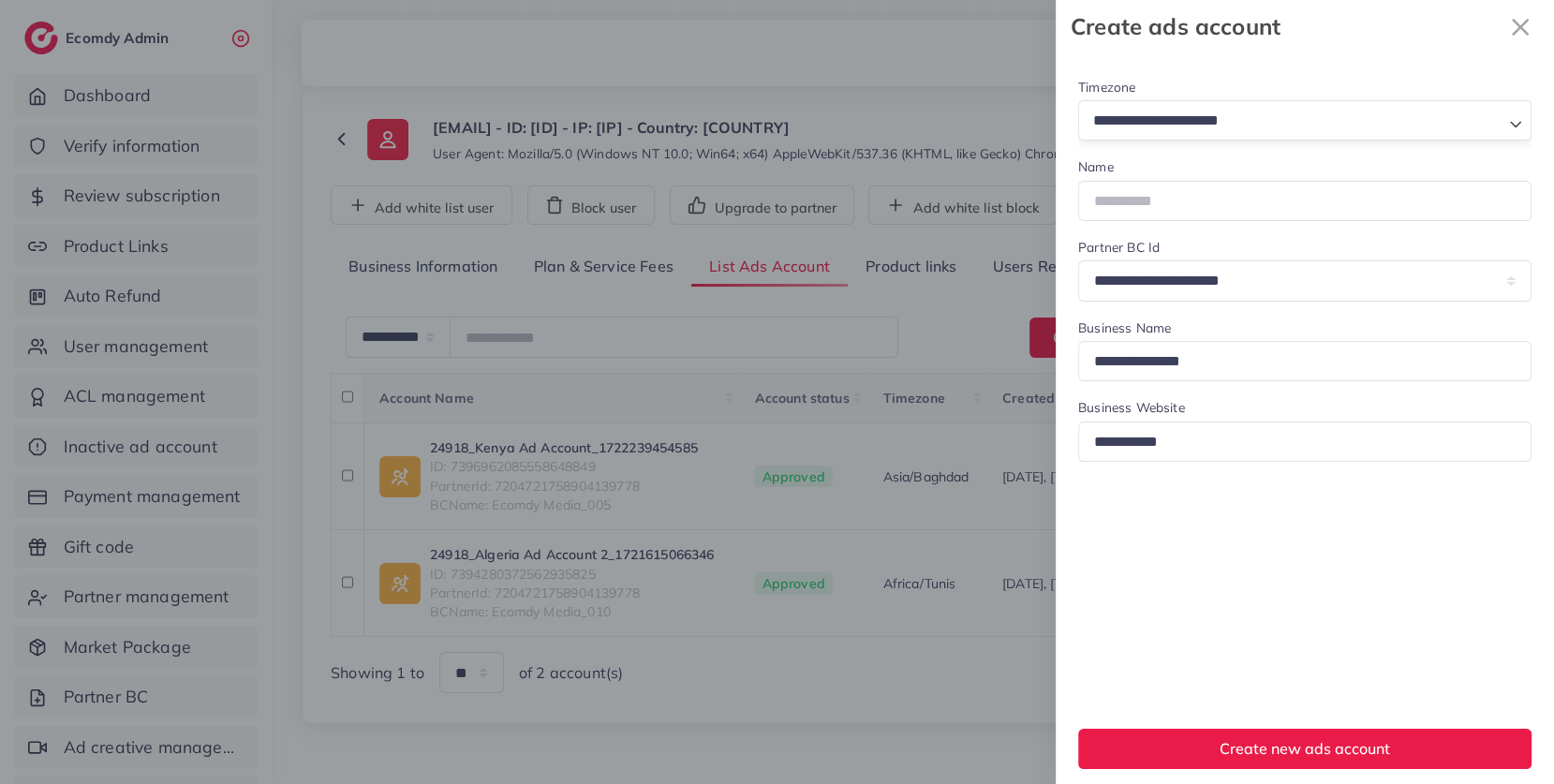 click at bounding box center [1294, 121] 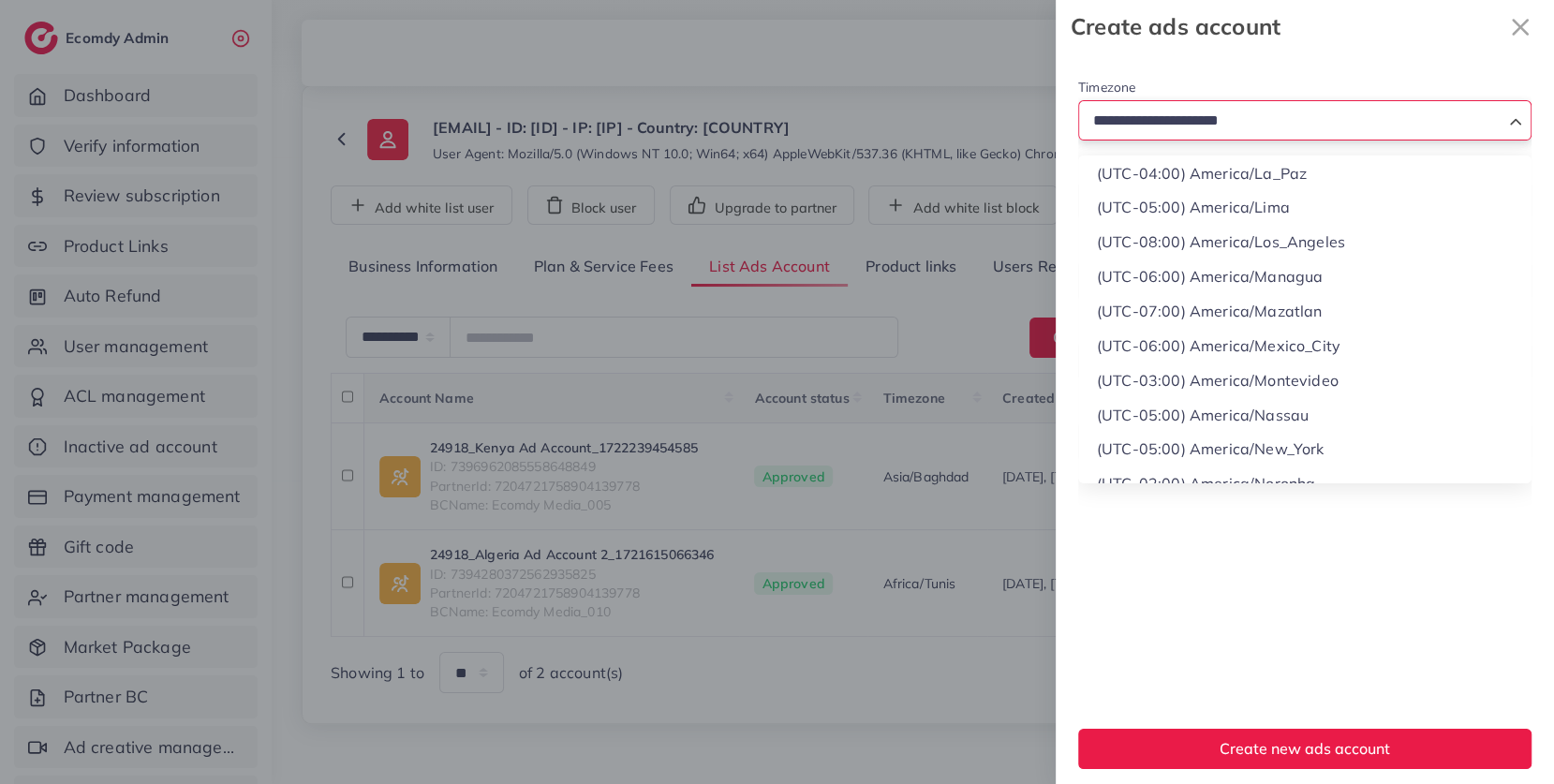 scroll, scrollTop: 0, scrollLeft: 0, axis: both 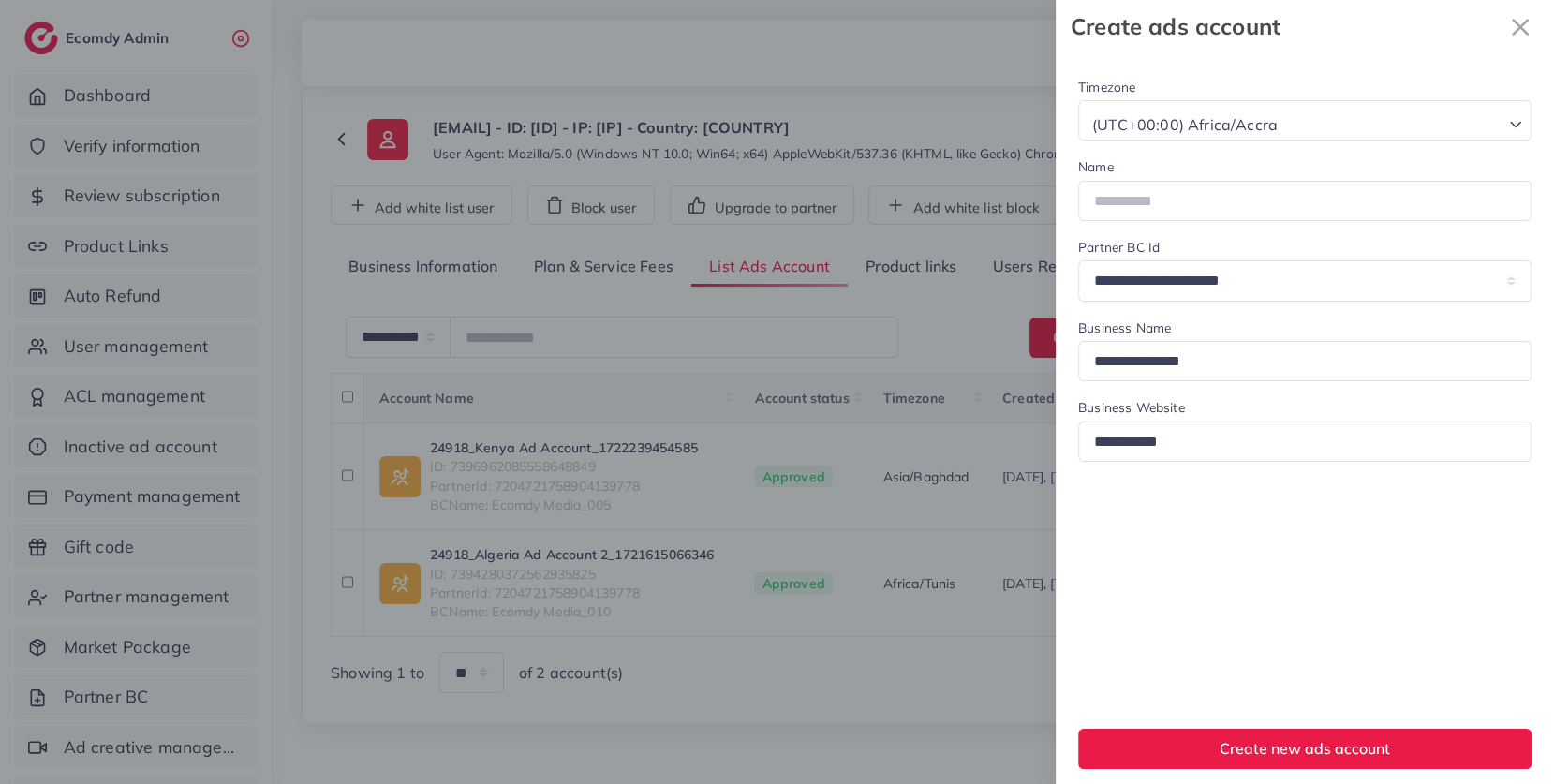 click on "Timezone
(UTC+00:00) Africa/Accra
Loading...
(UTC+00:00) Africa/Accra
(UTC+02:00) Africa/Cairo
(UTC+00:00) Africa/Casablanca
(UTC+02:00) Africa/Johannesburg
(UTC+01:00) Africa/Lagos
(UTC+03:00) Africa/Nairobi
(UTC+01:00) Africa/Tunis
(UTC-09:00) America/Anchorage
(UTC-03:00) America/Argentina/Buenos_Aires
(UTC-03:00) America/Argentina/Salta
(UTC-03:00) America/Argentina/San_Luis
(UTC-04:00) America/Asuncion
(UTC-05:00) America/Atikokan
(UTC-03:00) America/Belem
(UTC-04:00) America/Blanc-Sablon
(UTC-05:00) America/Bogota
(UTC-04:00) America/Campo_Grande
(UTC-04:30) America/Caracas
Name Partner BC Id Business Name" at bounding box center (0, 0) 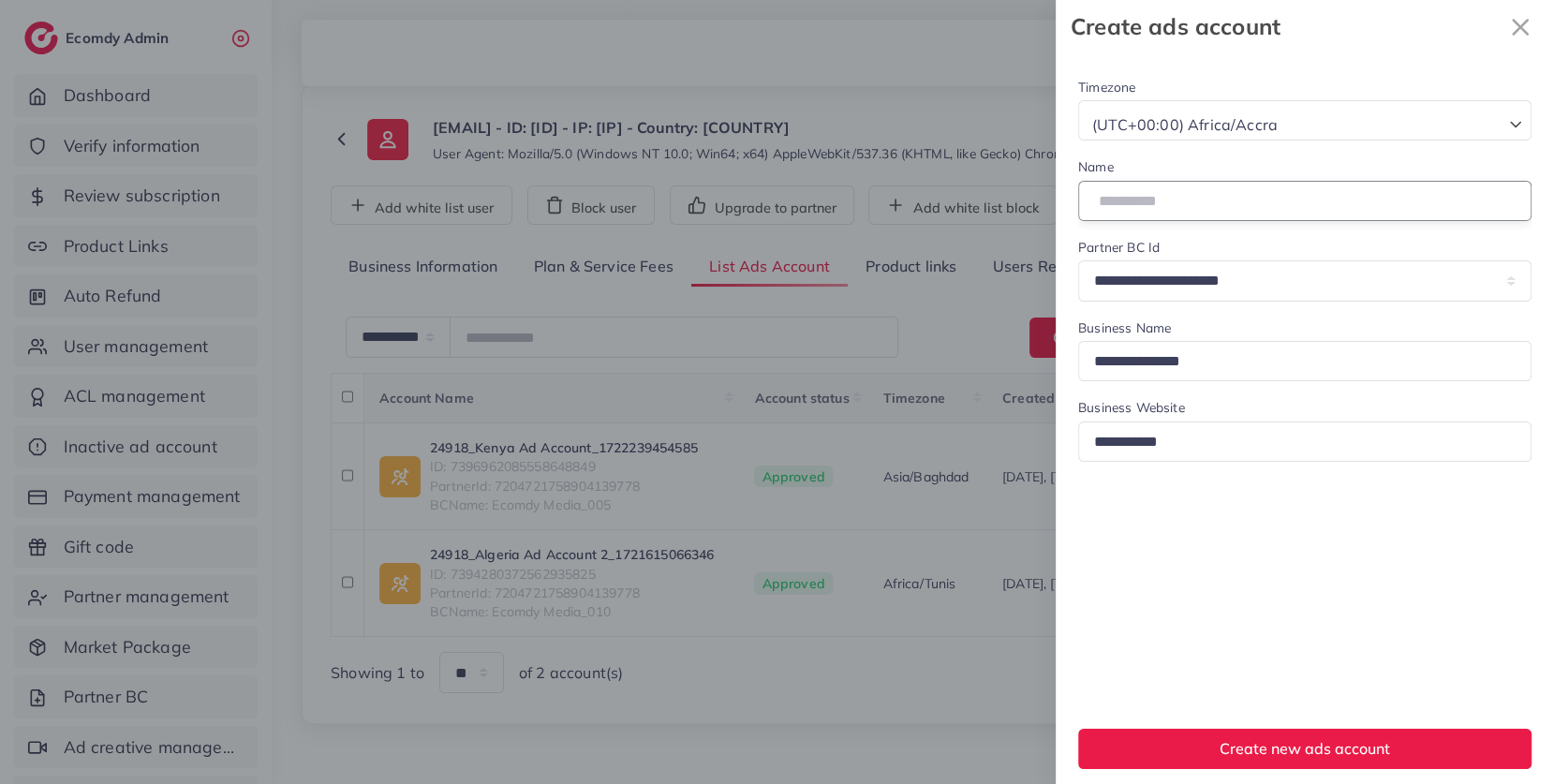 click at bounding box center (1305, 200) 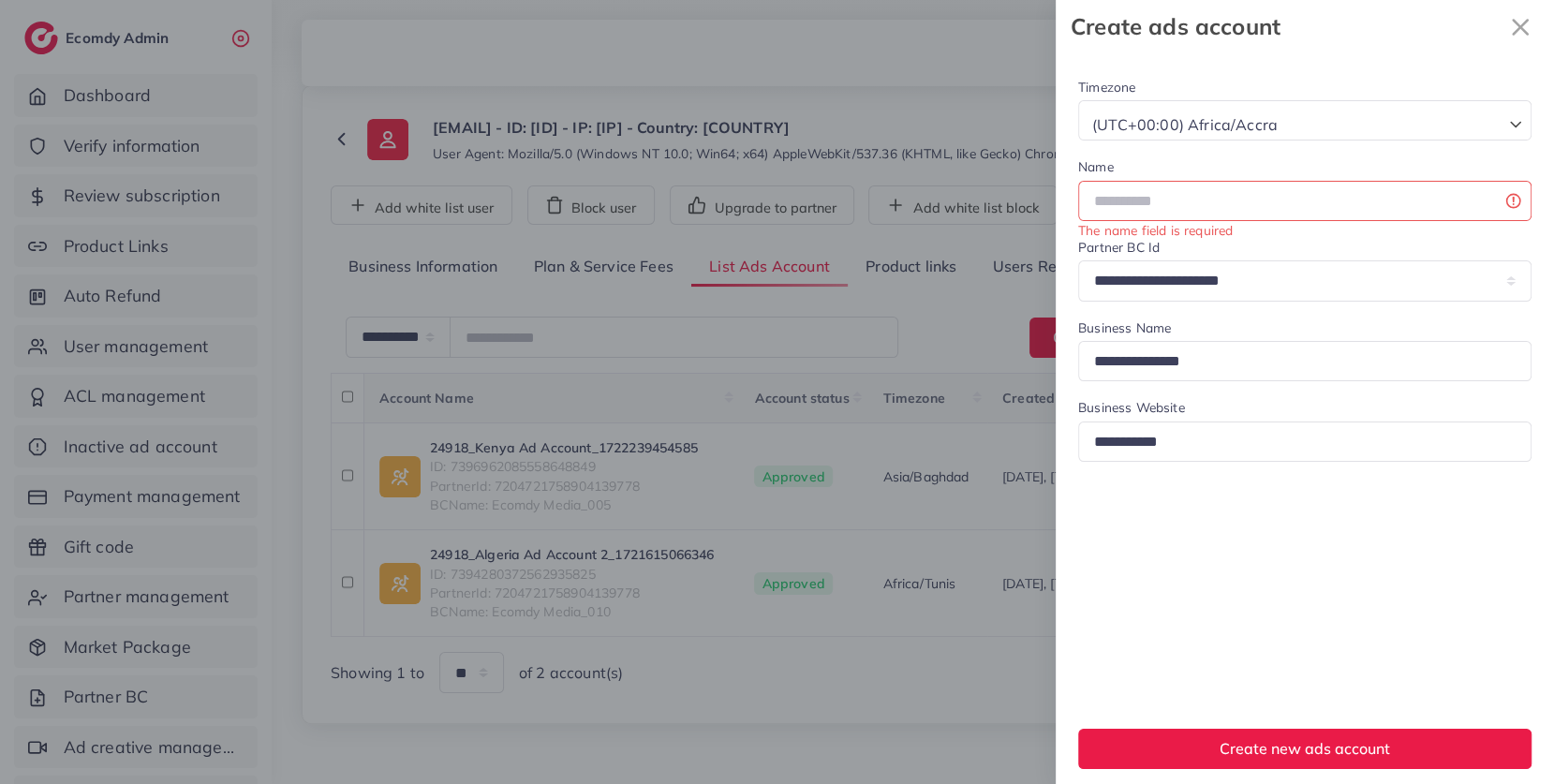 click on "Name The name field is required" at bounding box center [1305, 187] 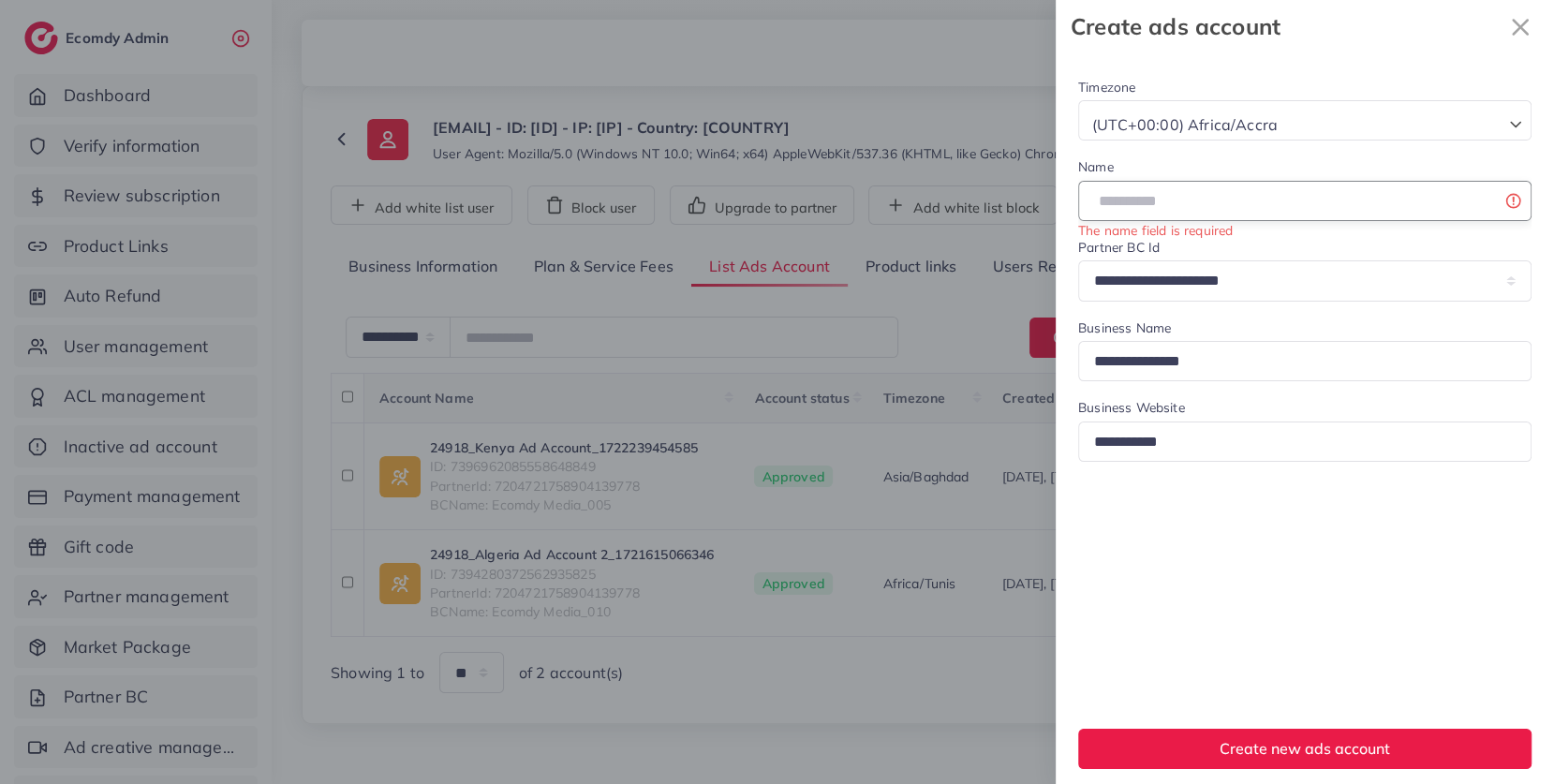 click at bounding box center [1305, 200] 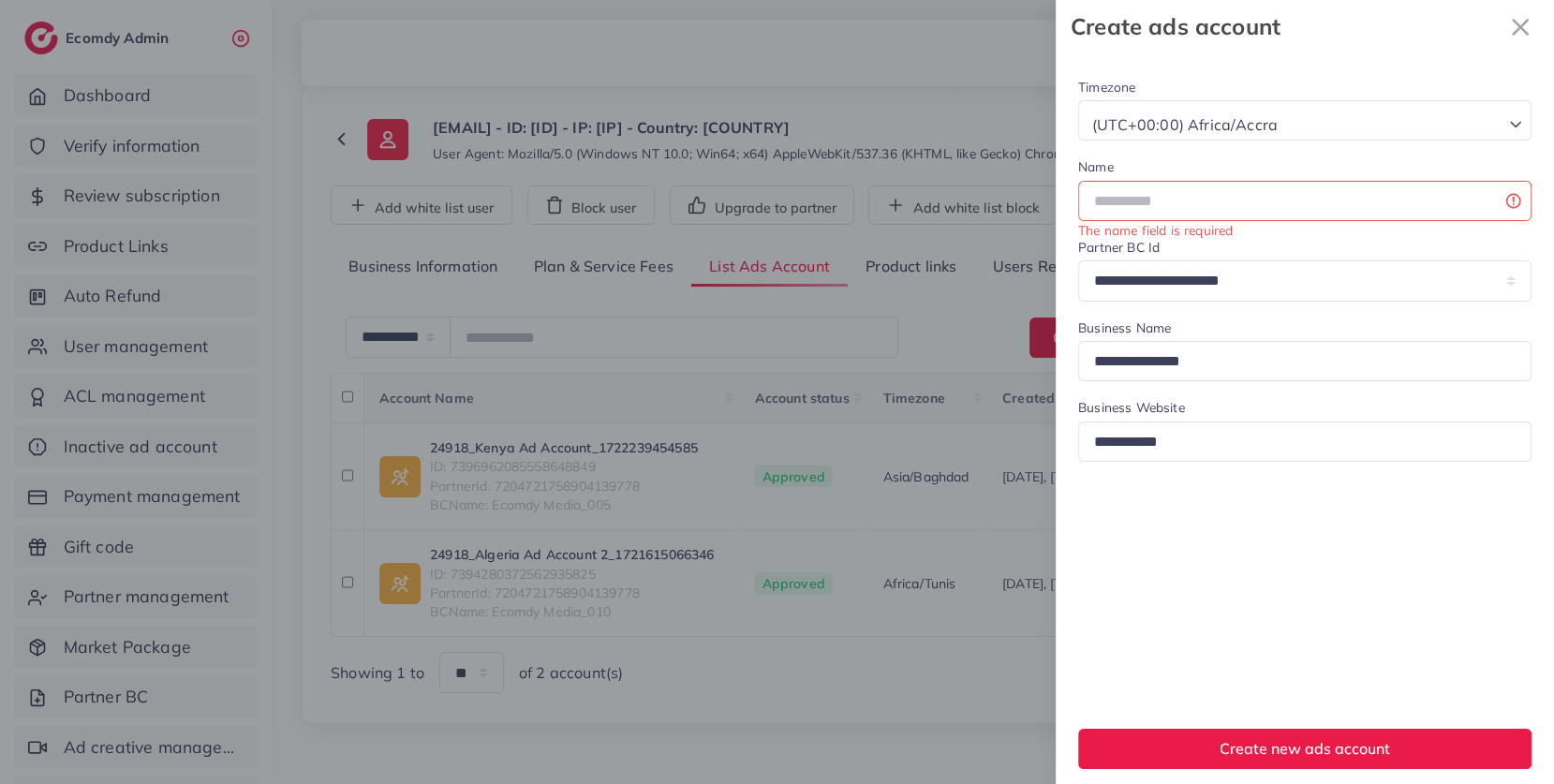 click on "Name The name field is required" at bounding box center [1305, 187] 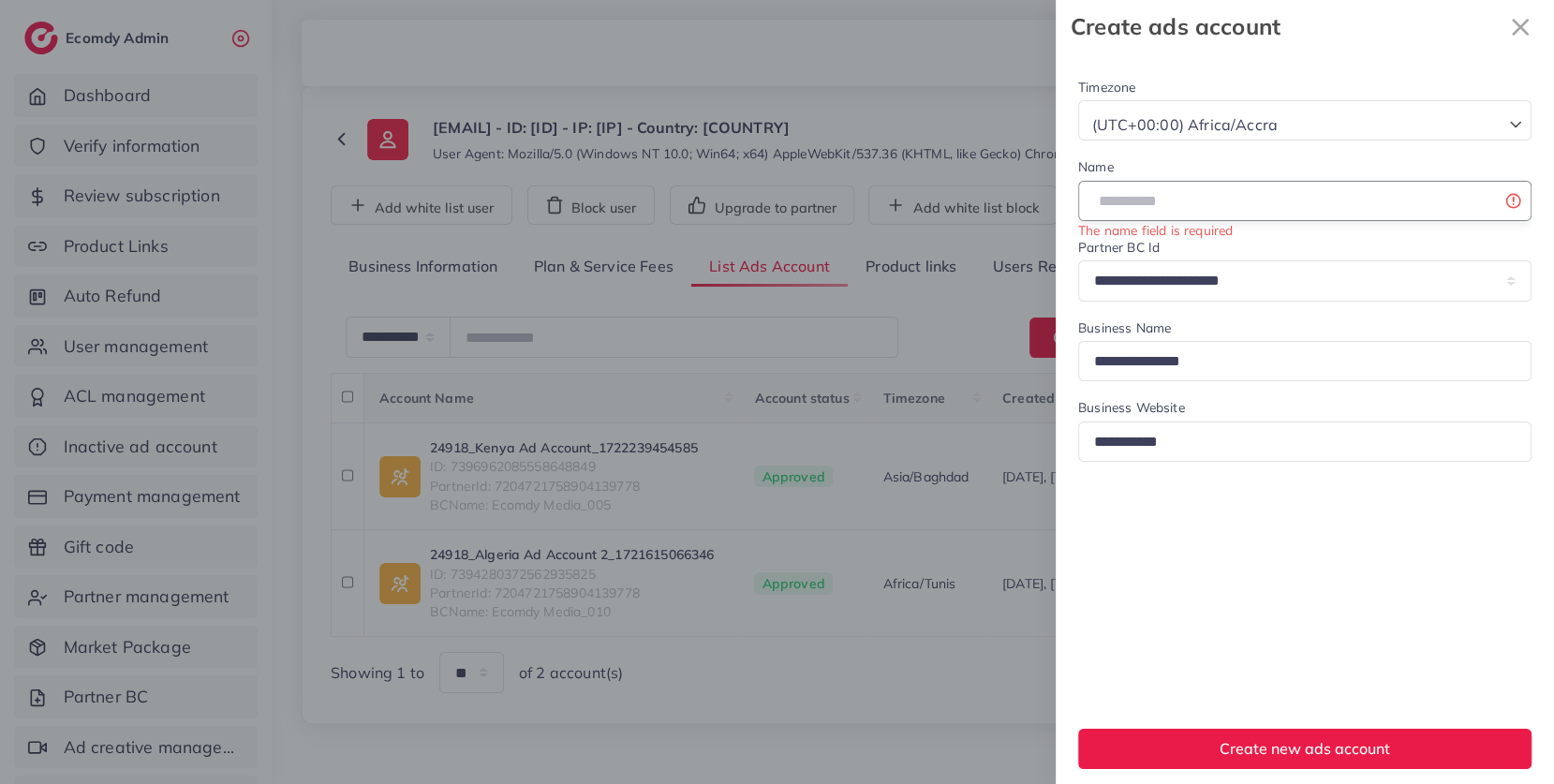 click at bounding box center [1305, 200] 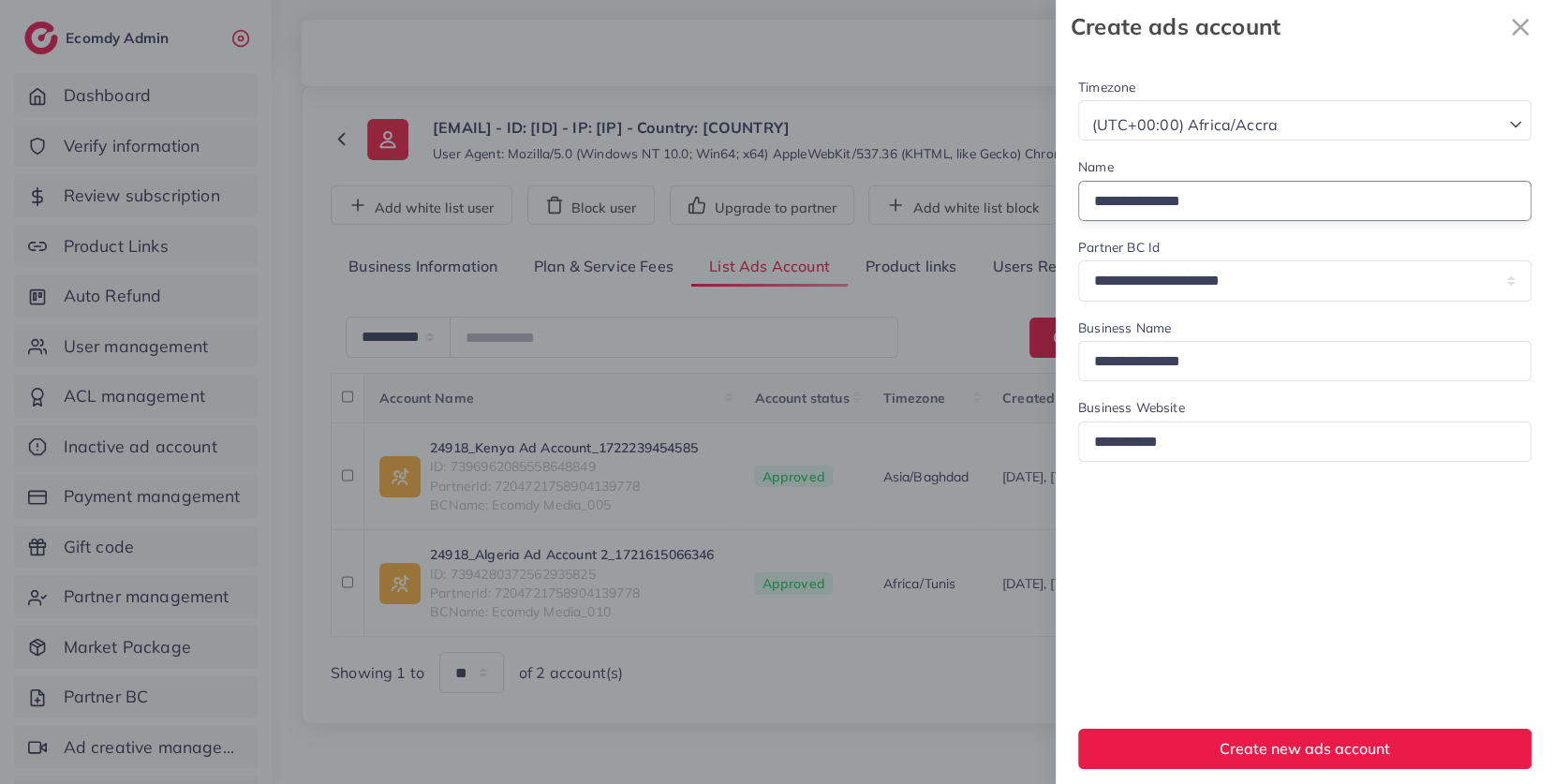 type on "**********" 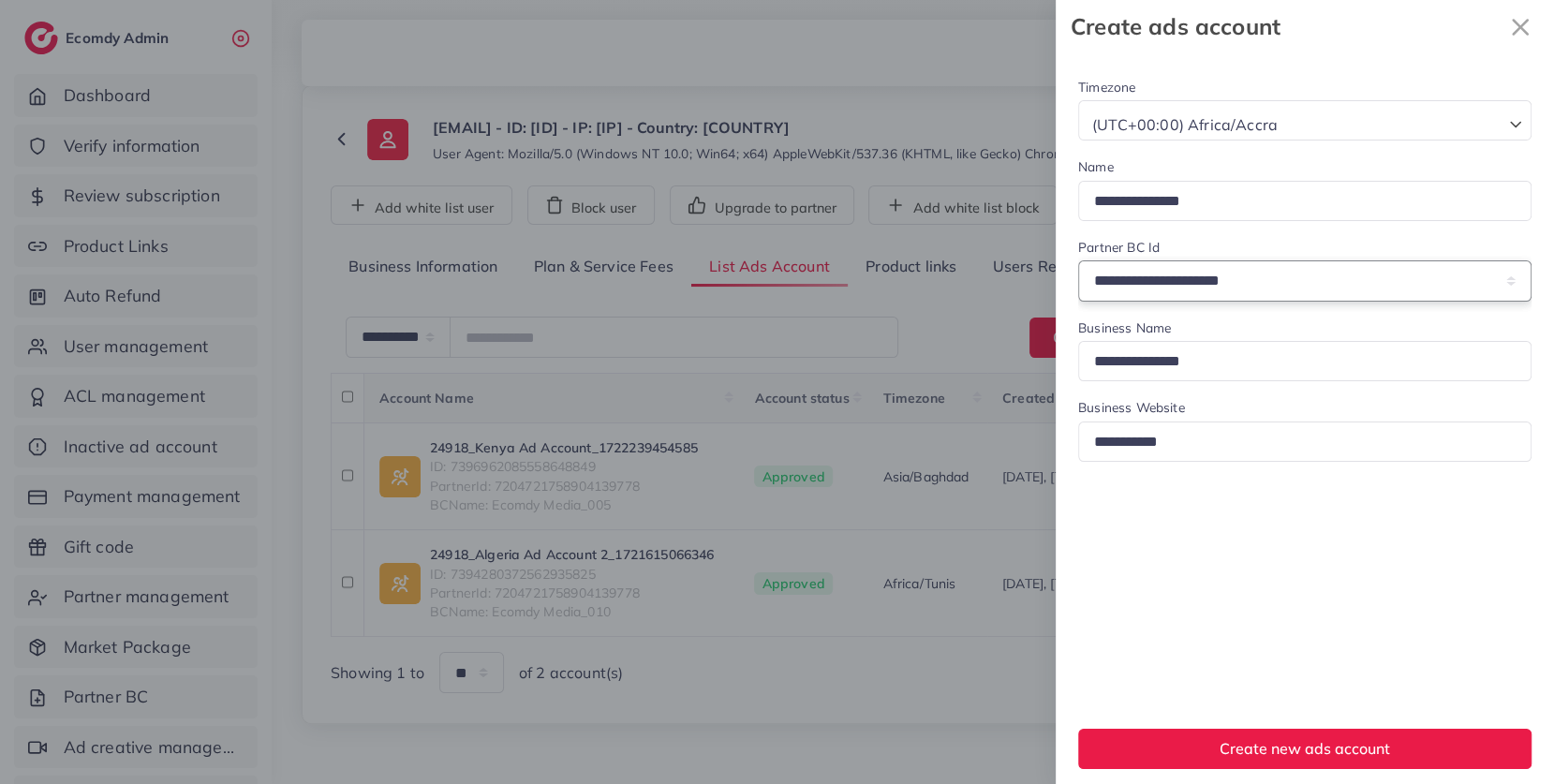 click on "**********" at bounding box center (1305, 280) 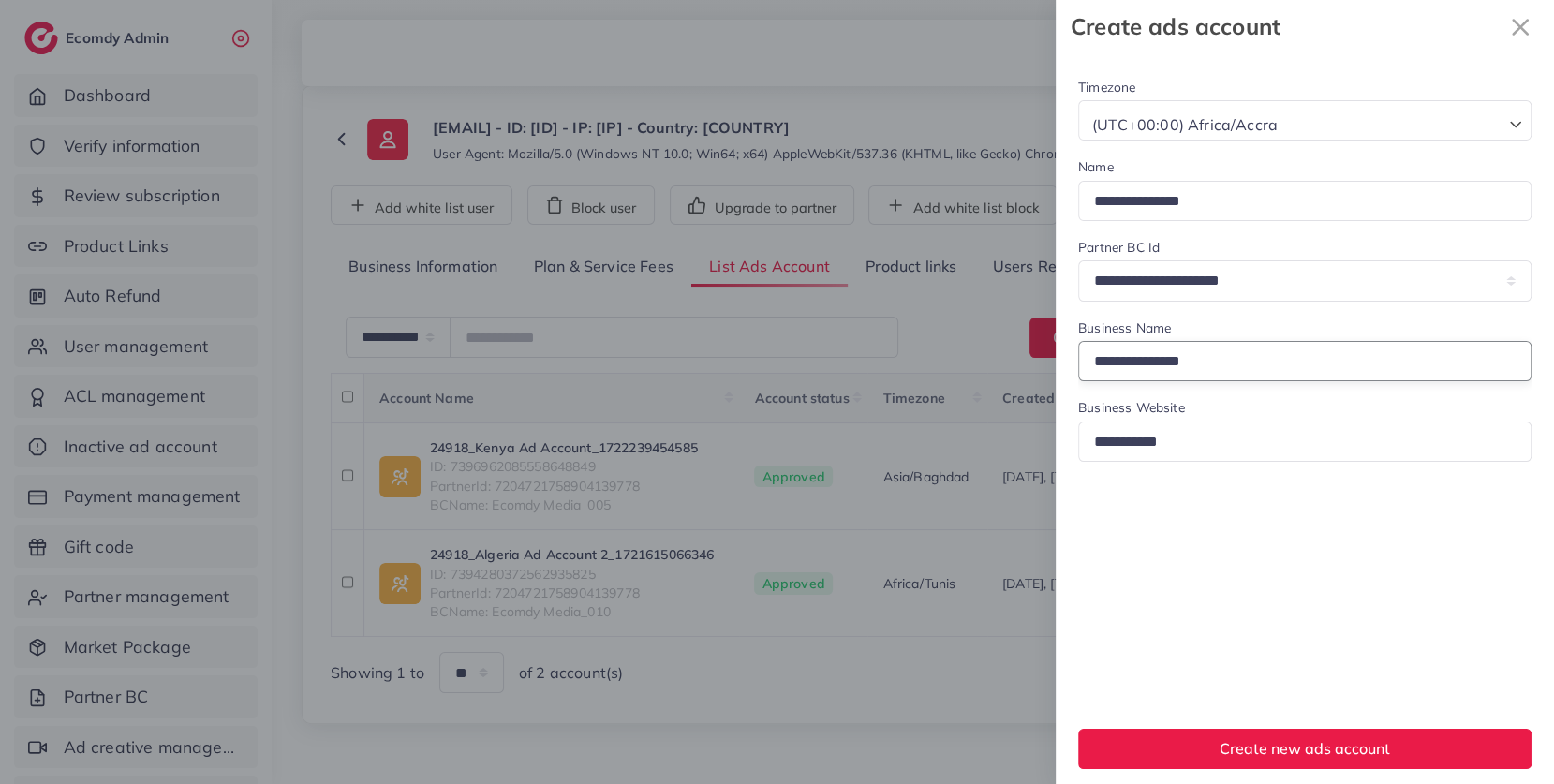click on "**********" at bounding box center [1305, 361] 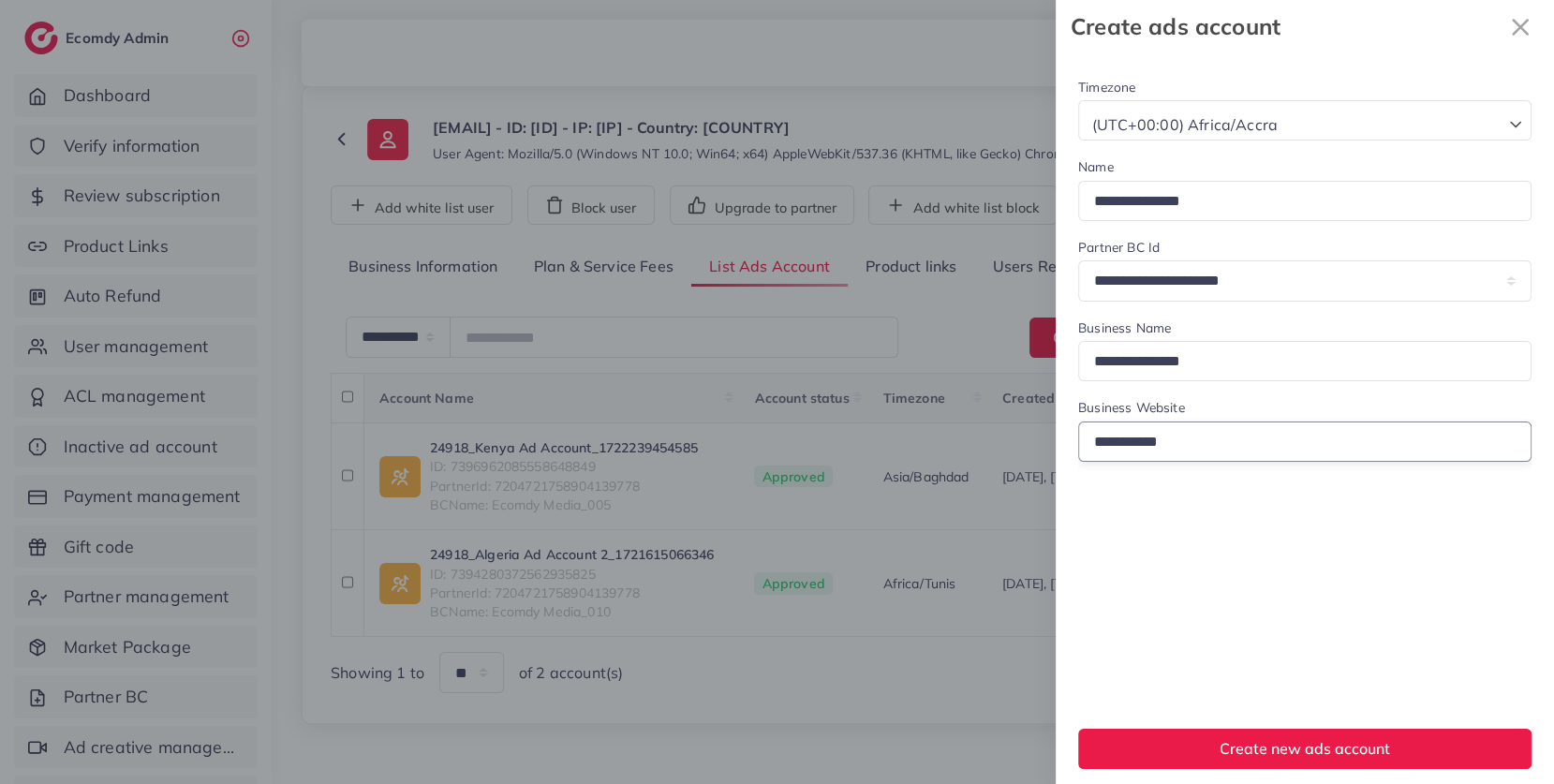 click on "**********" at bounding box center [1305, 441] 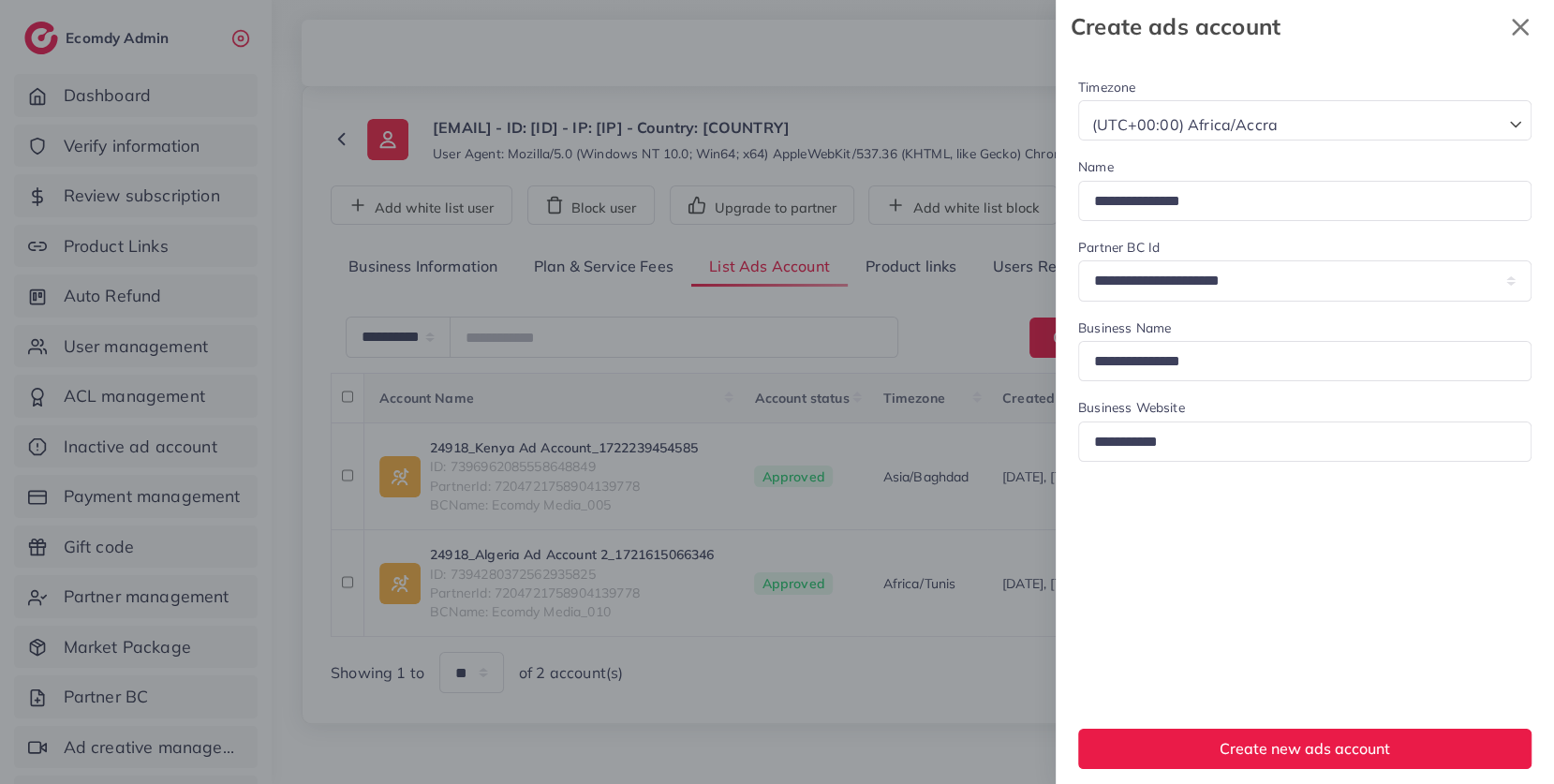 click 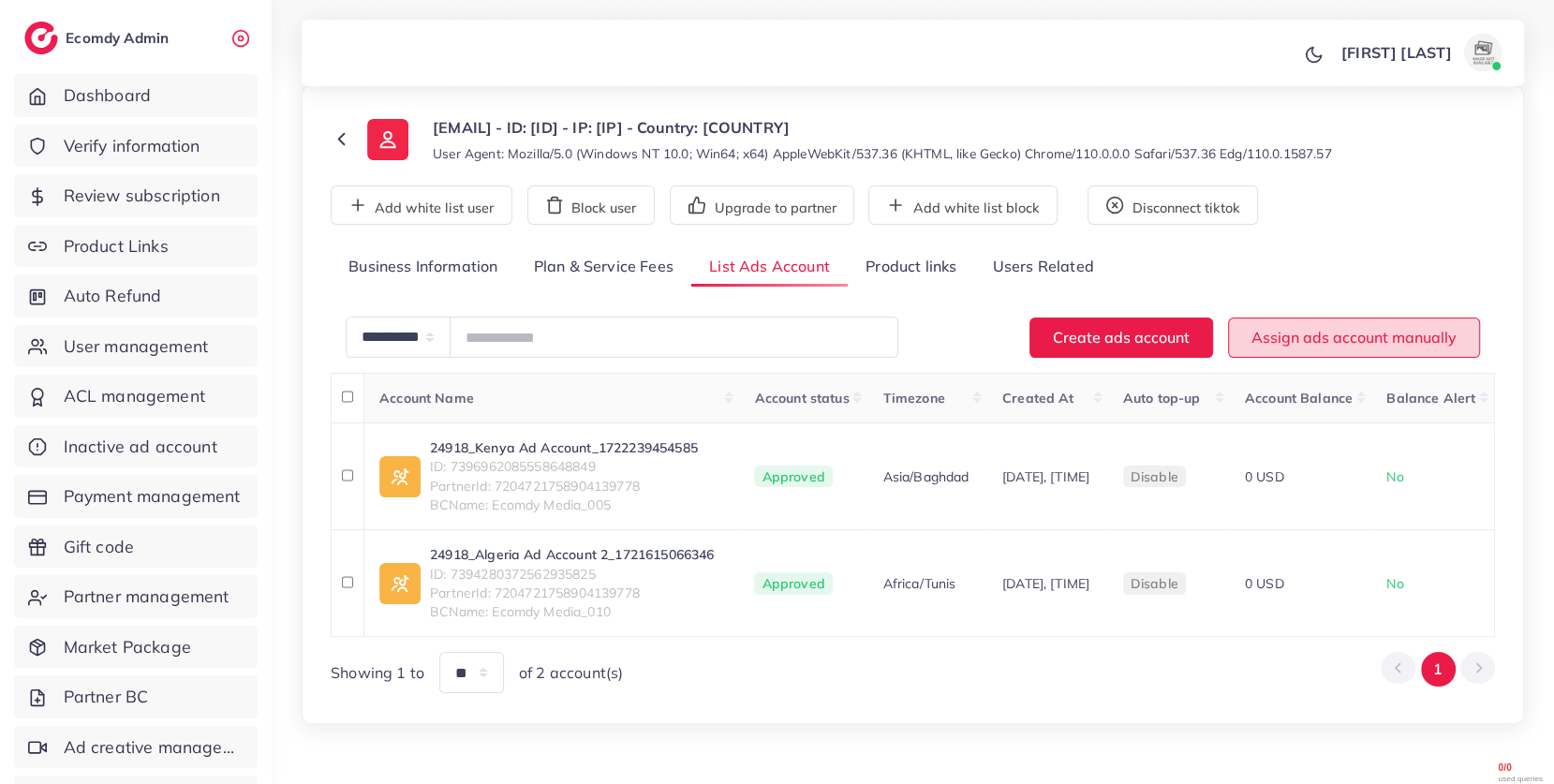 click on "Assign ads account manually" at bounding box center (1354, 337) 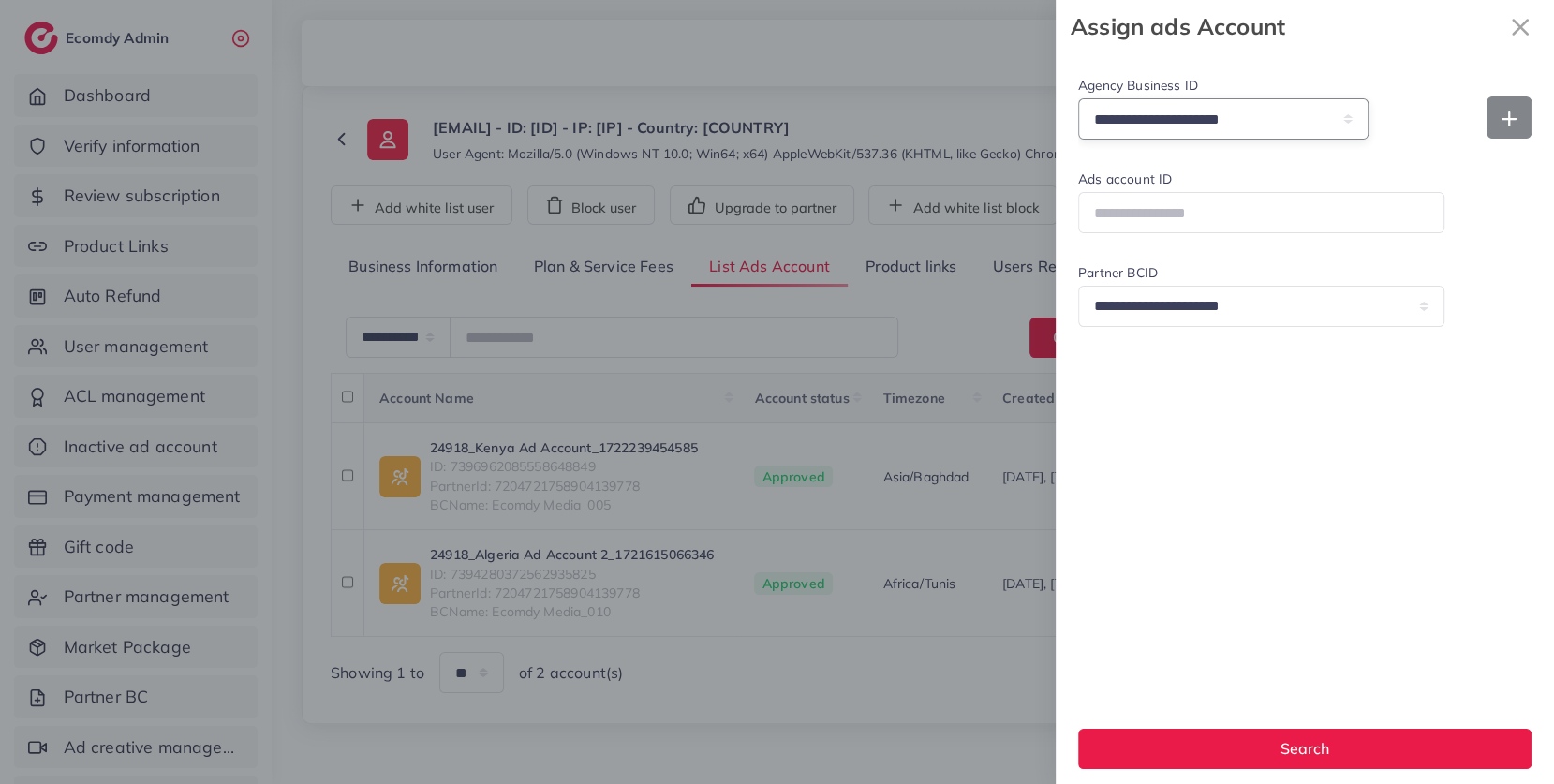 click on "**********" at bounding box center (1223, 118) 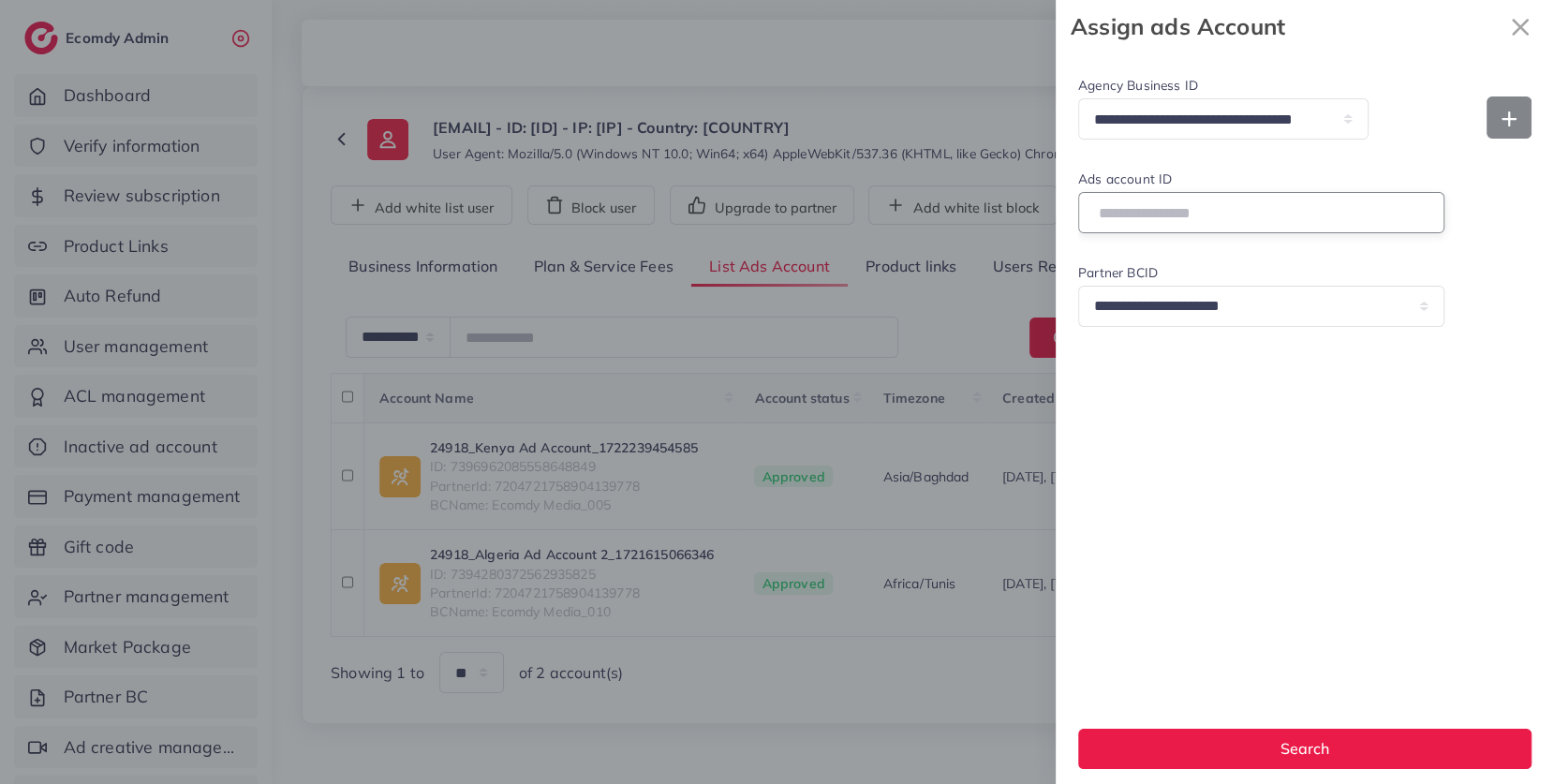 click on "Ads account ID" at bounding box center [1261, 212] 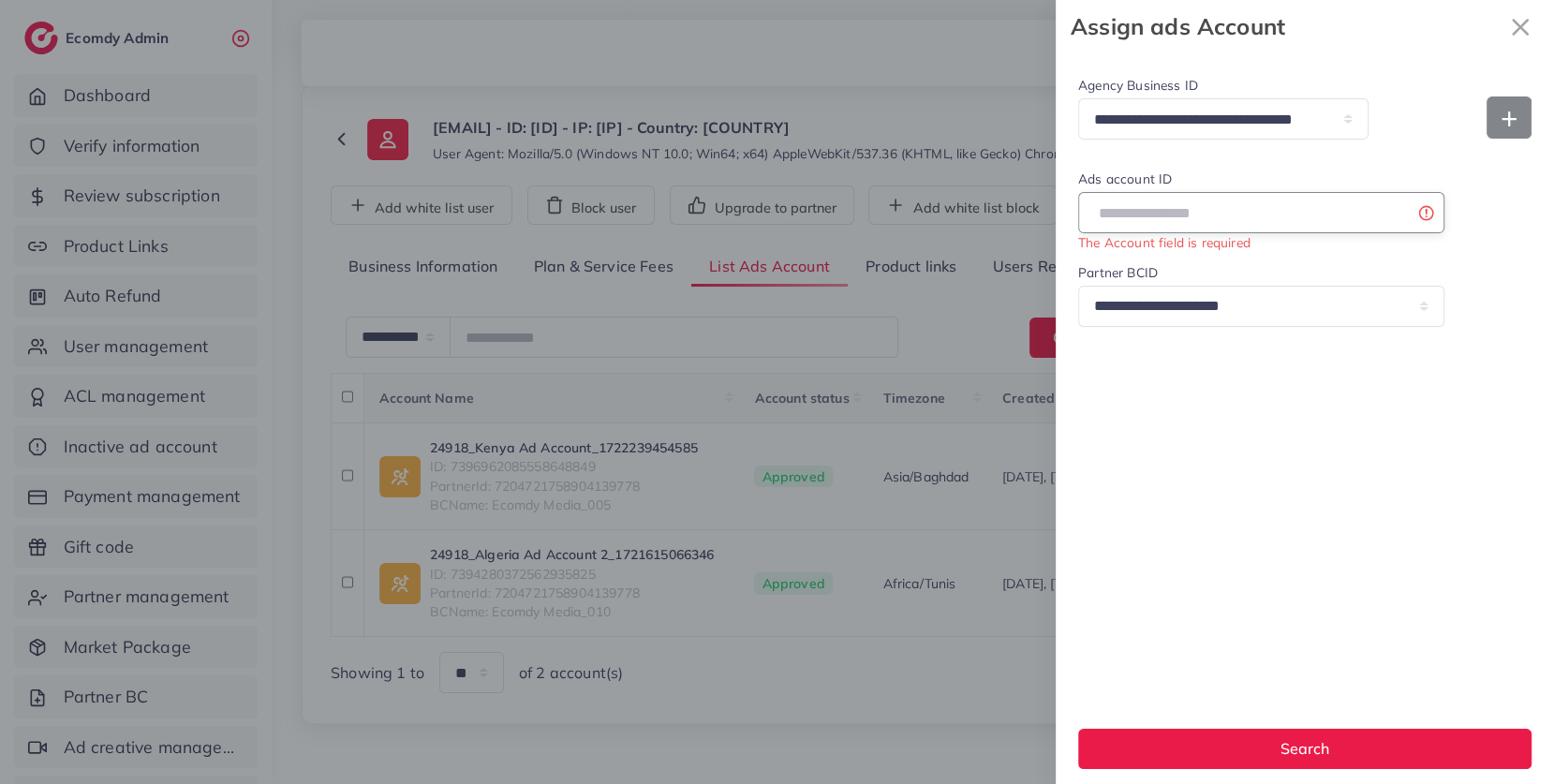 paste on "**********" 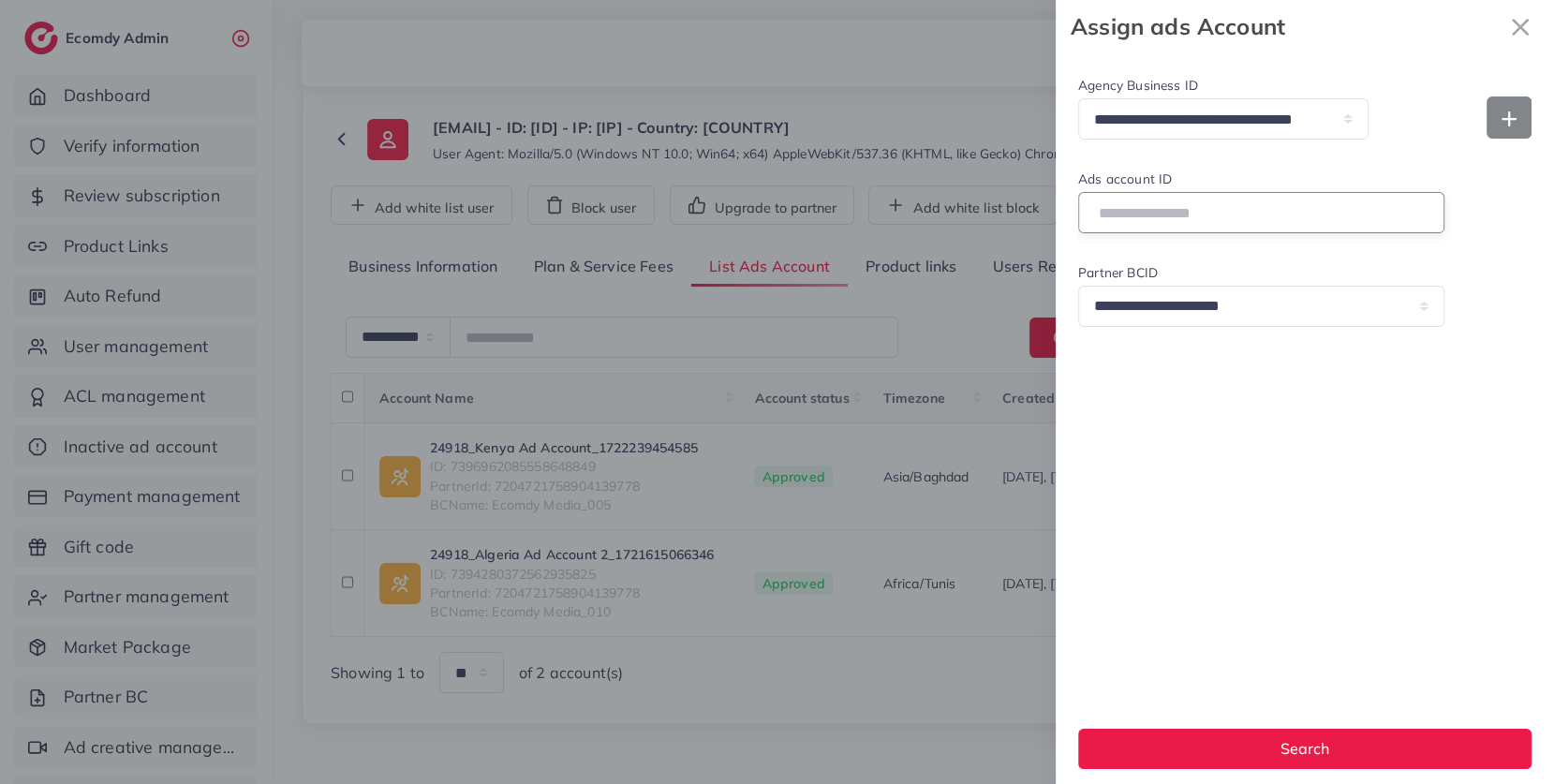 type on "**********" 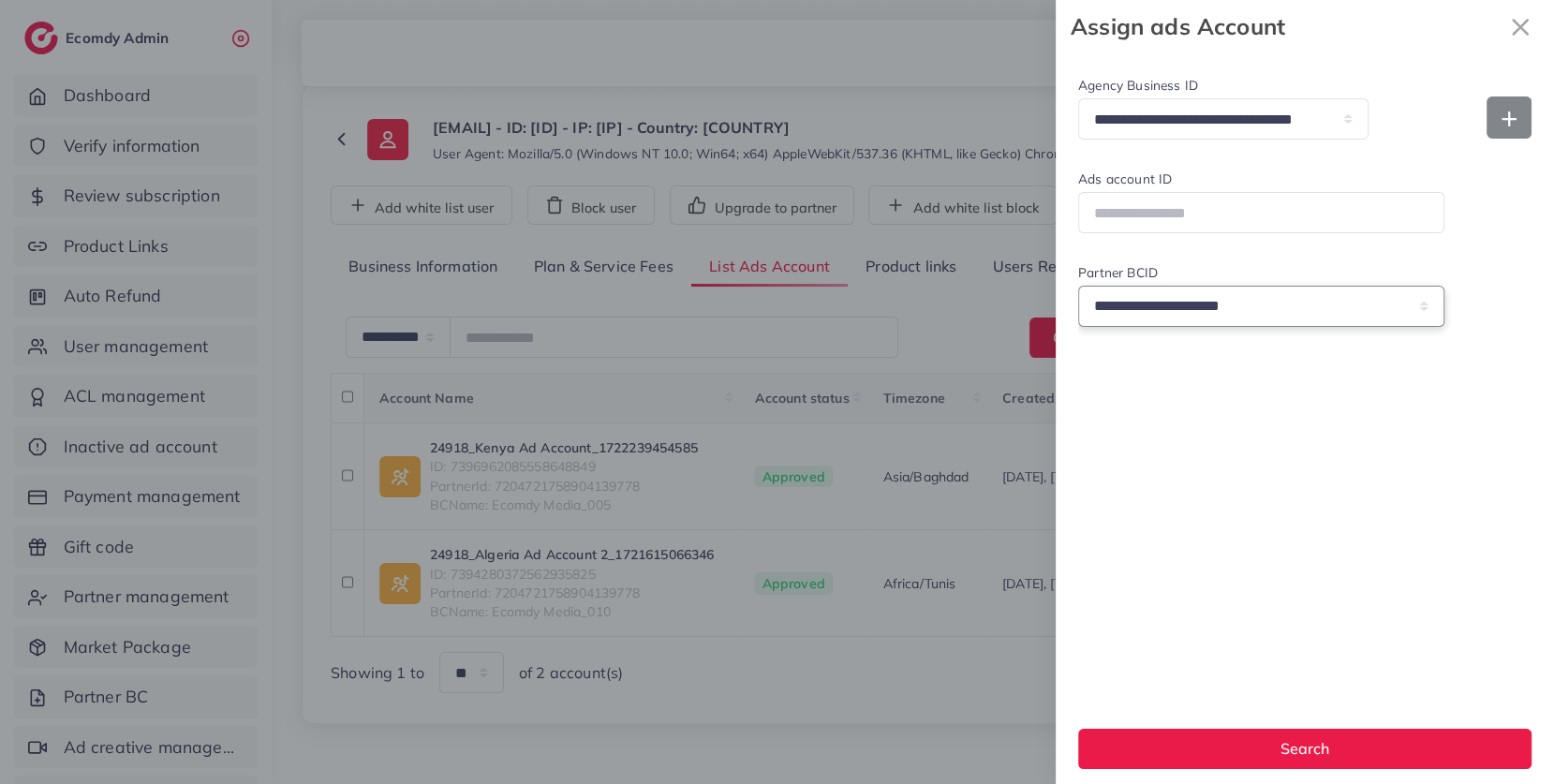 click on "**********" at bounding box center [1261, 305] 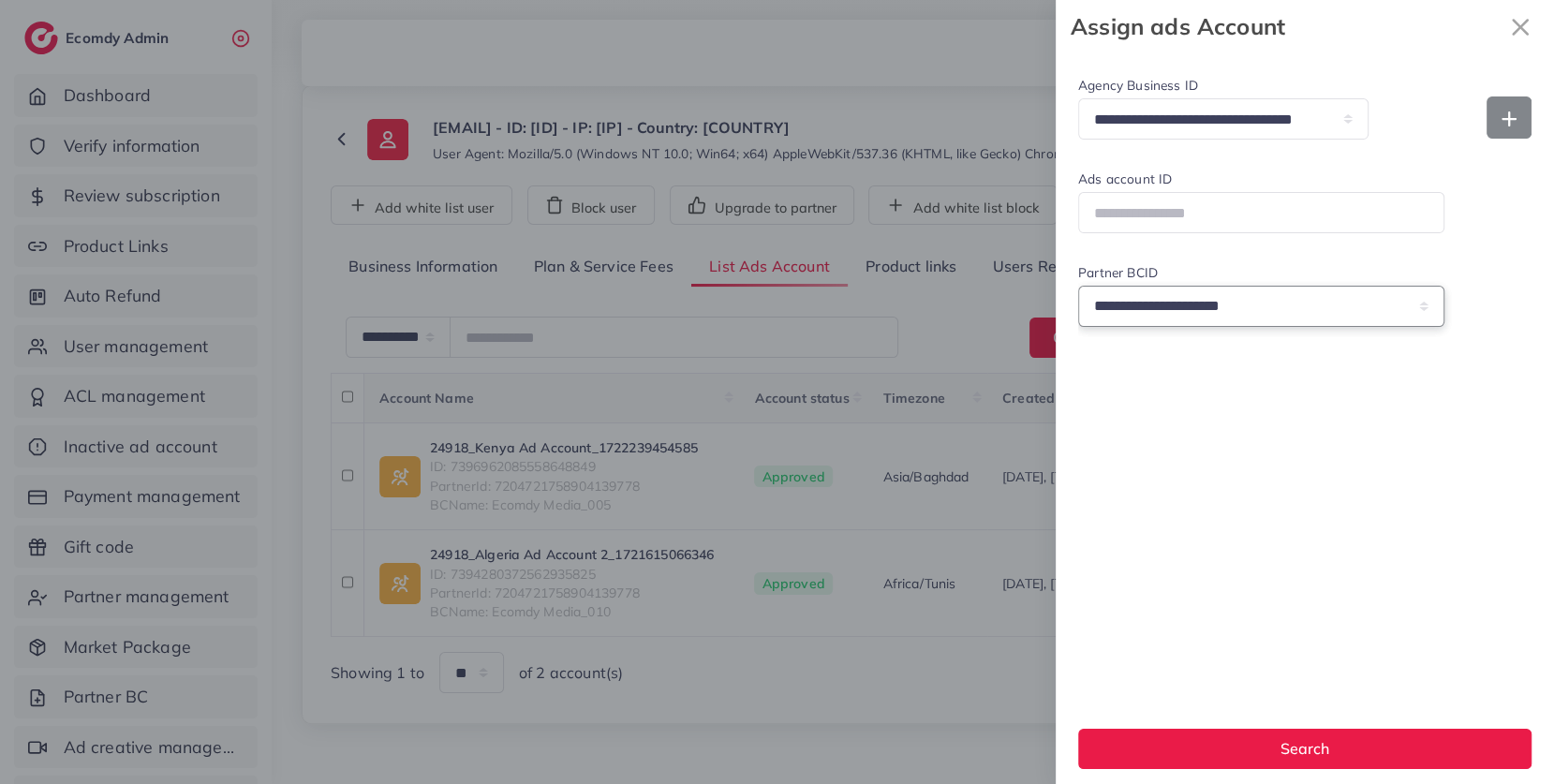 click on "**********" at bounding box center [1261, 305] 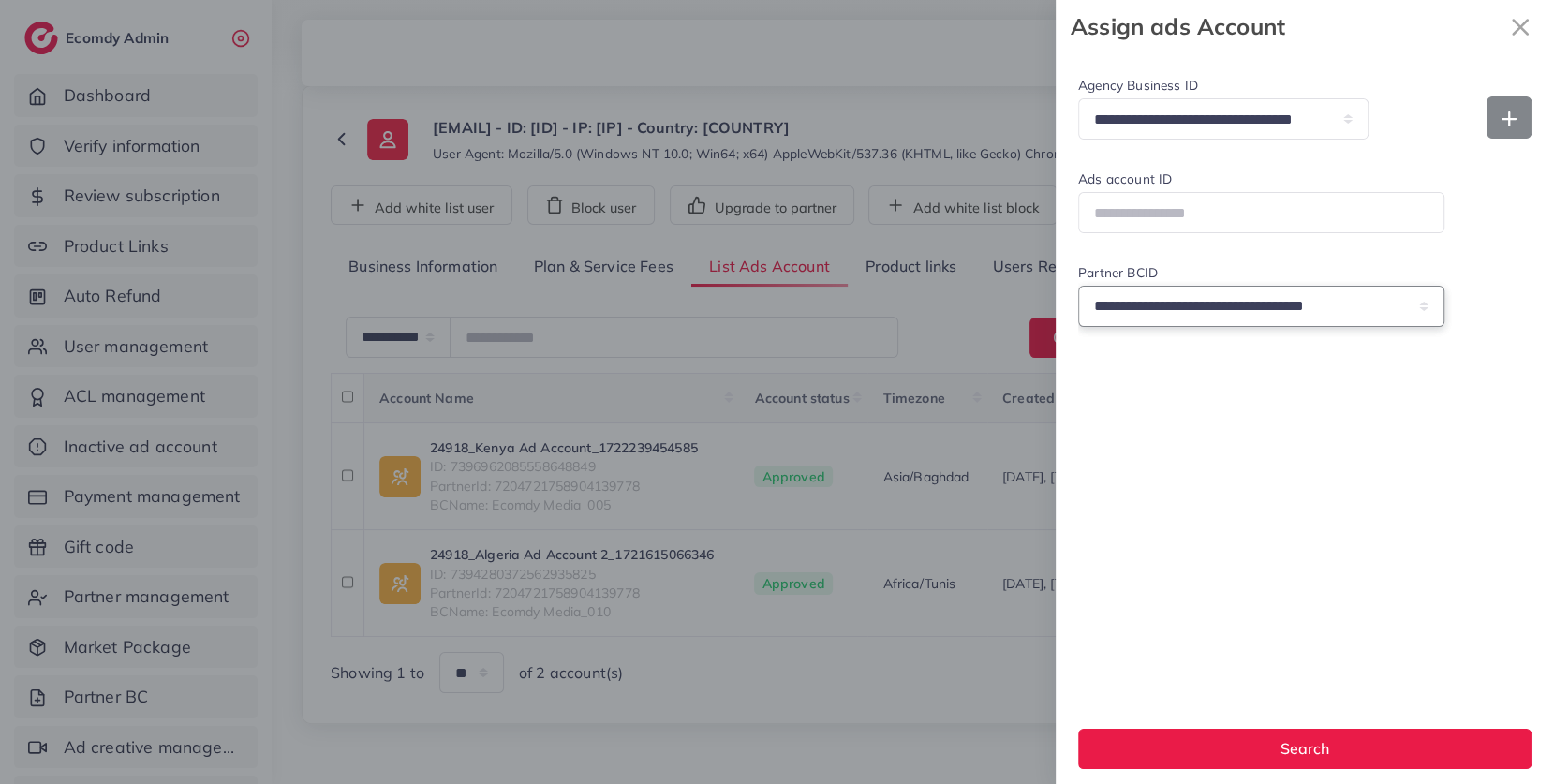 click on "**********" at bounding box center (1261, 305) 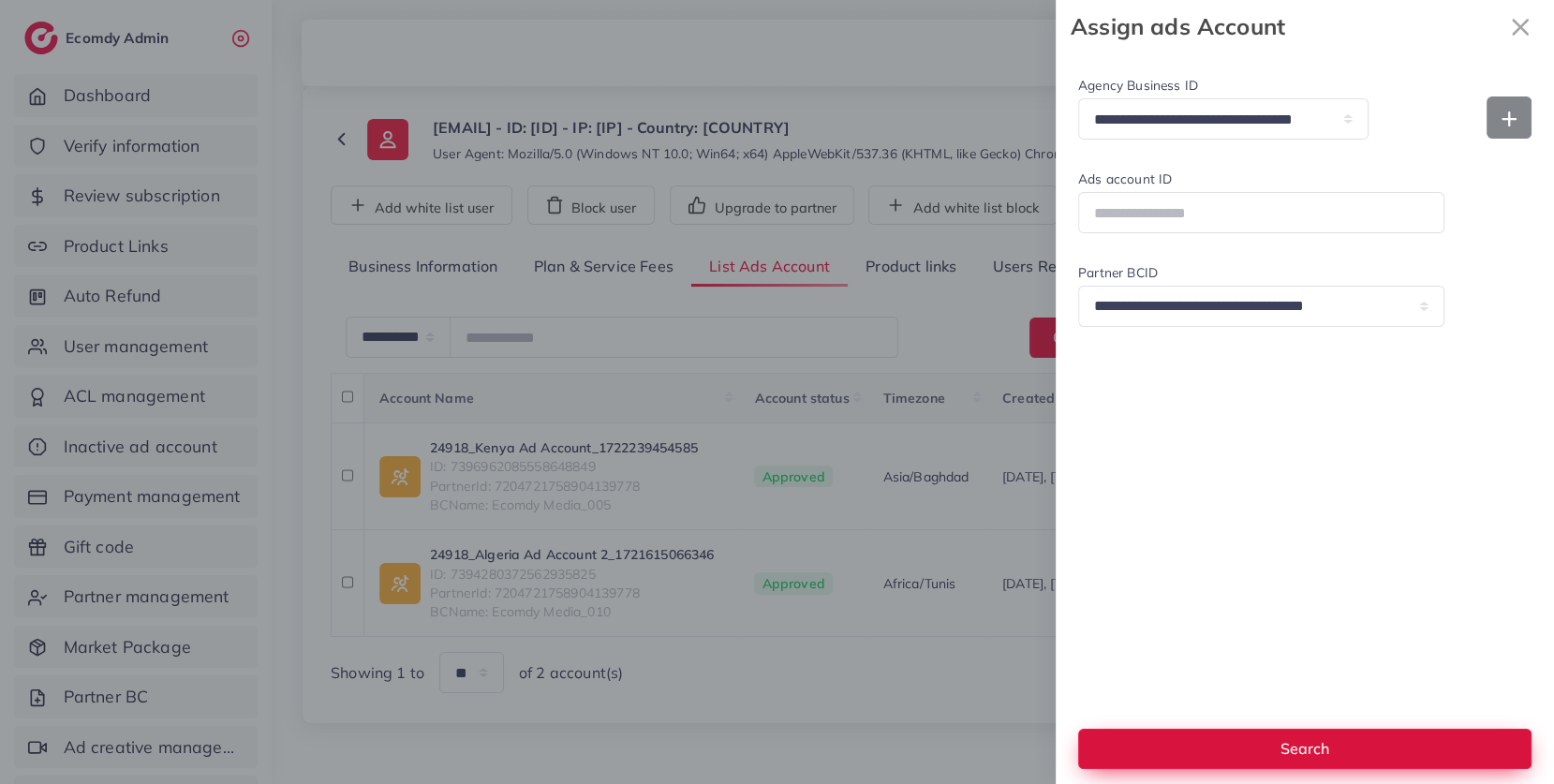 click on "Search" at bounding box center [1305, 748] 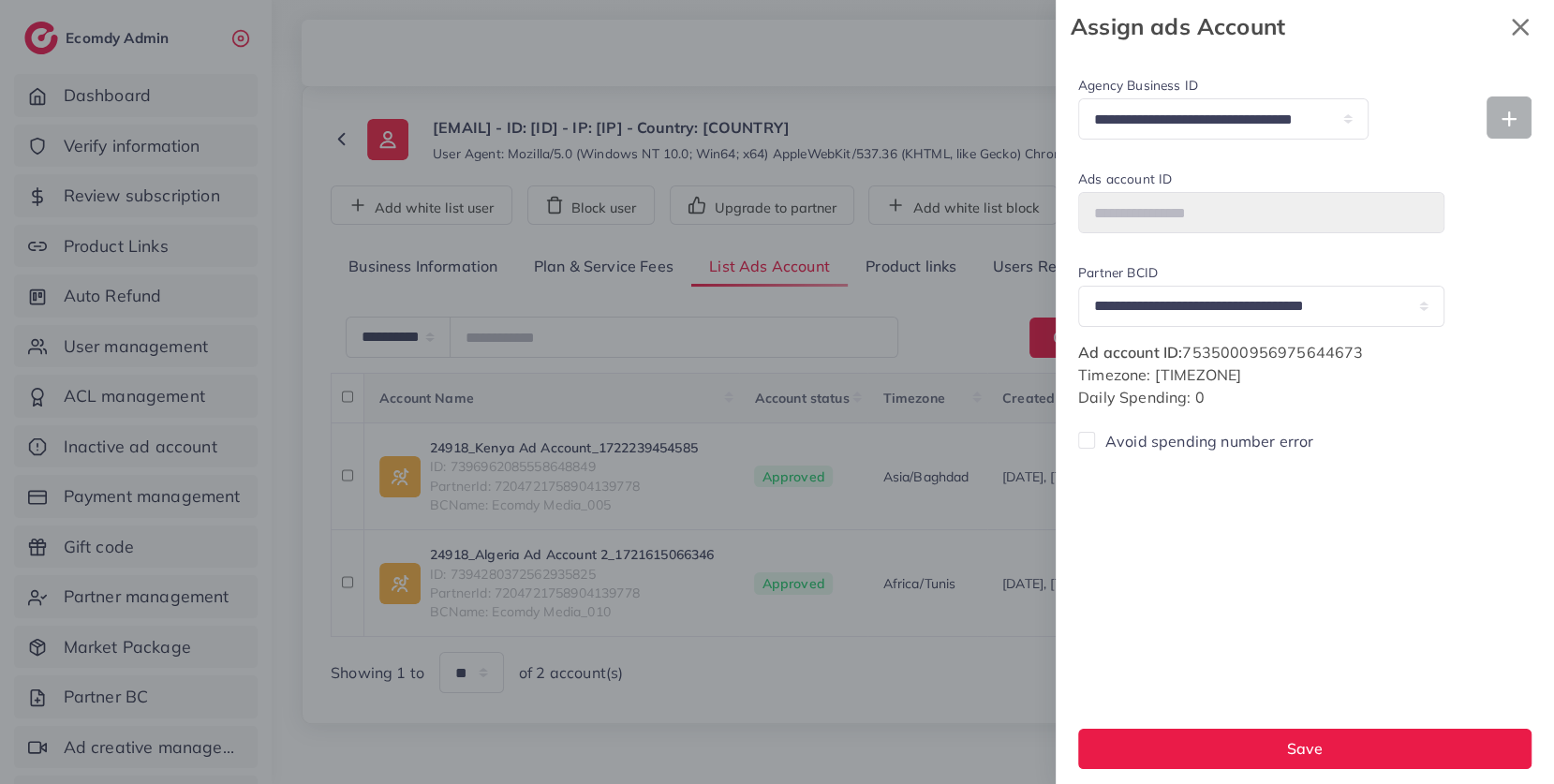 click 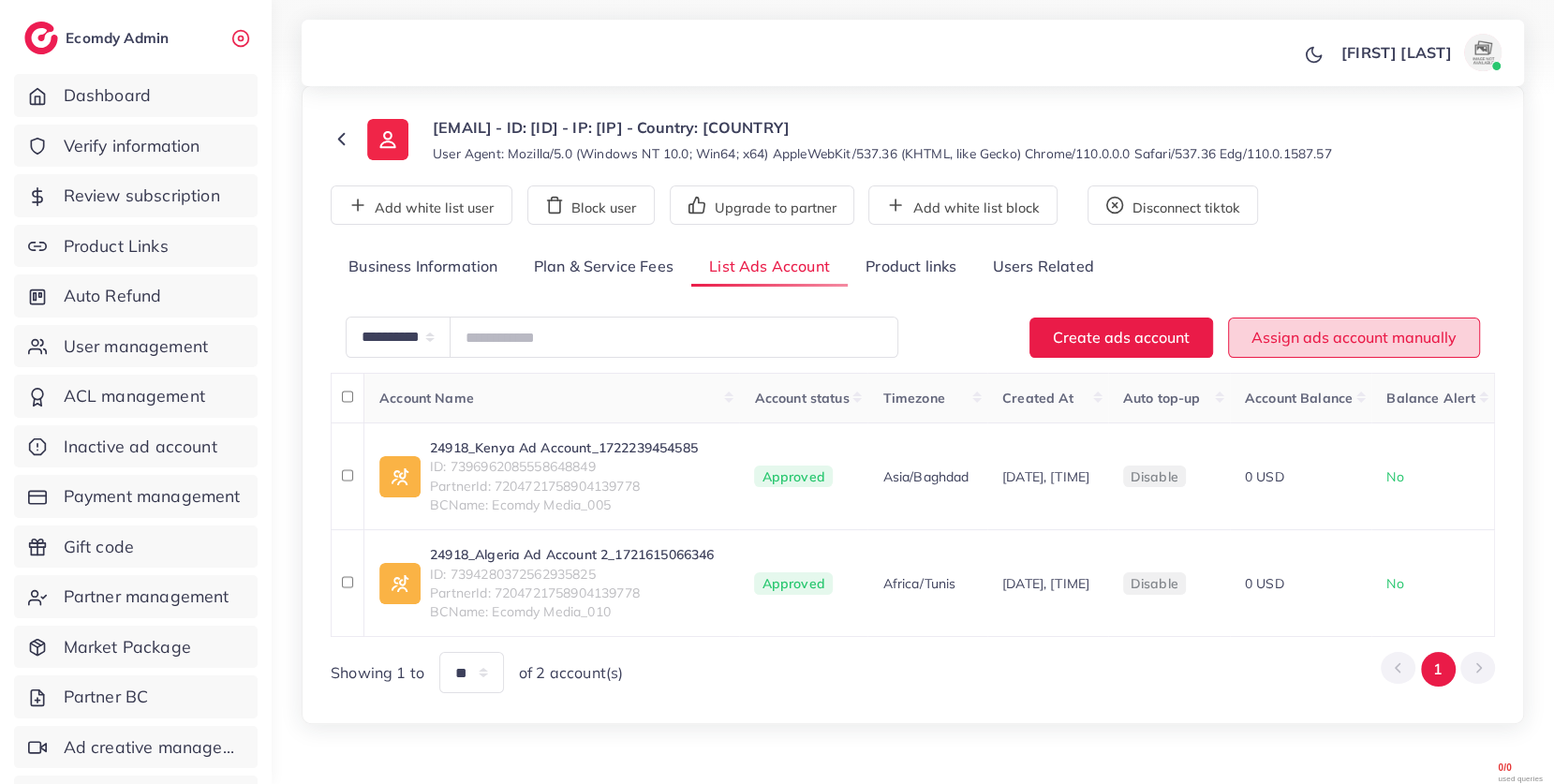 click on "Assign ads account manually" at bounding box center (1354, 337) 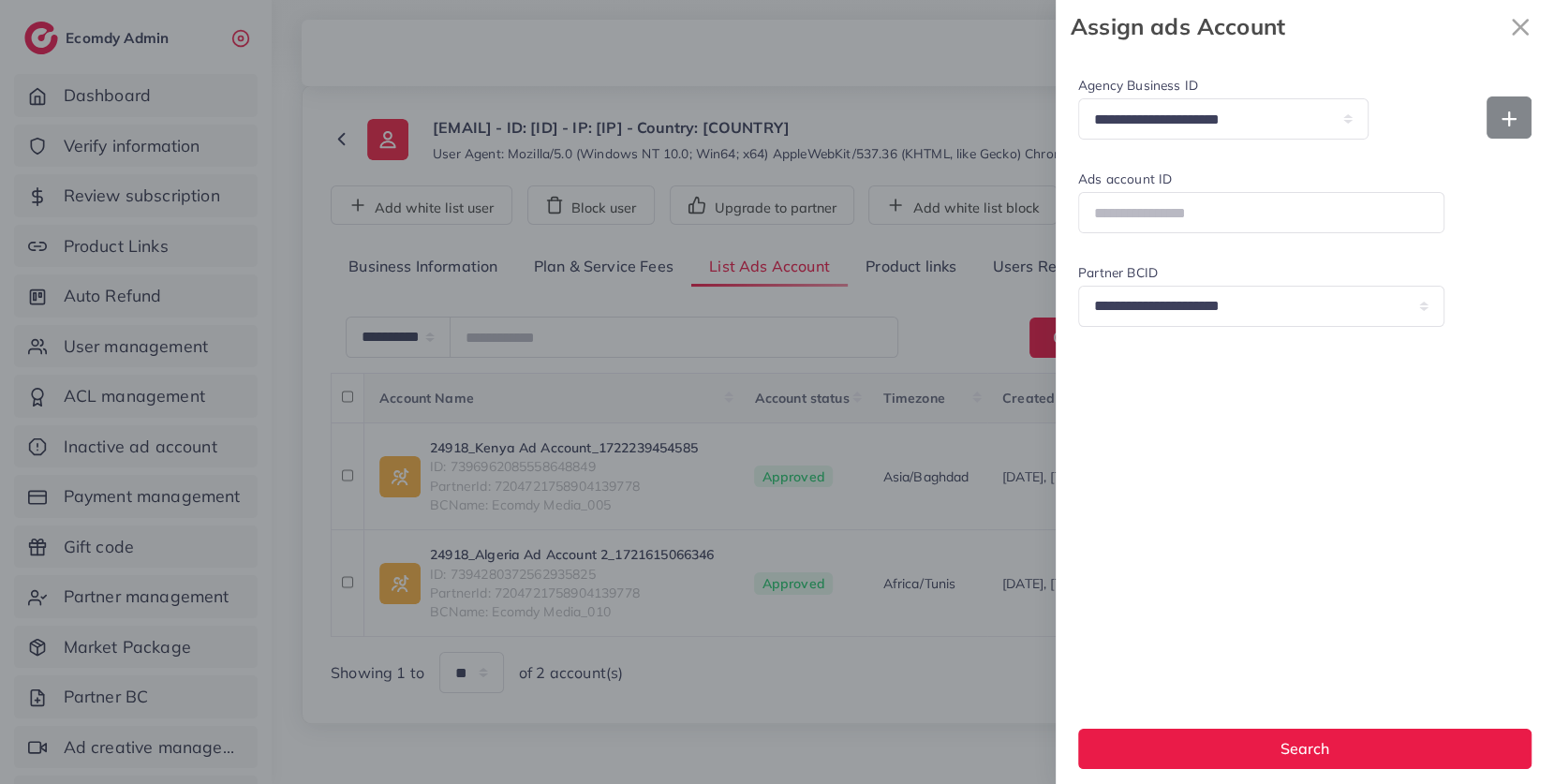 click on "**********" at bounding box center (1223, 115) 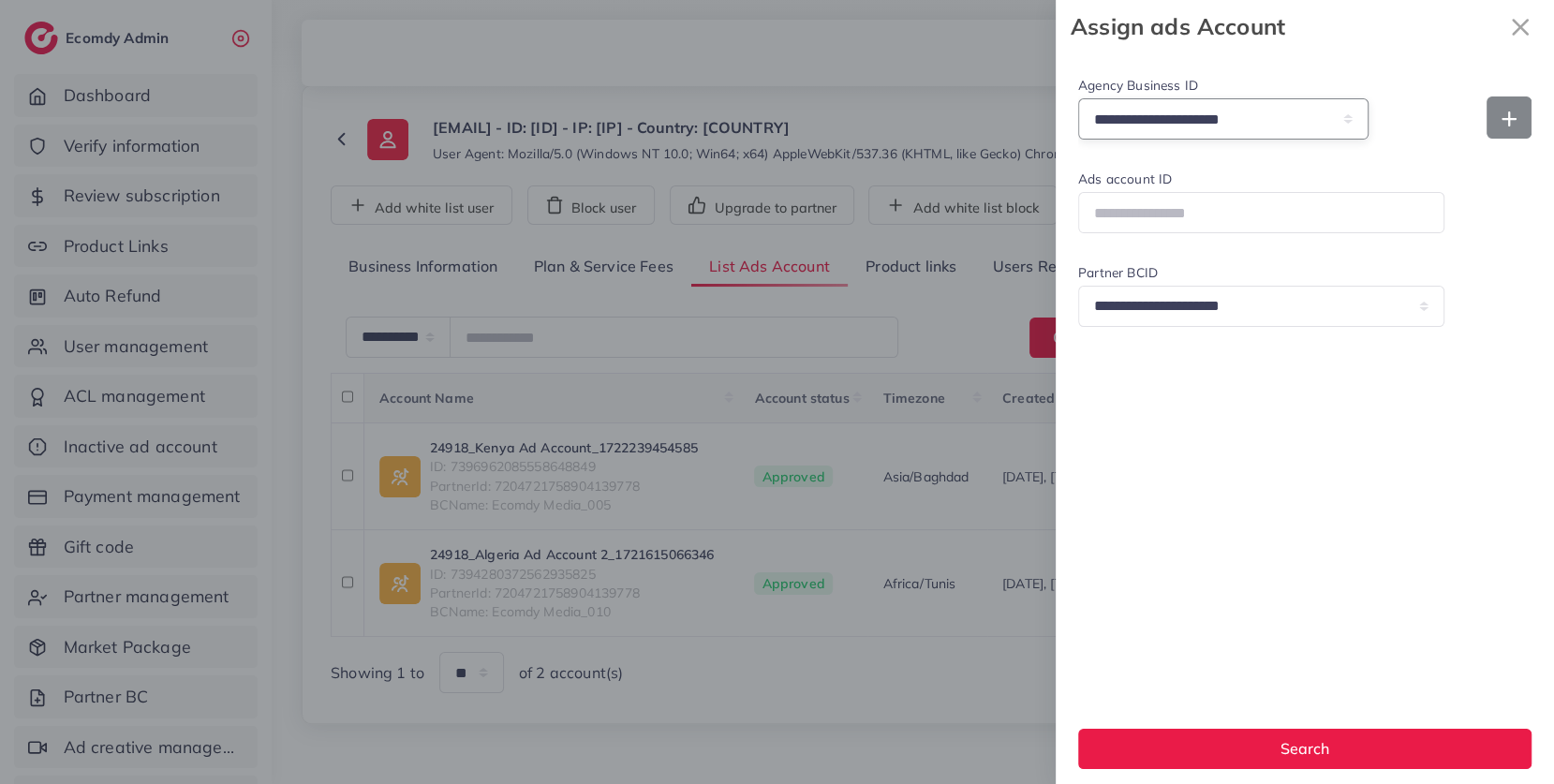 click on "**********" at bounding box center (1223, 118) 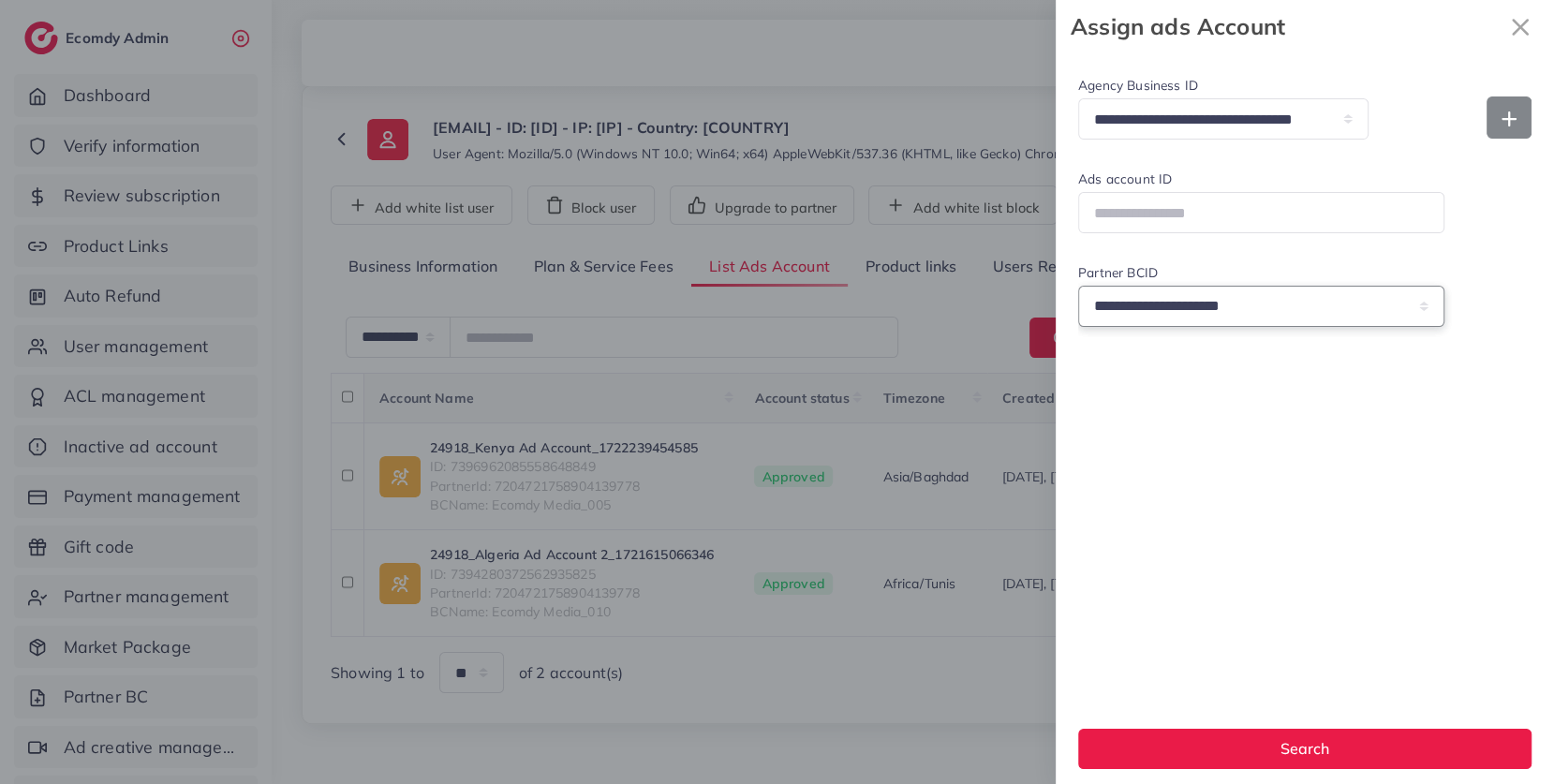 click on "**********" at bounding box center (1261, 305) 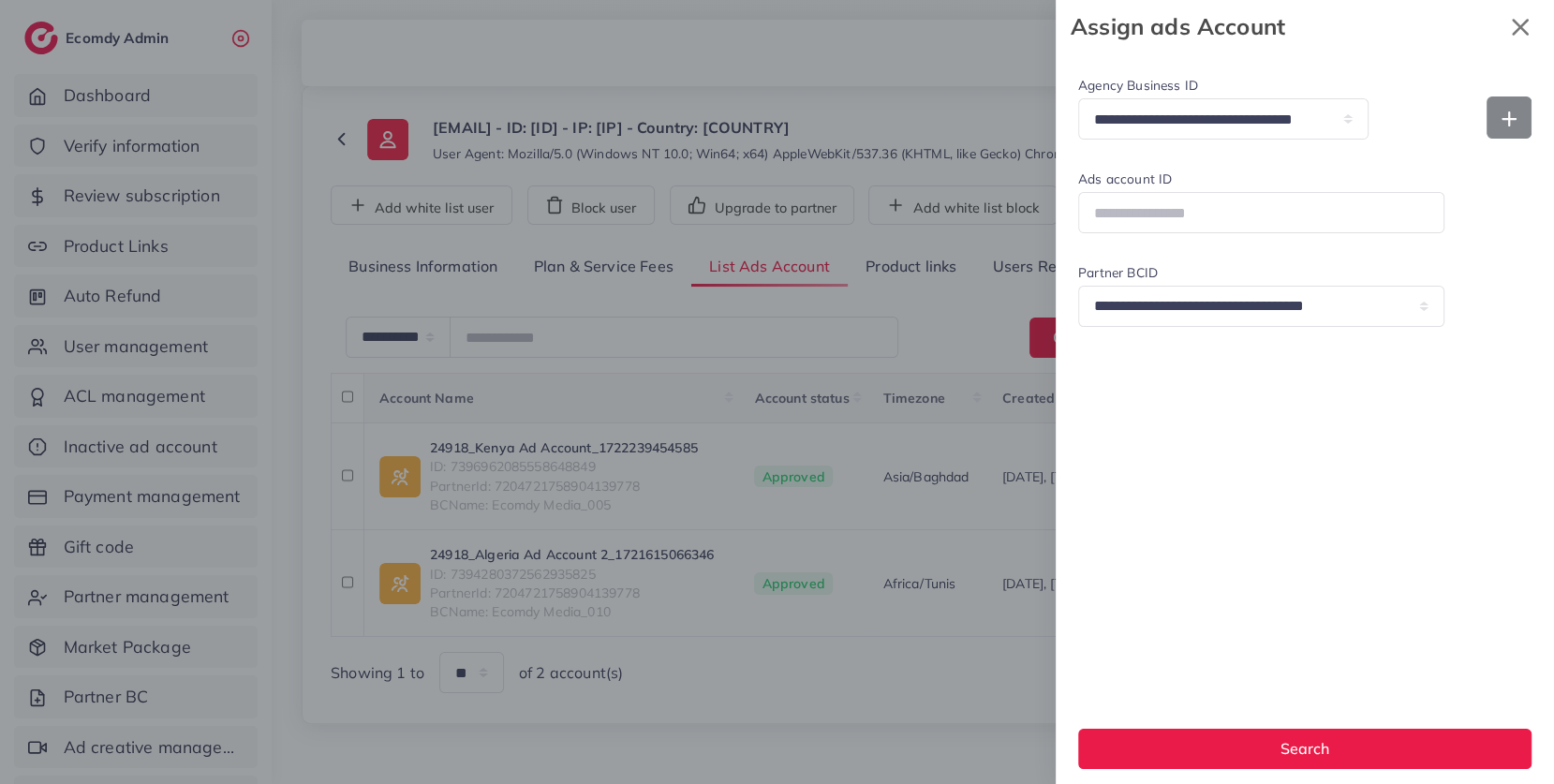 click 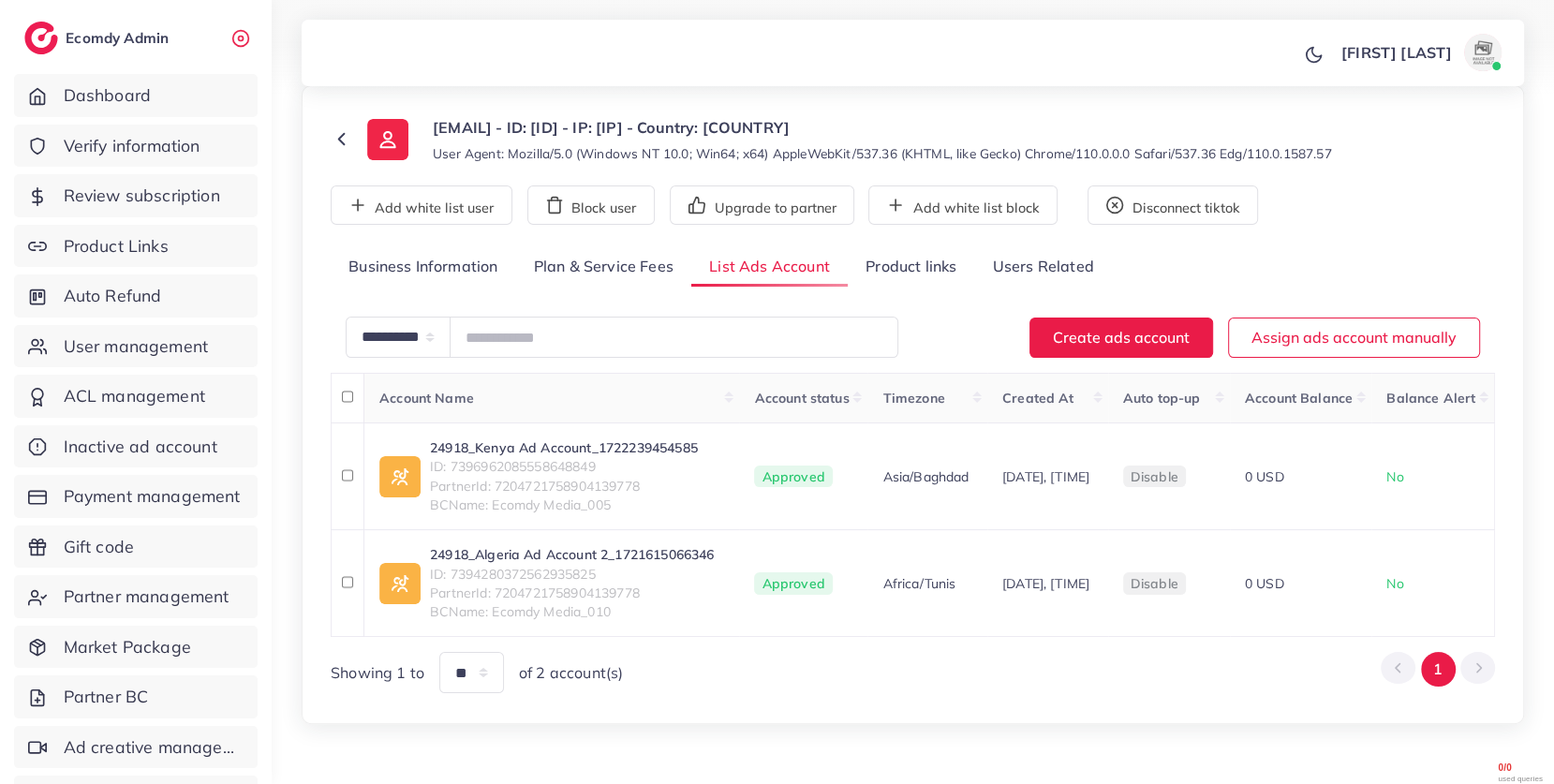 click on "Product links" at bounding box center [910, 267] 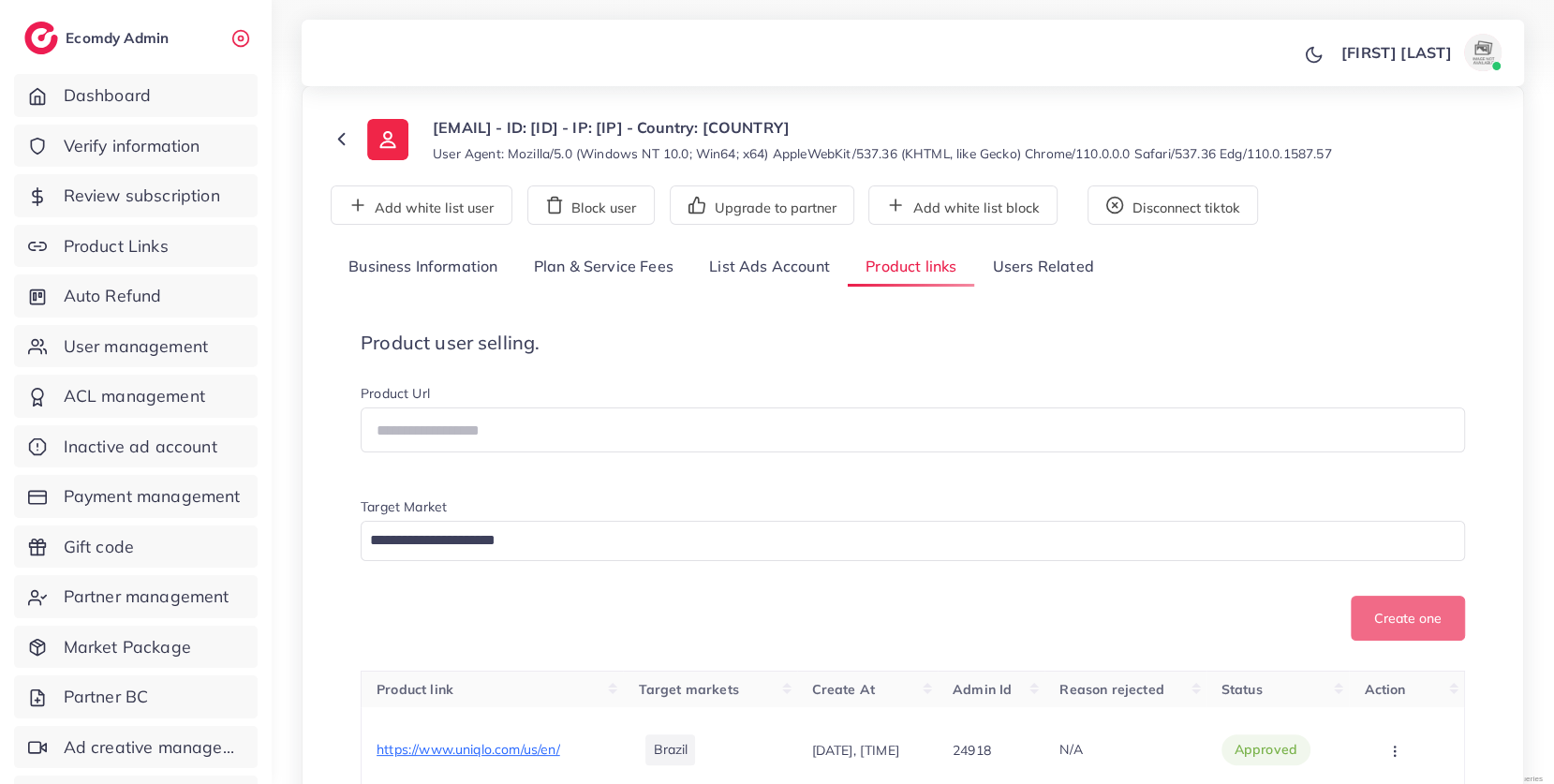click on "Users Related" at bounding box center [1043, 267] 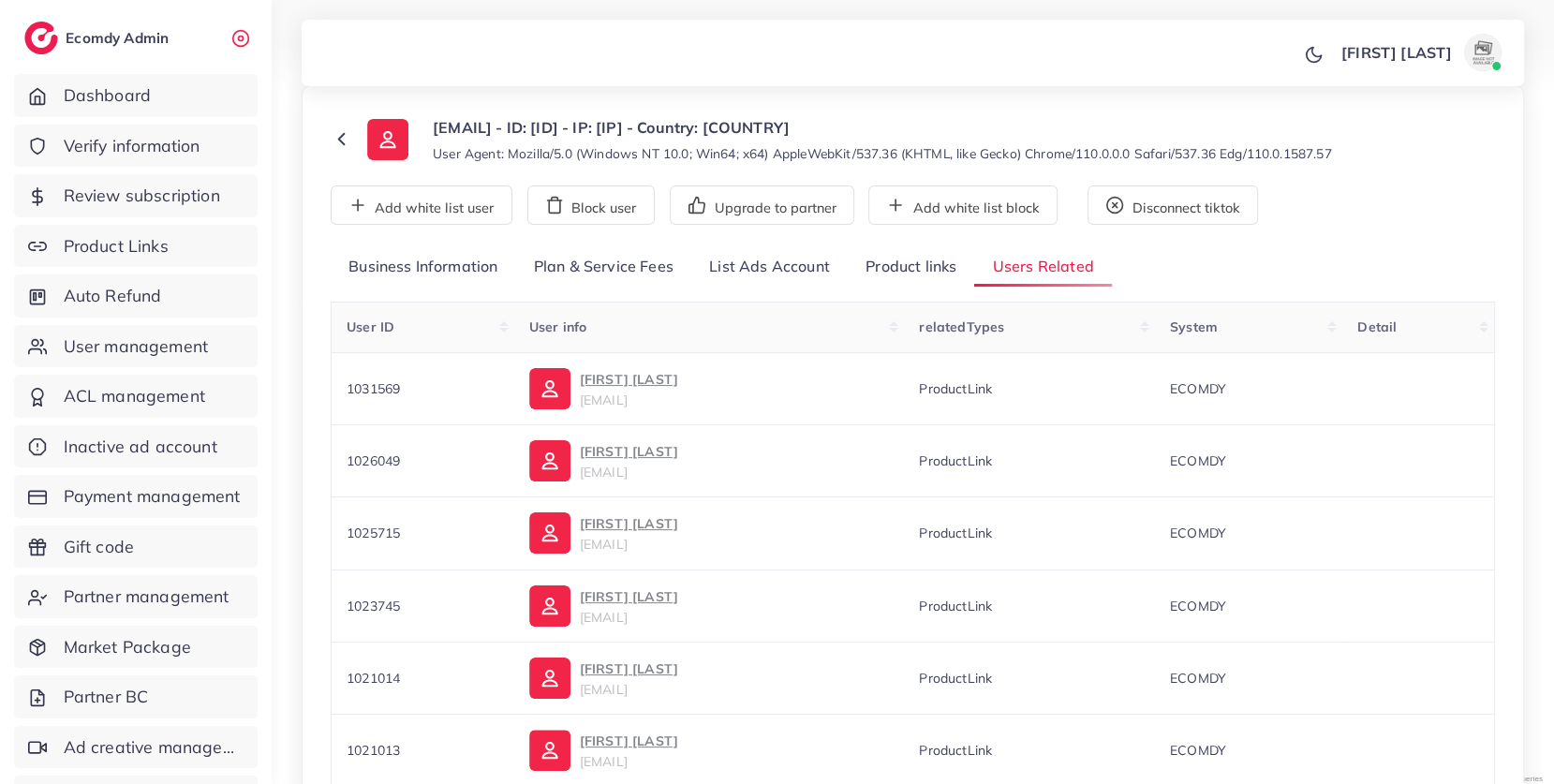 click on "Plan & Service Fees" at bounding box center (603, 267) 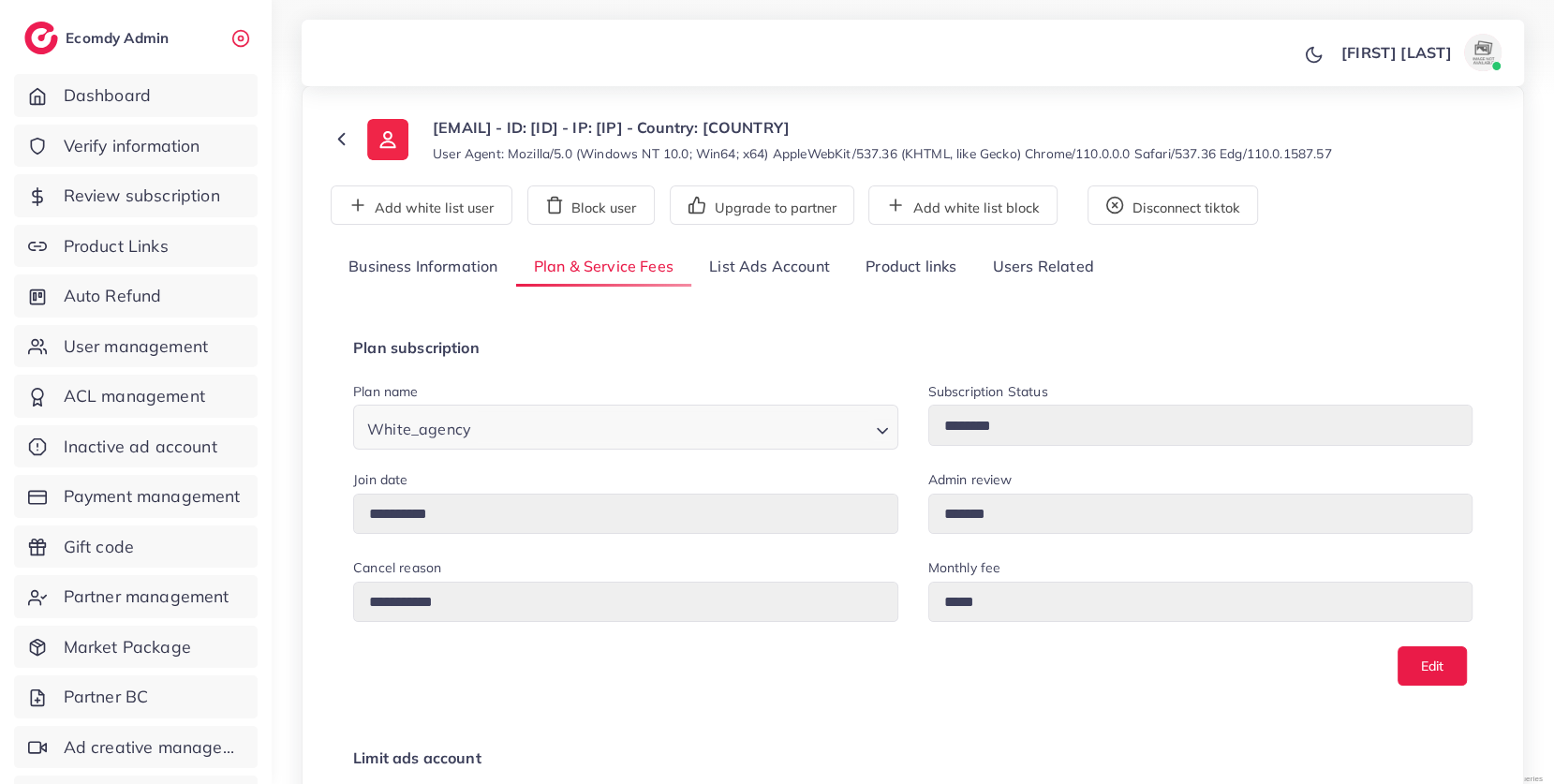 click on "**********" at bounding box center [912, 975] 